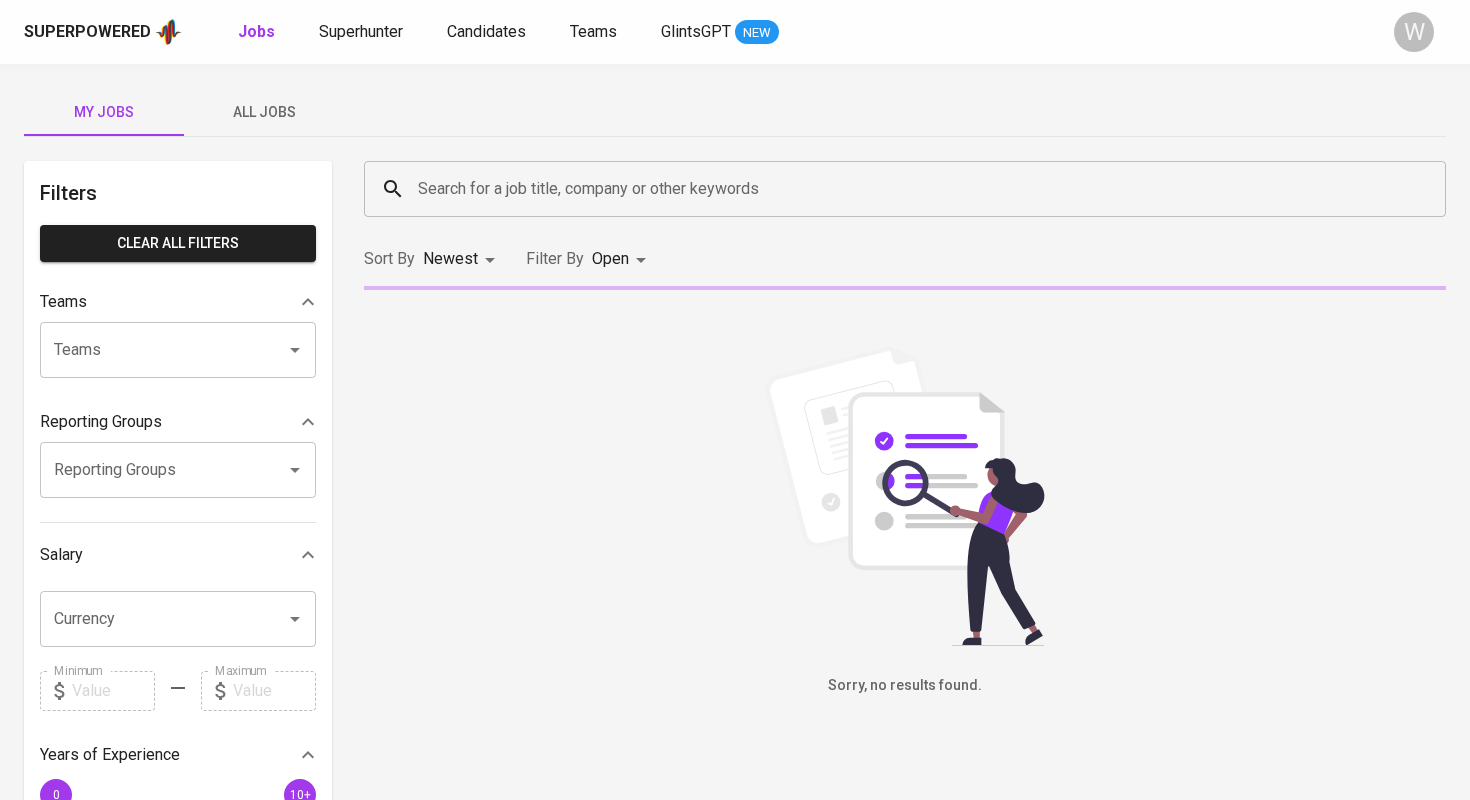 scroll, scrollTop: 0, scrollLeft: 0, axis: both 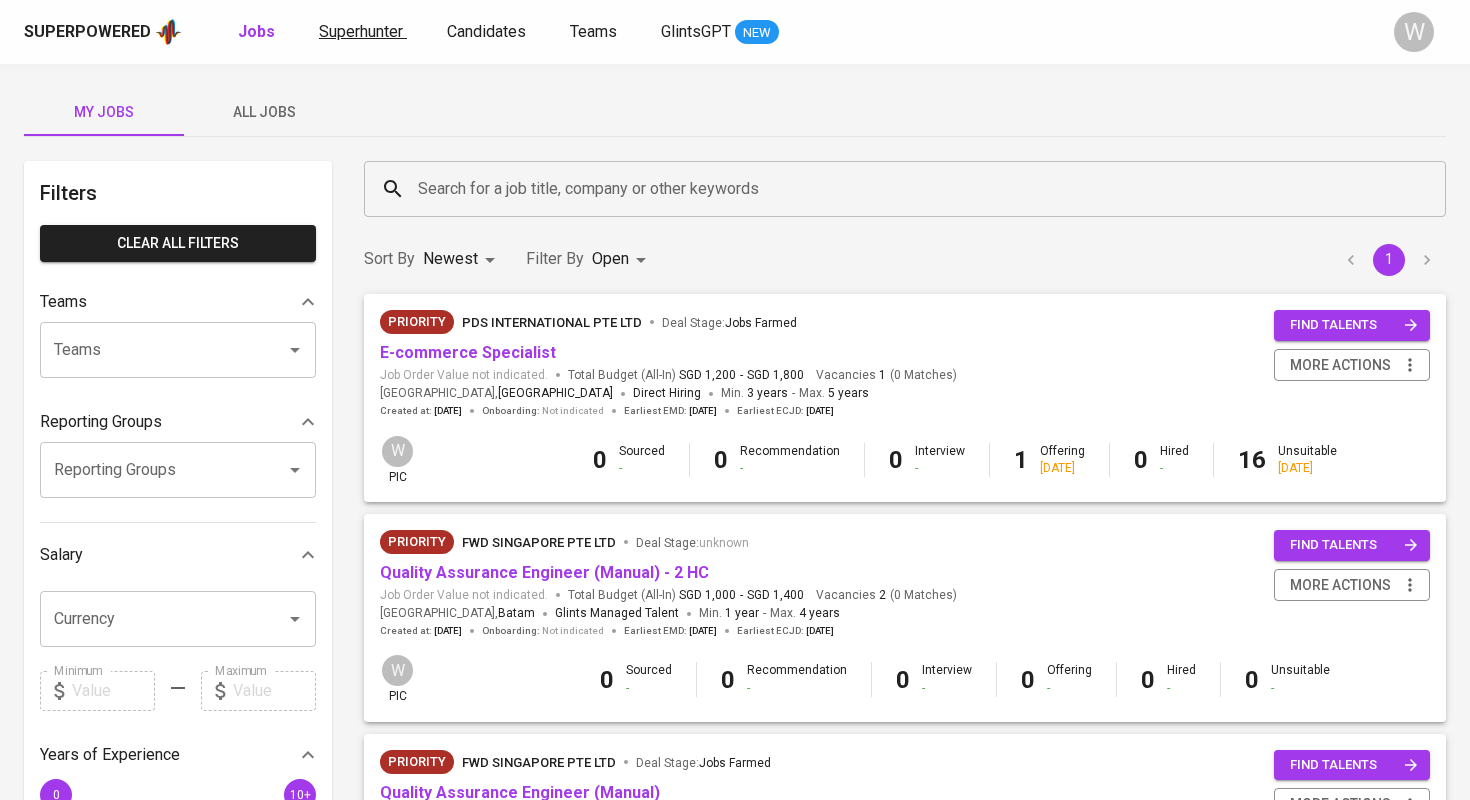 click on "Superhunter" at bounding box center (361, 31) 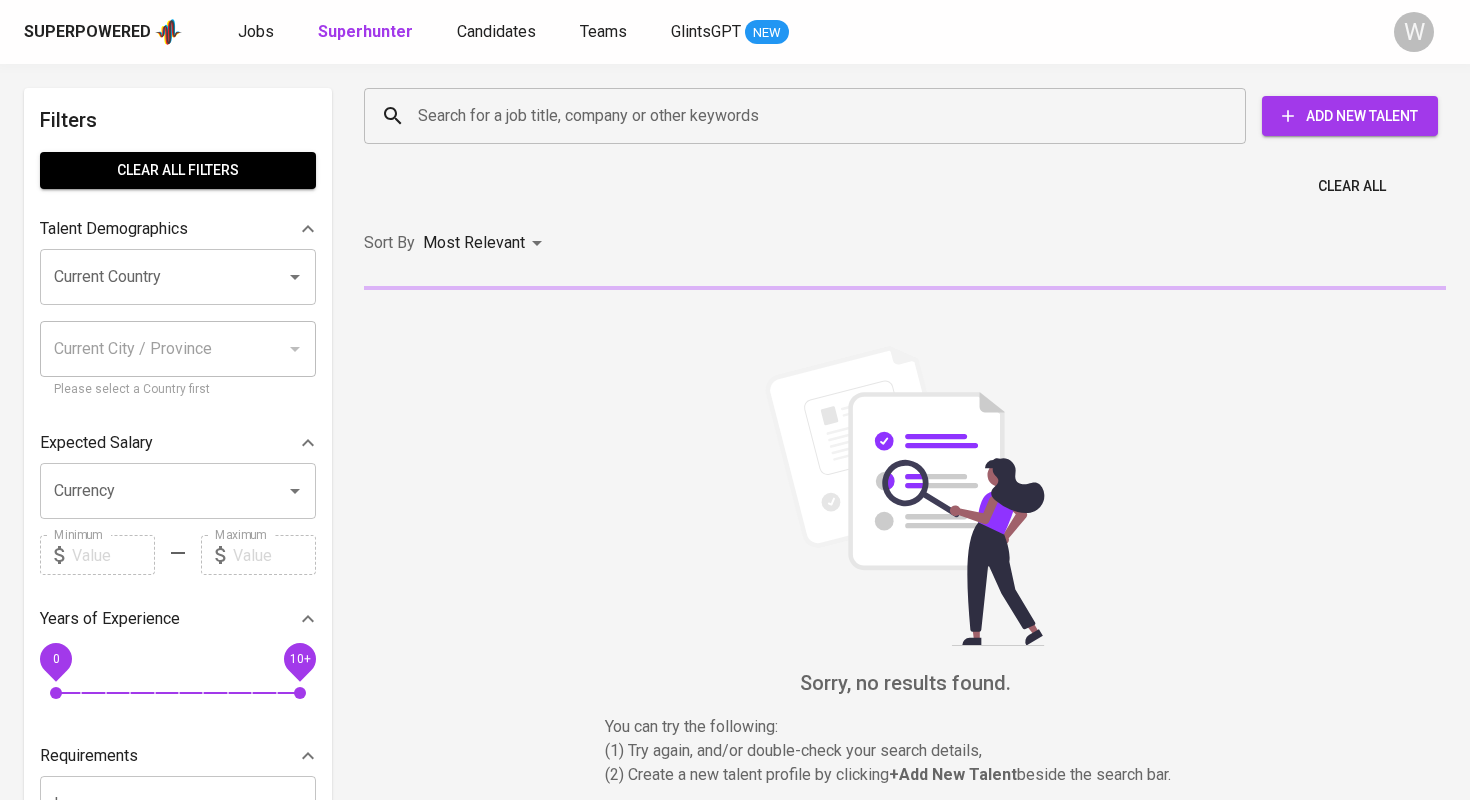 click on "Search for a job title, company or other keywords" at bounding box center (810, 116) 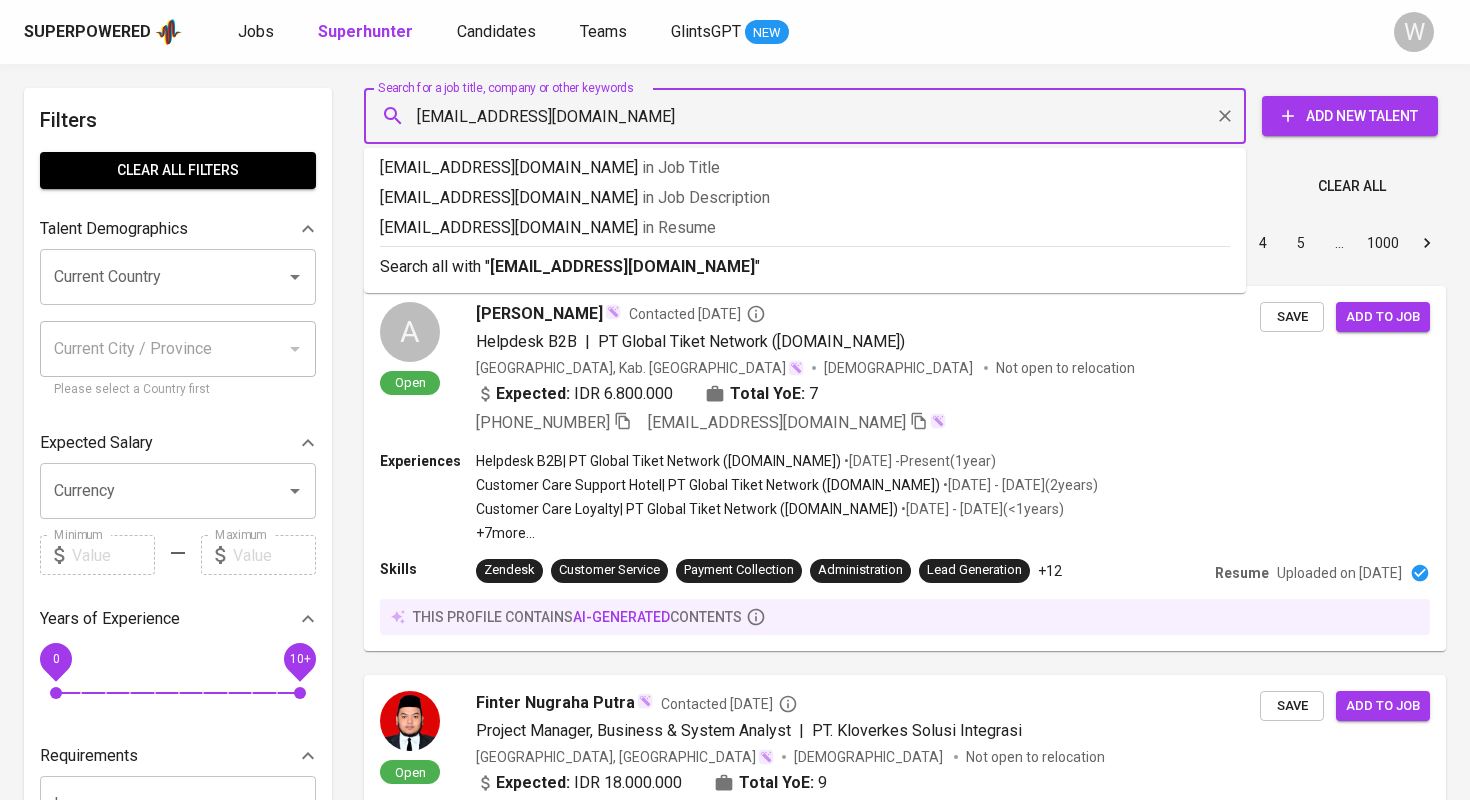 type on "[EMAIL_ADDRESS][DOMAIN_NAME]" 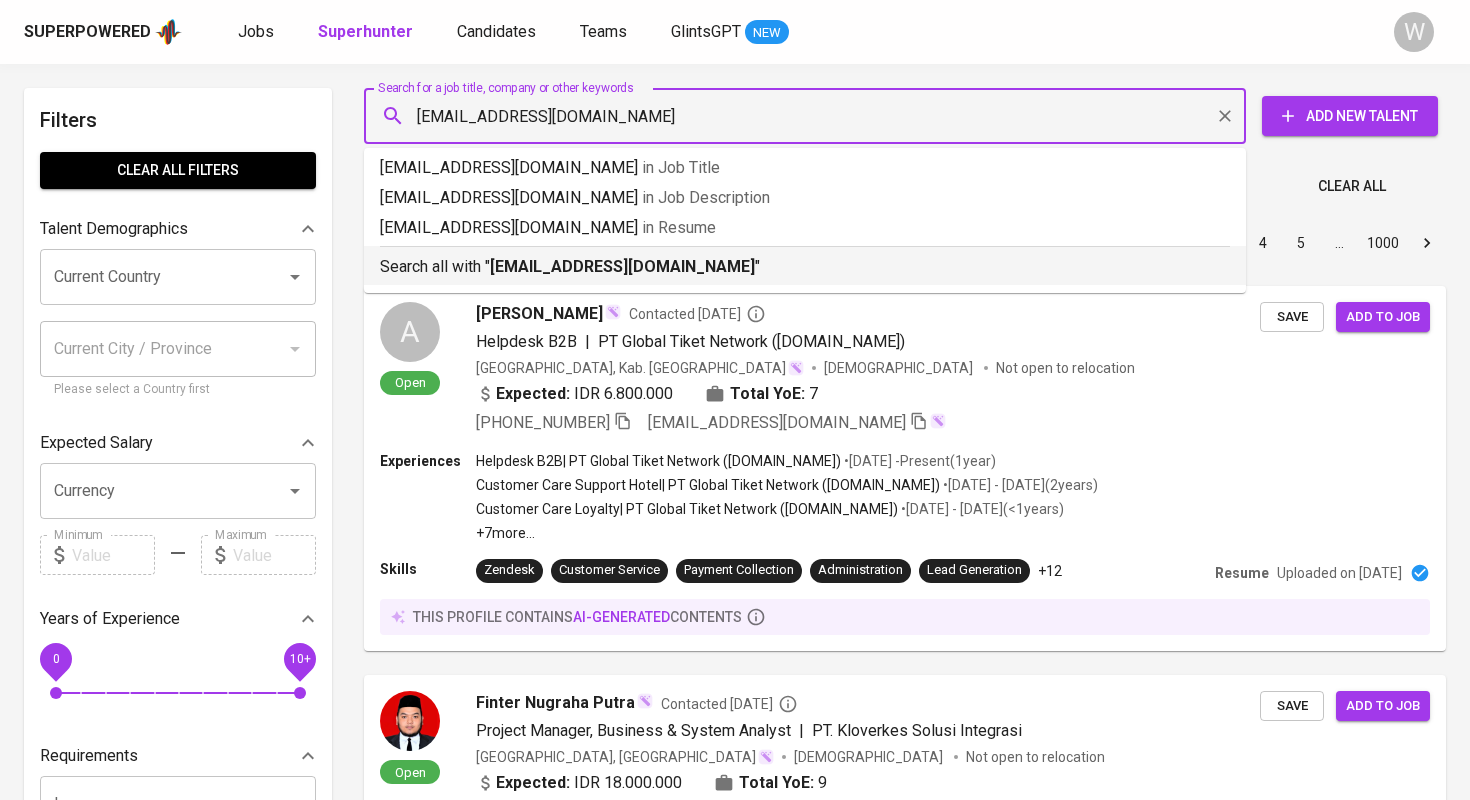 click on "[EMAIL_ADDRESS][DOMAIN_NAME]" at bounding box center (622, 266) 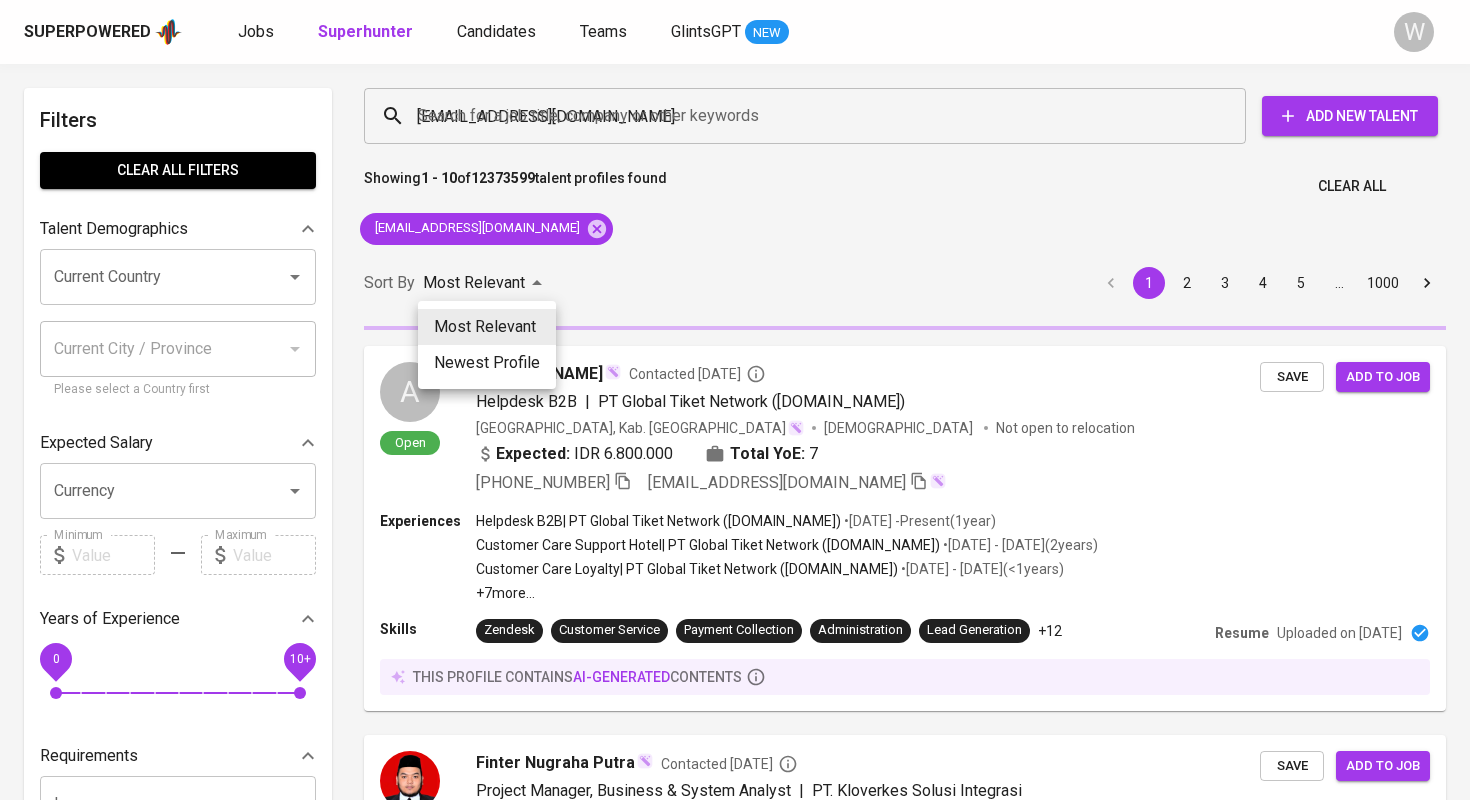 type 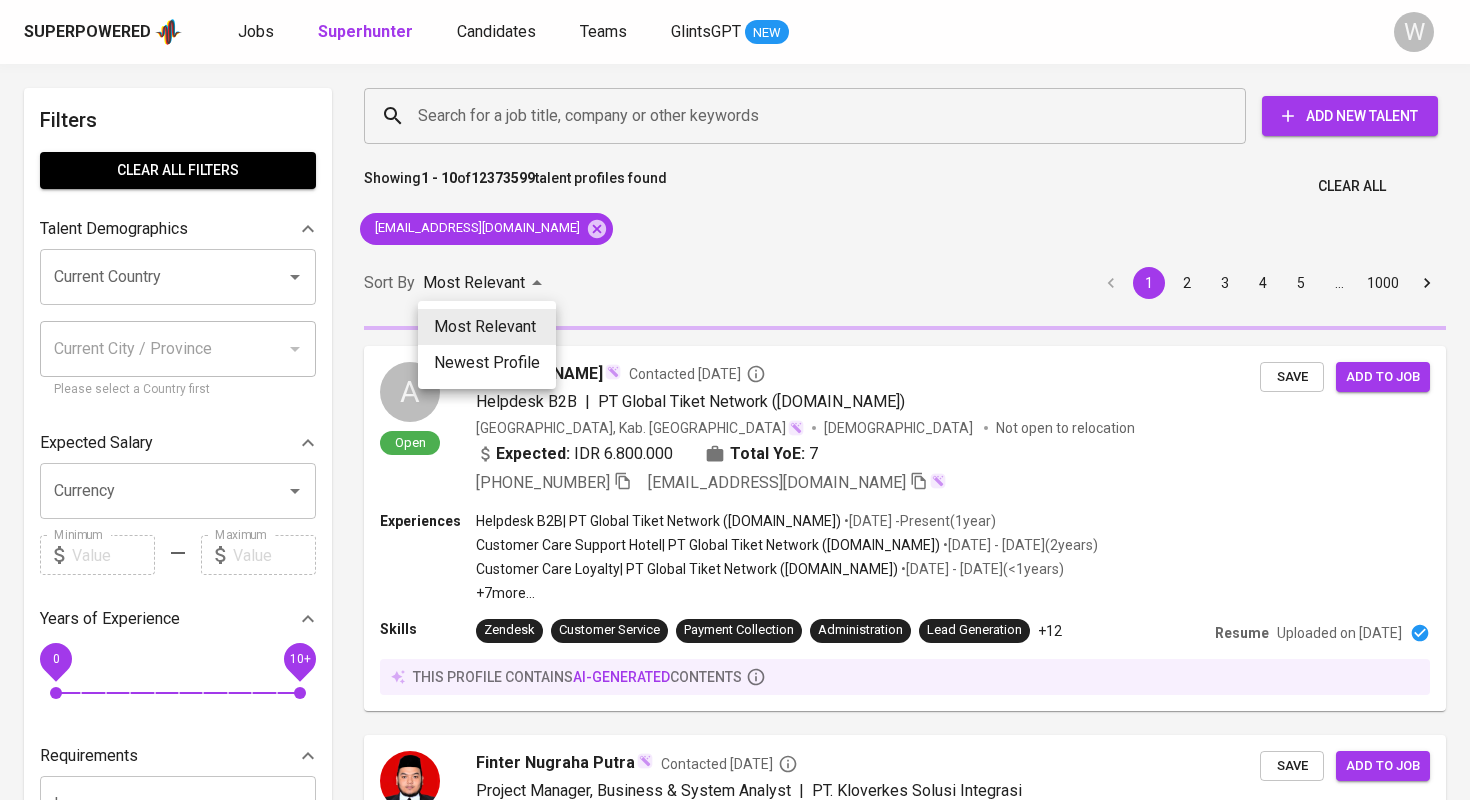 click at bounding box center (735, 400) 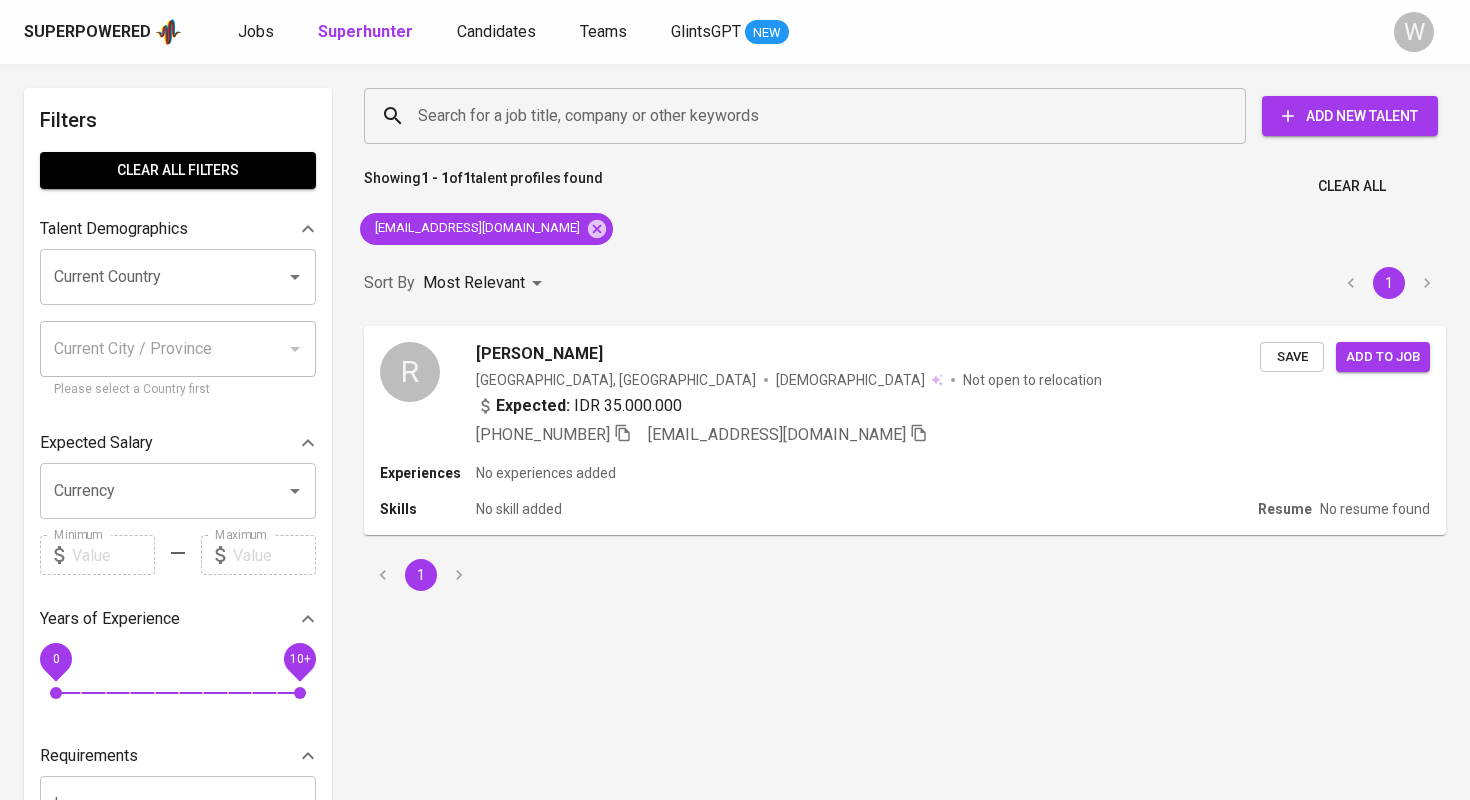 click on "Sort By Most Relevant MOST_RELEVANT 1" at bounding box center (905, 283) 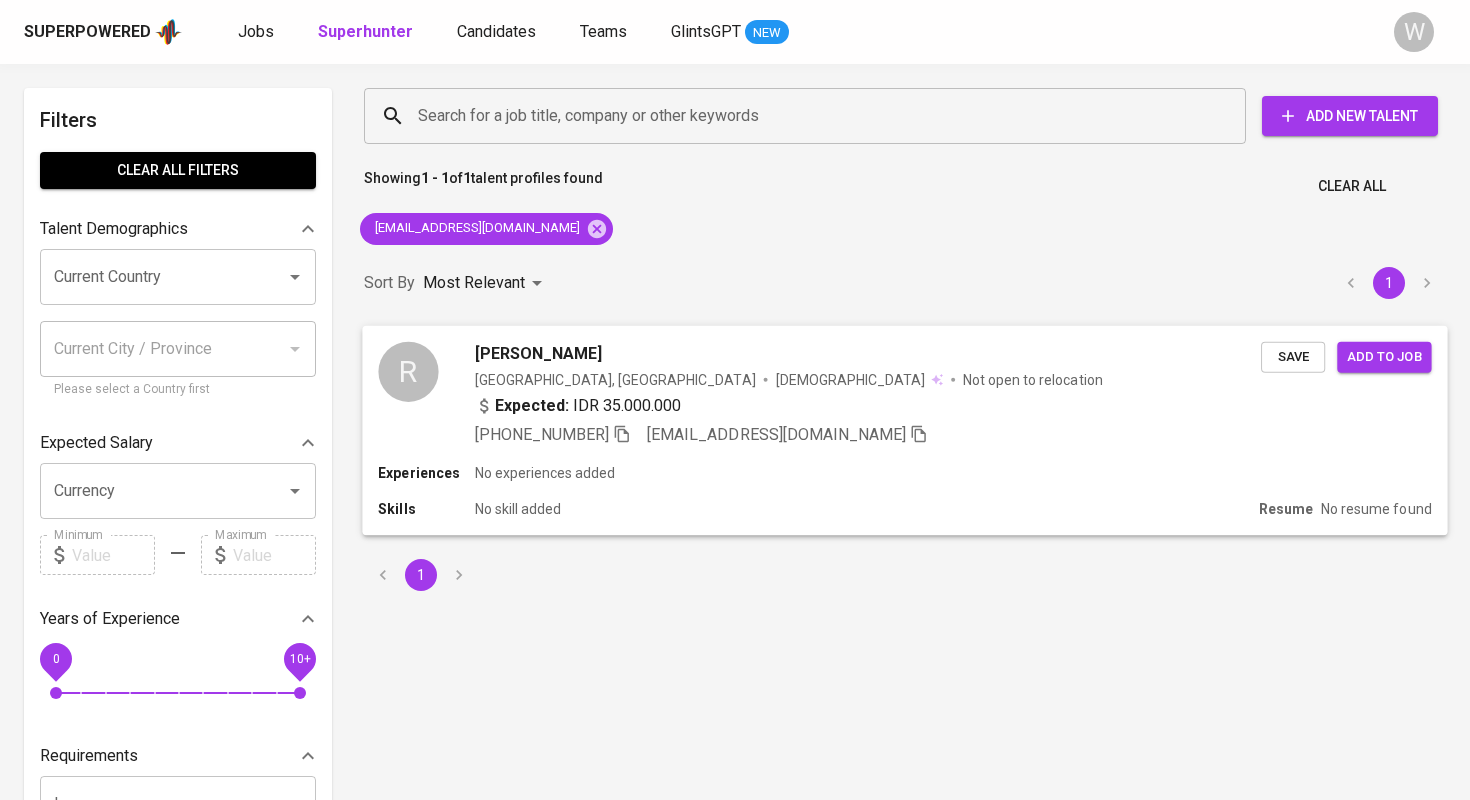 click on "Save" at bounding box center (1293, 356) 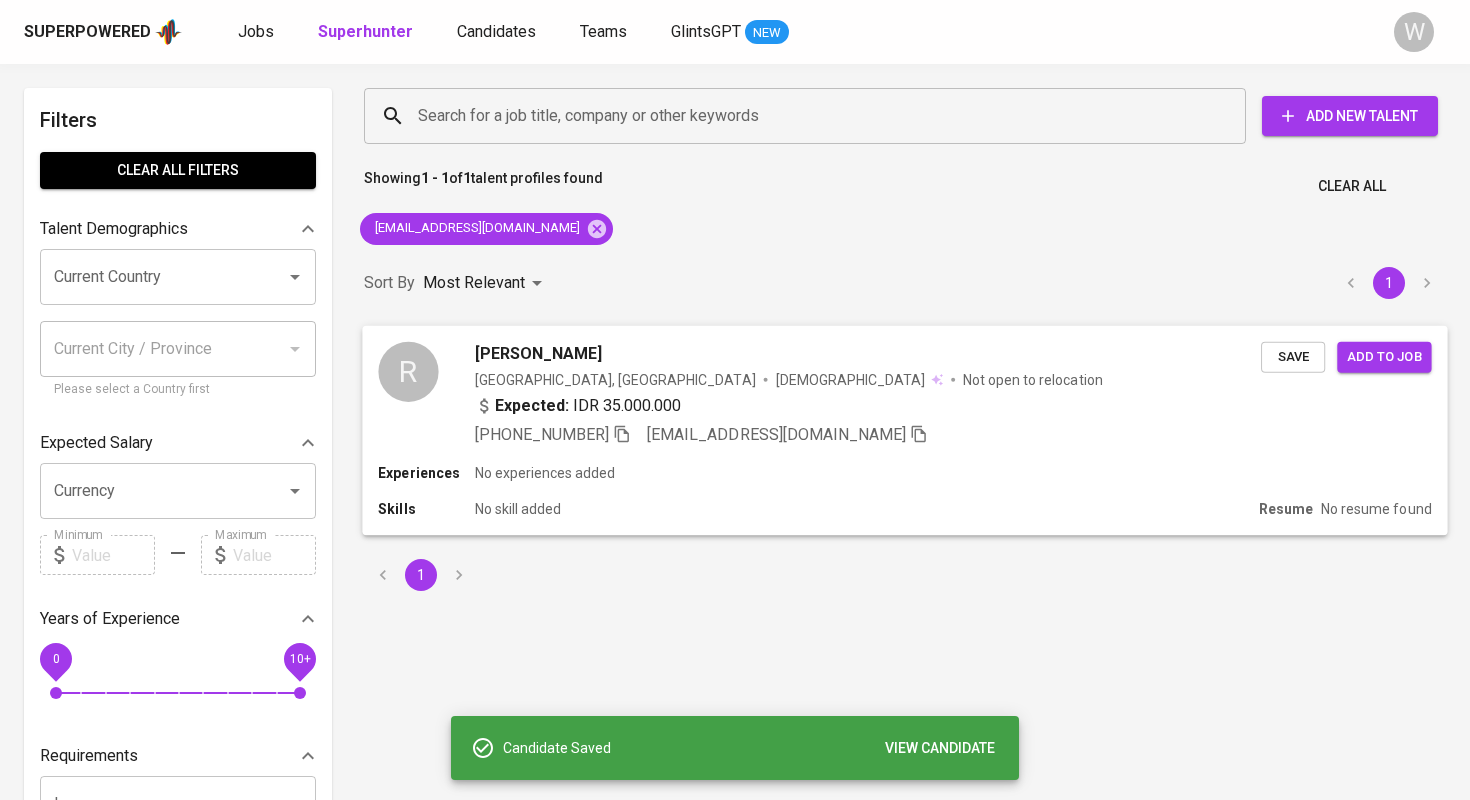 click on "+62 811-1868-089   rhadiwib@gmail.com" at bounding box center (868, 434) 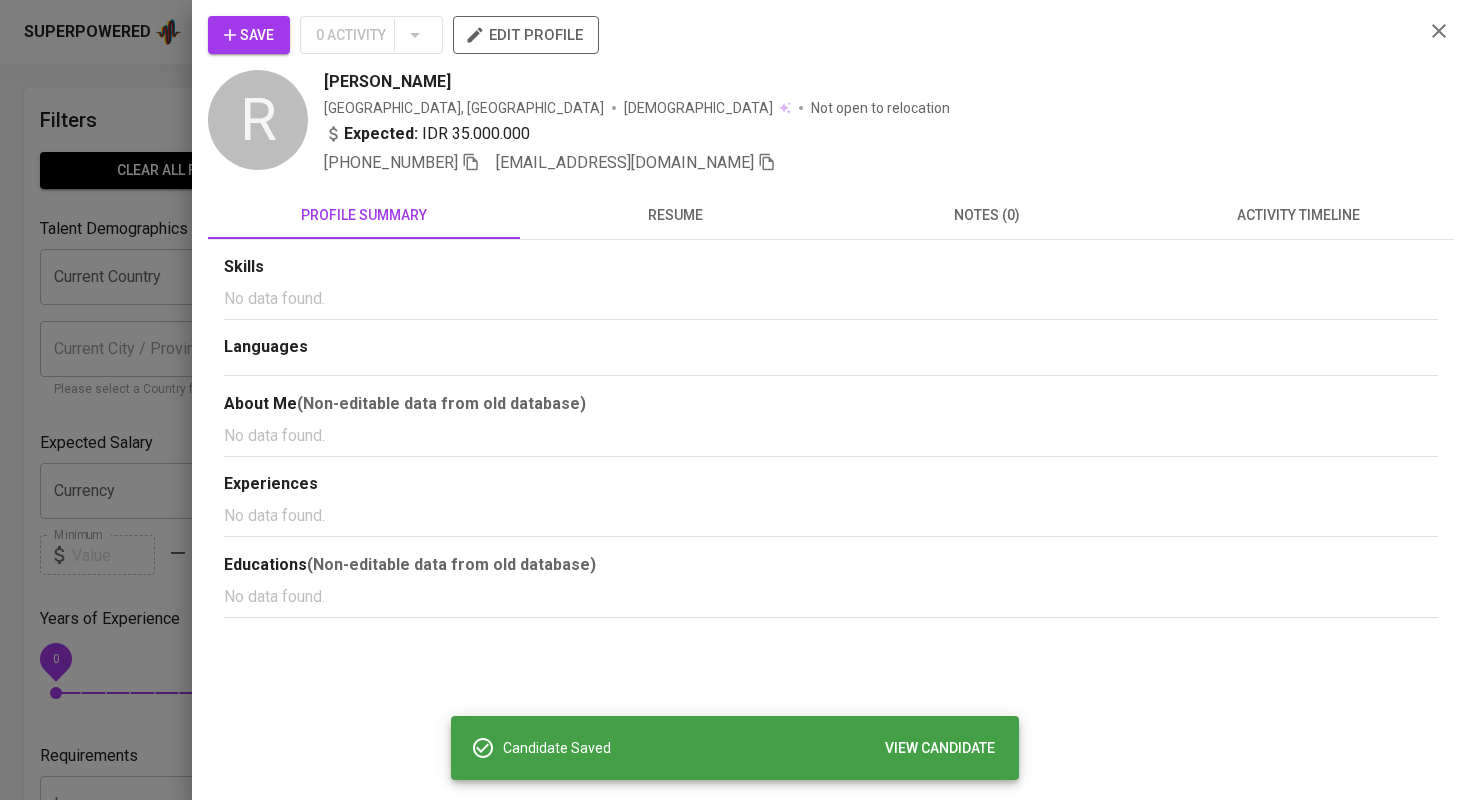 click 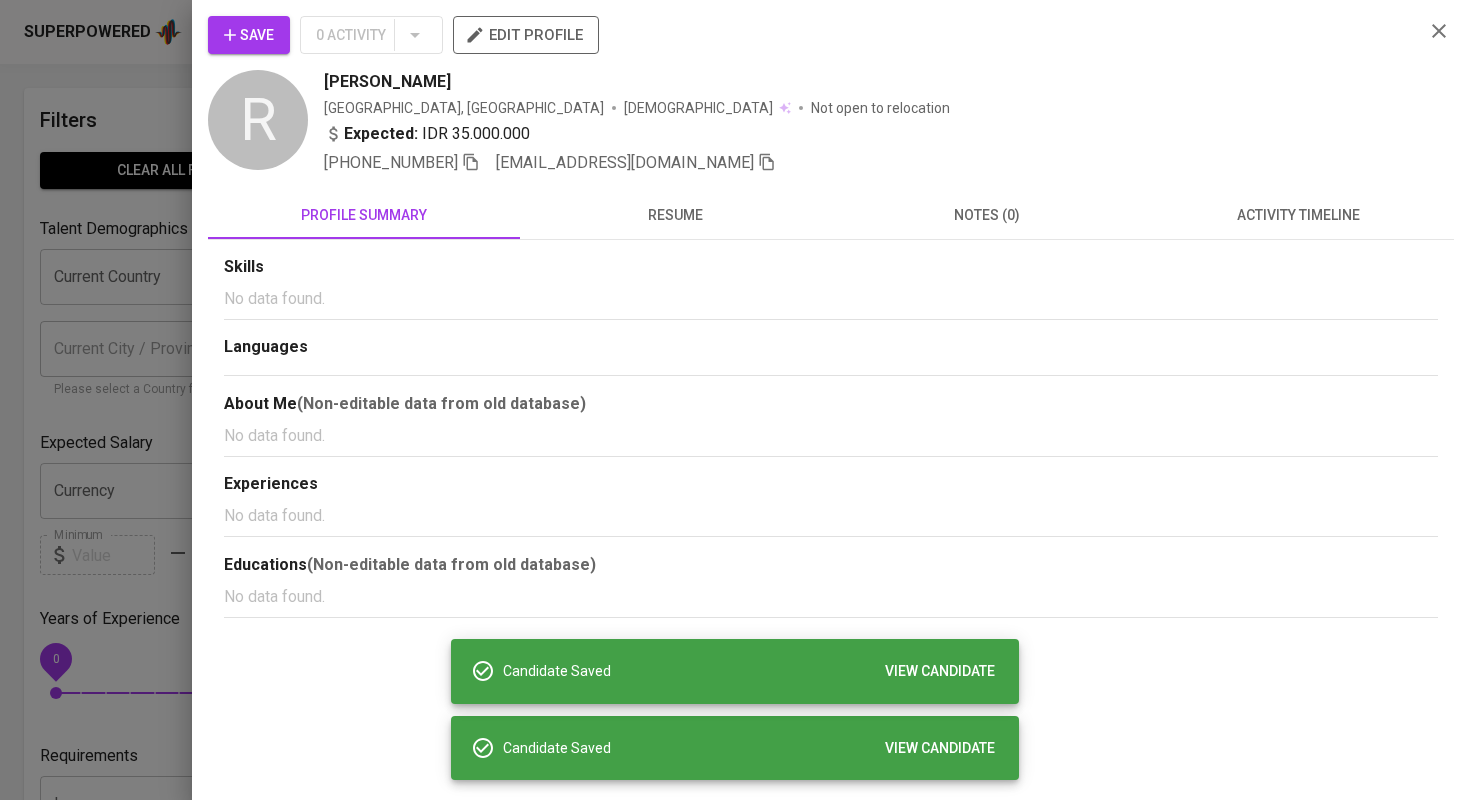 click at bounding box center [735, 400] 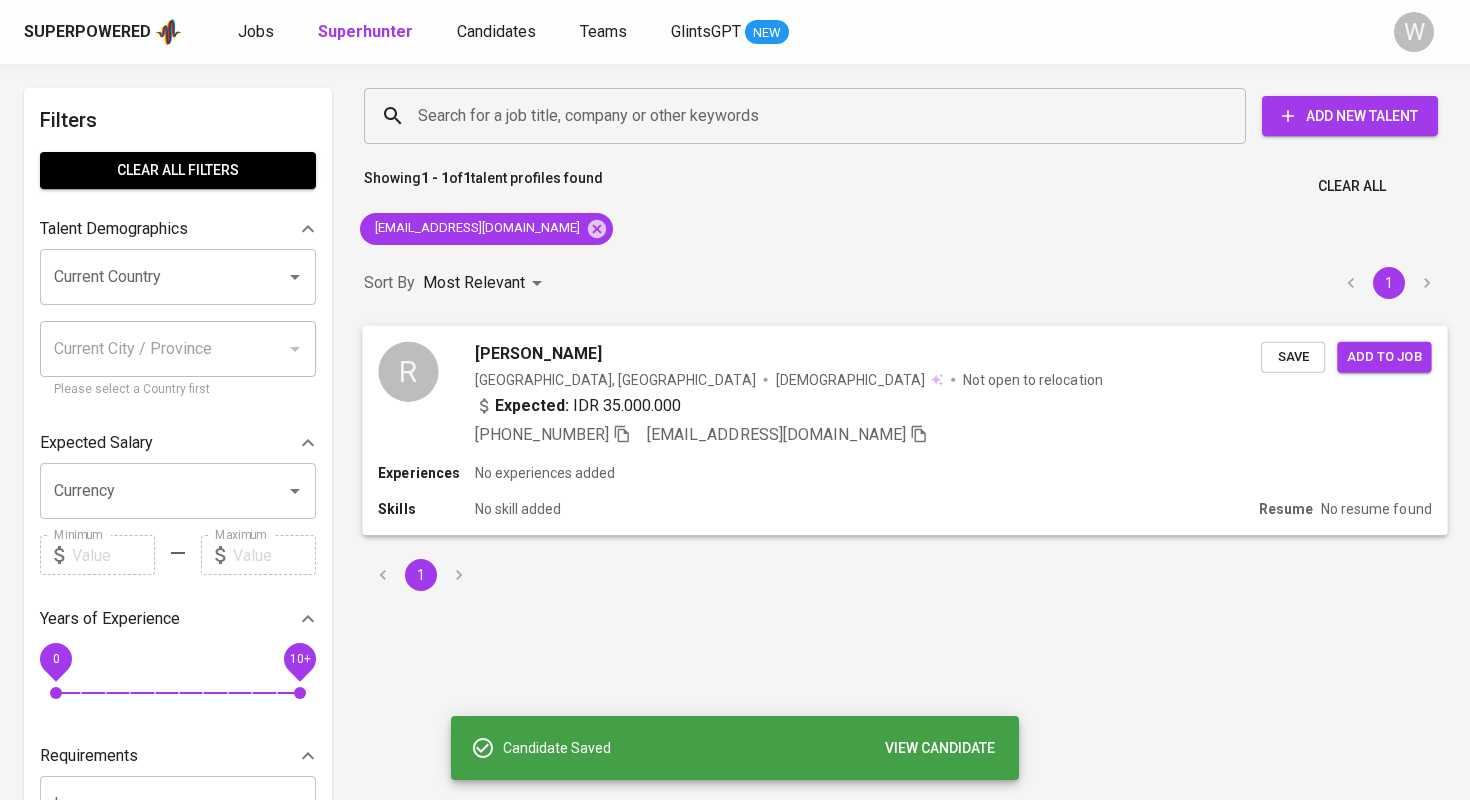 click on "Add to job" at bounding box center (1384, 356) 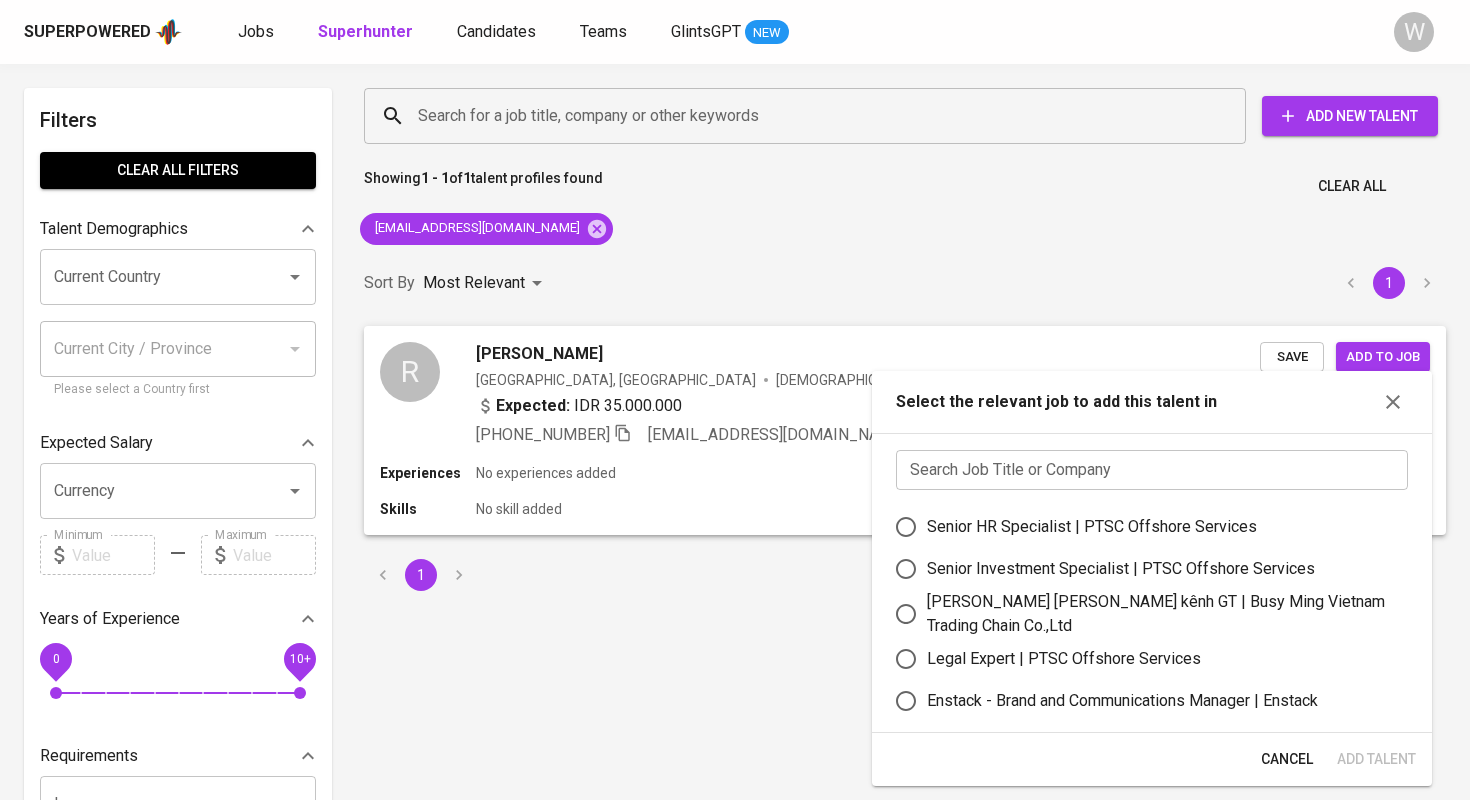 click at bounding box center [1152, 470] 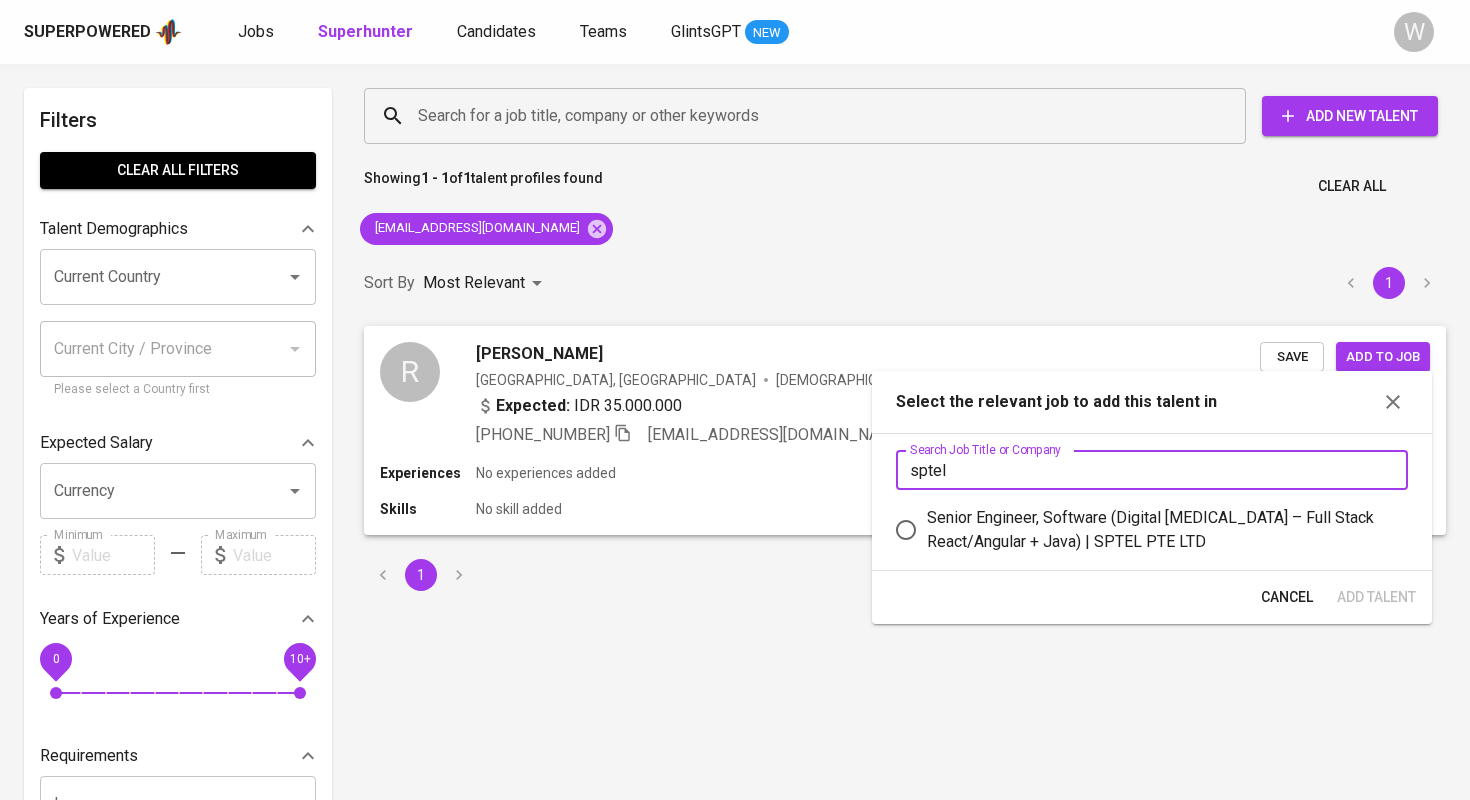type on "spiel" 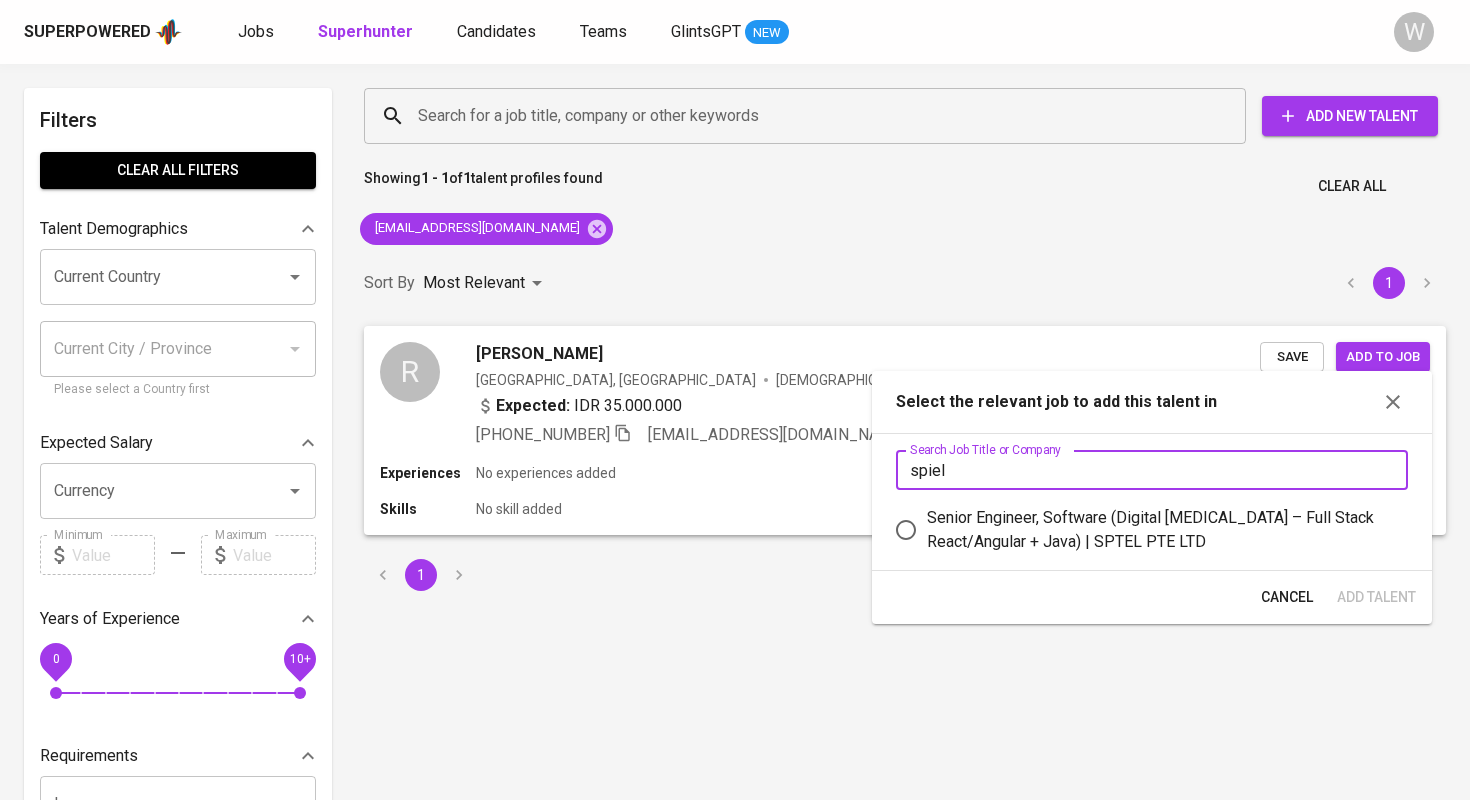 drag, startPoint x: 928, startPoint y: 507, endPoint x: 1014, endPoint y: 550, distance: 96.150925 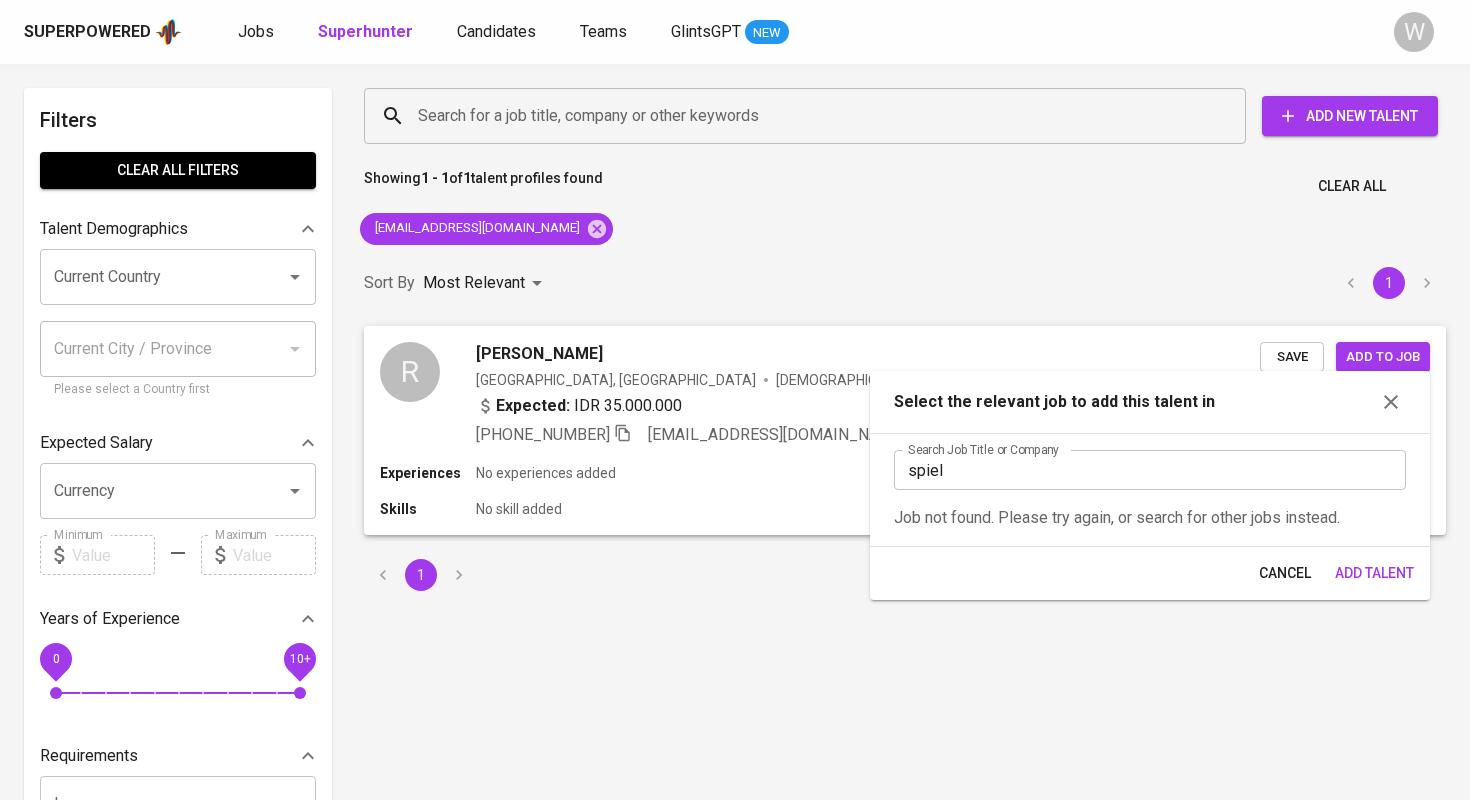 click on "spiel" at bounding box center (1150, 470) 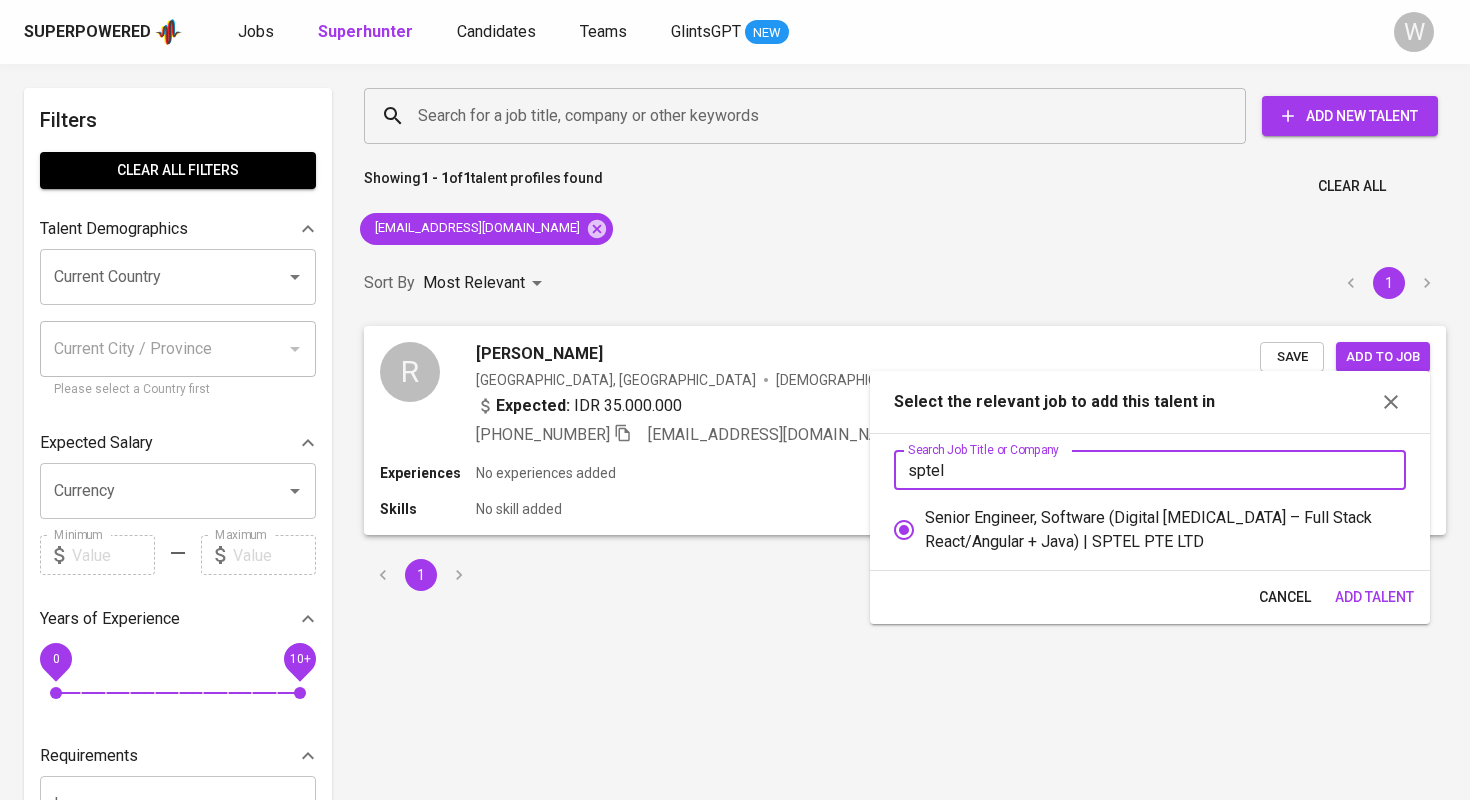 type on "sptel" 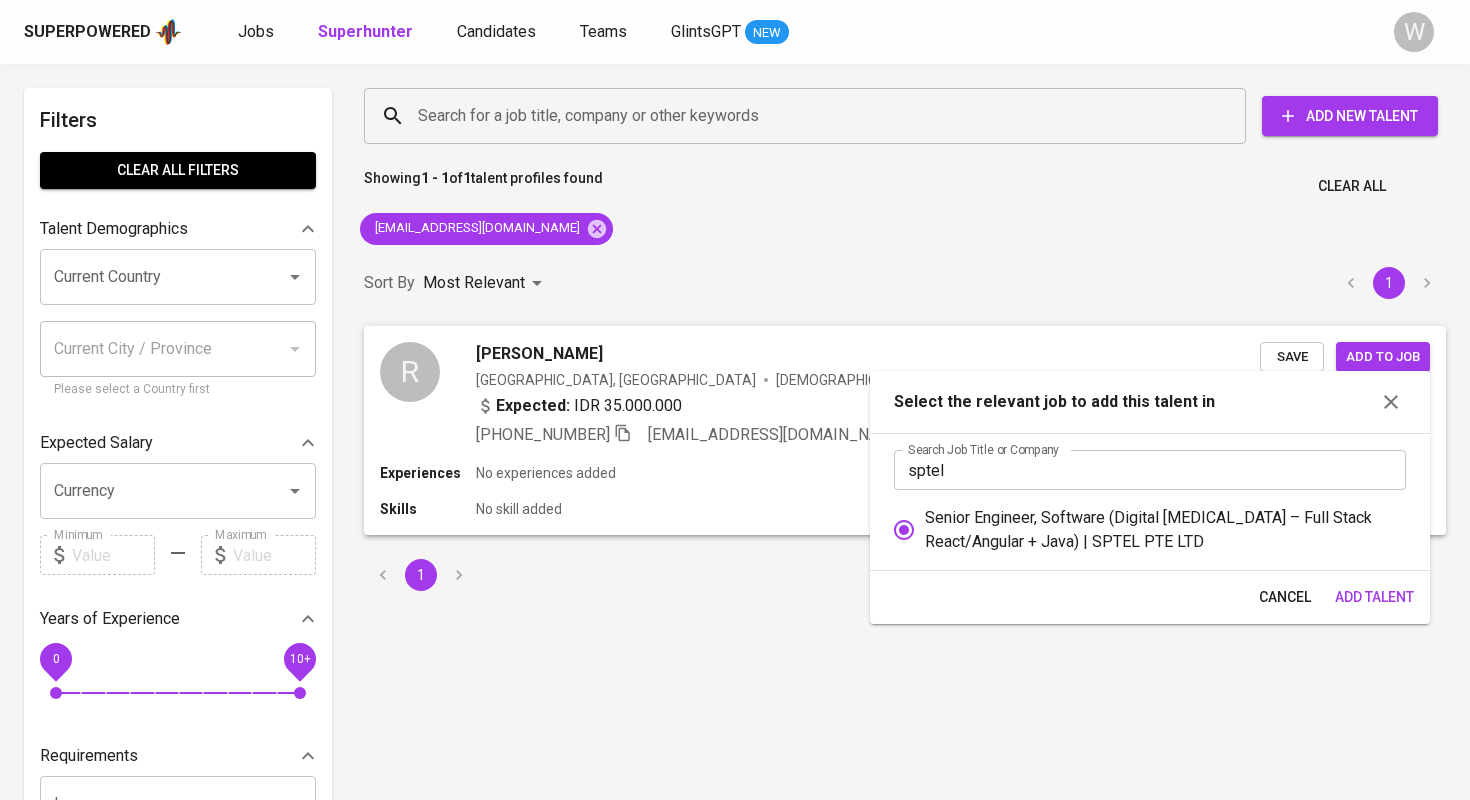 click on "Add Talent" at bounding box center (1374, 597) 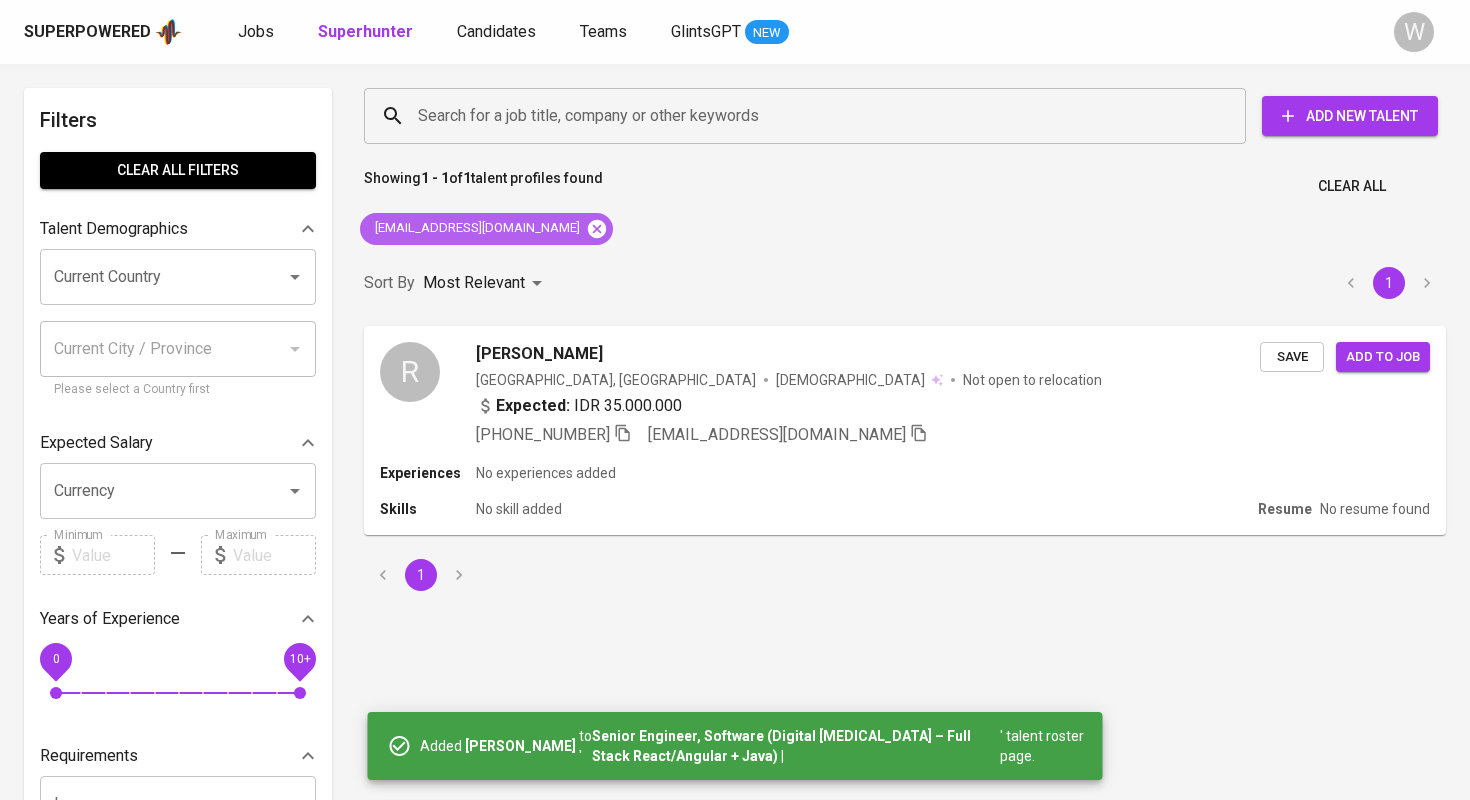 click 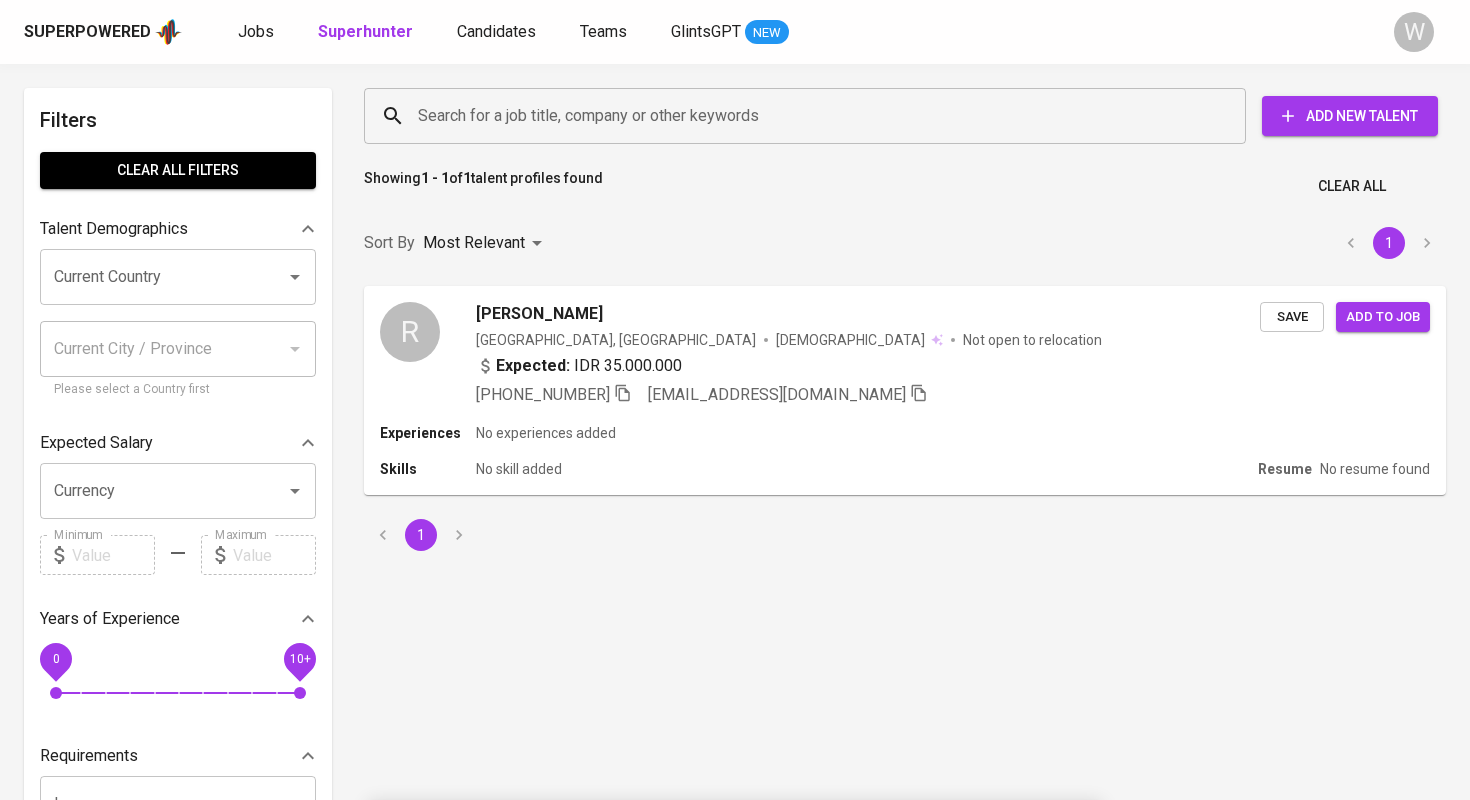 click on "Search for a job title, company or other keywords" at bounding box center (810, 116) 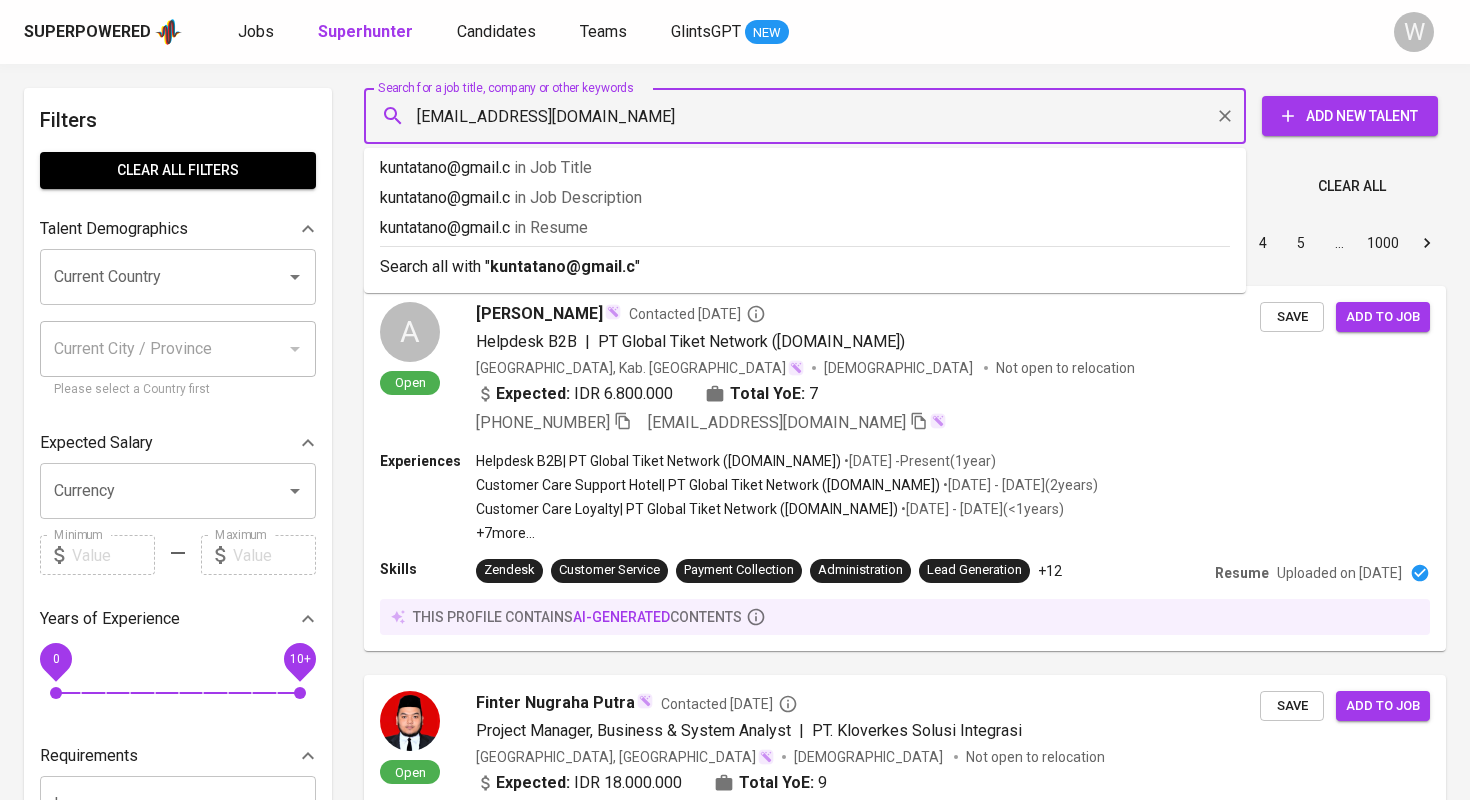 type on "kuntatano@gmail.com" 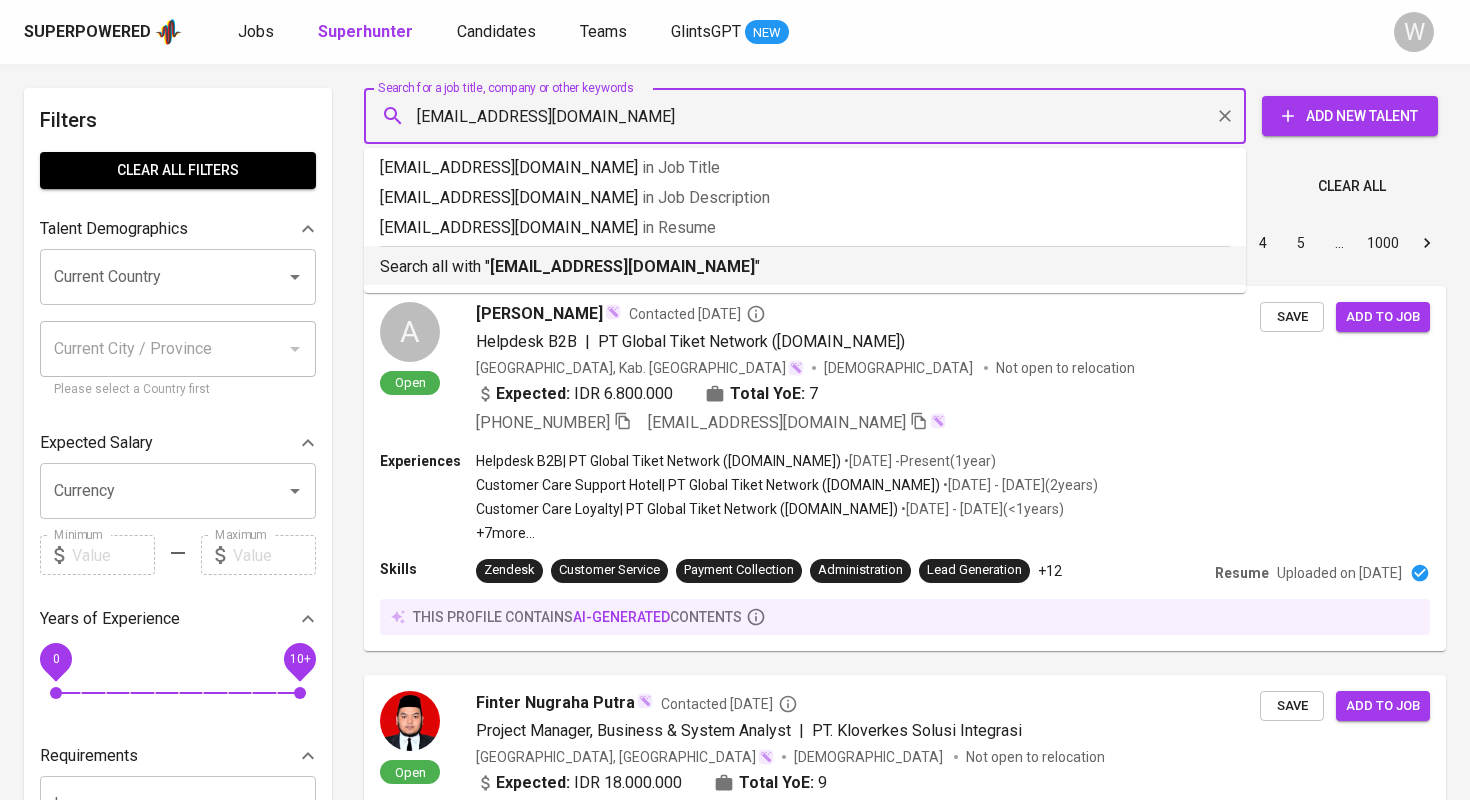 click on "kuntatano@gmail.com" at bounding box center (622, 266) 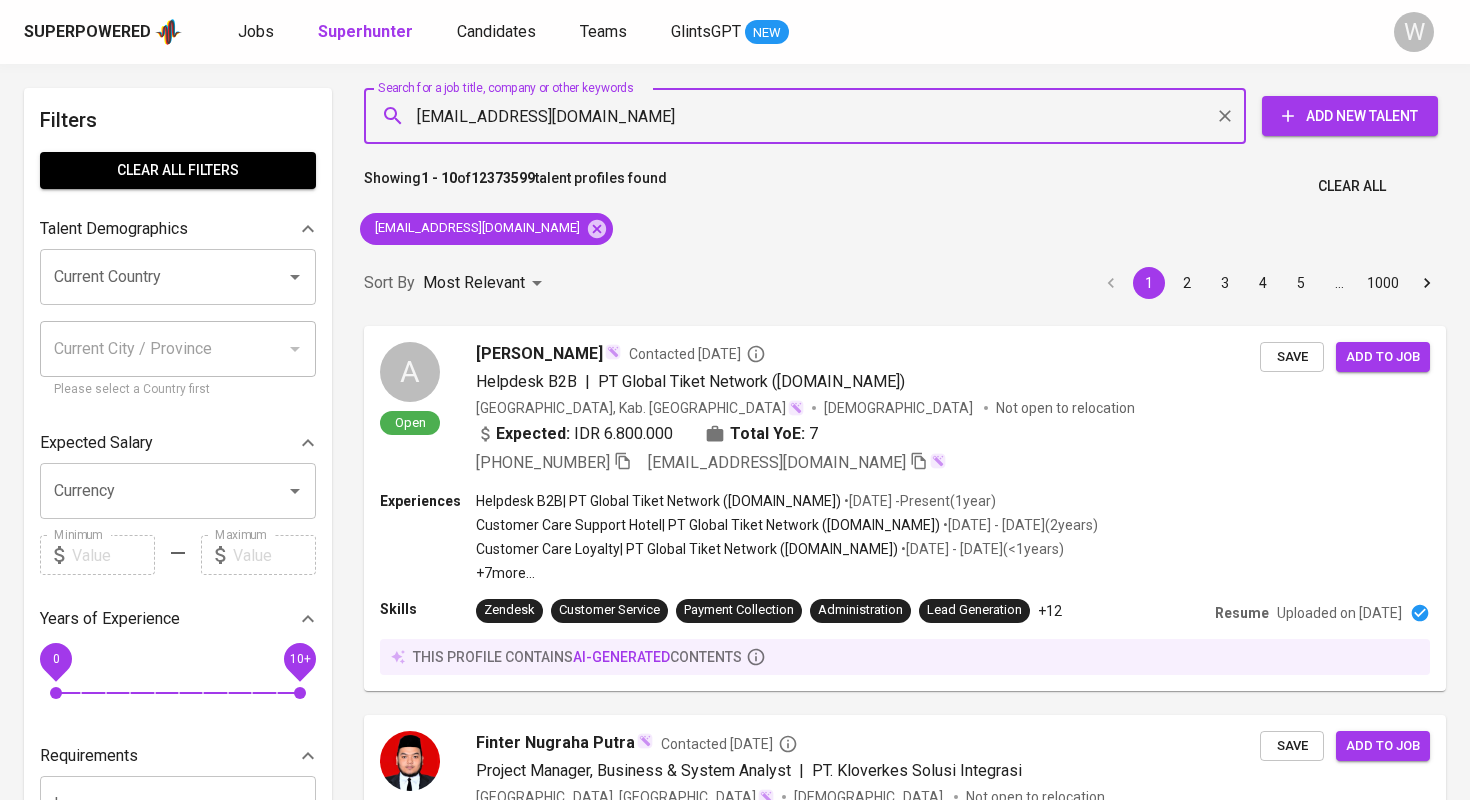 click on "Sort By Most Relevant MOST_RELEVANT 1 2 3 4 5 … 1000" at bounding box center (905, 283) 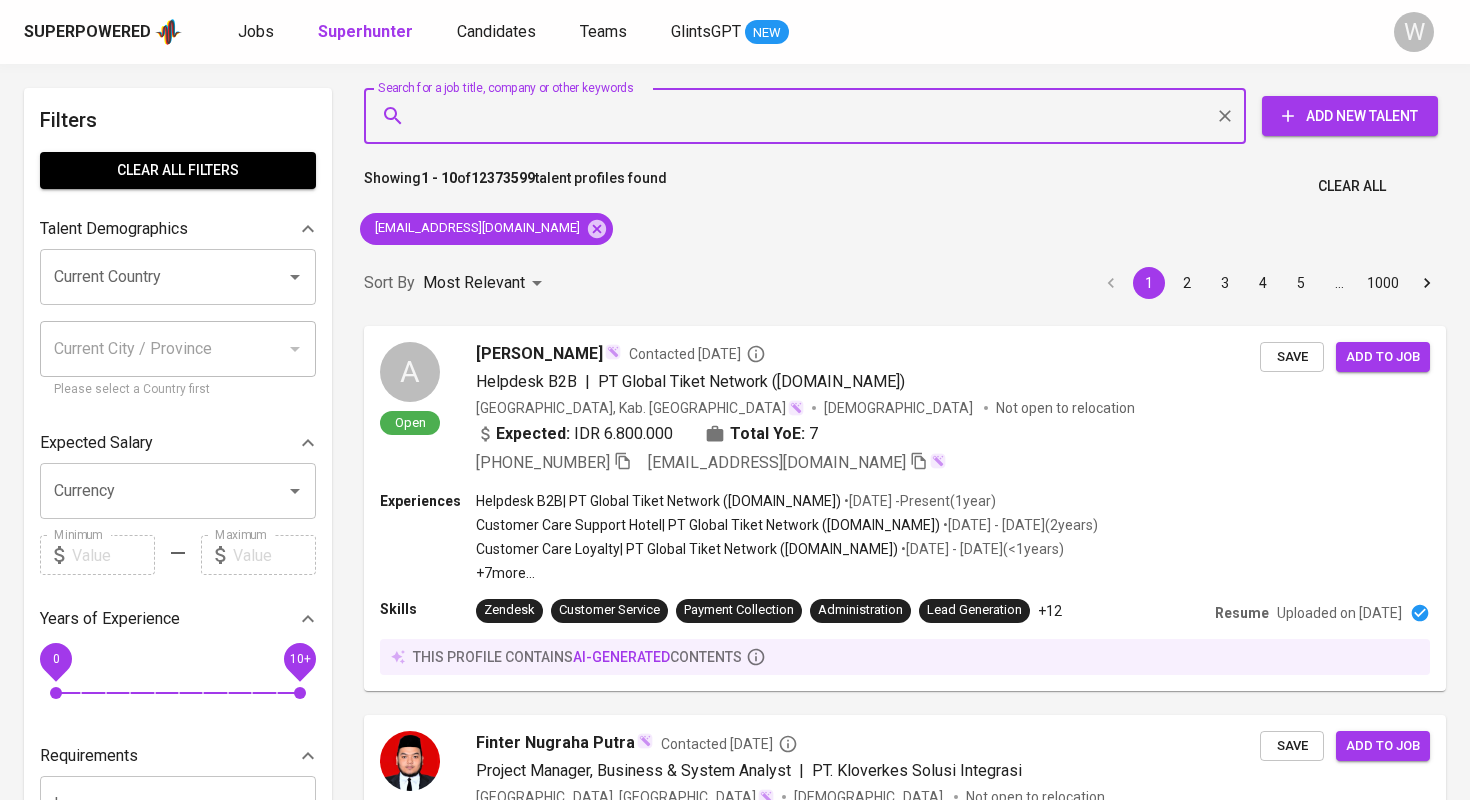 click on "Sort By Most Relevant MOST_RELEVANT 1 2 3 4 5 … 1000" at bounding box center [905, 283] 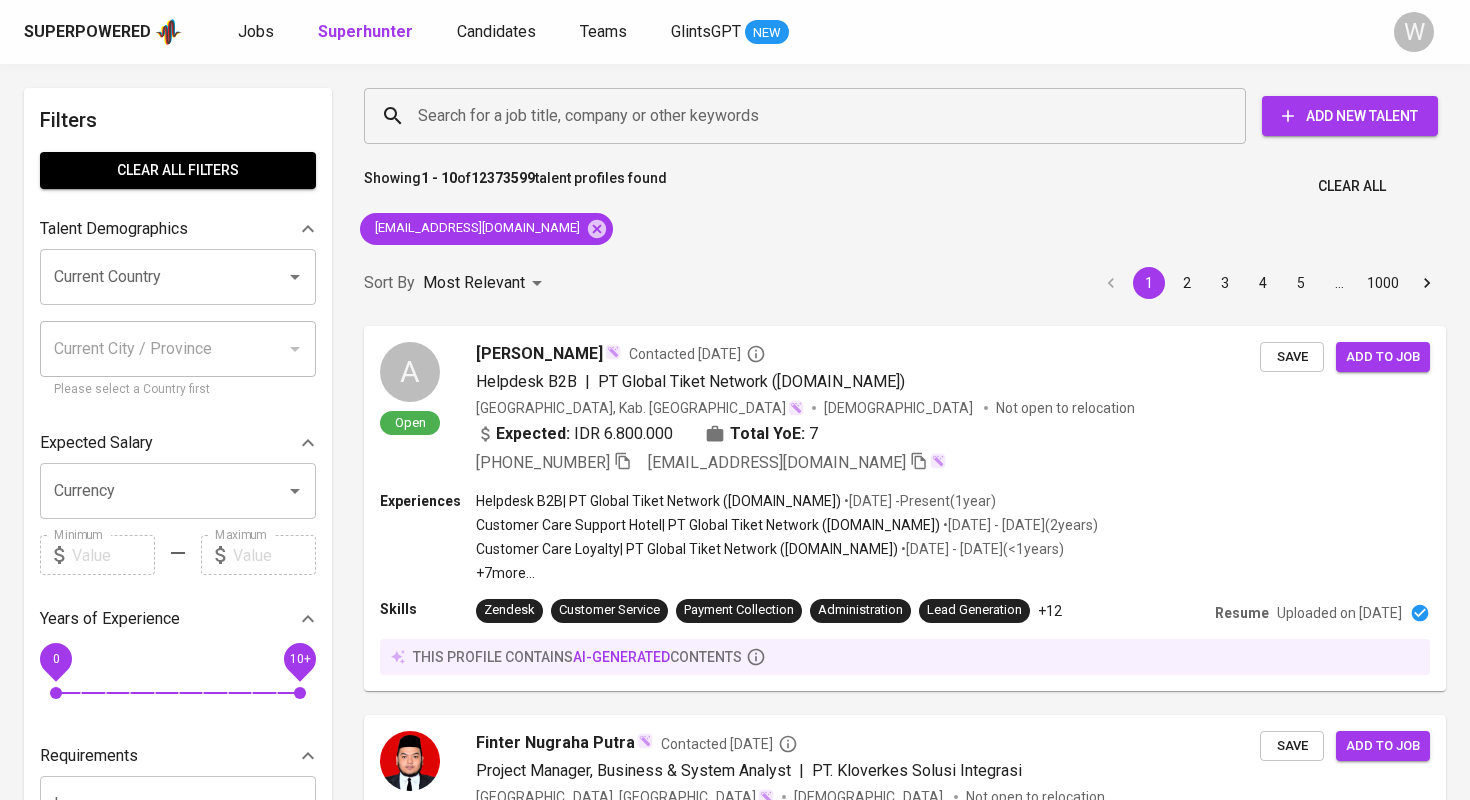 click on "Sort By Most Relevant MOST_RELEVANT 1 2 3 4 5 … 1000" at bounding box center (905, 283) 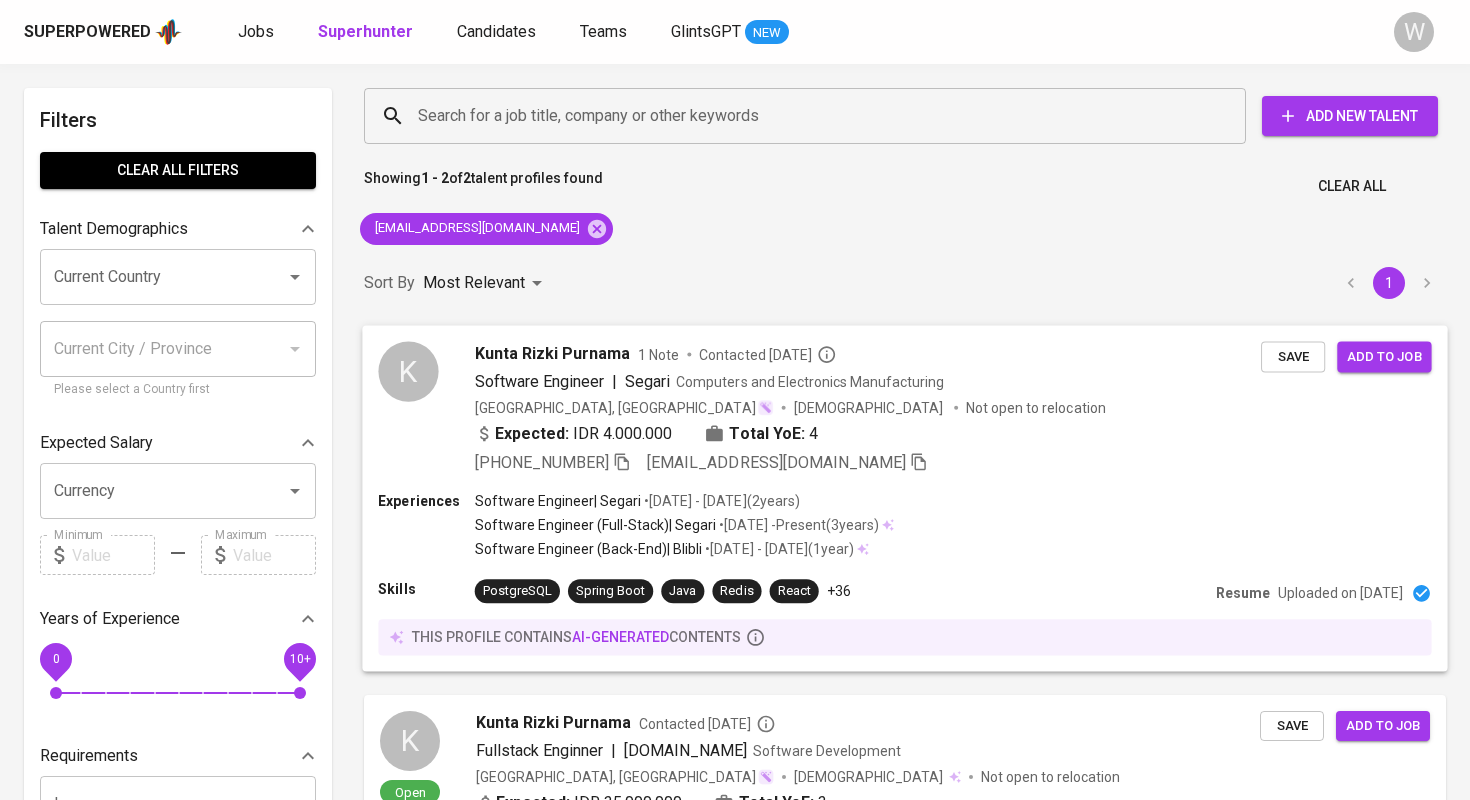 click on "+62 812-8176-2754   kuntatano@gmail.com" at bounding box center [868, 462] 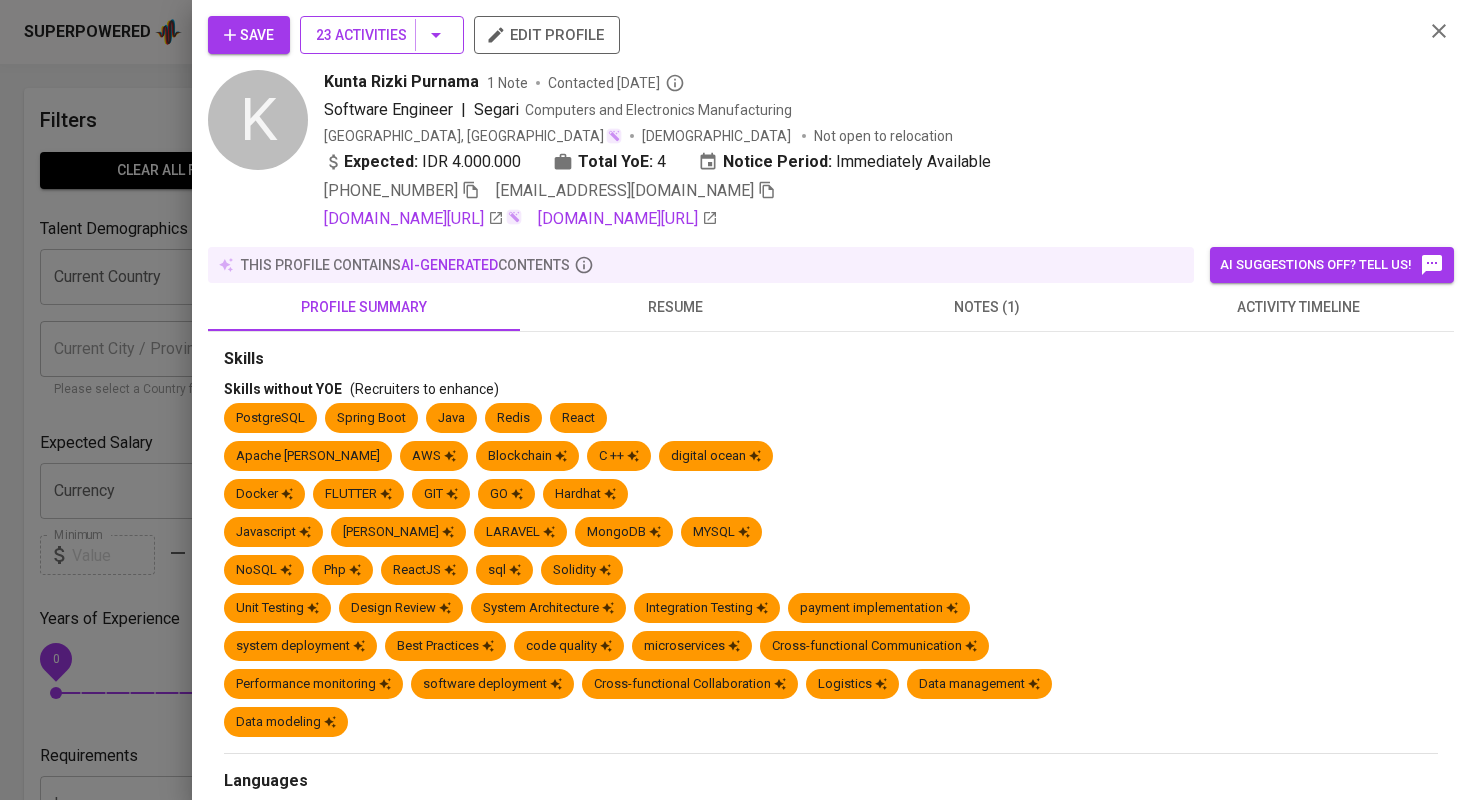 click on "23 Activities" at bounding box center (382, 35) 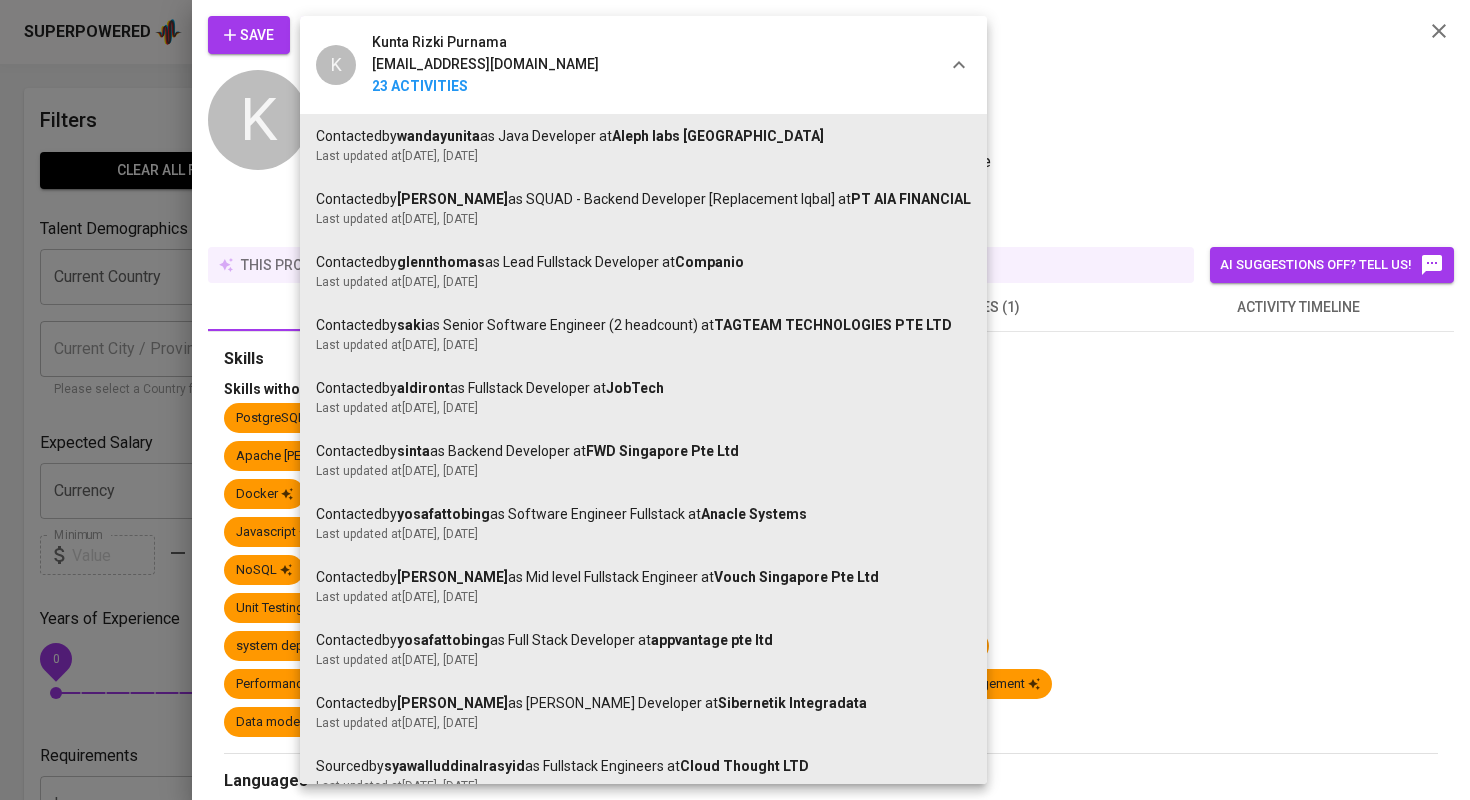 click at bounding box center [735, 400] 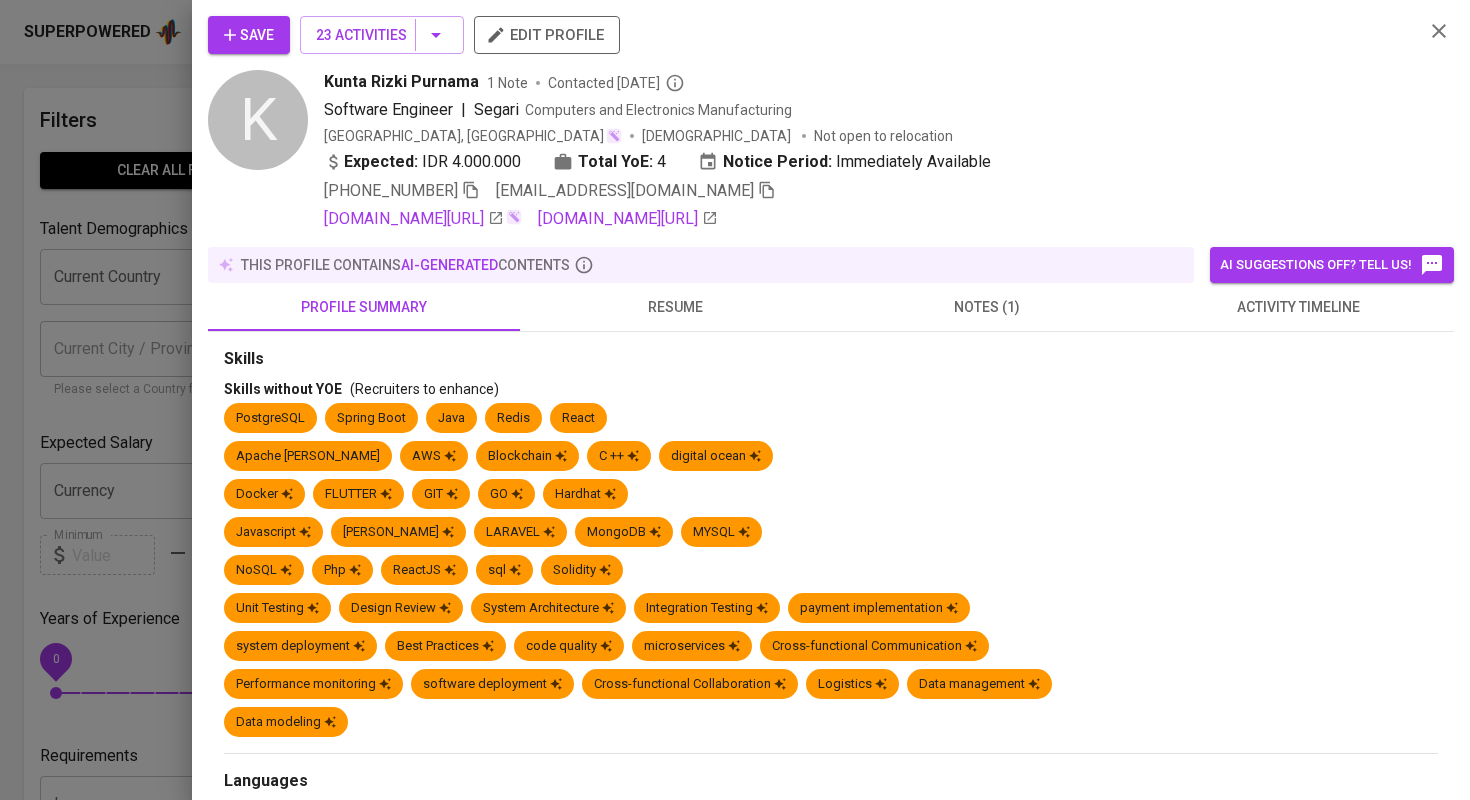 click on "Skills Skills without YOE (Recruiters to enhance) PostgreSQL Spring Boot Java Redis React Apache Kafka AWS Blockchain C ++ digital ocean Docker  FLUTTER GIT GO Hardhat Javascript  Jenkins LARAVEL MongoDB MYSQL NoSQL Php  ReactJS sql  Solidity Unit Testing Design Review System Architecture Integration Testing payment implementation system deployment Best Practices code quality microservices Cross-functional Communication Performance monitoring software deployment Cross-functional Collaboration Logistics Data management Data modeling Languages Indonesian English About Me  (Non-editable data from old database) No data found. Experiences Software Engineer (Full Stack Developer) Mar 2022 - Aug 2024 Segari   (Computers and Electronics Manufacturing) 2  years Inferred Skill(s) No data found. Educations  (Non-editable data from old database) Bachelor of Computer Science Aug 2017  -  Jun 2021 Universitas Bina Nusantara 4 years below are  AI-generated  contents Experiences Software Engineer (Full-Stack) Mar 2022 -" at bounding box center (831, 1051) 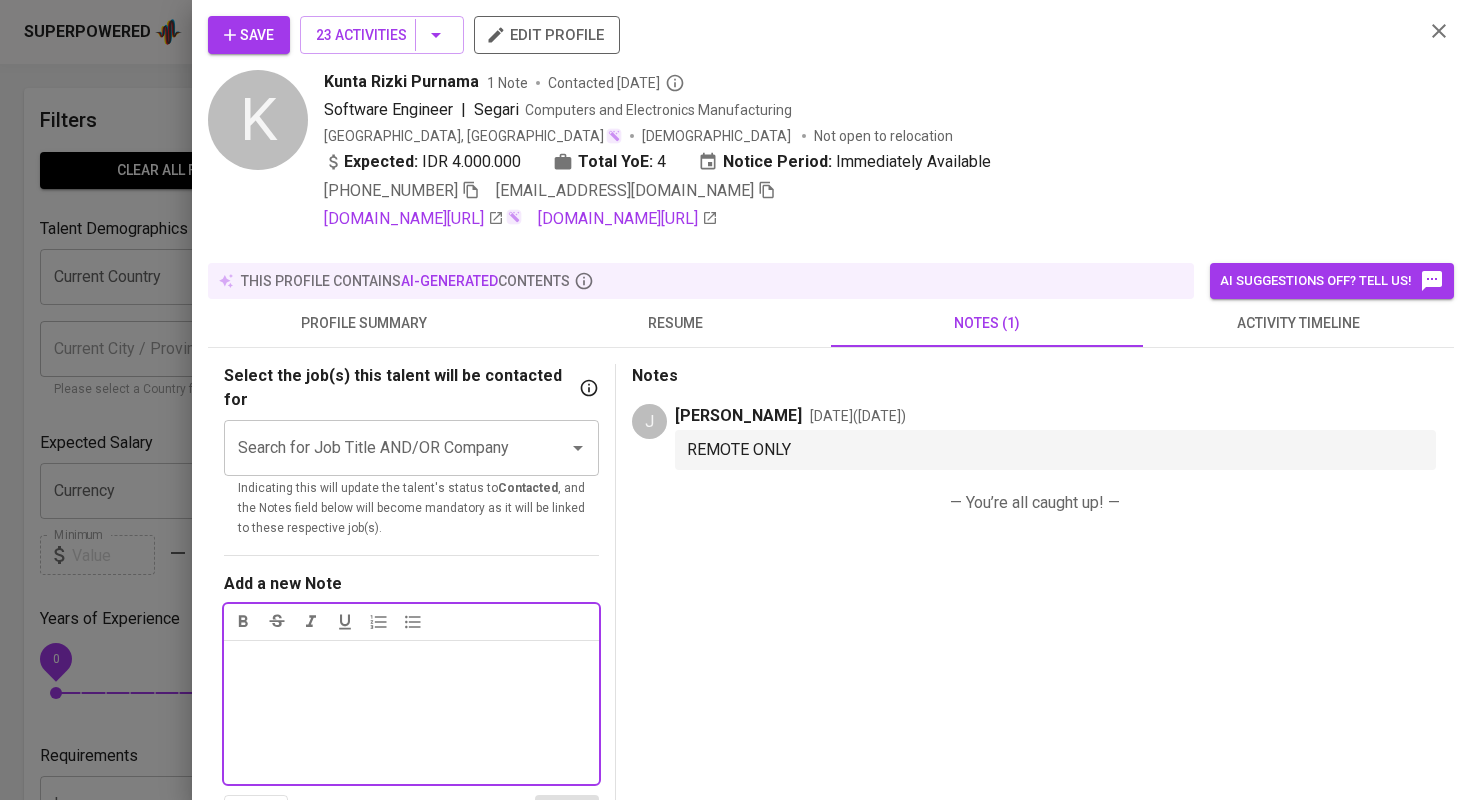 click on "notes (1)" at bounding box center [987, 323] 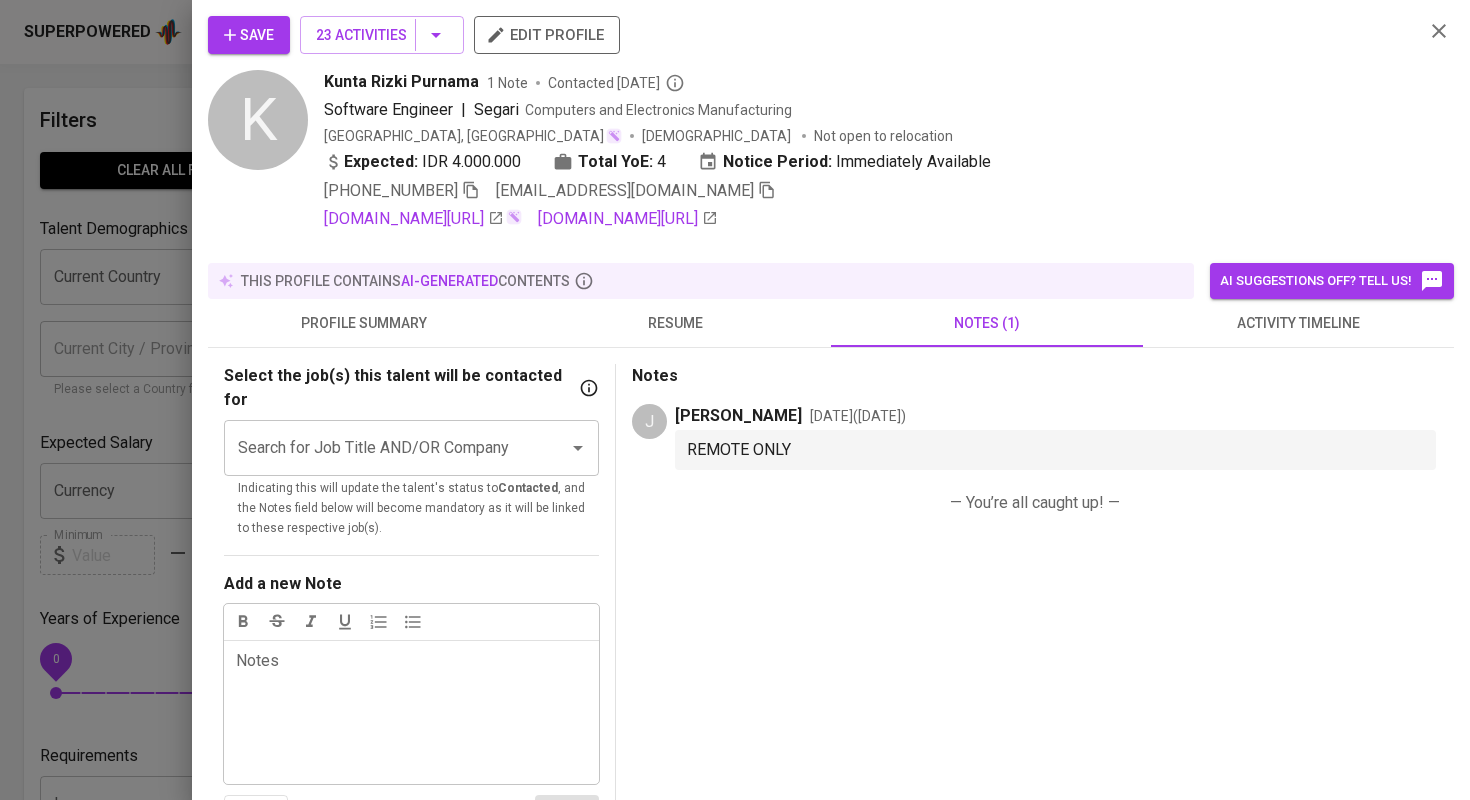 click on "activity timeline" at bounding box center [1299, 323] 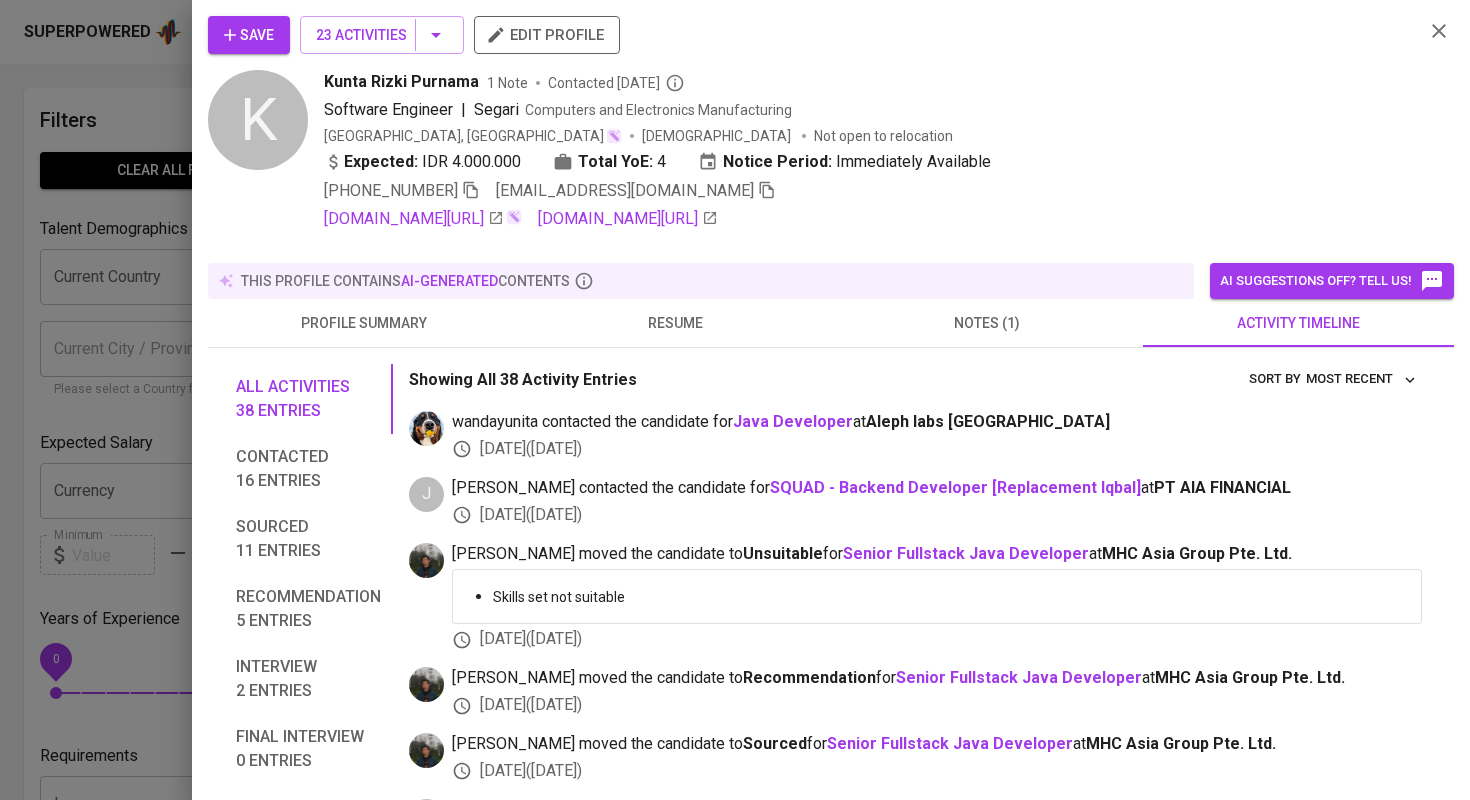click at bounding box center (735, 400) 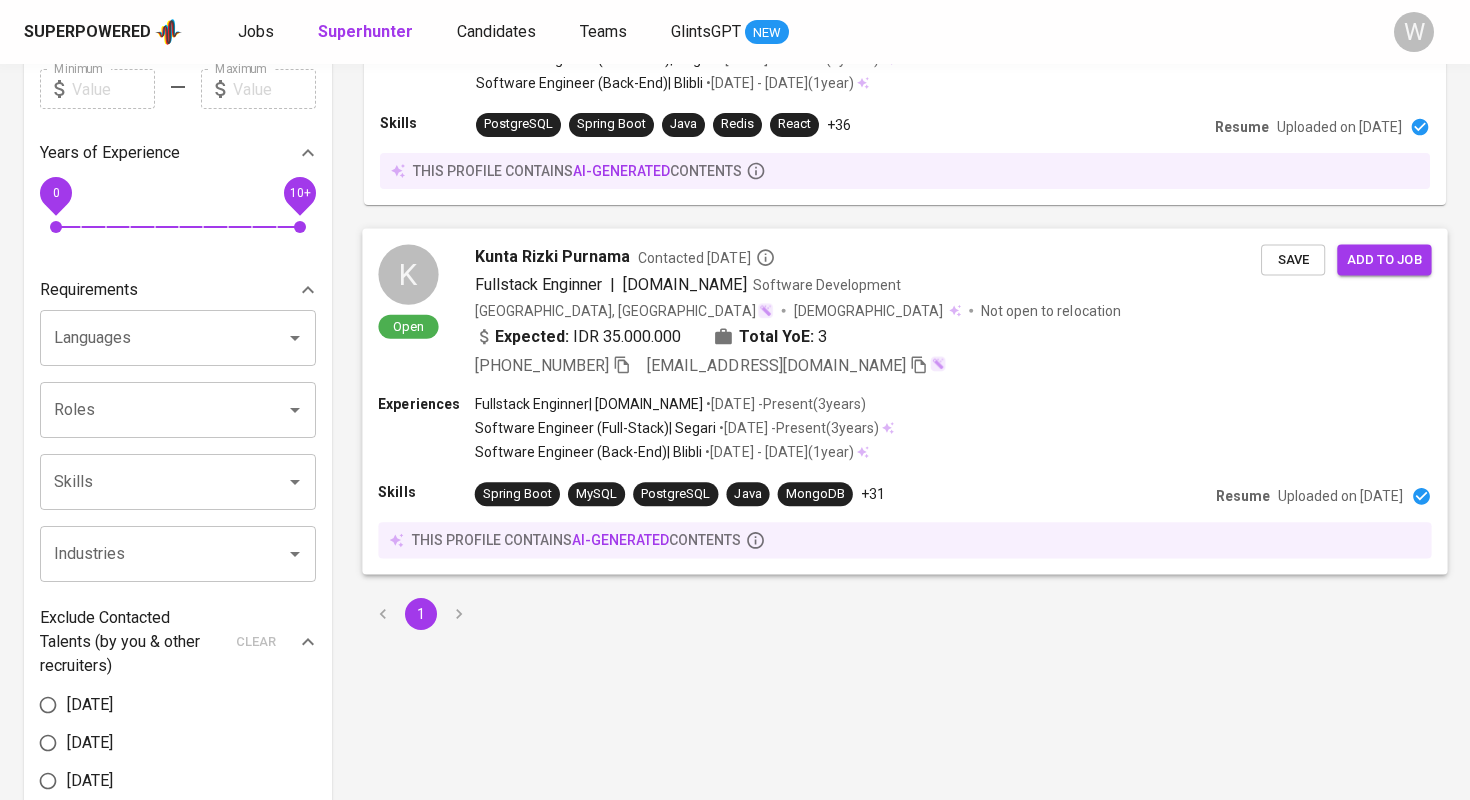 scroll, scrollTop: 61, scrollLeft: 0, axis: vertical 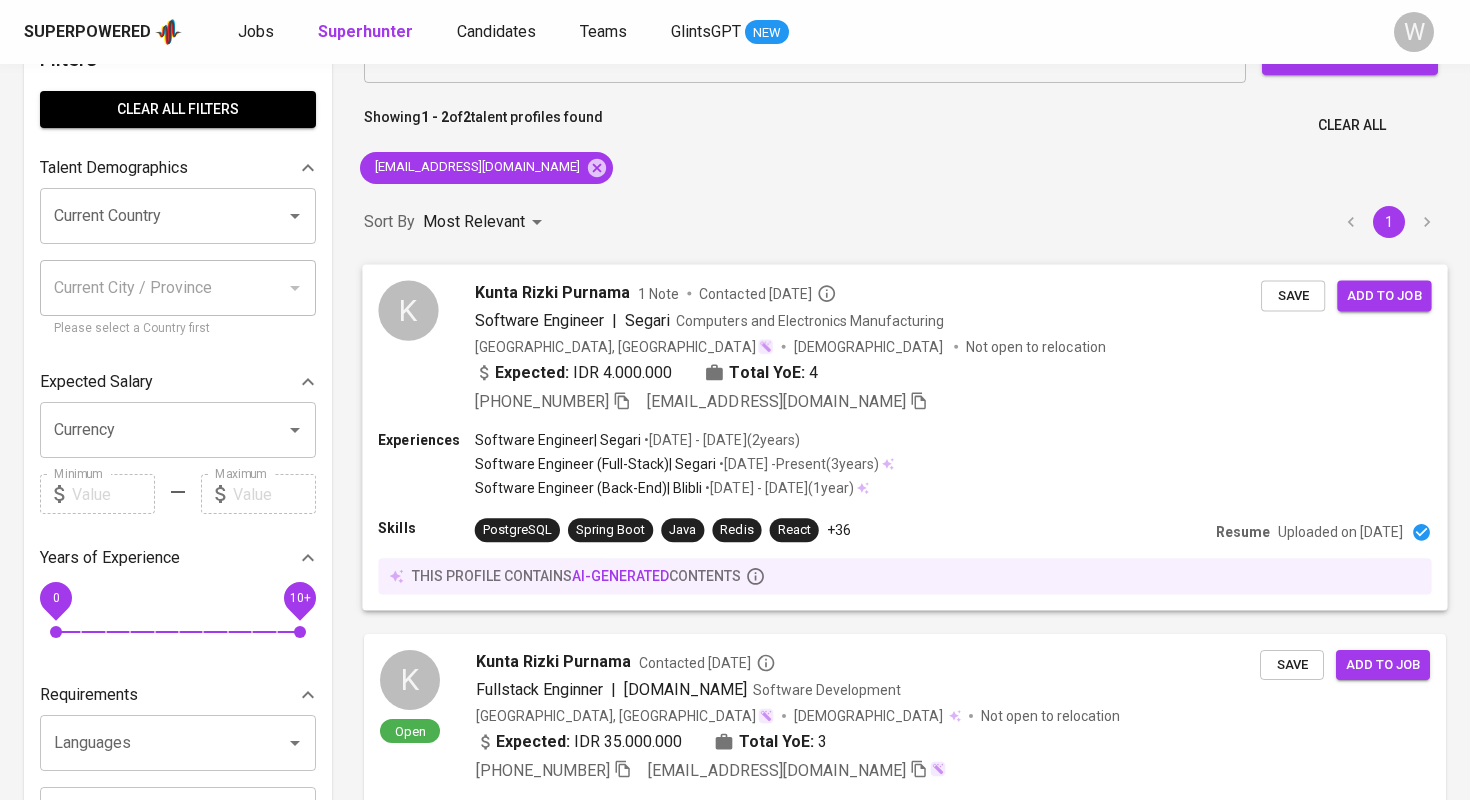 click on "Save" at bounding box center [1293, 295] 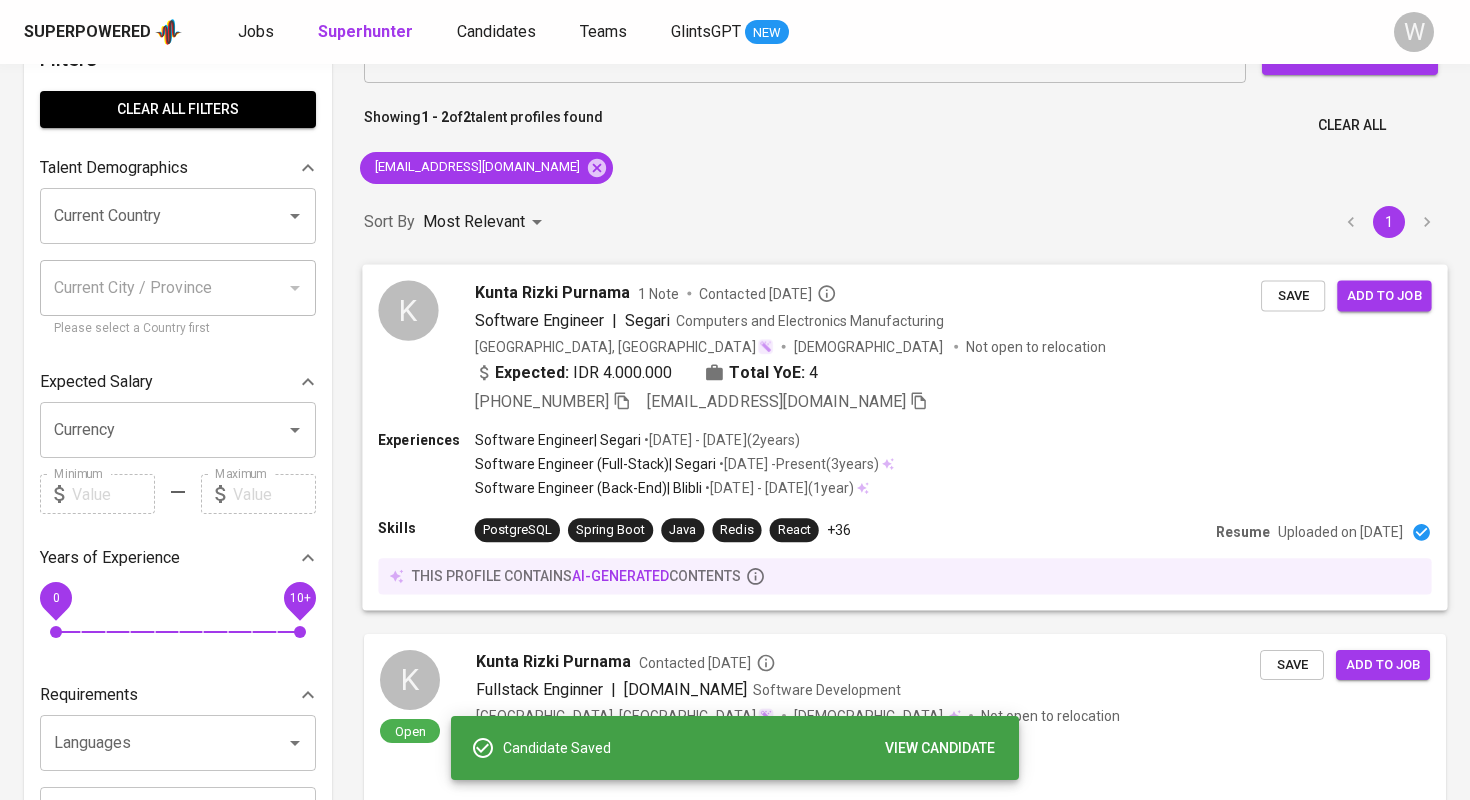 click on "Add to job" at bounding box center [1384, 295] 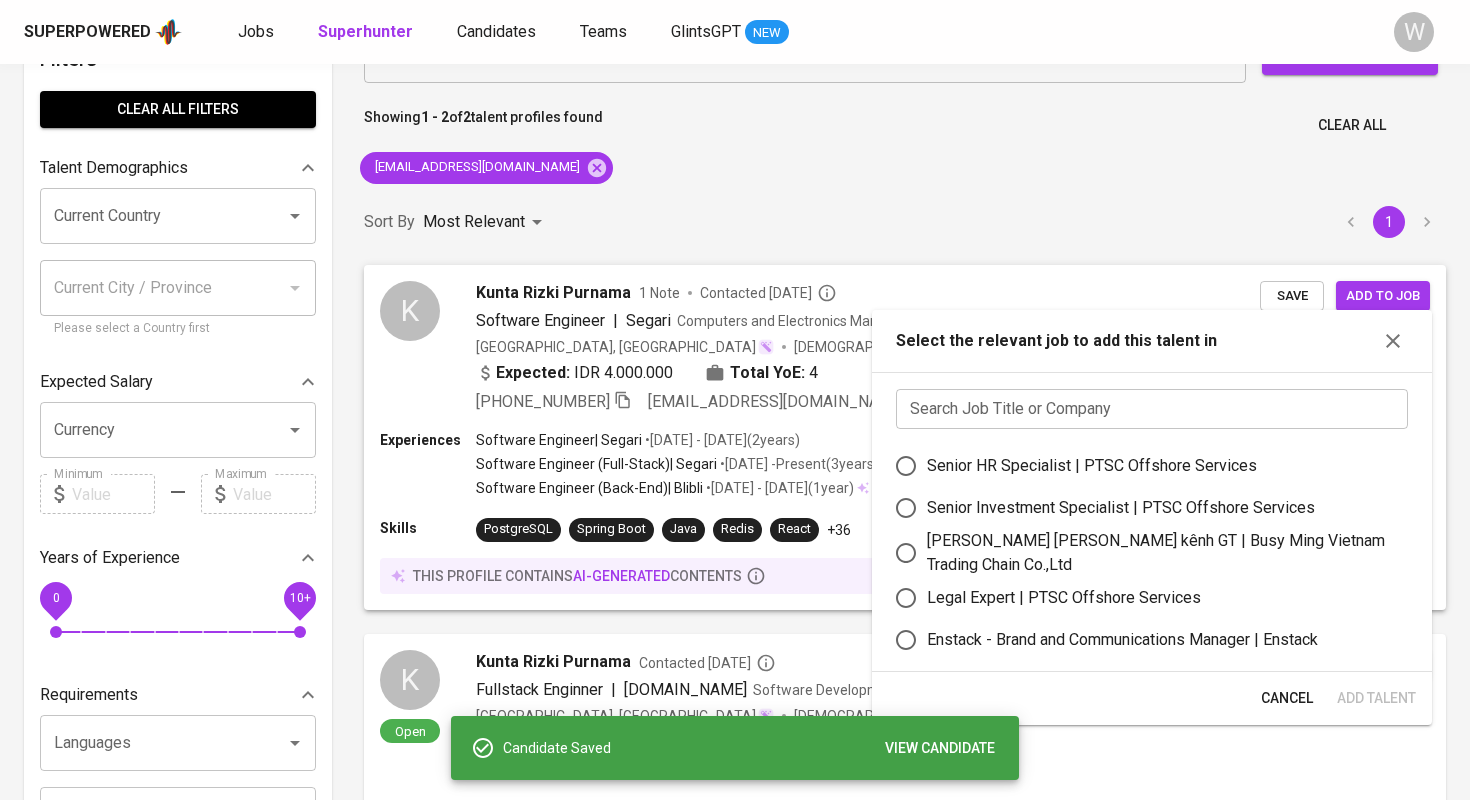 click at bounding box center (1152, 409) 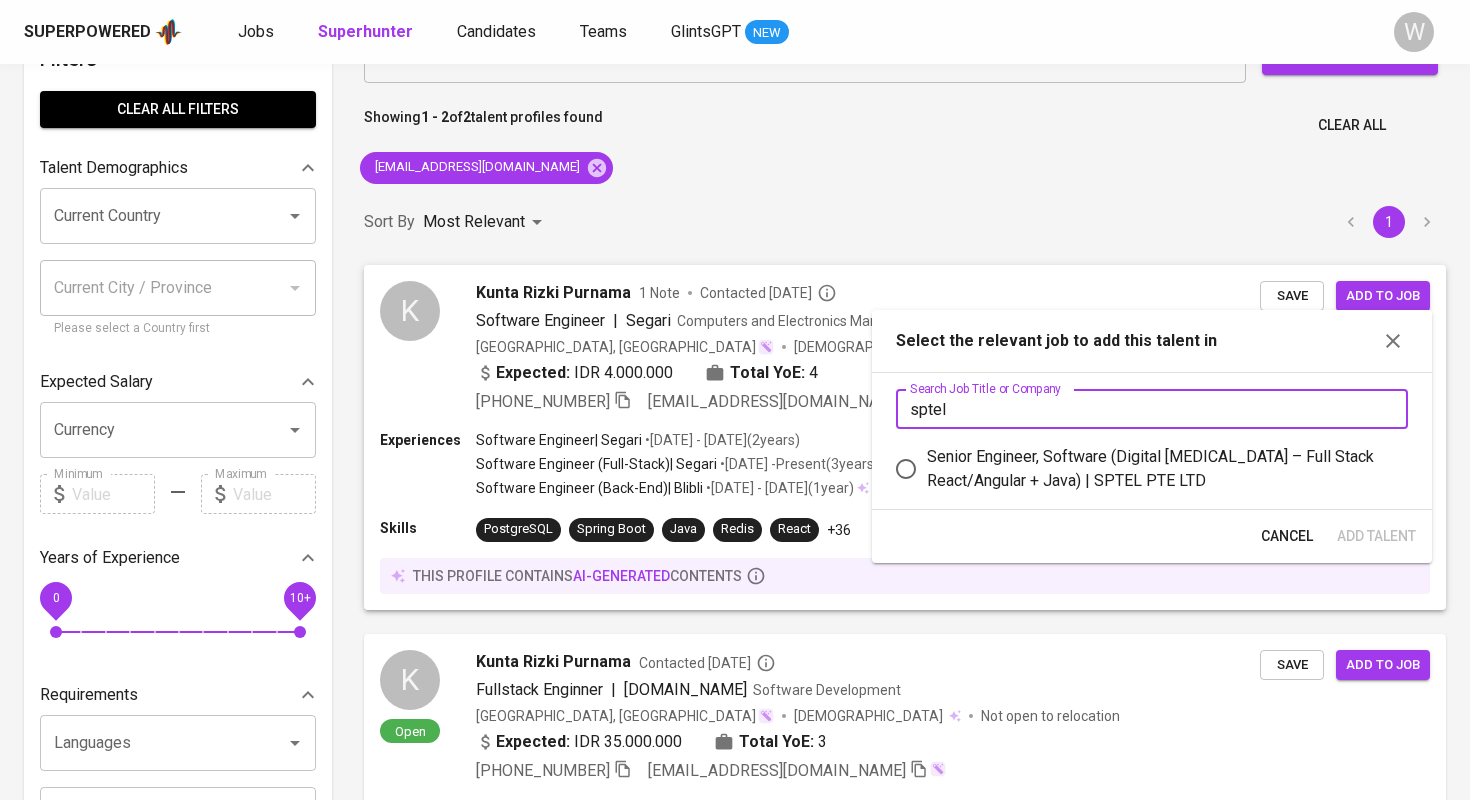 type on "sptel" 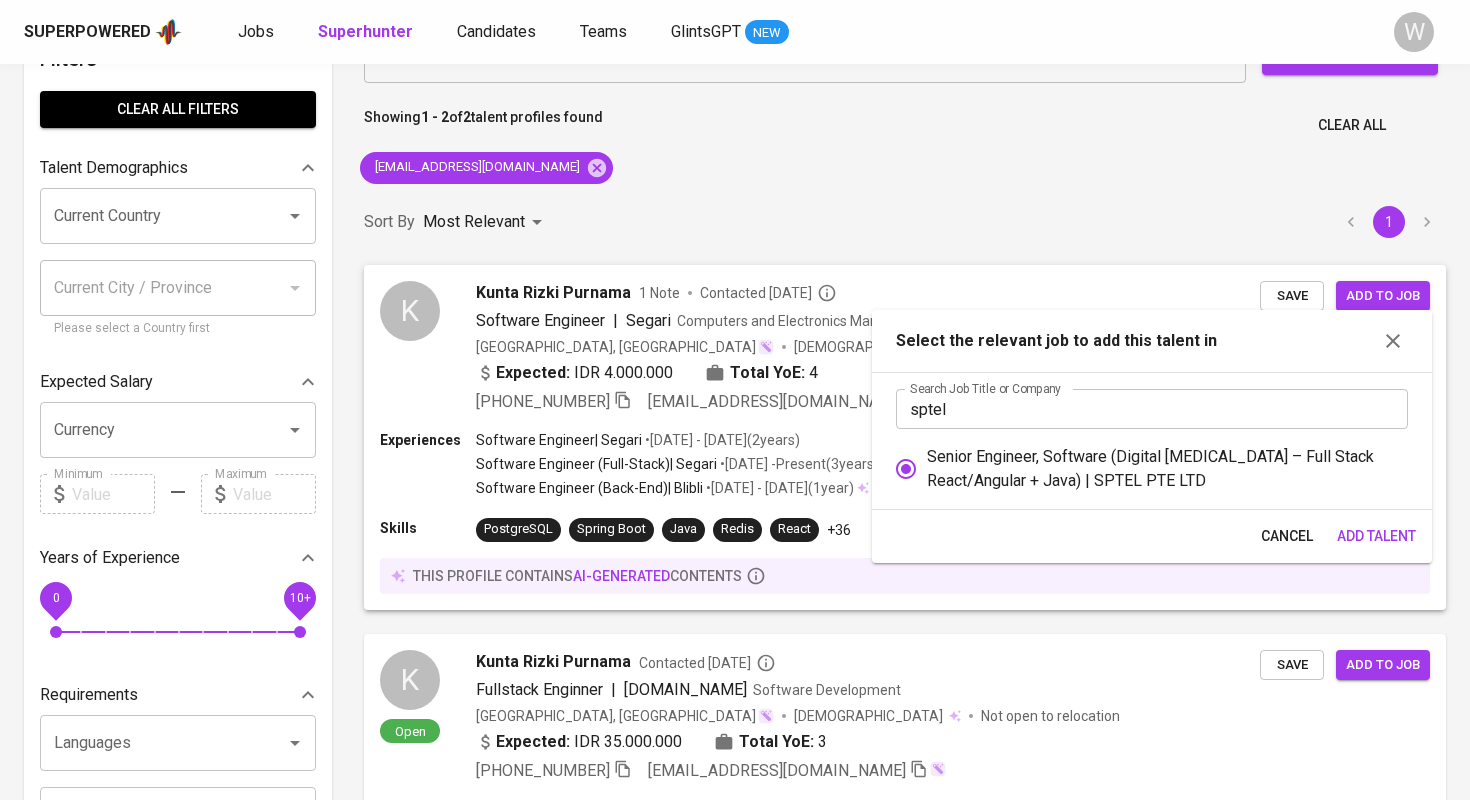 click on "Add Talent" at bounding box center (1376, 536) 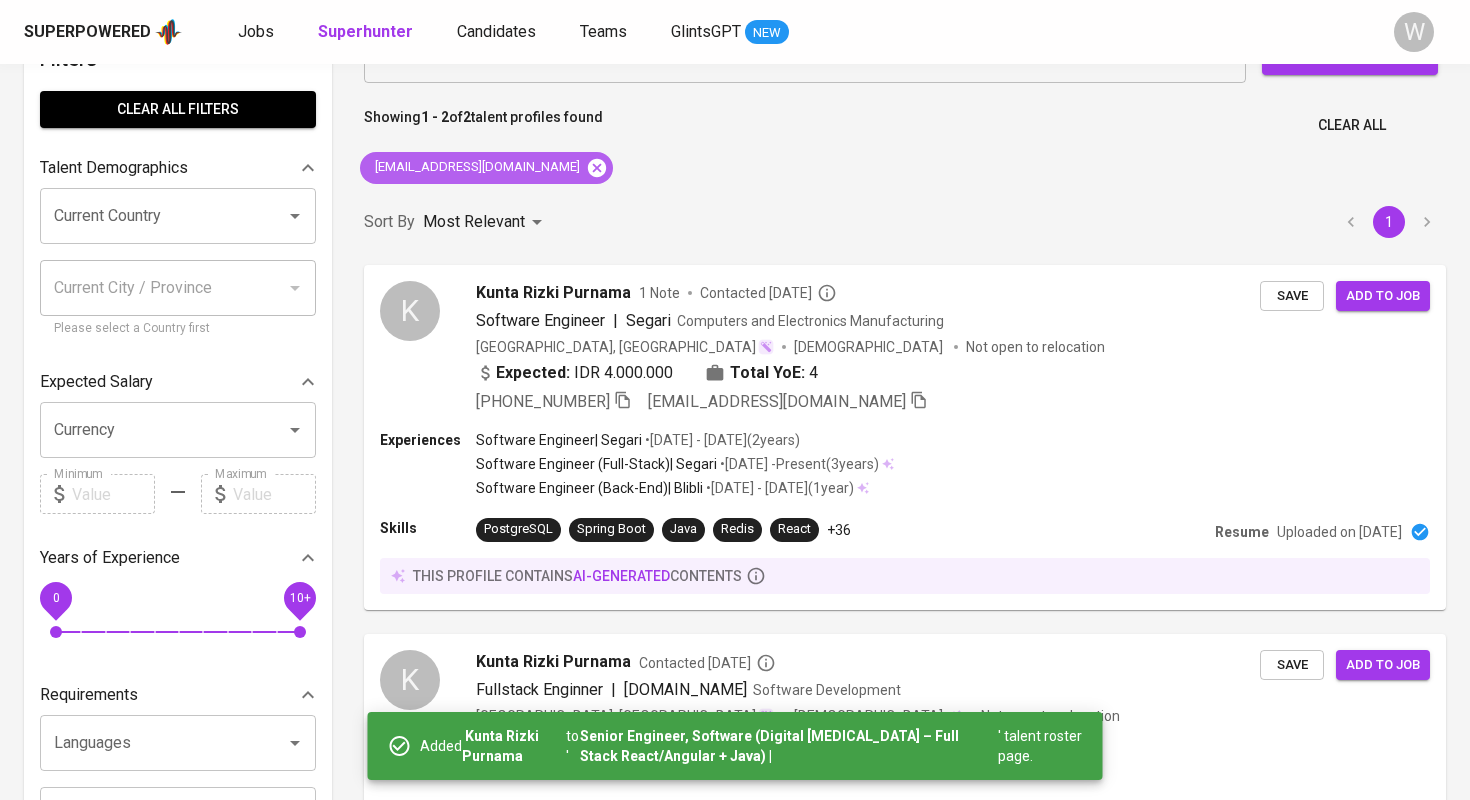 click 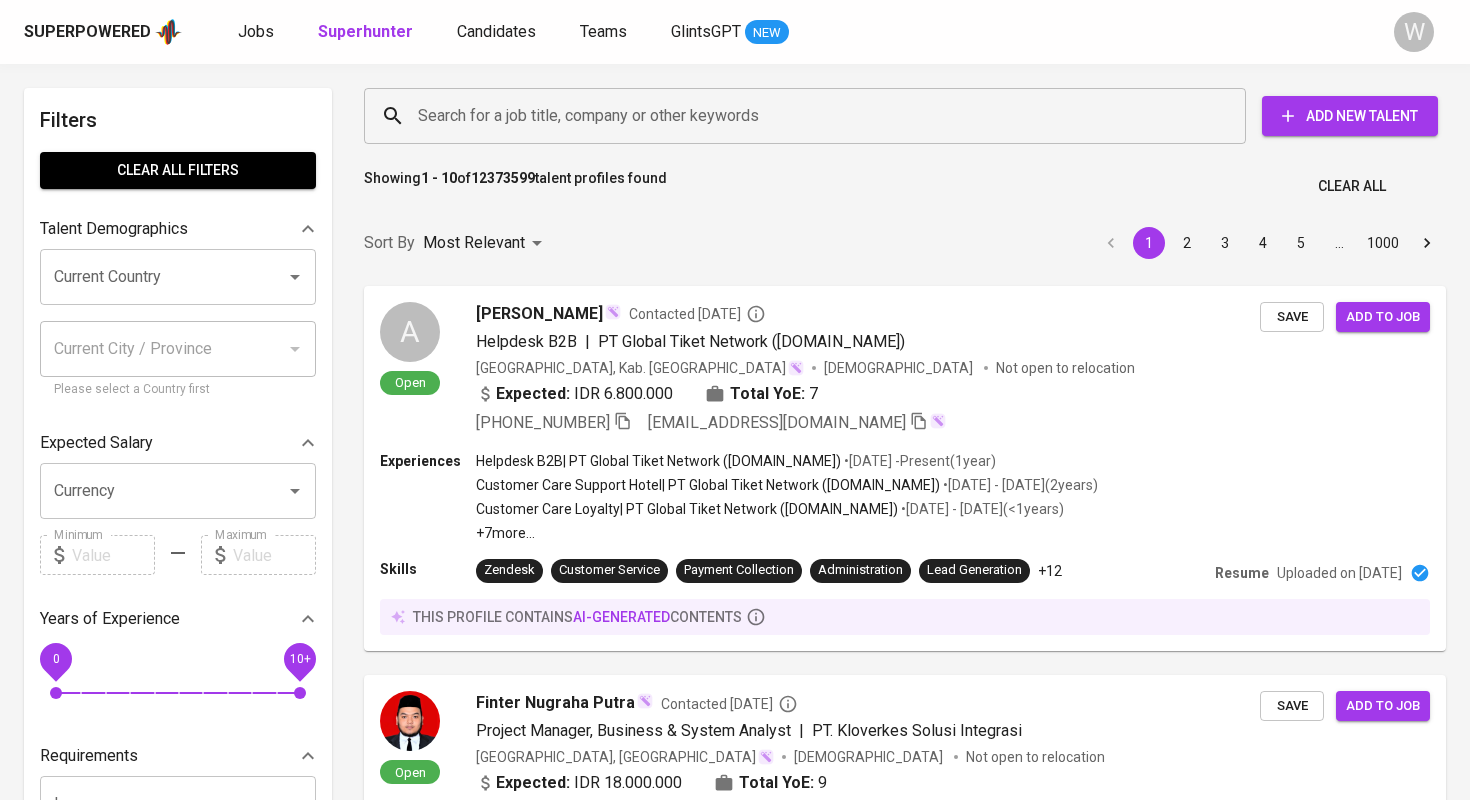 scroll, scrollTop: 0, scrollLeft: 0, axis: both 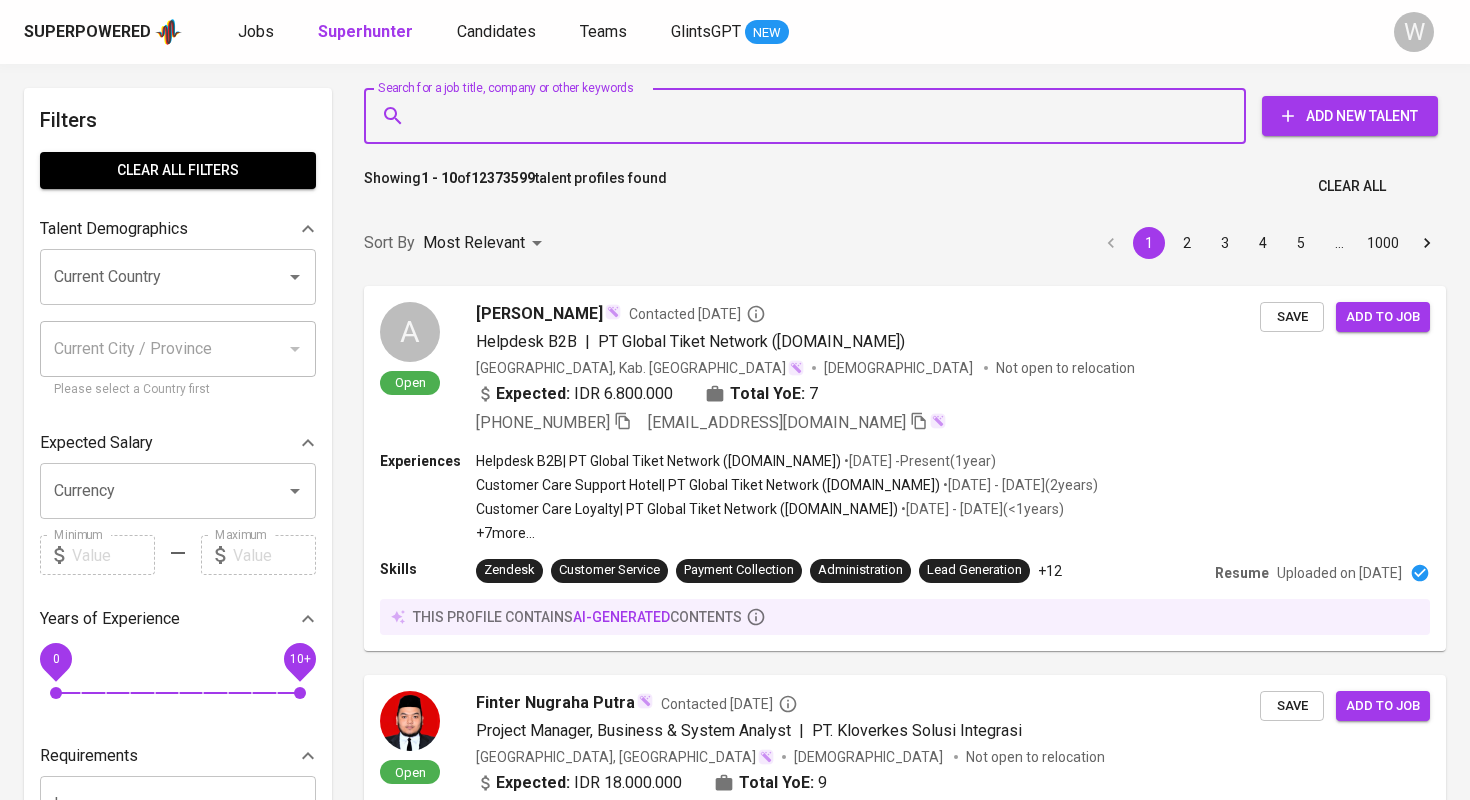 paste on "framiabednego@gmail.com" 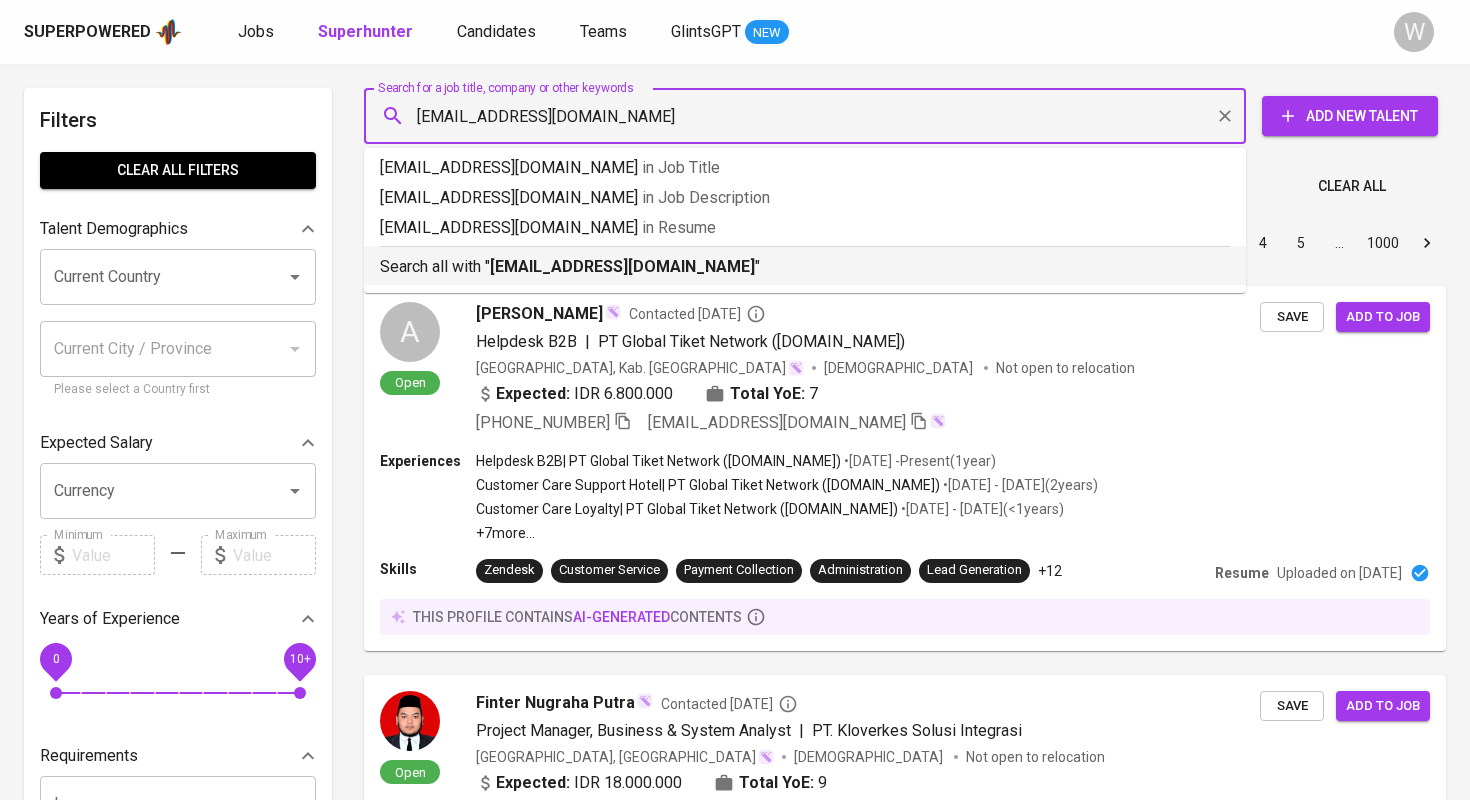 click on "framiabednego@gmail.com" at bounding box center (622, 266) 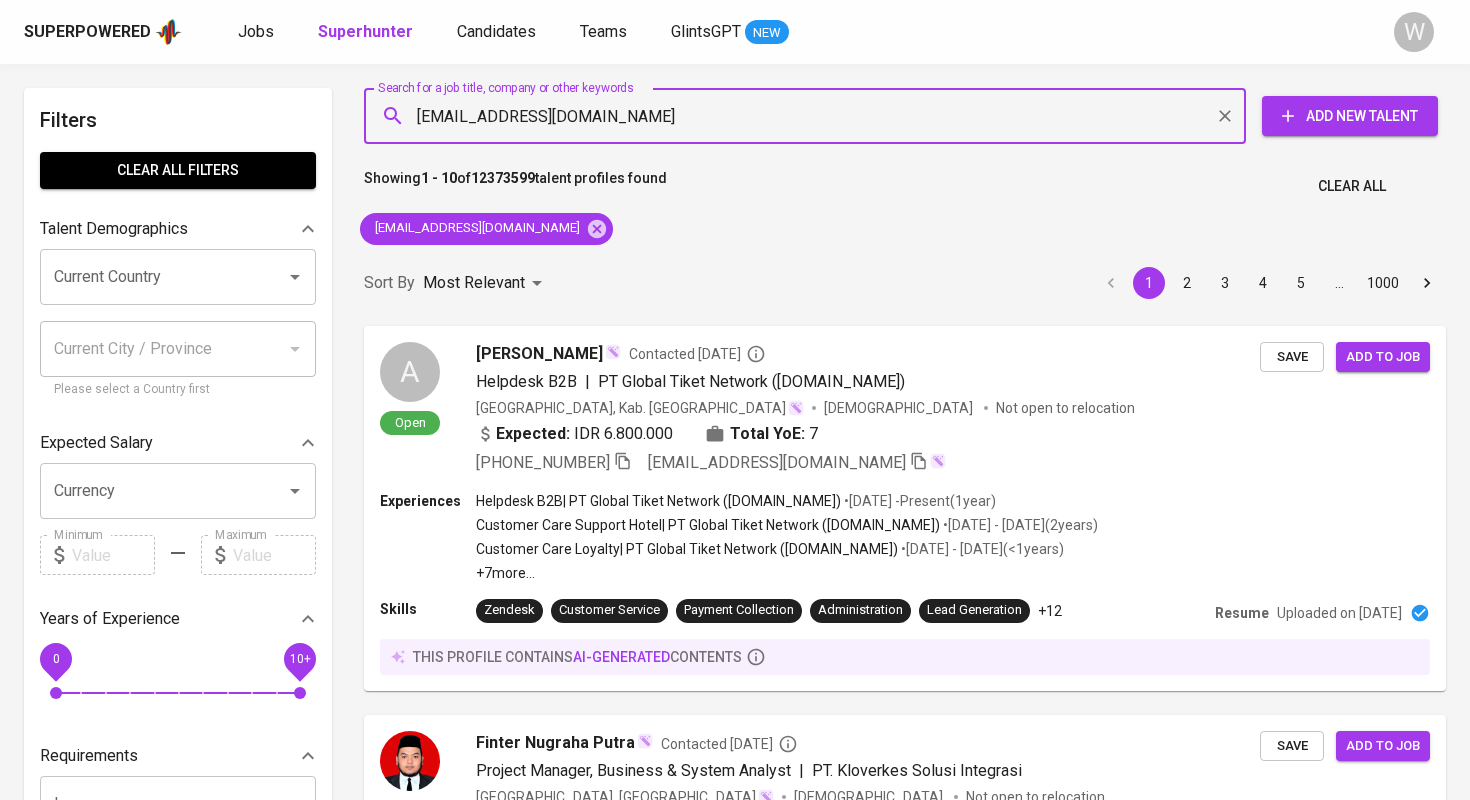type 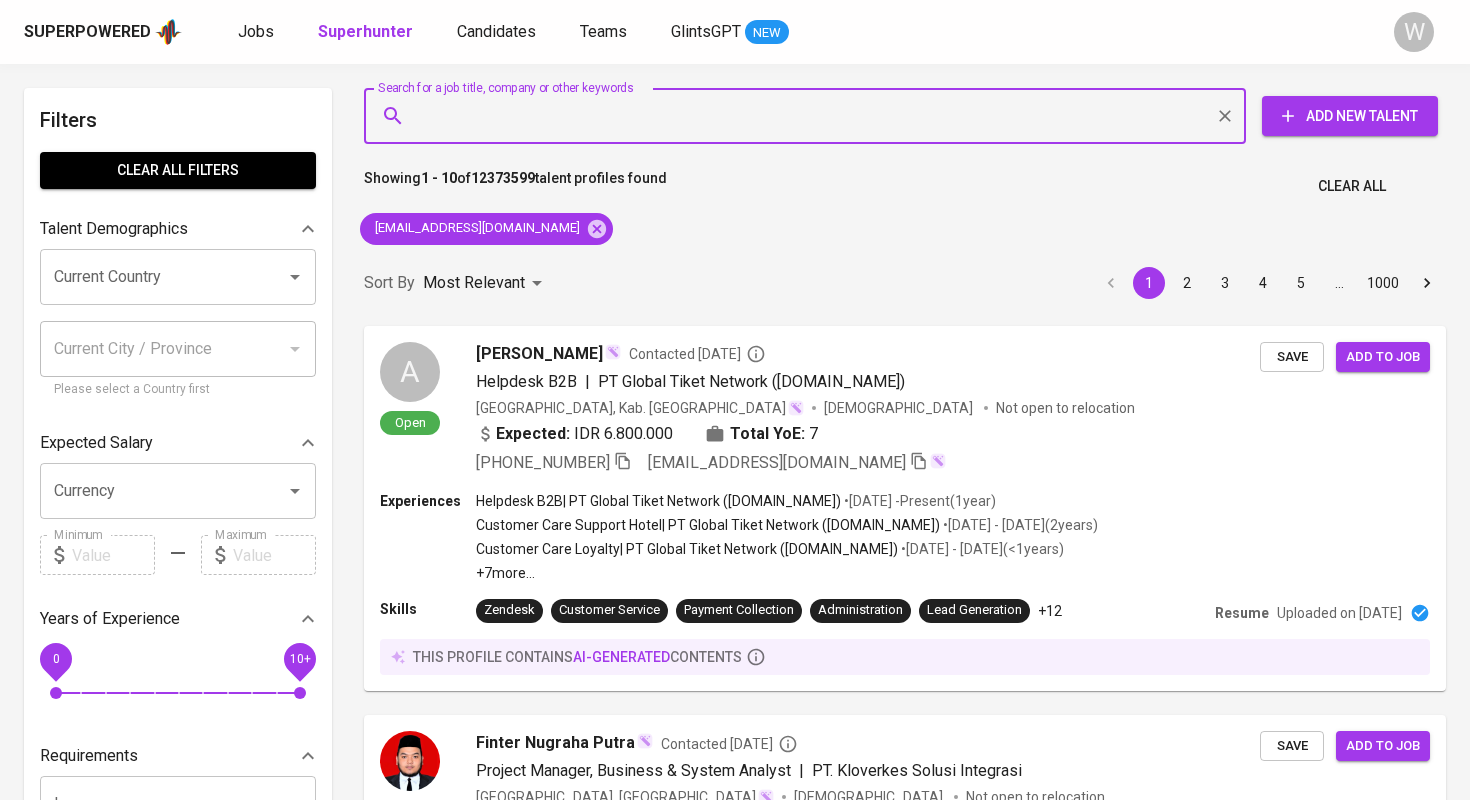 click on "Sort By Most Relevant MOST_RELEVANT 1 2 3 4 5 … 1000" at bounding box center (905, 283) 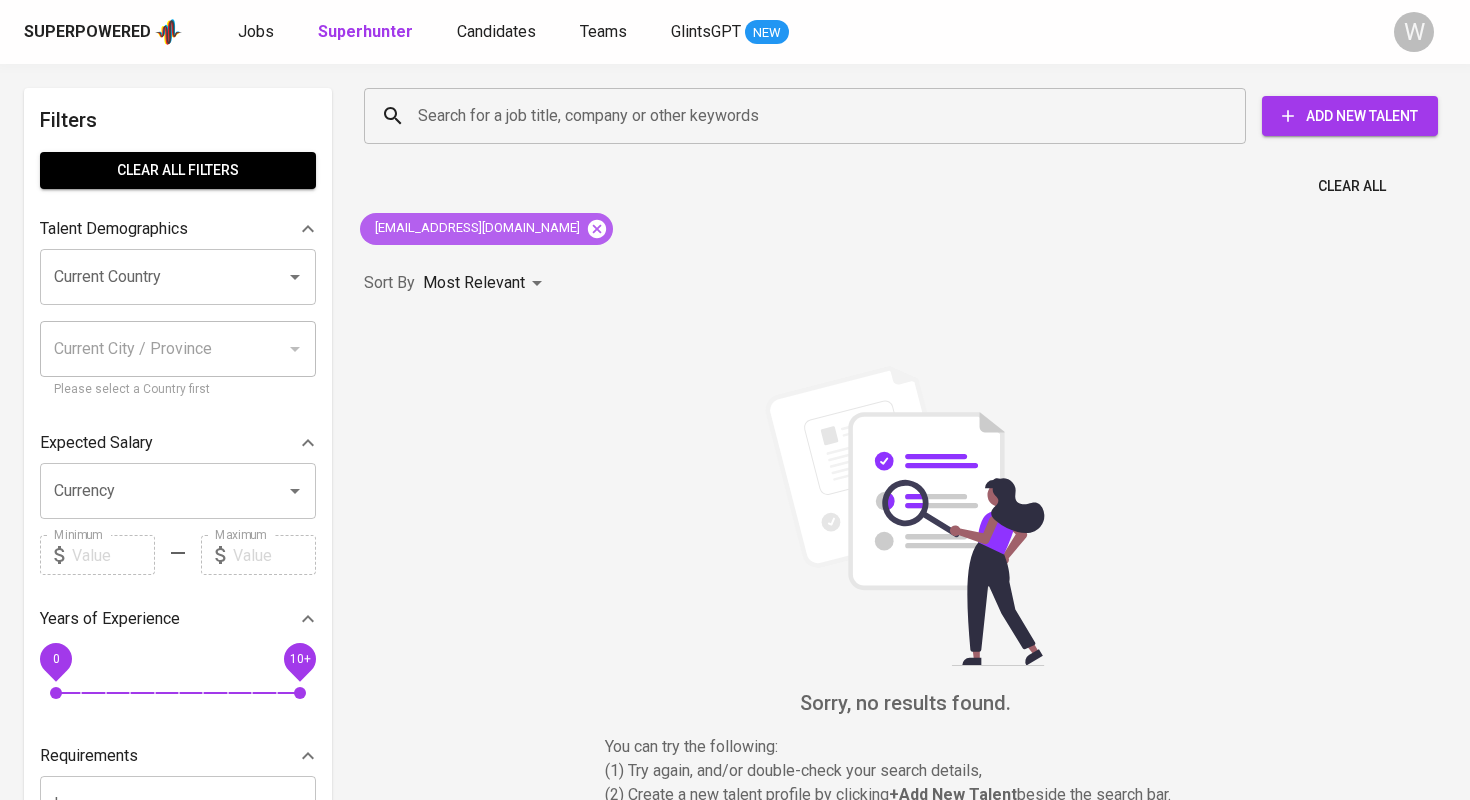 click 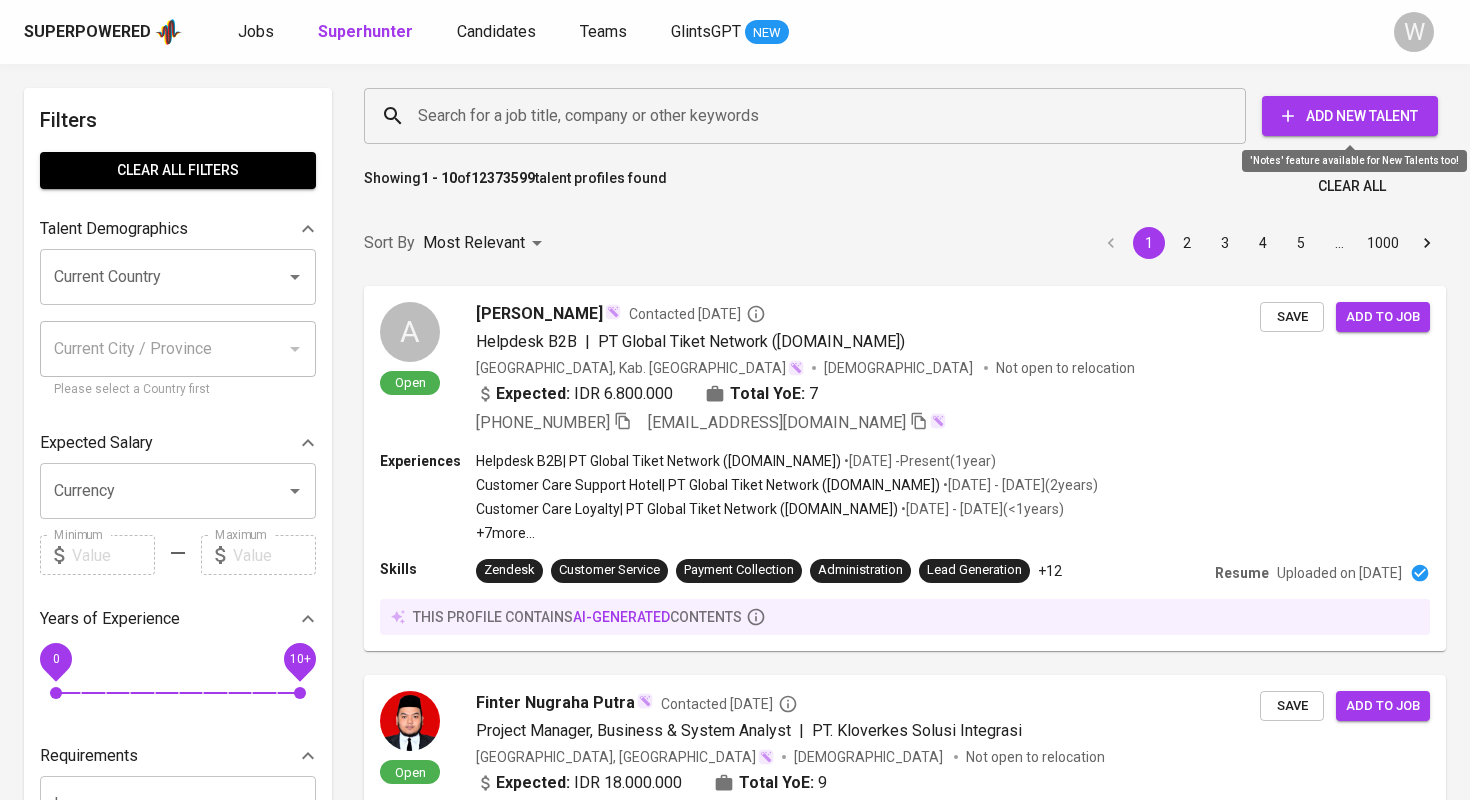 click on "Add New Talent" at bounding box center [1350, 116] 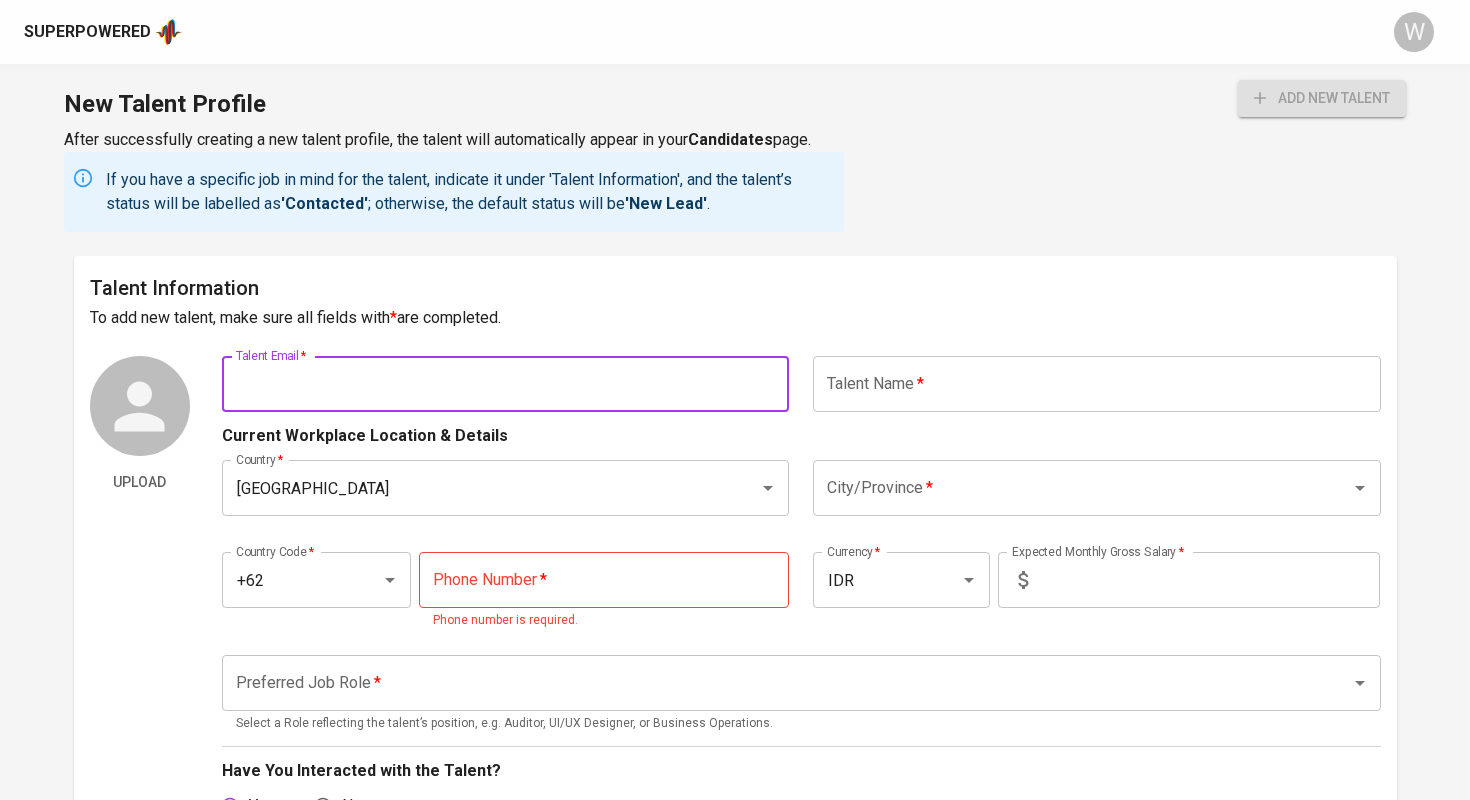 paste on "framiabednego@gmail.com" 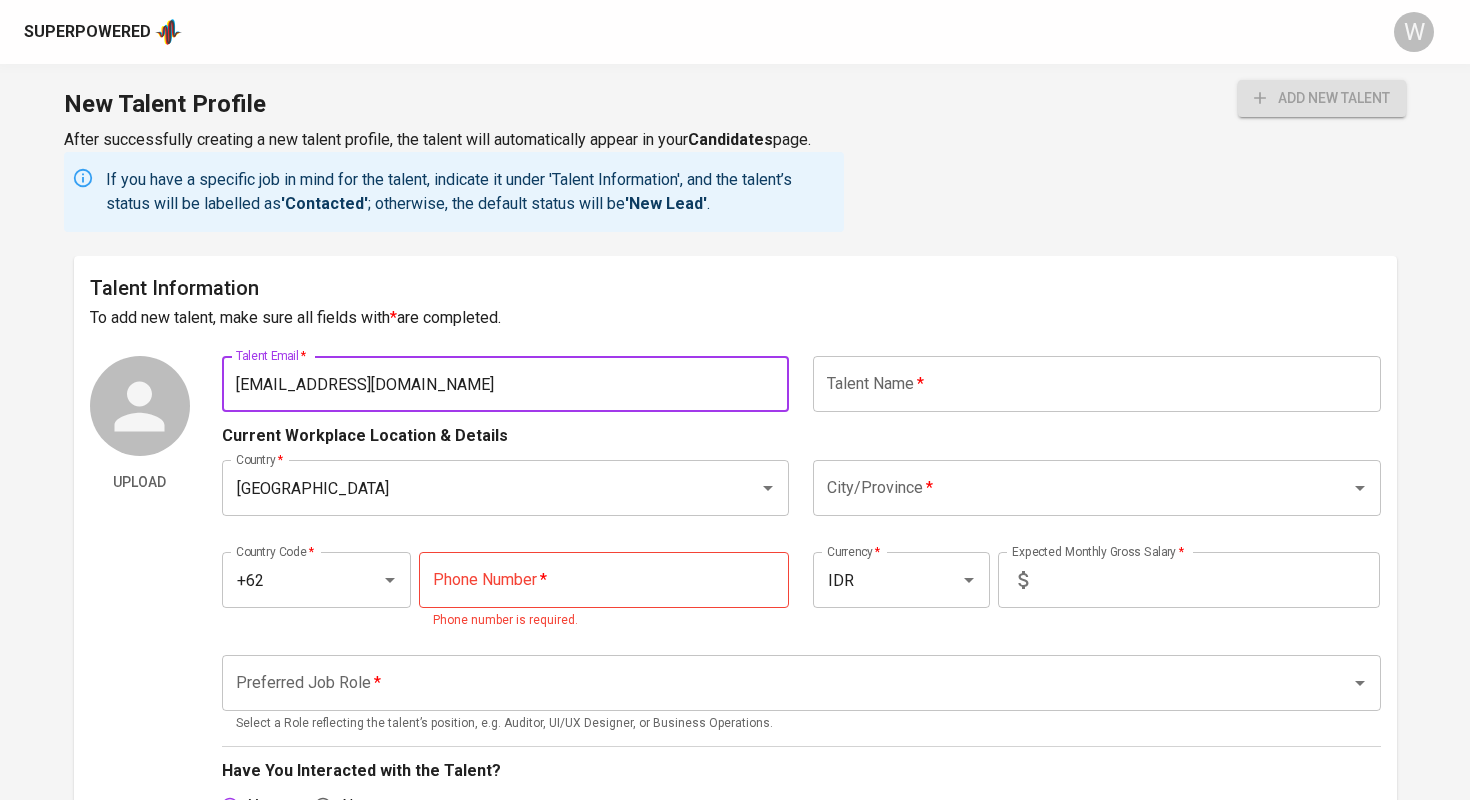 type on "framiabednego@gmail.com" 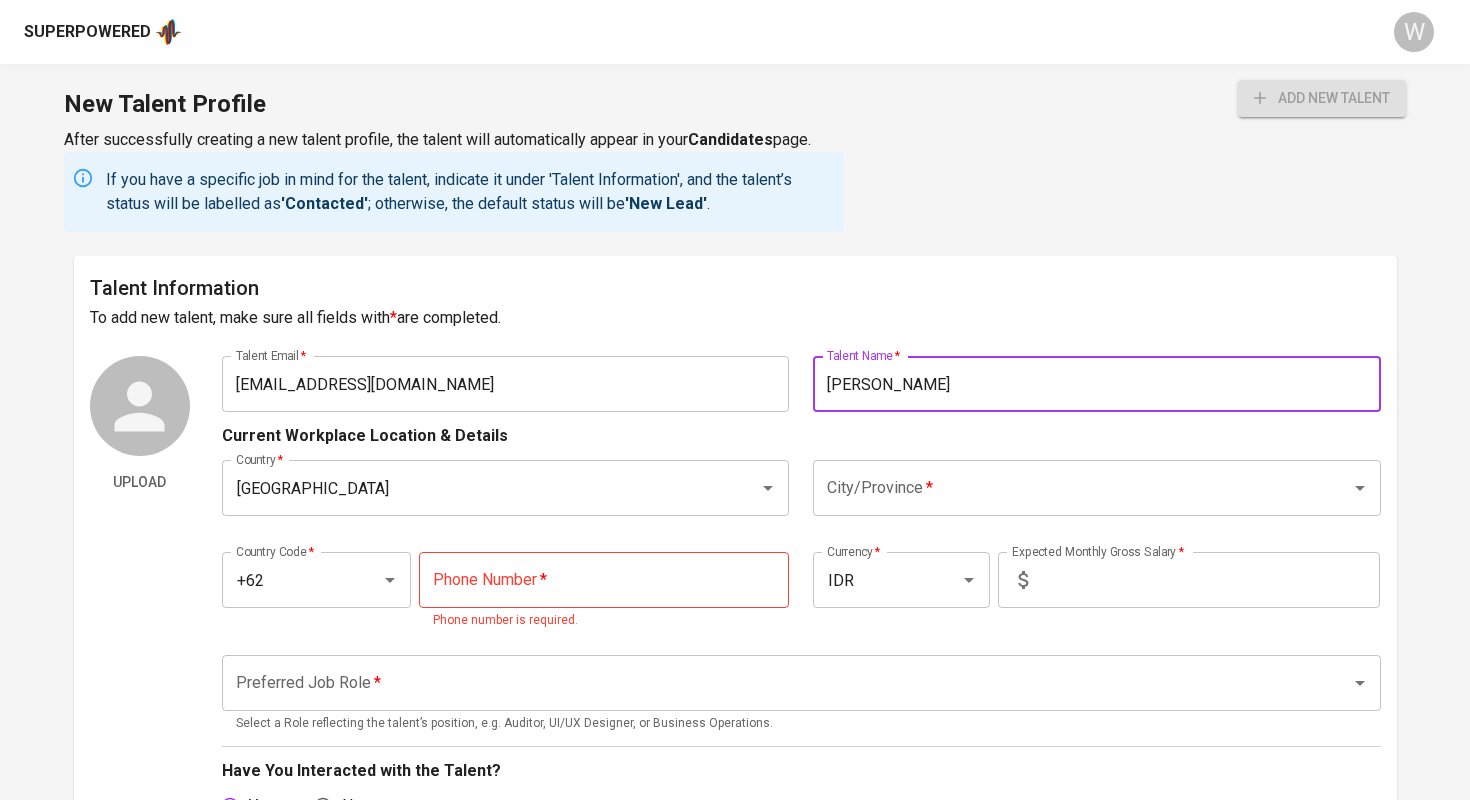 type on "Abednego Frami" 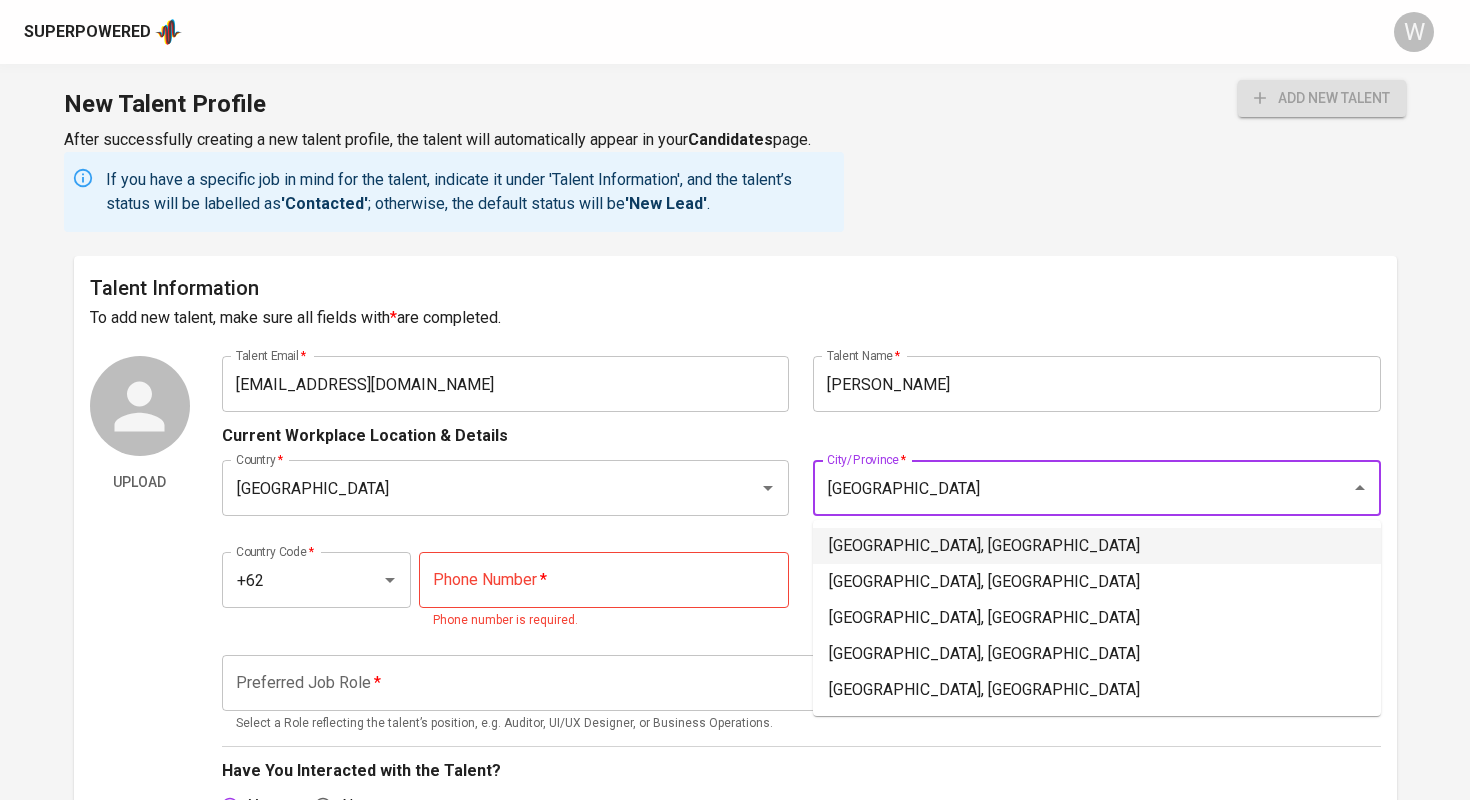 click on "Jakarta Selatan, DKI Jakarta" at bounding box center (1097, 546) 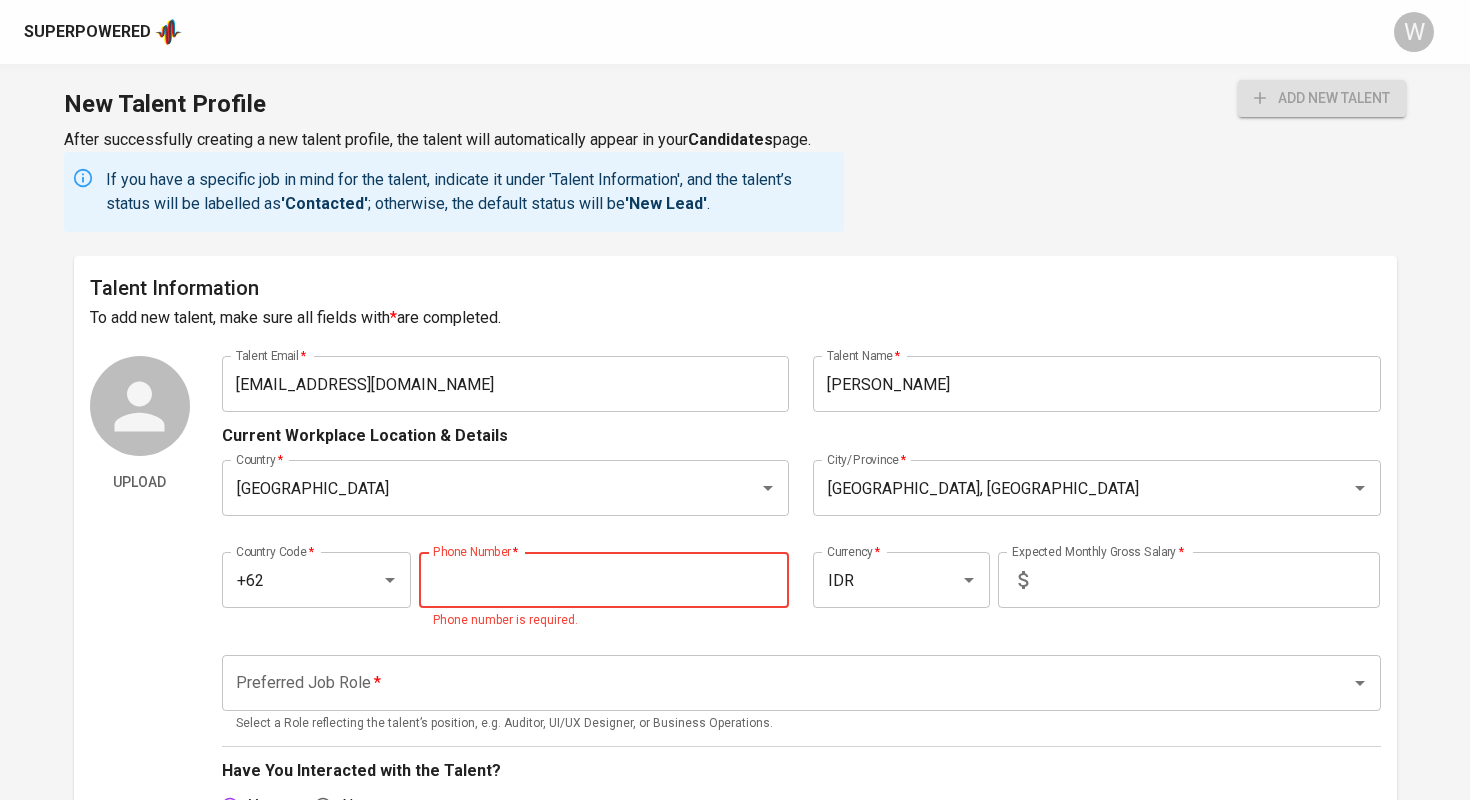 paste 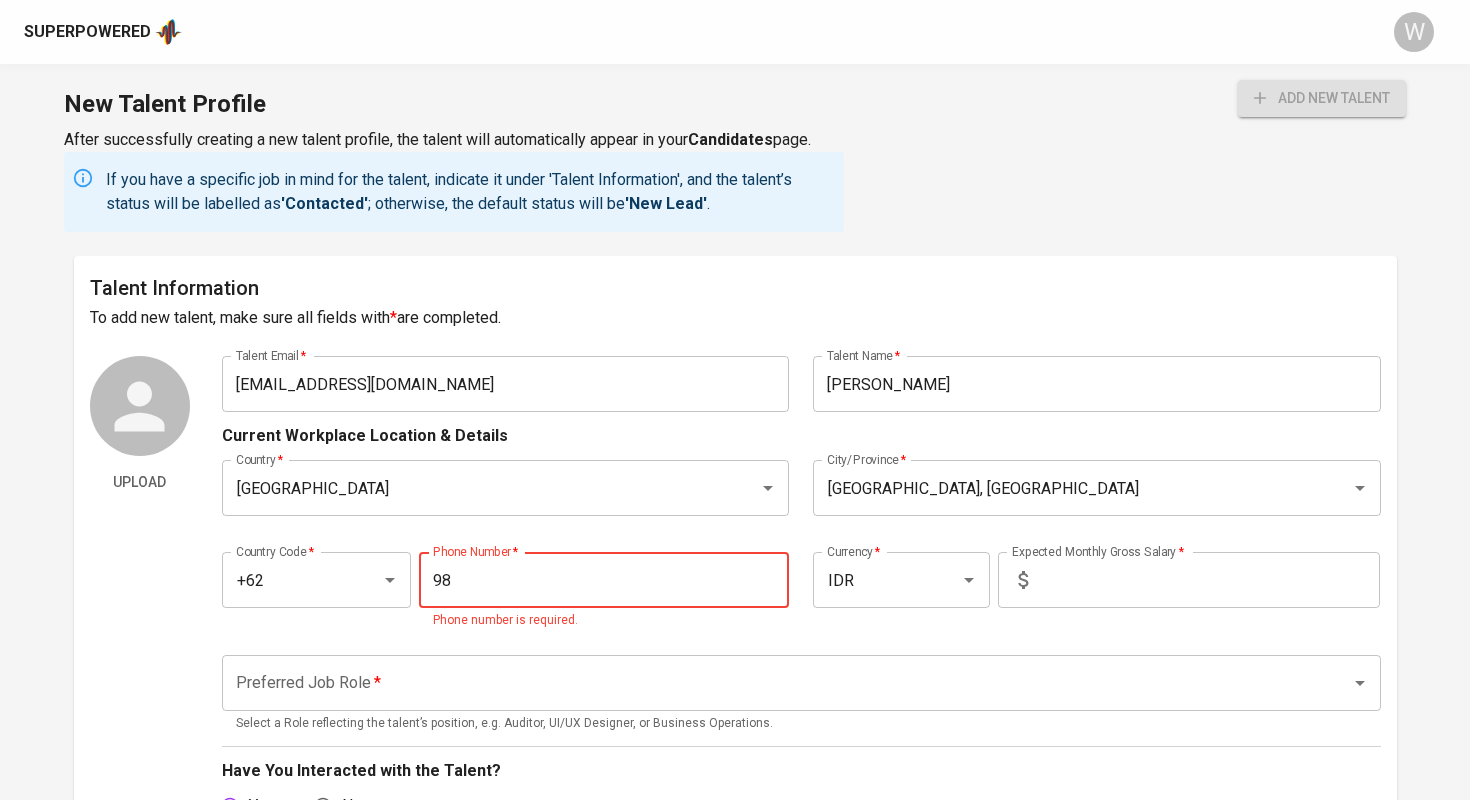 type on "9" 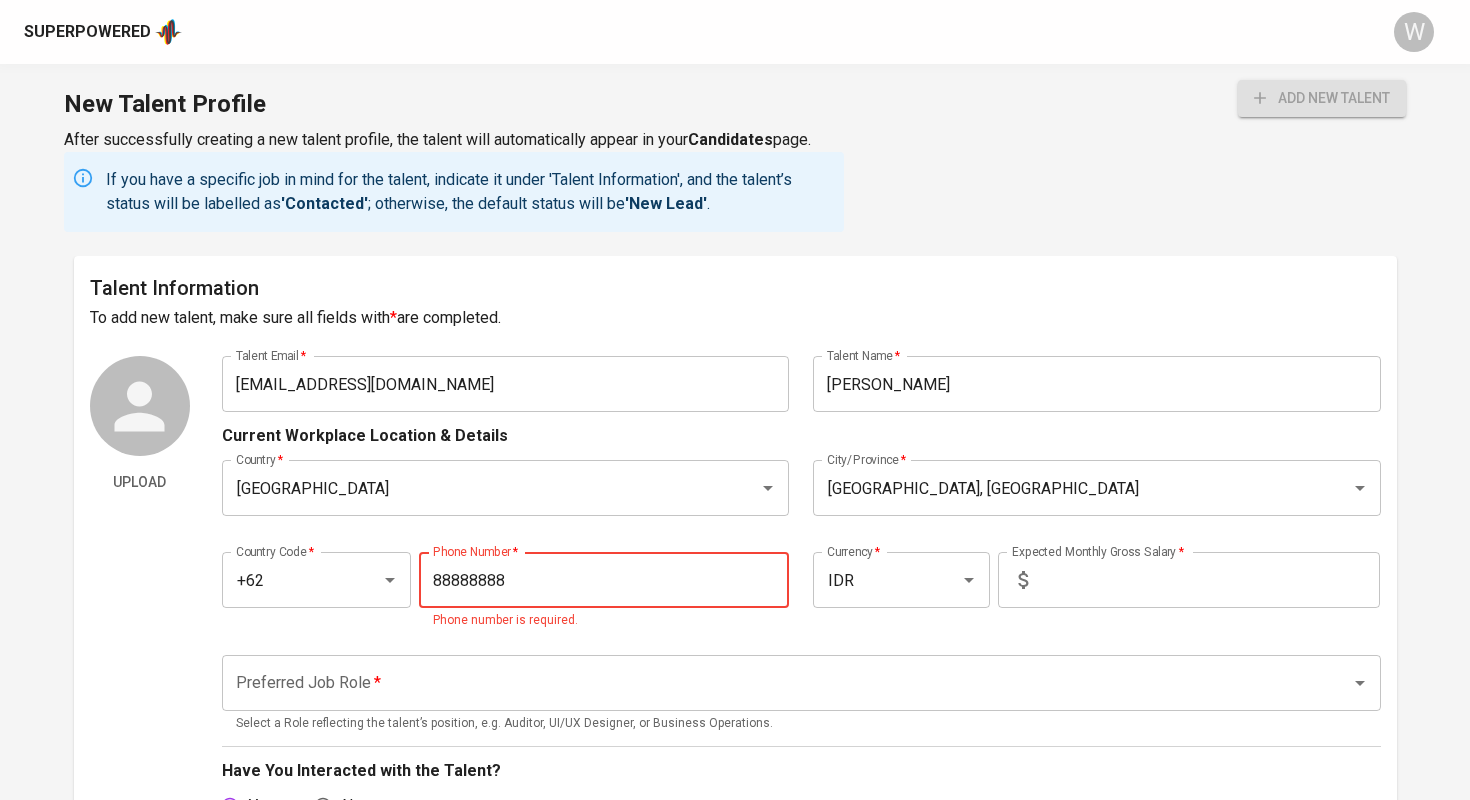 click at bounding box center (1208, 580) 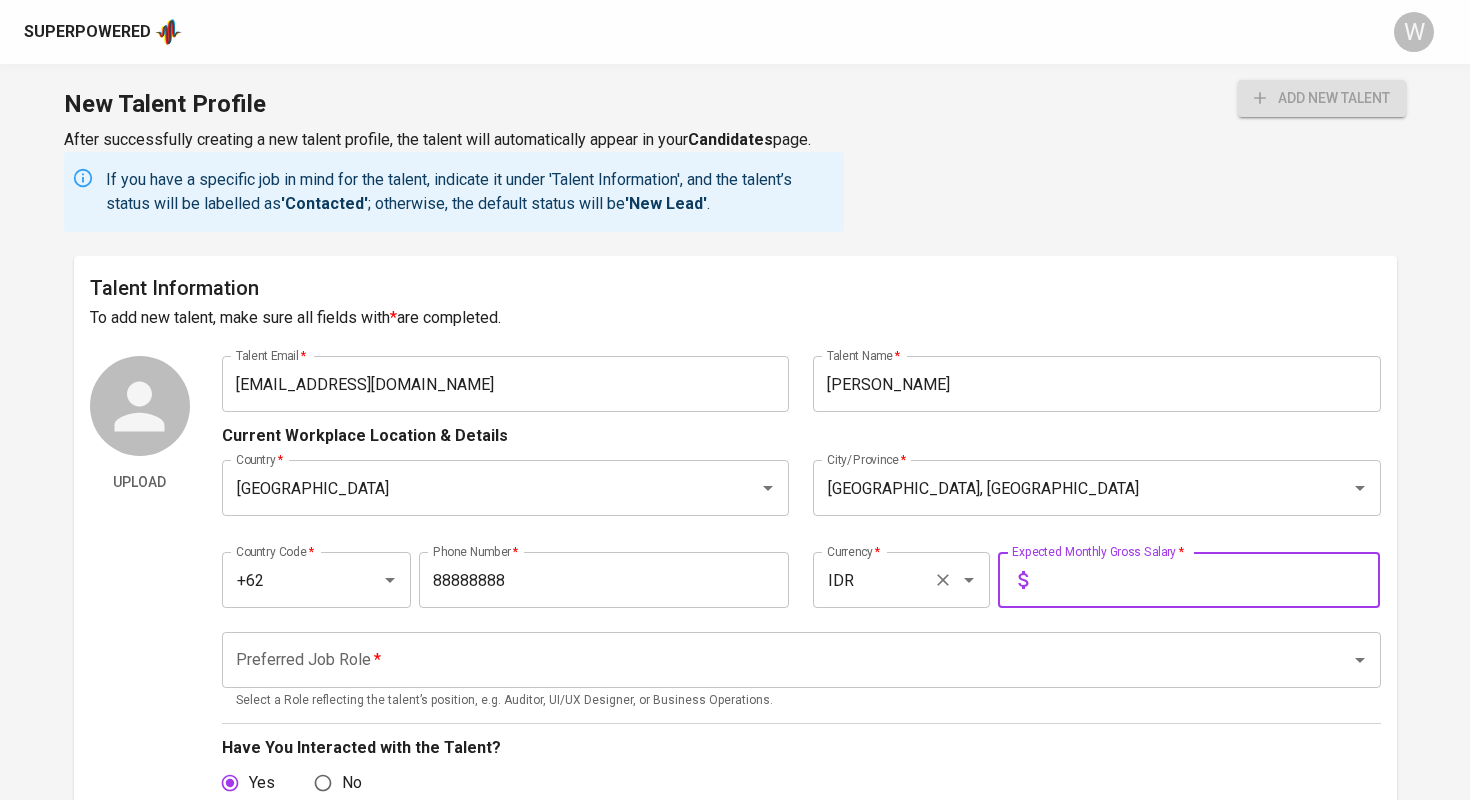 click on "IDR" at bounding box center (873, 580) 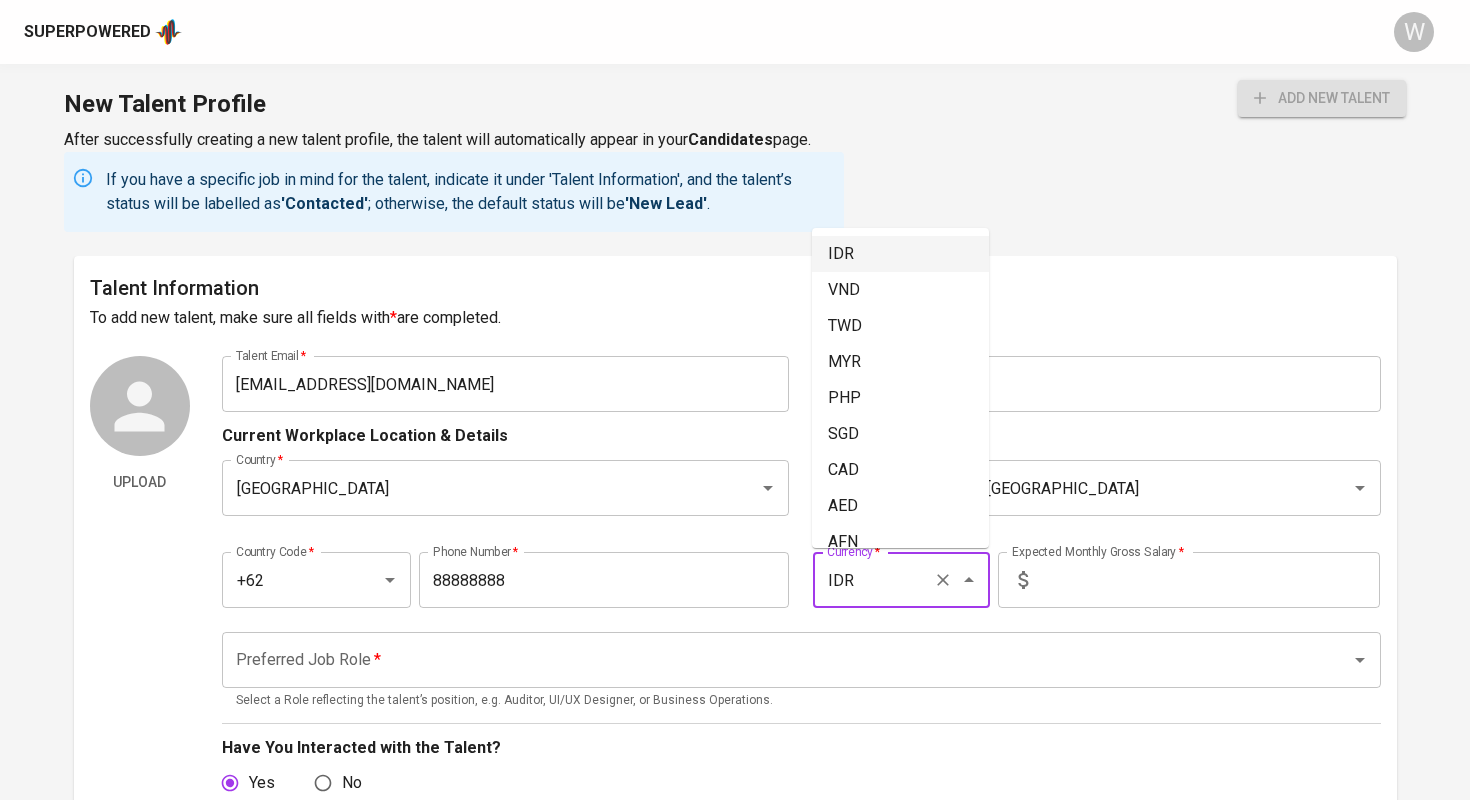 click on "88888888" at bounding box center (604, 580) 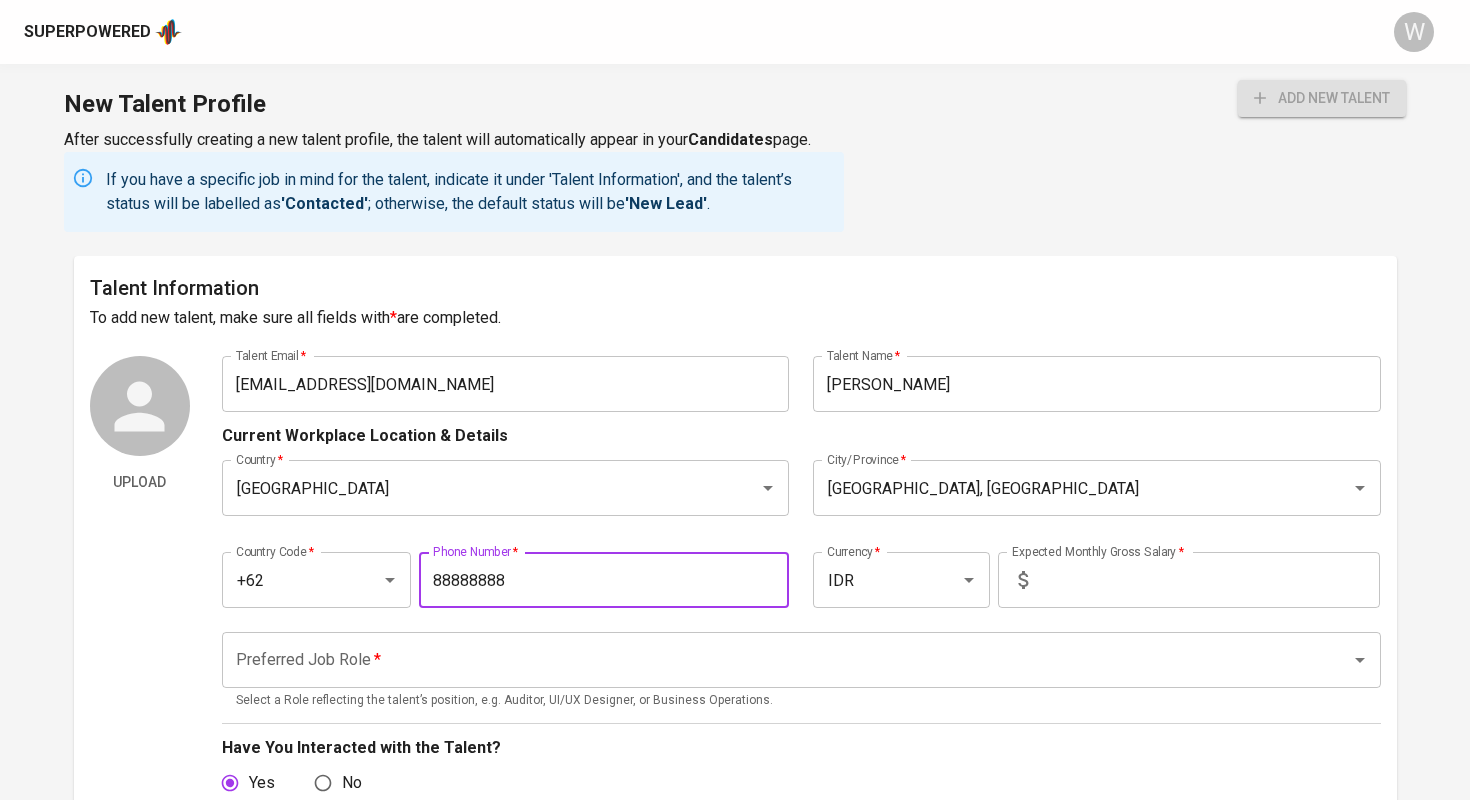 type on "[PHONE_NUMBER]" 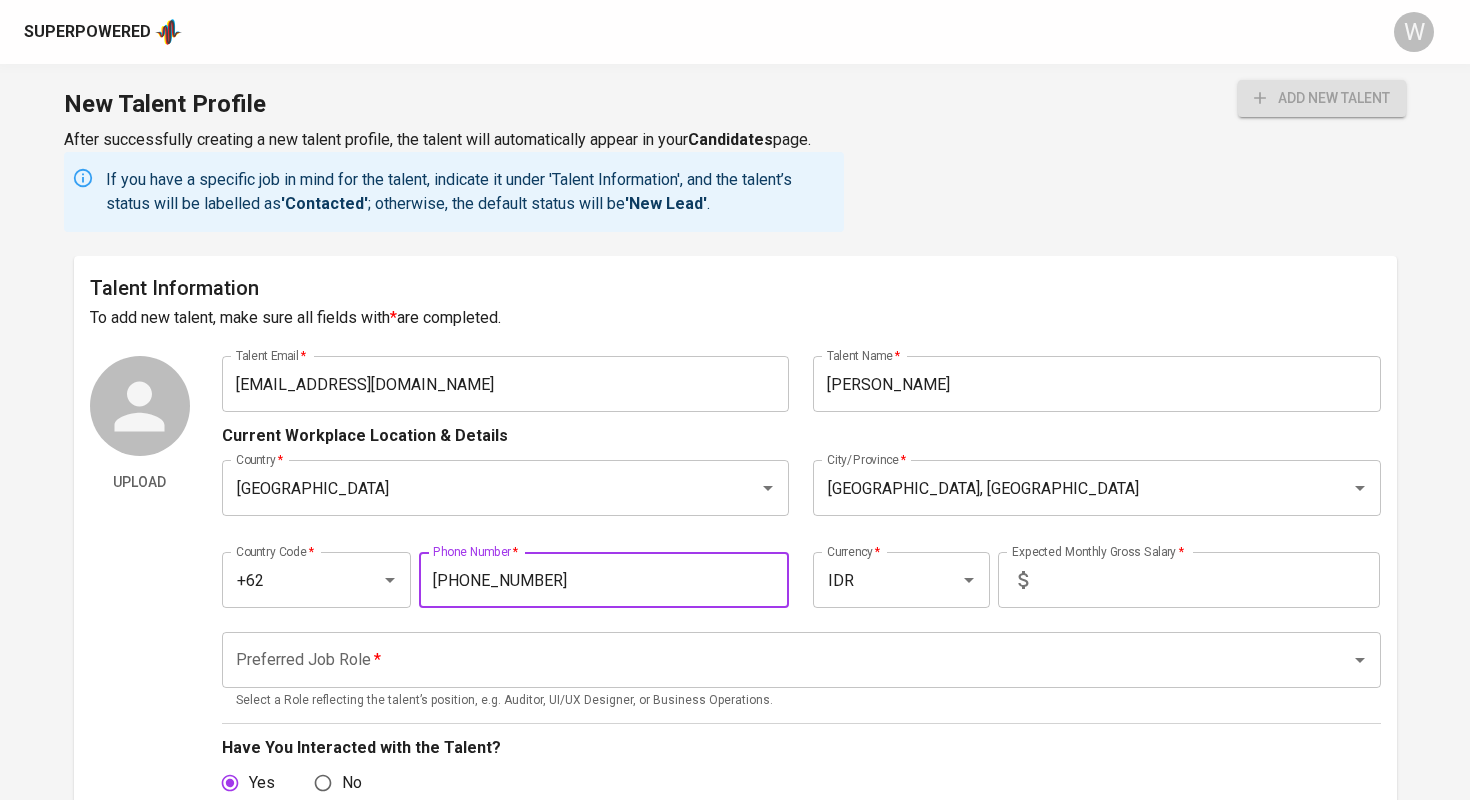 click at bounding box center (1208, 580) 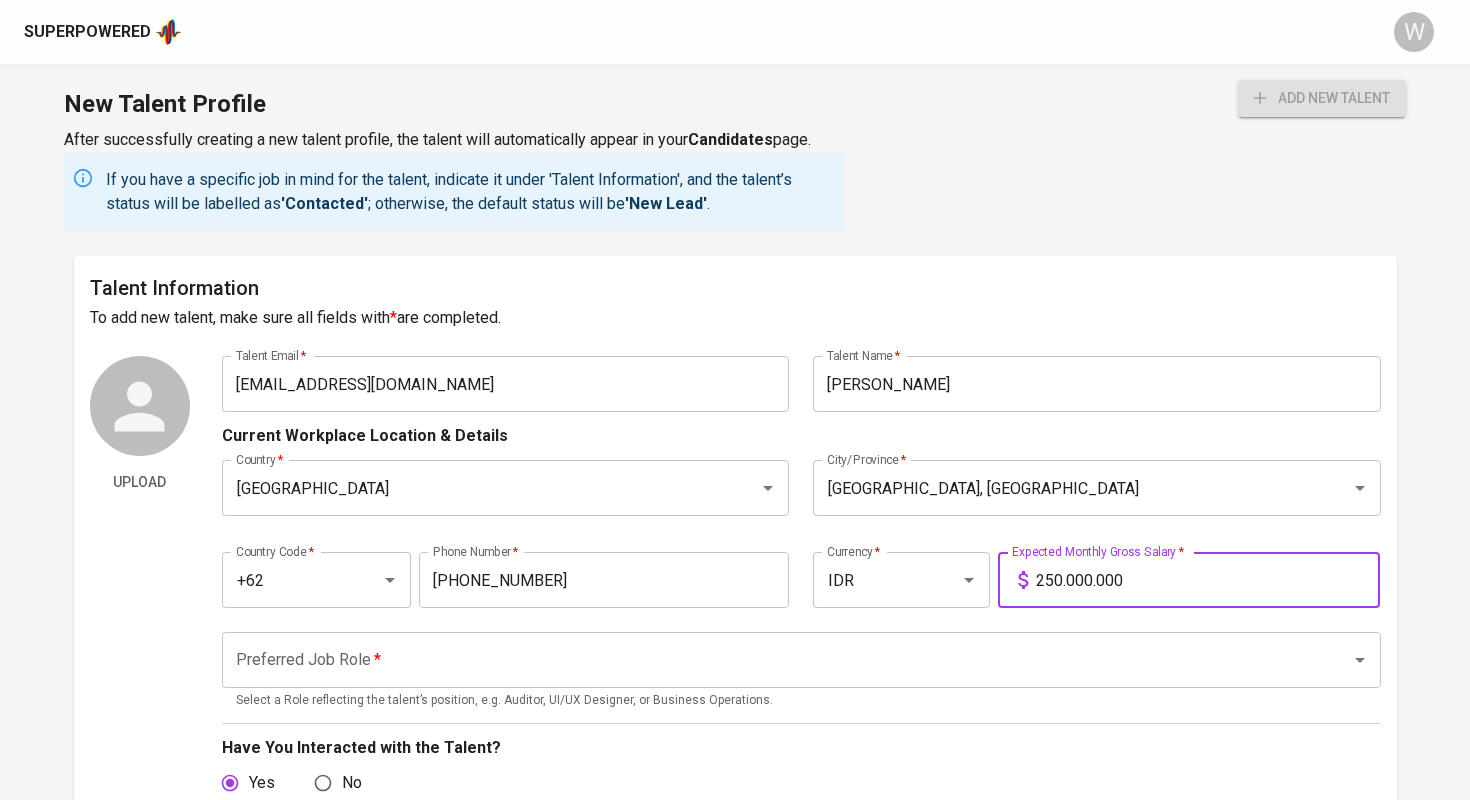type on "25.000.000" 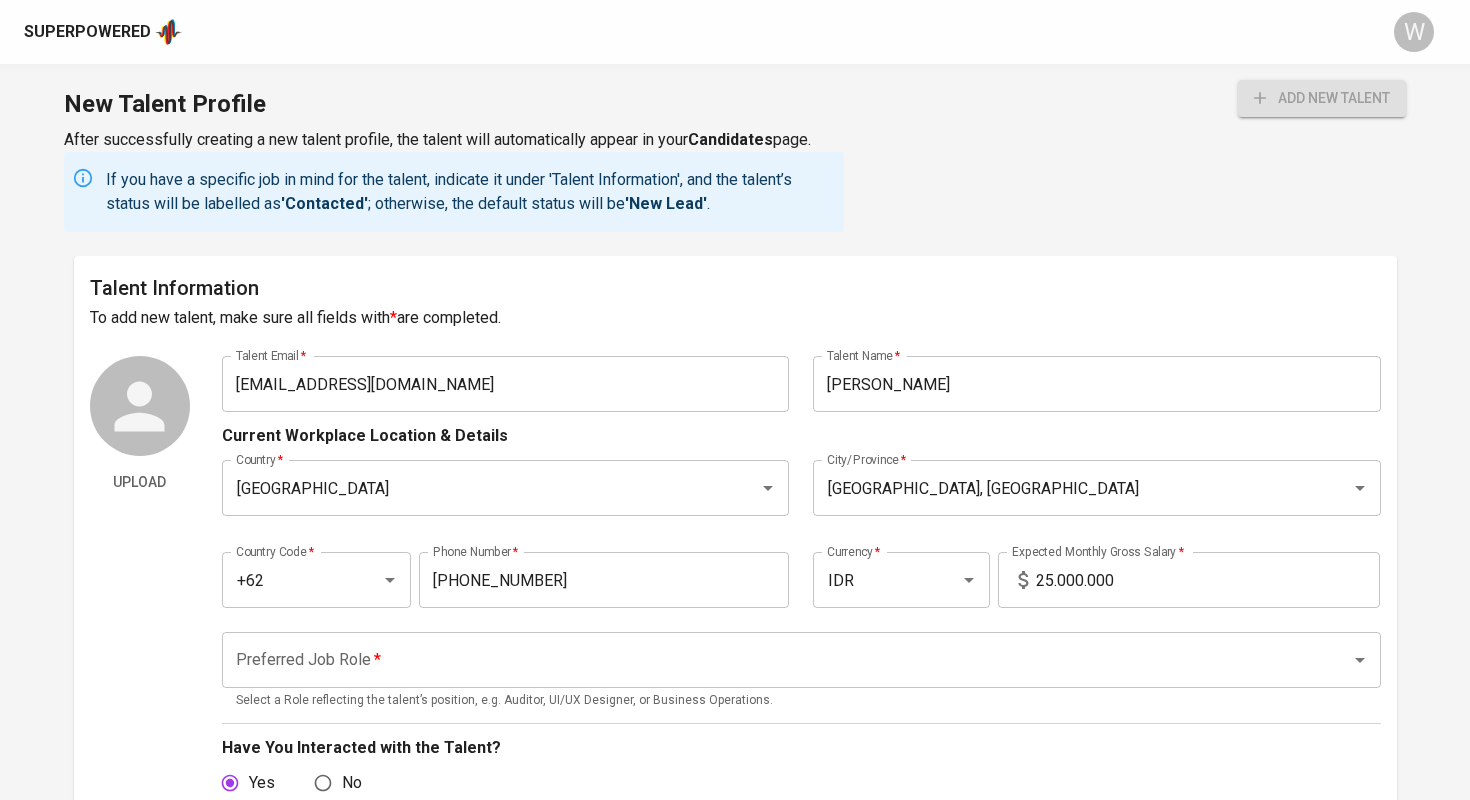 click on "Talent Information" at bounding box center [735, 288] 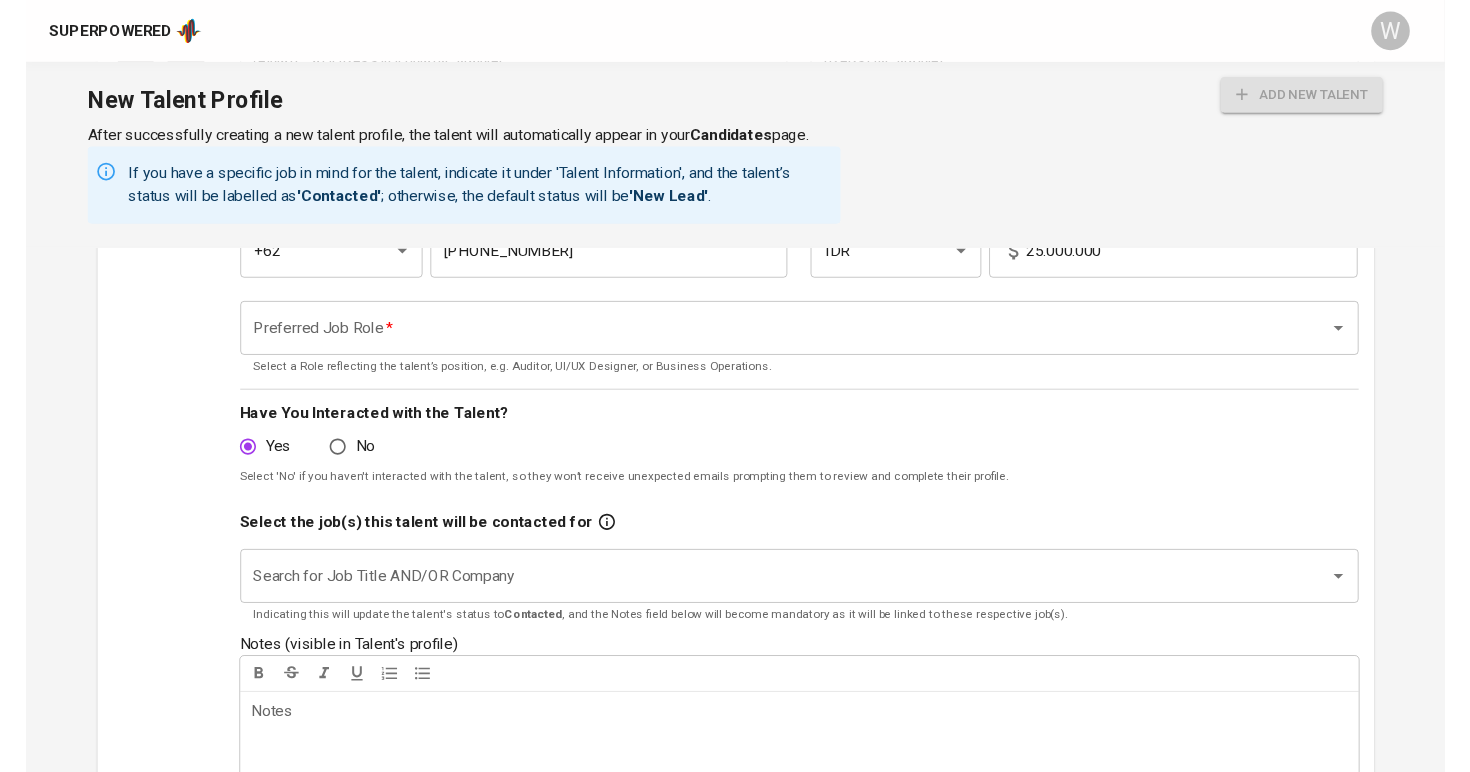scroll, scrollTop: 388, scrollLeft: 0, axis: vertical 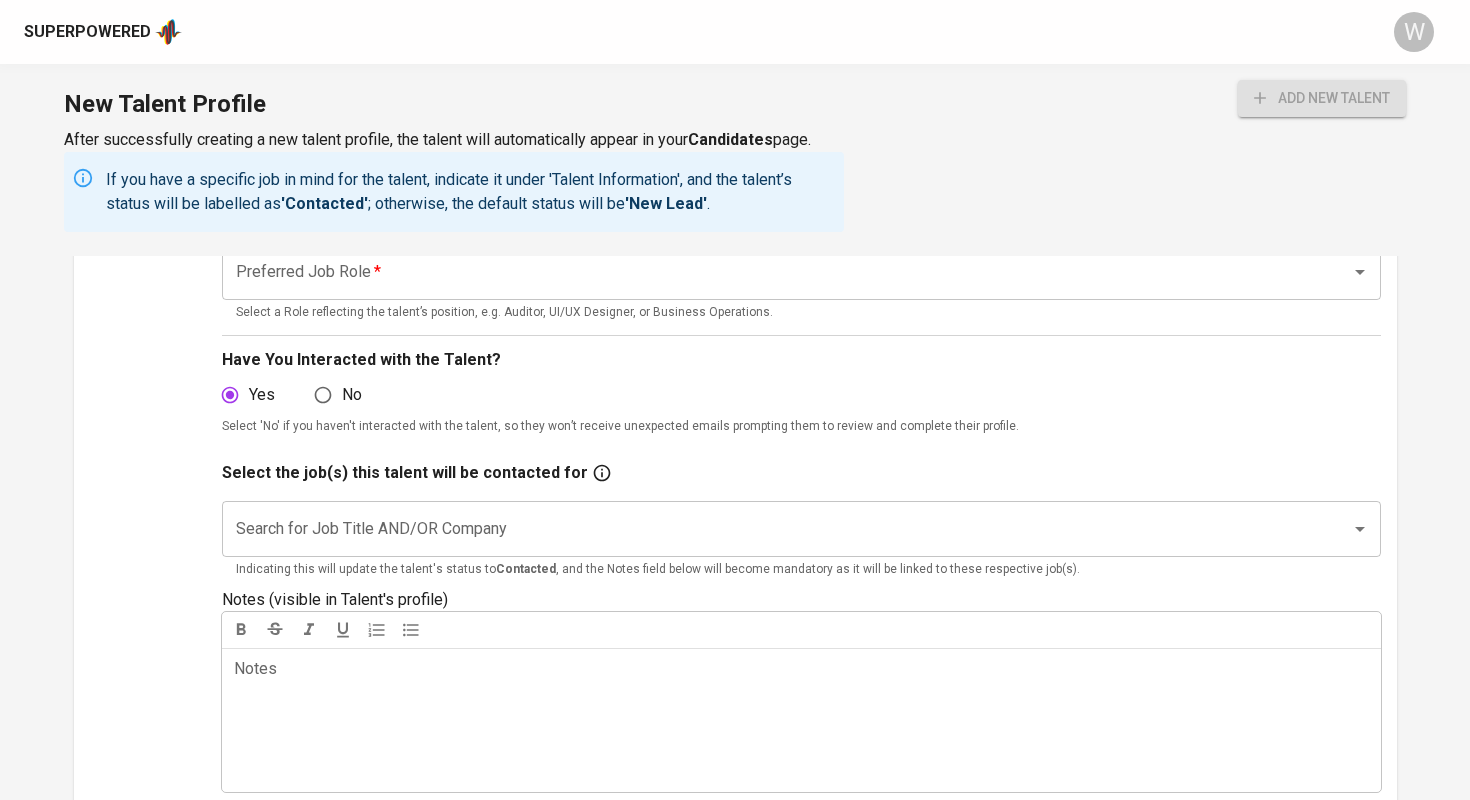 click on "Preferred Job Role   *" at bounding box center (773, 272) 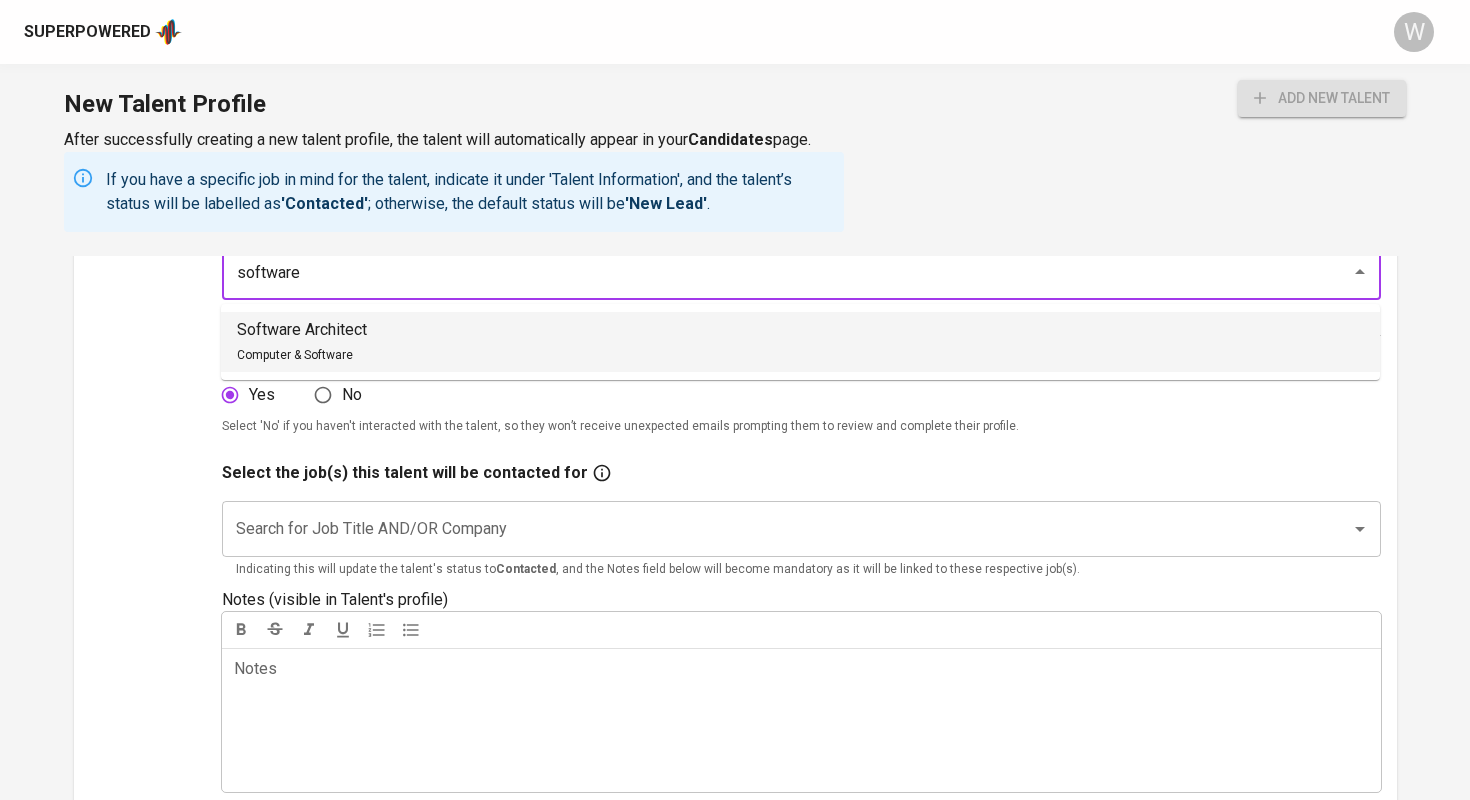 click on "Software Architect Computer & Software" at bounding box center [800, 342] 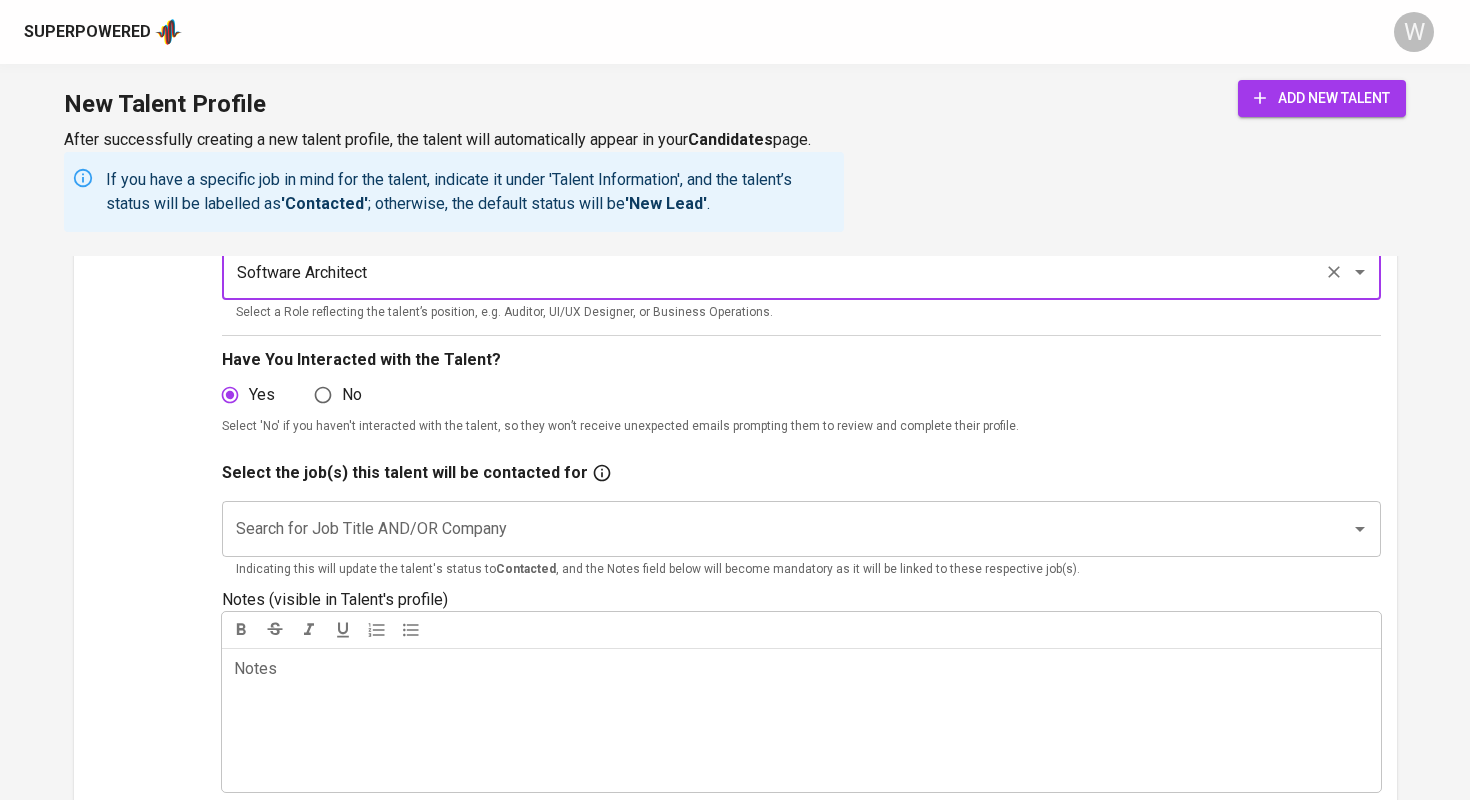 click on "Search for Job Title AND/OR Company" at bounding box center (773, 529) 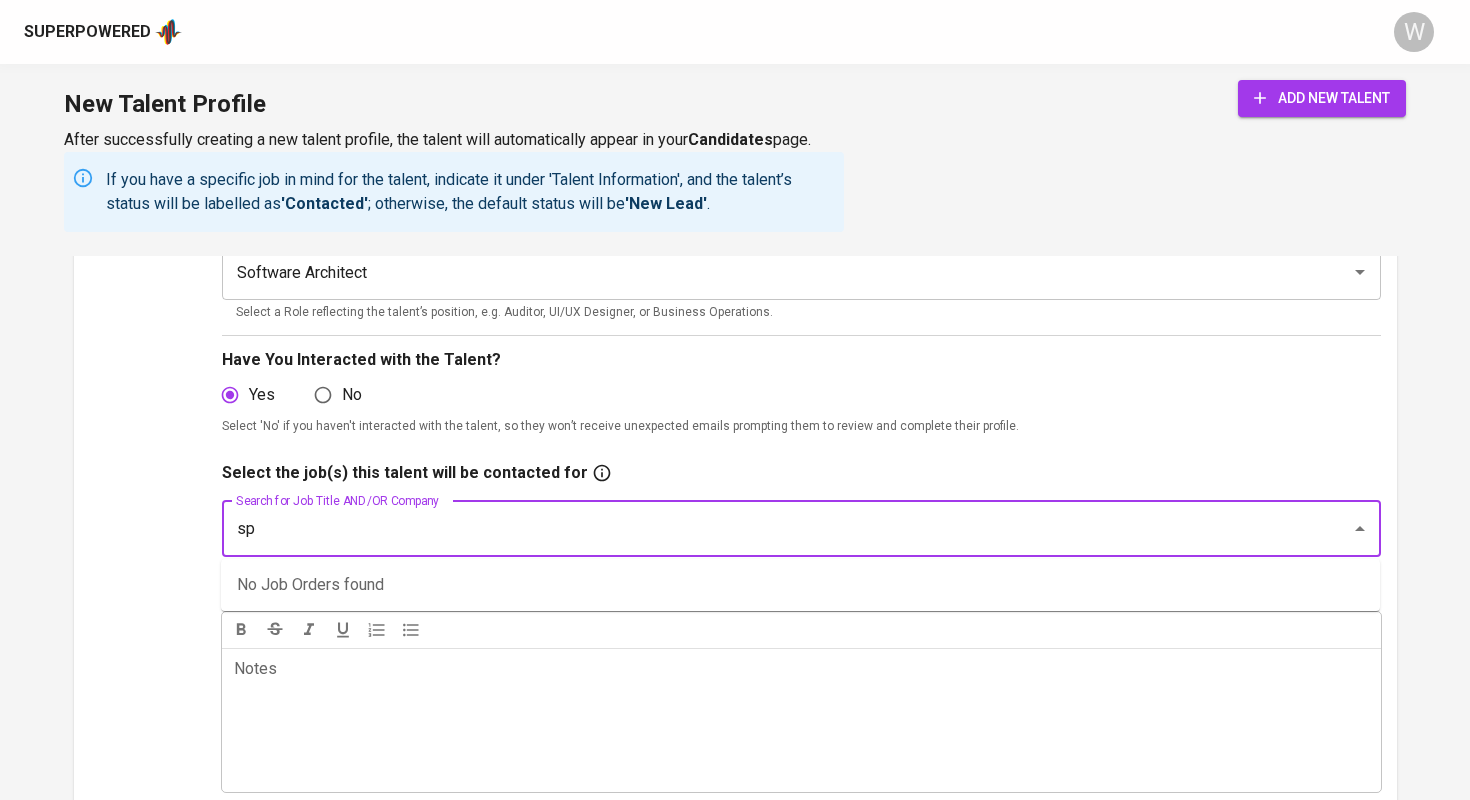 type on "s" 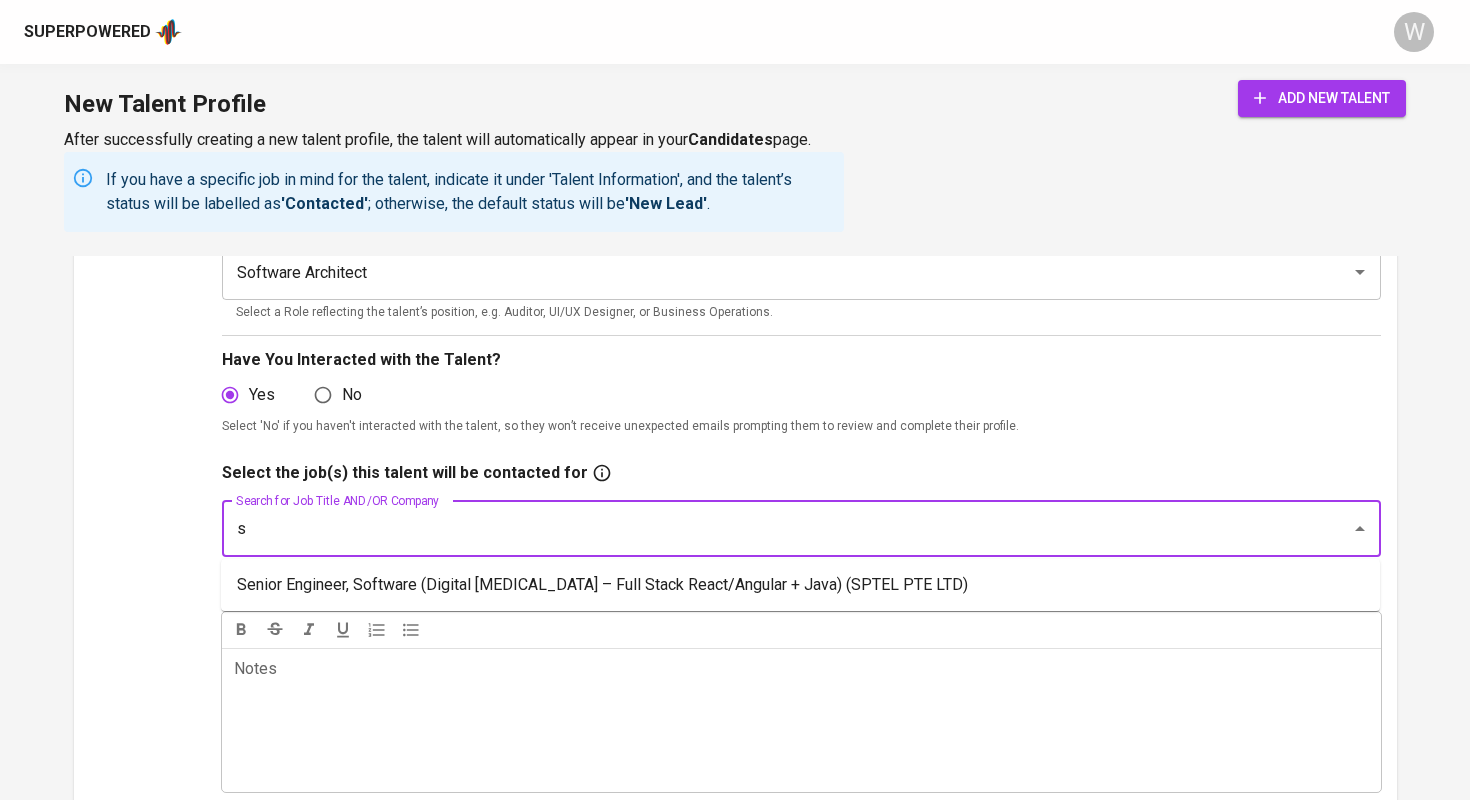 type 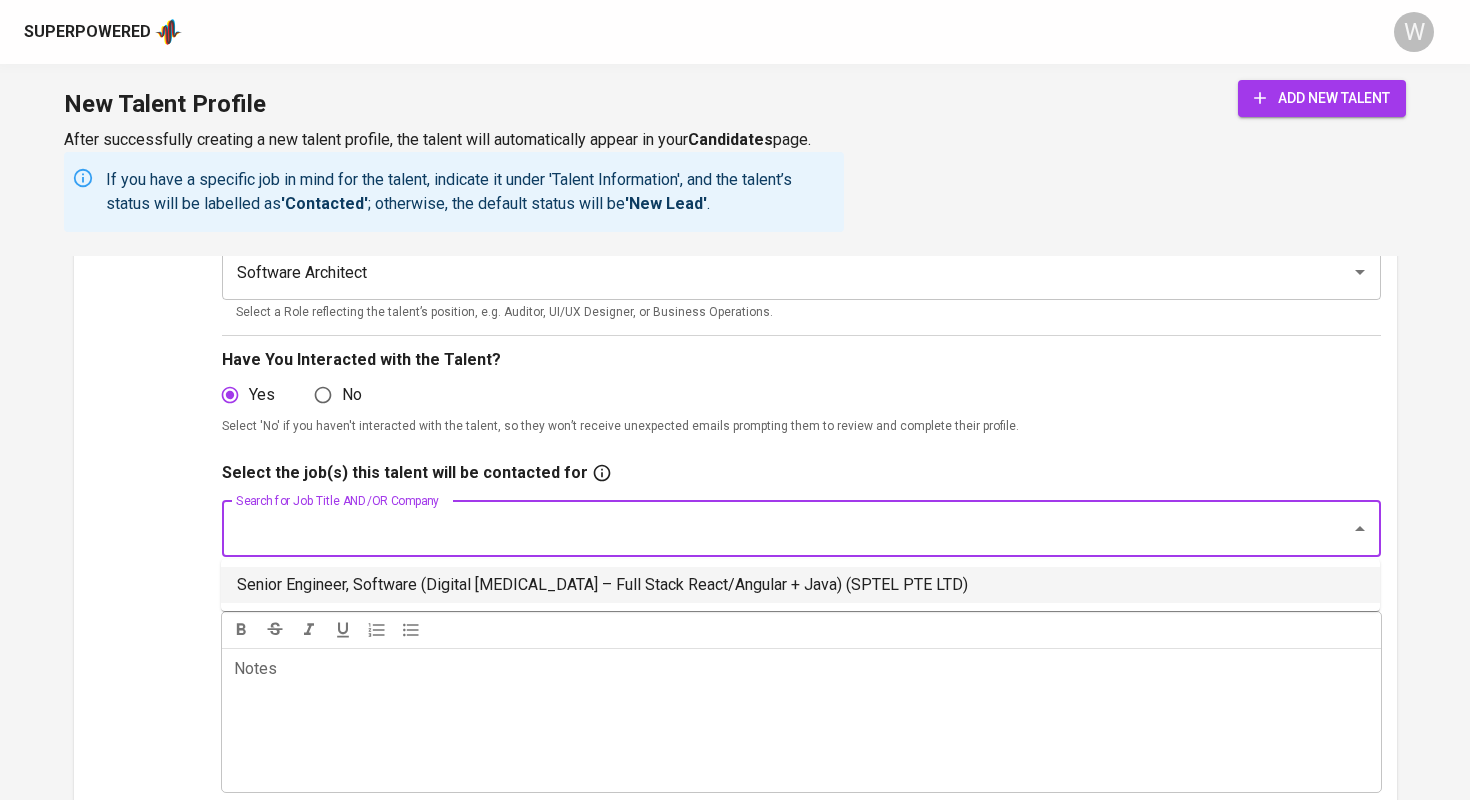 click on "Senior Engineer, Software (Digital BSS – Full Stack React/Angular + Java) (SPTEL PTE LTD)" at bounding box center (800, 585) 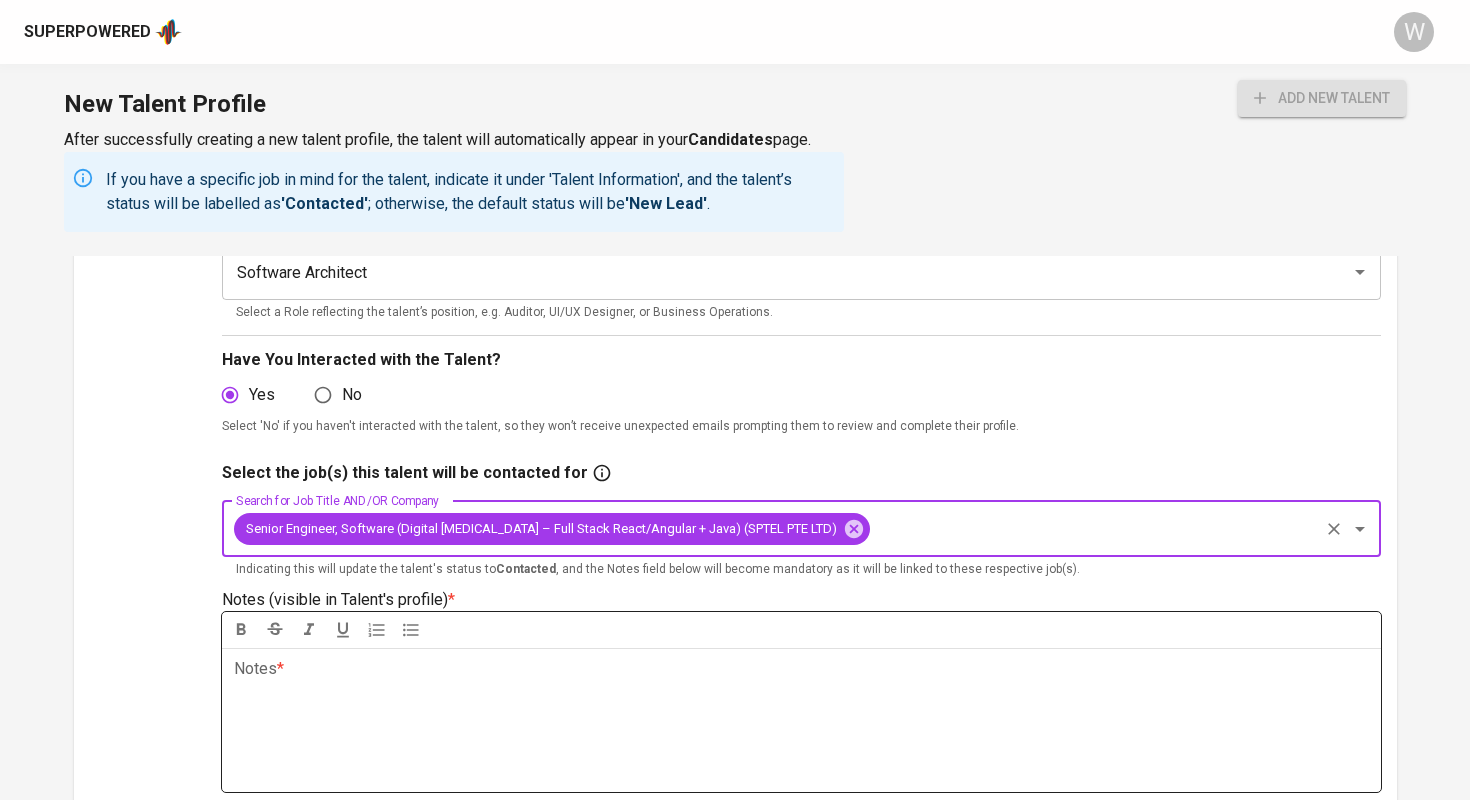 click on "Notes  * ﻿" at bounding box center [801, 669] 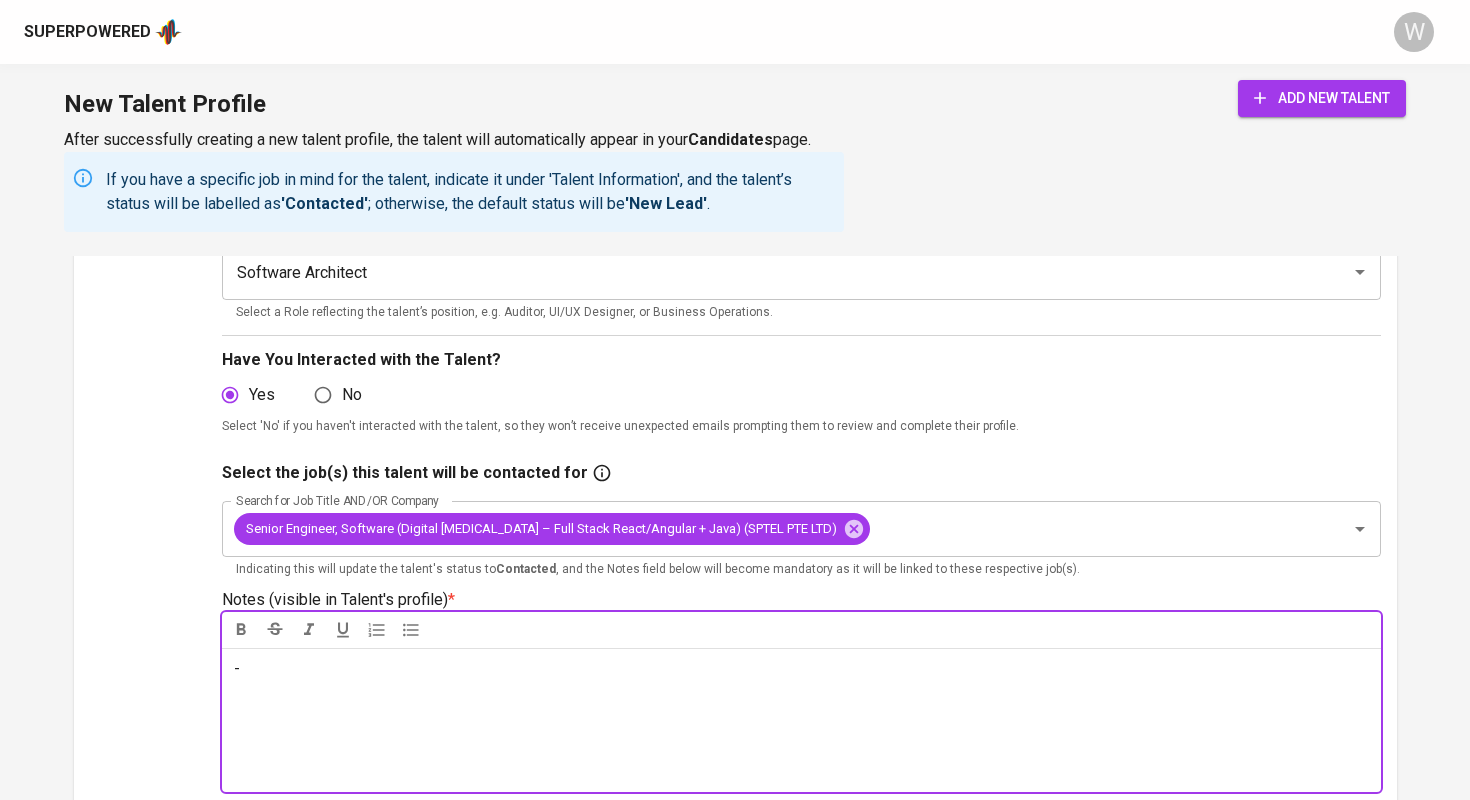 click on "Have You Interacted with the Talent?" at bounding box center (801, 360) 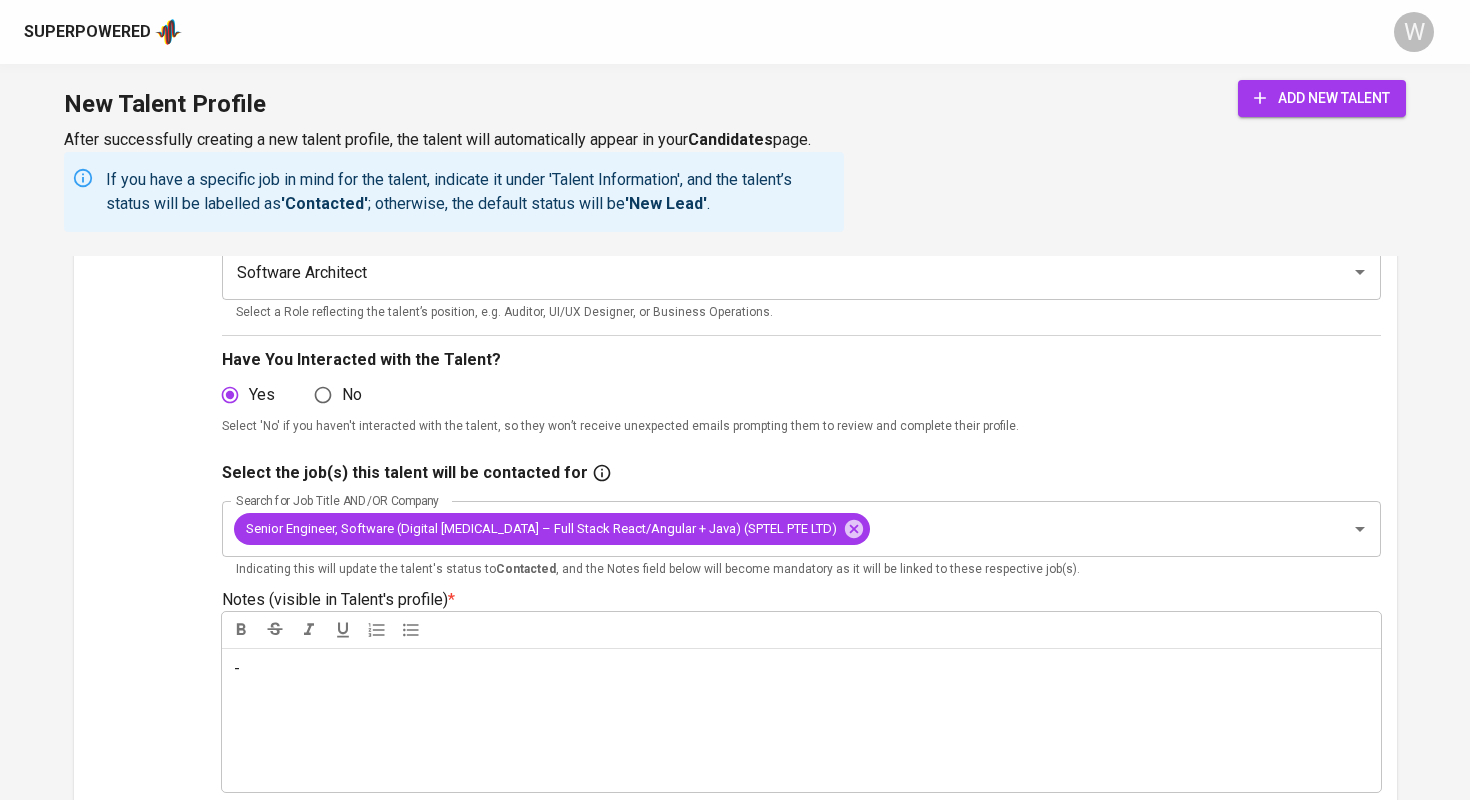click on "add new talent" at bounding box center (1322, 98) 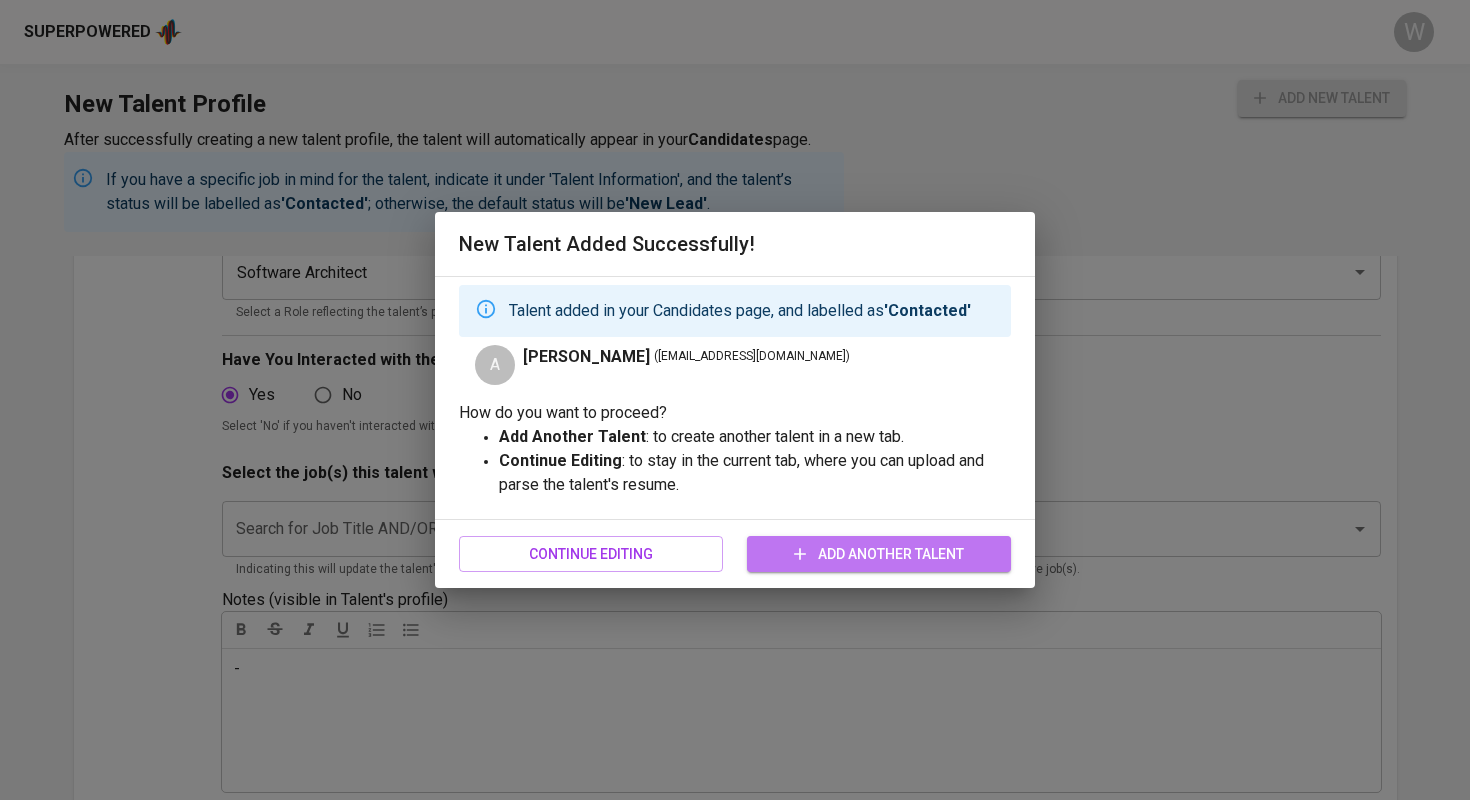 click on "Add Another Talent" at bounding box center [879, 554] 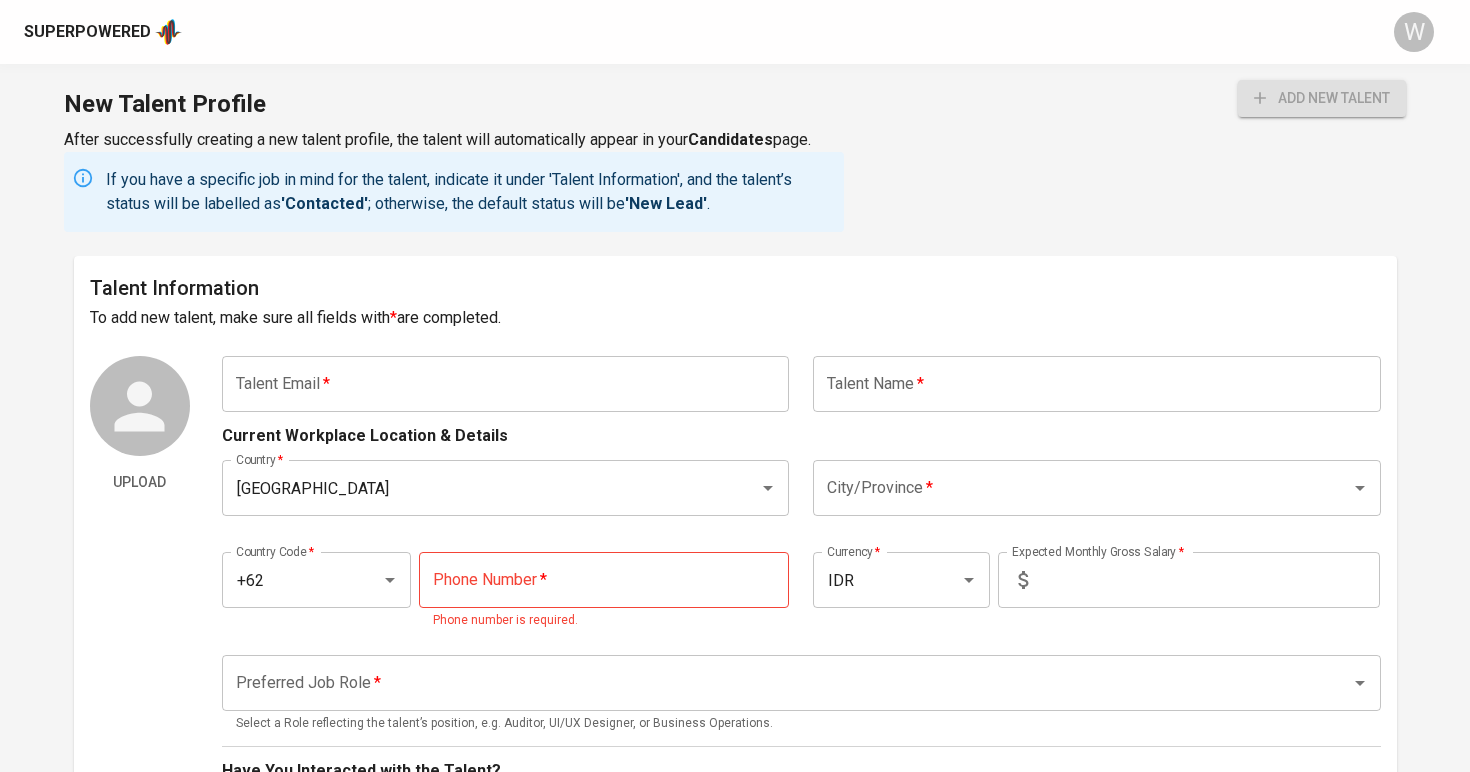 scroll, scrollTop: 0, scrollLeft: 0, axis: both 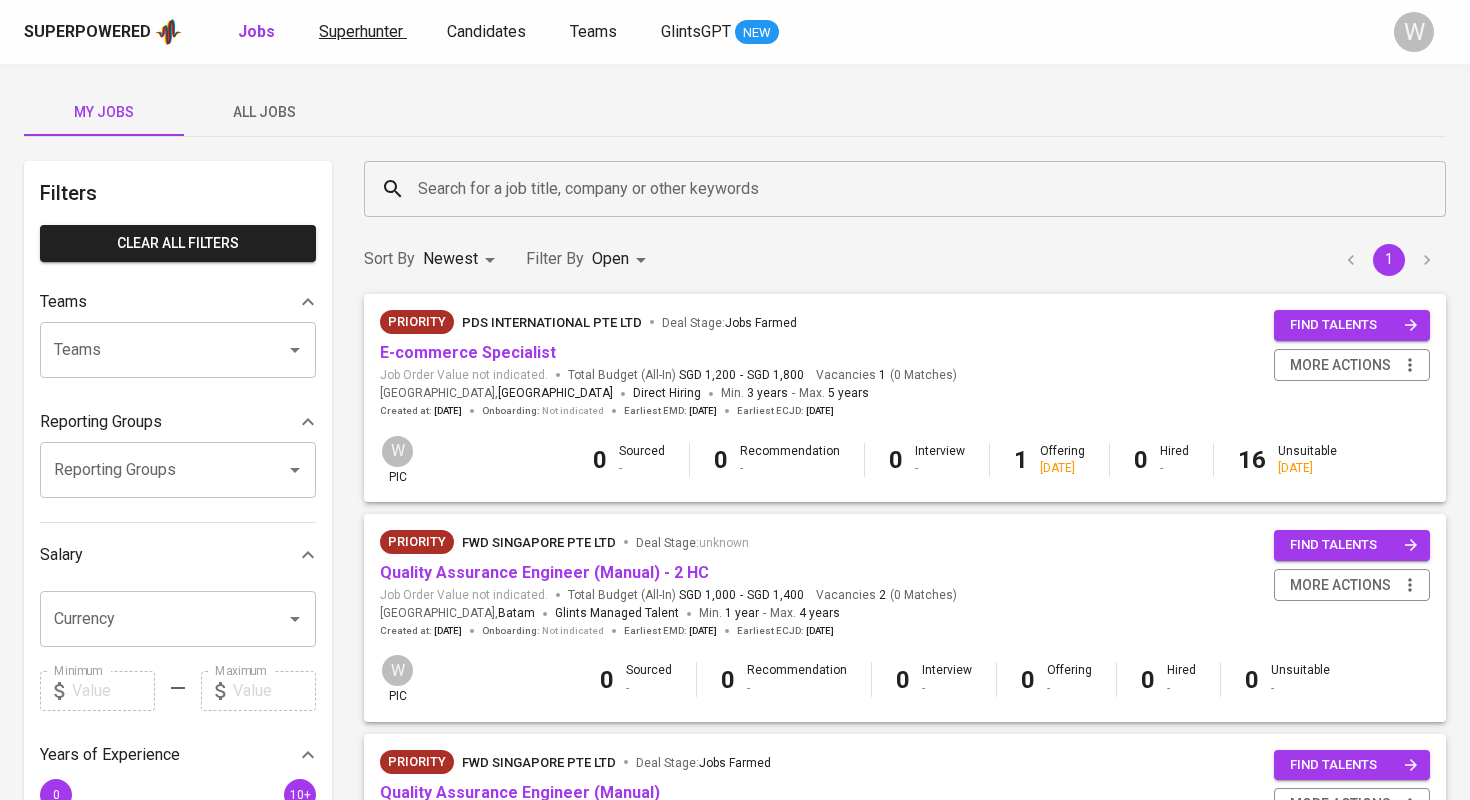 click on "Superhunter" at bounding box center [363, 32] 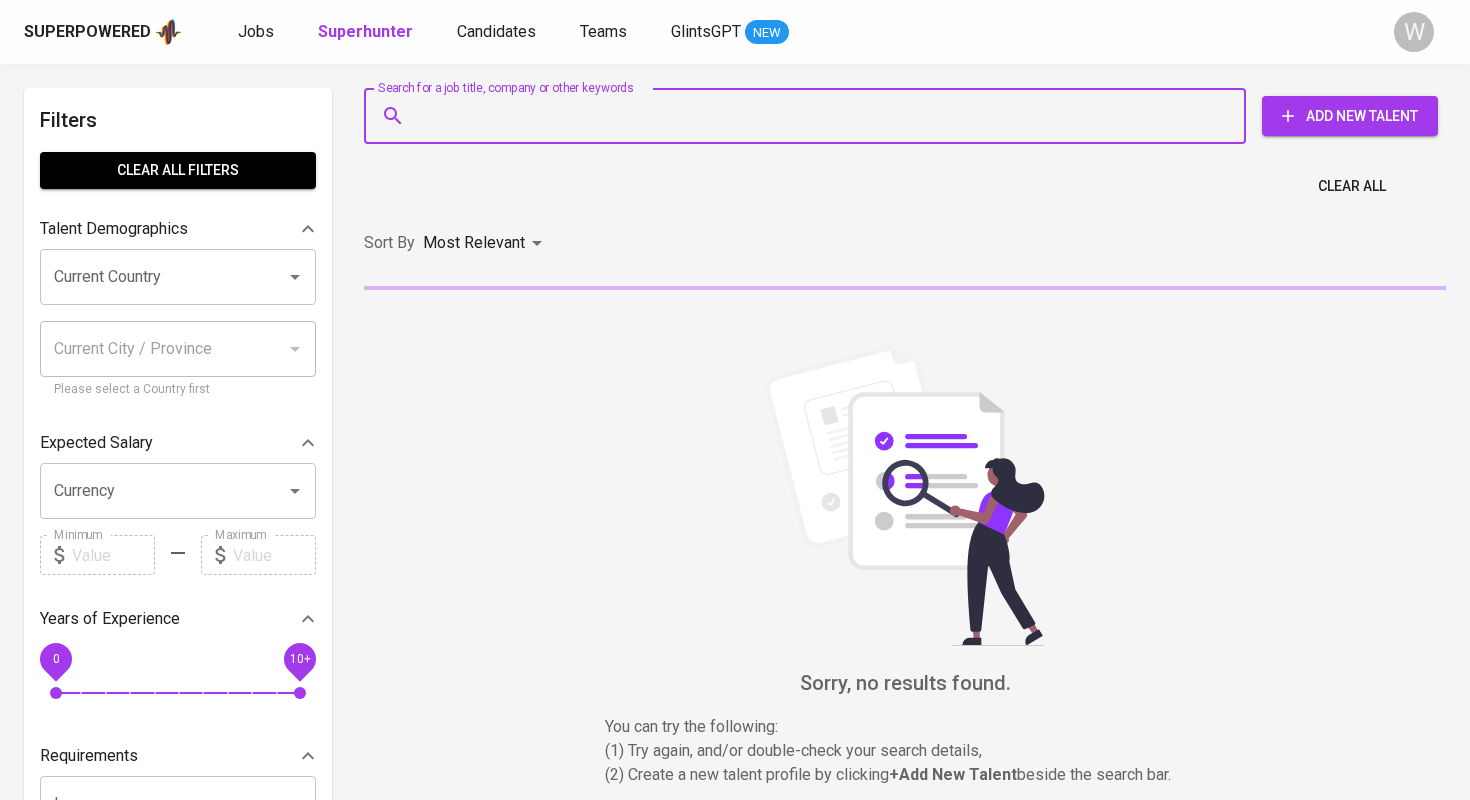 click on "Search for a job title, company or other keywords" at bounding box center (810, 116) 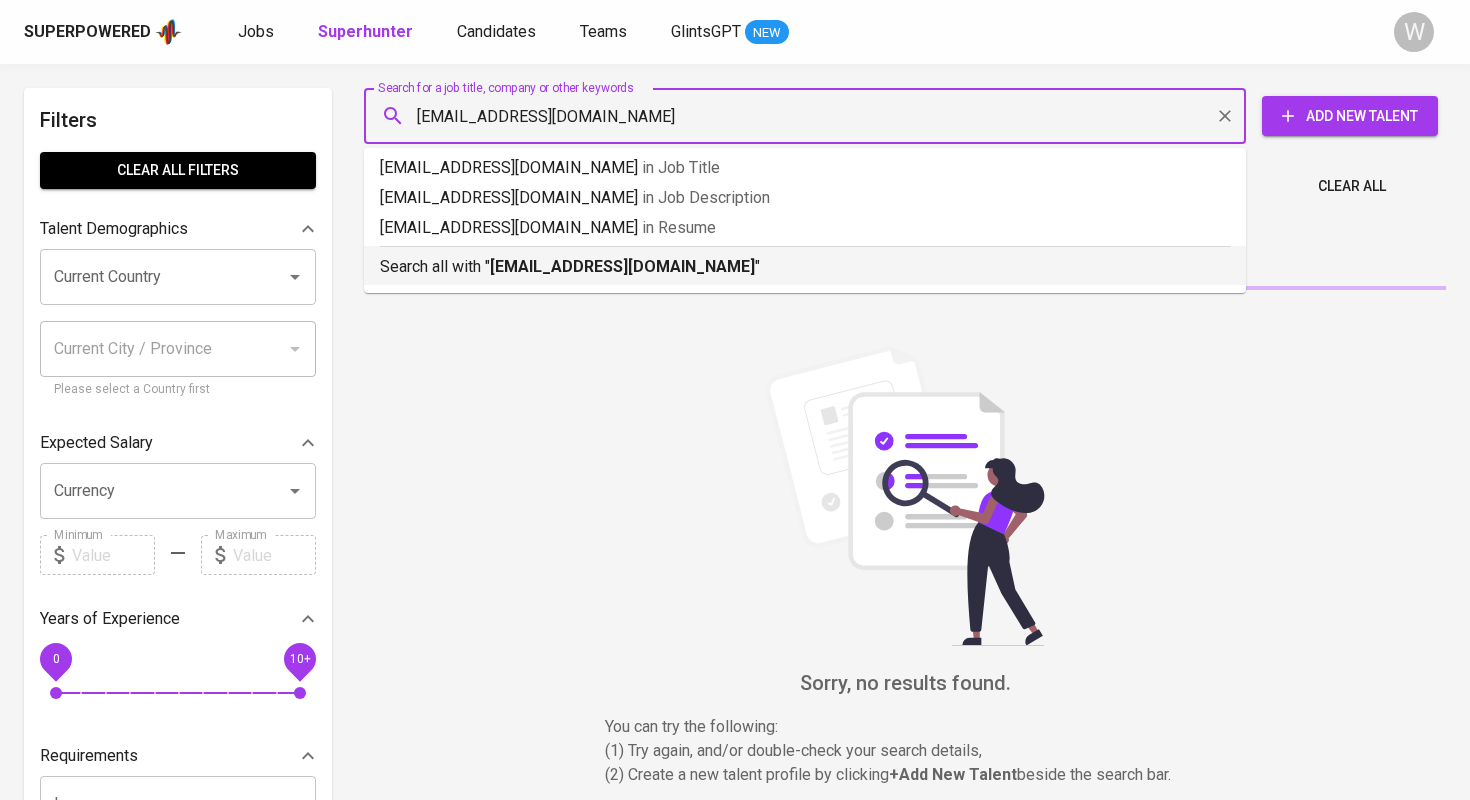 click on "framiabednego@gmail.com" at bounding box center [622, 266] 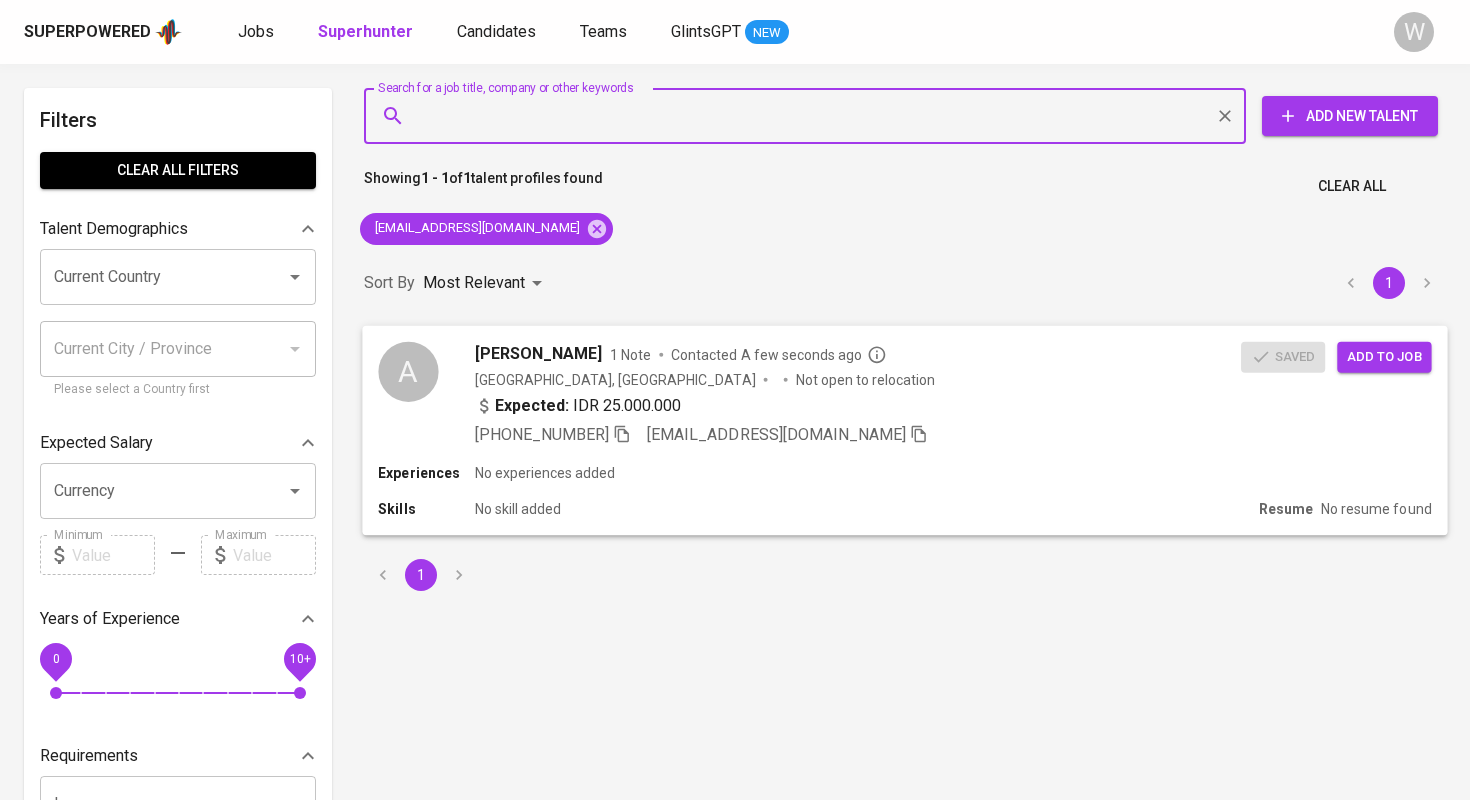 click on "Add to job" at bounding box center (1384, 356) 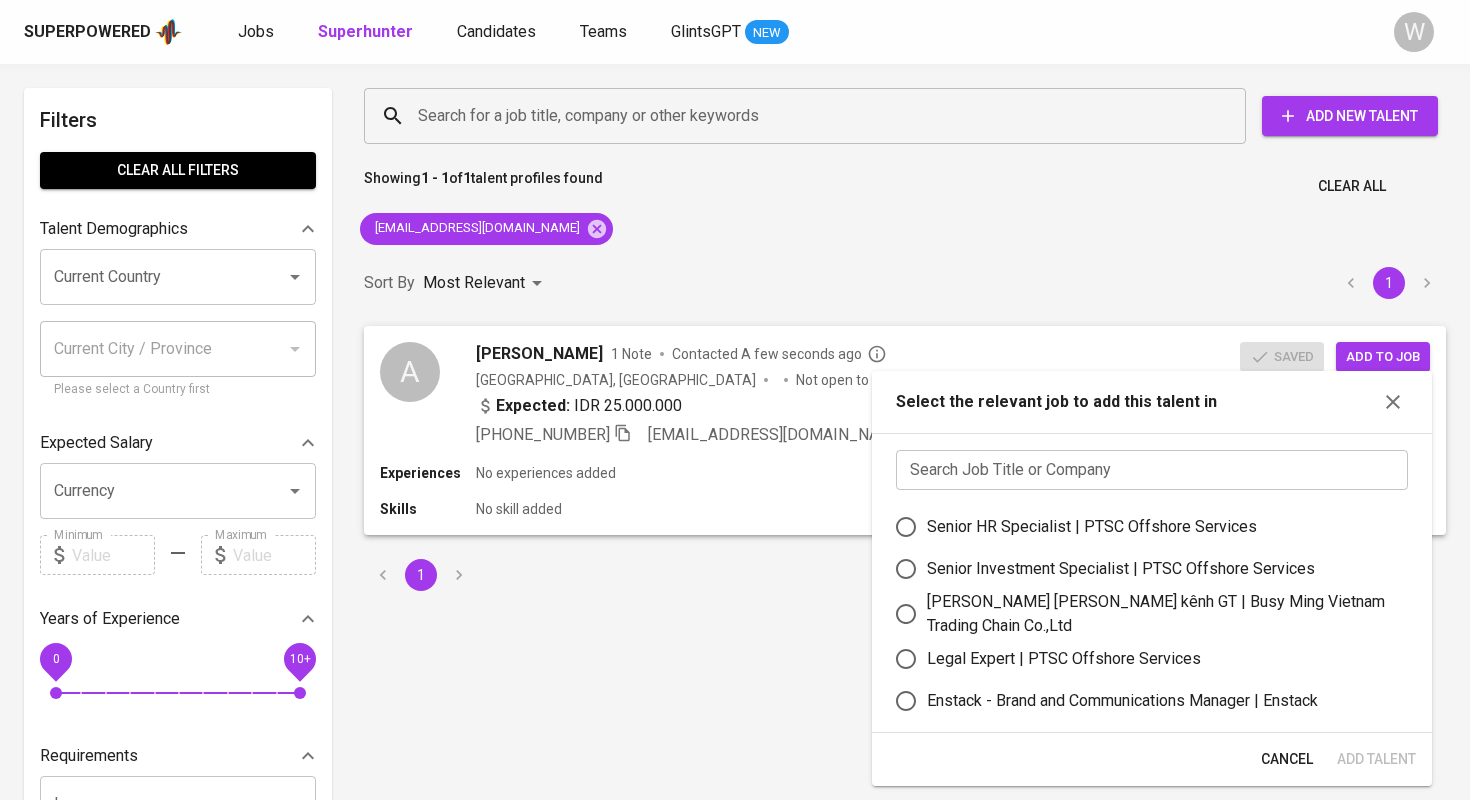 click at bounding box center [1152, 470] 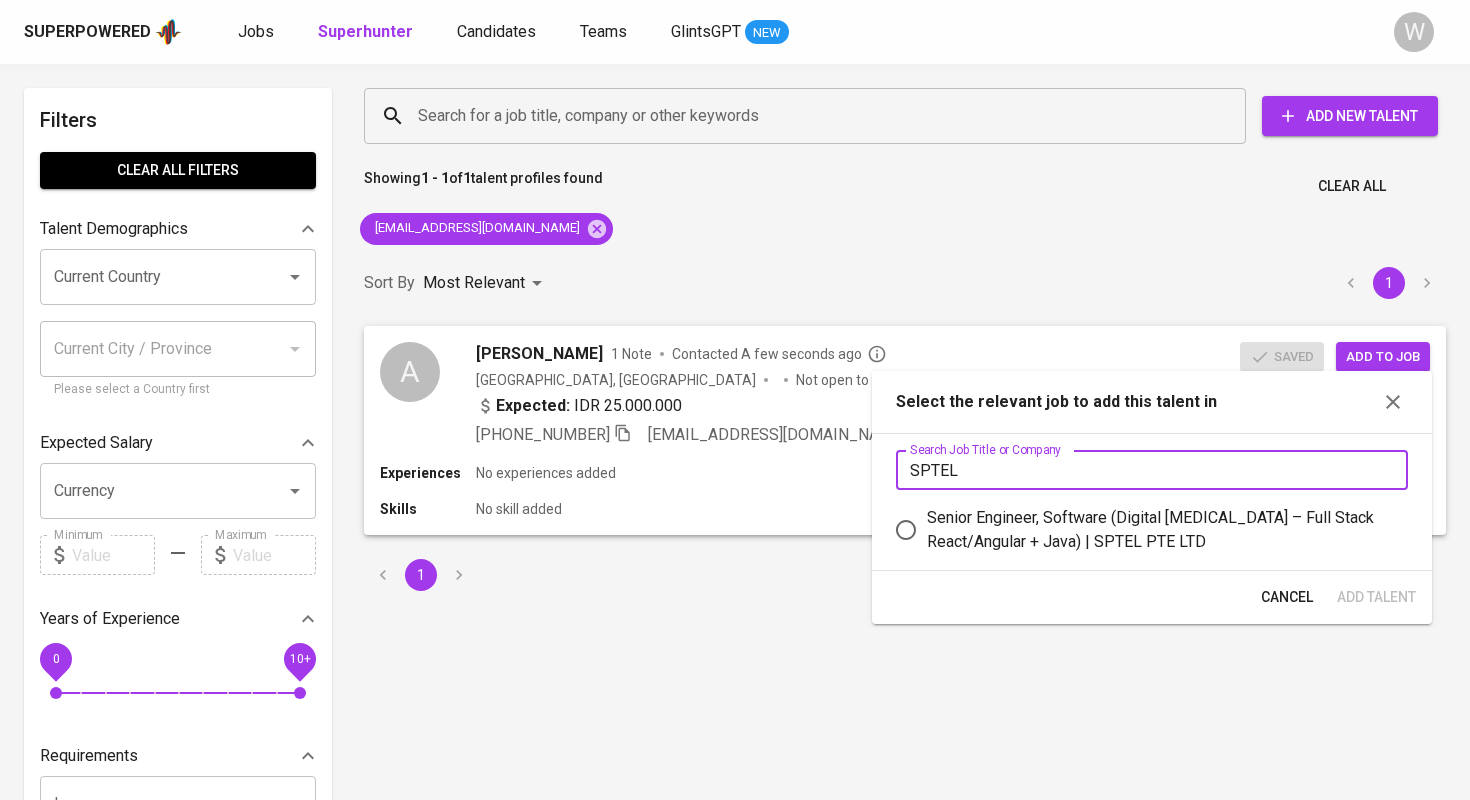 type on "SPTEL" 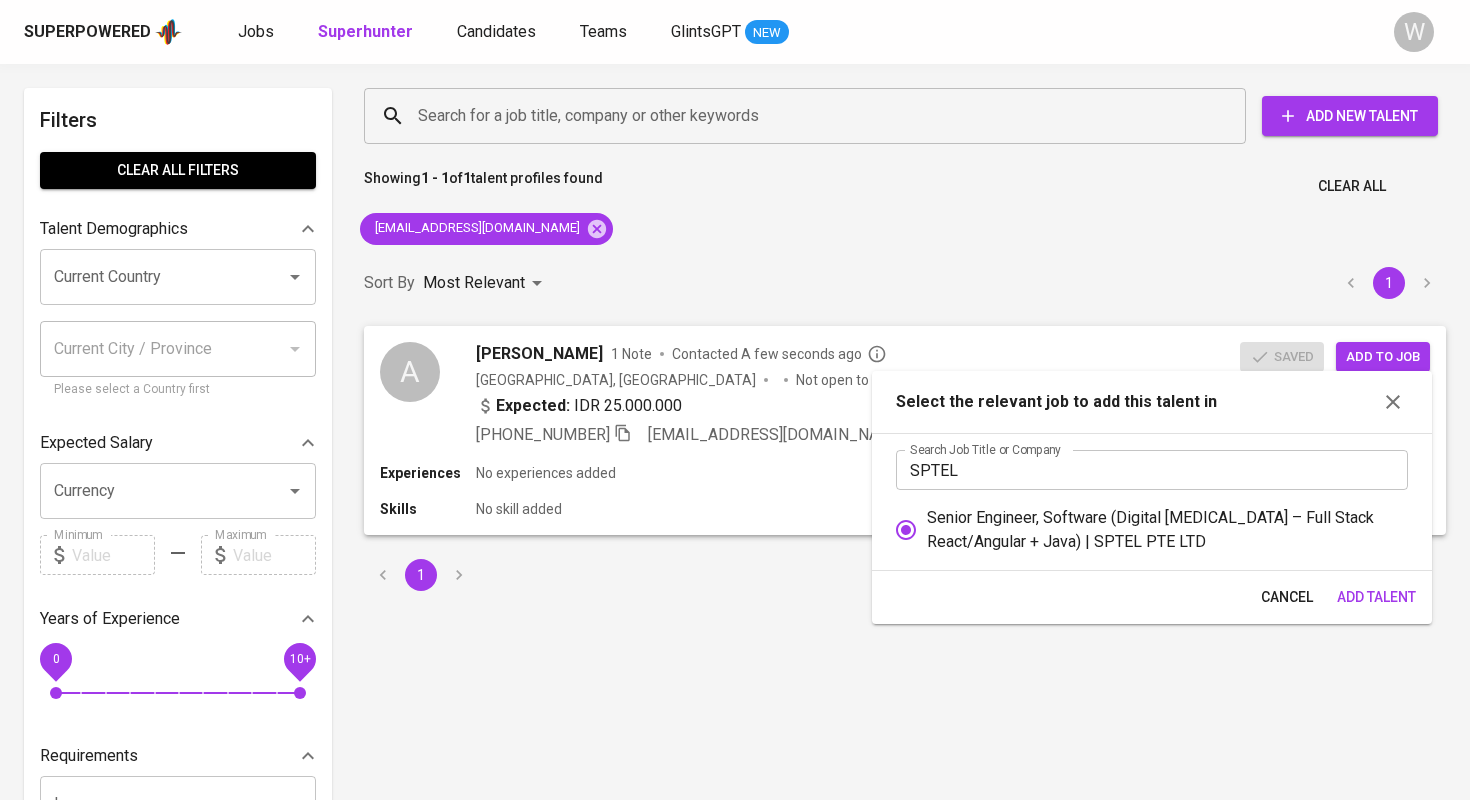 click on "Add Talent" at bounding box center [1376, 597] 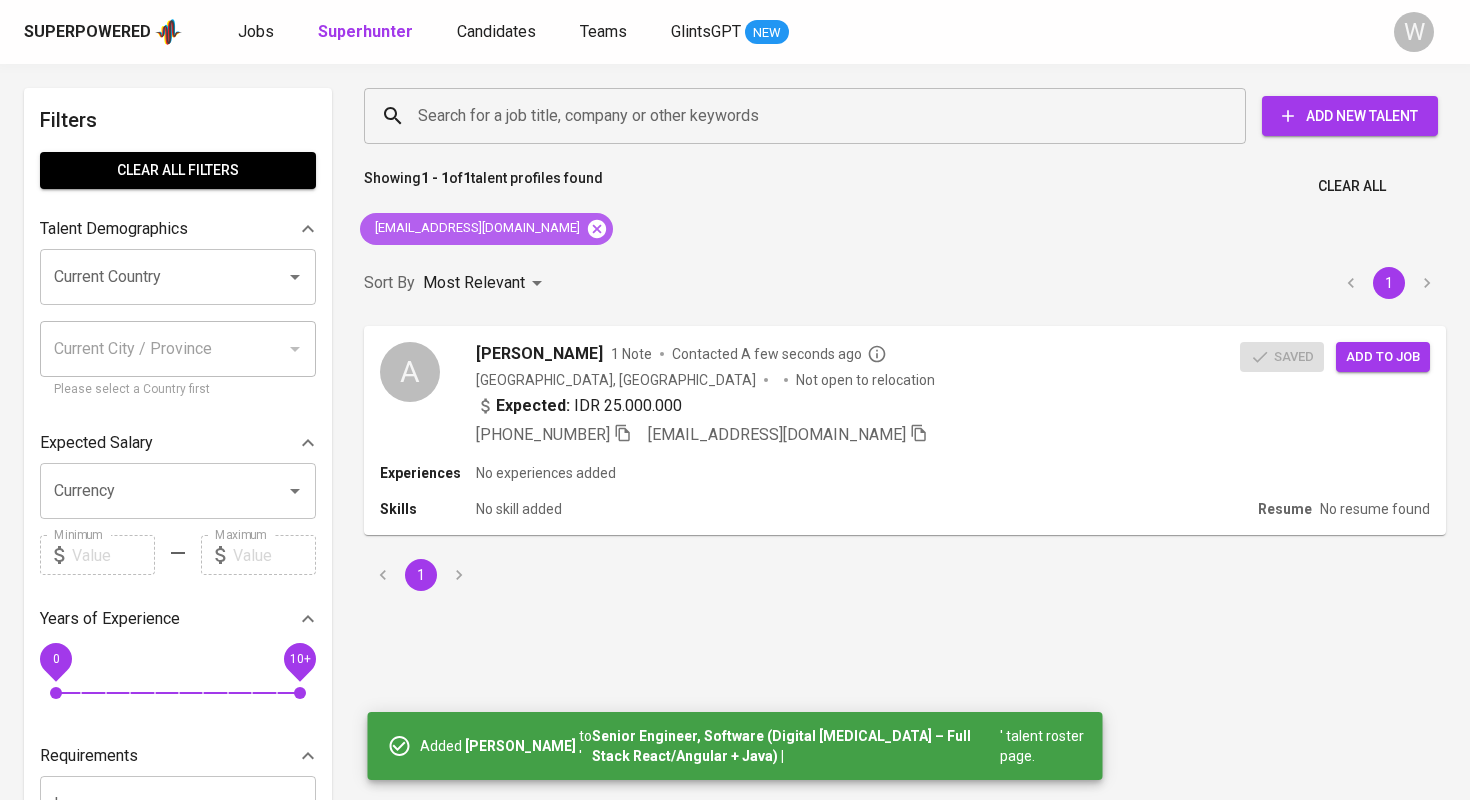 click 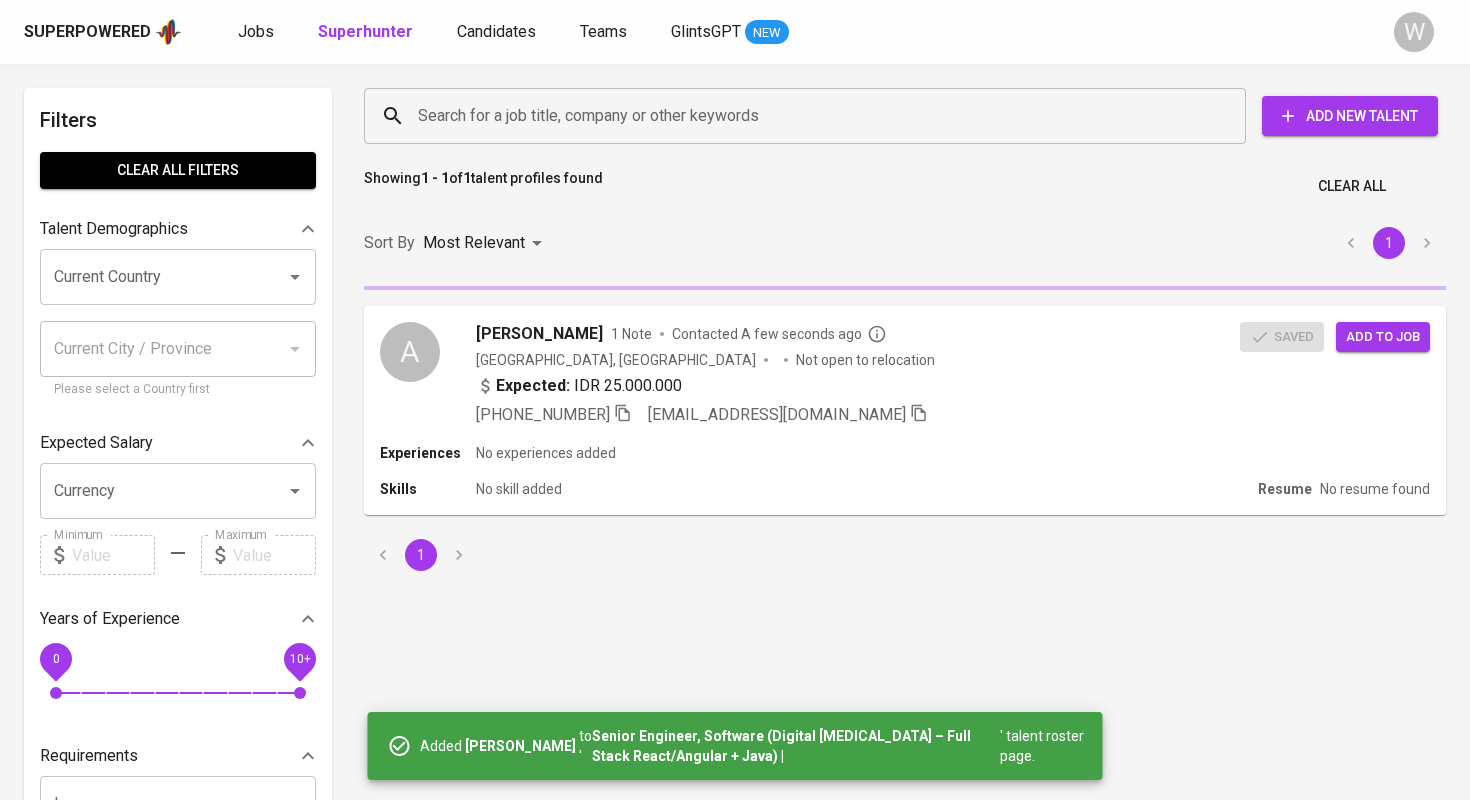 click on "Search for a job title, company or other keywords Search for a job title, company or other keywords Add New Talent" at bounding box center [901, 116] 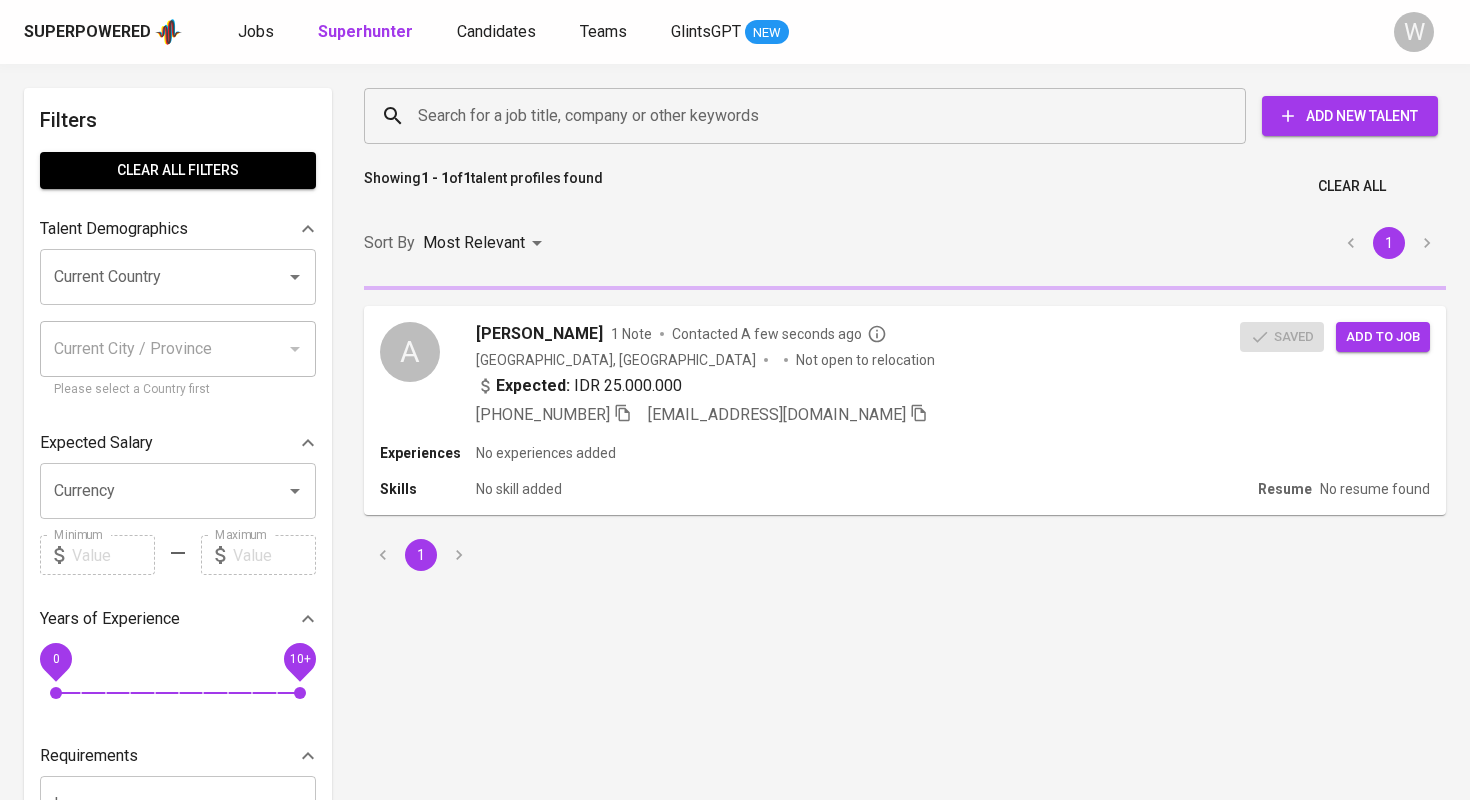 click on "Search for a job title, company or other keywords" at bounding box center [810, 116] 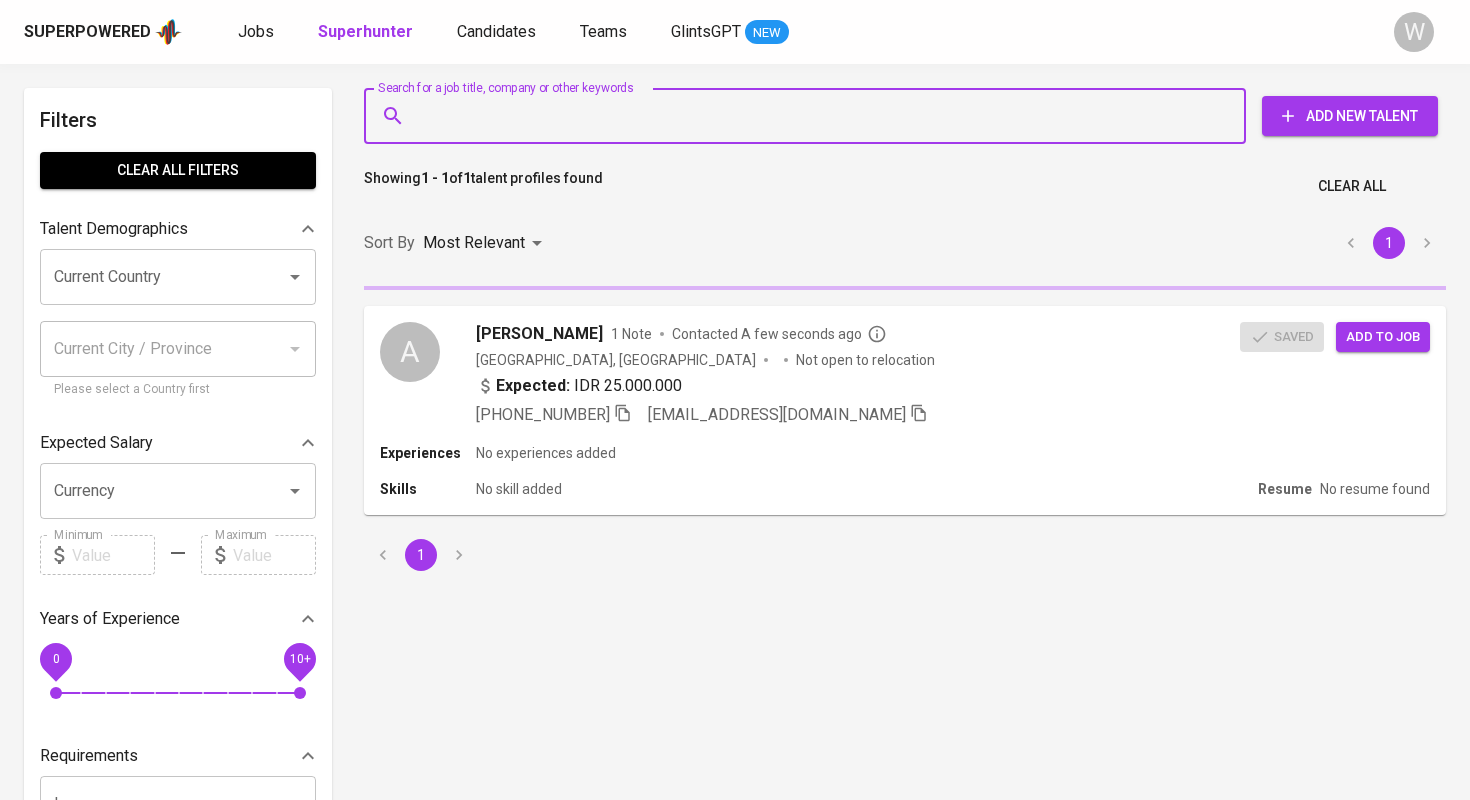 paste on "haditel222@gmail.com" 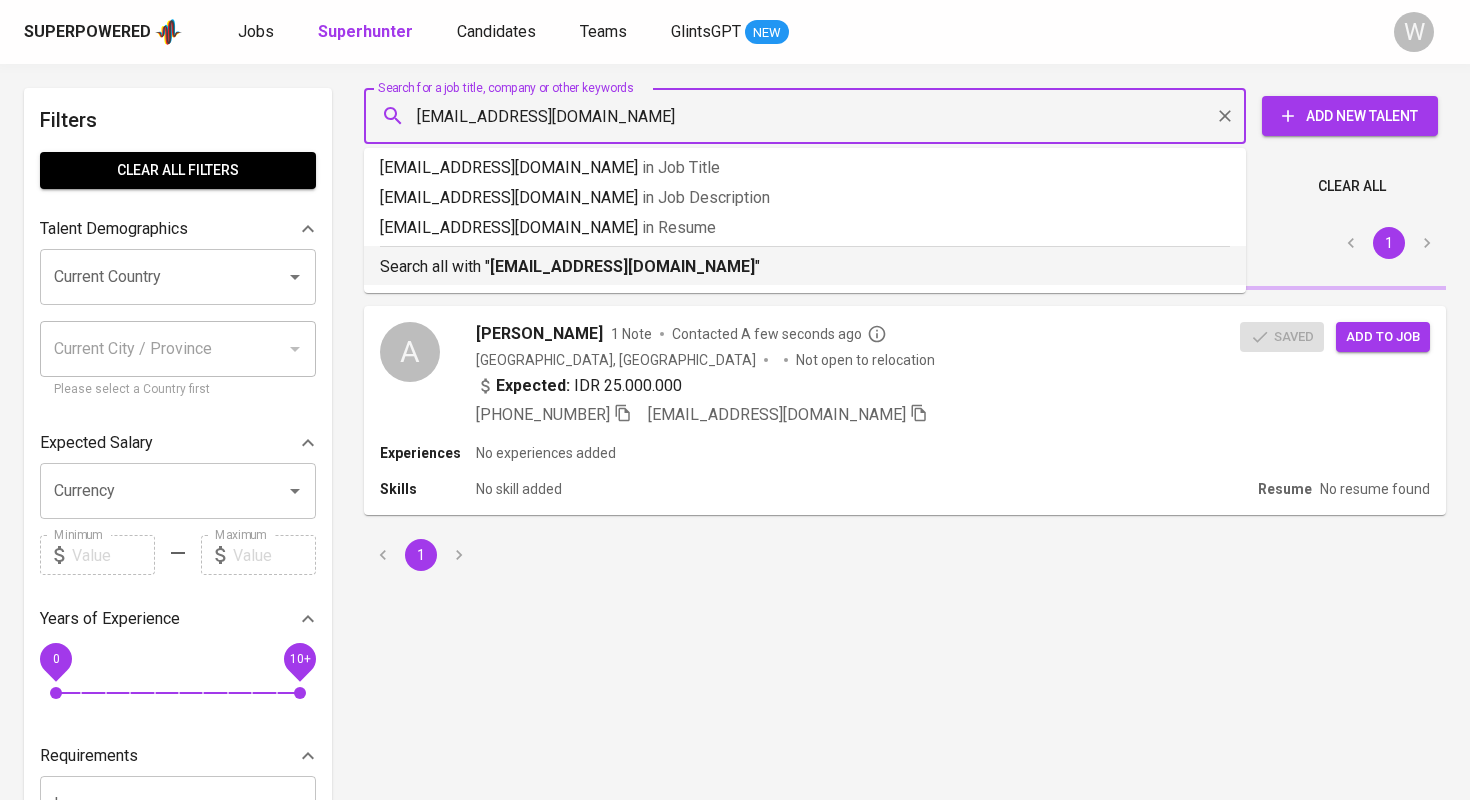 click on "Search all with " haditel222@gmail.com "" at bounding box center (805, 267) 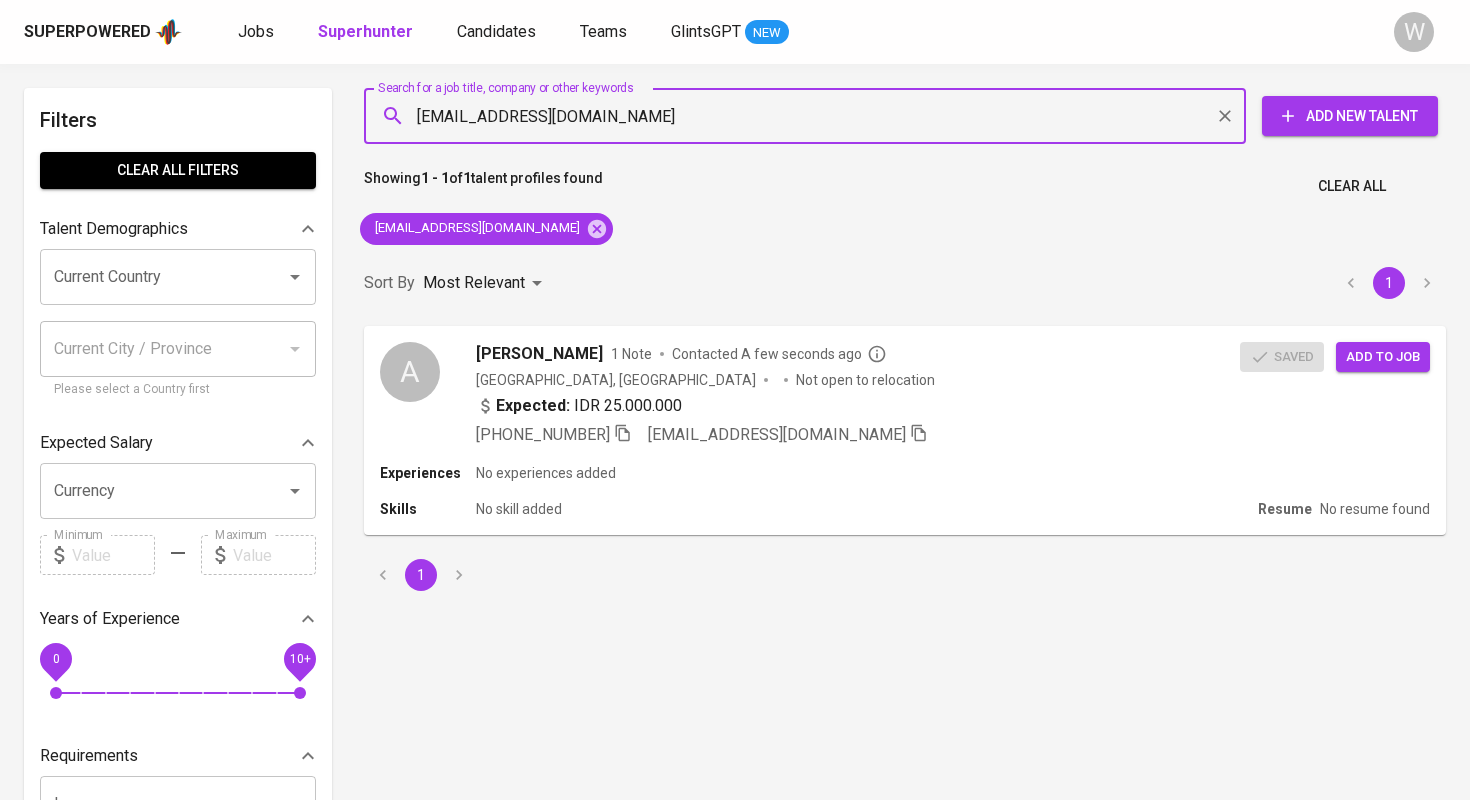 type 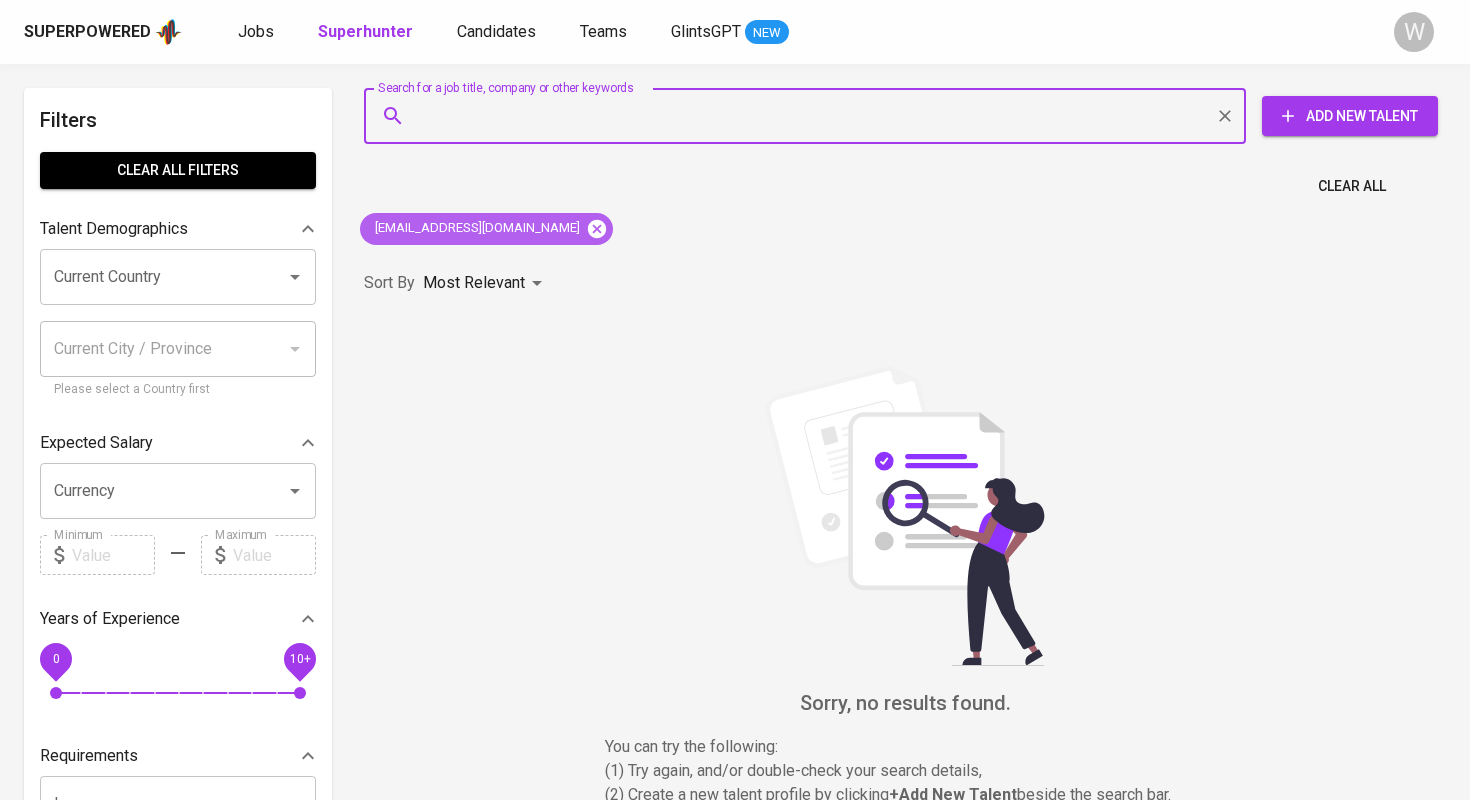 click 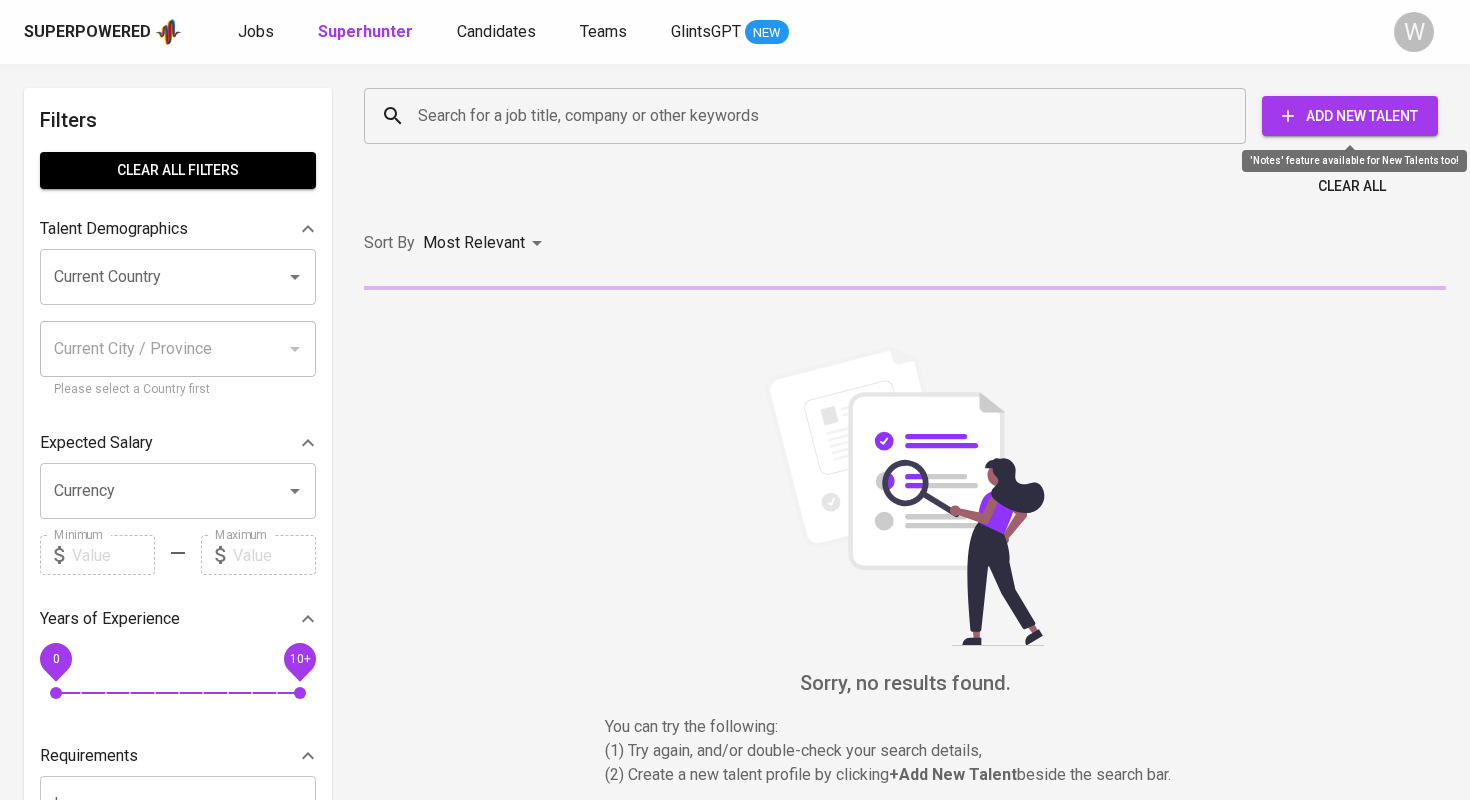 click on "Add New Talent" at bounding box center [1350, 116] 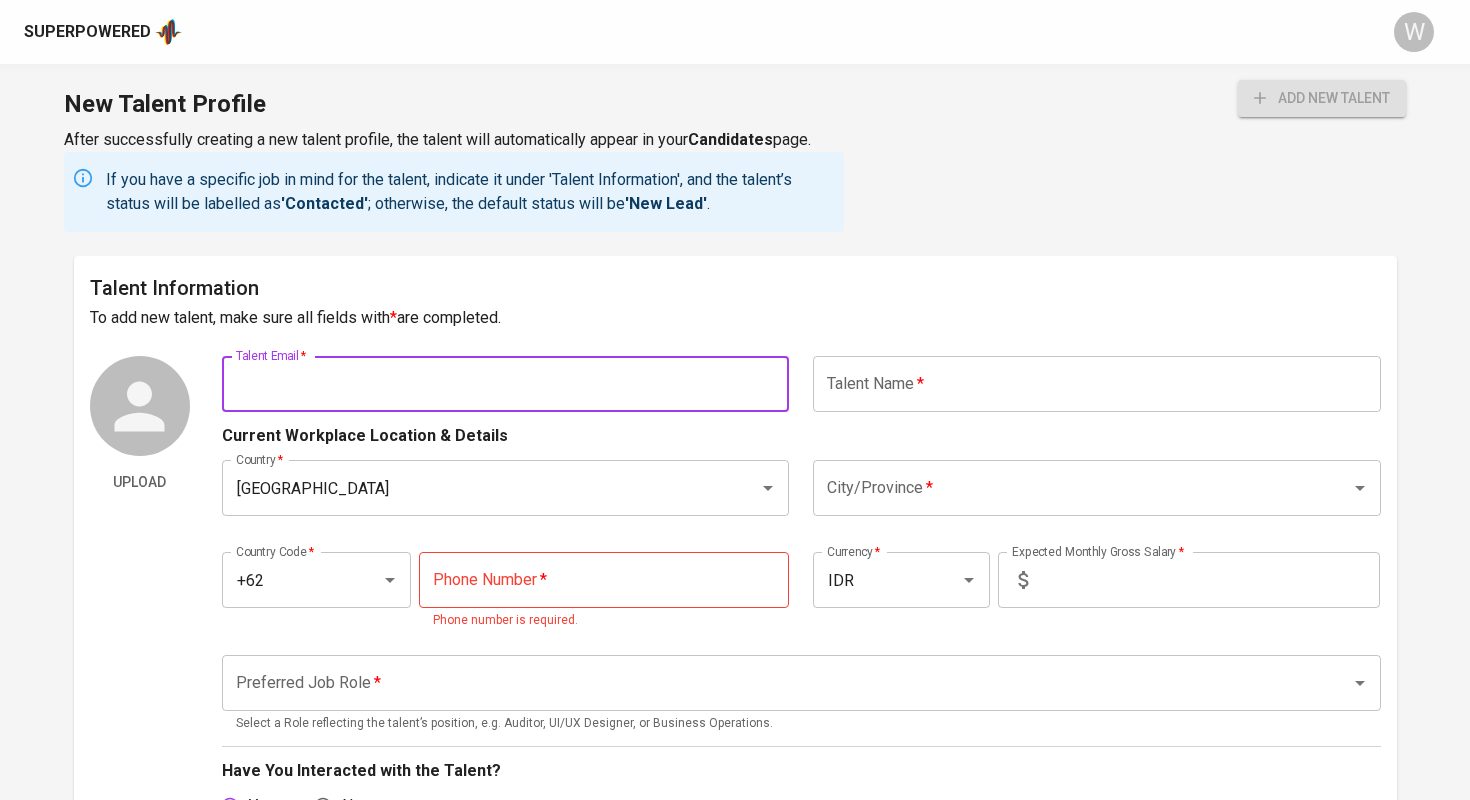 paste on "haditel222@gmail.com" 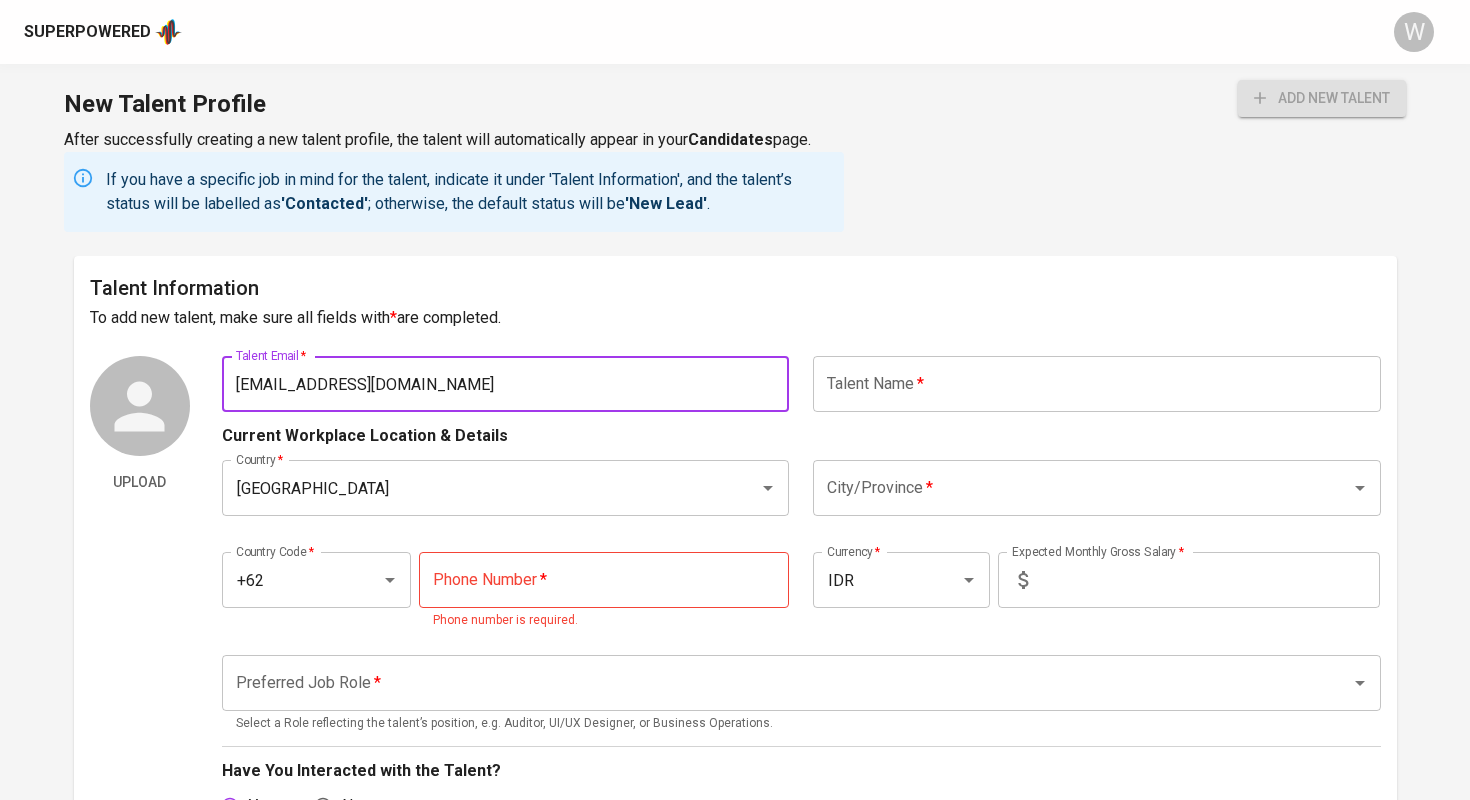 type on "haditel222@gmail.com" 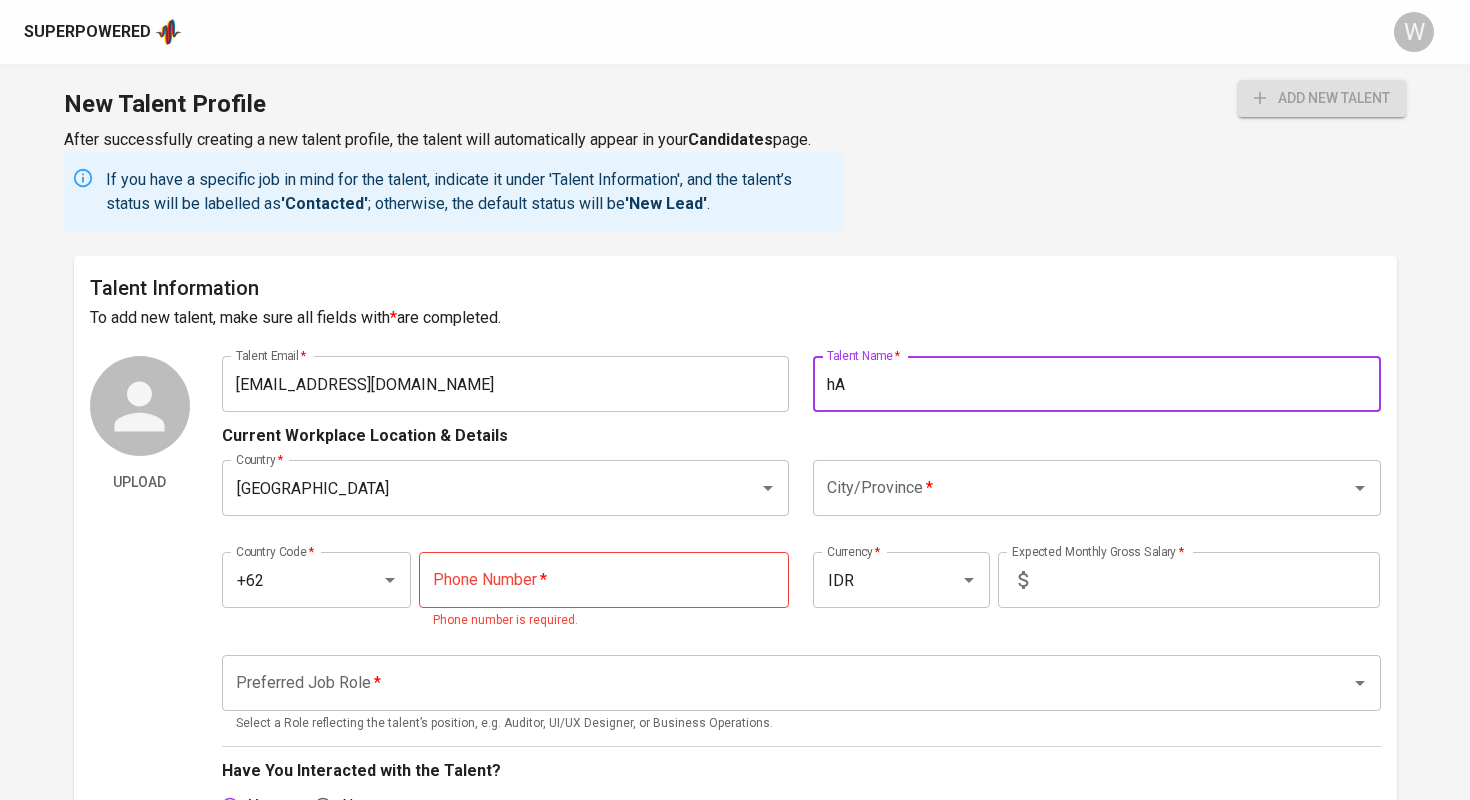 type on "h" 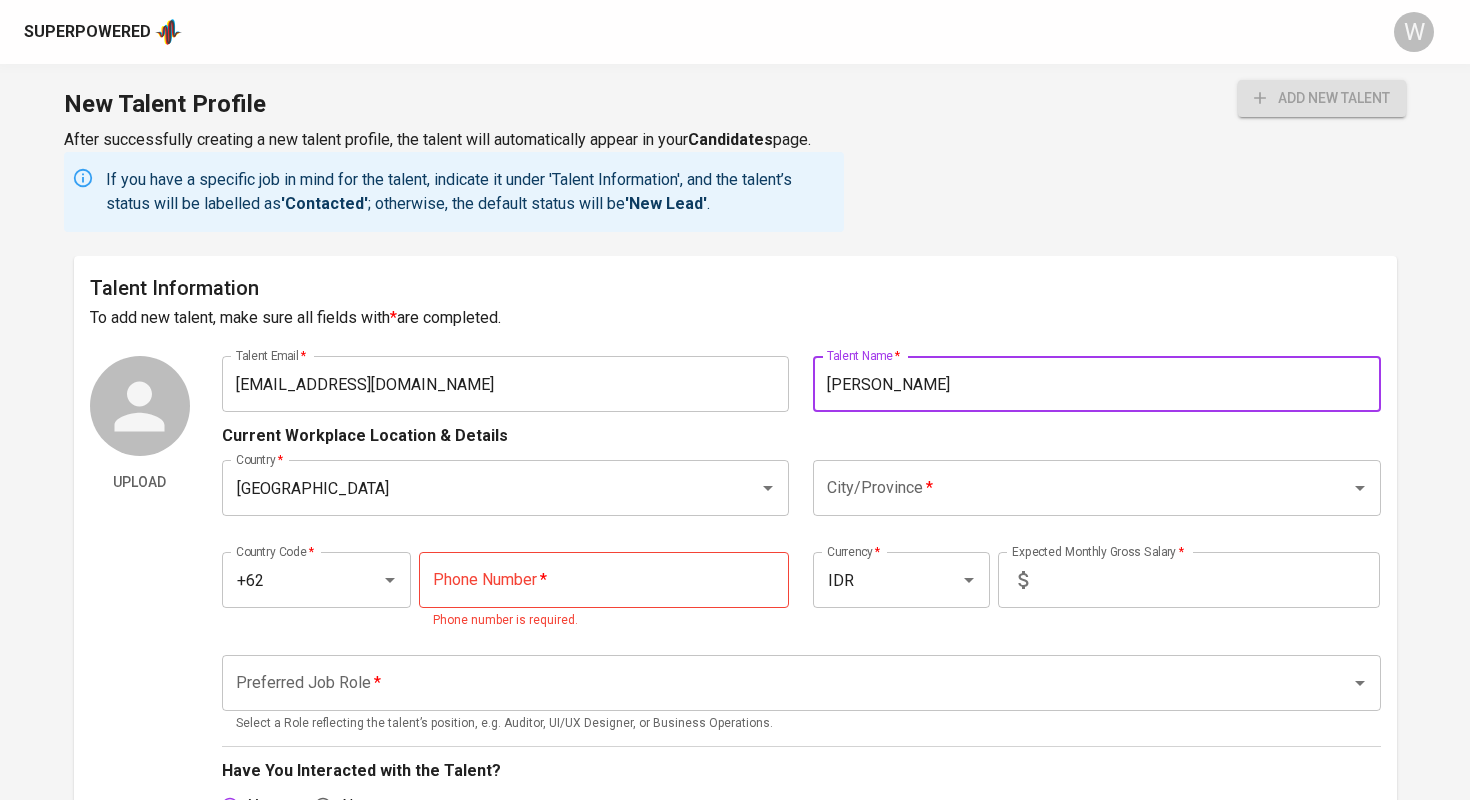 click on "City/Province  *" at bounding box center (1097, 488) 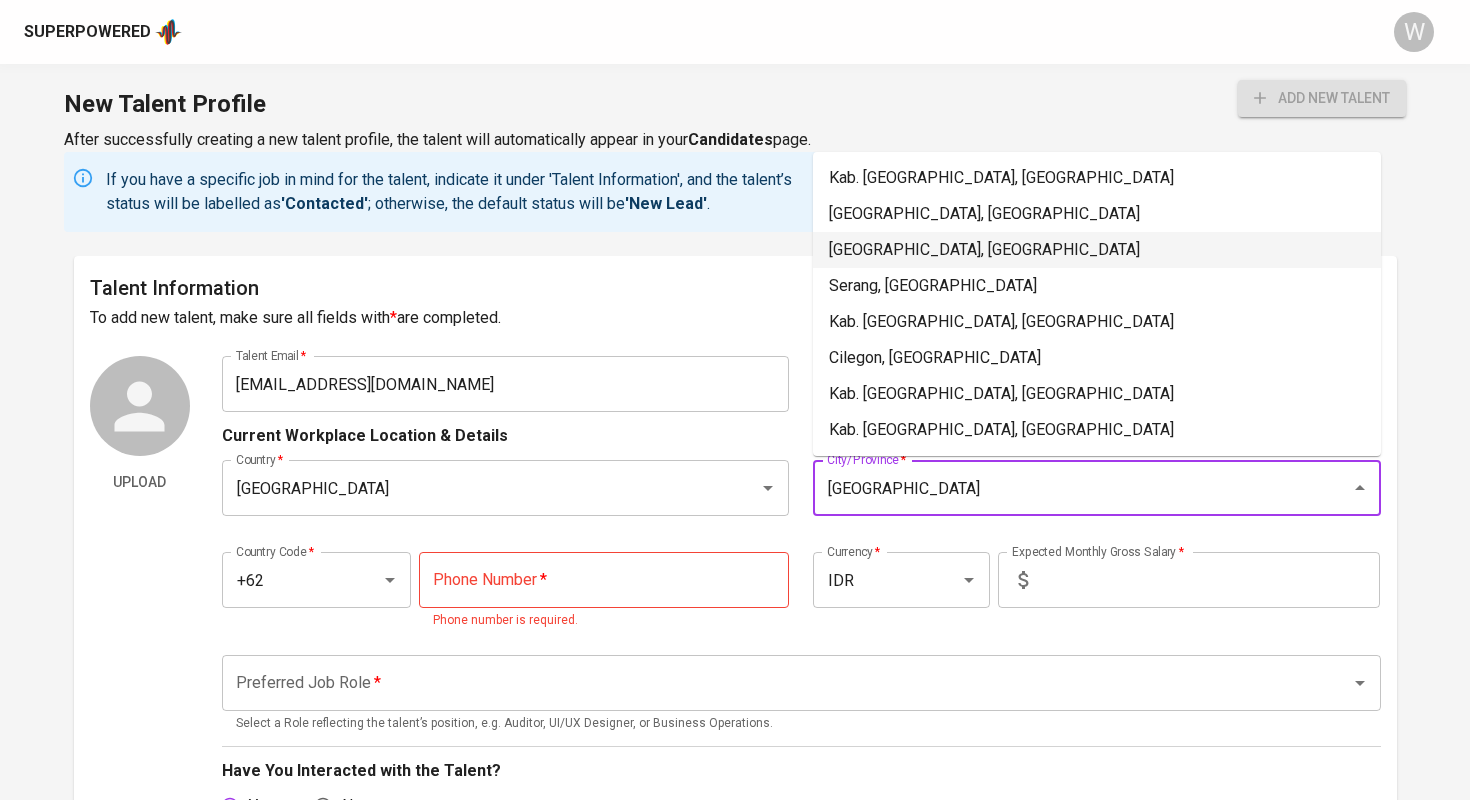 click on "Tangerang, Banten" at bounding box center [1097, 250] 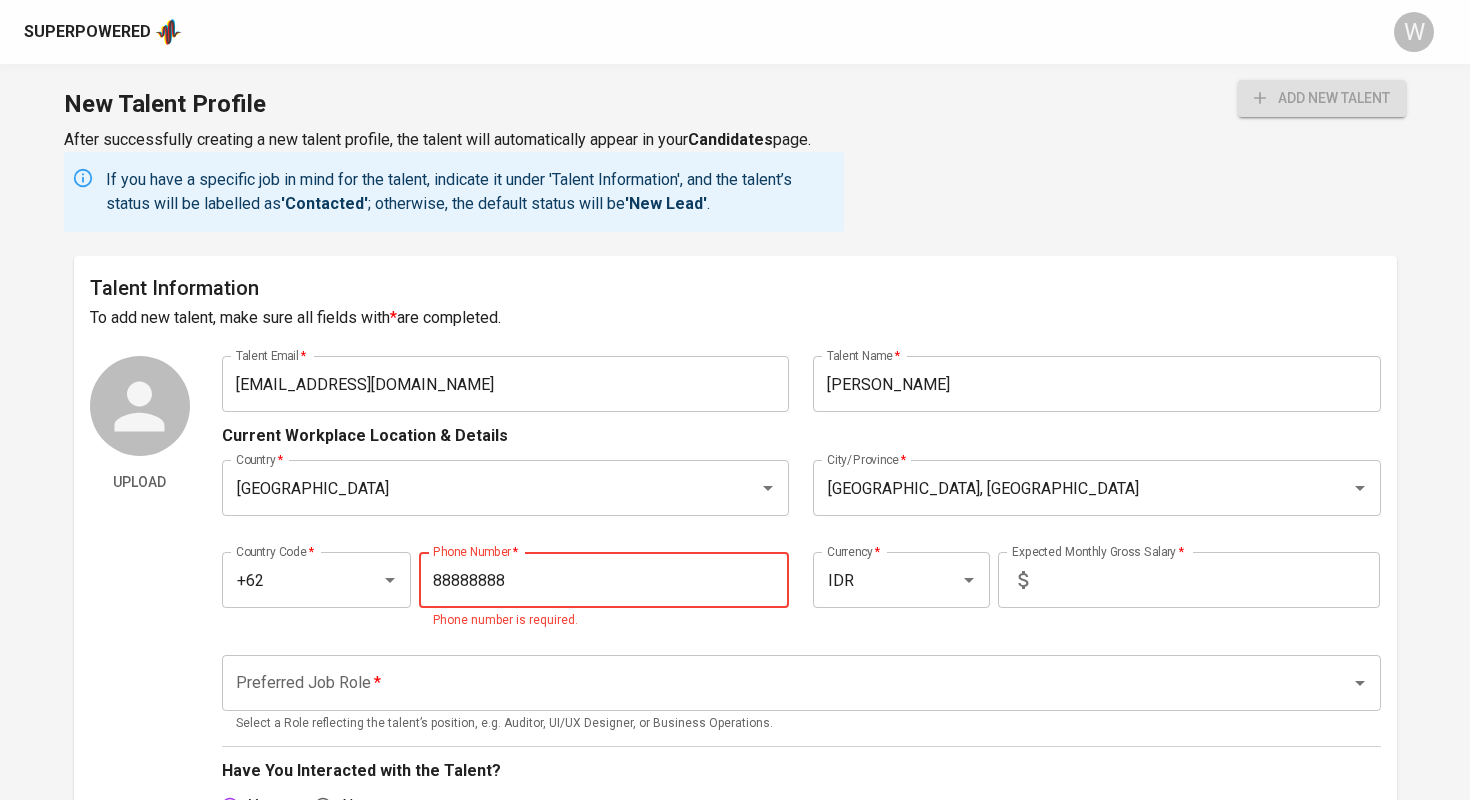 type on "888-888-888" 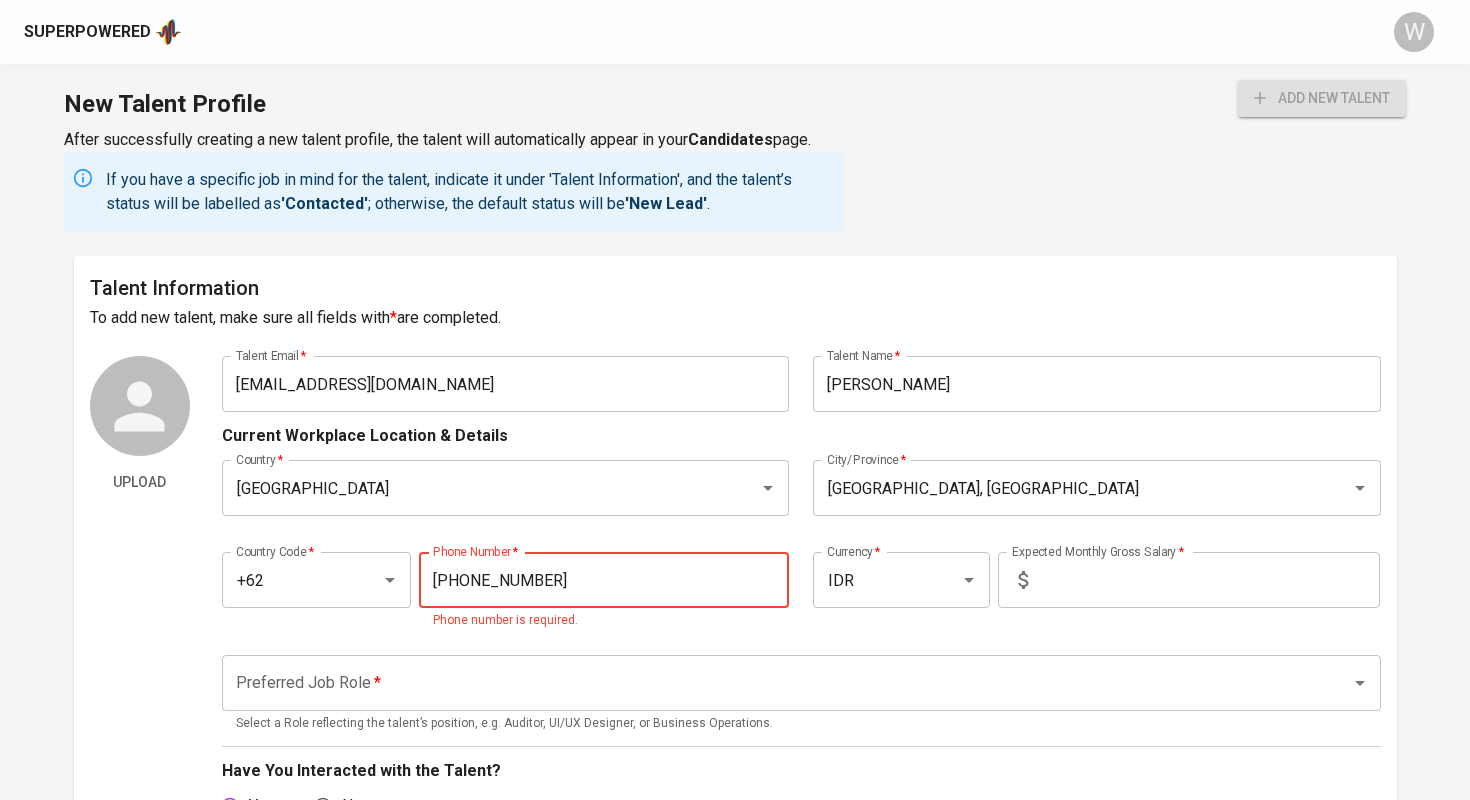 click at bounding box center [1208, 580] 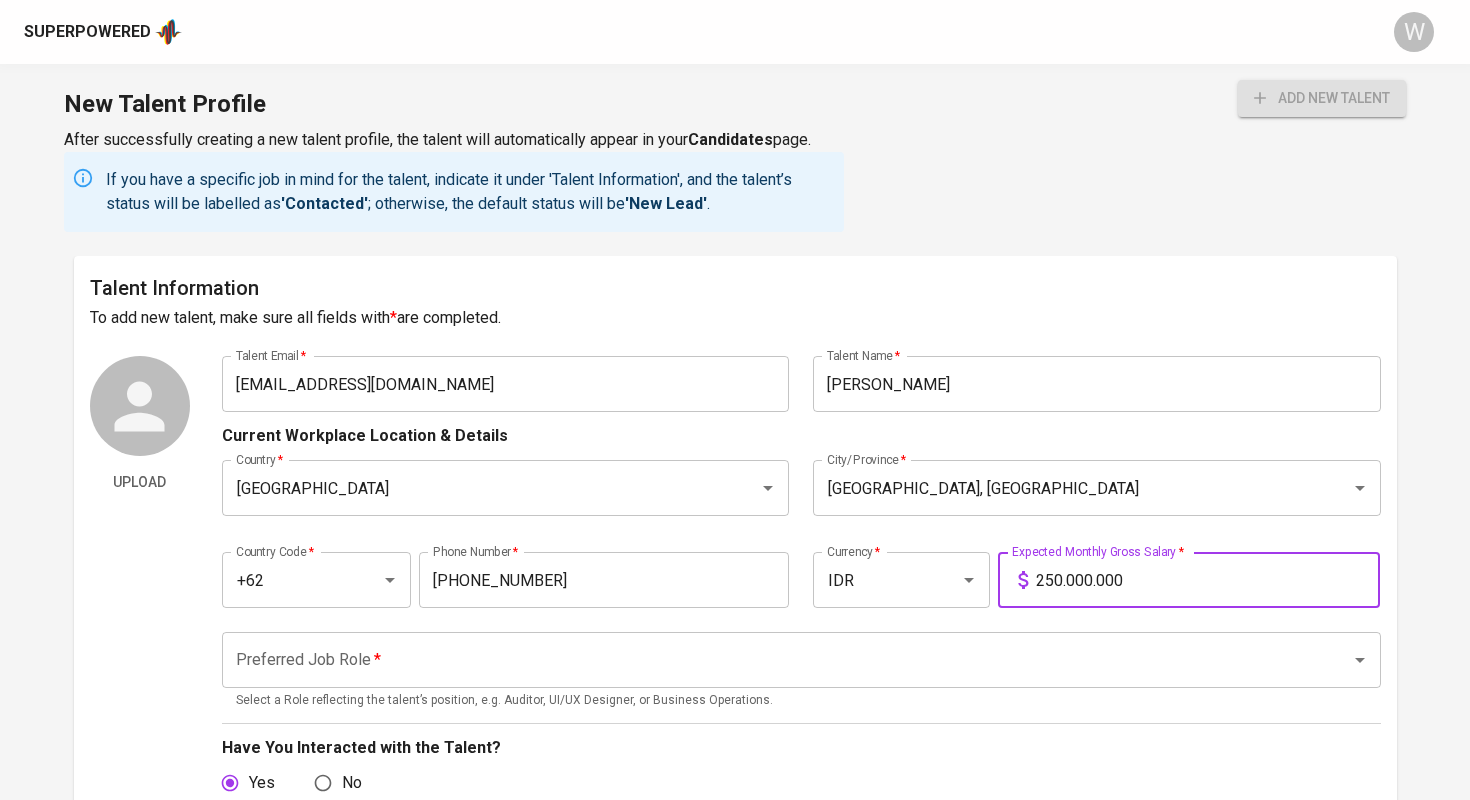 type on "25.000.000" 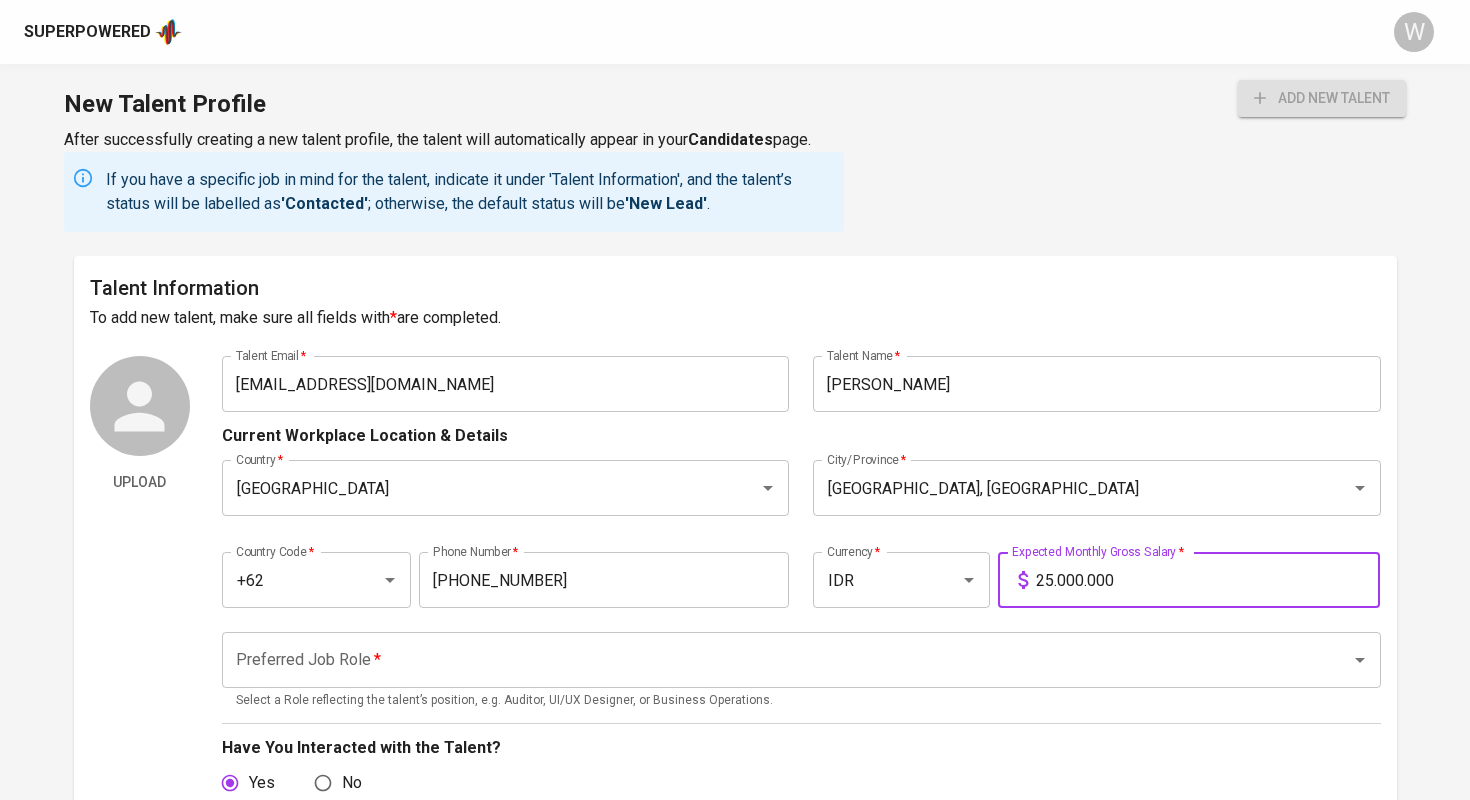 click on "Preferred Job Role   *" at bounding box center (773, 660) 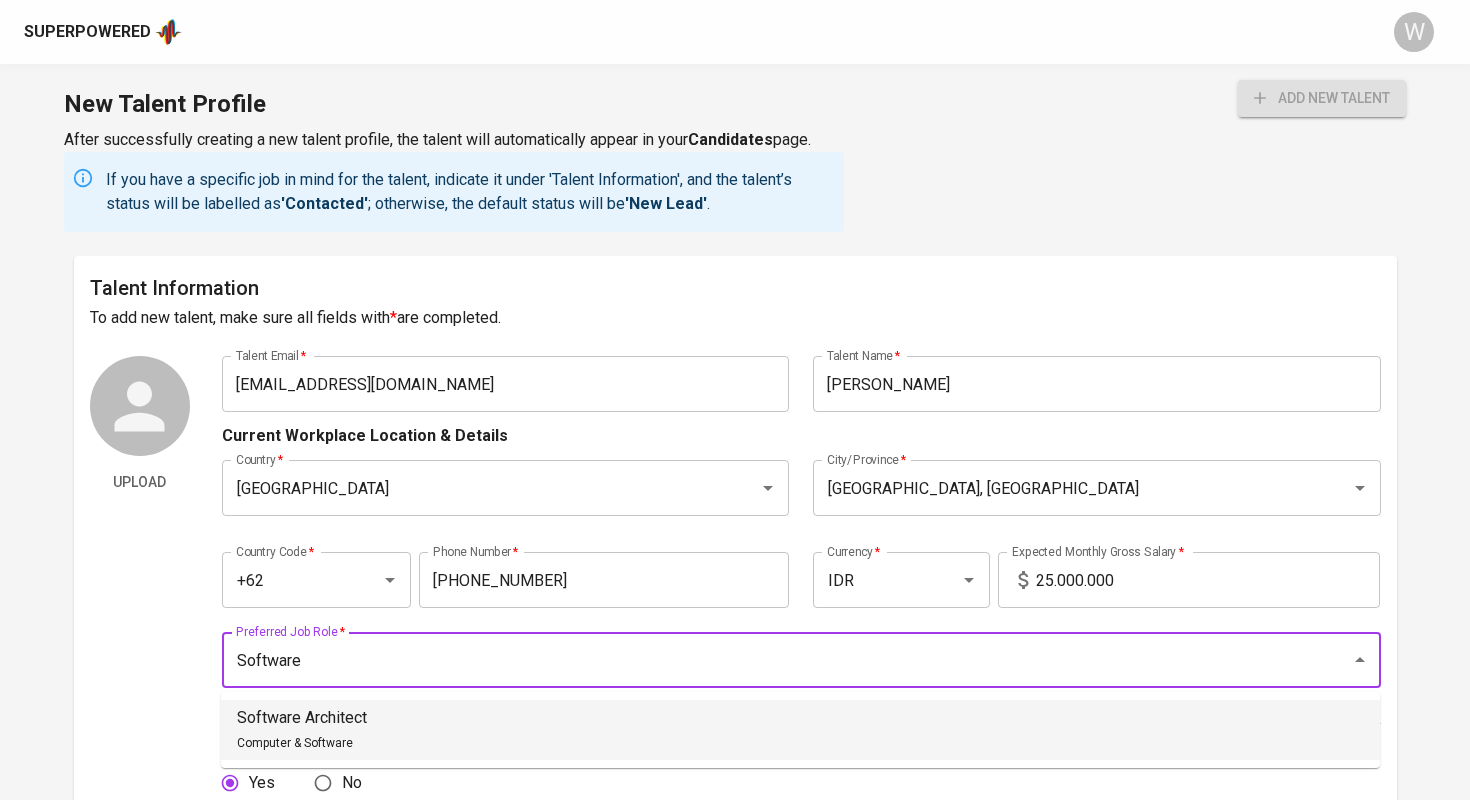 click on "Software Architect Computer & Software" at bounding box center [800, 730] 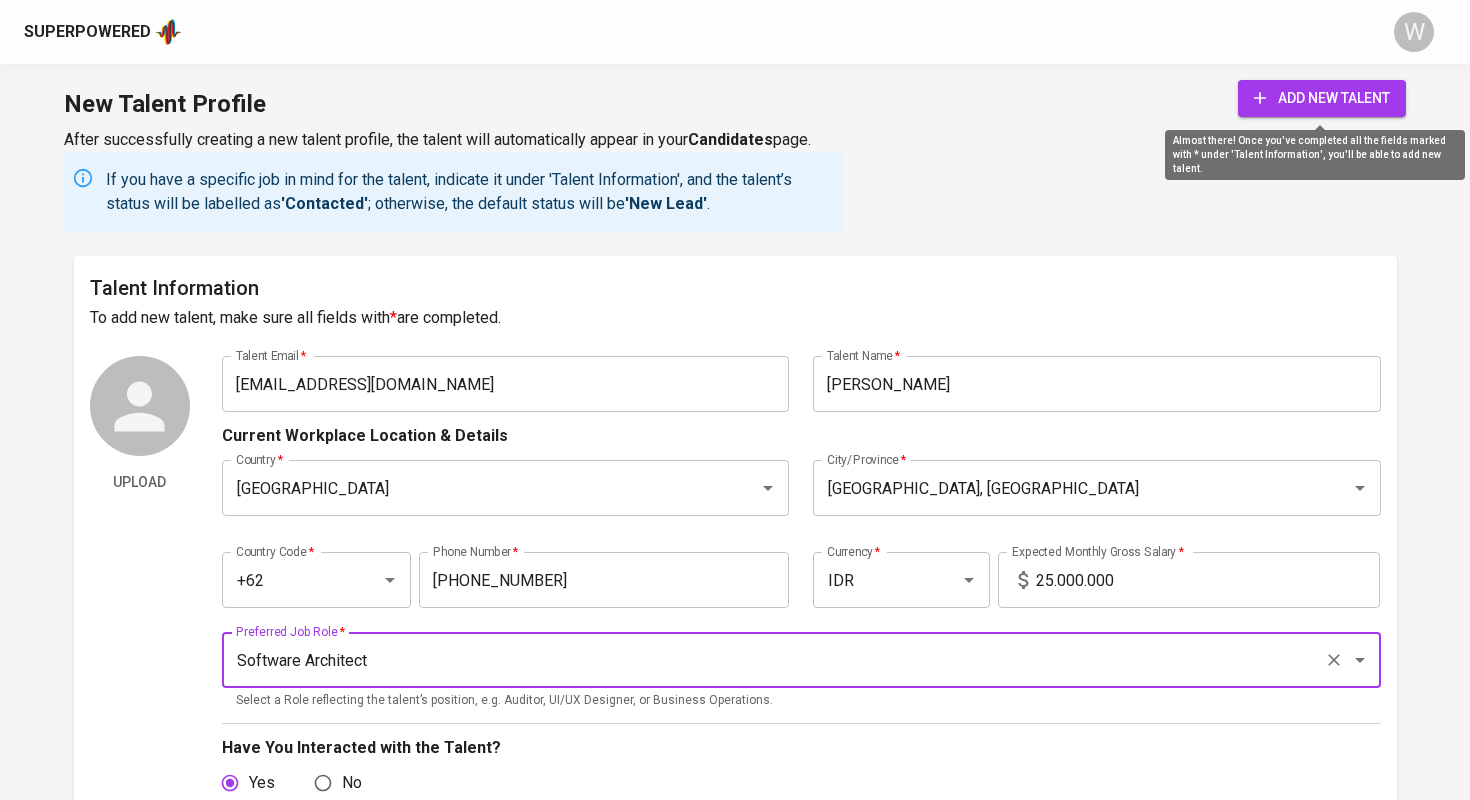 click on "add new talent" at bounding box center (1322, 98) 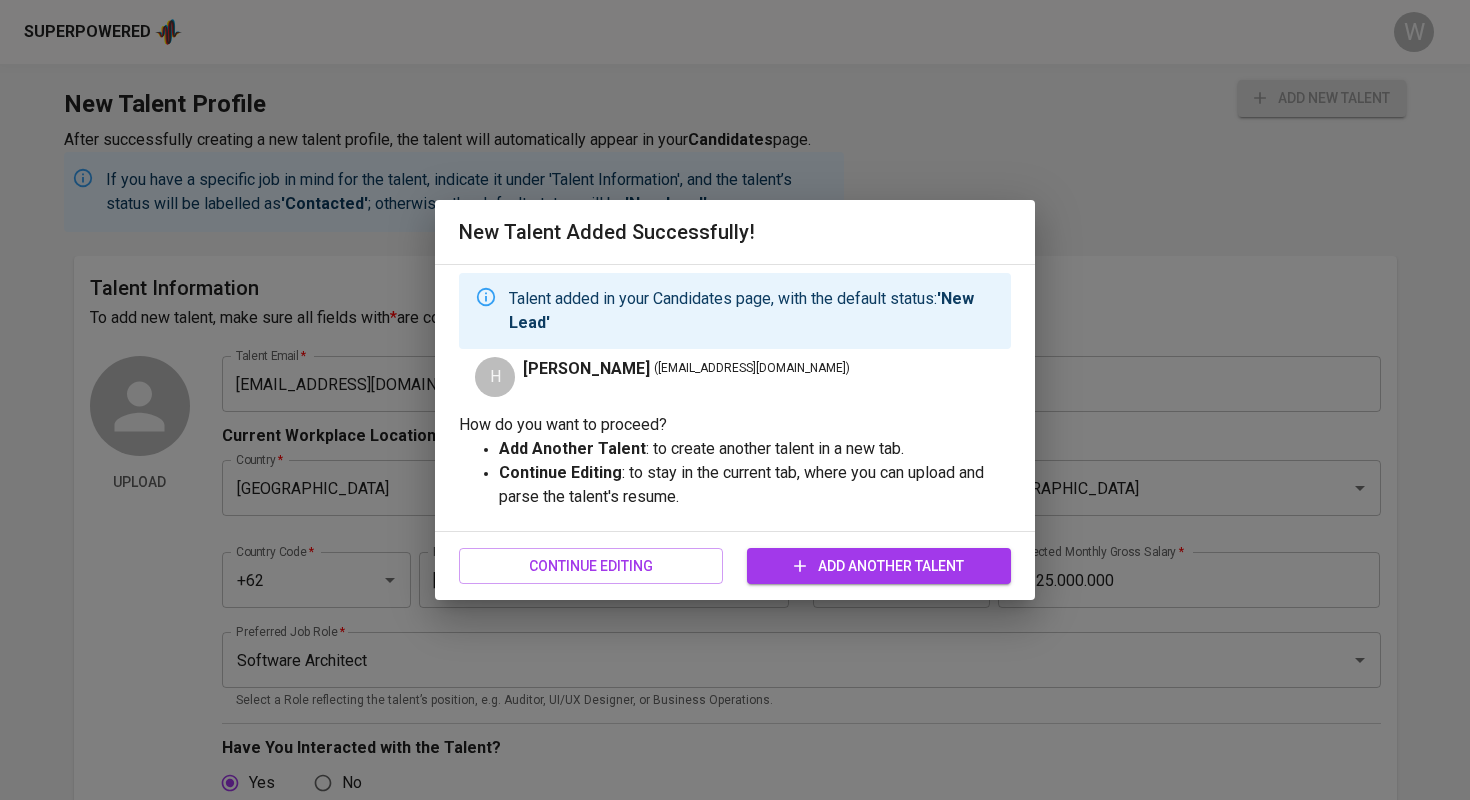 click on "Add Another Talent" at bounding box center [879, 566] 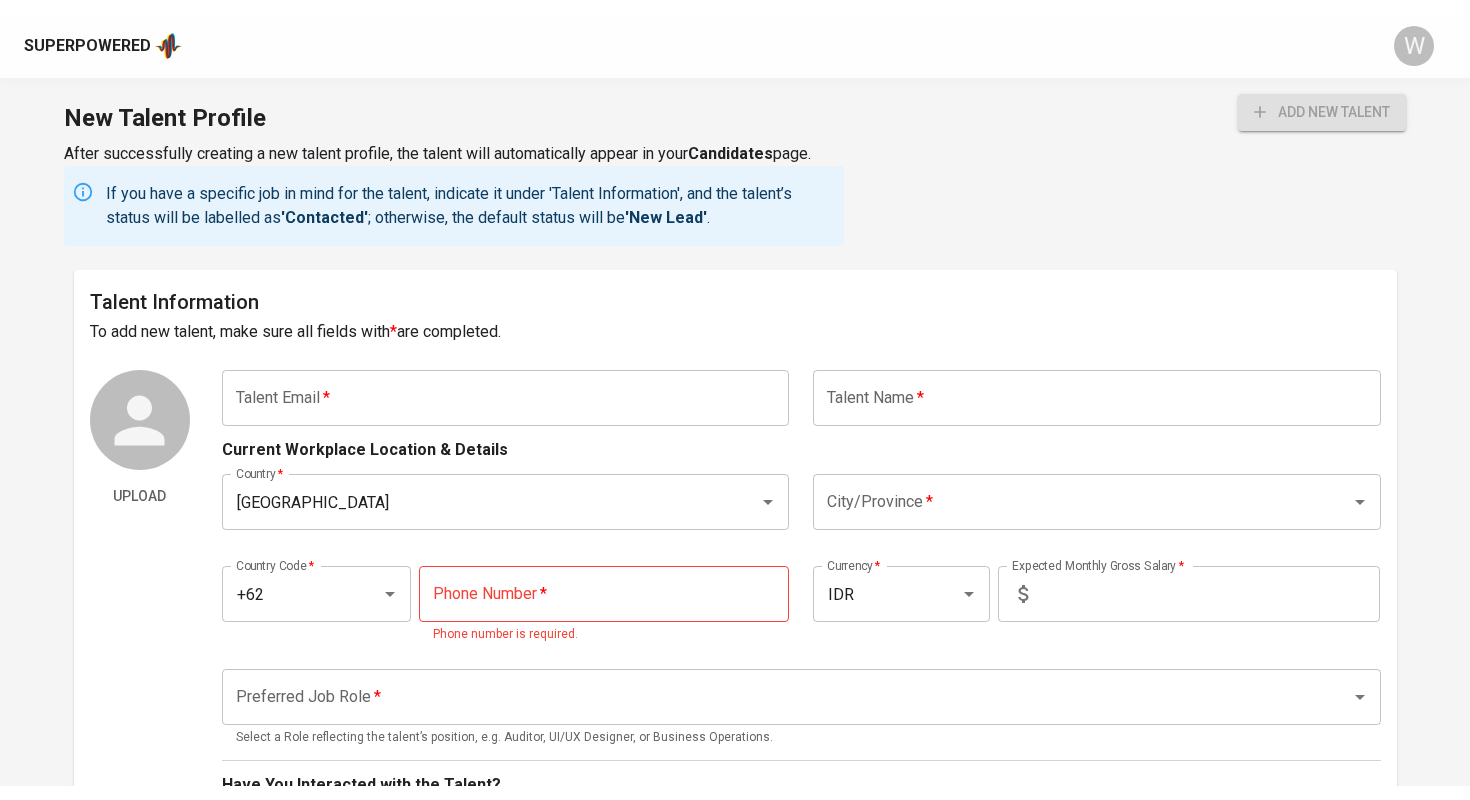 scroll, scrollTop: 0, scrollLeft: 0, axis: both 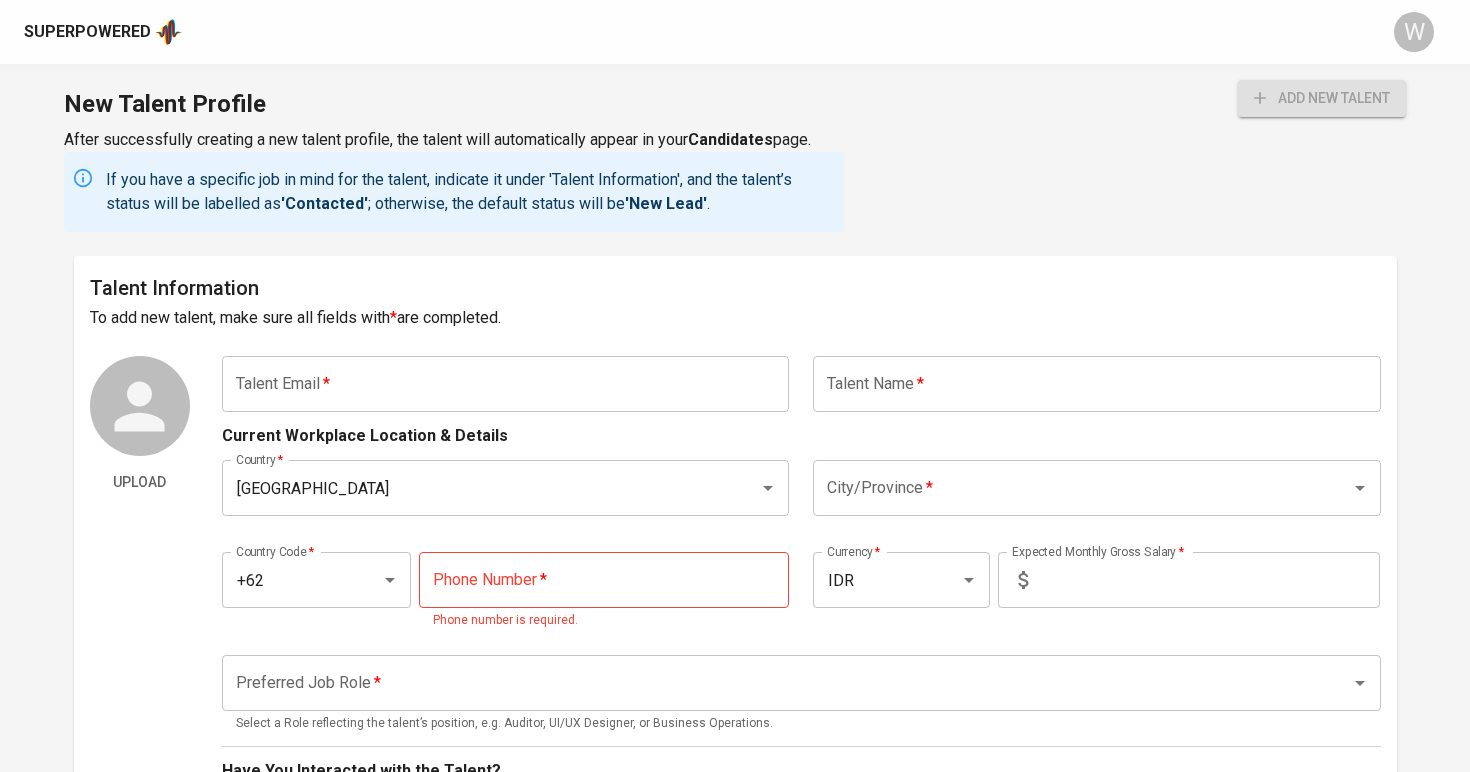 click on "Superpowered" at bounding box center [103, 32] 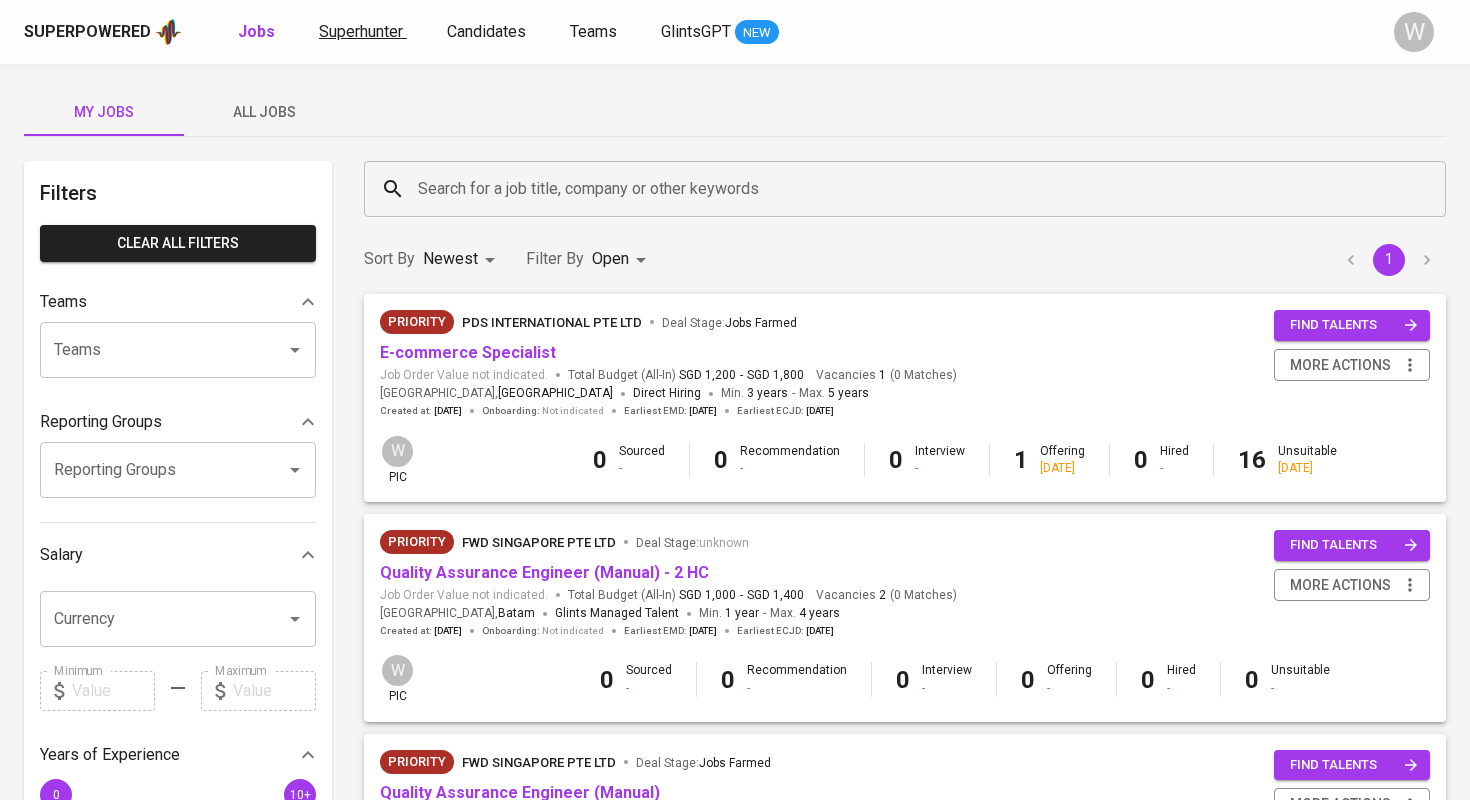 click on "Superhunter" at bounding box center [361, 31] 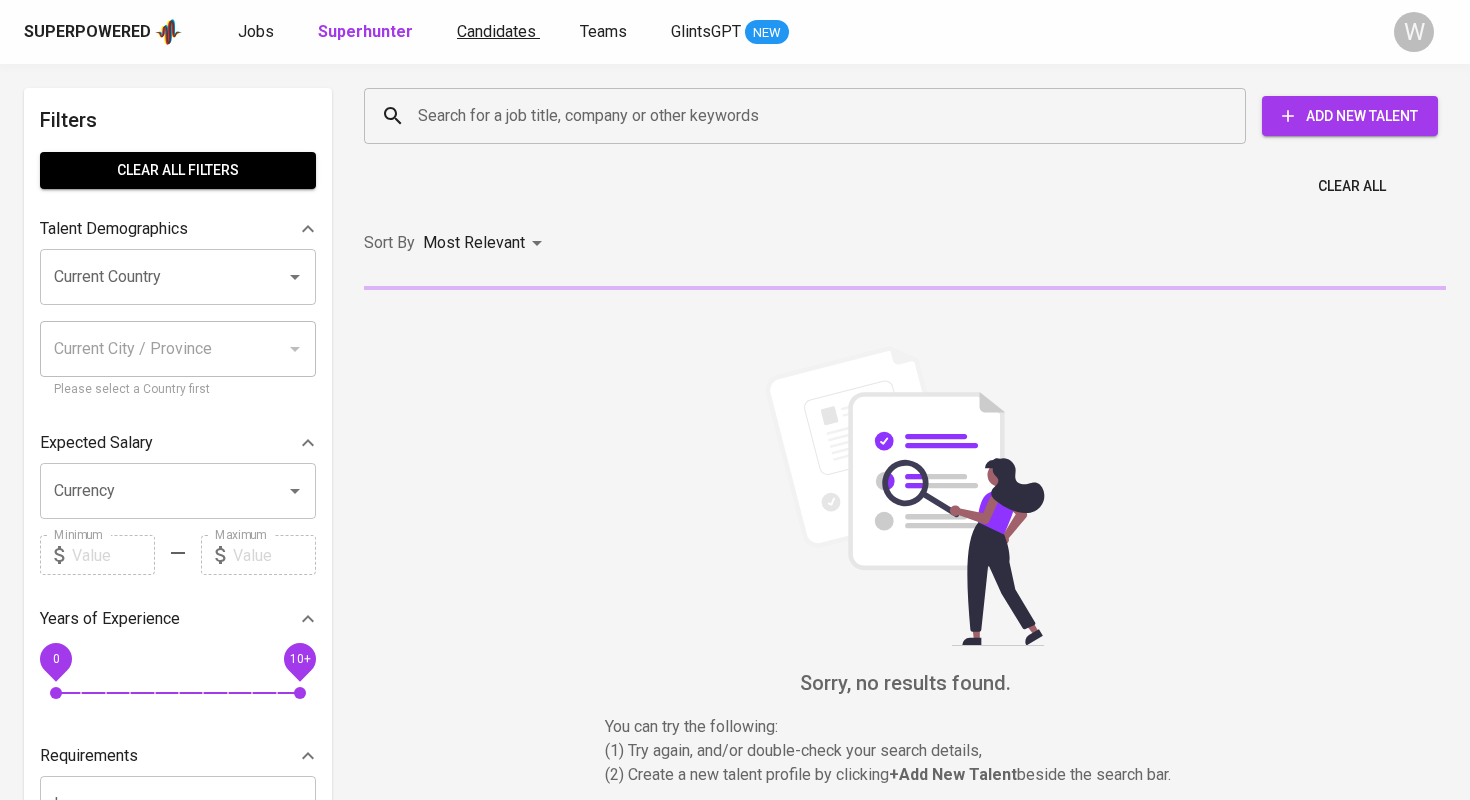 click on "Candidates" at bounding box center (496, 31) 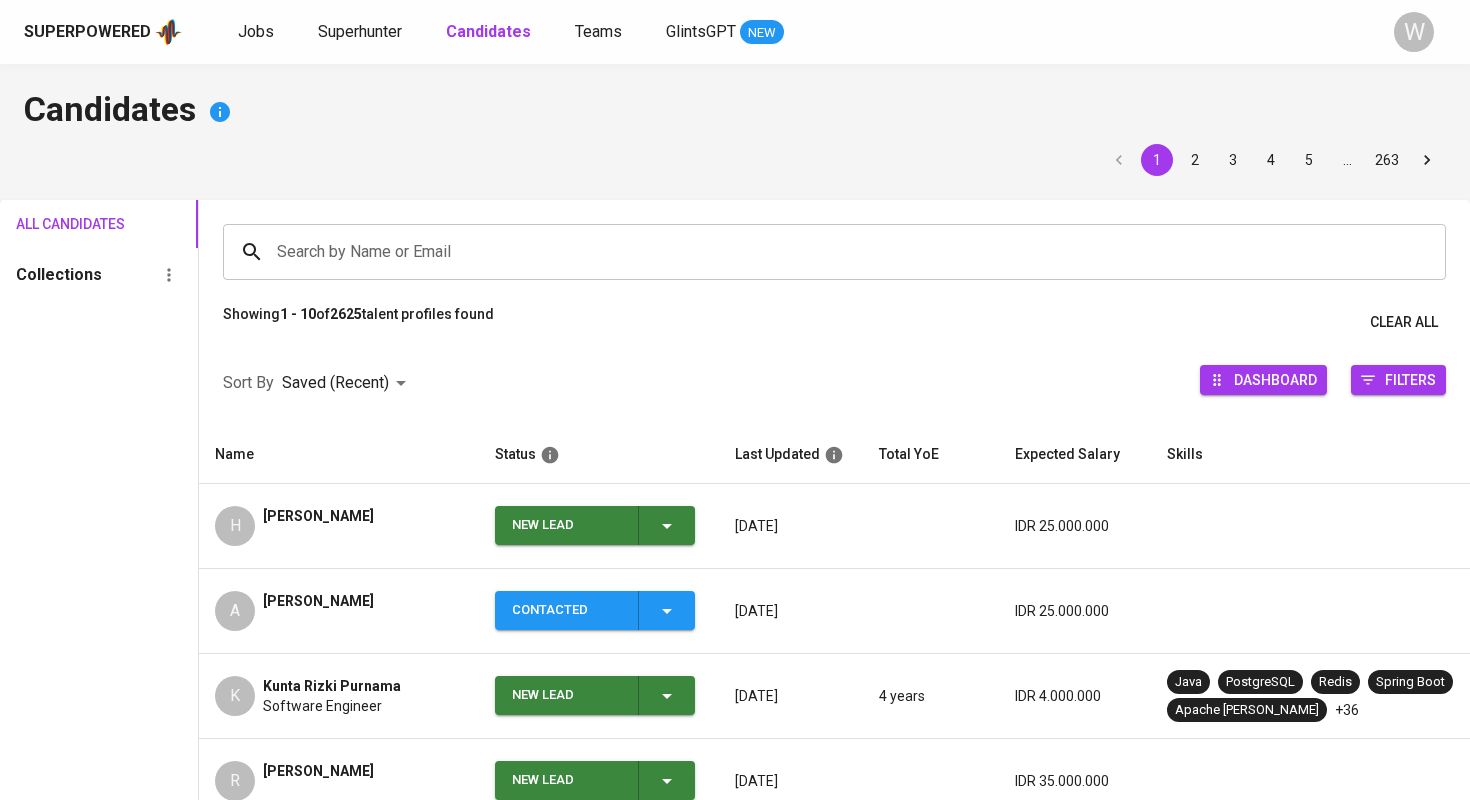 click on "Hadi Pratama Nugraha" at bounding box center (318, 516) 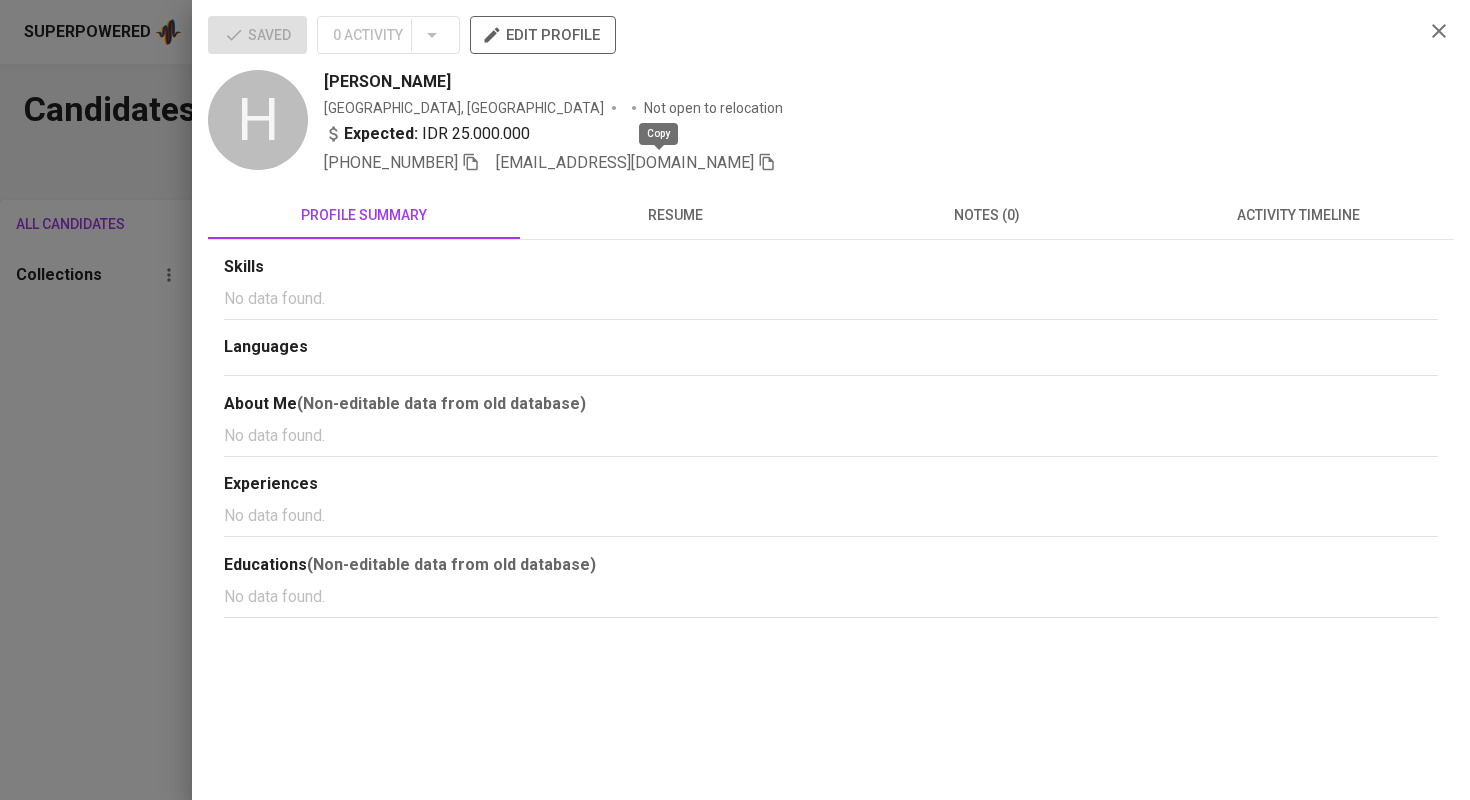 click 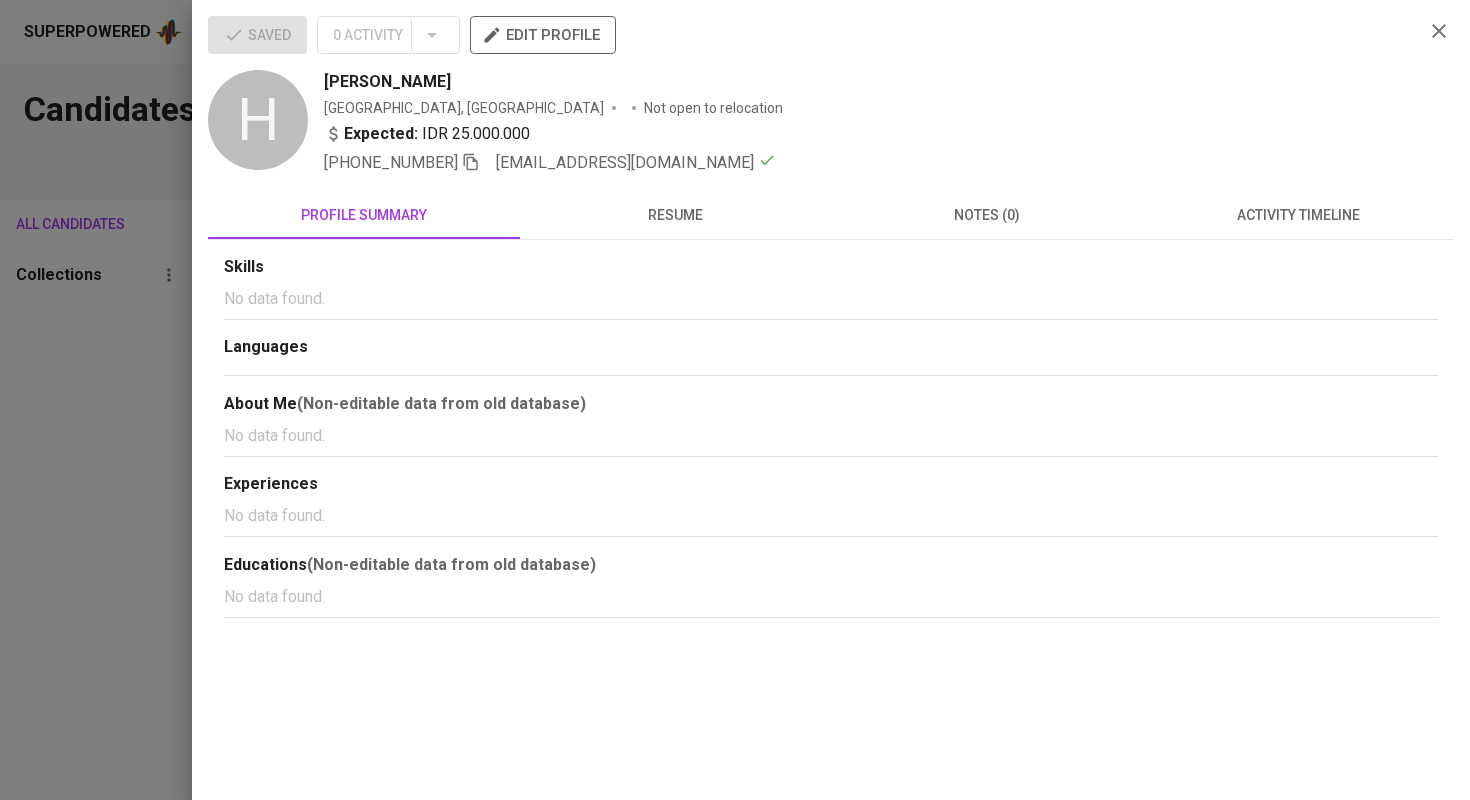 click at bounding box center [735, 400] 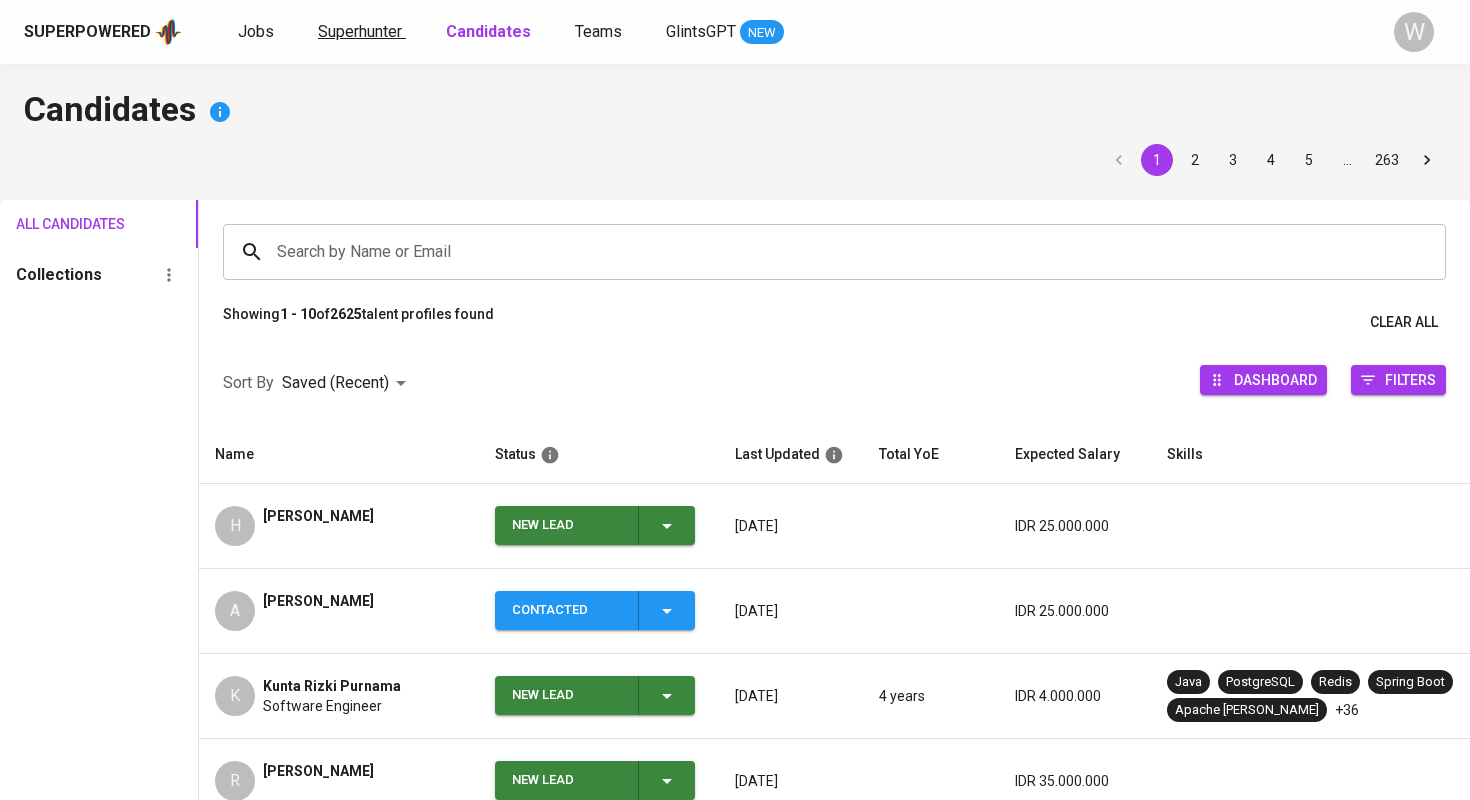 click on "Superhunter" at bounding box center [362, 32] 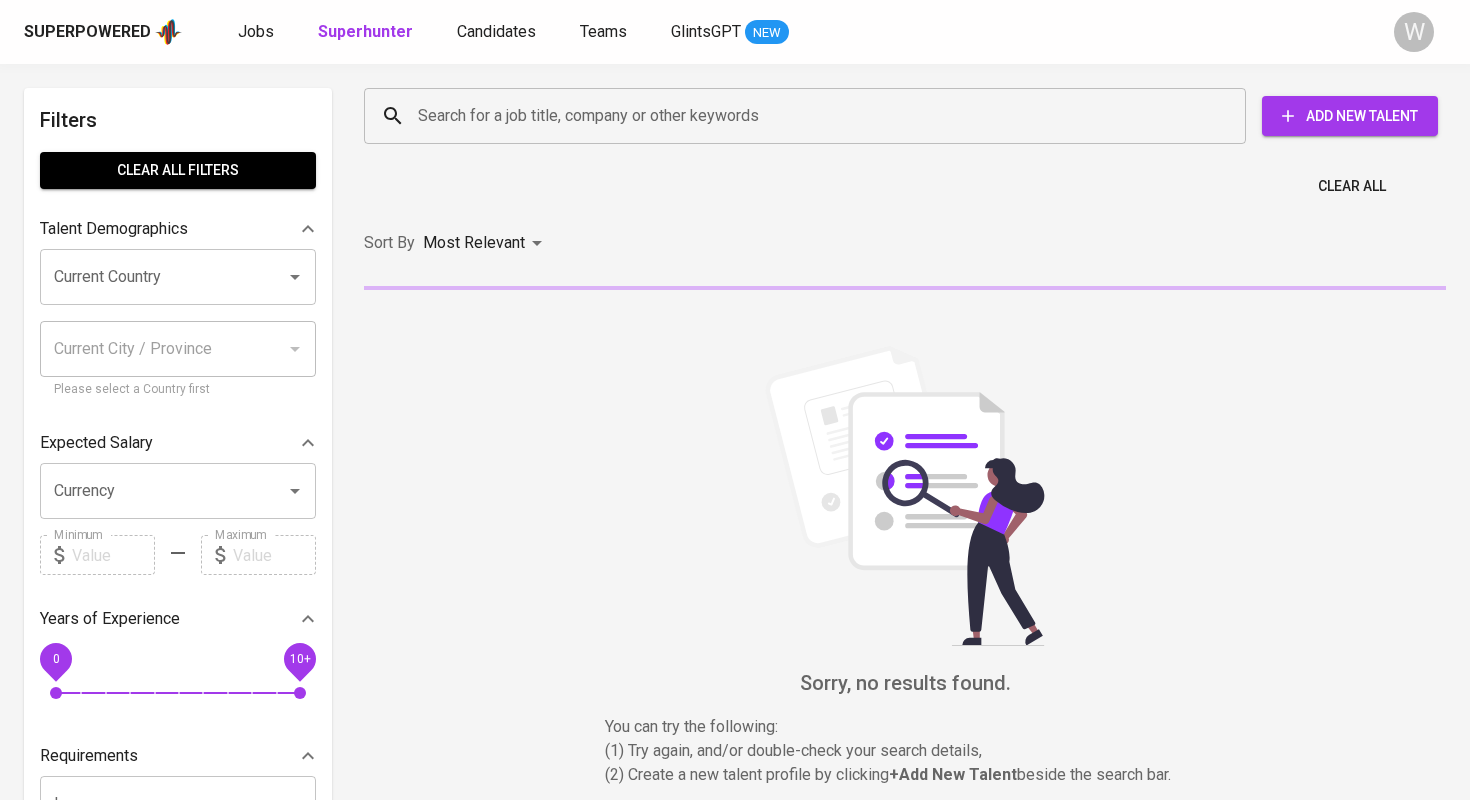 click on "Search for a job title, company or other keywords Search for a job title, company or other keywords Add New Talent" at bounding box center [901, 116] 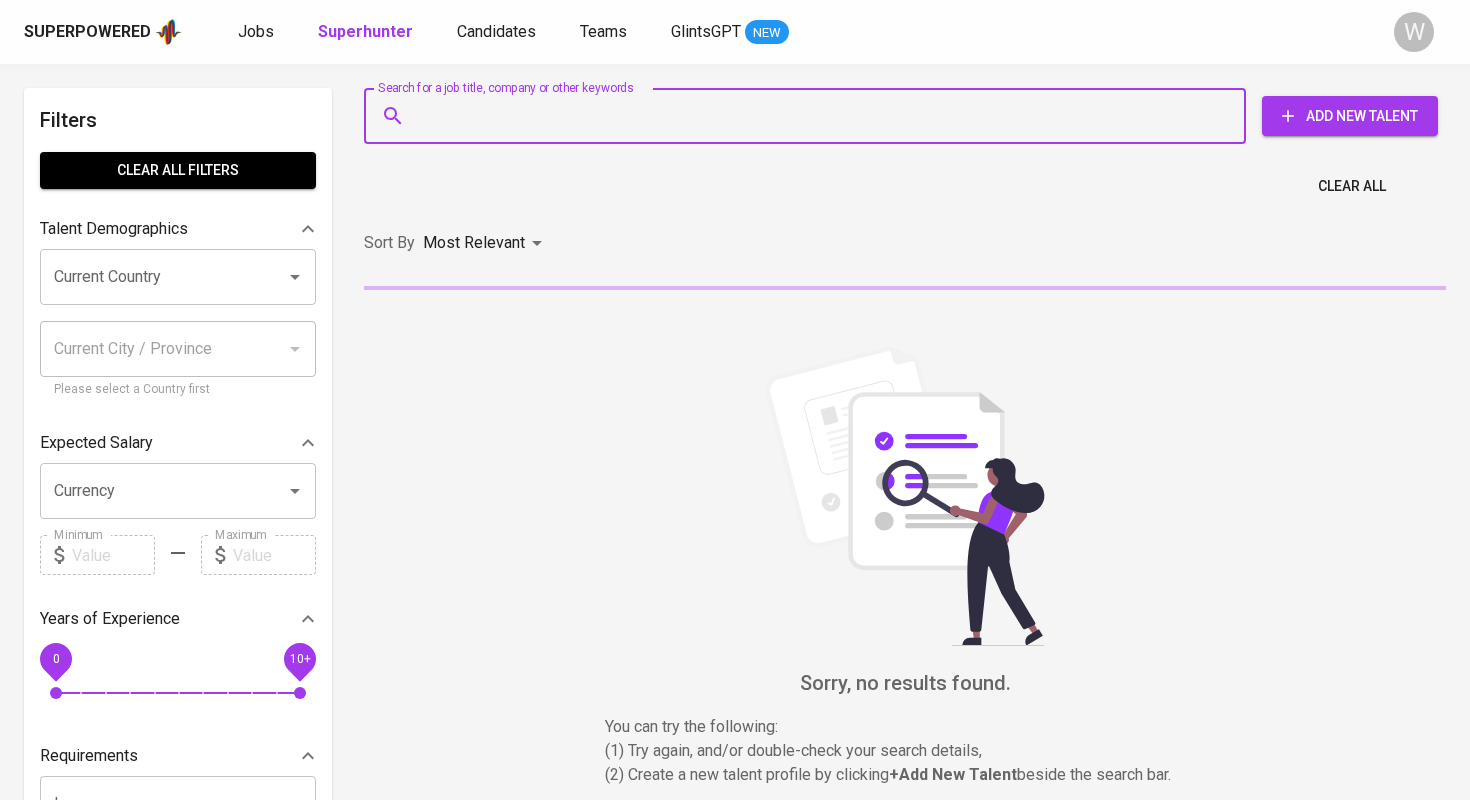 paste on "haditel222@gmail.com" 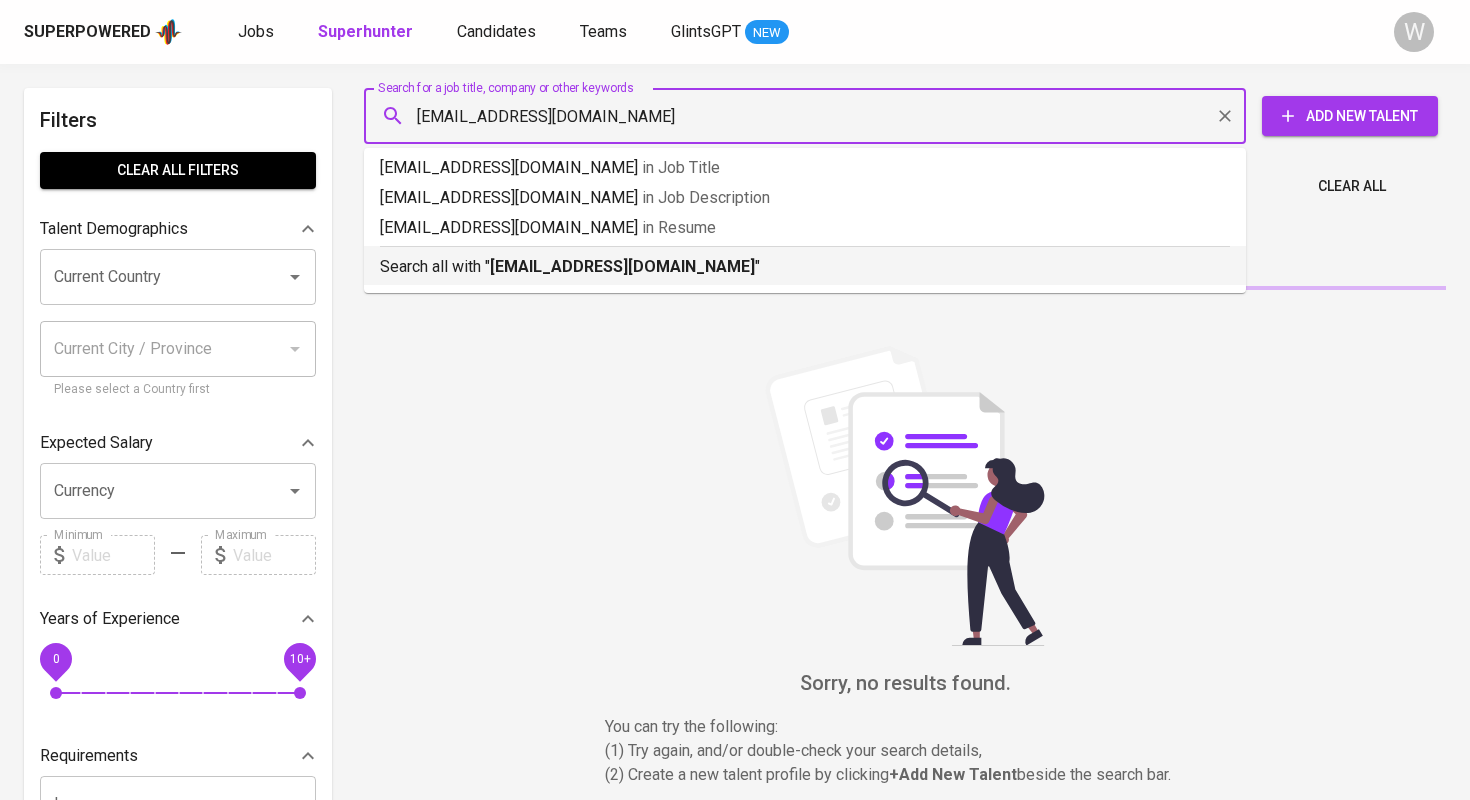 click on "Search all with " haditel222@gmail.com "" at bounding box center [805, 262] 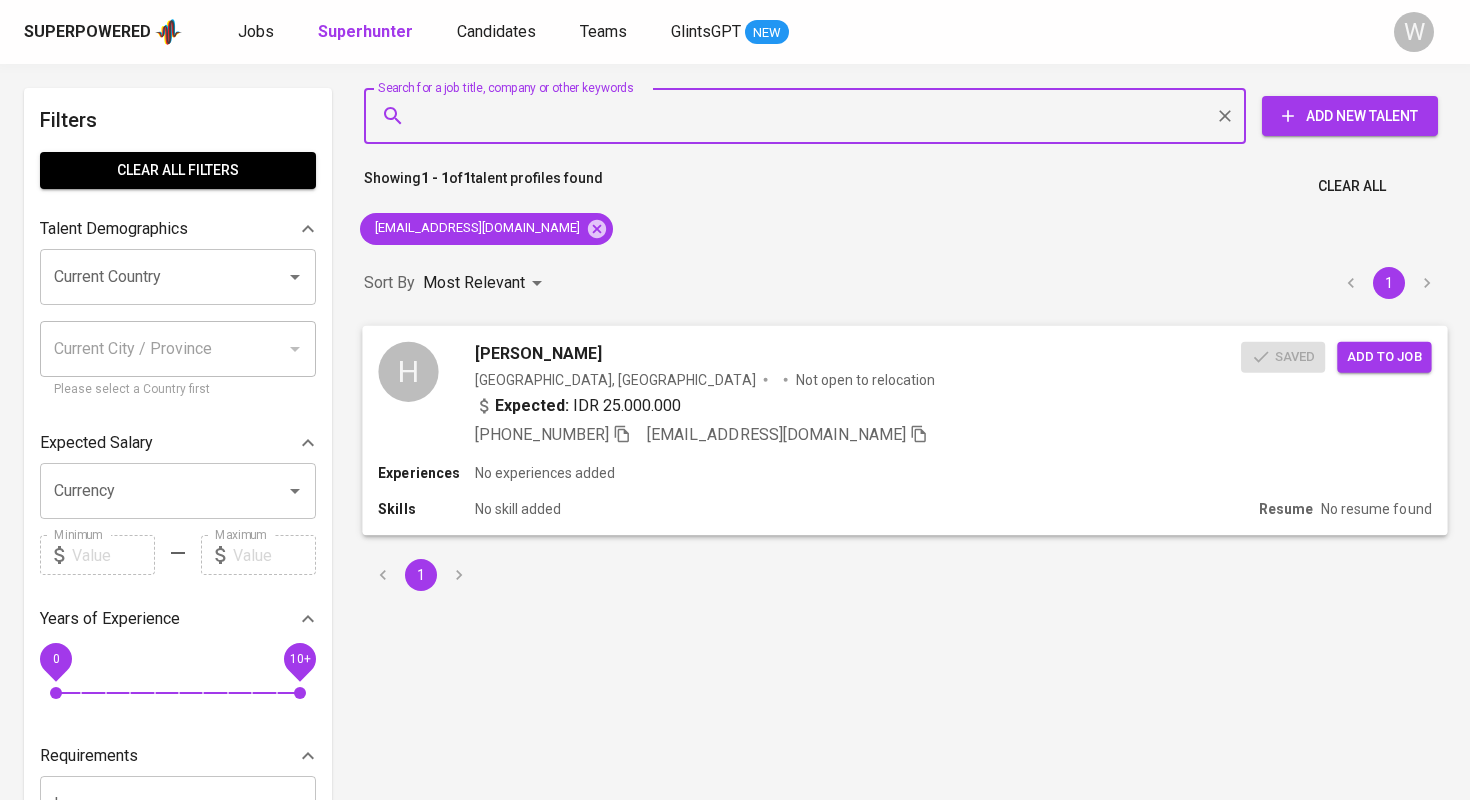 click on "Add to job" at bounding box center [1384, 356] 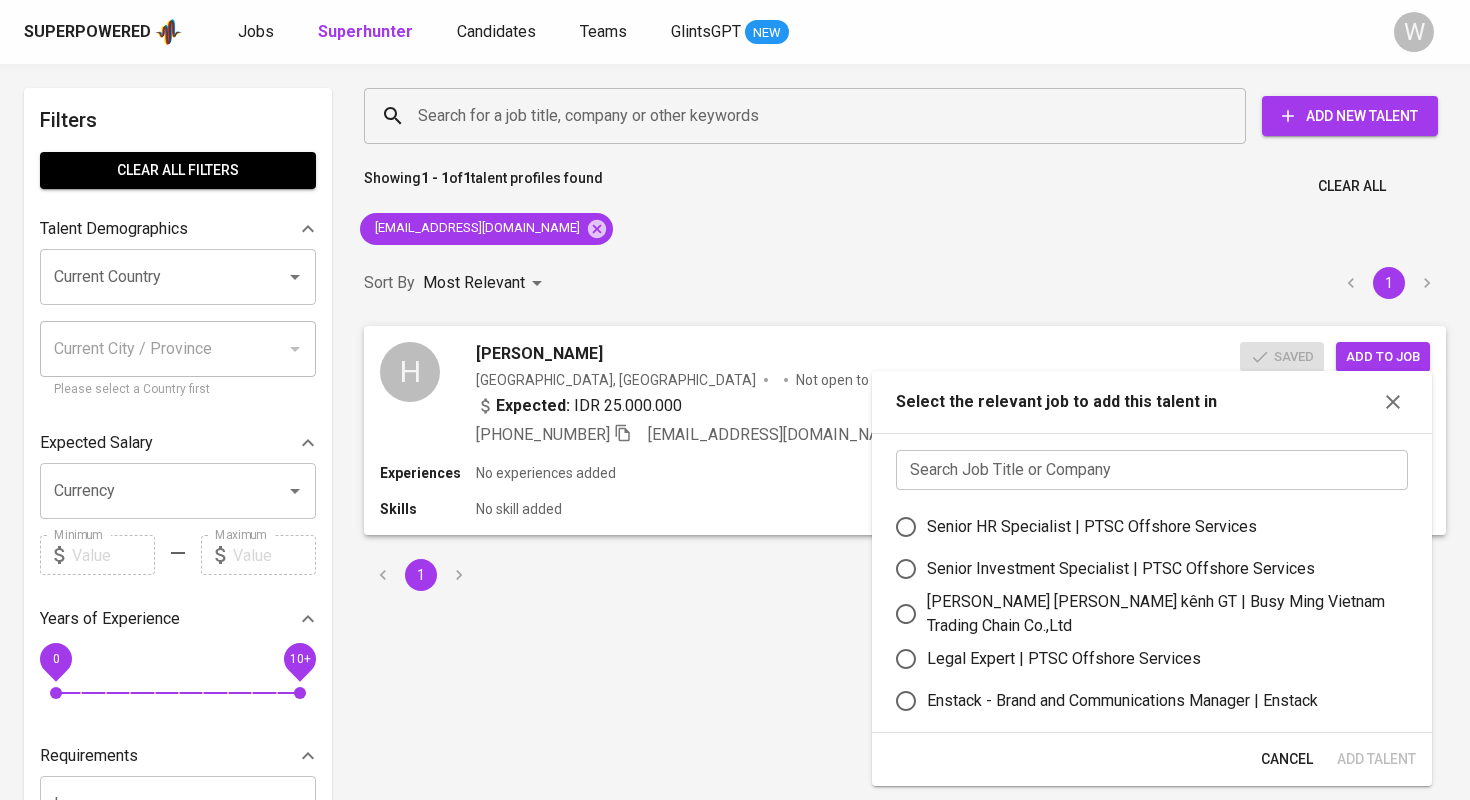 click at bounding box center (1152, 470) 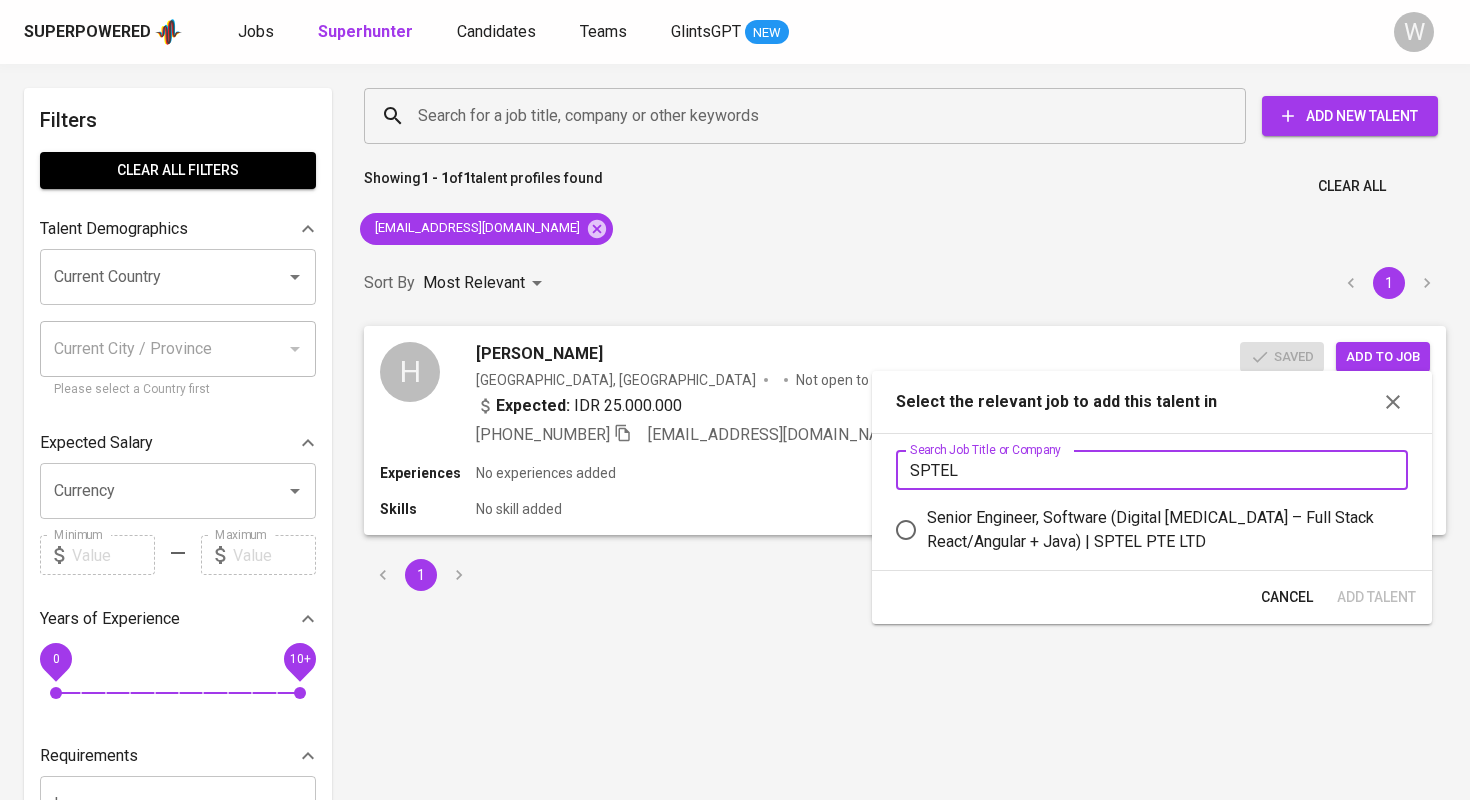 type on "SPTEL" 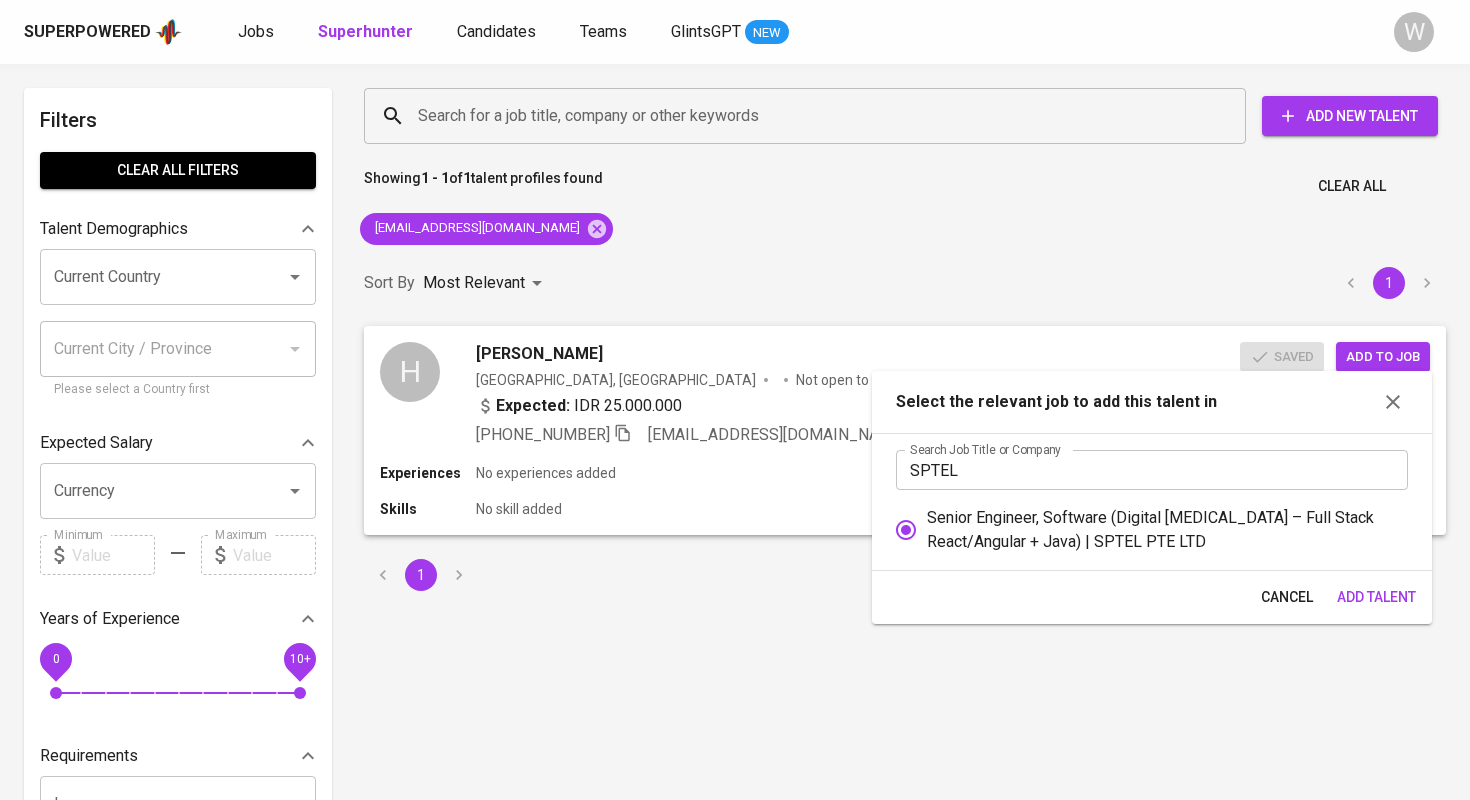 click on "Add Talent" at bounding box center [1376, 597] 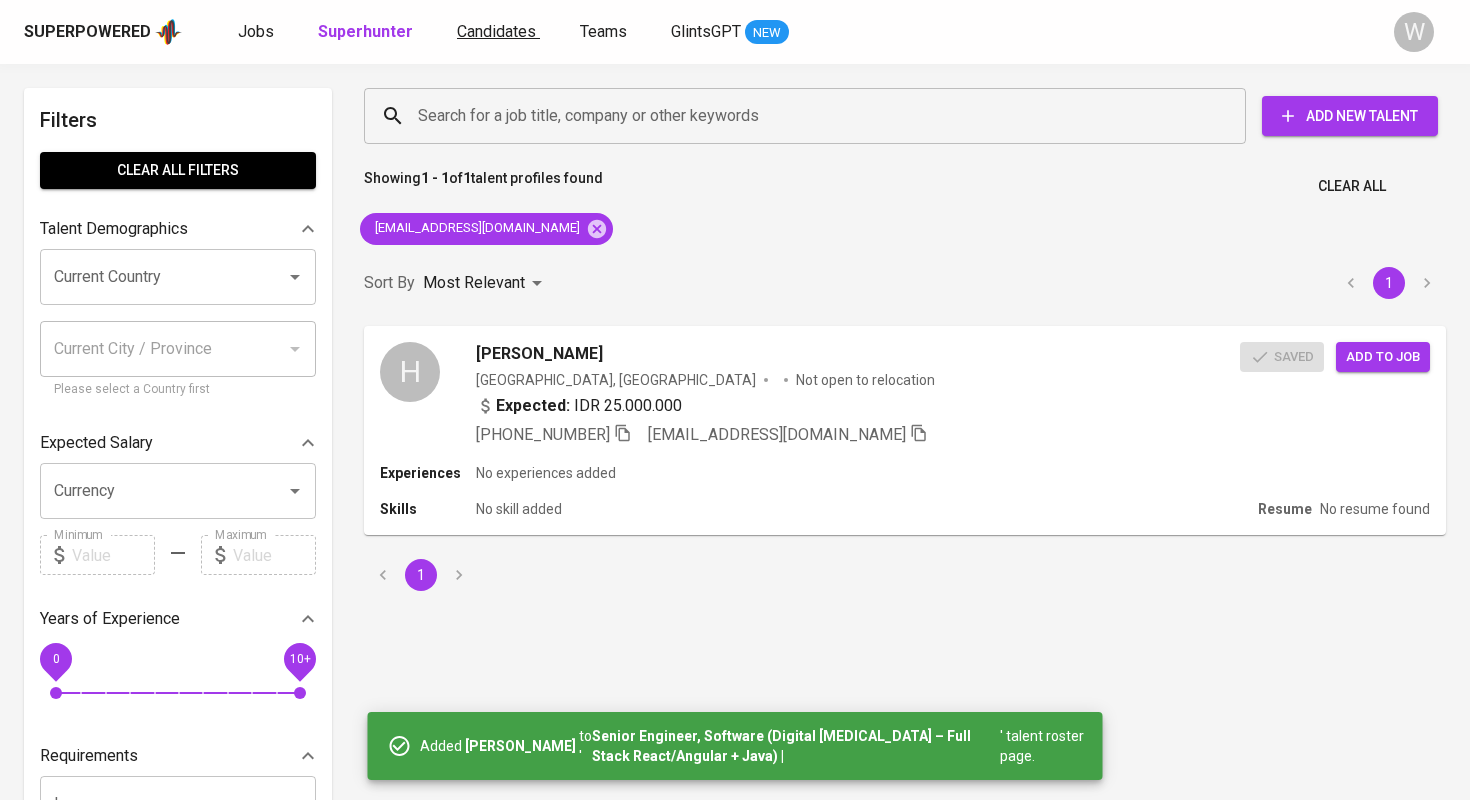 click on "Candidates" at bounding box center (496, 31) 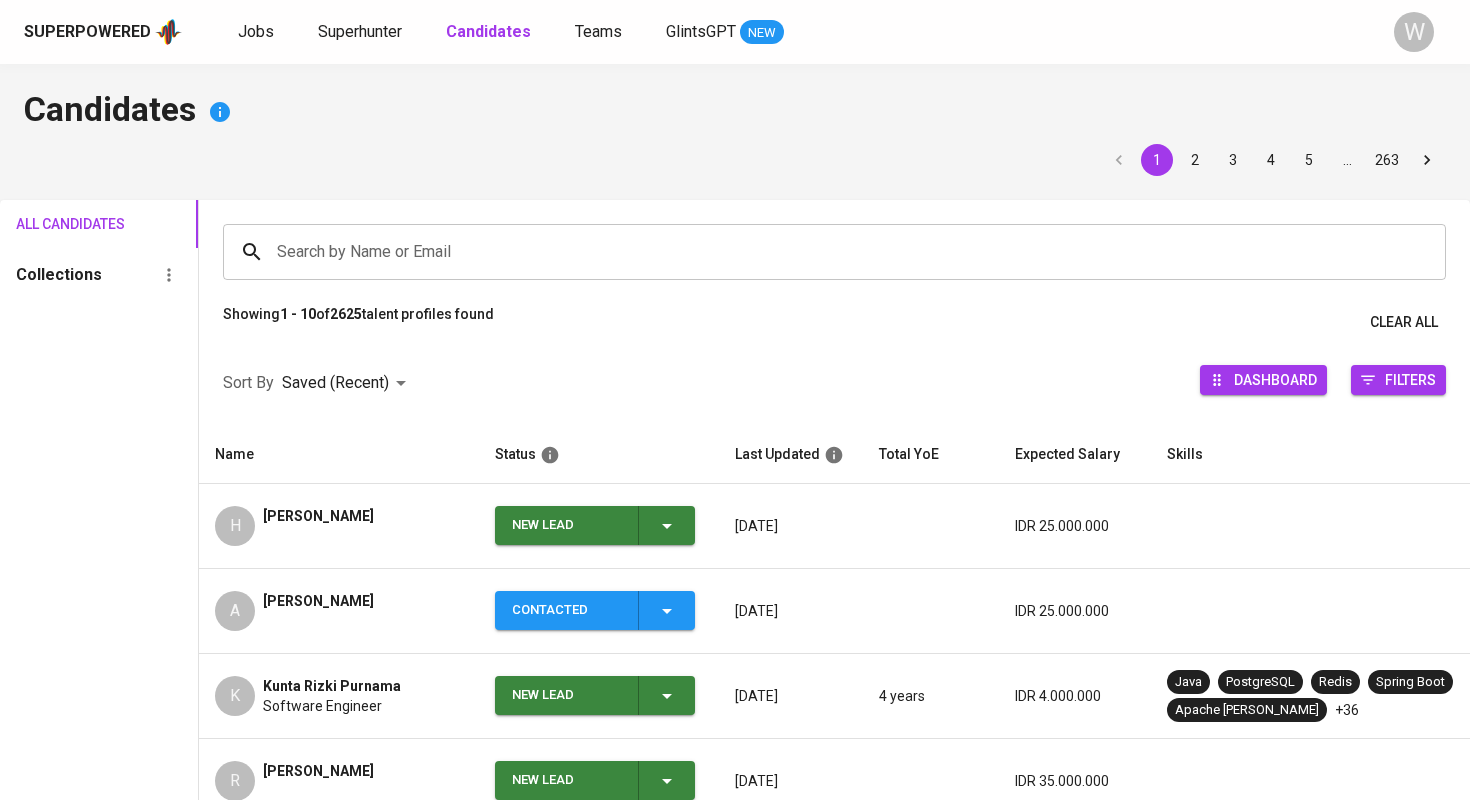 click on "New Lead" at bounding box center [595, 525] 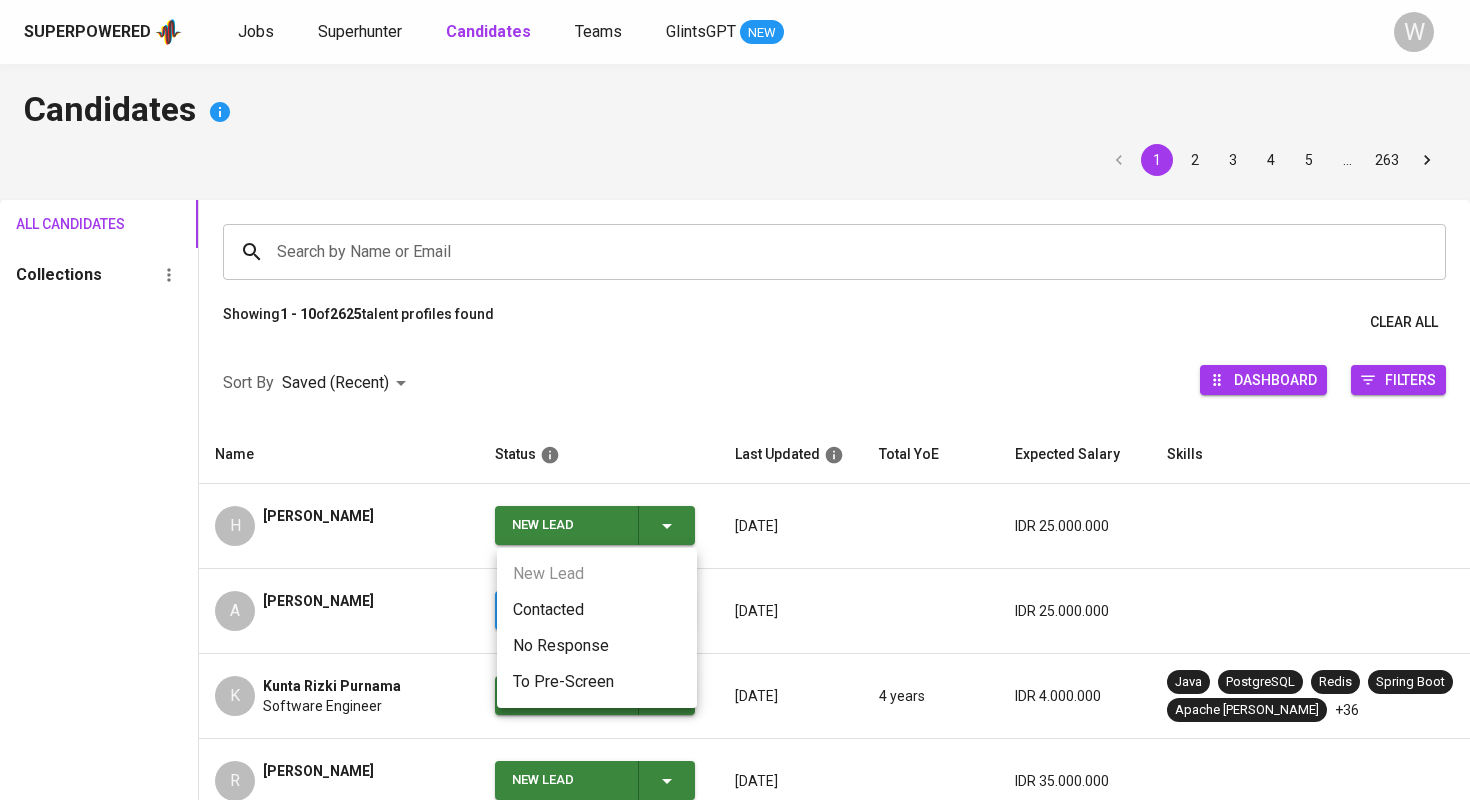 click on "Contacted" at bounding box center [597, 610] 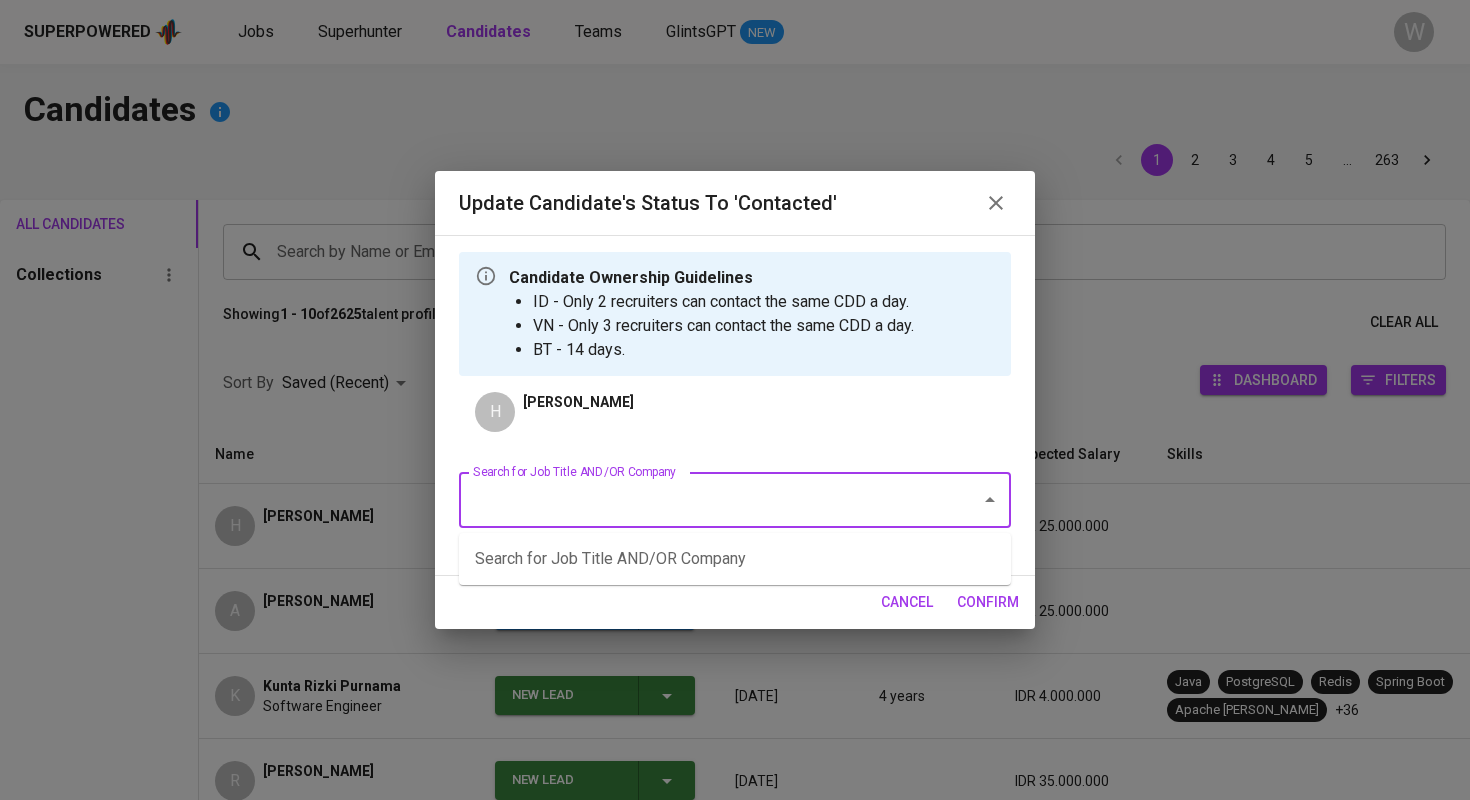click on "Search for Job Title AND/OR Company" at bounding box center (707, 500) 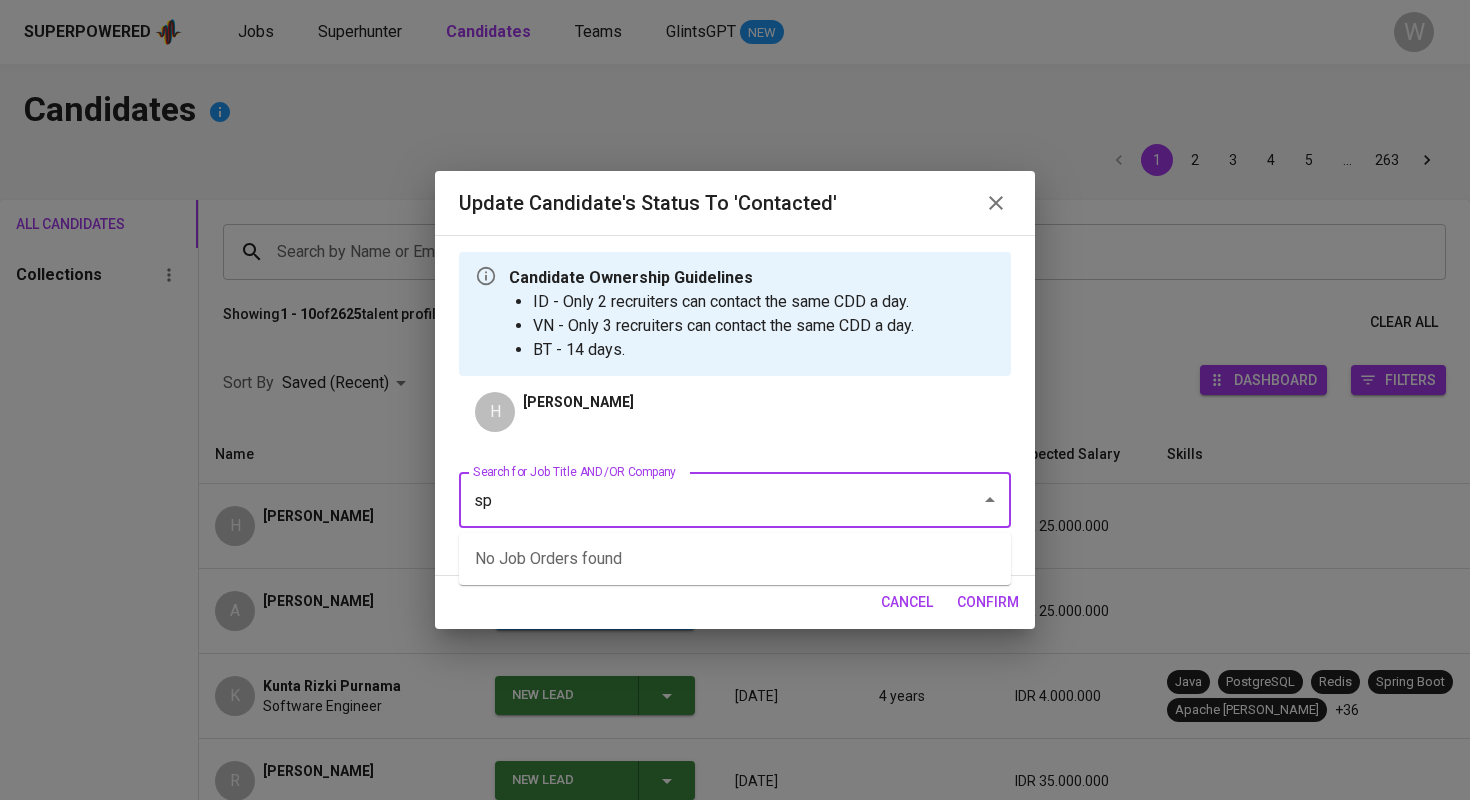 type on "s" 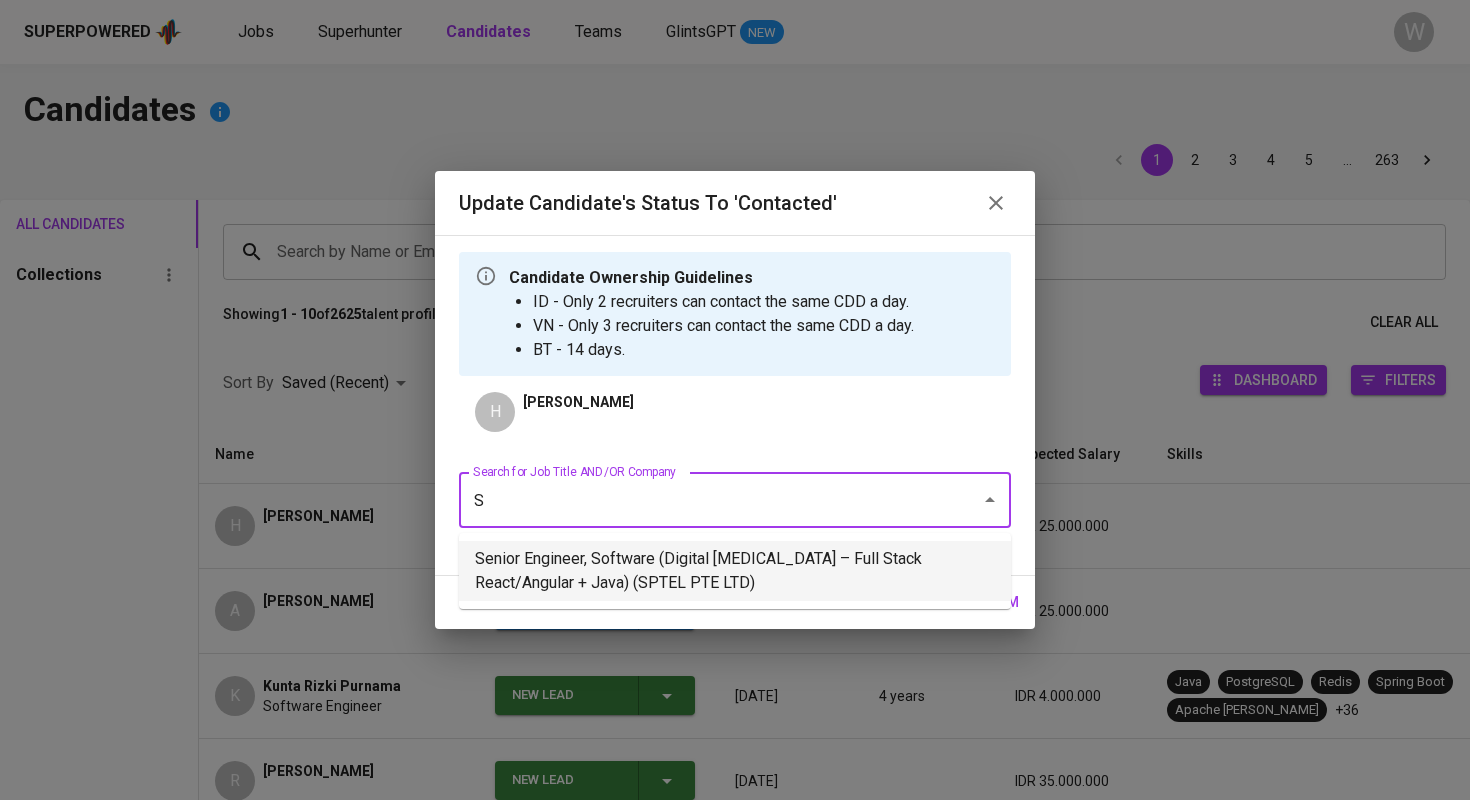 click on "Senior Engineer, Software (Digital BSS – Full Stack React/Angular + Java) (SPTEL PTE LTD)" at bounding box center (735, 571) 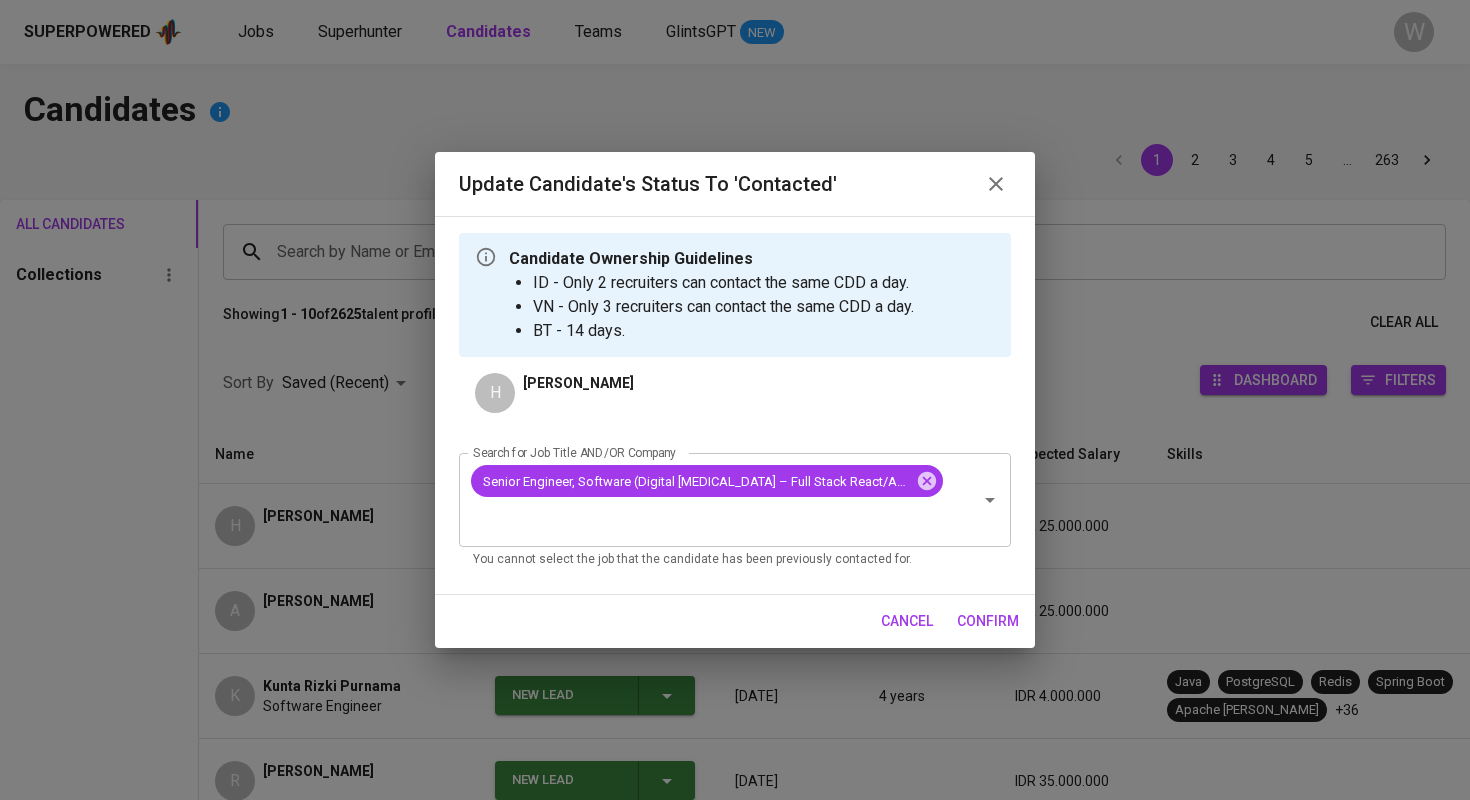 click on "confirm" at bounding box center [988, 621] 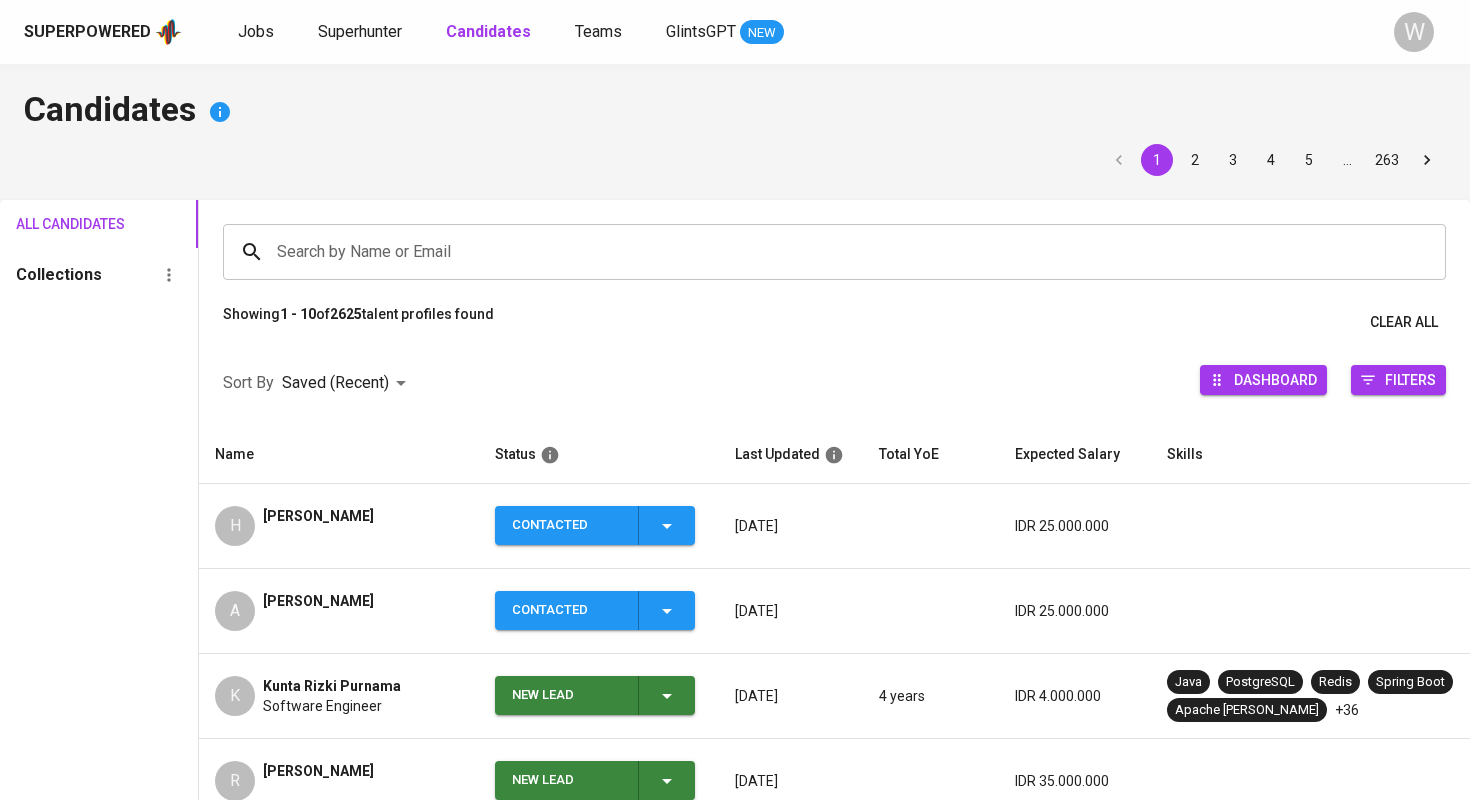 click on "New Lead" at bounding box center (595, 695) 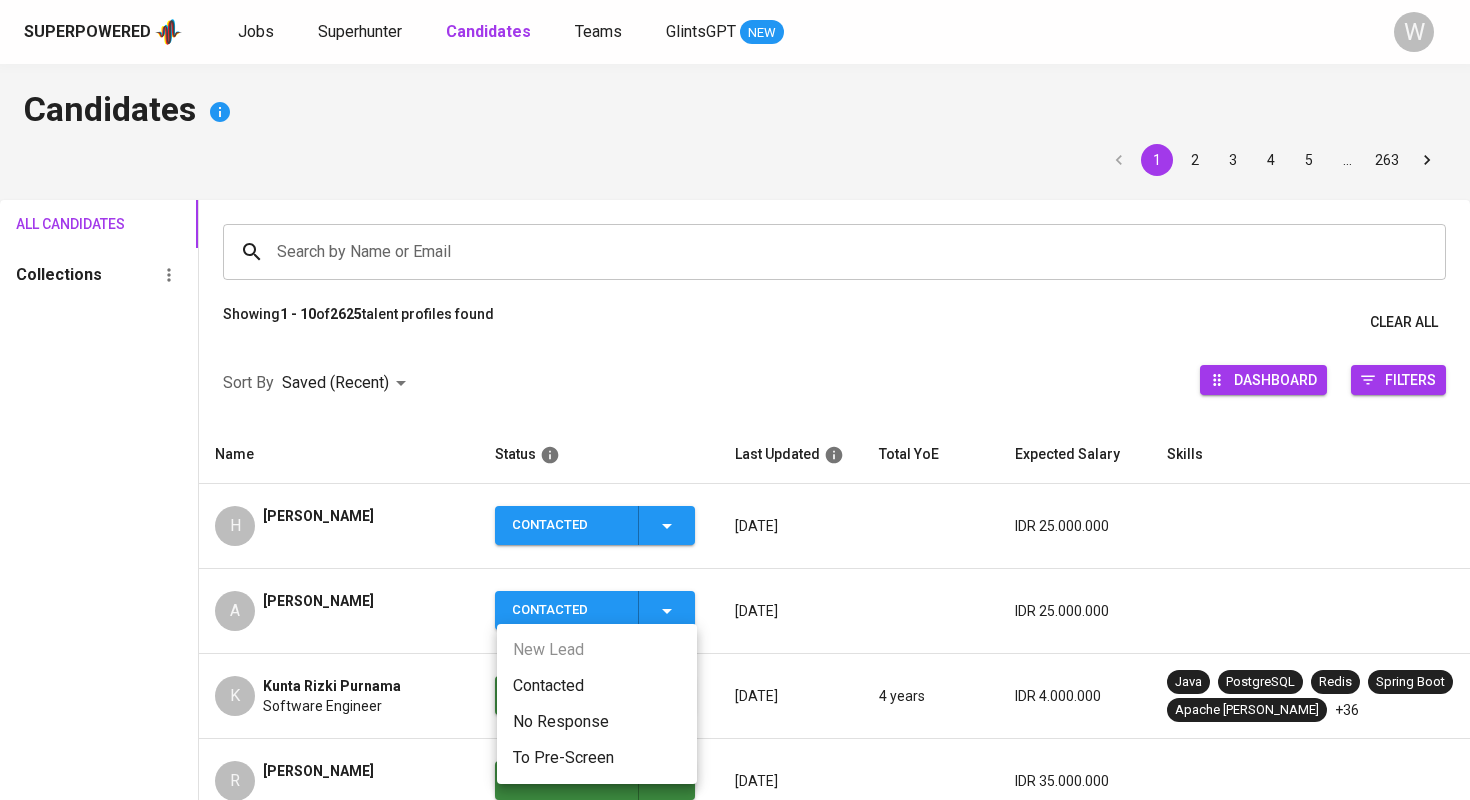 click on "Contacted" at bounding box center [597, 686] 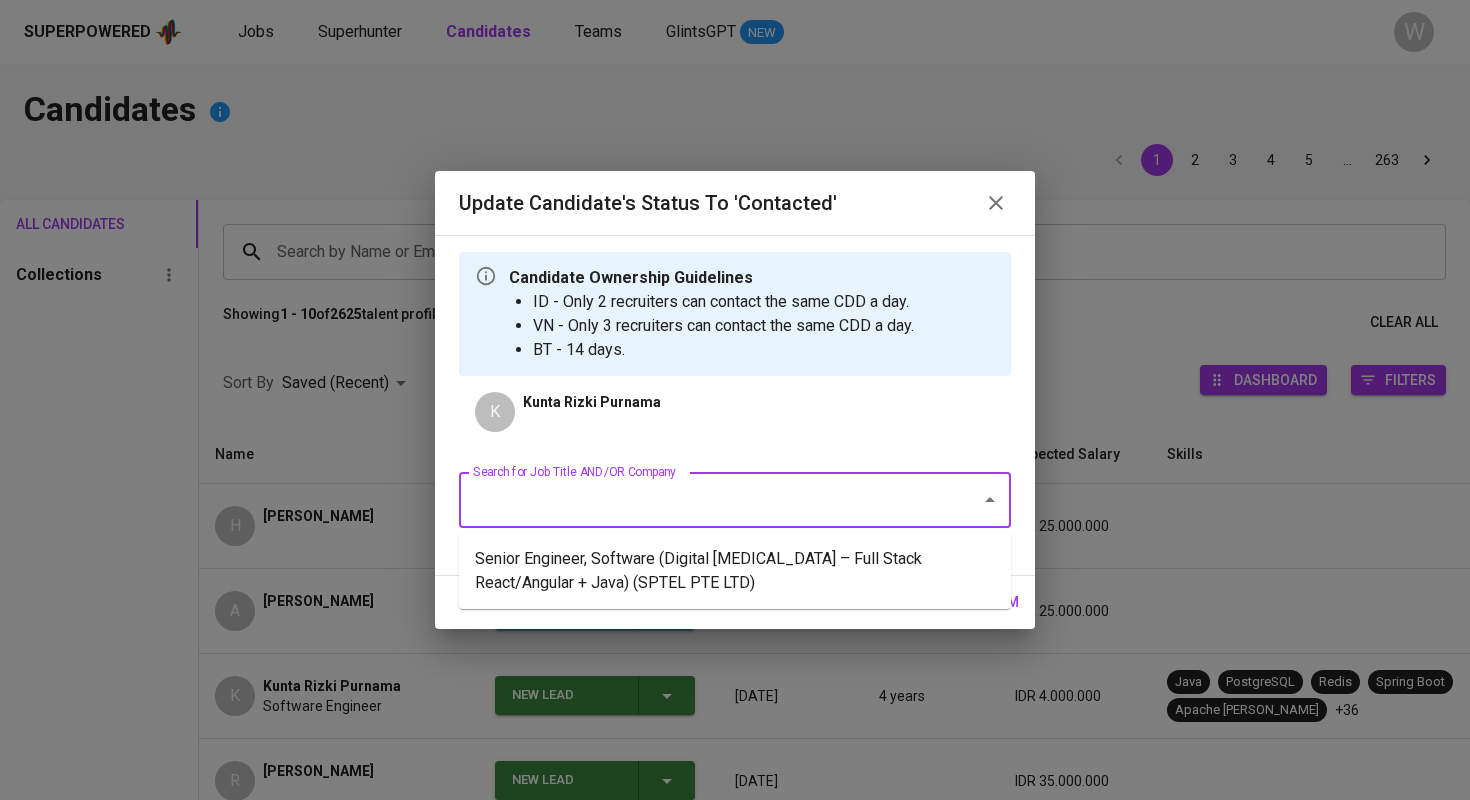 click on "Search for Job Title AND/OR Company" at bounding box center [707, 500] 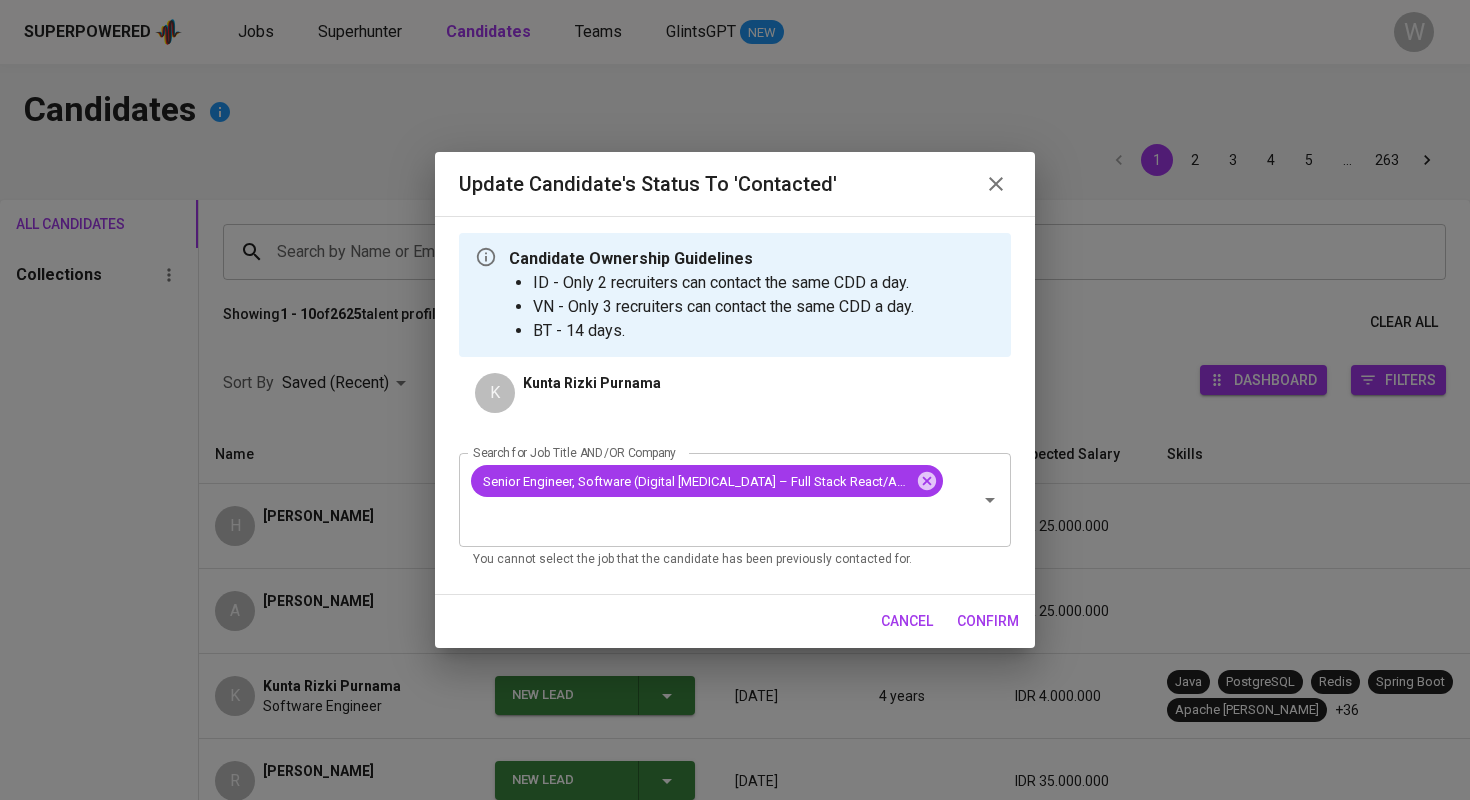 click on "confirm" at bounding box center (988, 621) 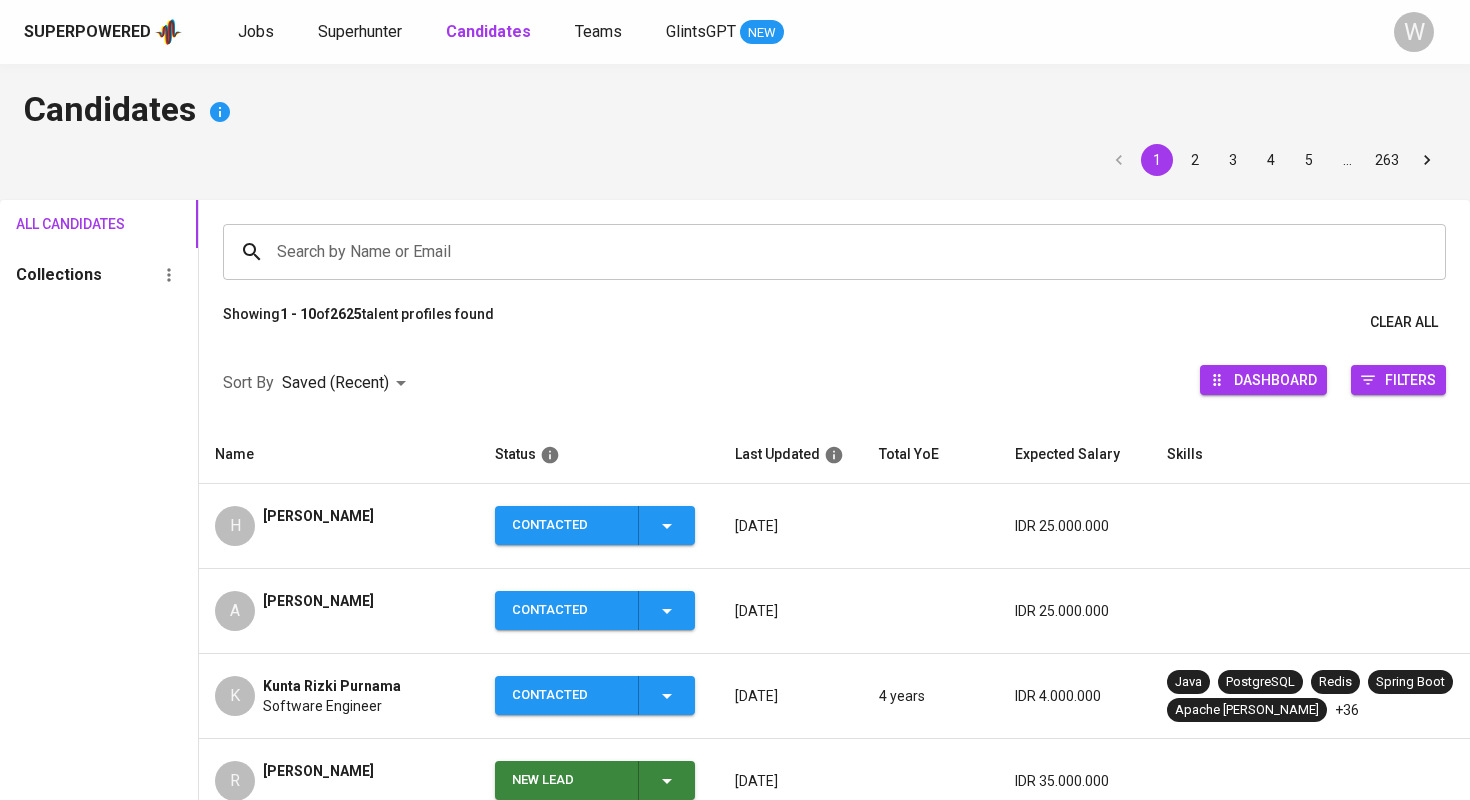 click 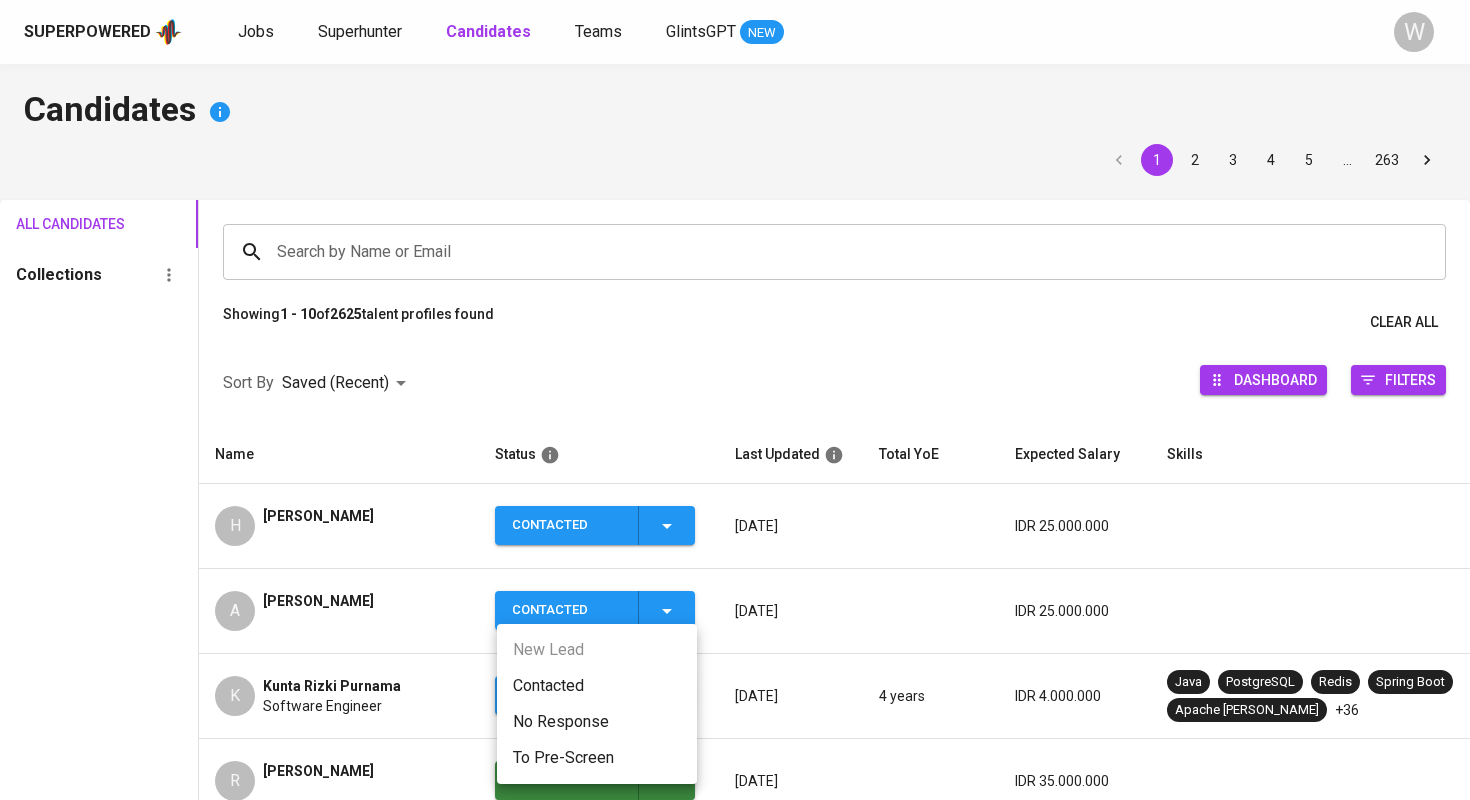 click on "Contacted" at bounding box center (597, 686) 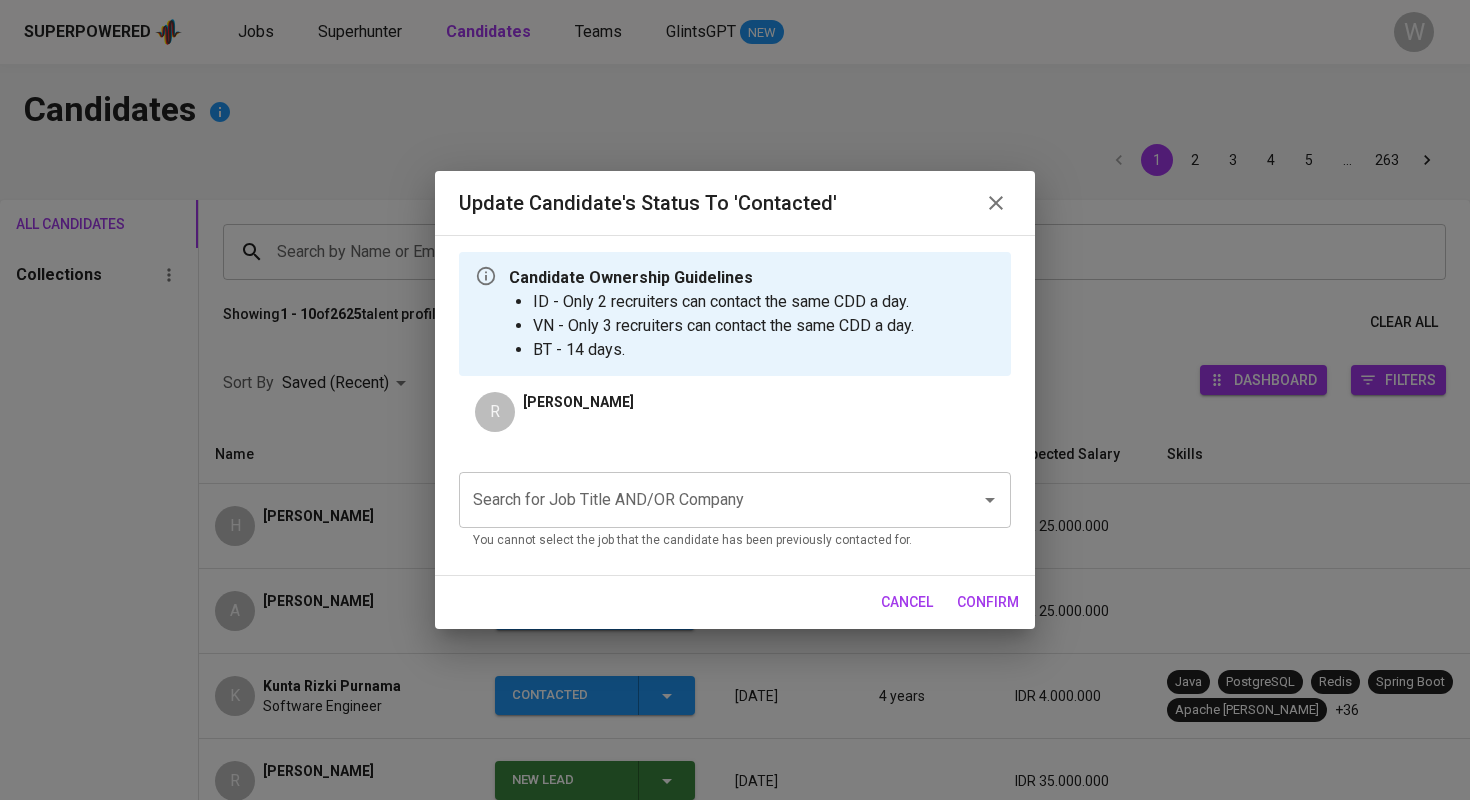 click on "You cannot select the job that the candidate has been previously contacted for." at bounding box center [735, 541] 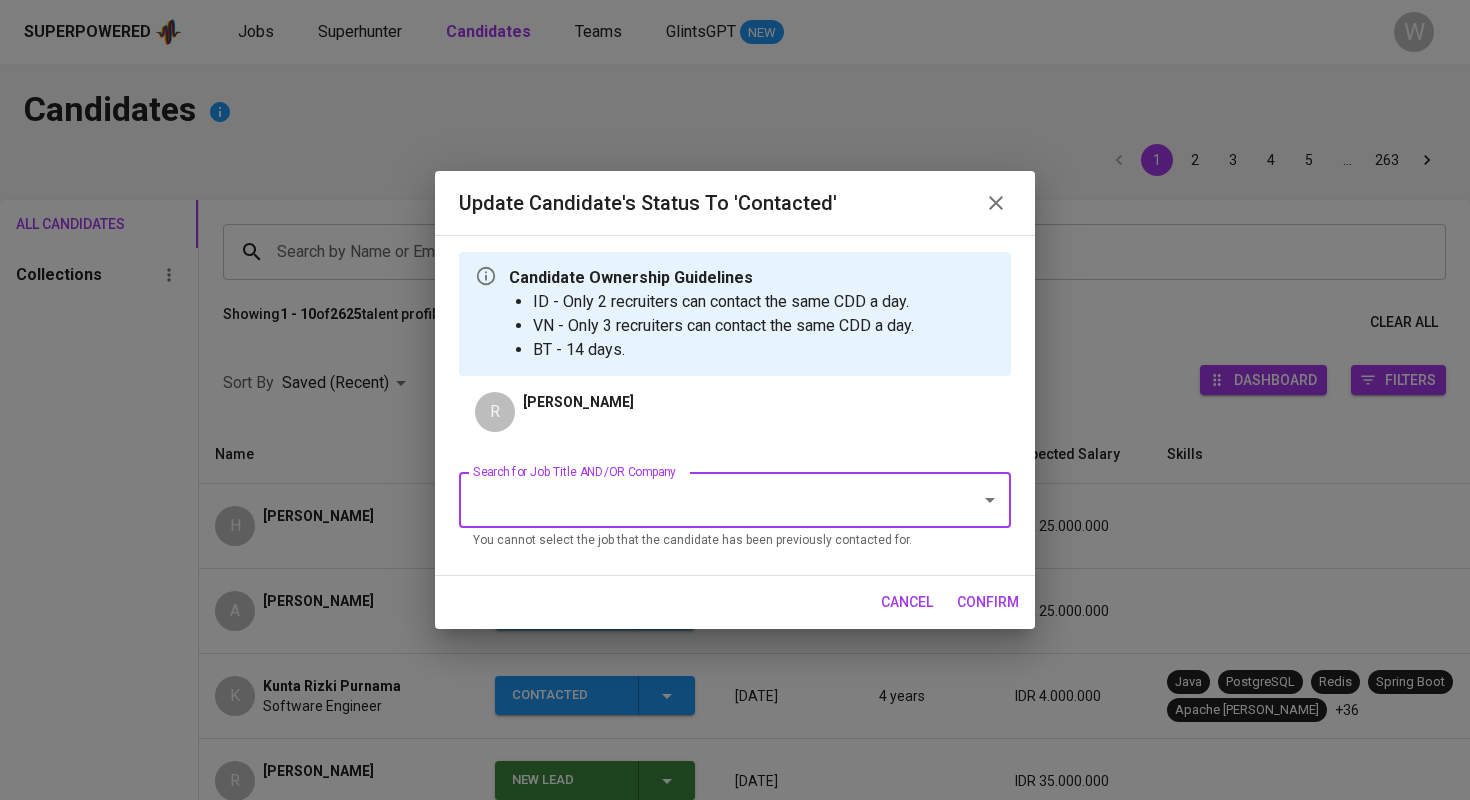 click on "Search for Job Title AND/OR Company Search for Job Title AND/OR Company You cannot select the job that the candidate has been previously contacted for." at bounding box center (735, 507) 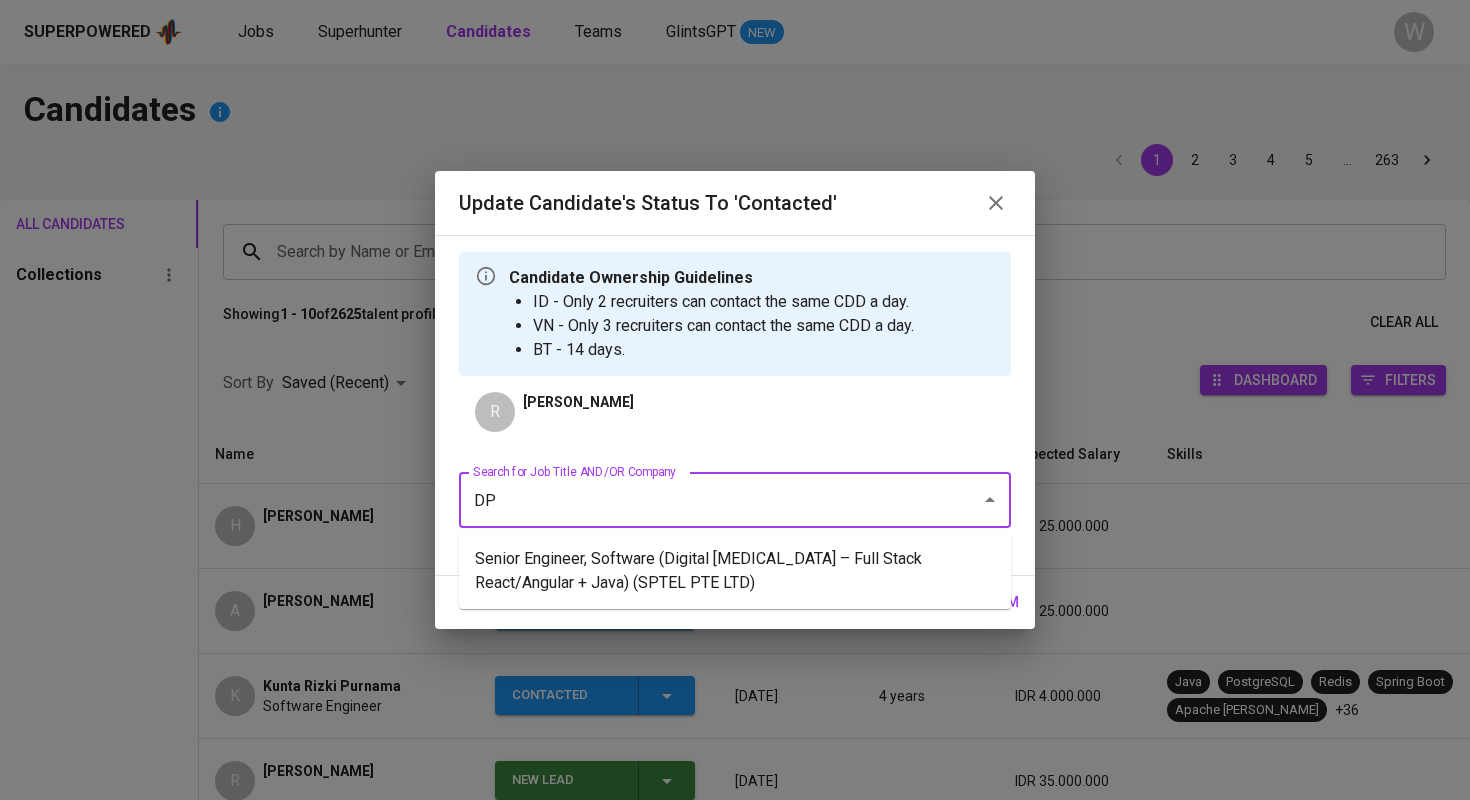 type on "D" 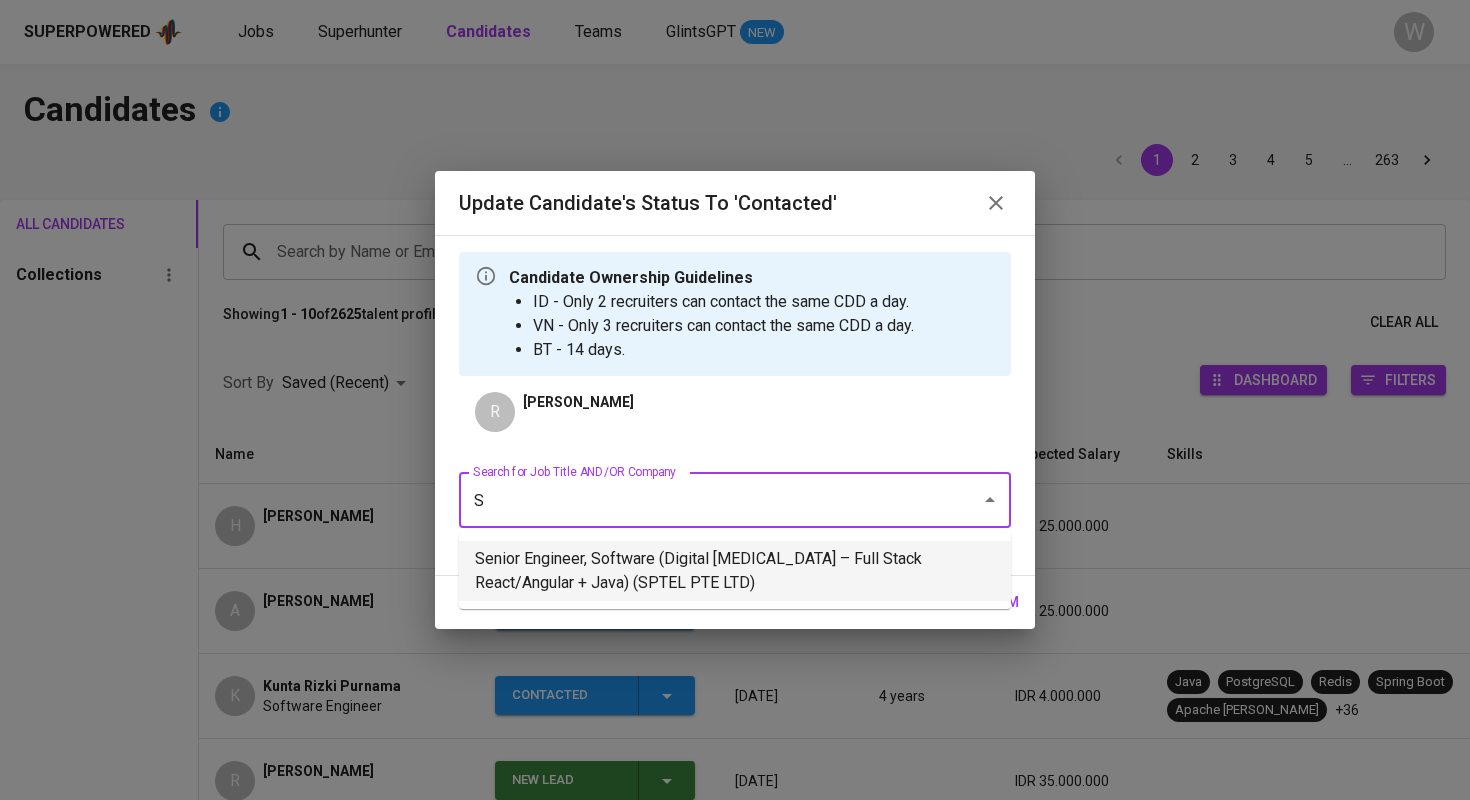 click on "Senior Engineer, Software (Digital BSS – Full Stack React/Angular + Java) (SPTEL PTE LTD)" at bounding box center (735, 571) 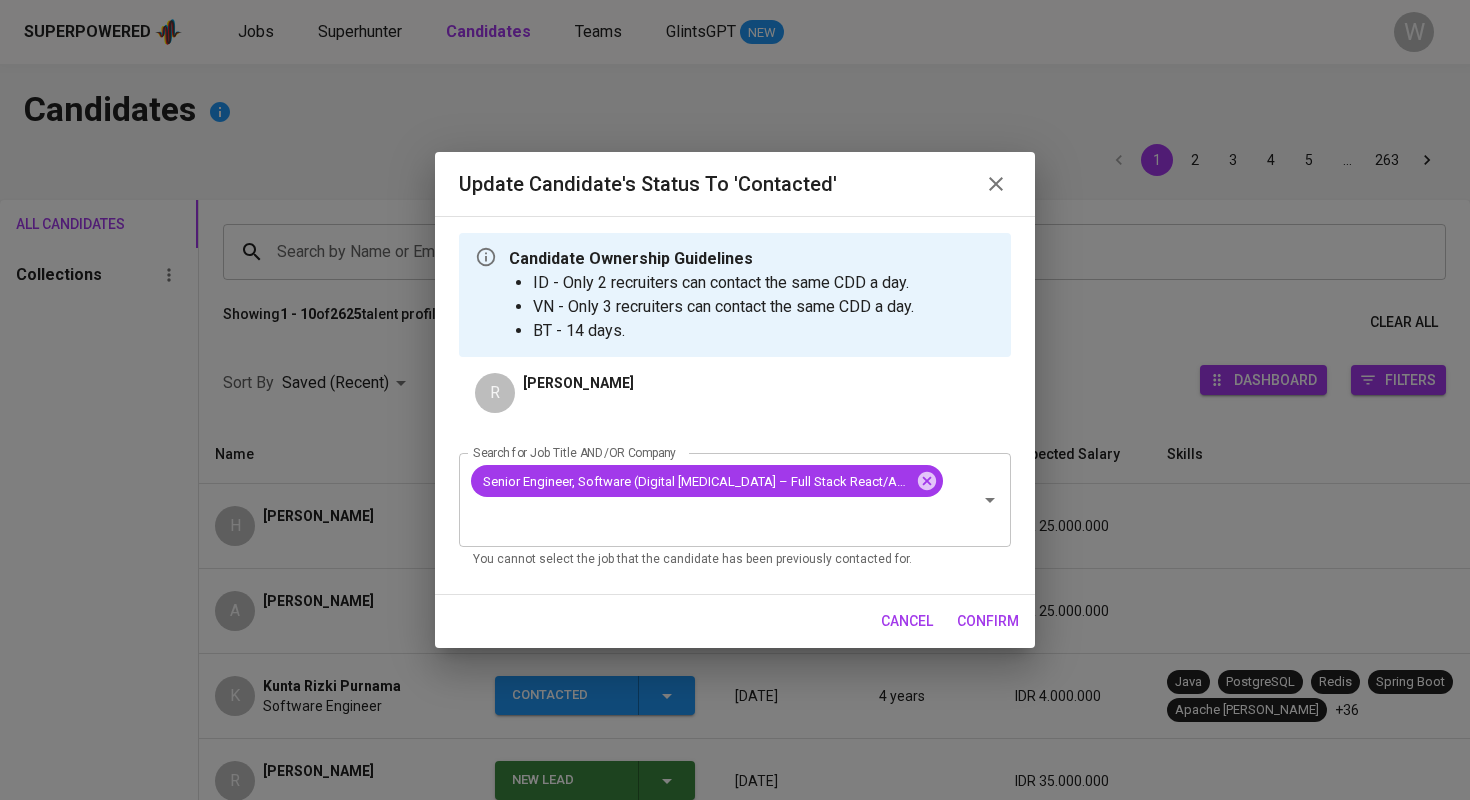 click on "confirm" at bounding box center (988, 621) 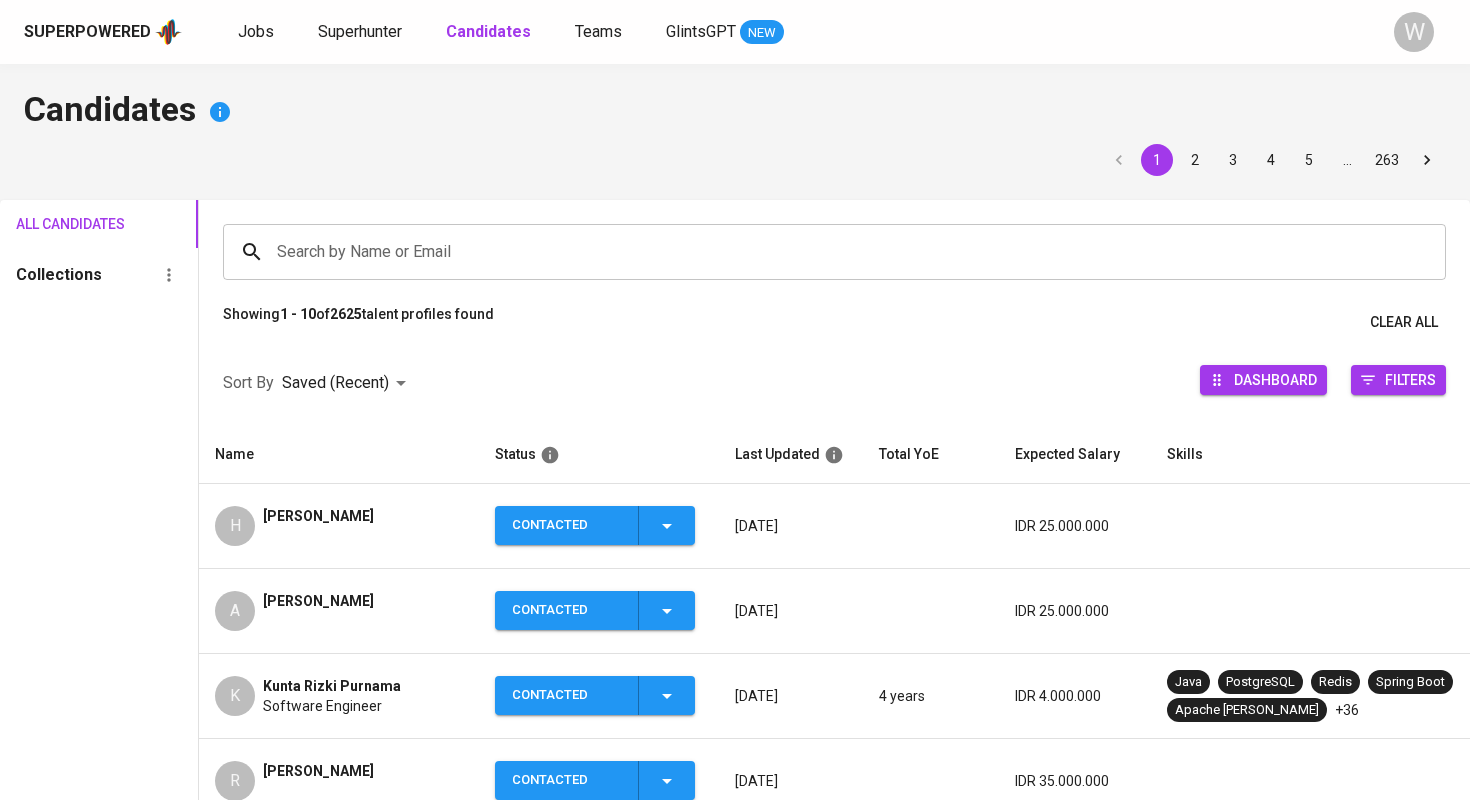 scroll, scrollTop: 0, scrollLeft: 0, axis: both 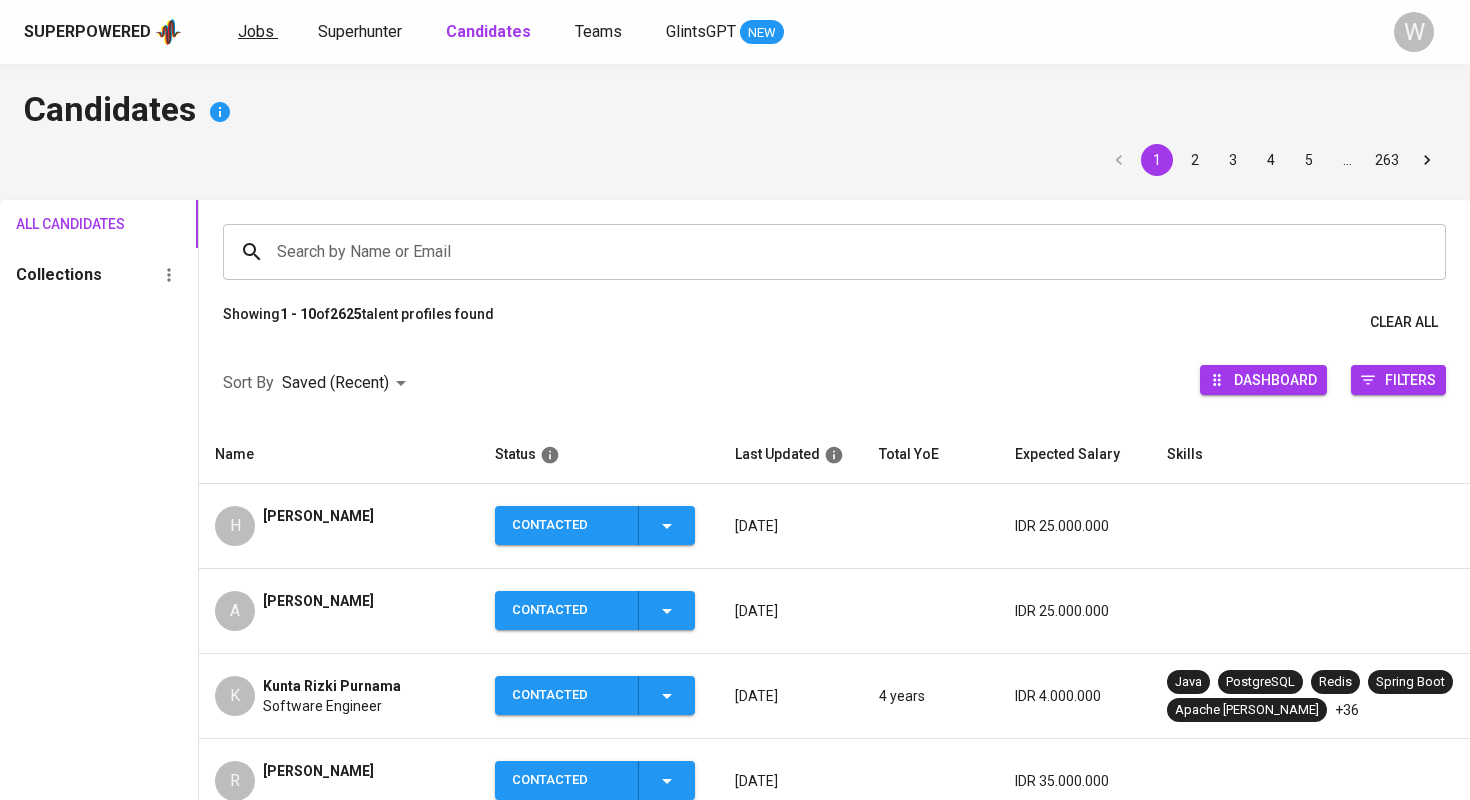 click on "Jobs" at bounding box center [256, 31] 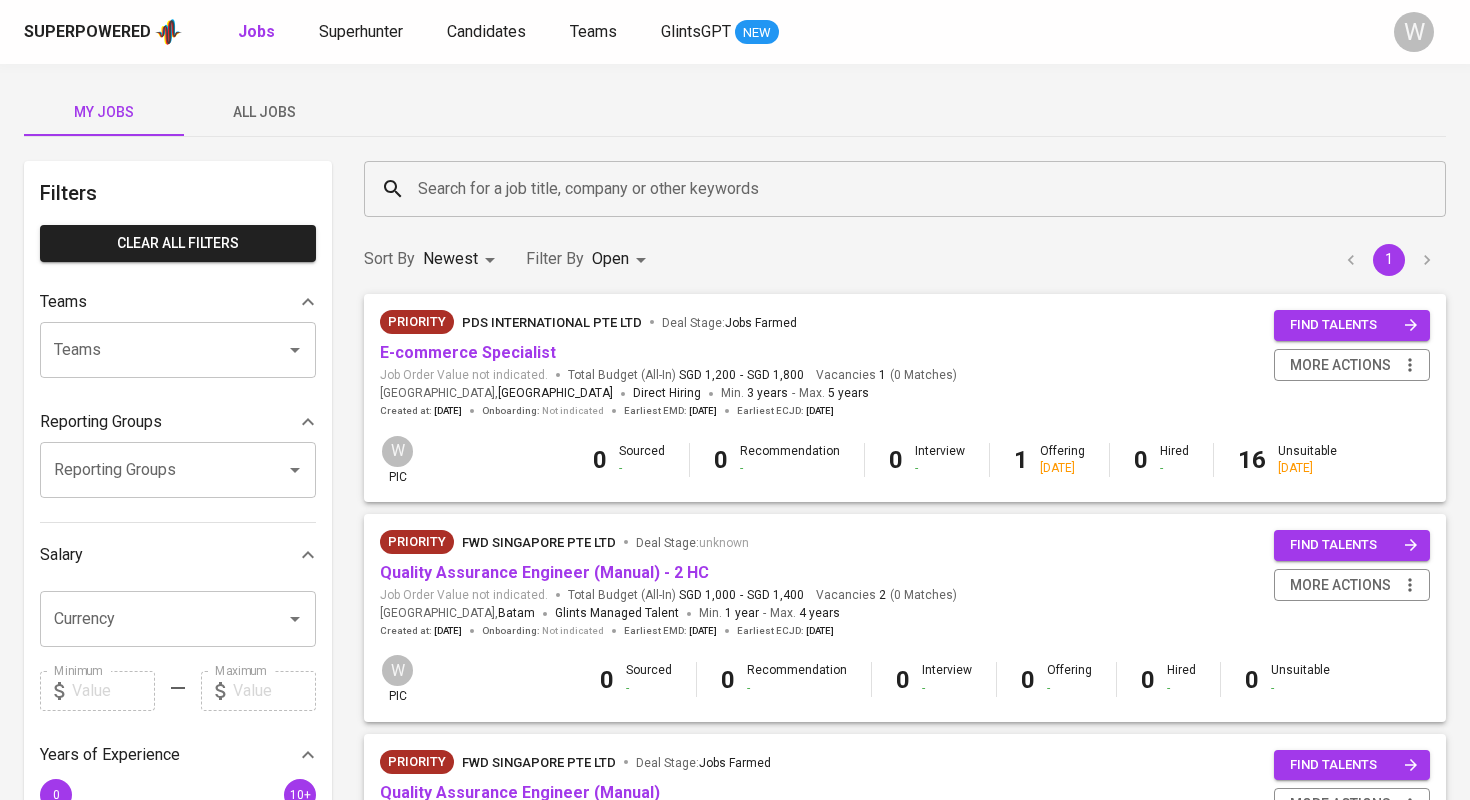 click on "All Jobs" at bounding box center (264, 112) 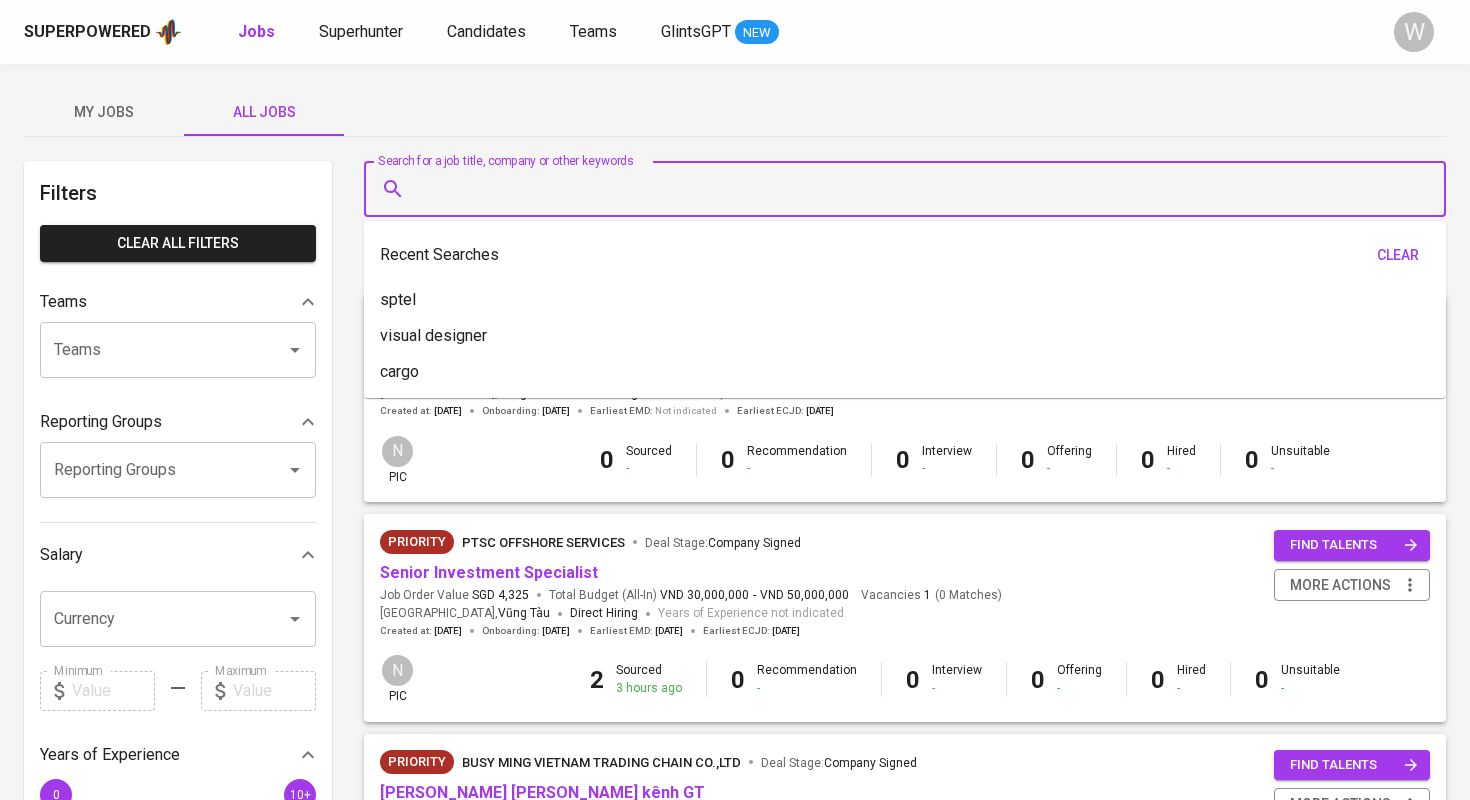 click on "Search for a job title, company or other keywords" at bounding box center [910, 189] 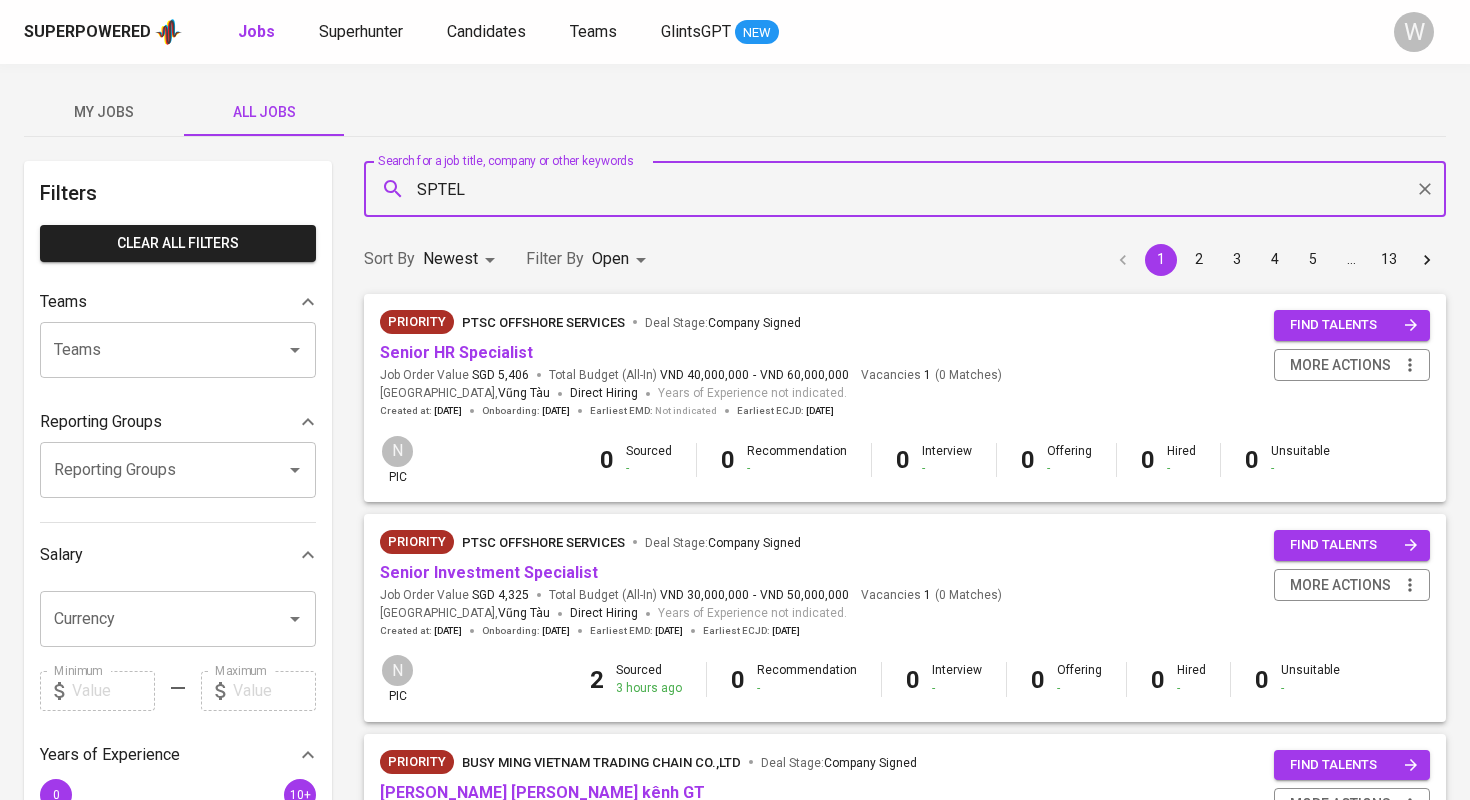 type on "SPTEL" 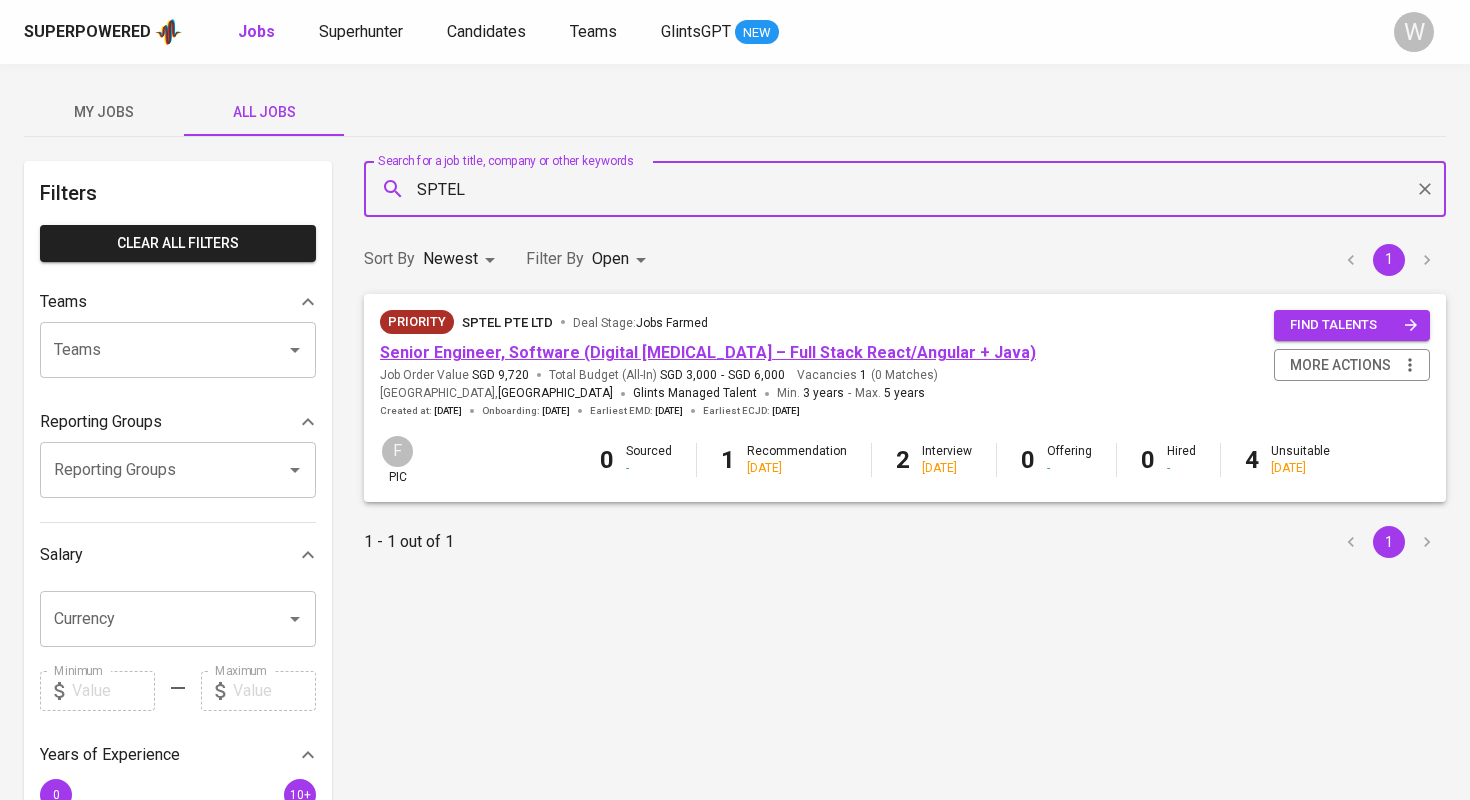 click on "Senior Engineer, Software (Digital BSS – Full Stack React/Angular + Java)" at bounding box center (708, 352) 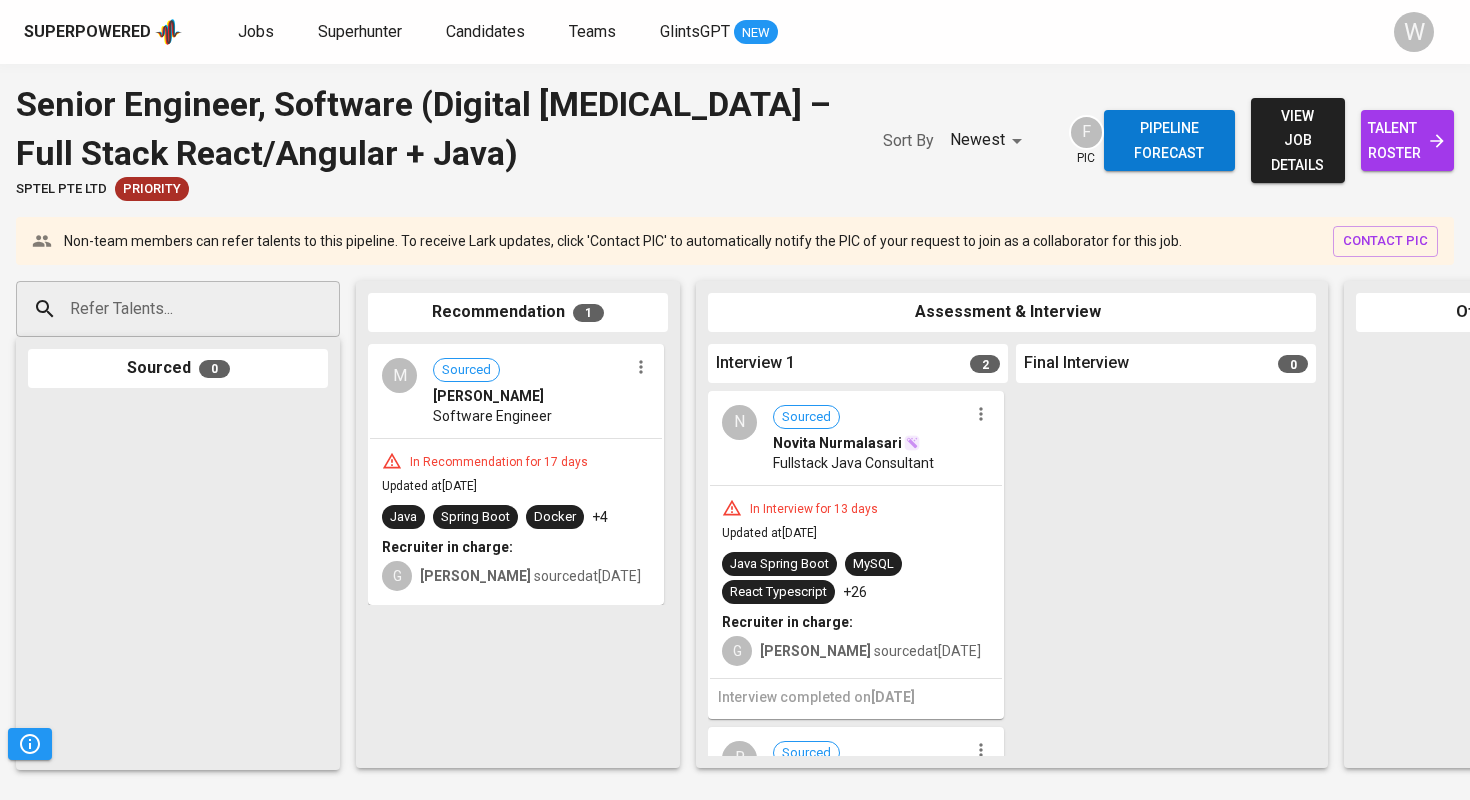 click on "talent roster" at bounding box center [1407, 140] 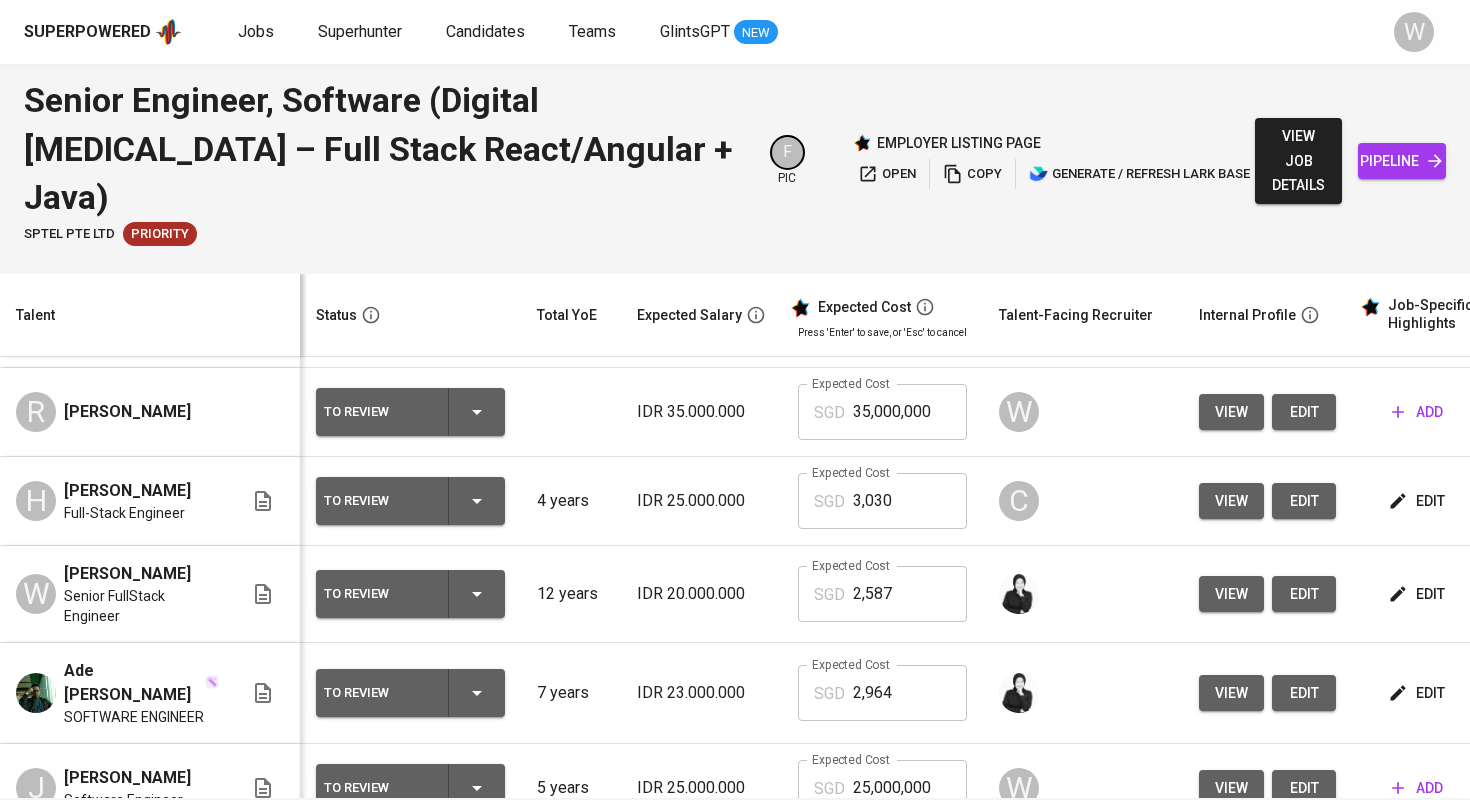 scroll, scrollTop: 398, scrollLeft: 0, axis: vertical 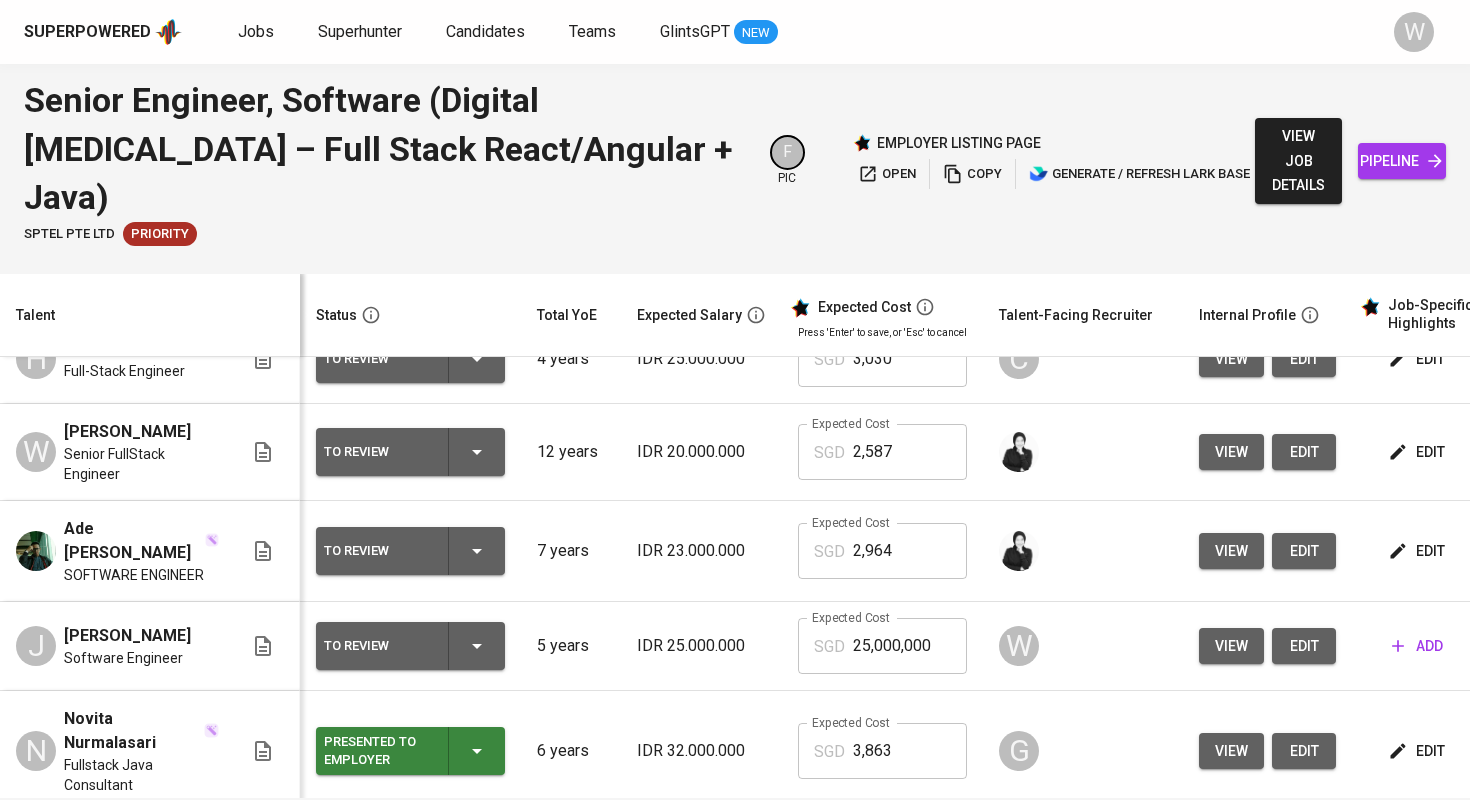 click on "To Review" at bounding box center [410, 646] 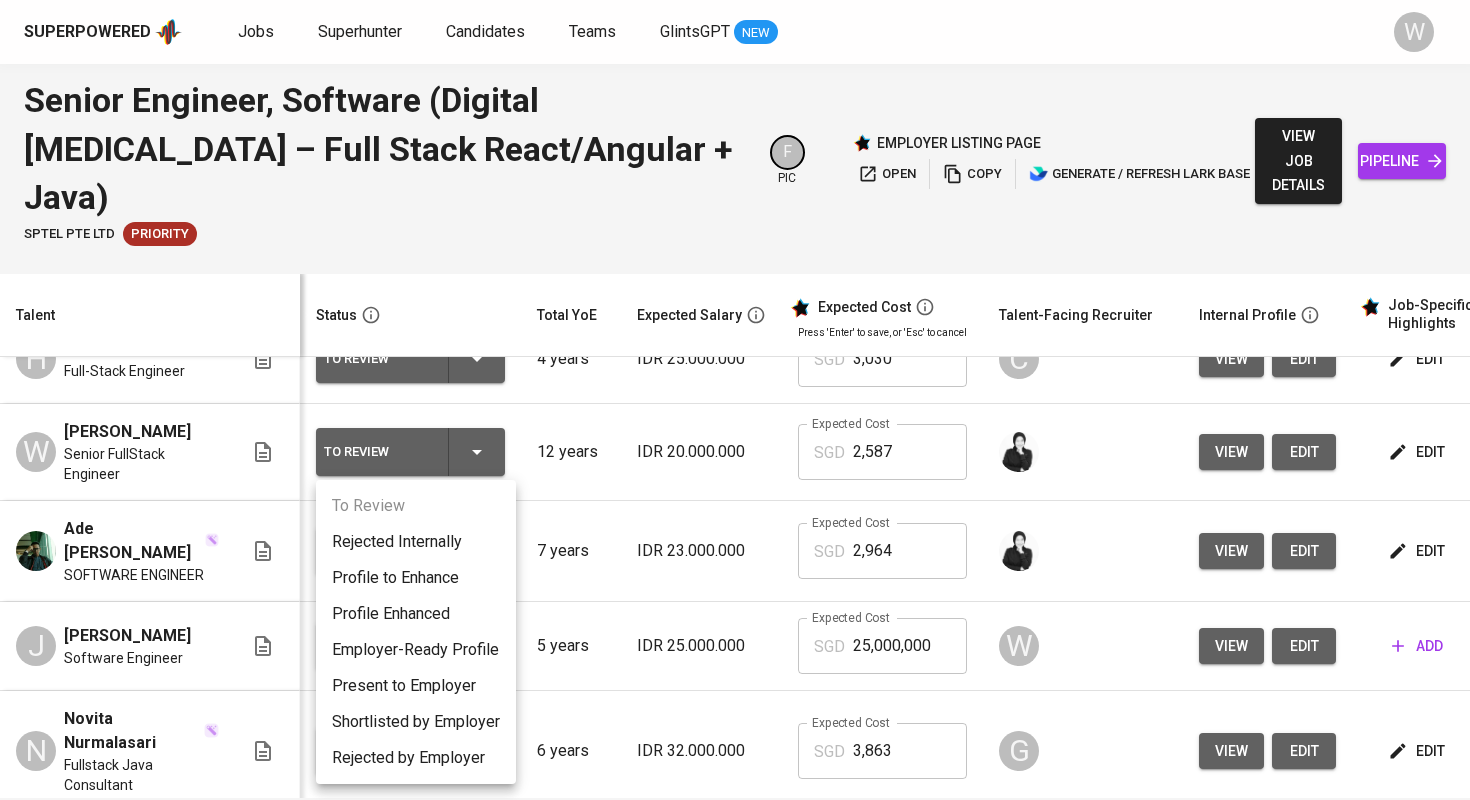 click on "Rejected Internally" at bounding box center [416, 542] 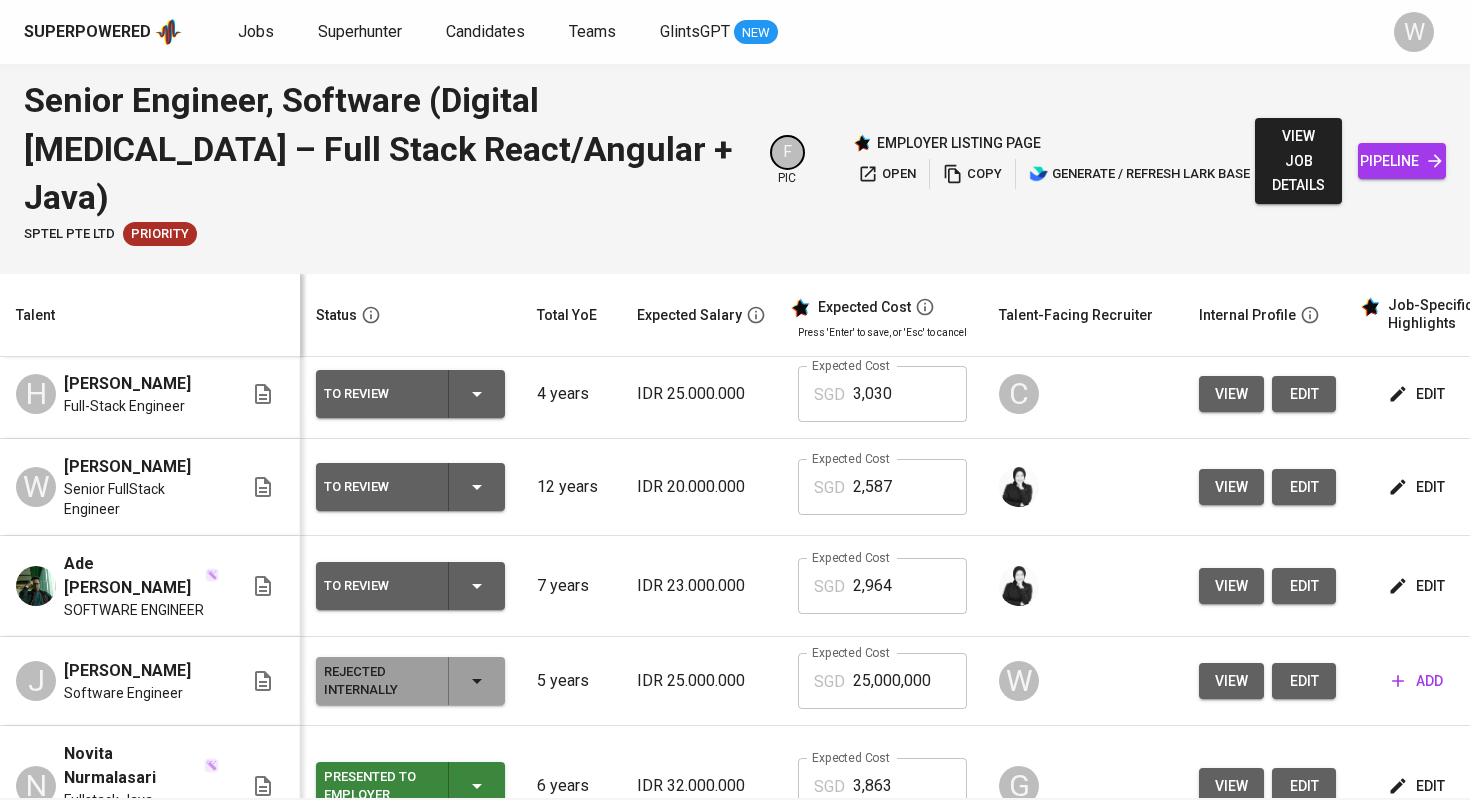 scroll, scrollTop: 365, scrollLeft: 1, axis: both 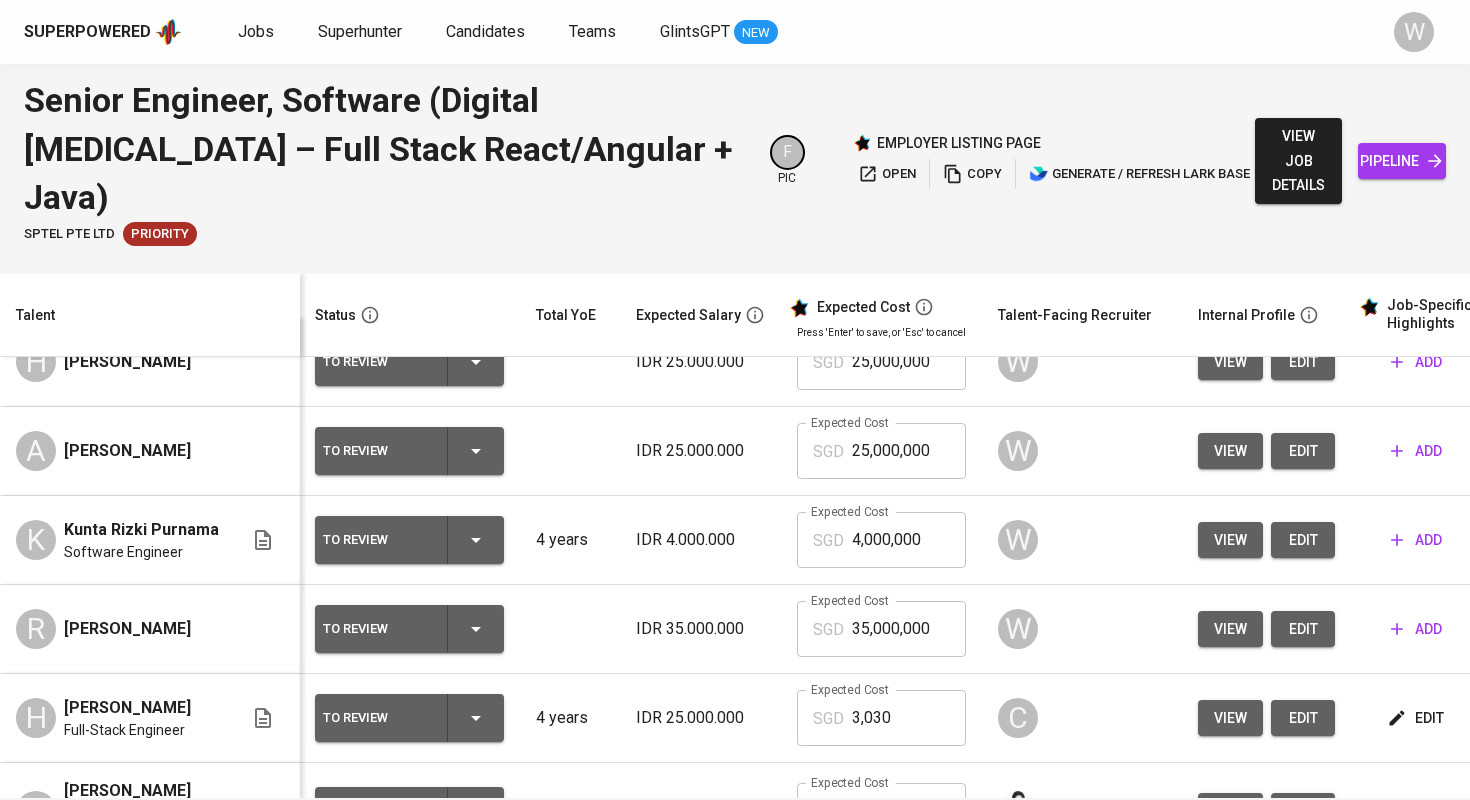 click on "edit" at bounding box center (1303, 629) 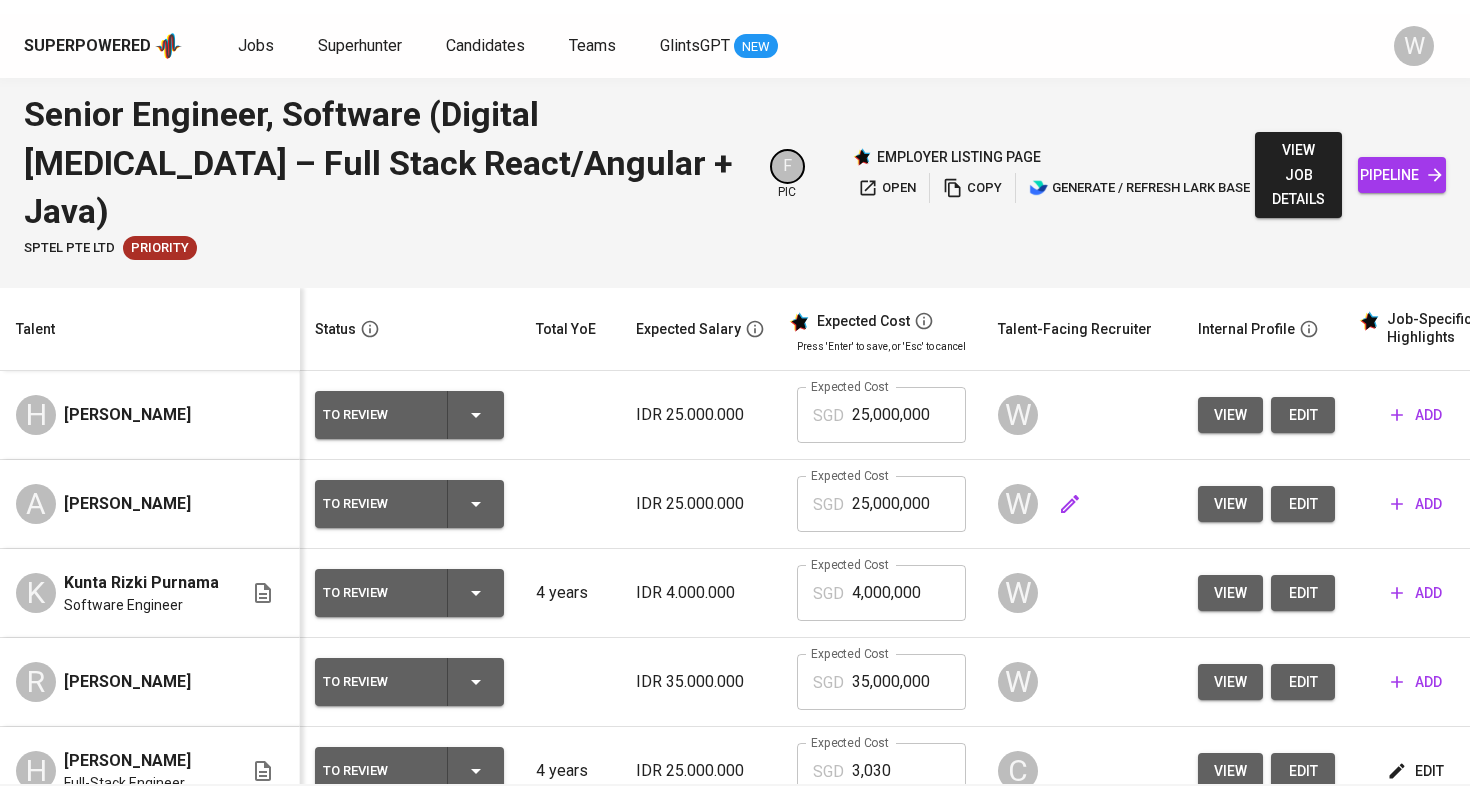 scroll, scrollTop: 0, scrollLeft: 1, axis: horizontal 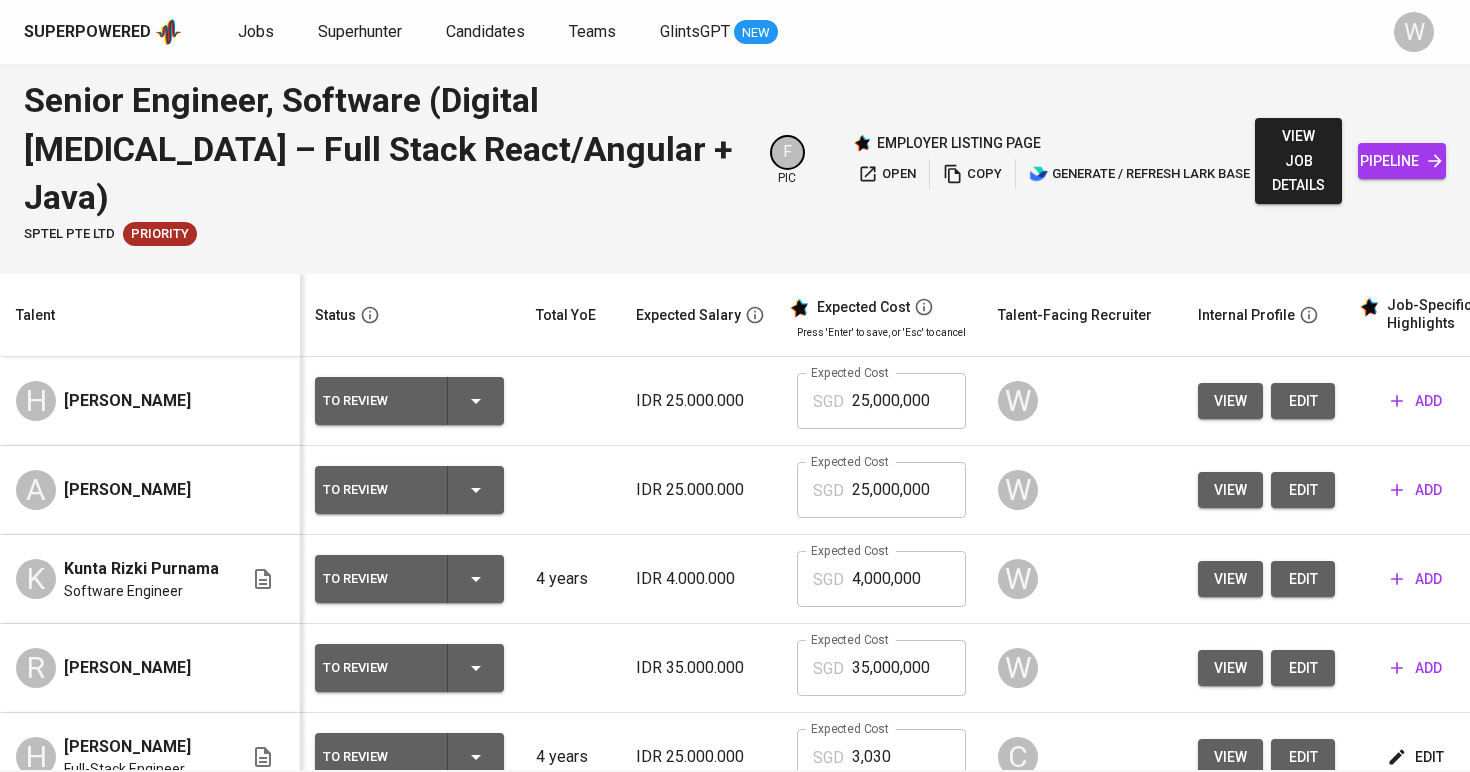 click on "edit" at bounding box center (1303, 579) 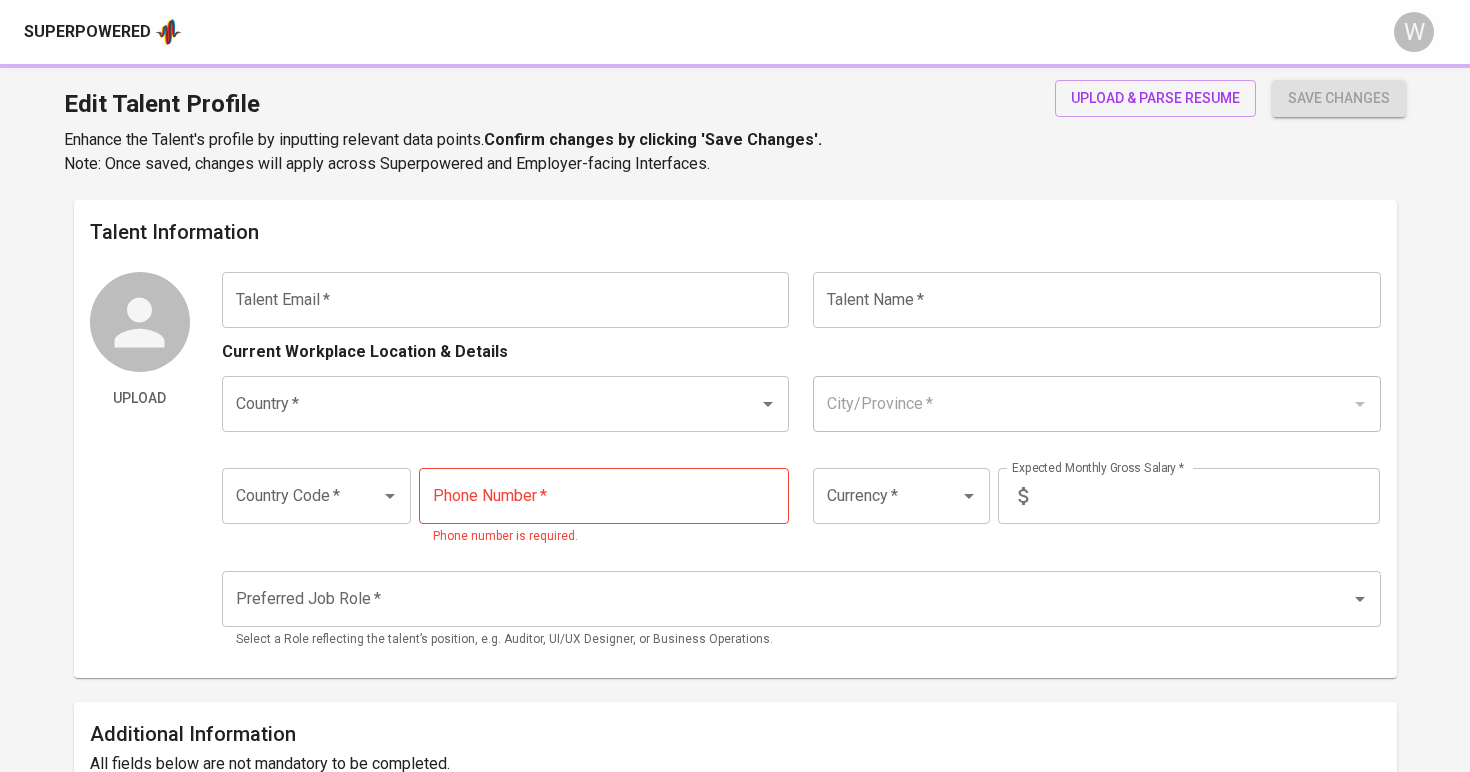 scroll, scrollTop: 0, scrollLeft: 0, axis: both 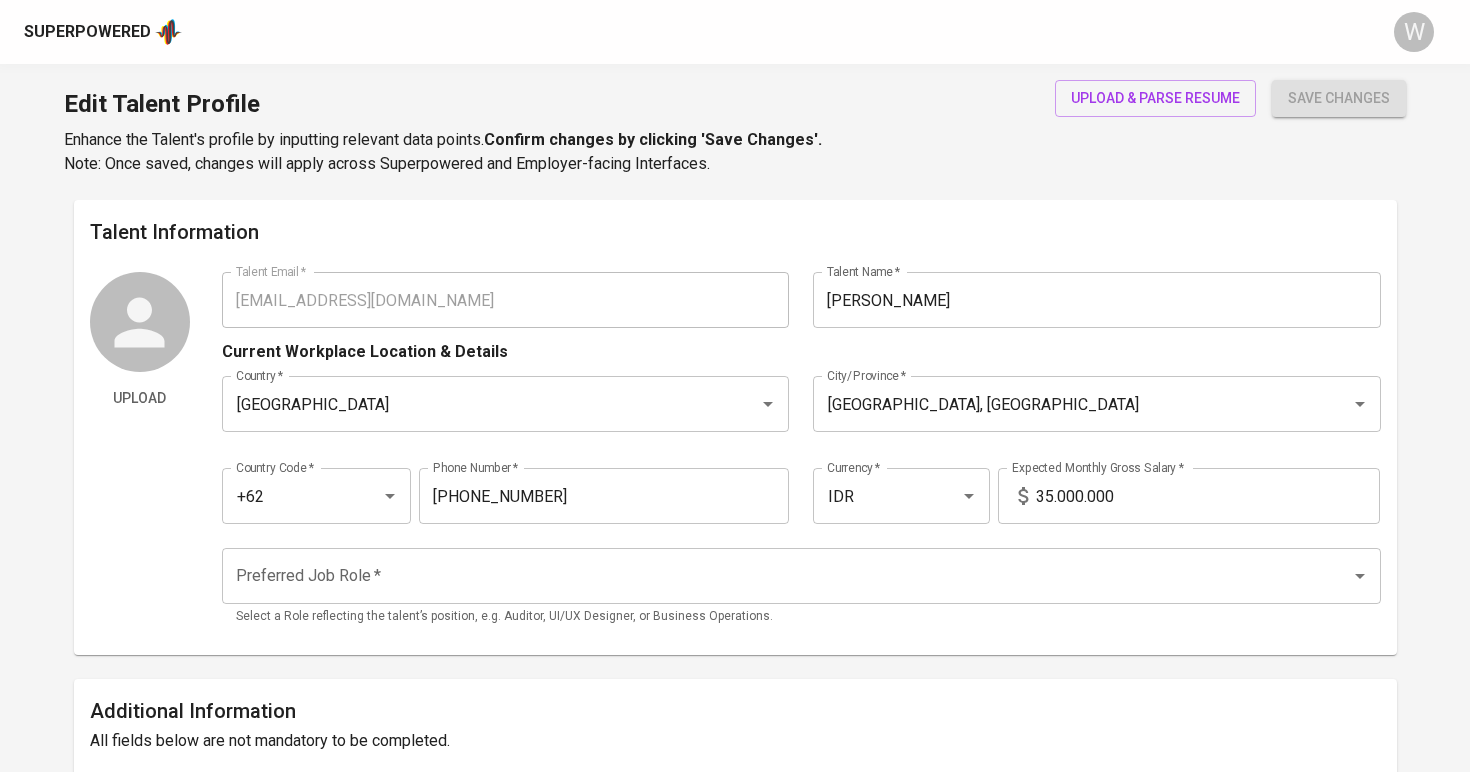click on "Edit Talent Profile Enhance the Talent's profile by inputting relevant data points.  Confirm changes by clicking 'Save Changes'. Note: Once saved, changes will apply across Superpowered and Employer-facing Interfaces. upload & parse resume save changes" at bounding box center [735, 132] 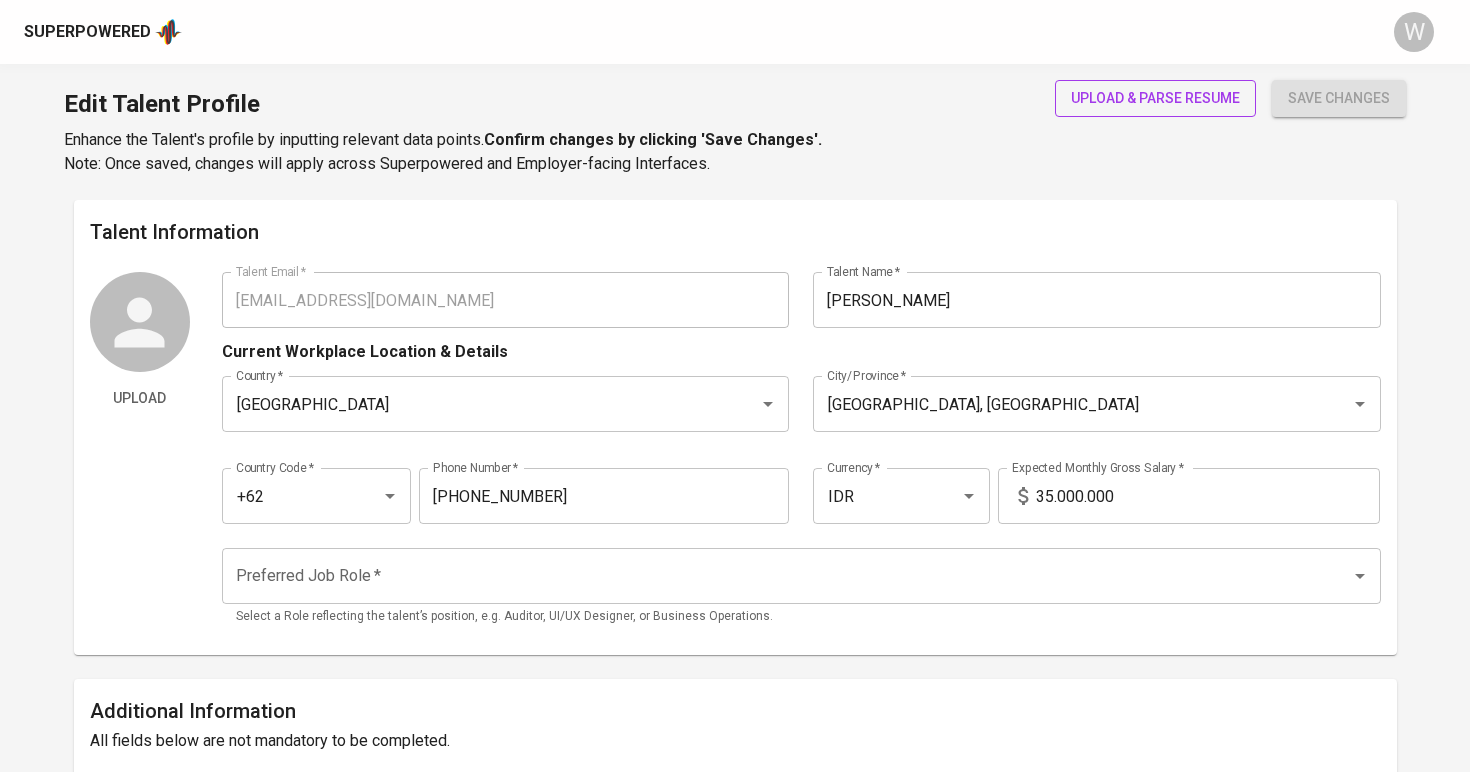 click on "upload & parse resume" at bounding box center [1155, 98] 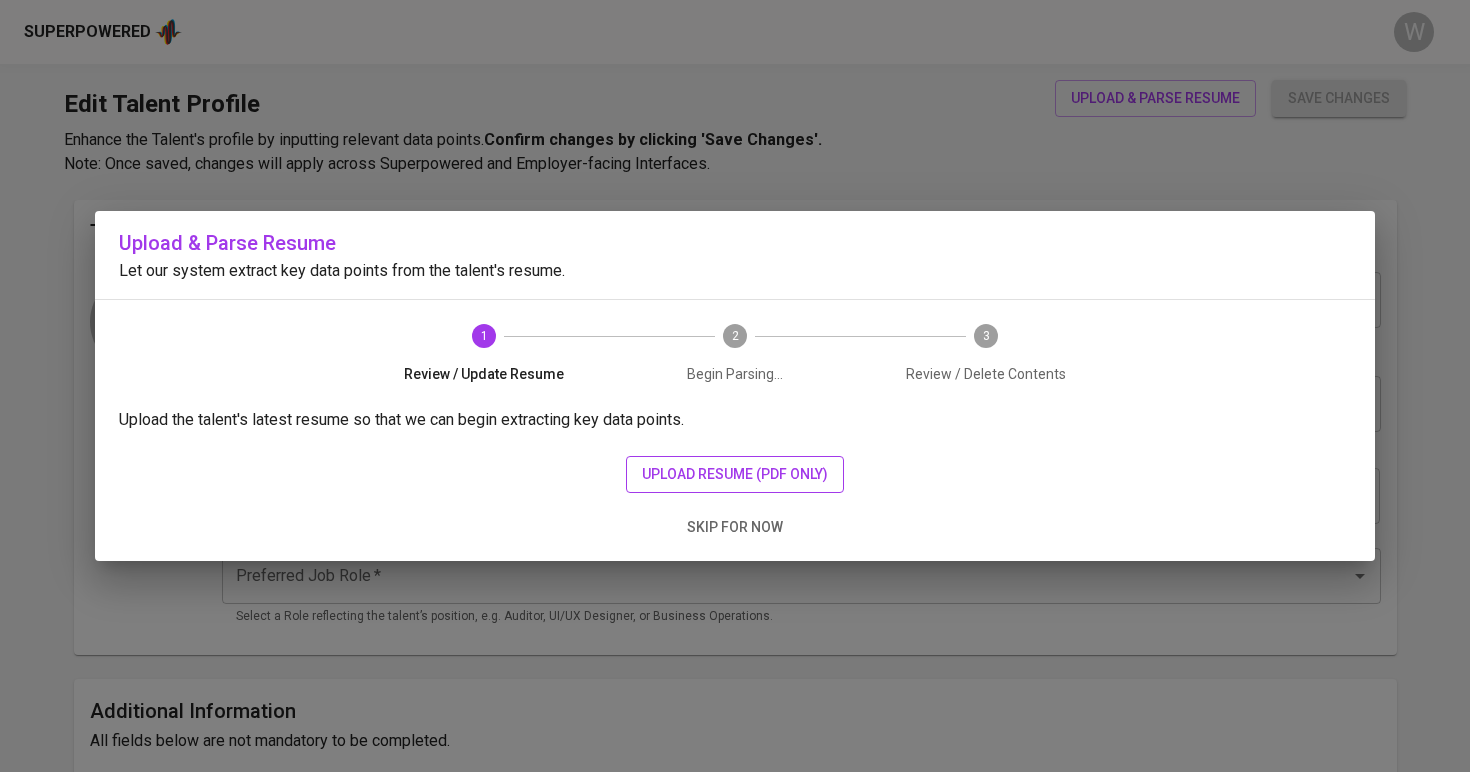 click on "upload resume (pdf only)" at bounding box center (735, 474) 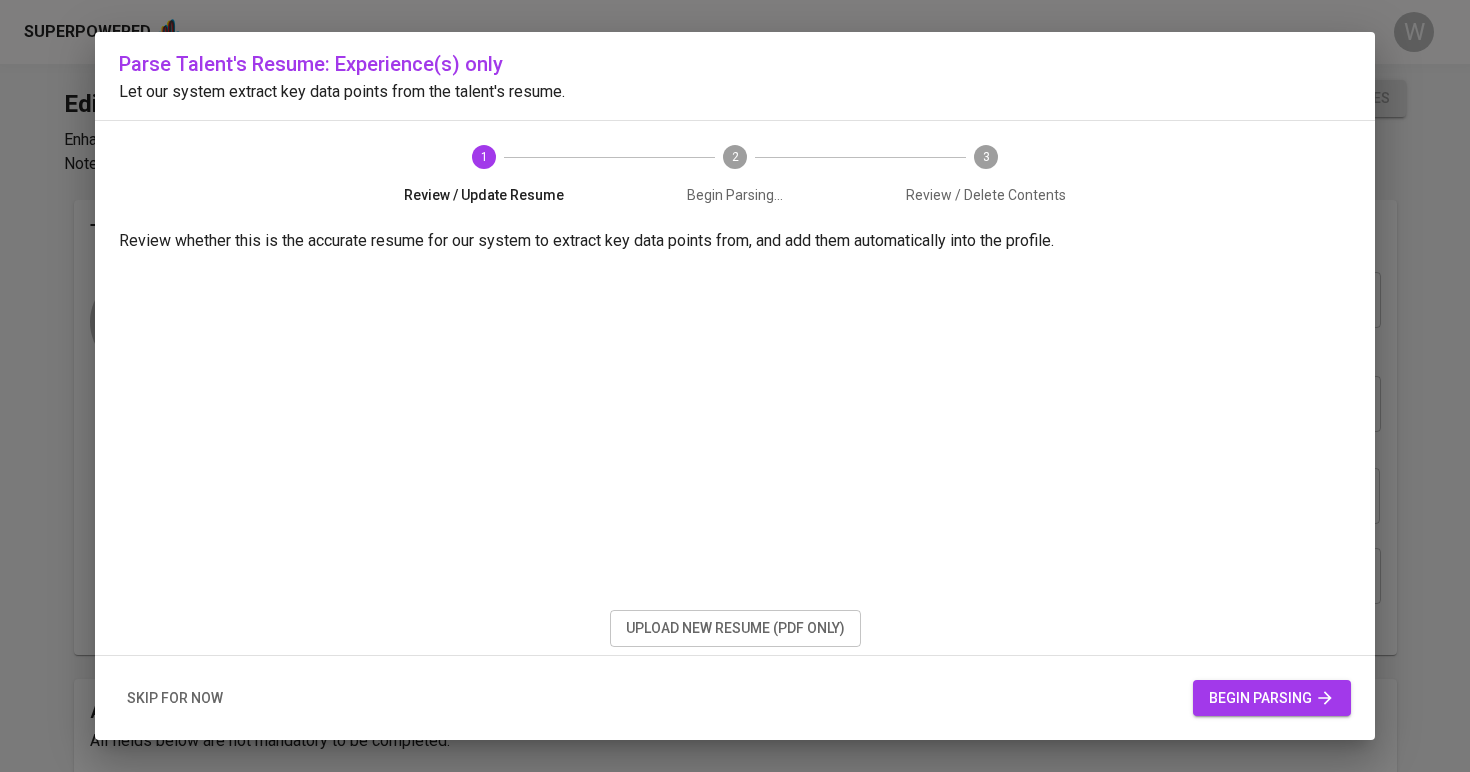 click on "begin parsing" at bounding box center [1272, 698] 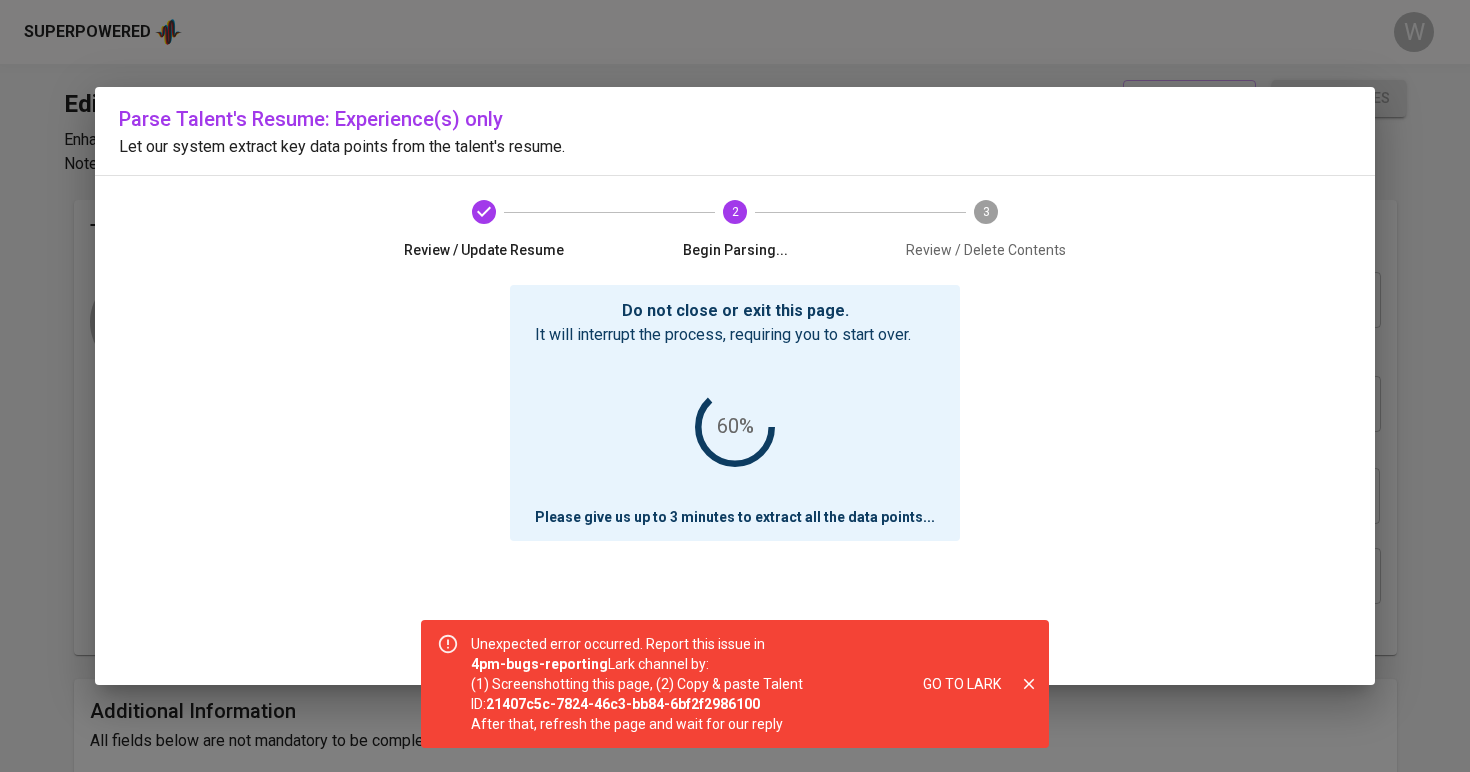 click 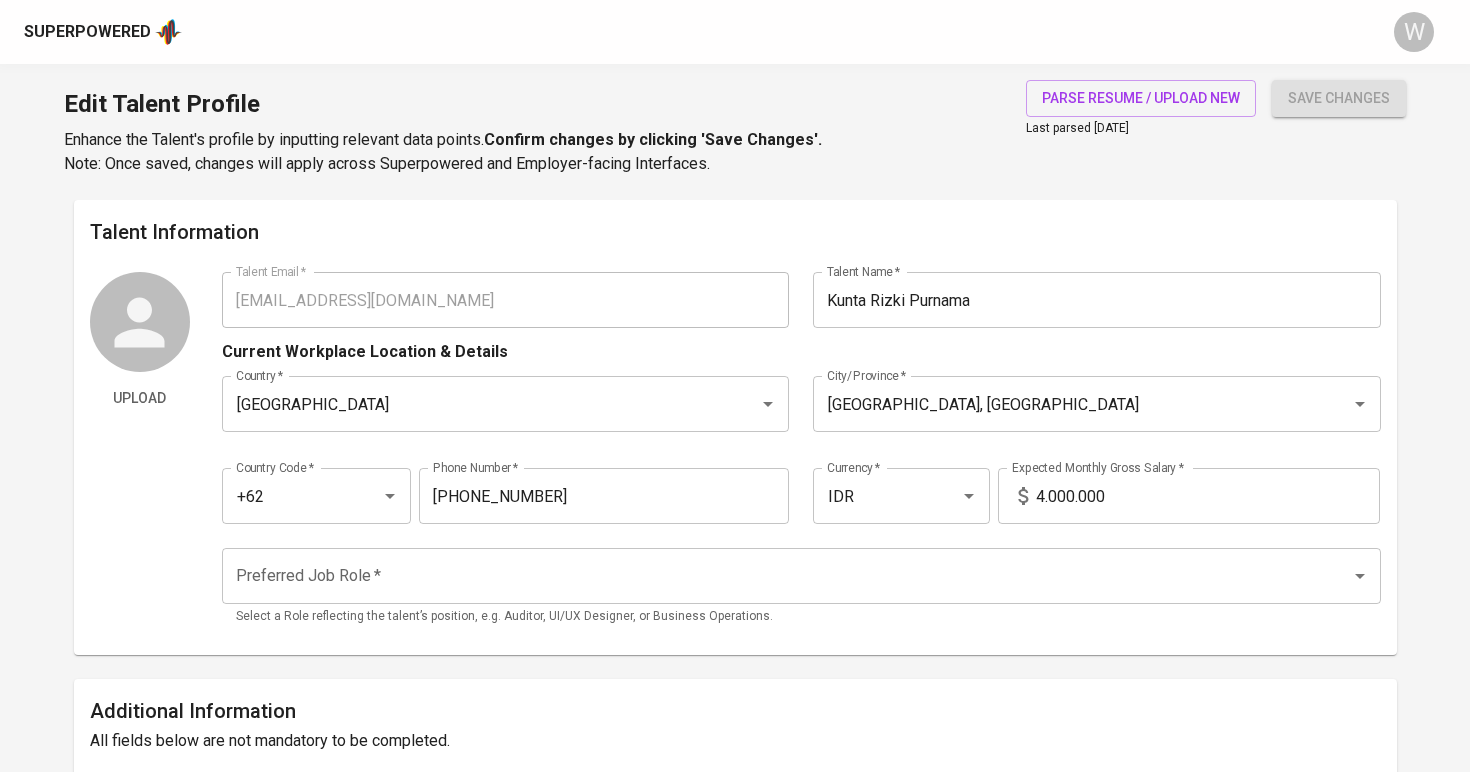 scroll, scrollTop: 0, scrollLeft: 0, axis: both 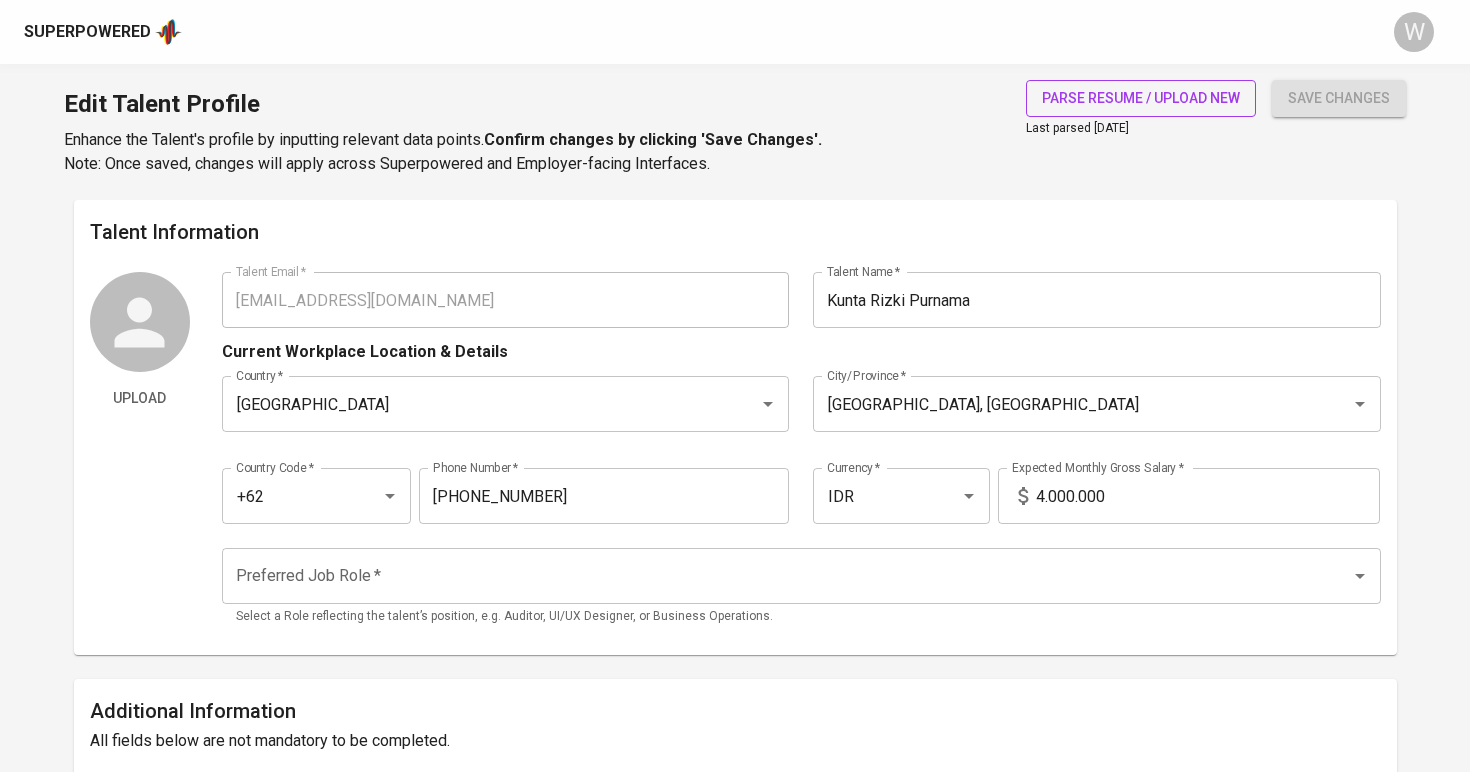 click on "parse resume / upload new" at bounding box center [1141, 98] 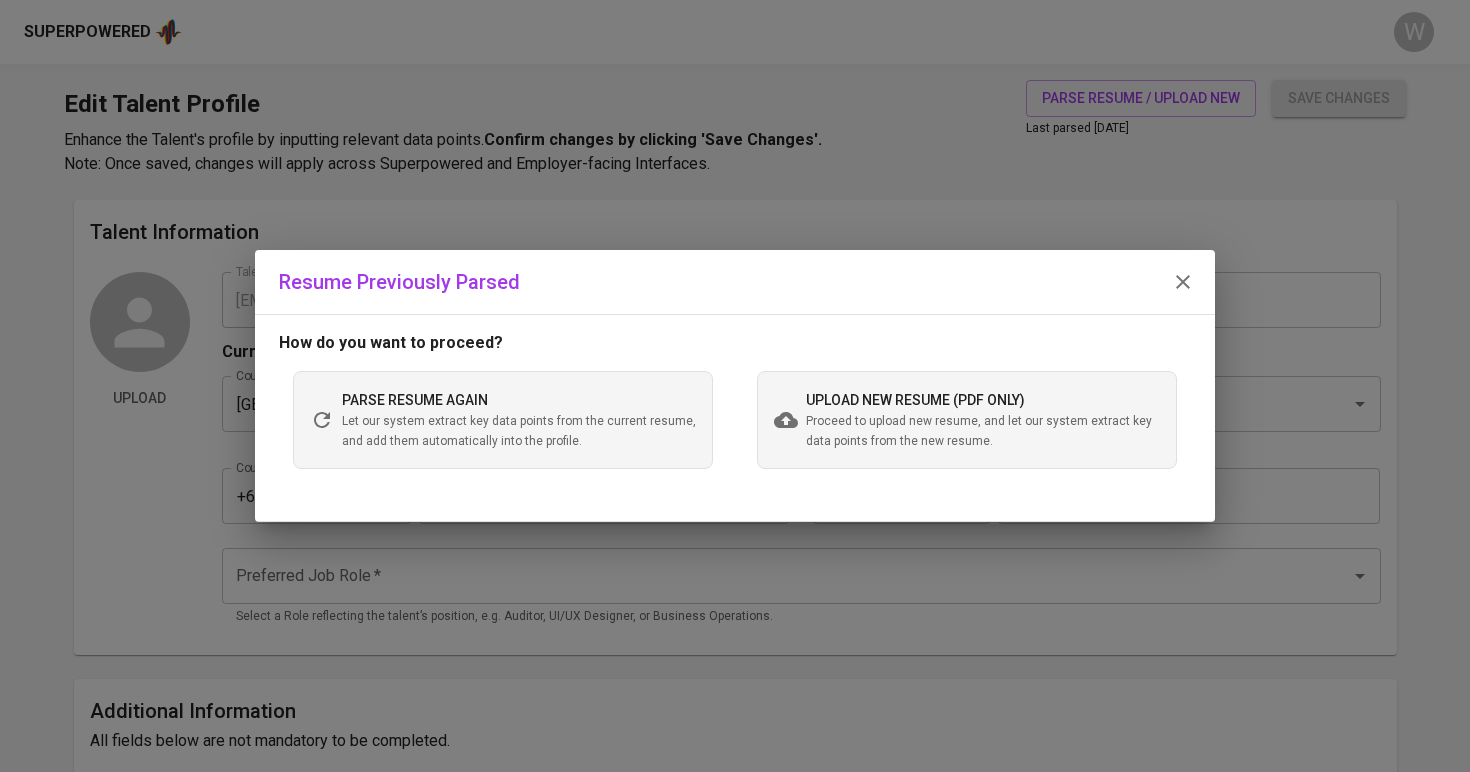 click on "Proceed to upload new resume, and let our system extract key data points from the new resume." at bounding box center [983, 432] 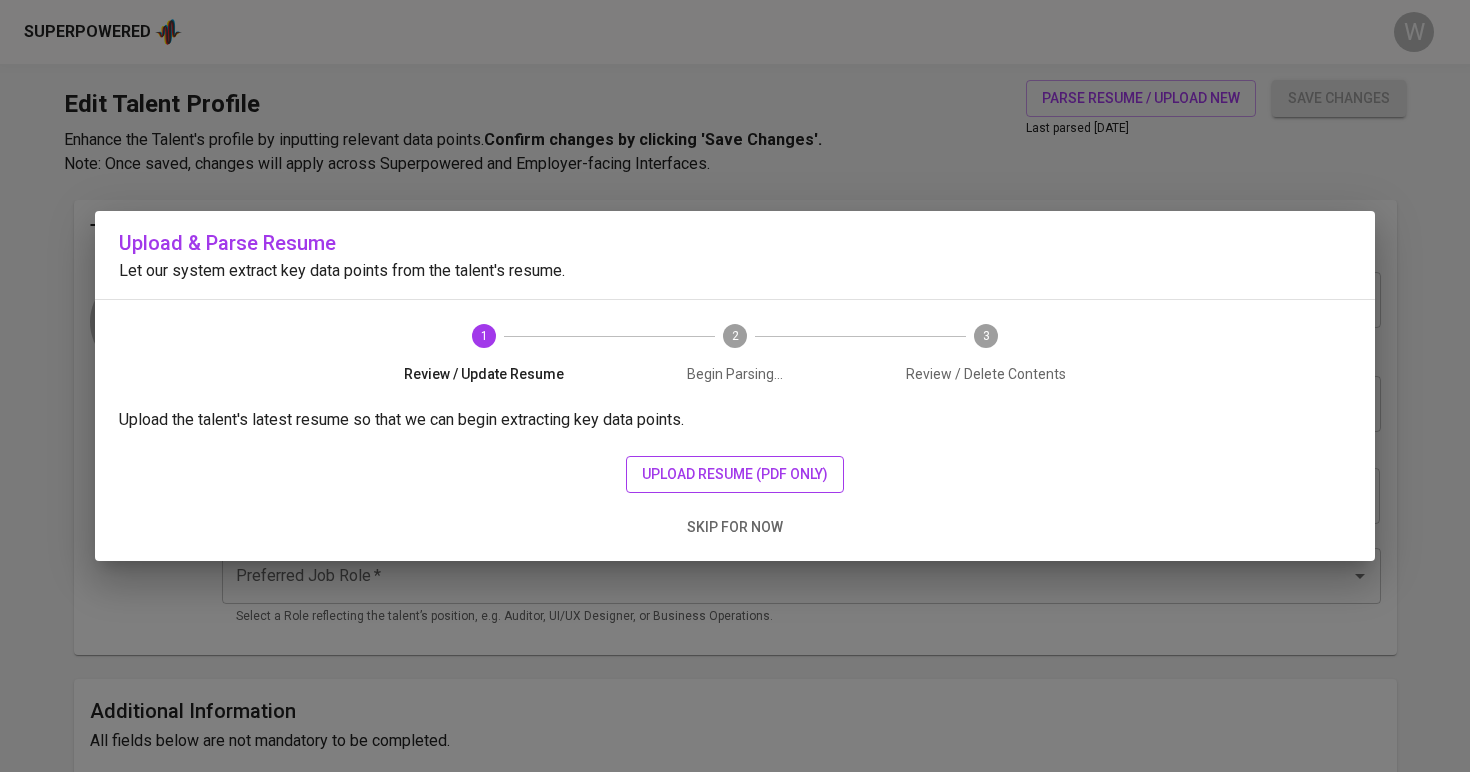 click on "upload resume (pdf only)" at bounding box center [735, 474] 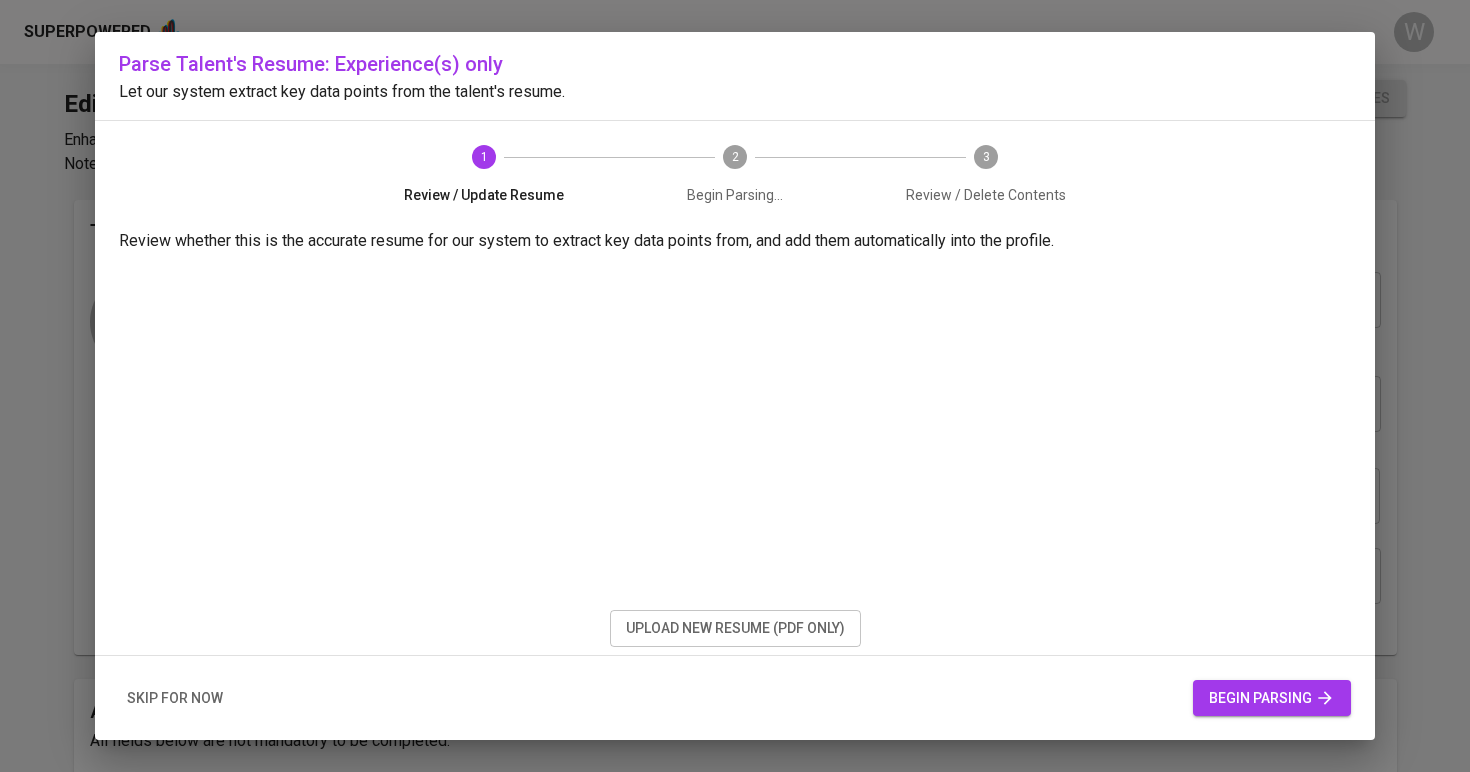 click on "begin parsing" at bounding box center (1272, 698) 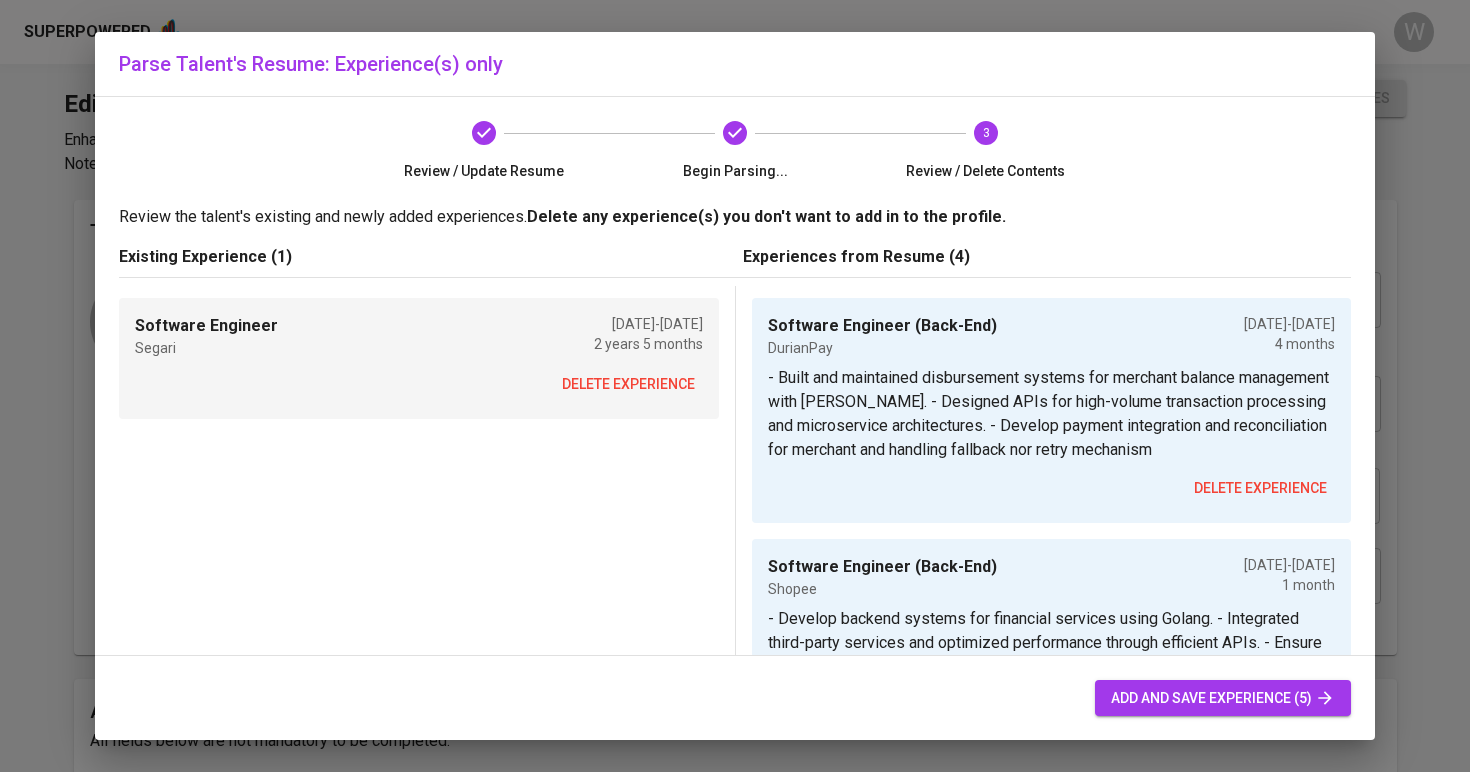 click on "delete experience" at bounding box center (628, 384) 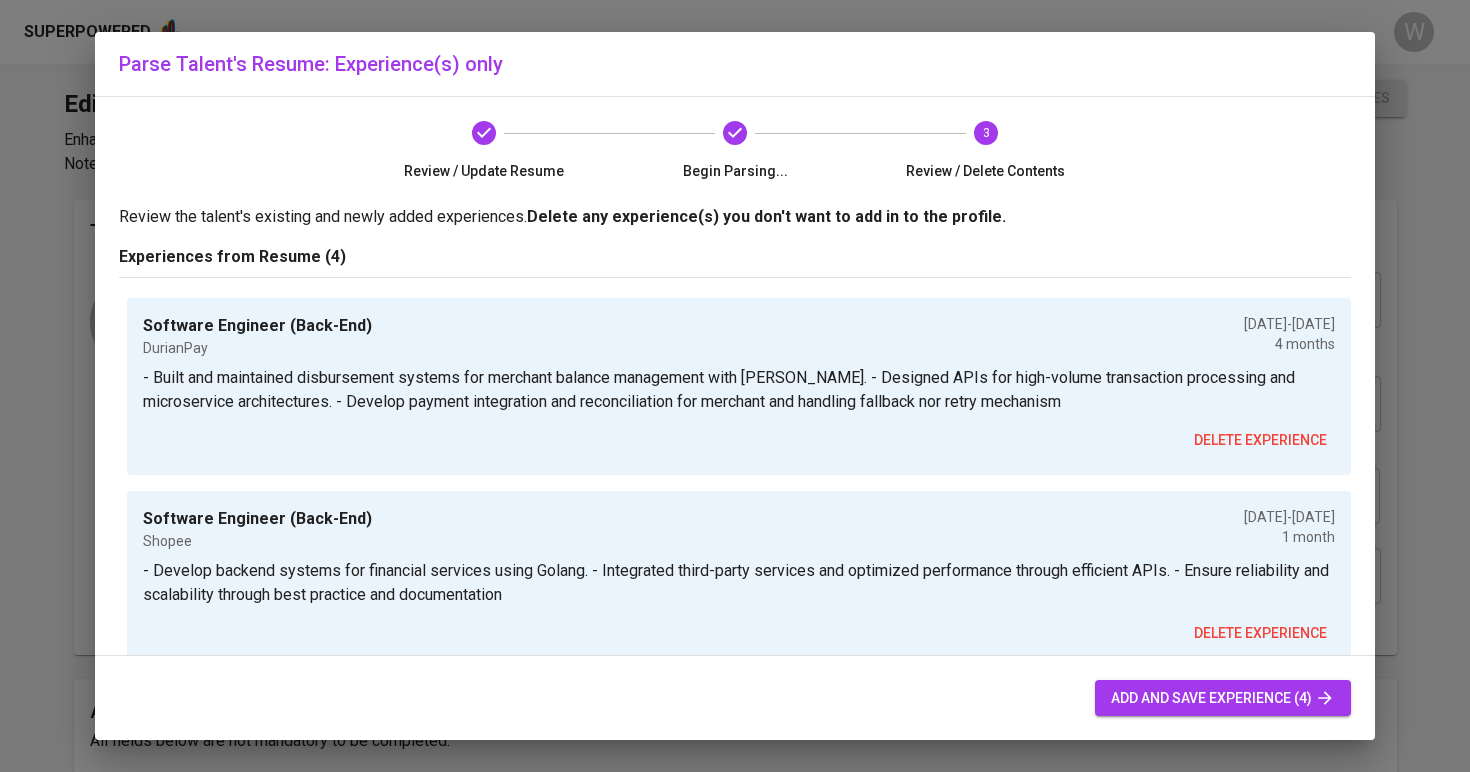 click on "add and save experience (4)" at bounding box center [1223, 698] 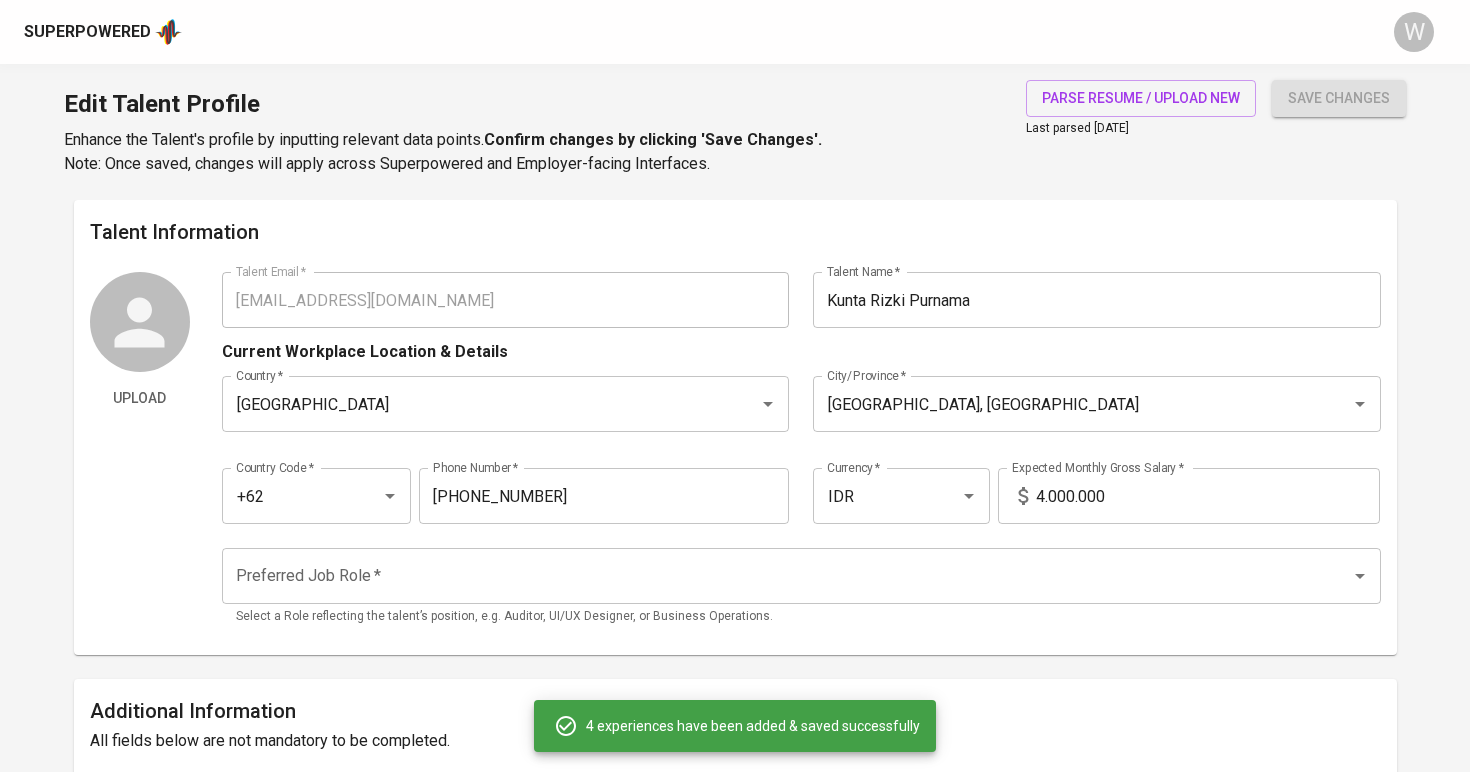 type on "Software Engineer (Back-End)" 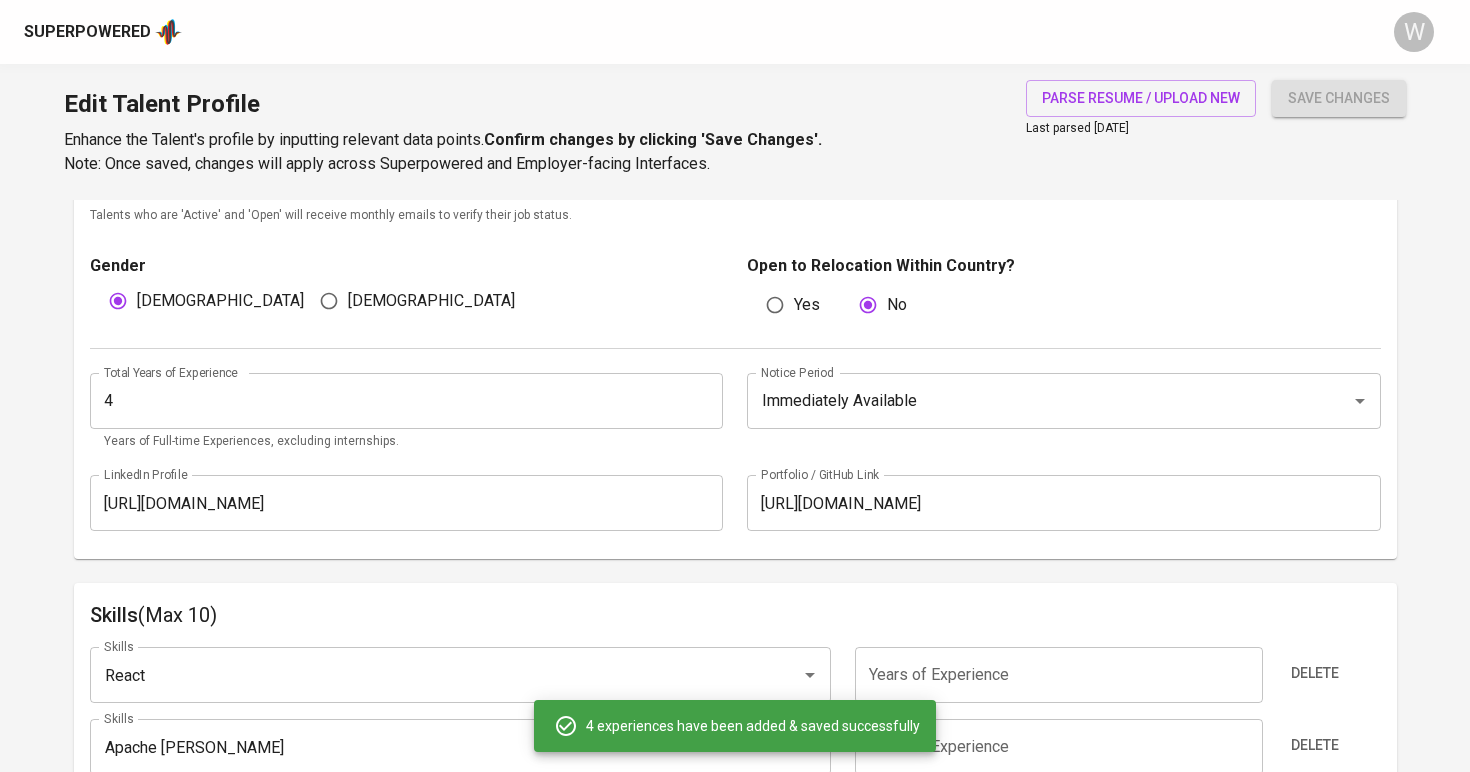 scroll, scrollTop: 637, scrollLeft: 0, axis: vertical 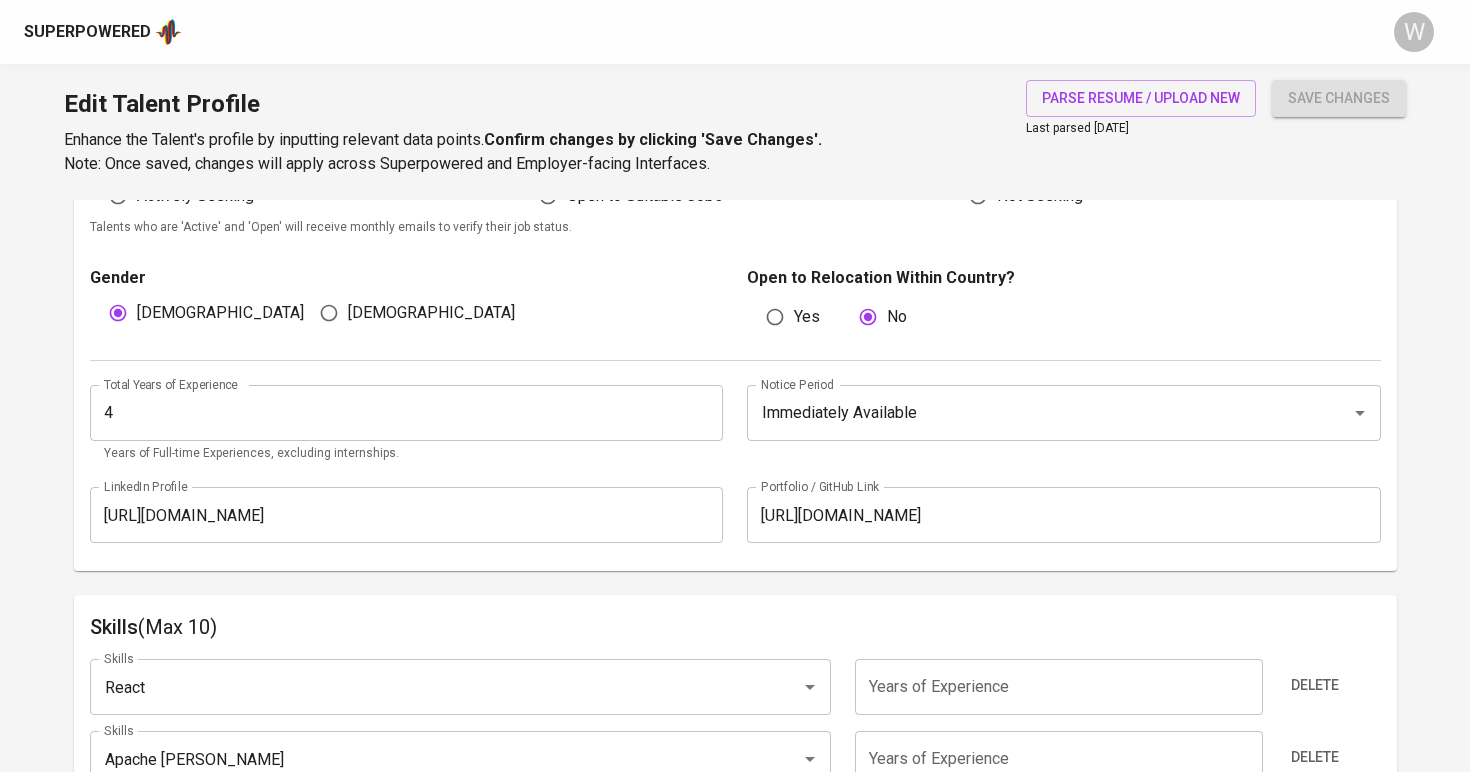 click on "4" at bounding box center [407, 413] 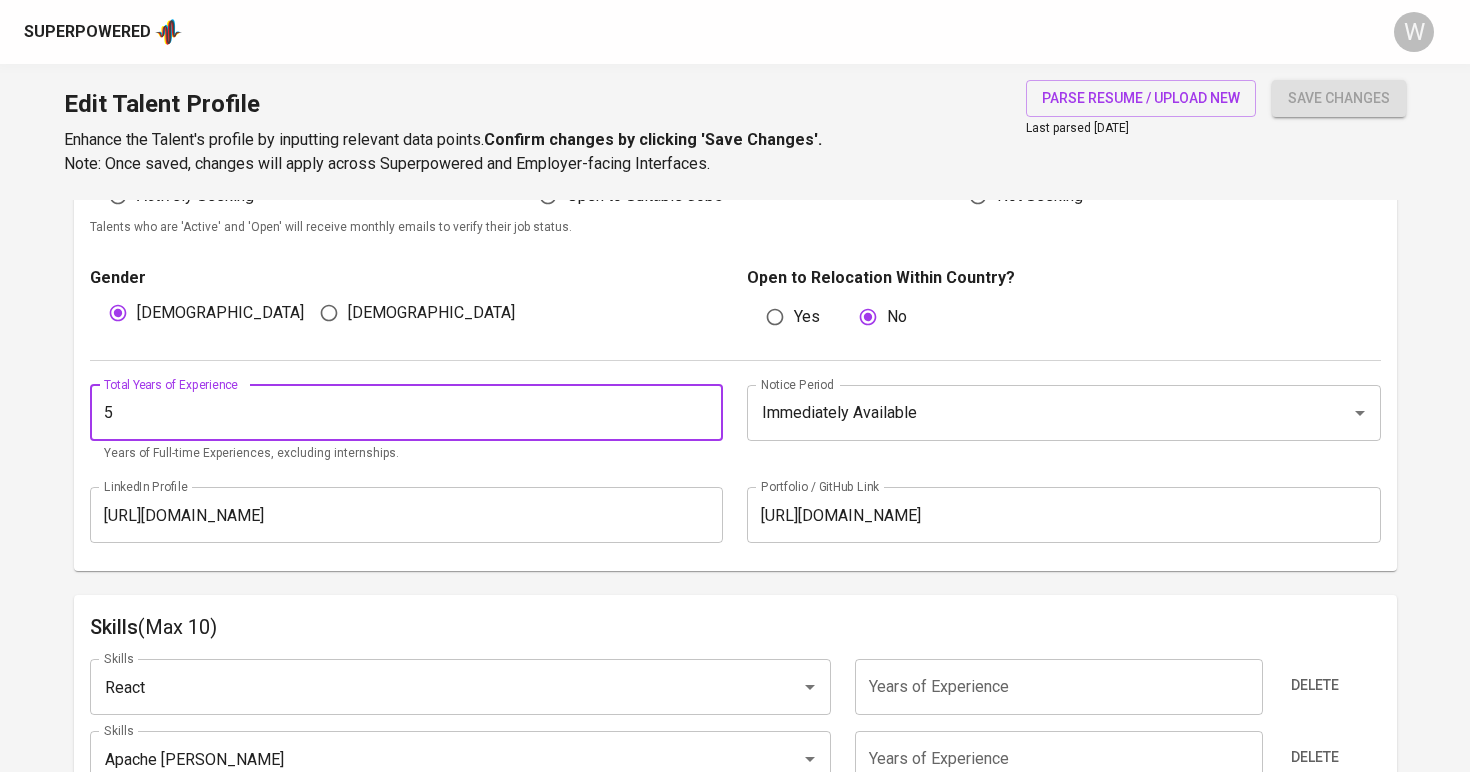 type on "5" 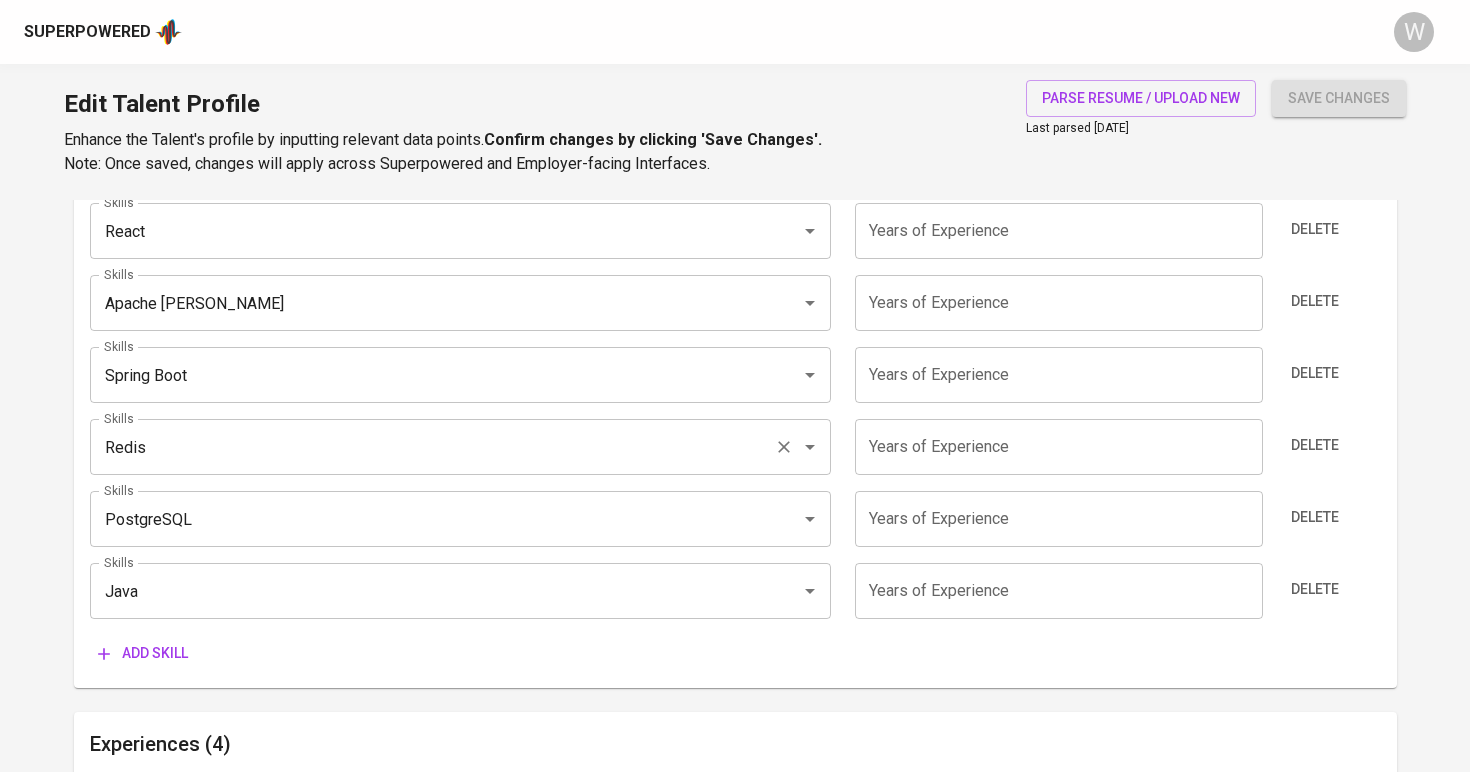 scroll, scrollTop: 1097, scrollLeft: 0, axis: vertical 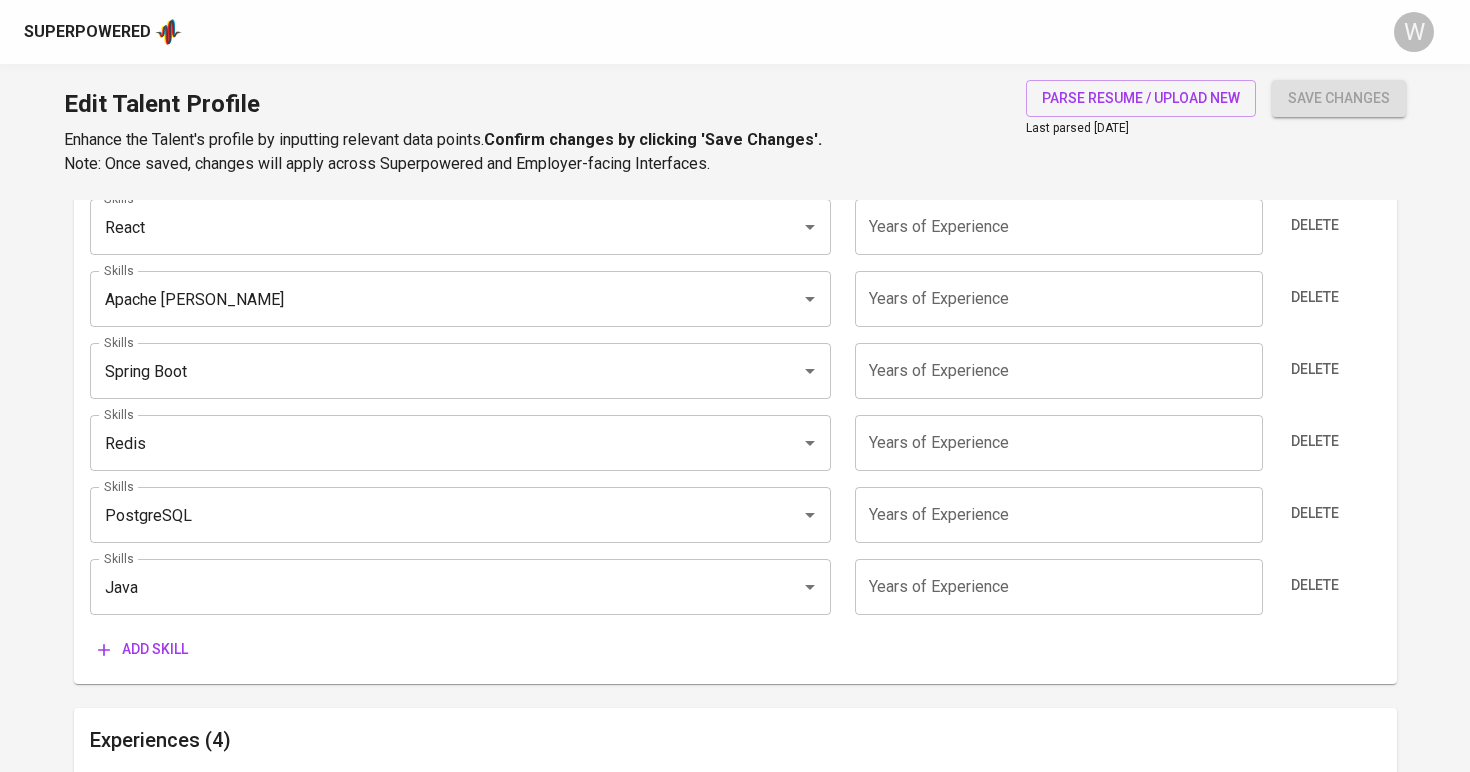 click on "Add skill" at bounding box center (143, 649) 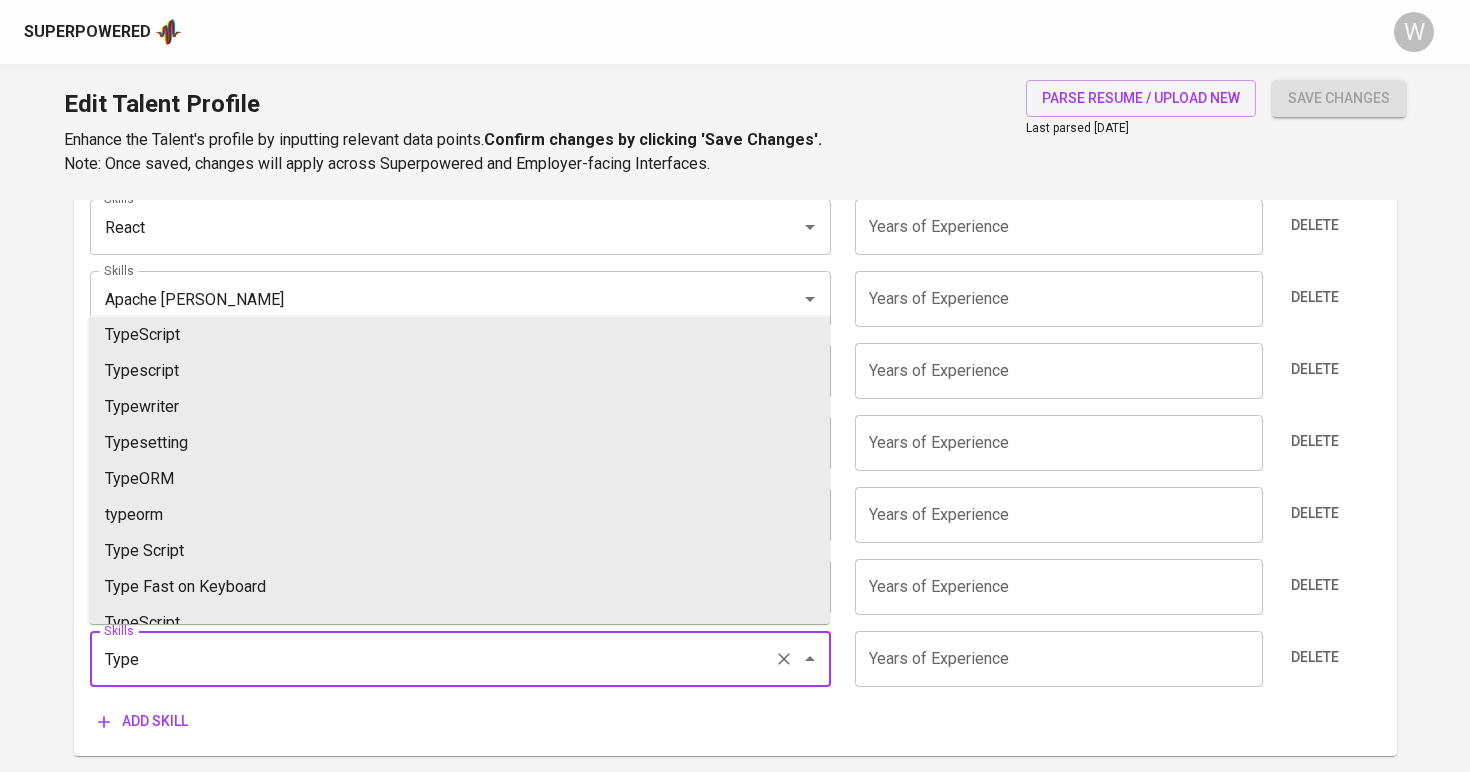 scroll, scrollTop: 50, scrollLeft: 0, axis: vertical 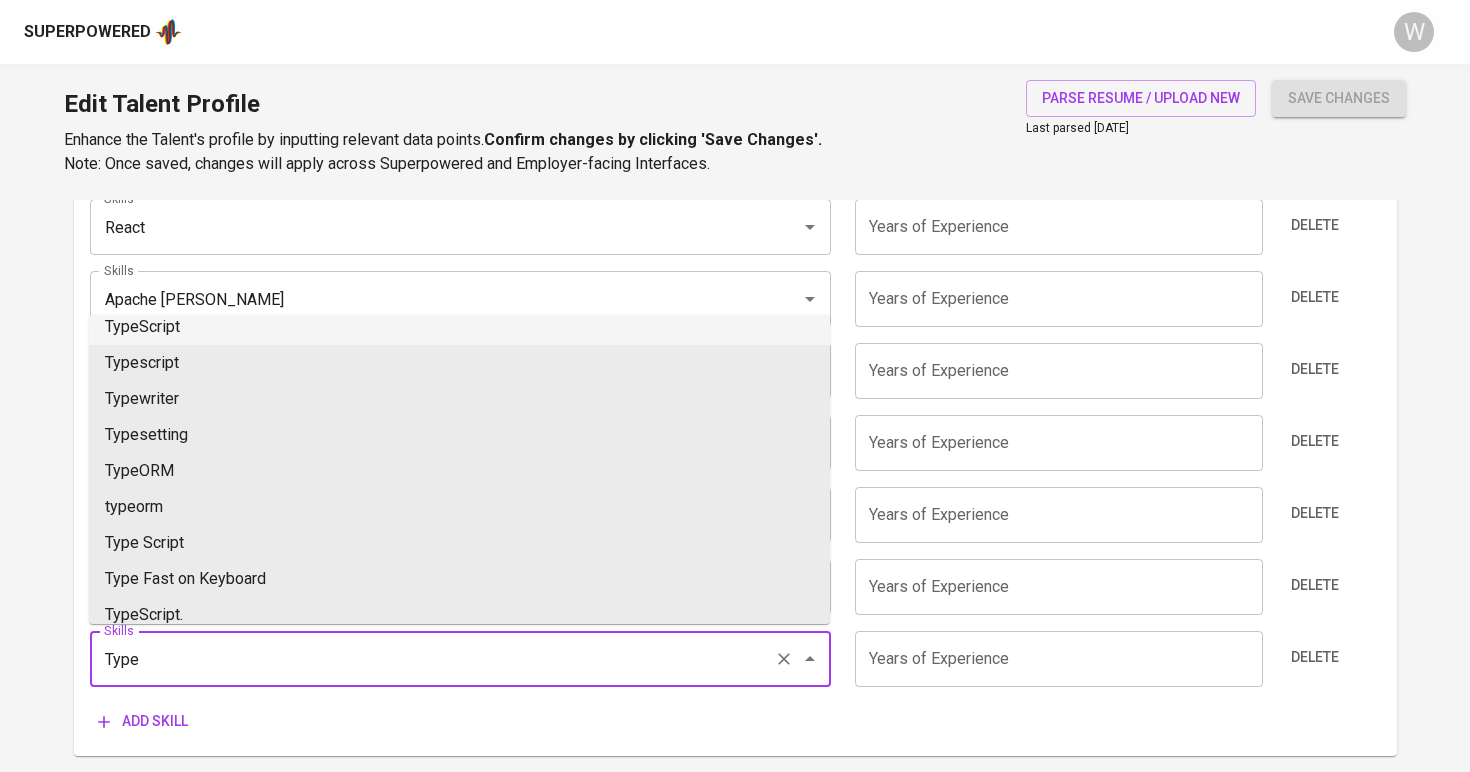click on "TypeScript" at bounding box center (459, 327) 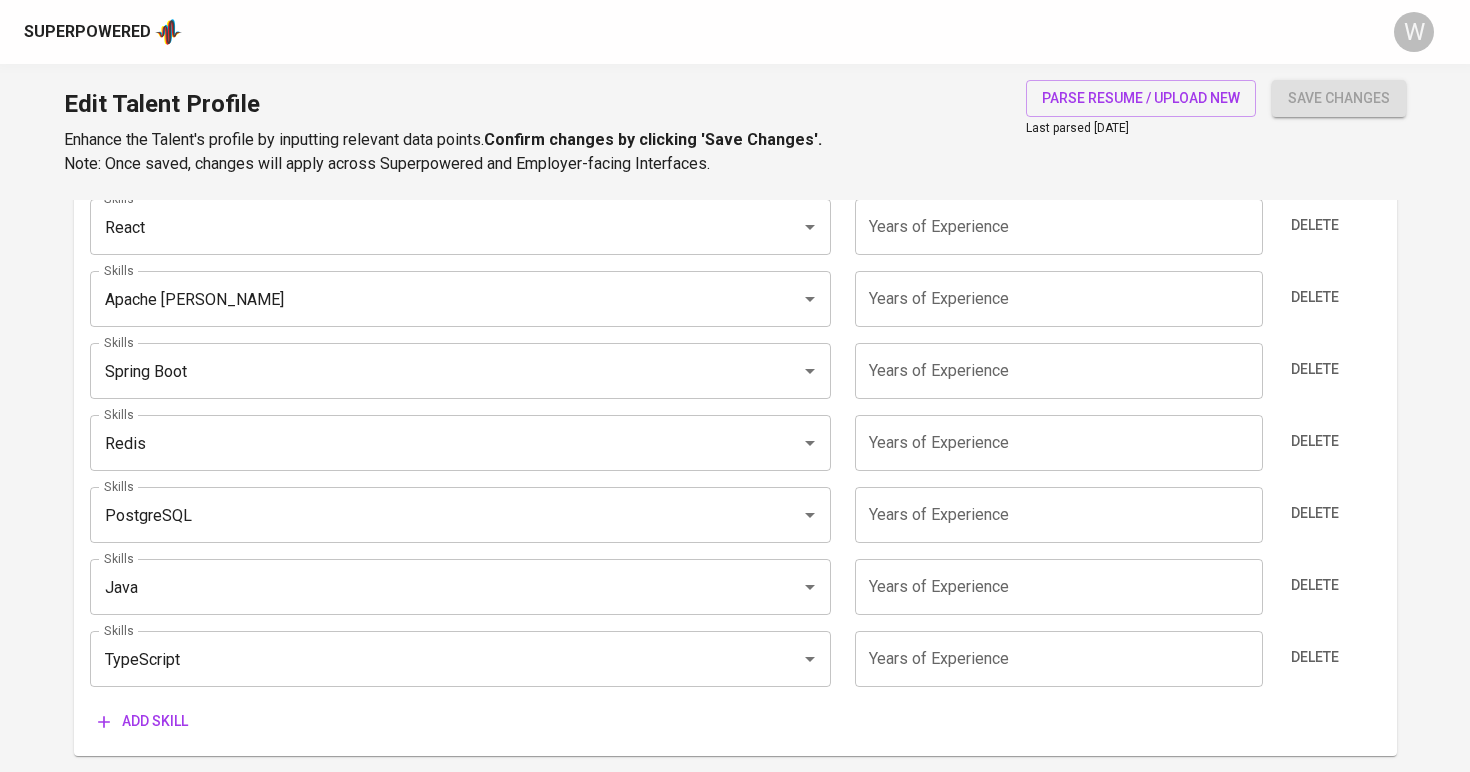 click on "Talent Information Upload Talent Email   * kuntatano@gmail.com Talent Email  * Talent Name   * Kunta Rizki Purnama Talent Name  * Current Workplace Location & Details Country   * Indonesia Country  * City/Province   * Jakarta Pusat, DKI Jakarta City/Province  * Country Code   * +62 Country Code  * Phone Number   * 812-8176-2754 Phone Number  * Currency   * IDR Currency  * Expected Monthly Gross Salary   * 4.000.000 Expected Monthly Gross Salary  * Preferred Job Role   * Preferred Job Role  * Select a Role reflecting the talent’s position, e.g. Auditor, UI/UX Designer, or Business Operations. Additional Information All fields below are not mandatory to be completed. Talent Status   ( will be displayed in Superpowered profiles ) clear status Actively Seeking Open to Suitable Jobs Not Seeking Talents who are 'Active' and 'Open' will receive monthly emails to verify their job status. Gender Male Female Open to Relocation Within Country? Yes No Total Years of Experience 5 Skills  Java" at bounding box center (735, 994) 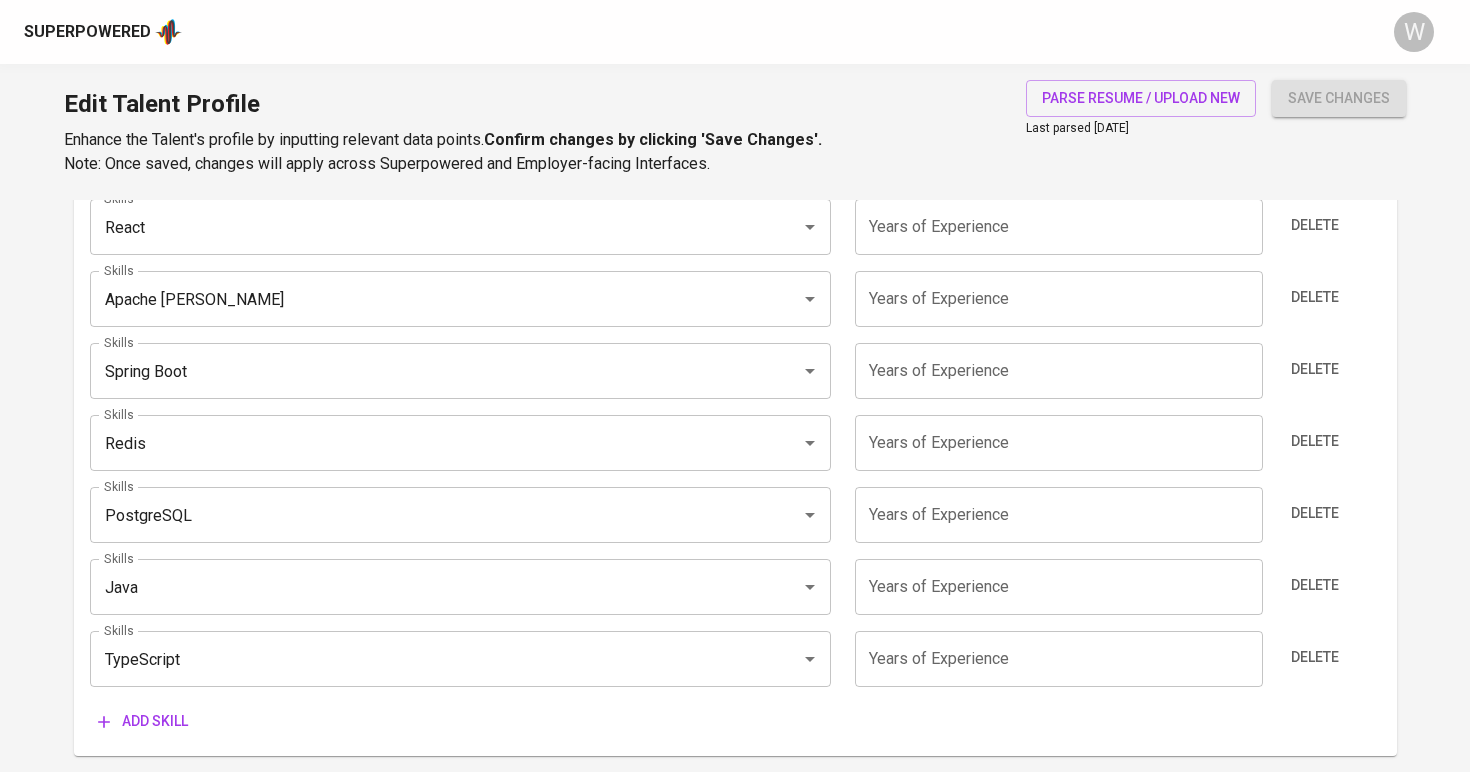 click on "Add skill" at bounding box center [143, 721] 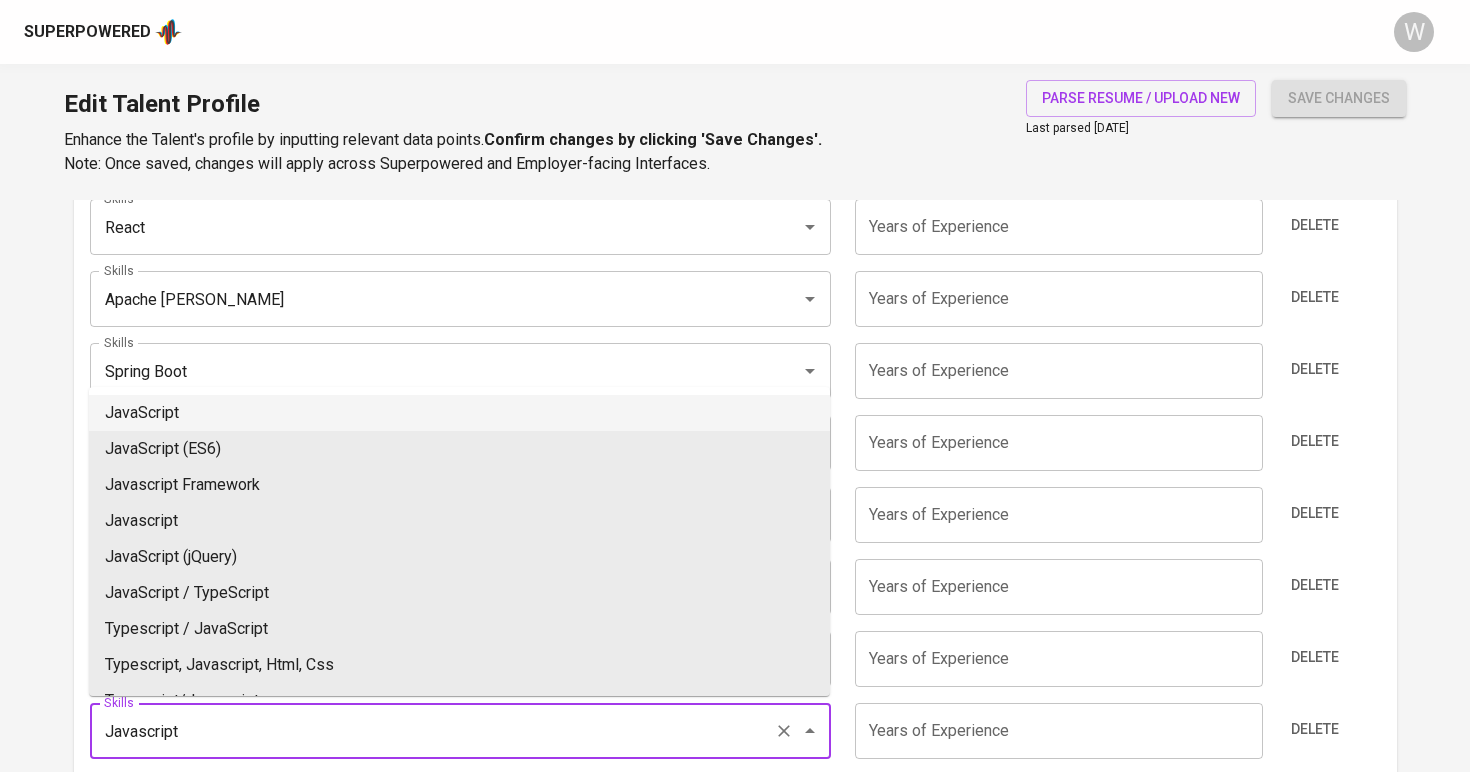 click on "JavaScript" at bounding box center [459, 413] 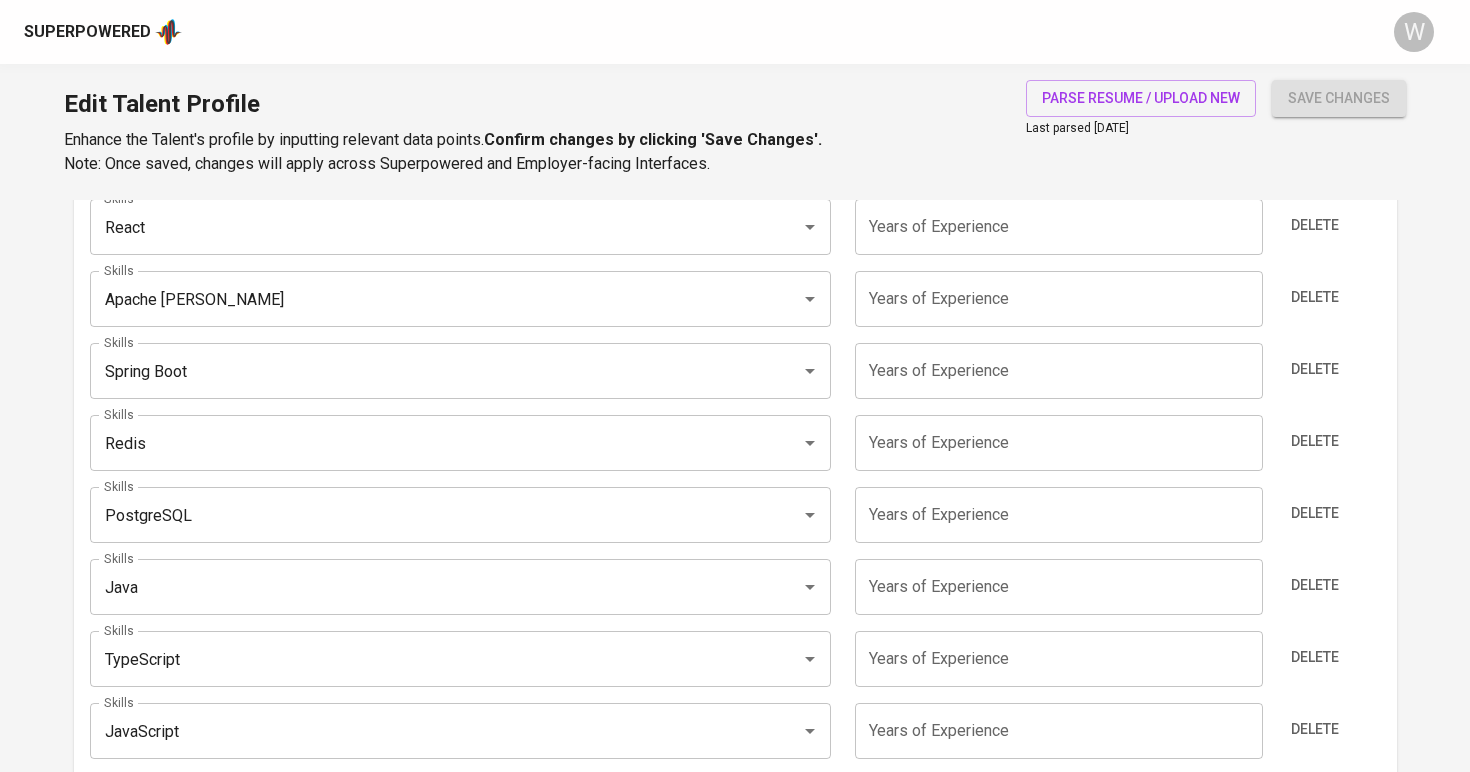 click on "Talent Information Upload Talent Email   * kuntatano@gmail.com Talent Email  * Talent Name   * Kunta Rizki Purnama Talent Name  * Current Workplace Location & Details Country   * Indonesia Country  * City/Province   * Jakarta Pusat, DKI Jakarta City/Province  * Country Code   * +62 Country Code  * Phone Number   * 812-8176-2754 Phone Number  * Currency   * IDR Currency  * Expected Monthly Gross Salary   * 4.000.000 Expected Monthly Gross Salary  * Preferred Job Role   * Preferred Job Role  * Select a Role reflecting the talent’s position, e.g. Auditor, UI/UX Designer, or Business Operations. Additional Information All fields below are not mandatory to be completed. Talent Status   ( will be displayed in Superpowered profiles ) clear status Actively Seeking Open to Suitable Jobs Not Seeking Talents who are 'Active' and 'Open' will receive monthly emails to verify their job status. Gender Male Female Open to Relocation Within Country? Yes No Total Years of Experience 5 Skills  Java" at bounding box center (735, 1030) 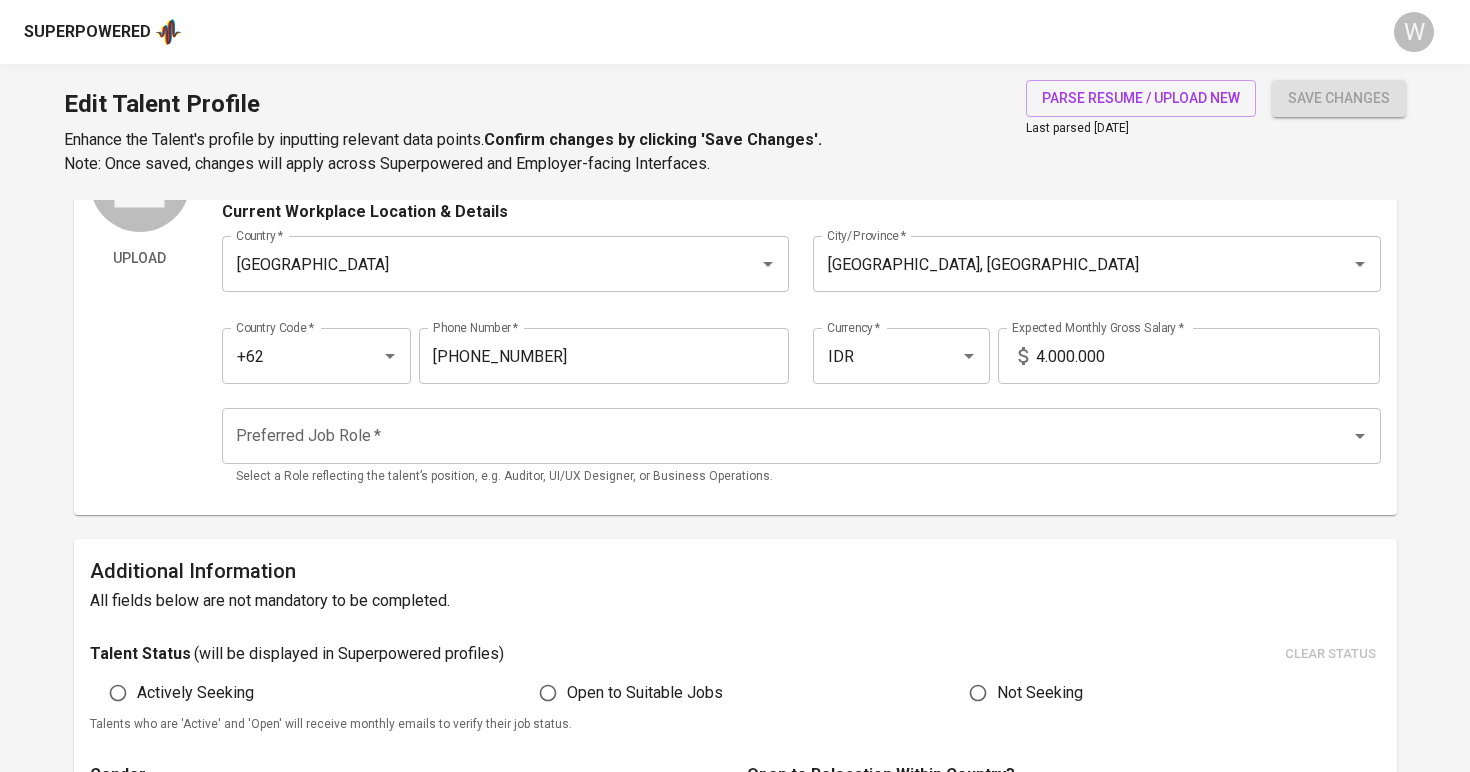 scroll, scrollTop: 145, scrollLeft: 0, axis: vertical 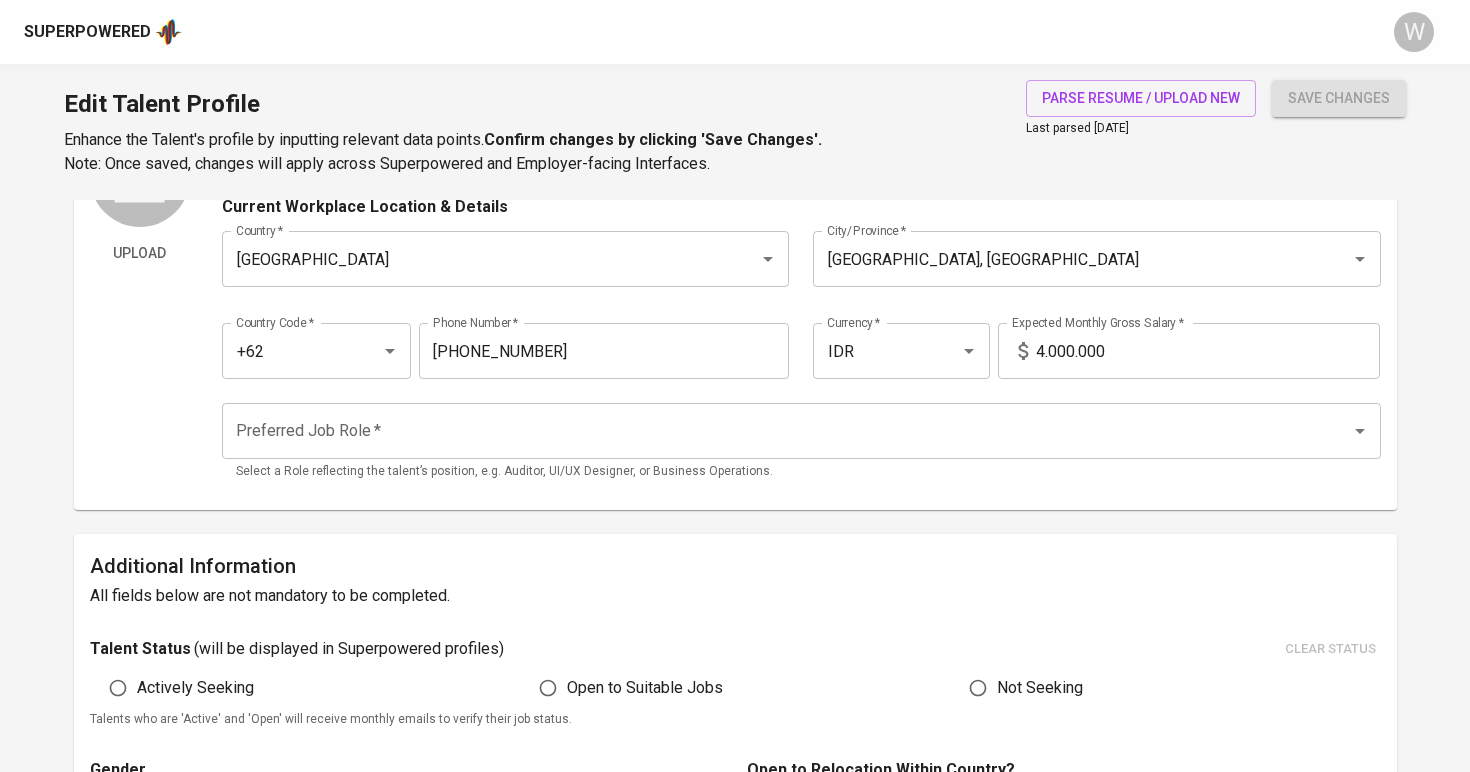 click on "4.000.000" at bounding box center (1208, 351) 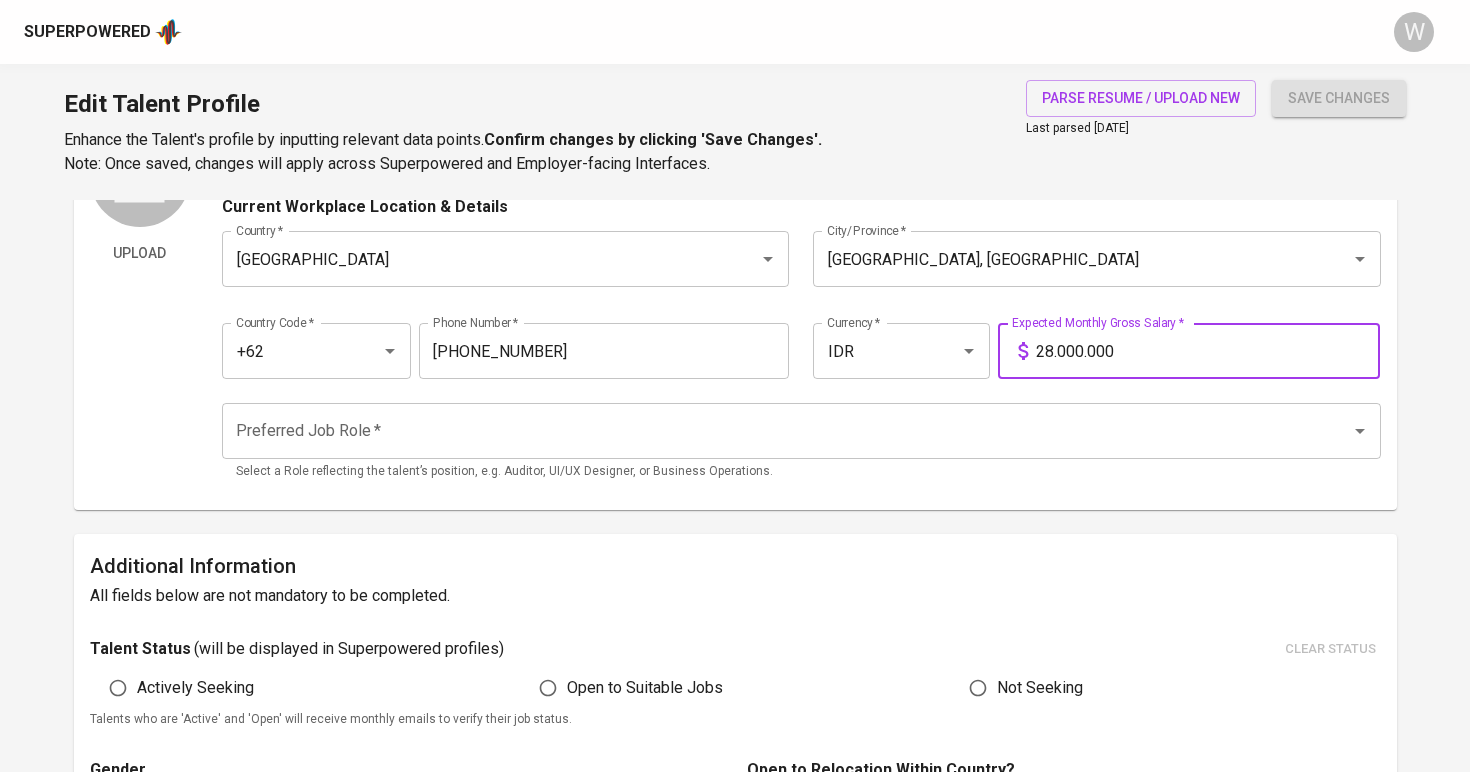 click on "Select a Role reflecting the talent’s position, e.g. Auditor, UI/UX Designer, or Business Operations." at bounding box center [801, 472] 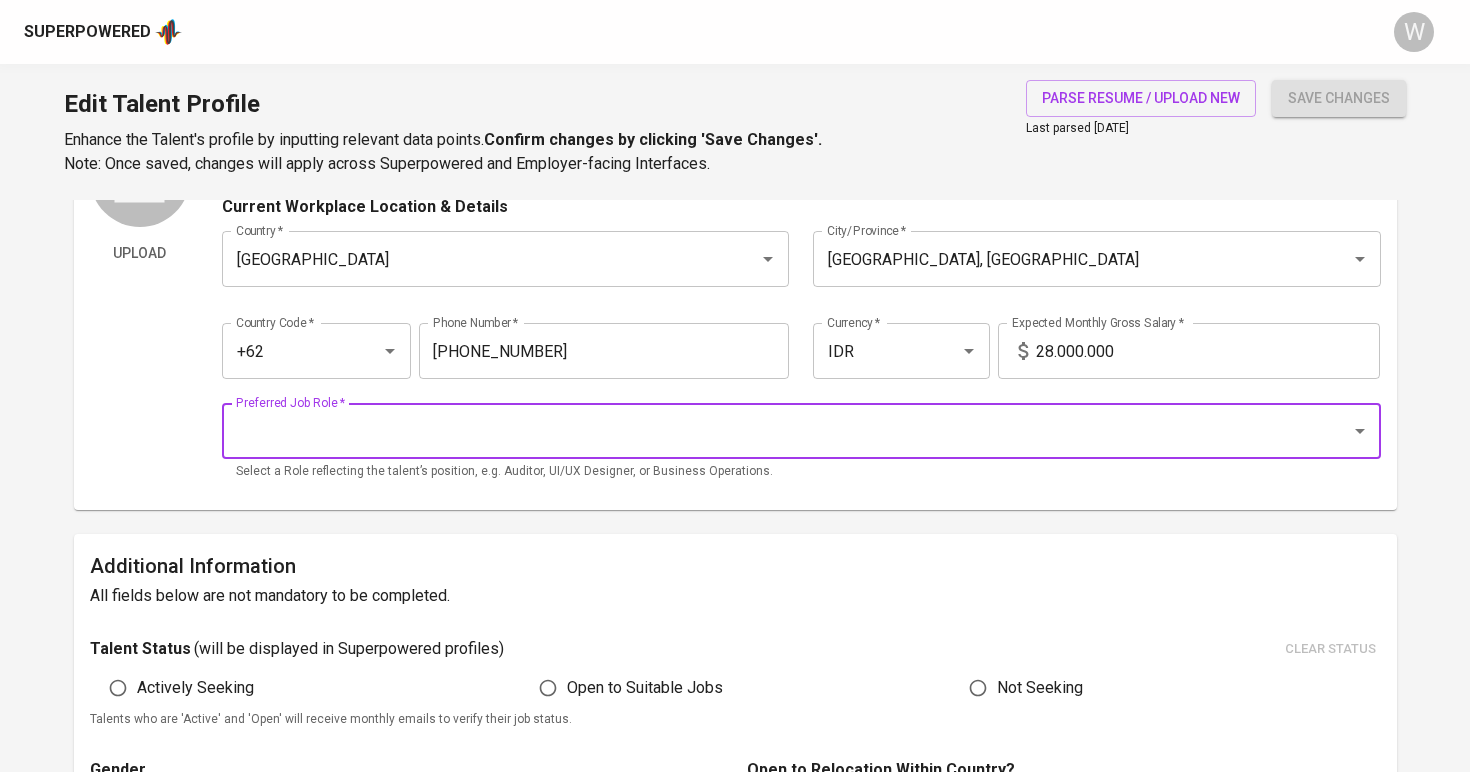 click on "Preferred Job Role   *" at bounding box center (773, 431) 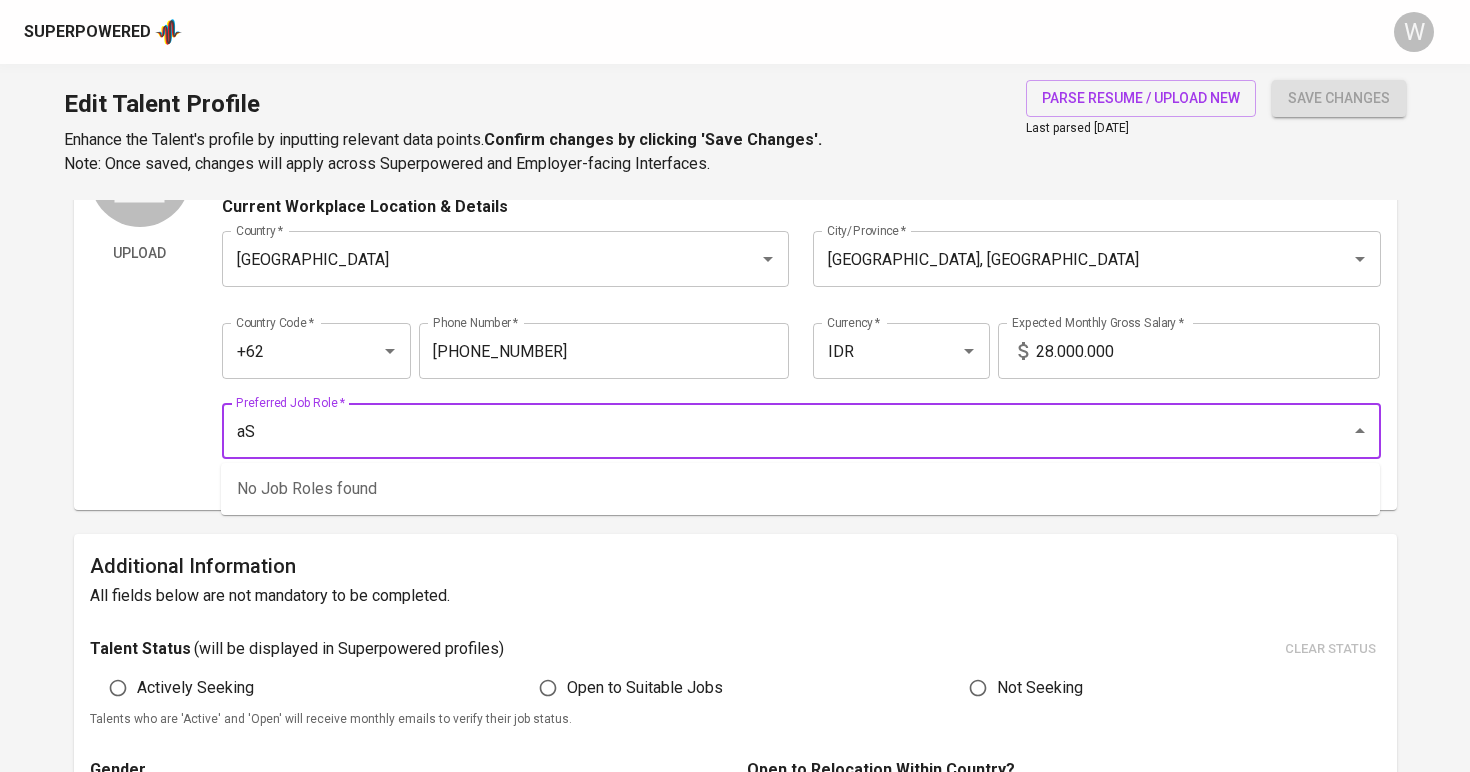 type on "a" 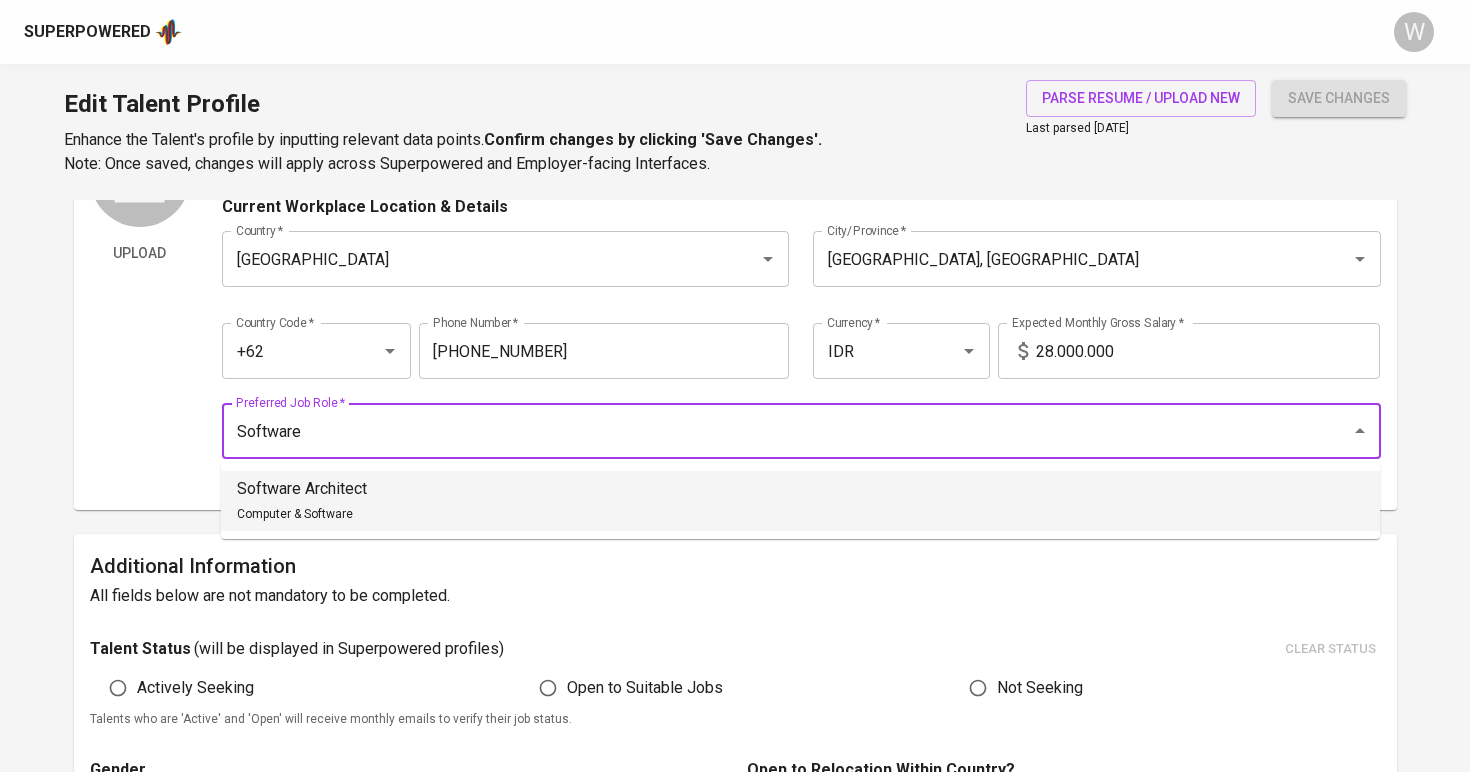 click on "Software Architect Computer & Software" at bounding box center [800, 501] 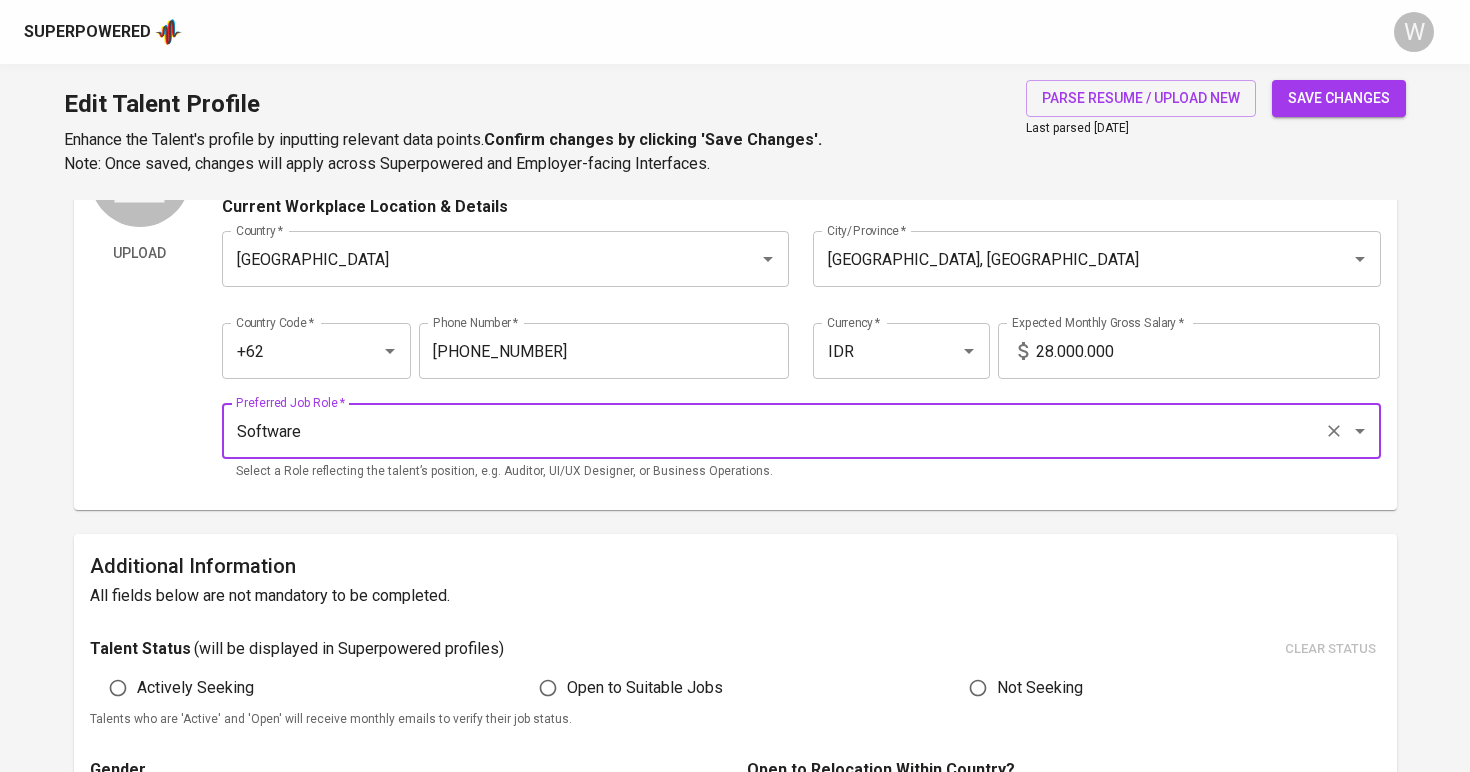 type on "Software Architect" 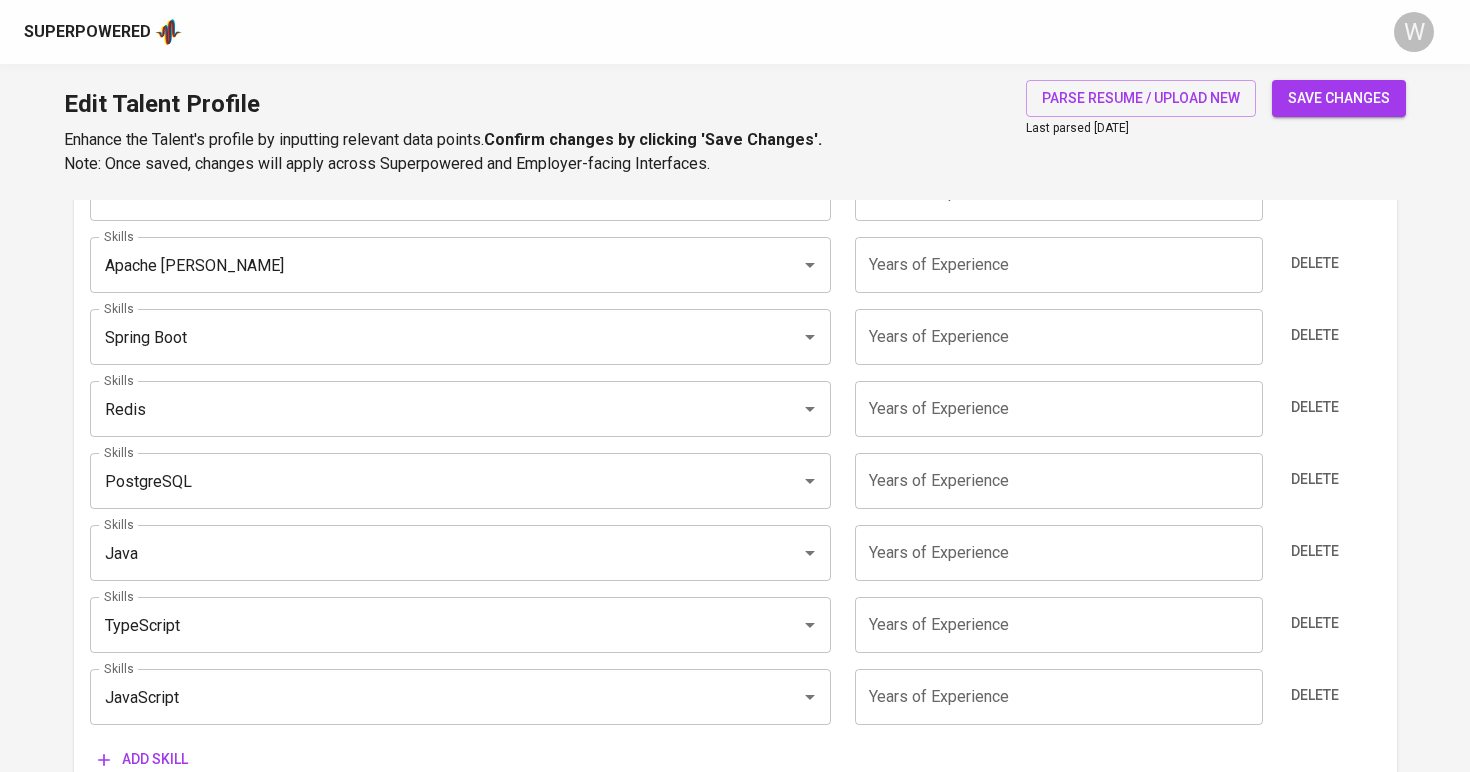 scroll, scrollTop: 1101, scrollLeft: 0, axis: vertical 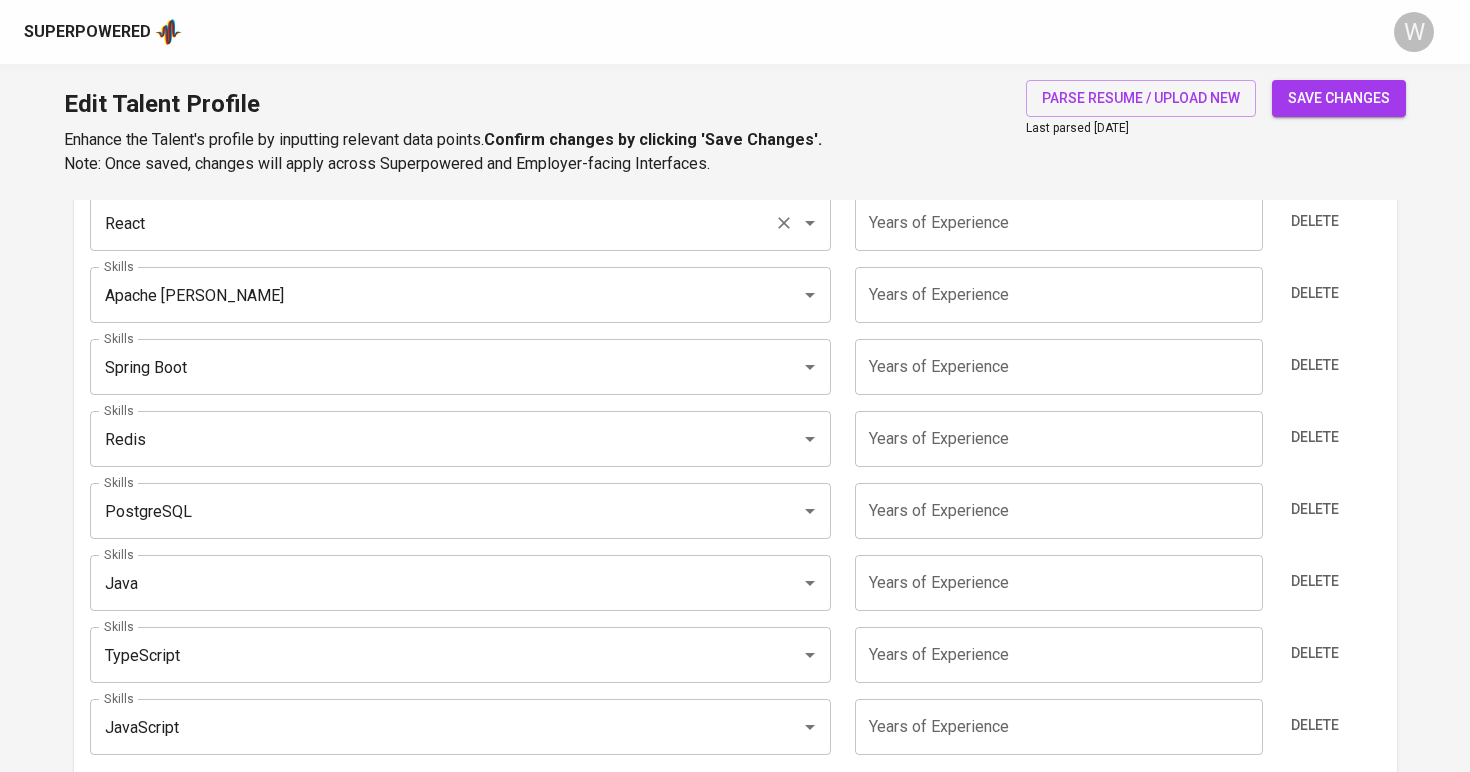 click on "React" at bounding box center [432, 223] 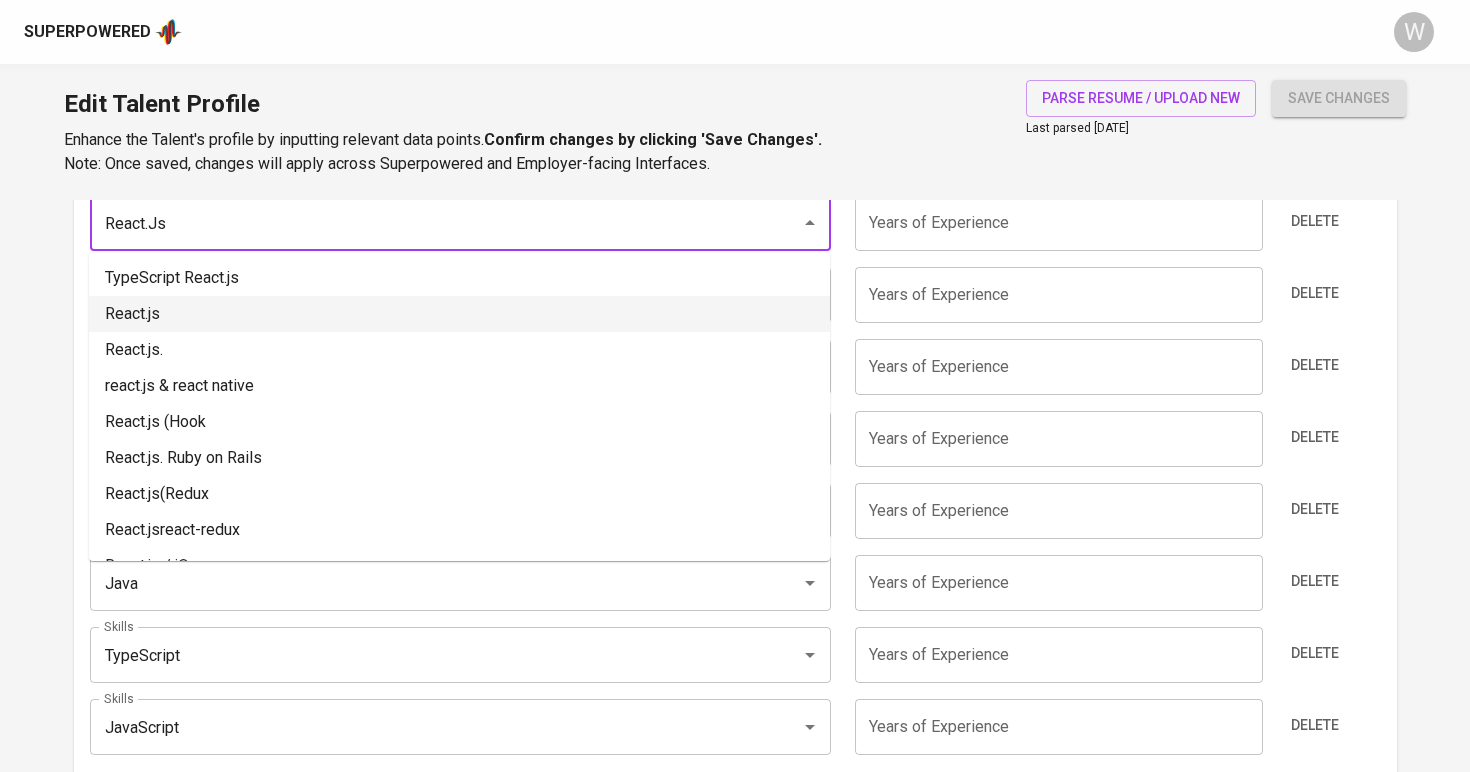 click on "React.js" at bounding box center (459, 314) 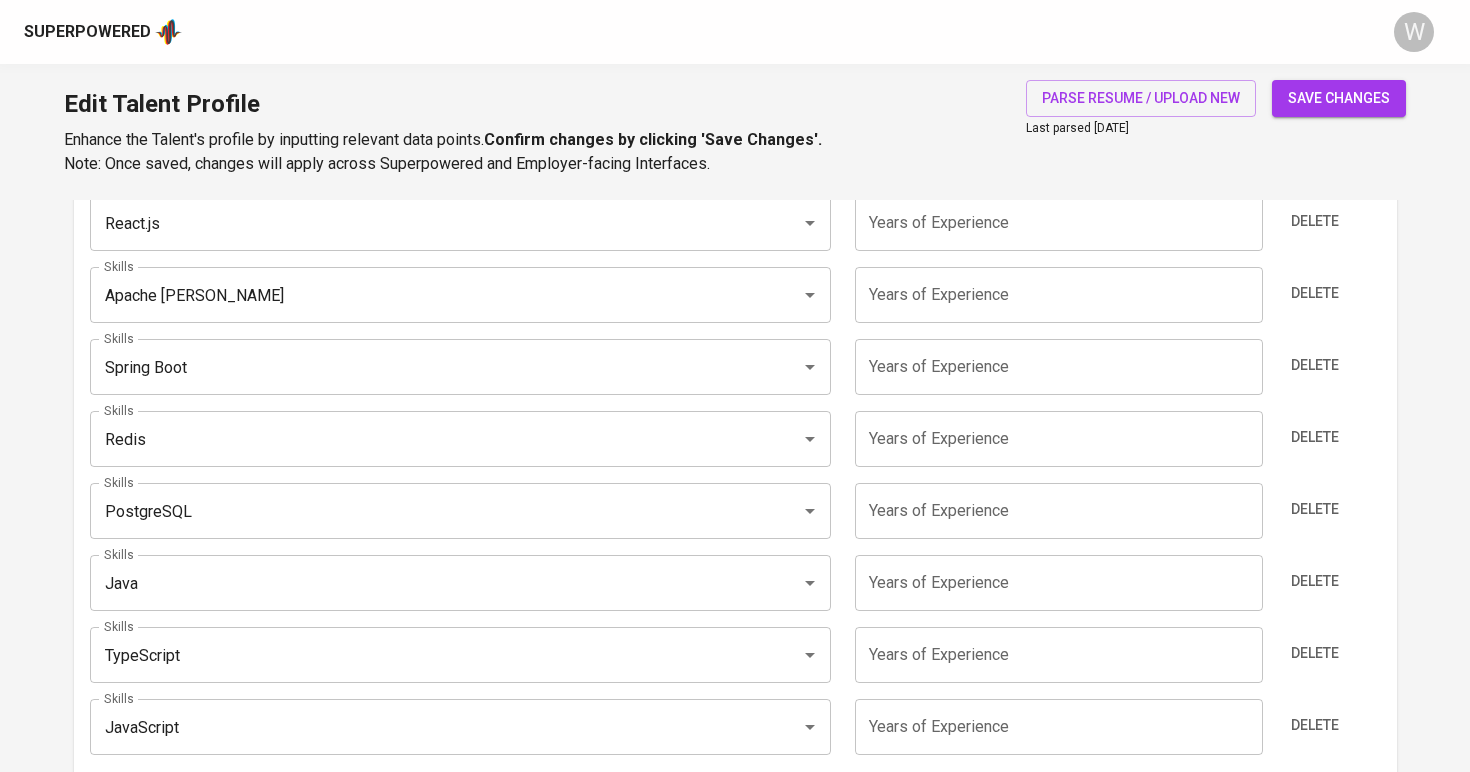 click on "Edit Talent Profile Enhance the Talent's profile by inputting relevant data points.  Confirm changes by clicking 'Save Changes'. Note: Once saved, changes will apply across Superpowered and Employer-facing Interfaces. parse resume / upload new Last parsed Jul 10, 2025 save changes" at bounding box center (735, 132) 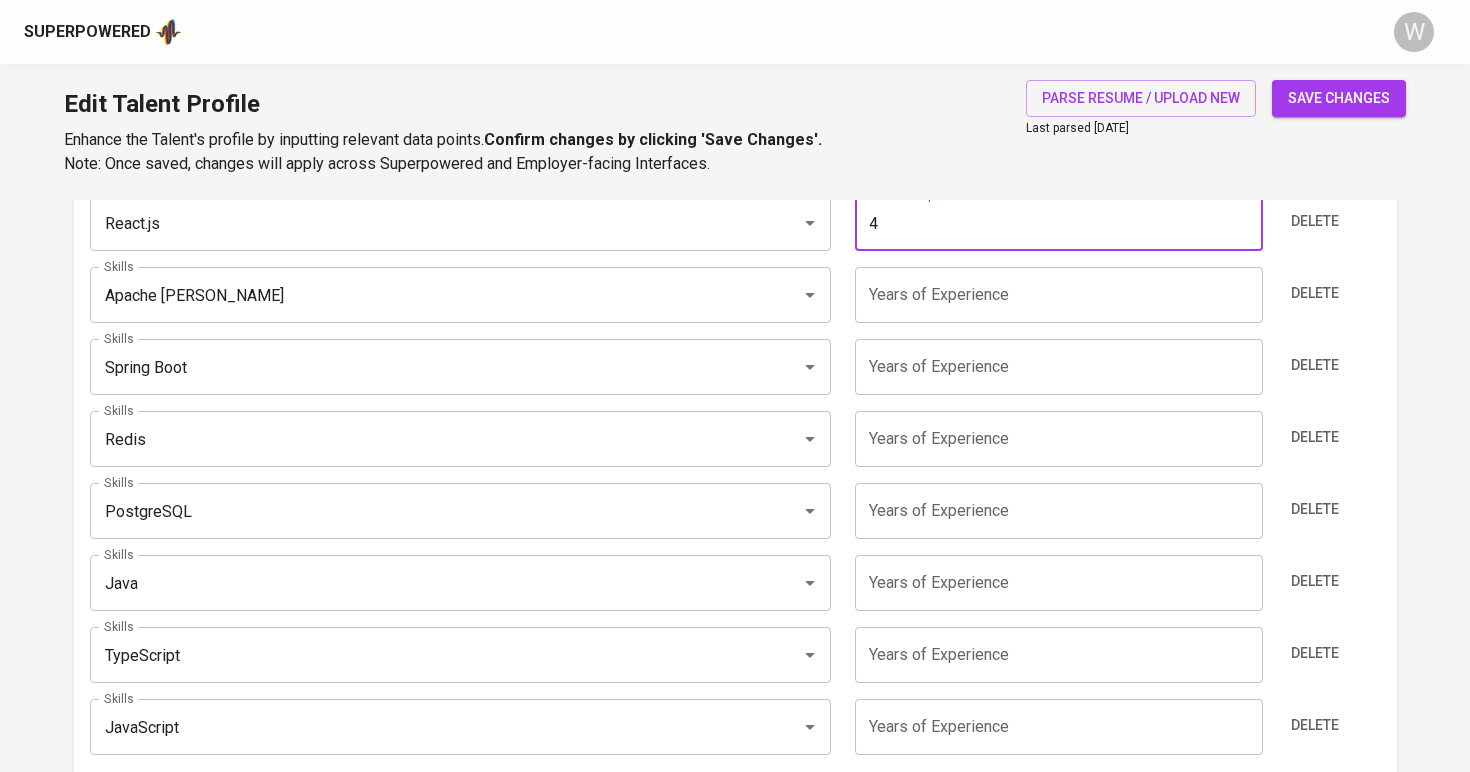 type on "4" 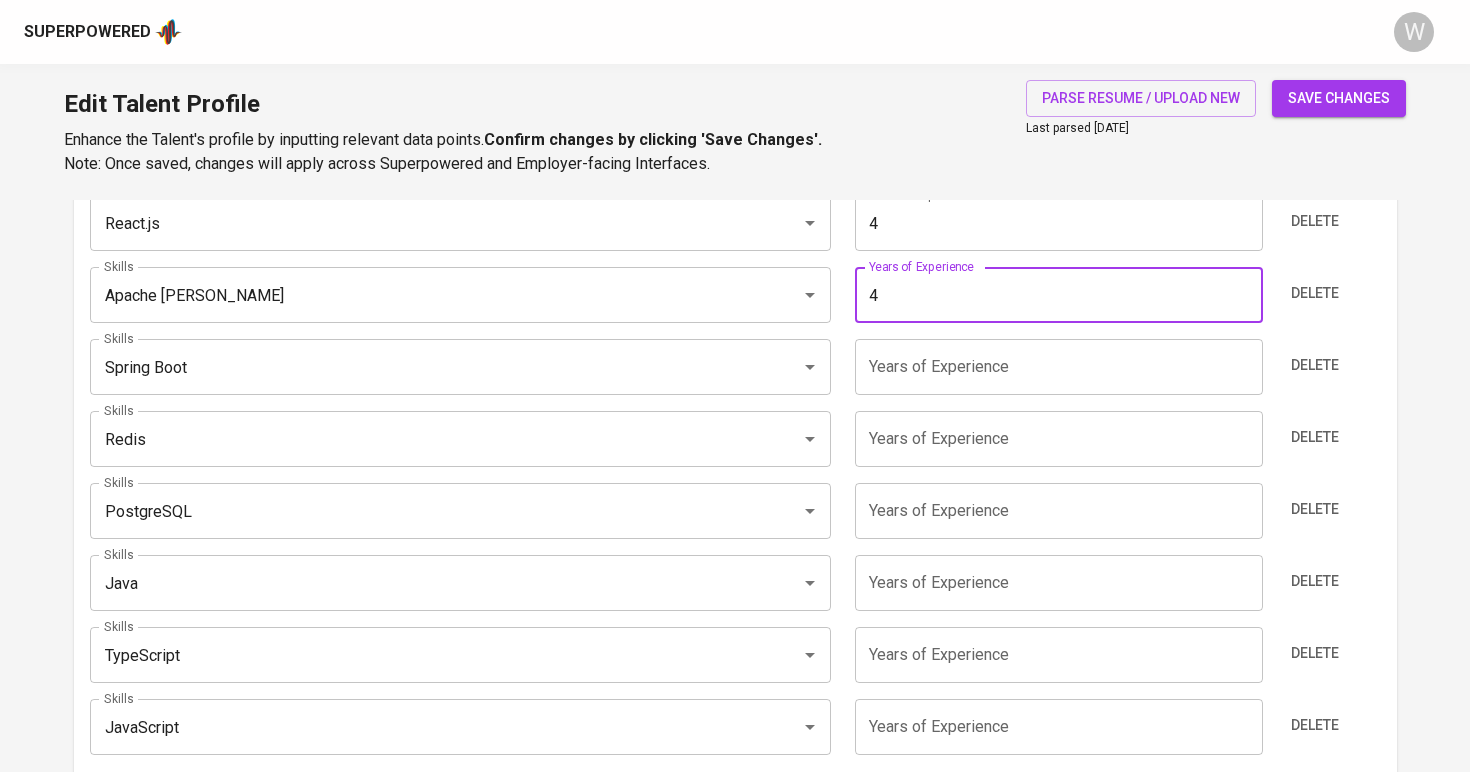 type on "4" 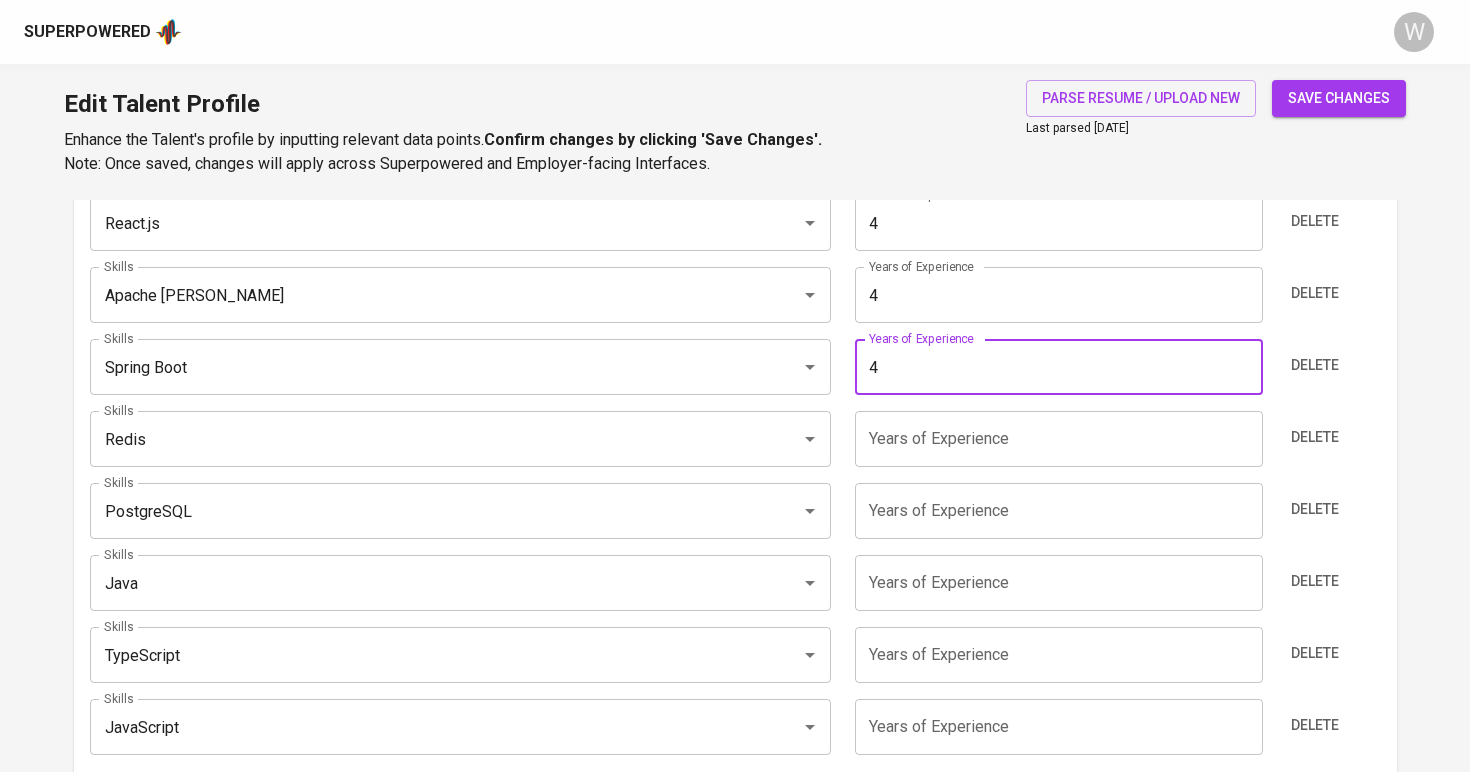 type on "4" 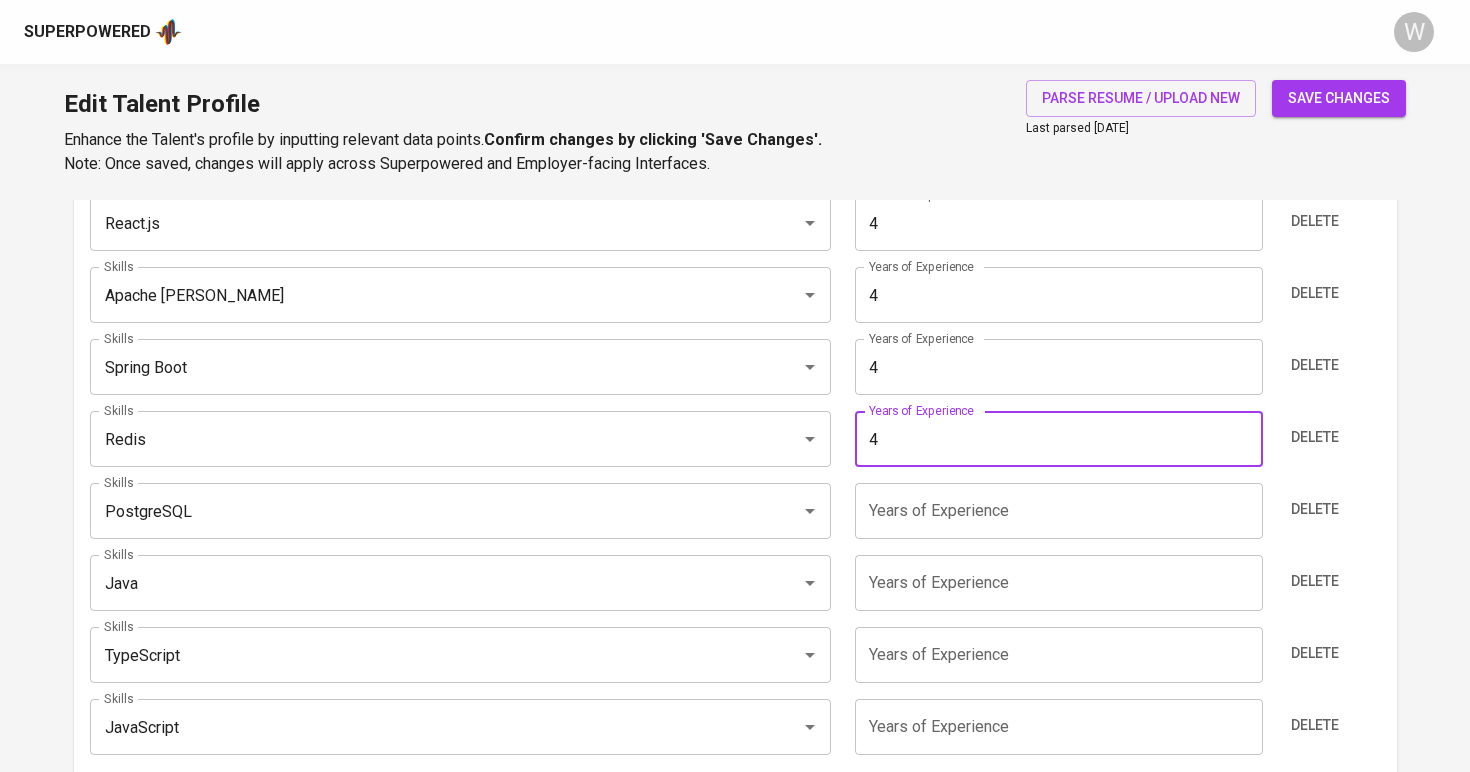 type on "4" 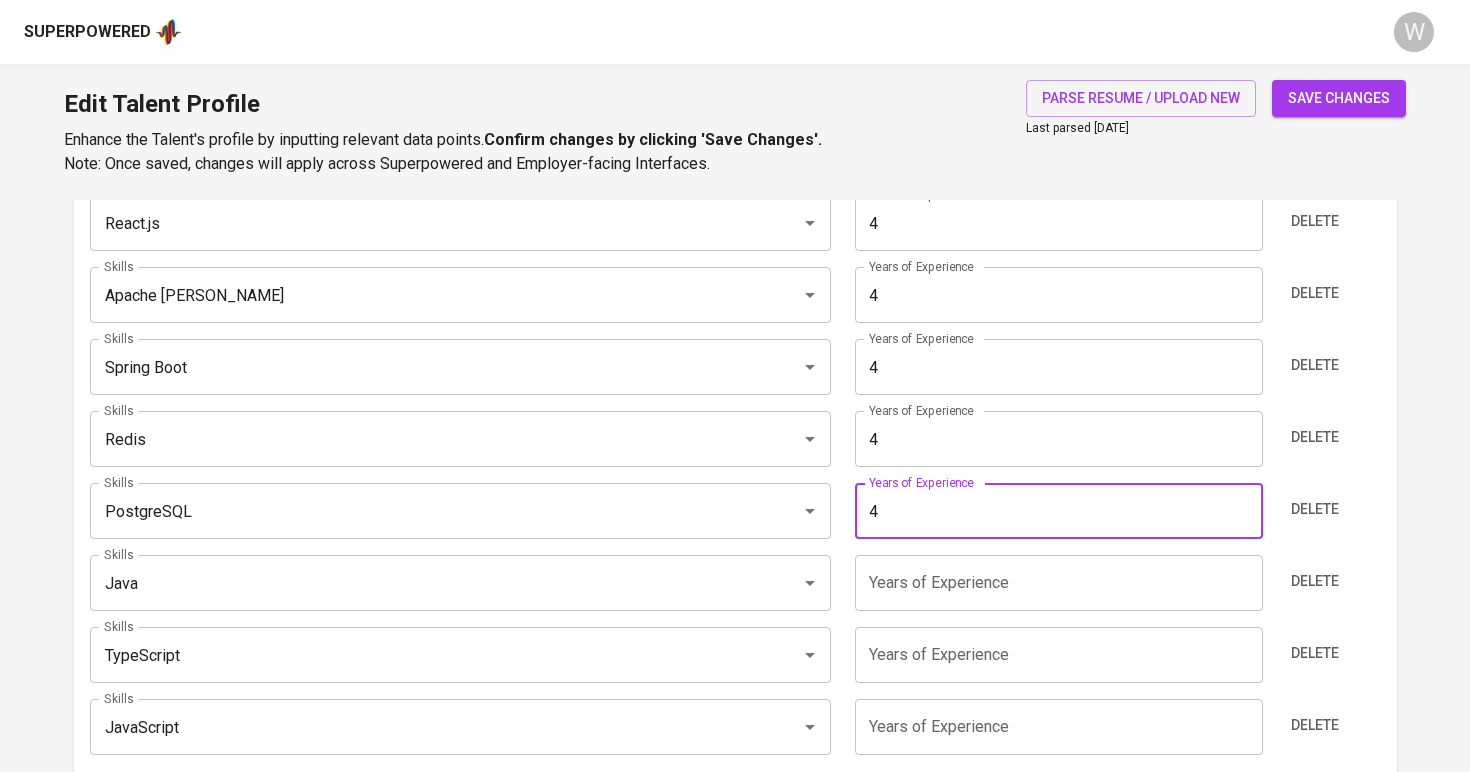 type on "4" 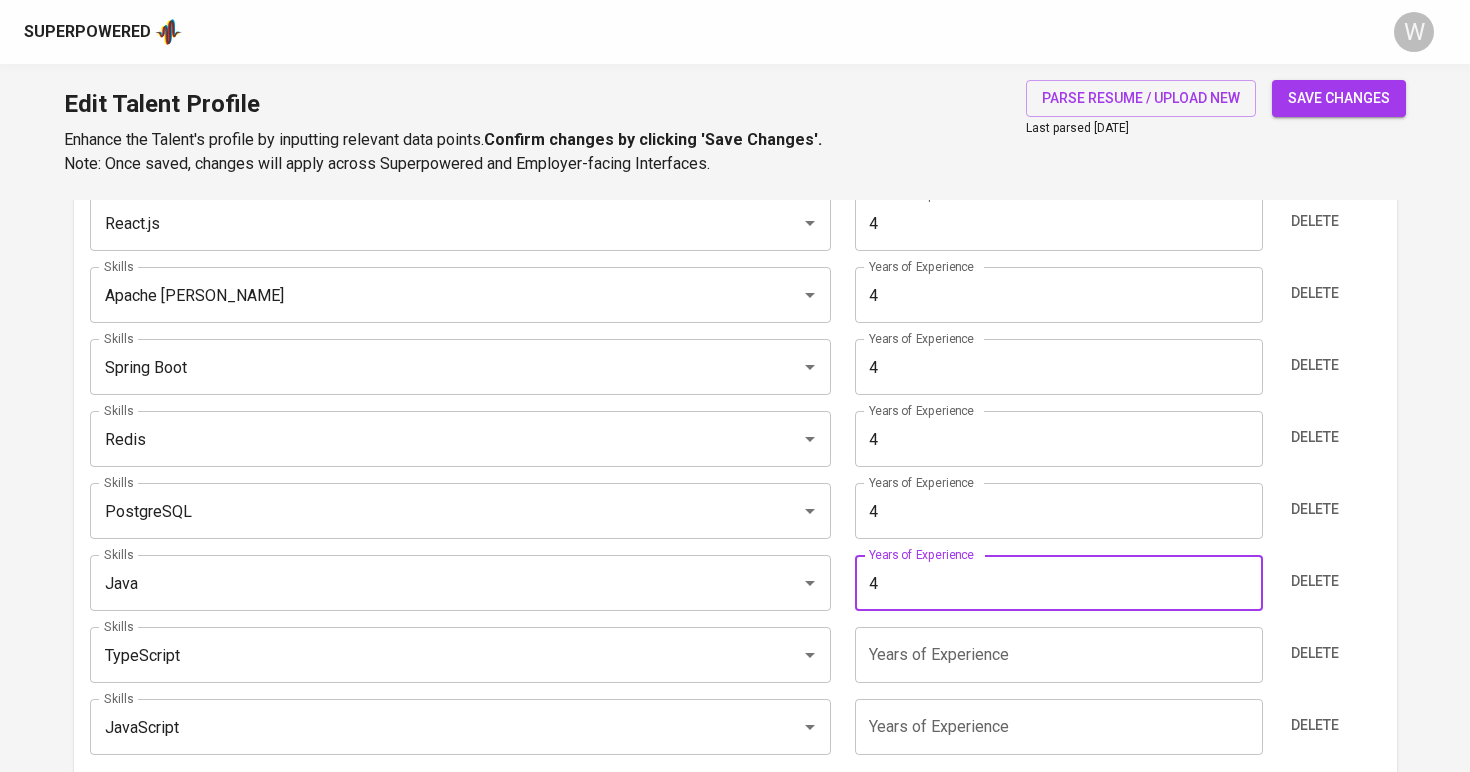 type on "4" 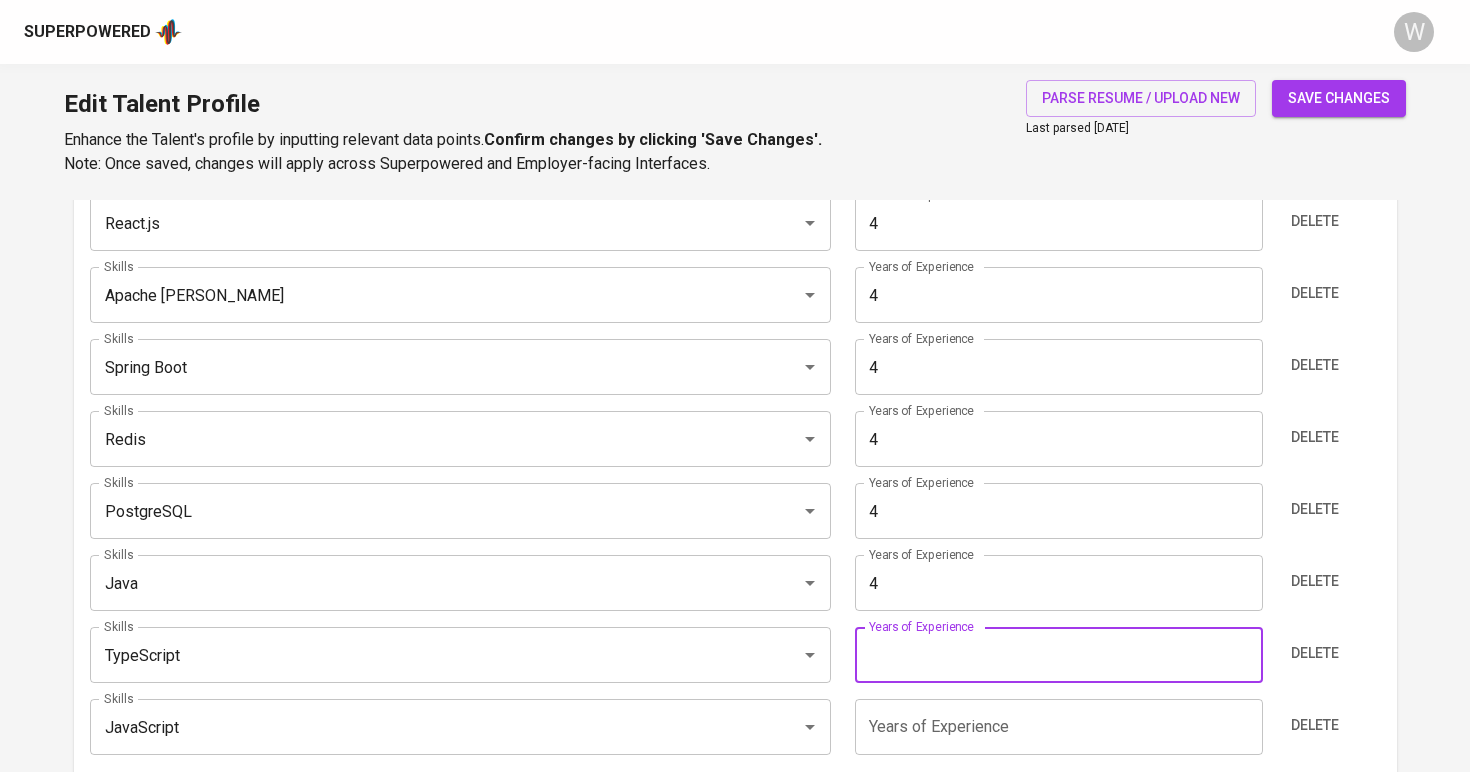 click at bounding box center (1059, 655) 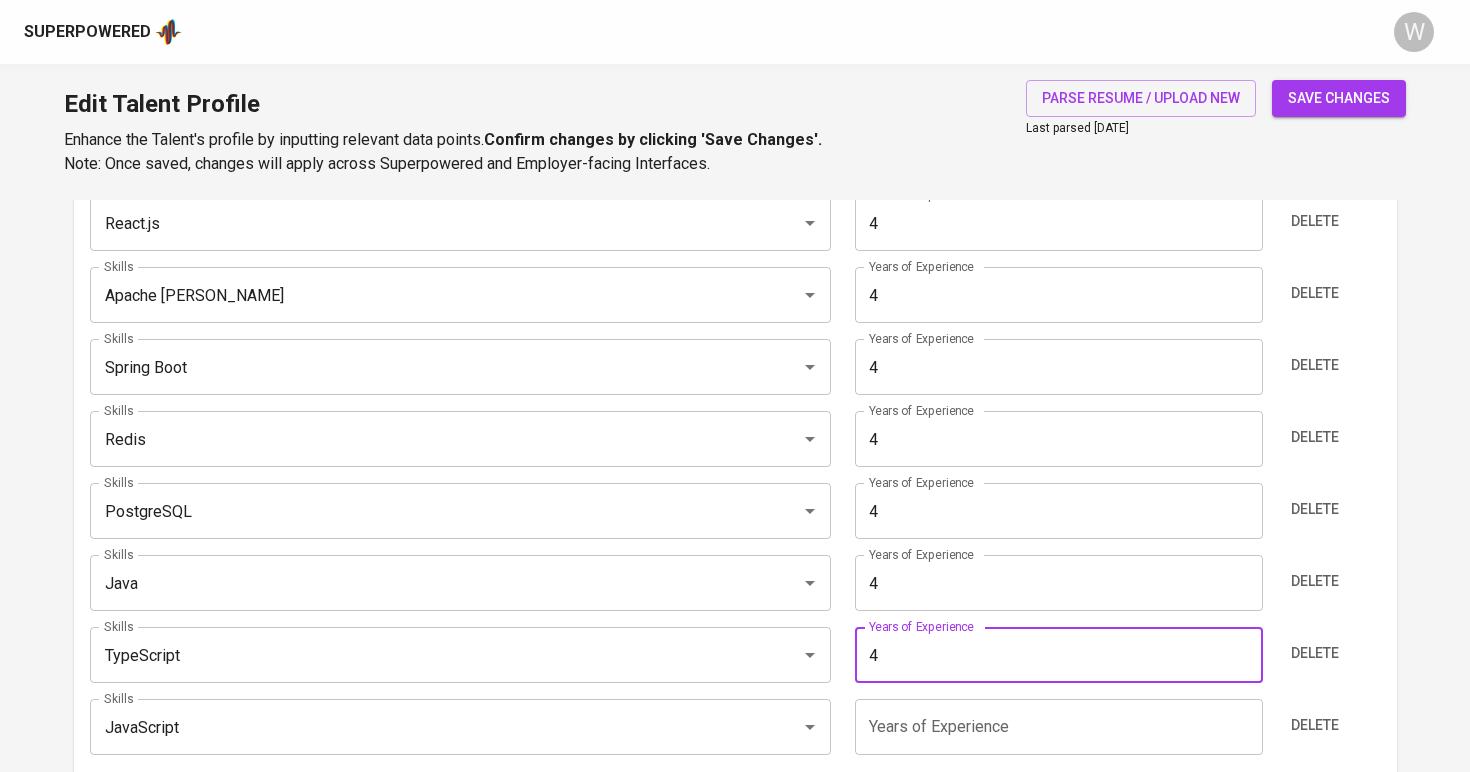 type on "4" 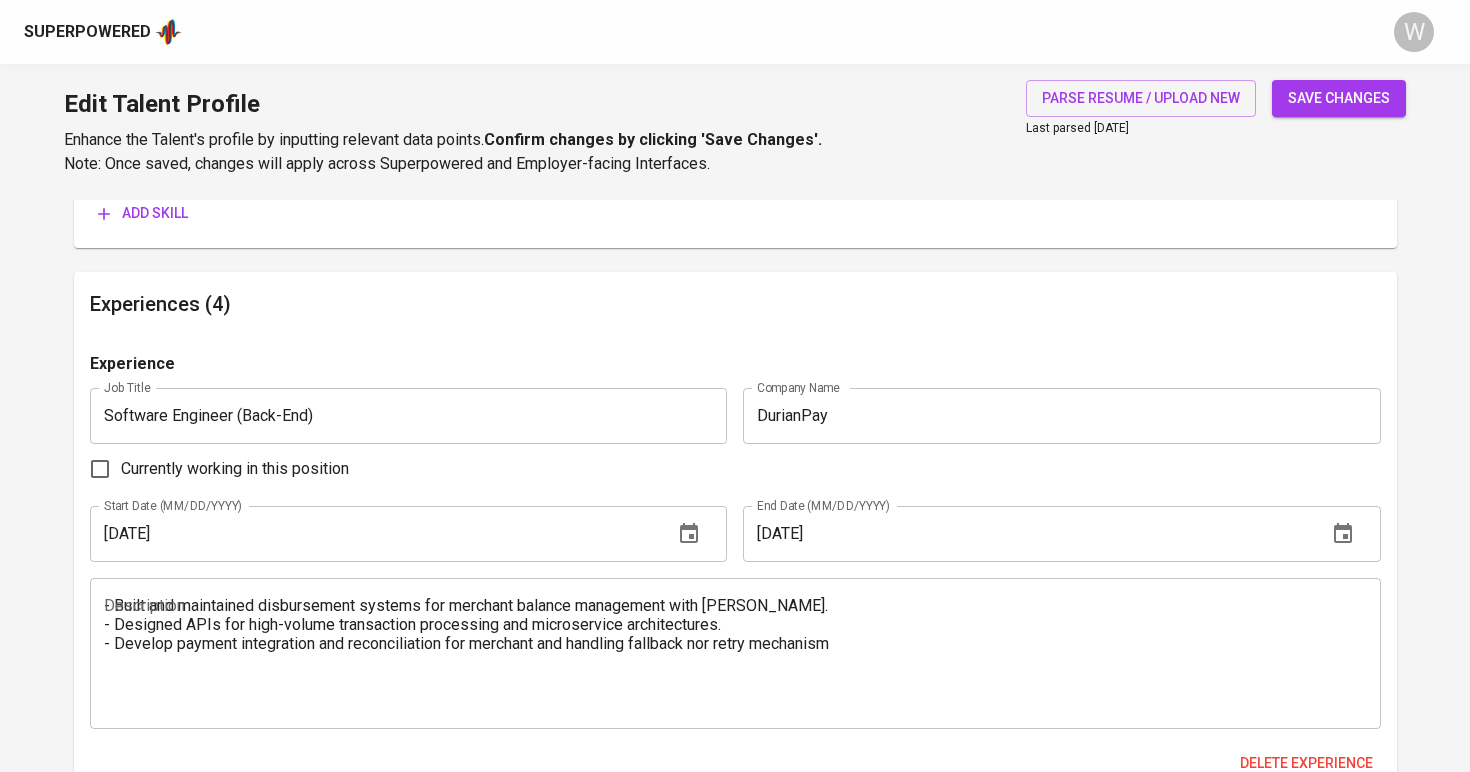 scroll, scrollTop: 1737, scrollLeft: 0, axis: vertical 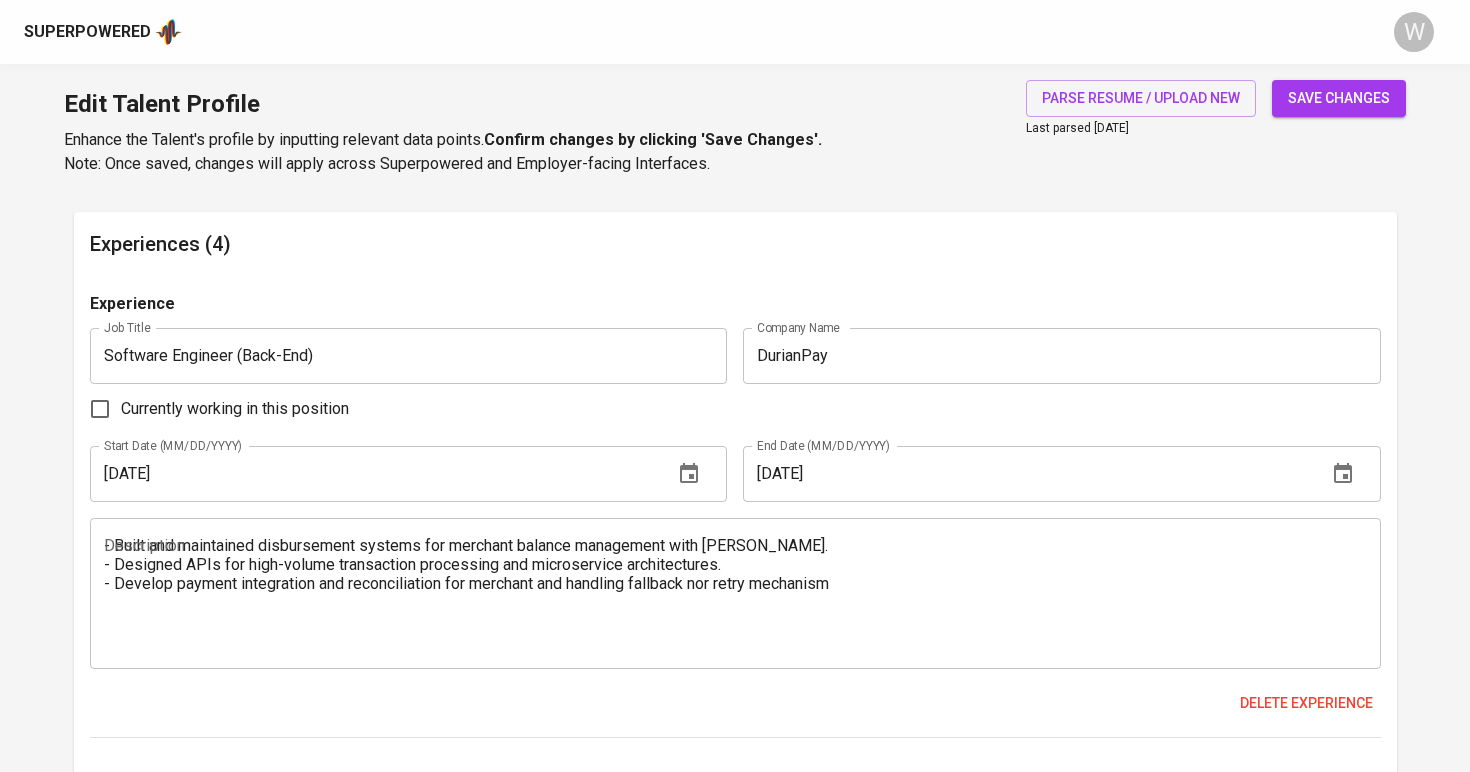 type on "4" 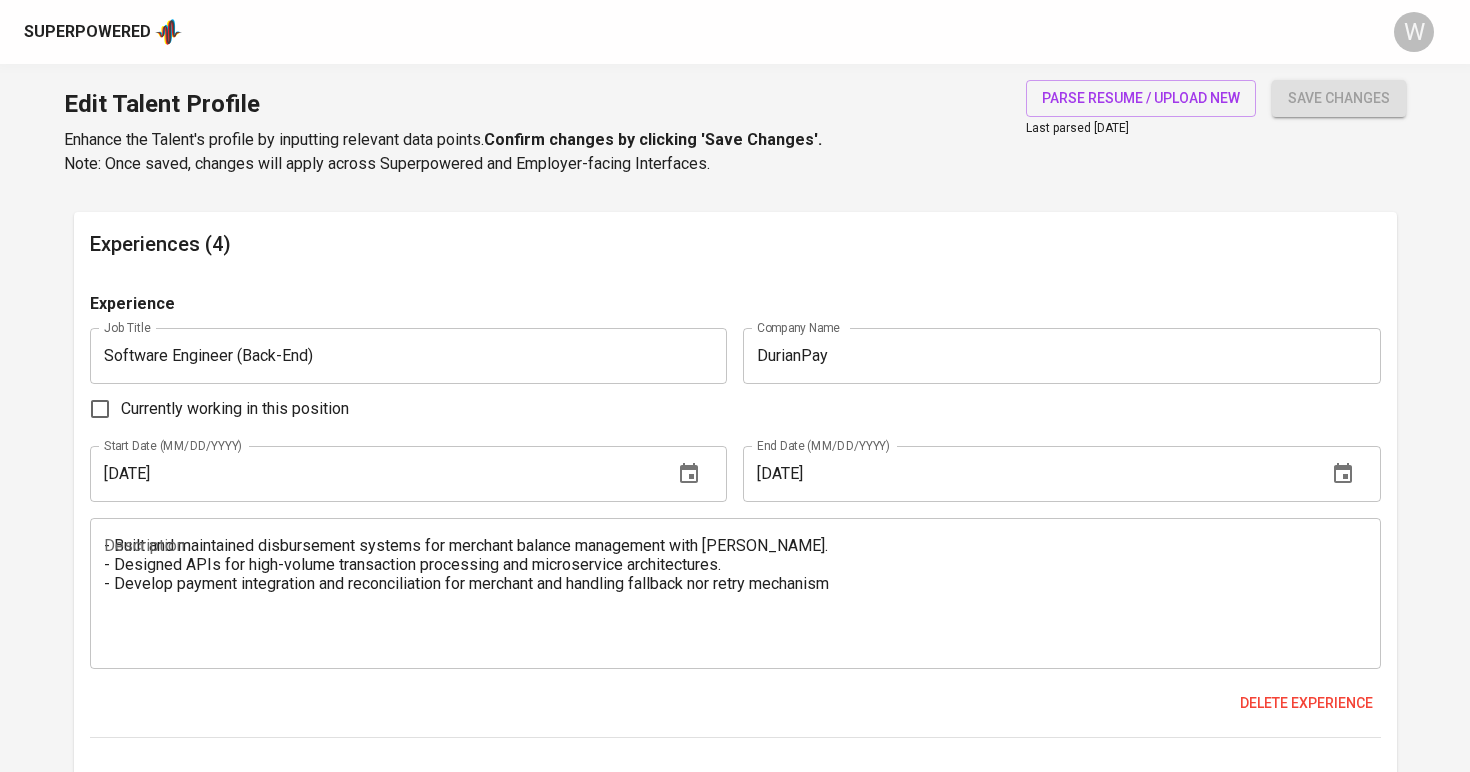 type on "JavaScript" 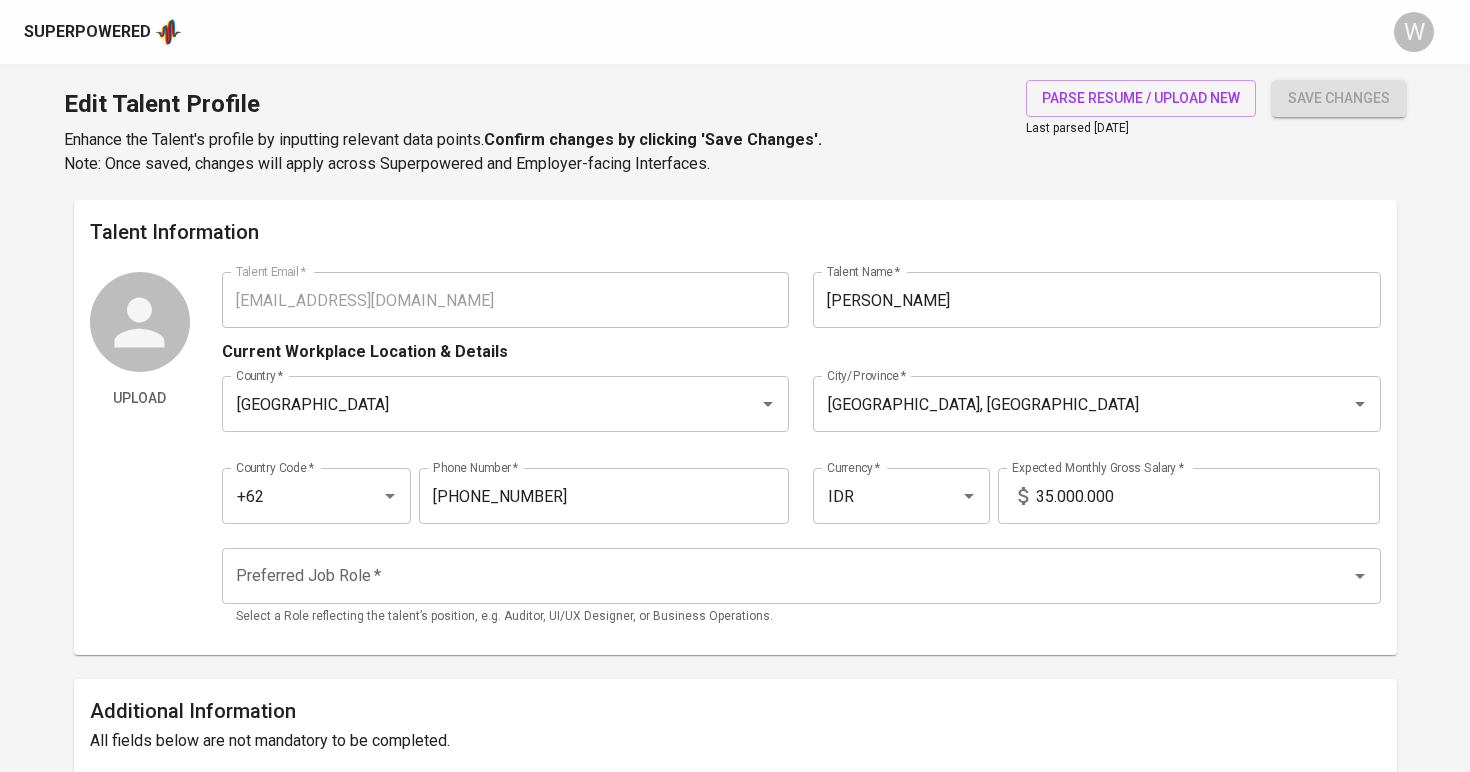 scroll, scrollTop: 0, scrollLeft: 0, axis: both 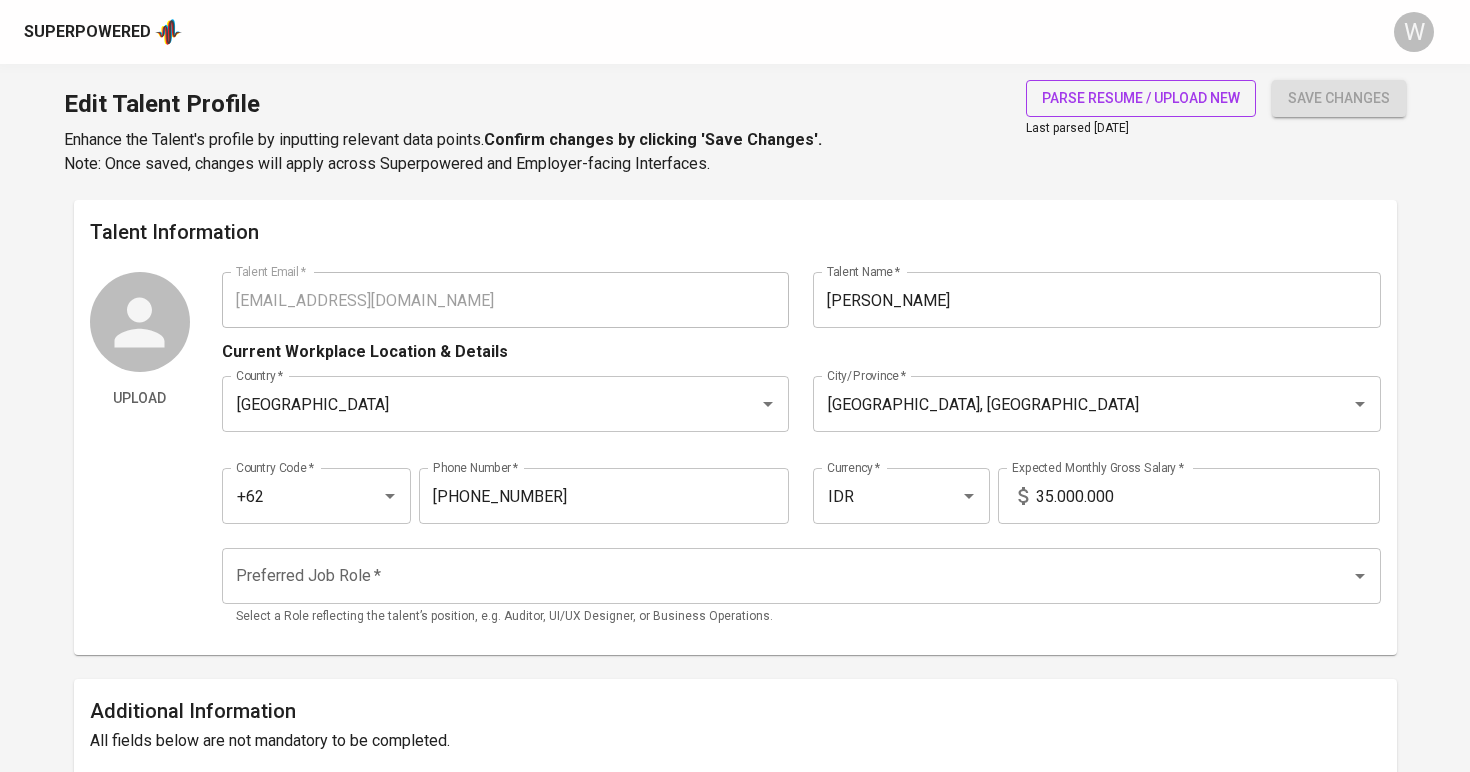 click on "parse resume / upload new" at bounding box center [1141, 98] 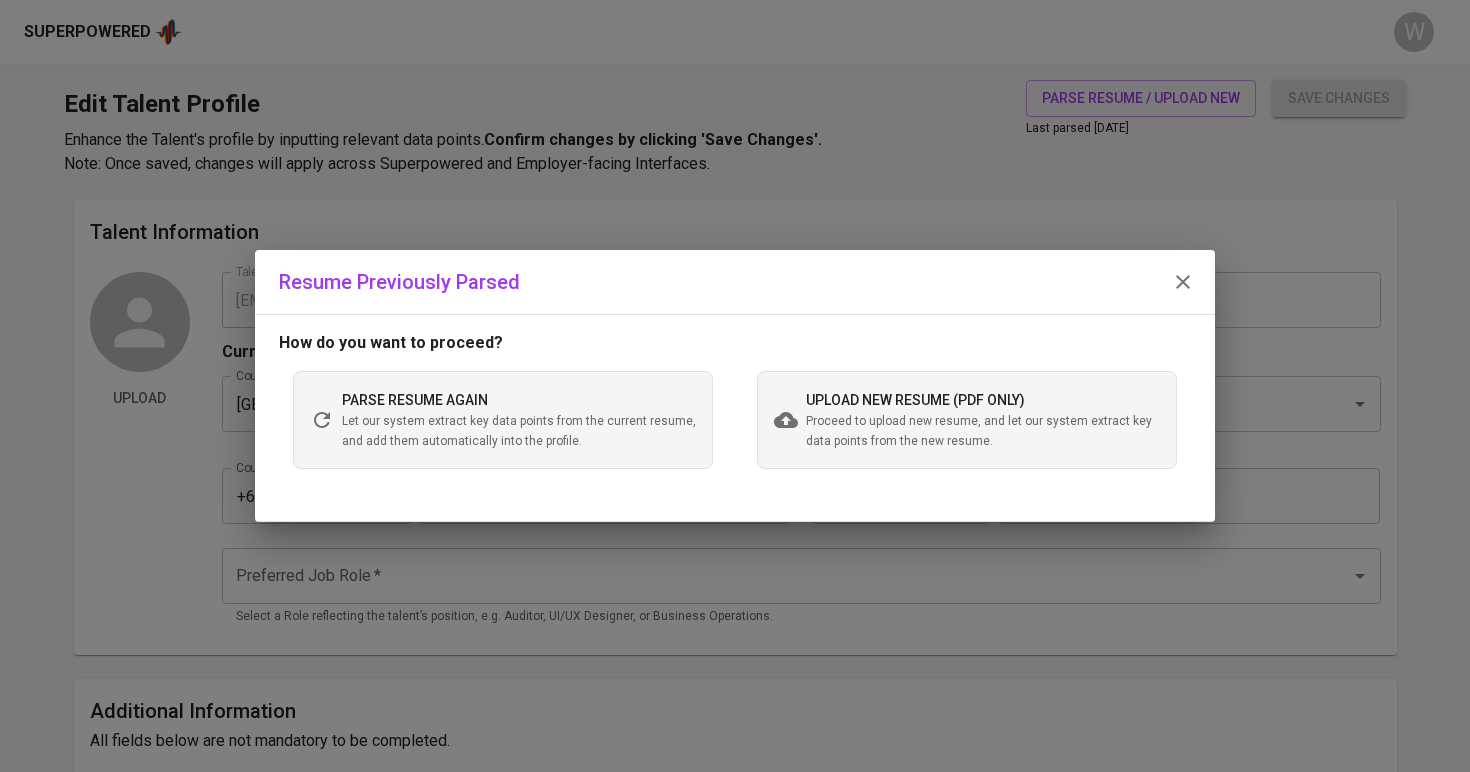 click on "parse resume again Let our system extract key data points from the current resume, and add them automatically into the profile." at bounding box center (519, 420) 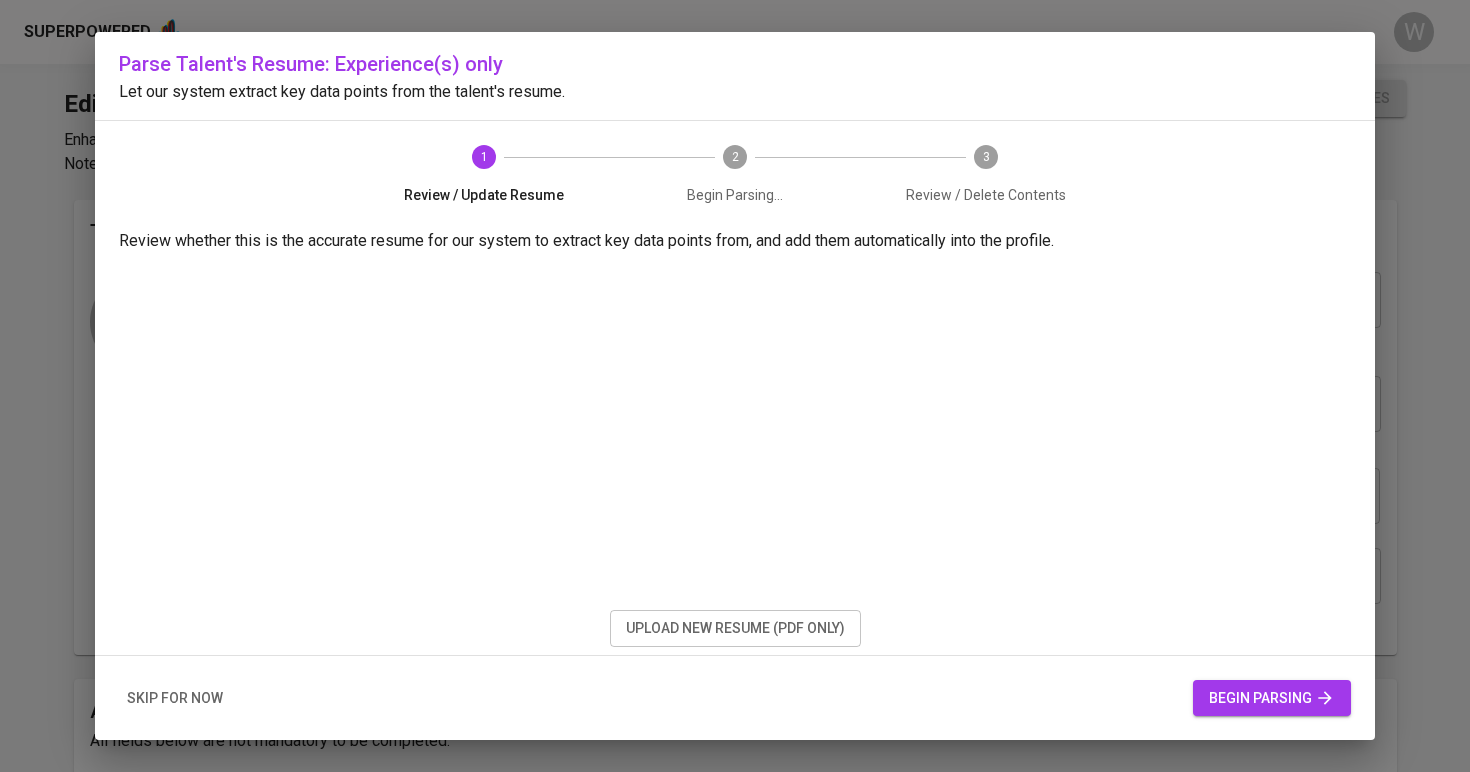 click on "begin parsing" at bounding box center [1272, 698] 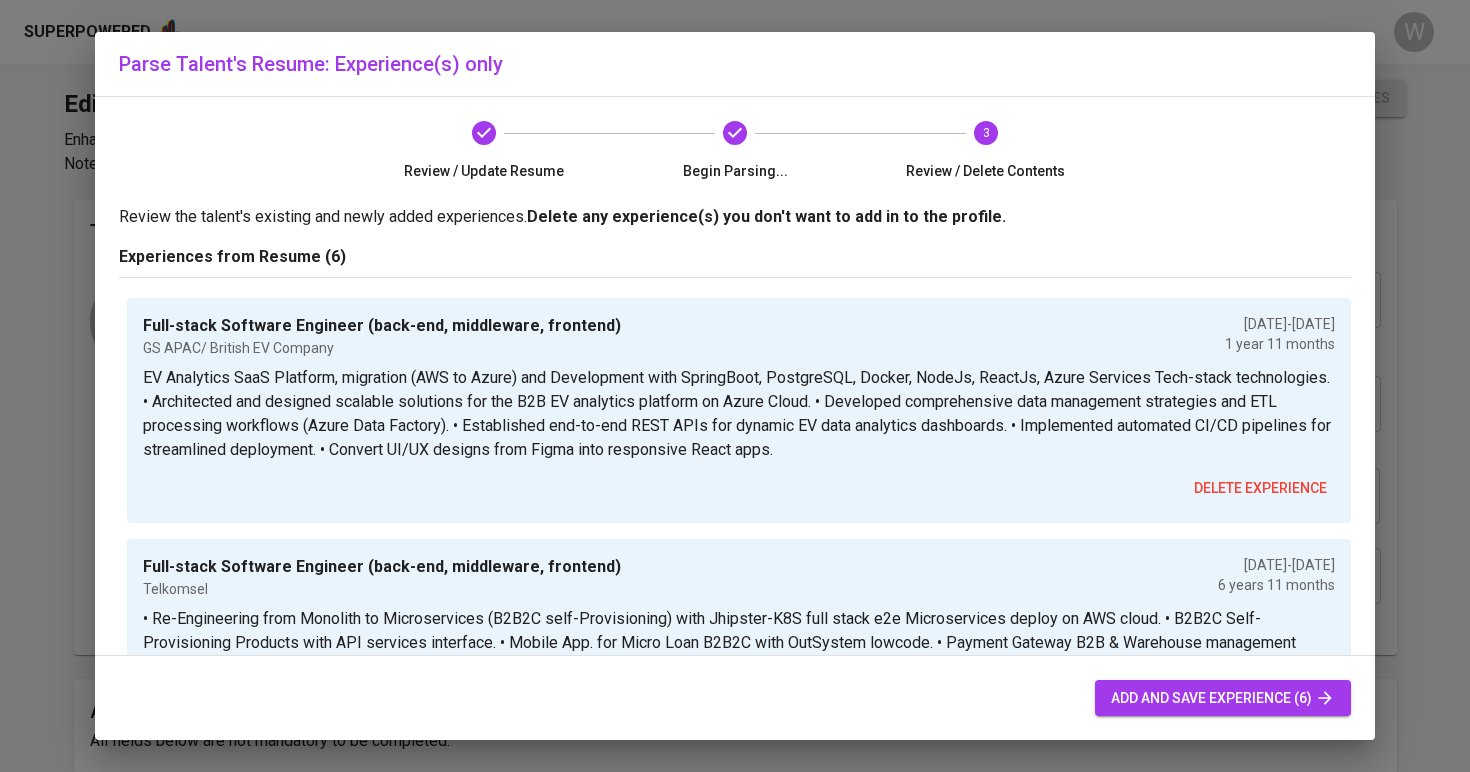 click on "add and save experience (6)" at bounding box center [1223, 698] 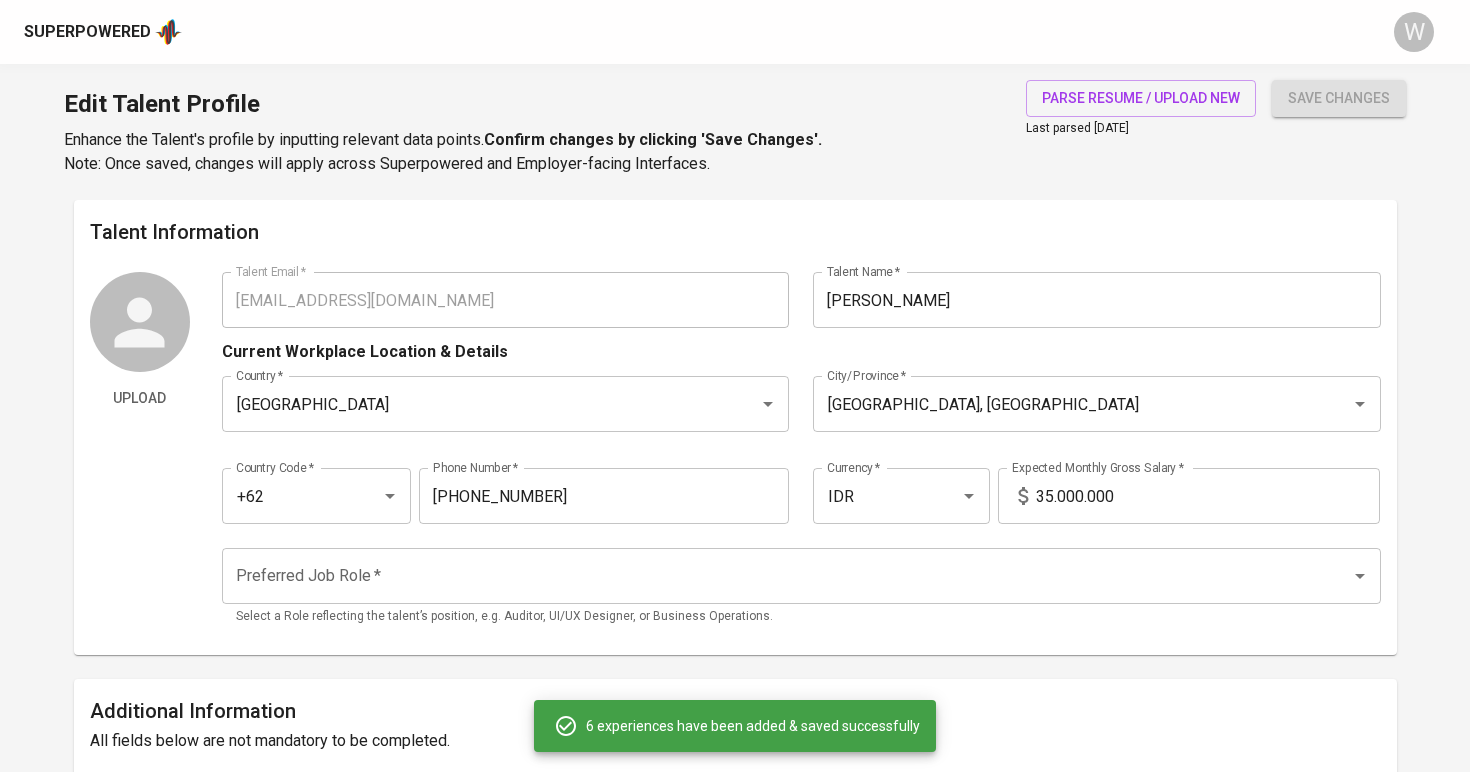 scroll, scrollTop: 817, scrollLeft: 0, axis: vertical 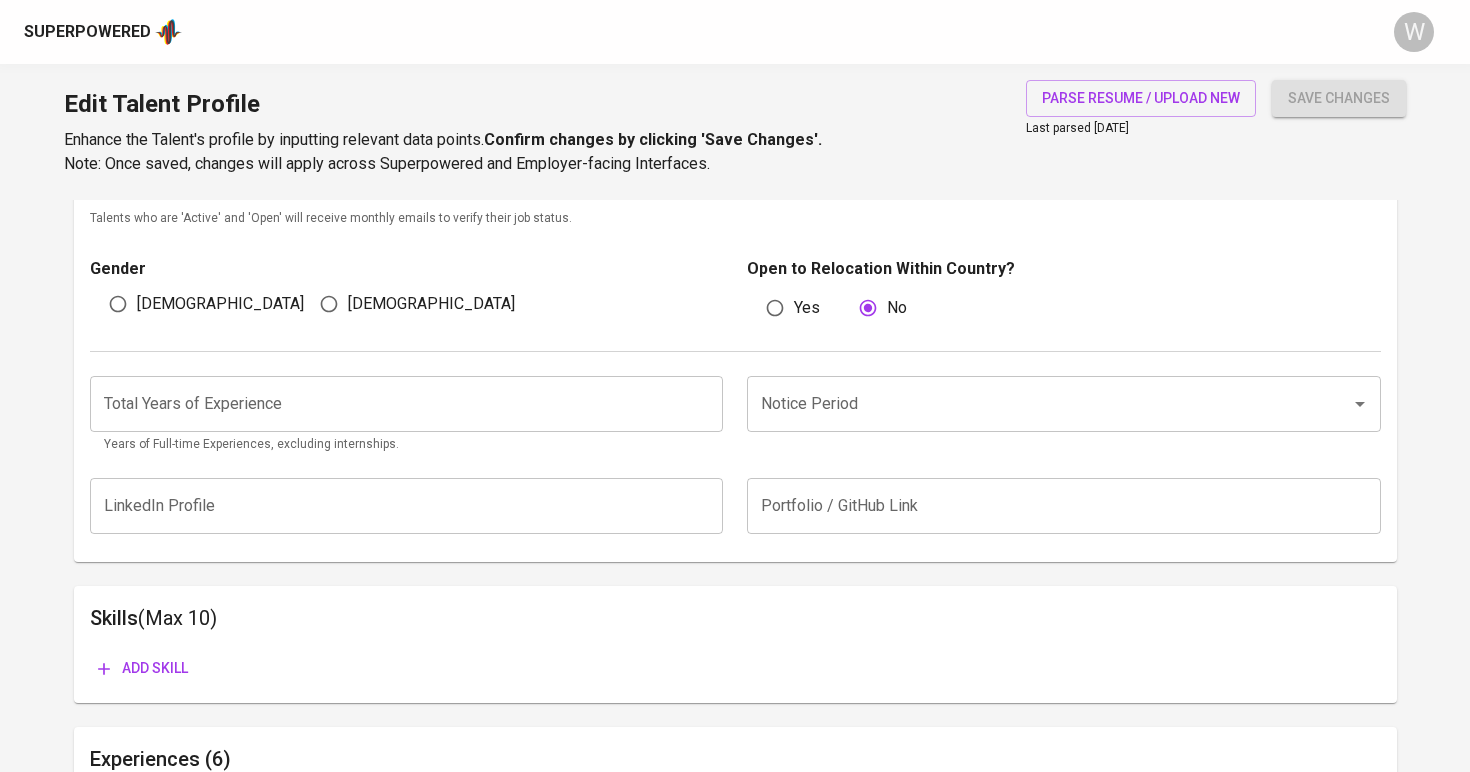 click on "[DEMOGRAPHIC_DATA]" at bounding box center [195, 304] 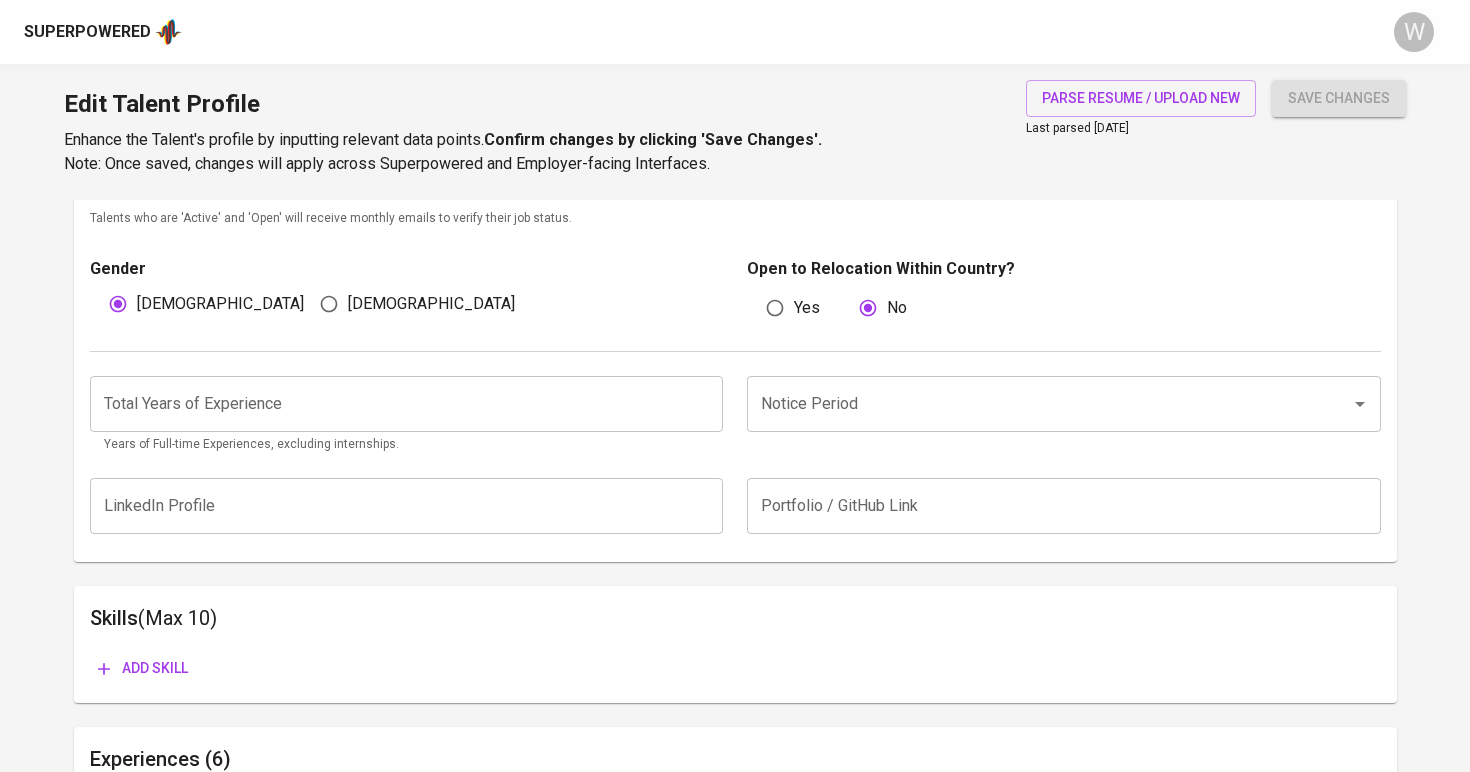 click at bounding box center (407, 404) 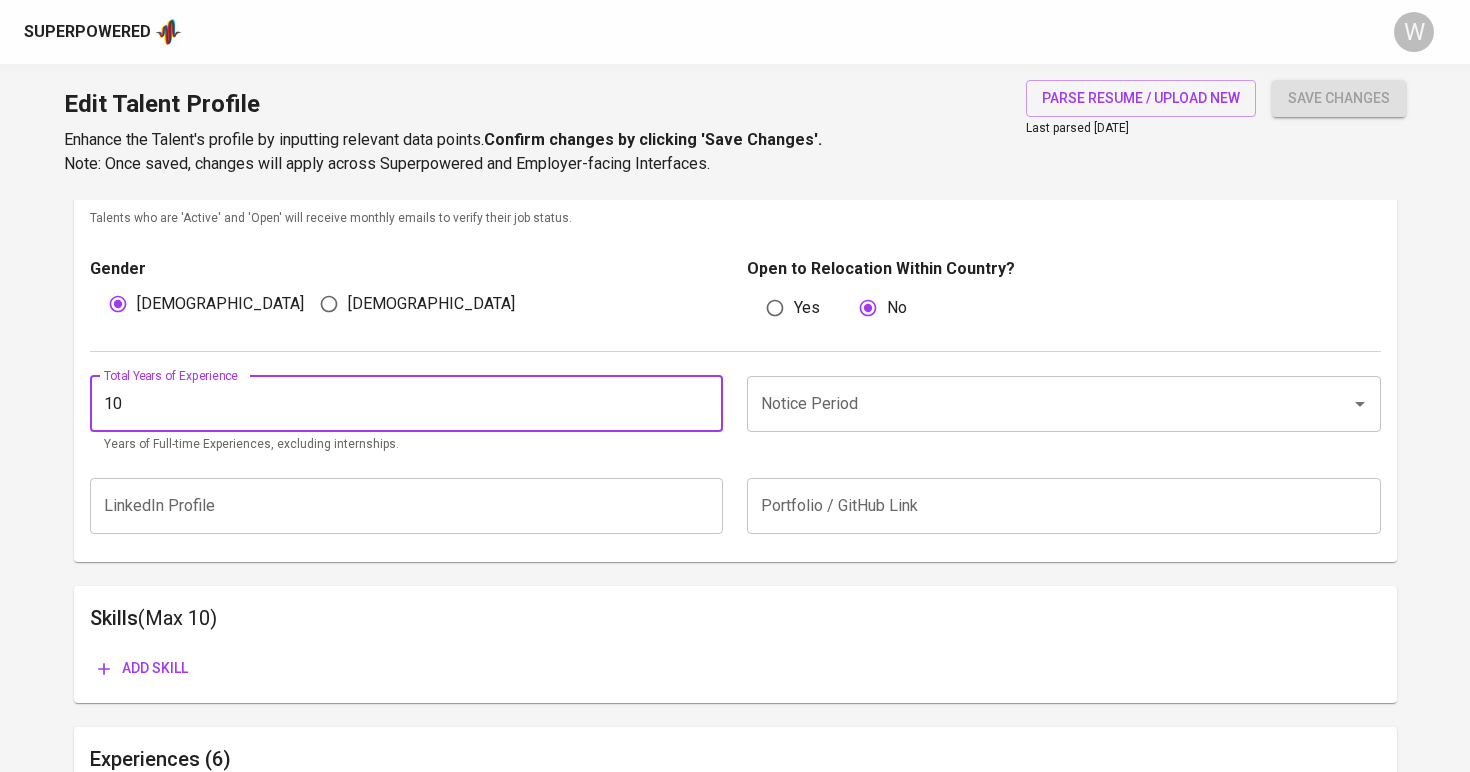 type on "10" 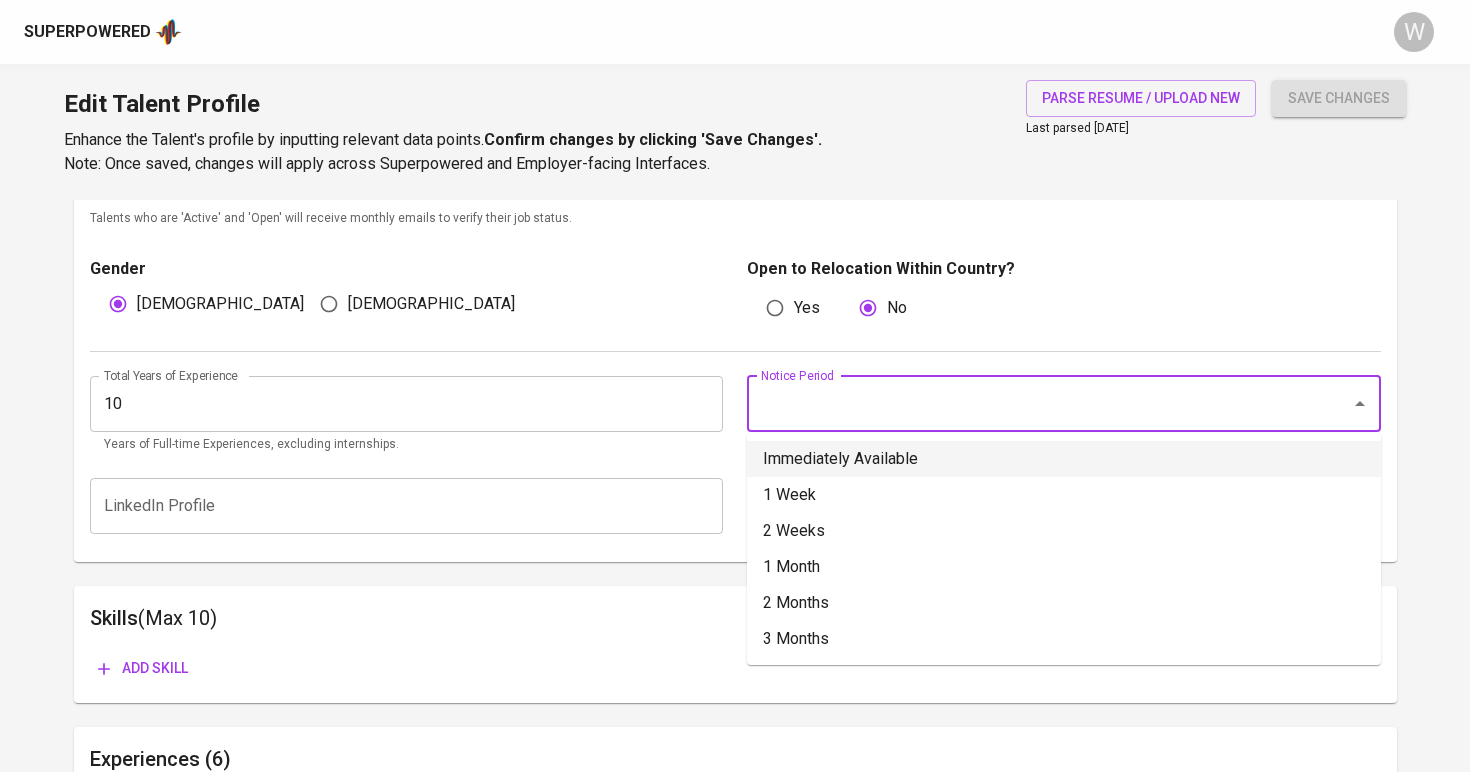 click on "Immediately Available" at bounding box center (1064, 459) 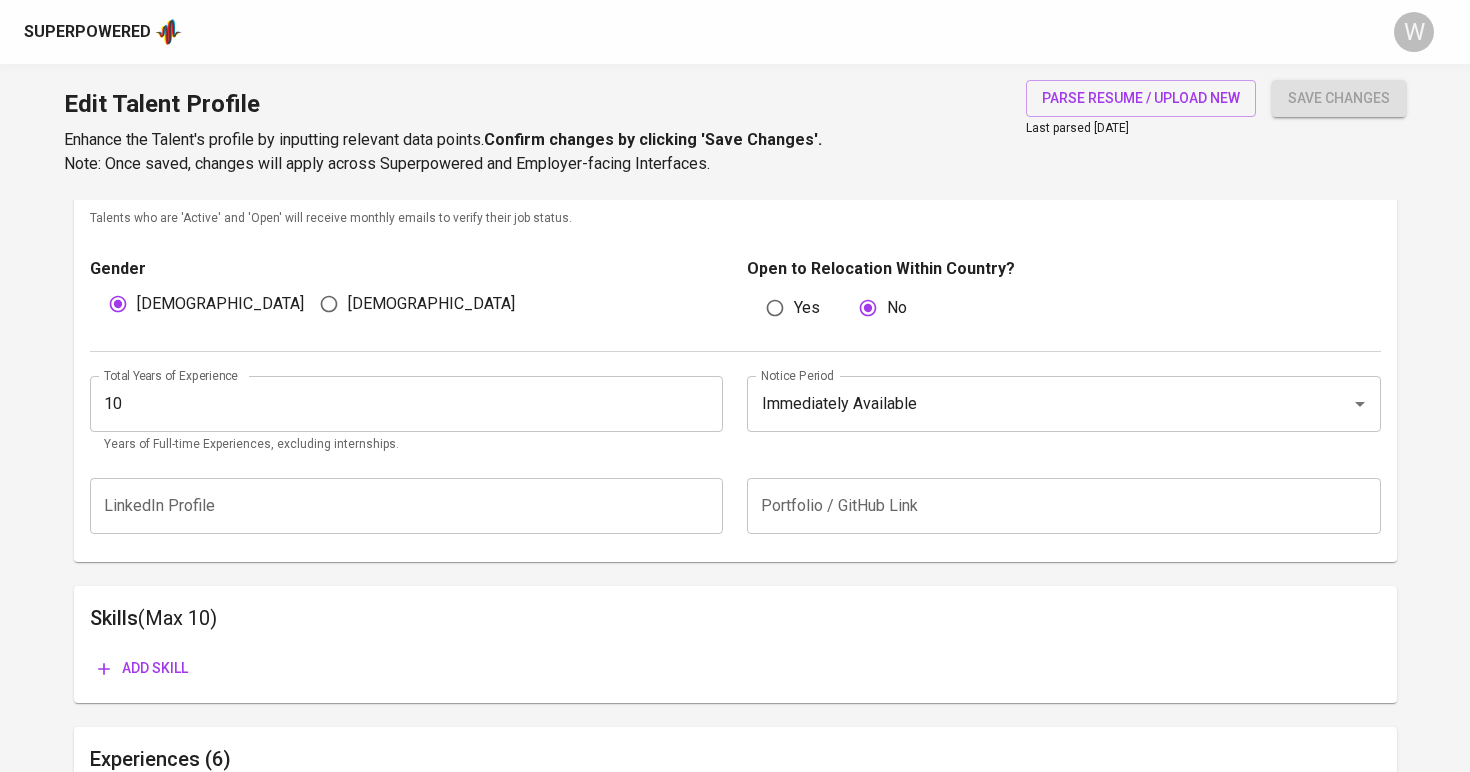 type on "Immediately Available" 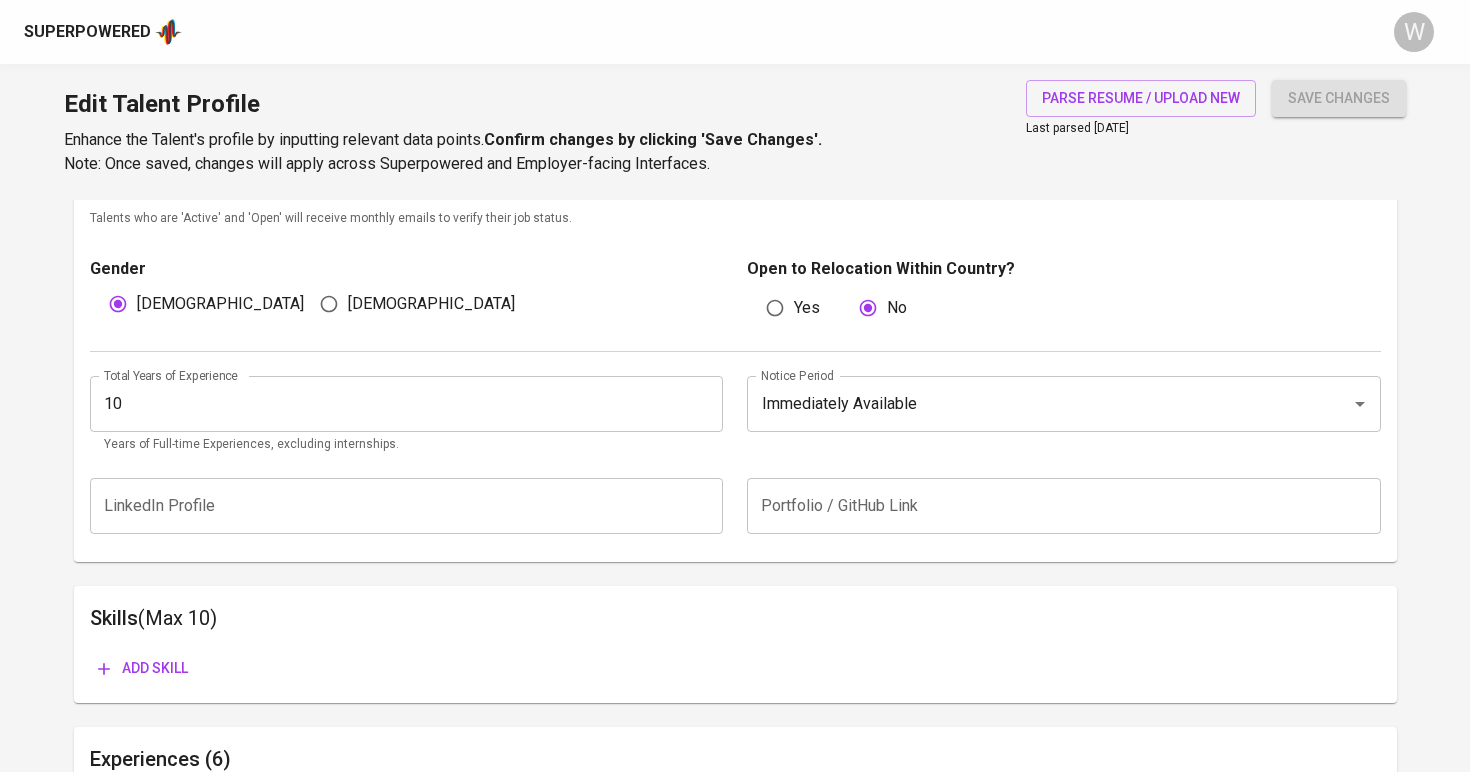 click on "Add skill" at bounding box center (143, 668) 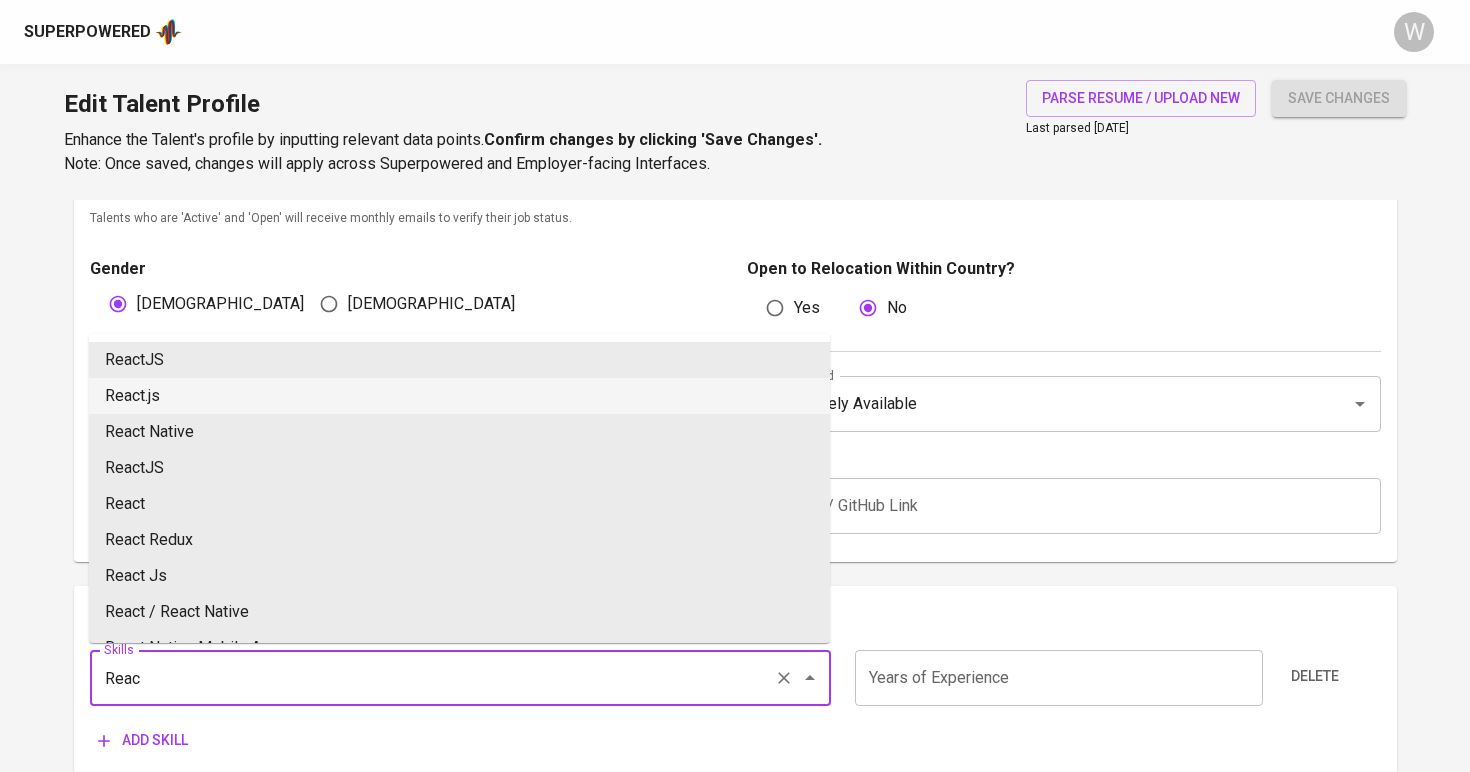 click on "React.js" at bounding box center [459, 396] 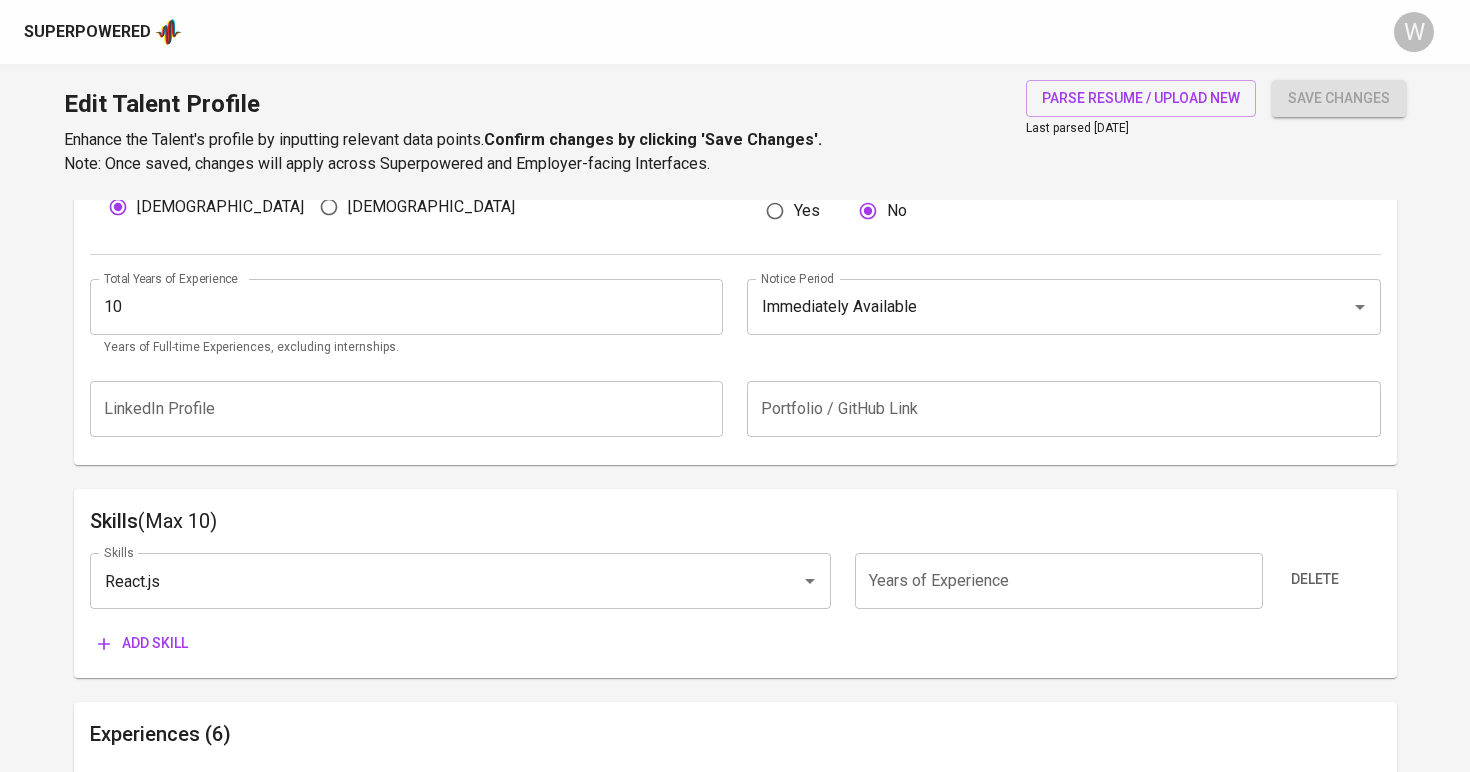 scroll, scrollTop: 749, scrollLeft: 0, axis: vertical 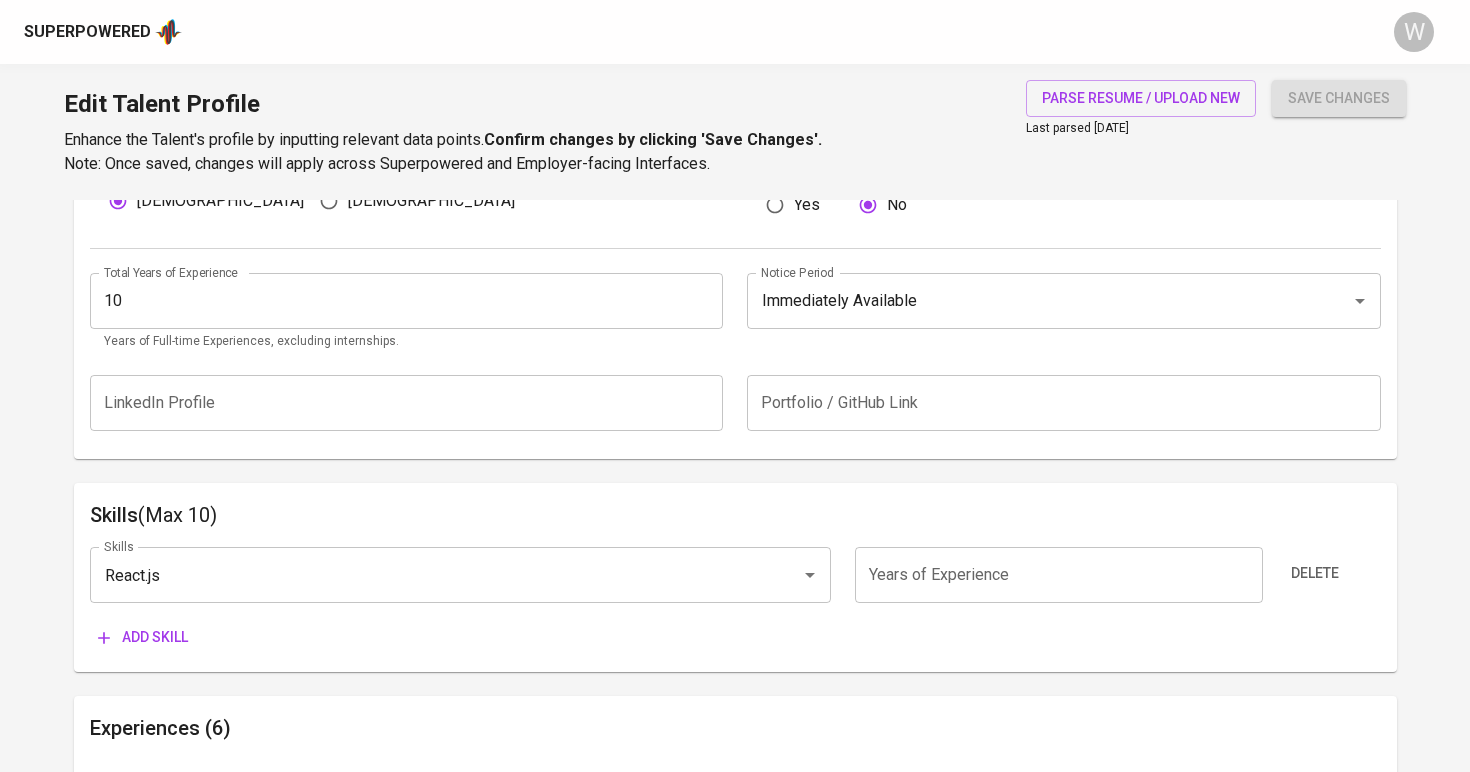 click on "Add skill" at bounding box center (143, 637) 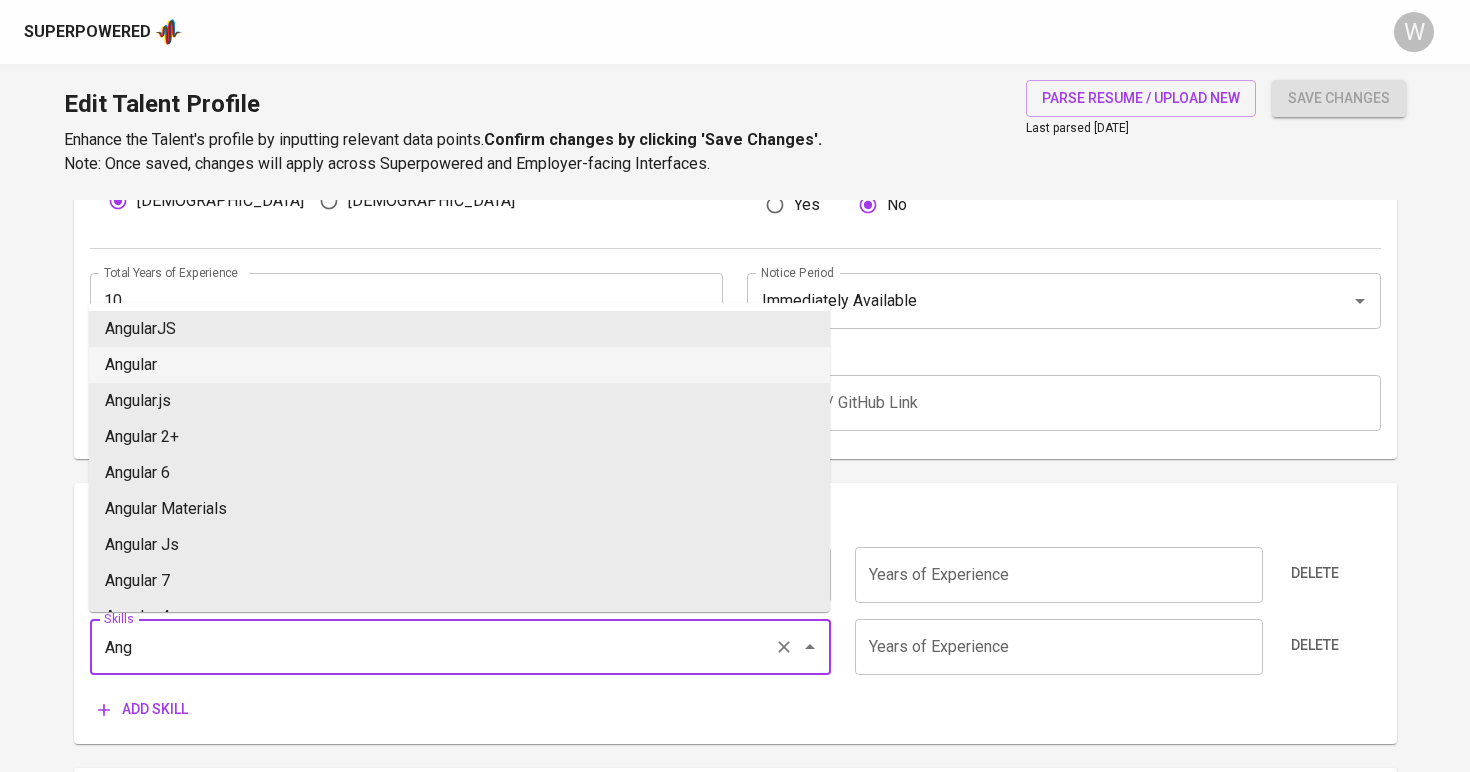 click on "Angular" at bounding box center (459, 365) 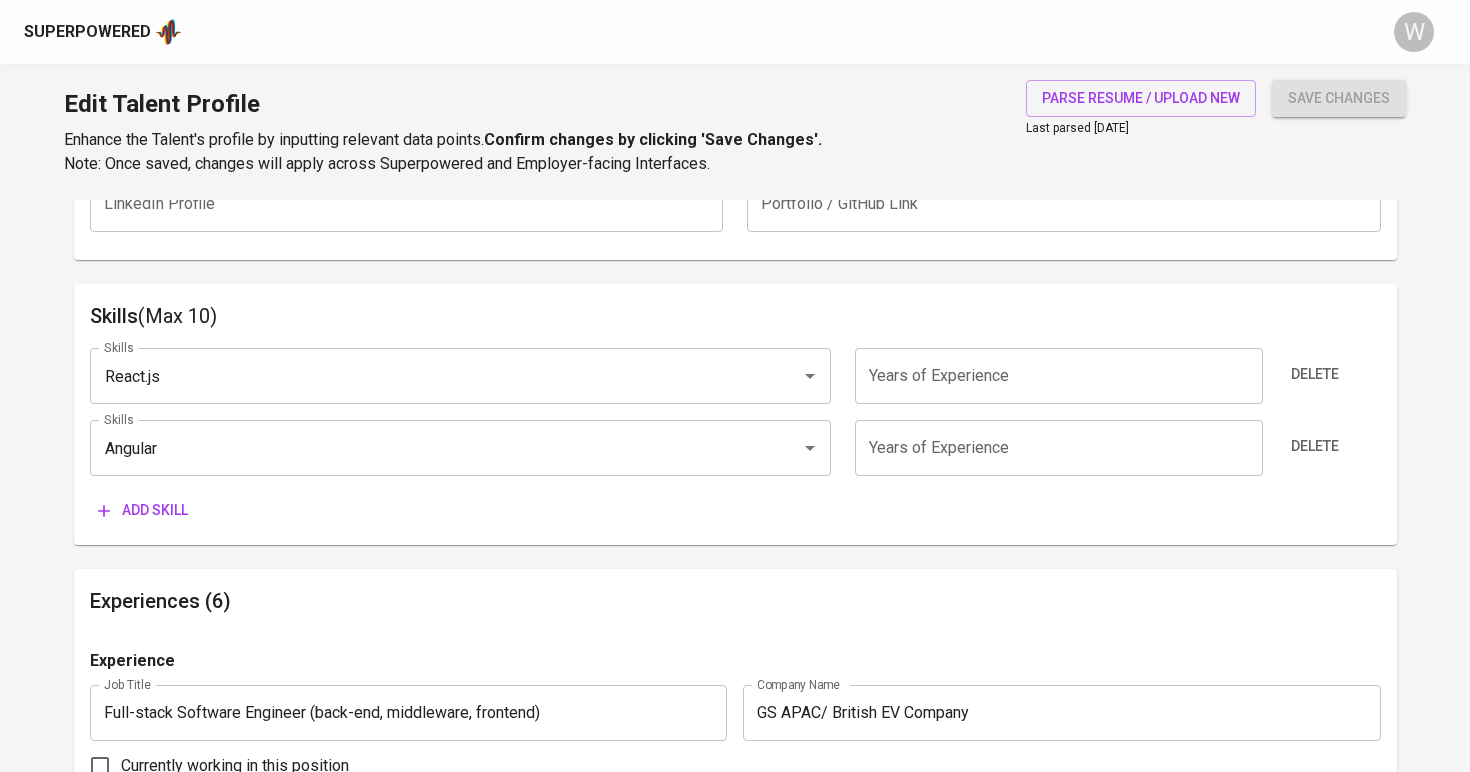 scroll, scrollTop: 983, scrollLeft: 0, axis: vertical 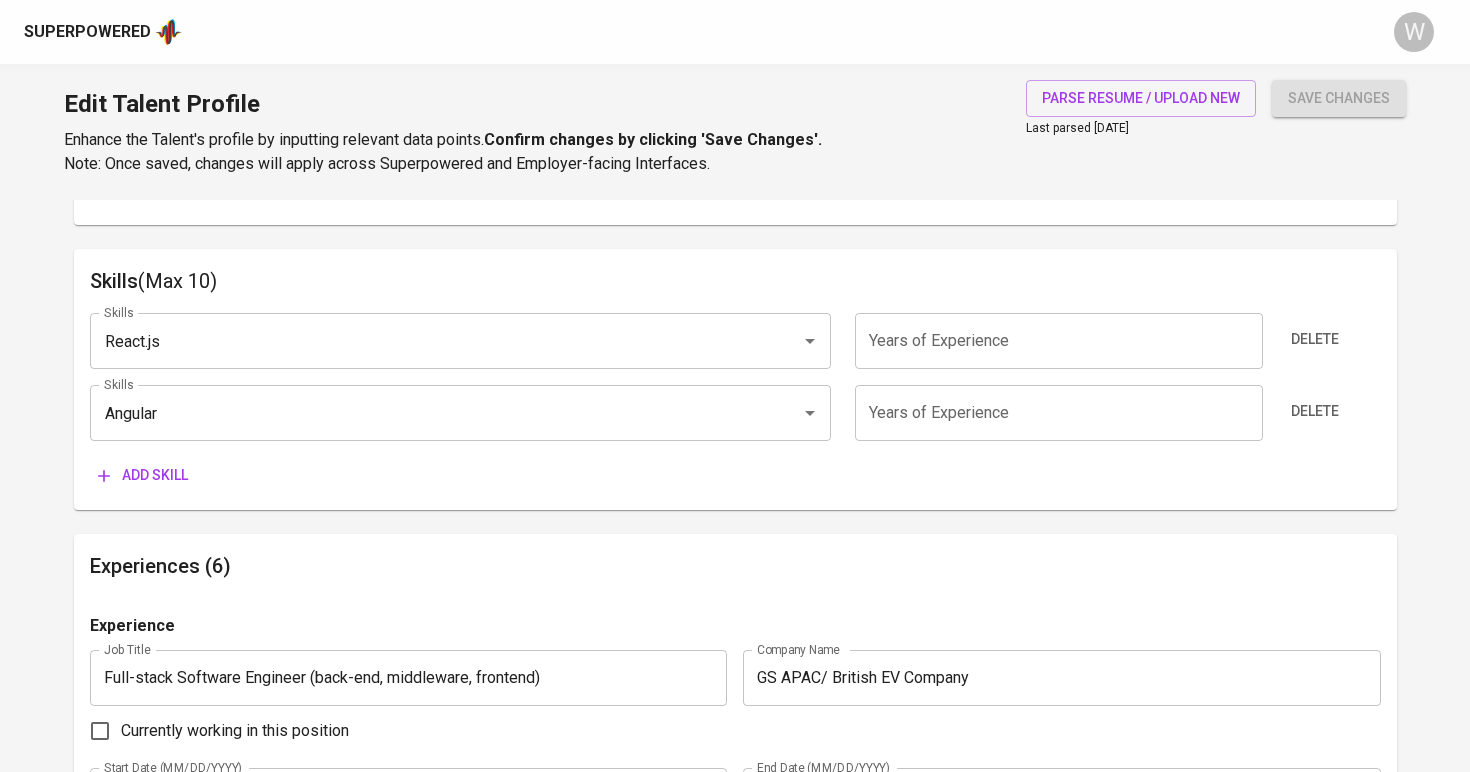 click on "Add skill" at bounding box center (143, 475) 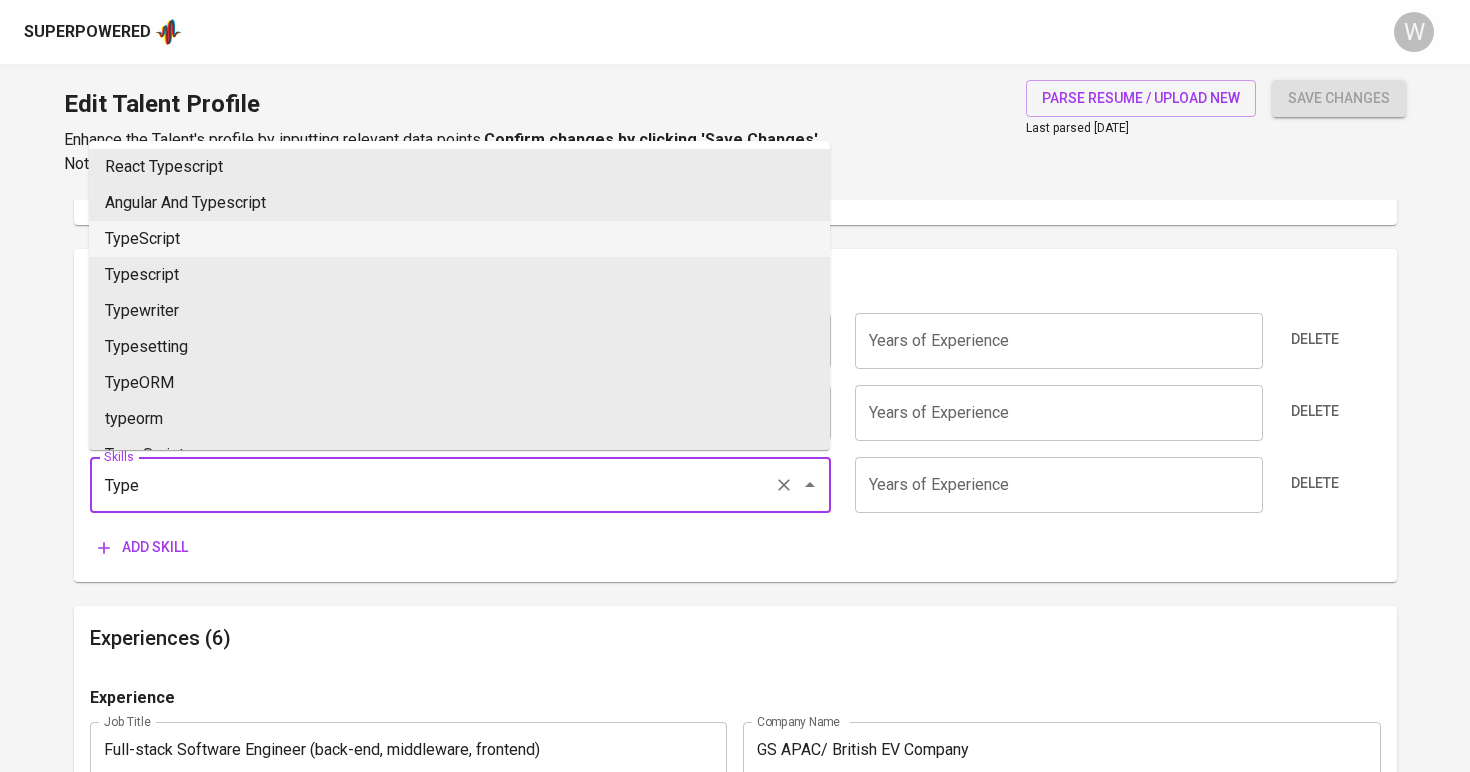click on "TypeScript" at bounding box center [459, 239] 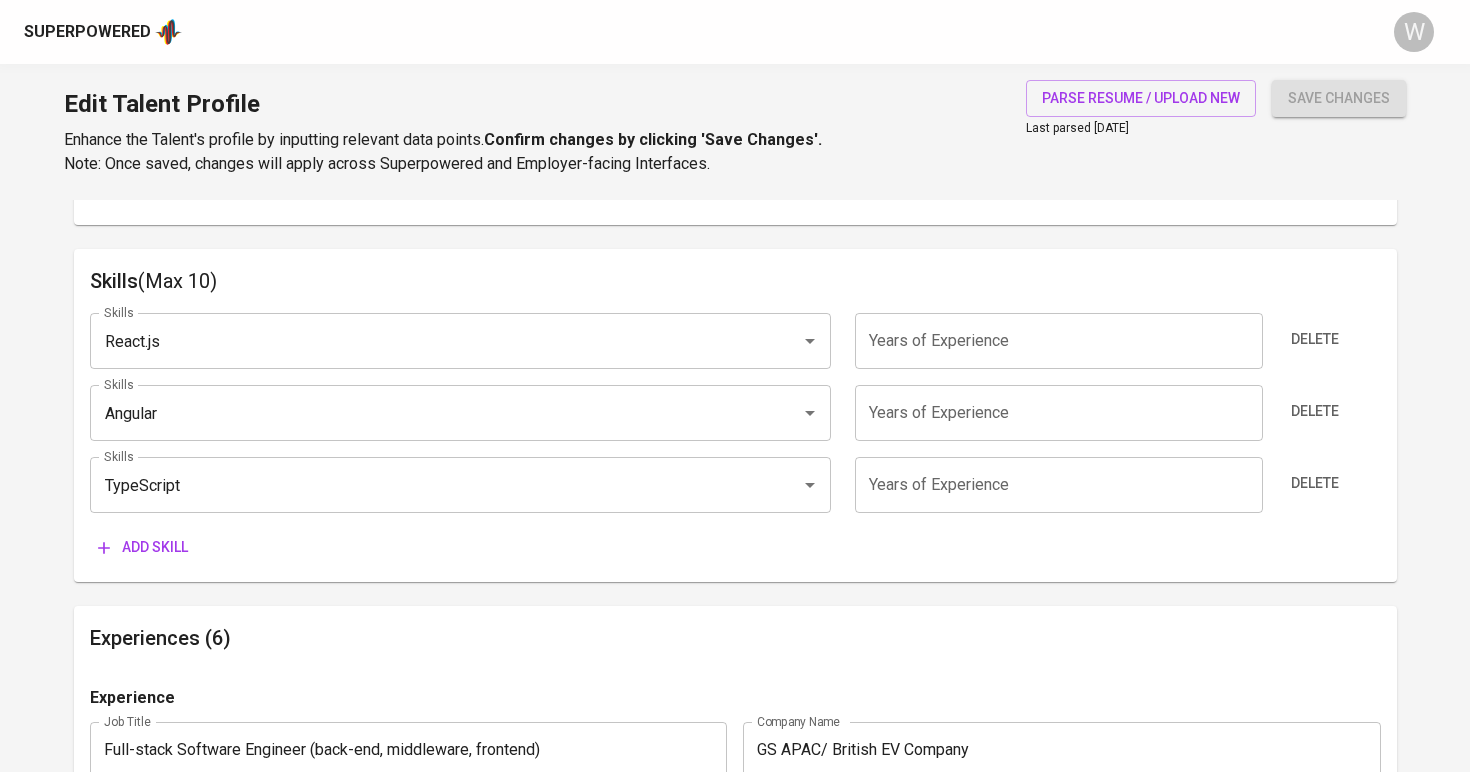 click on "Add skill" at bounding box center [143, 547] 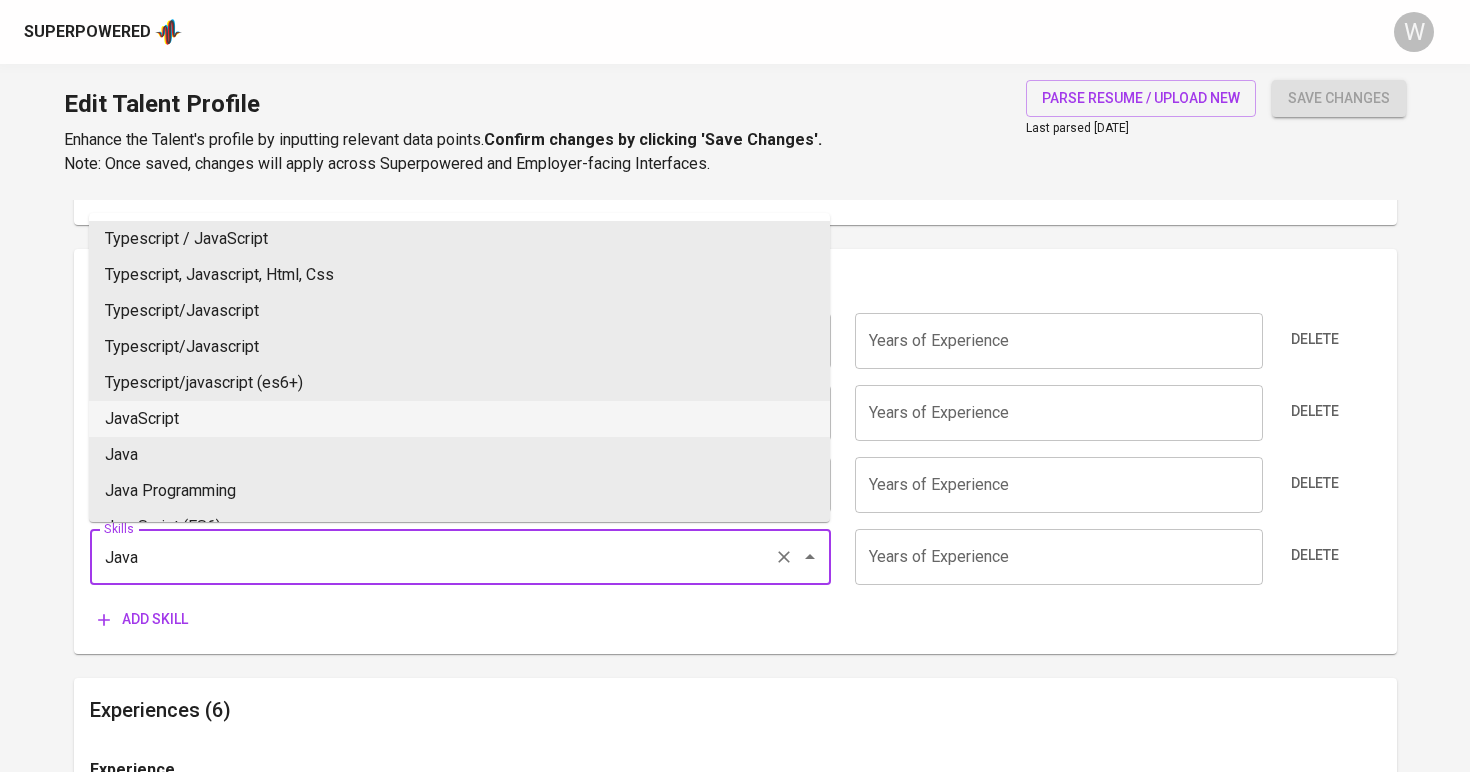click on "JavaScript" at bounding box center (459, 419) 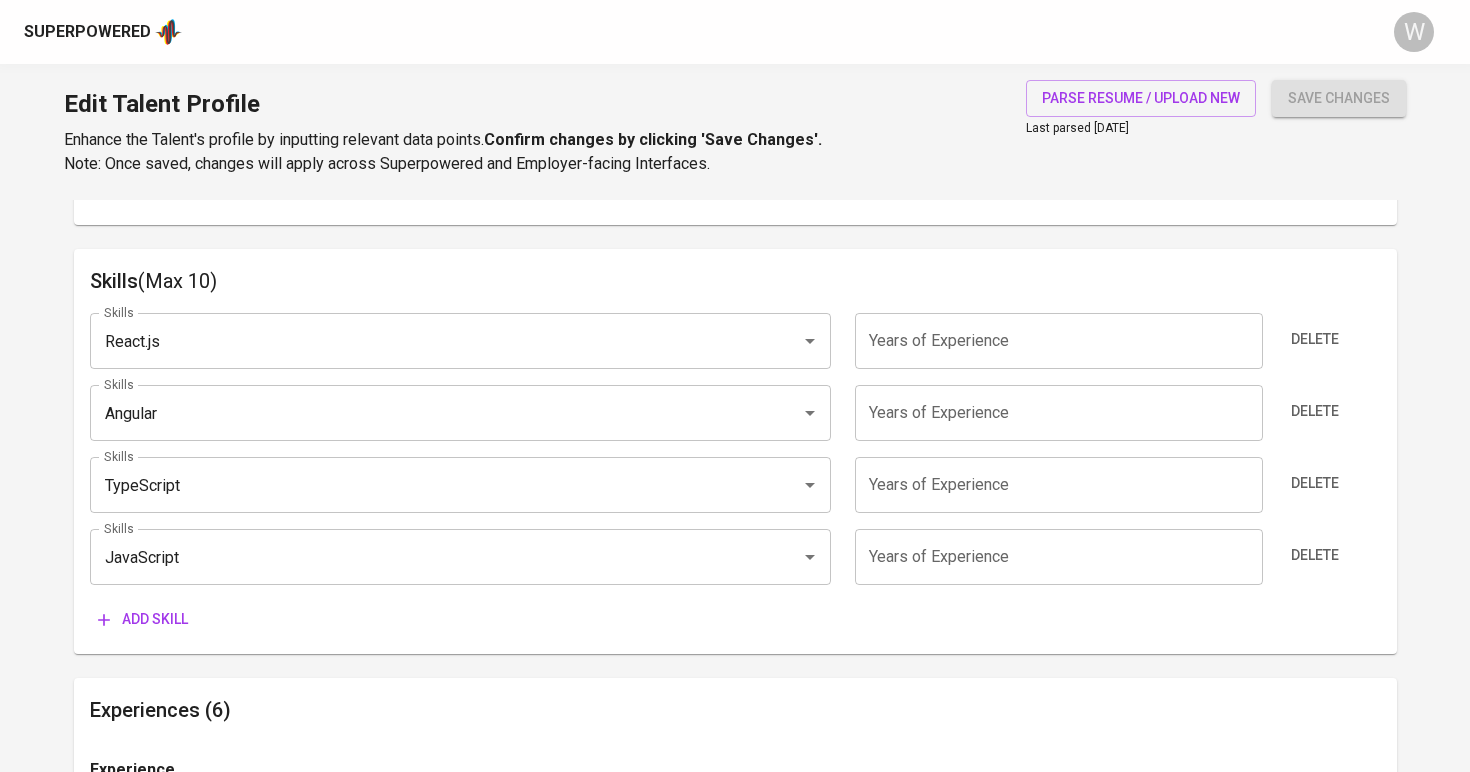 click on "Add skill" at bounding box center [143, 619] 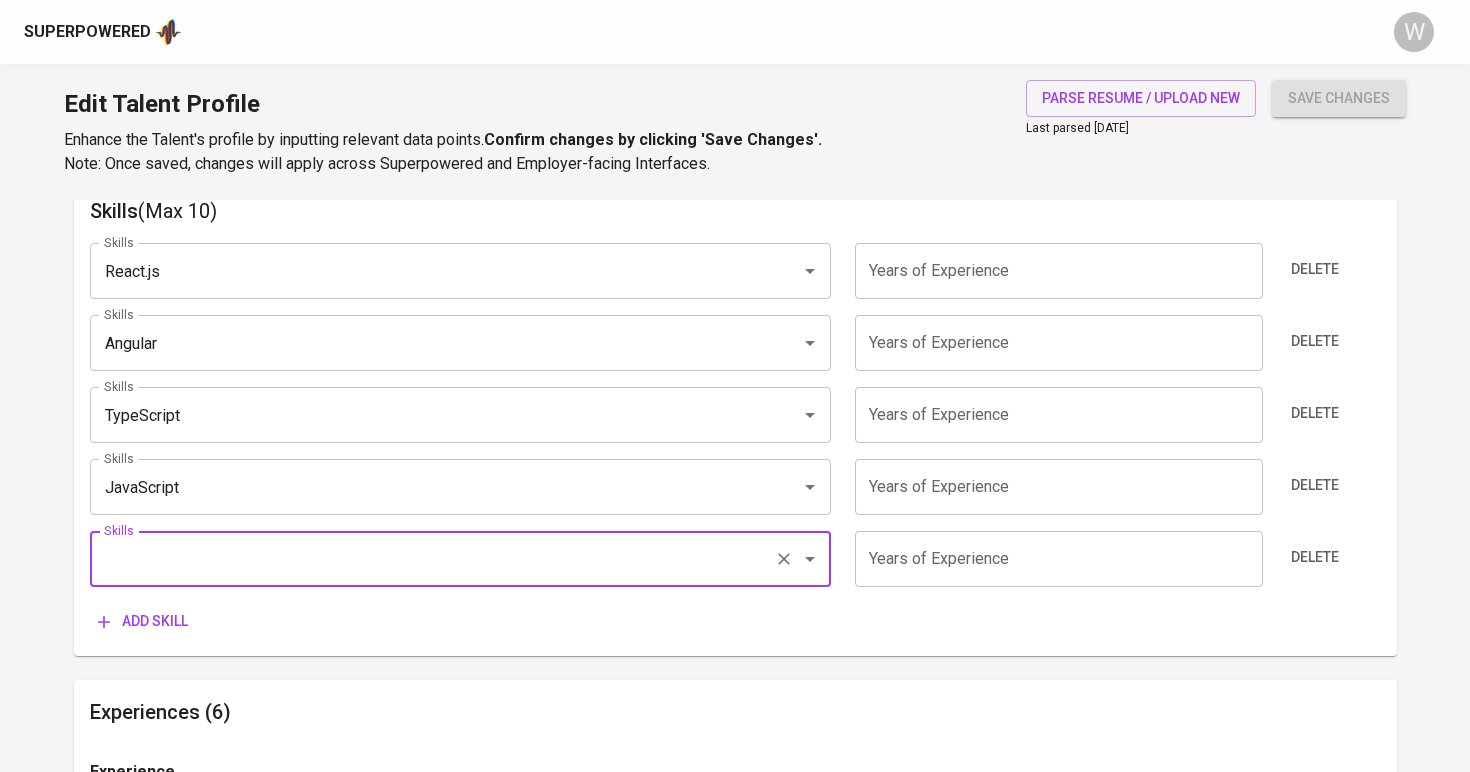 scroll, scrollTop: 1034, scrollLeft: 0, axis: vertical 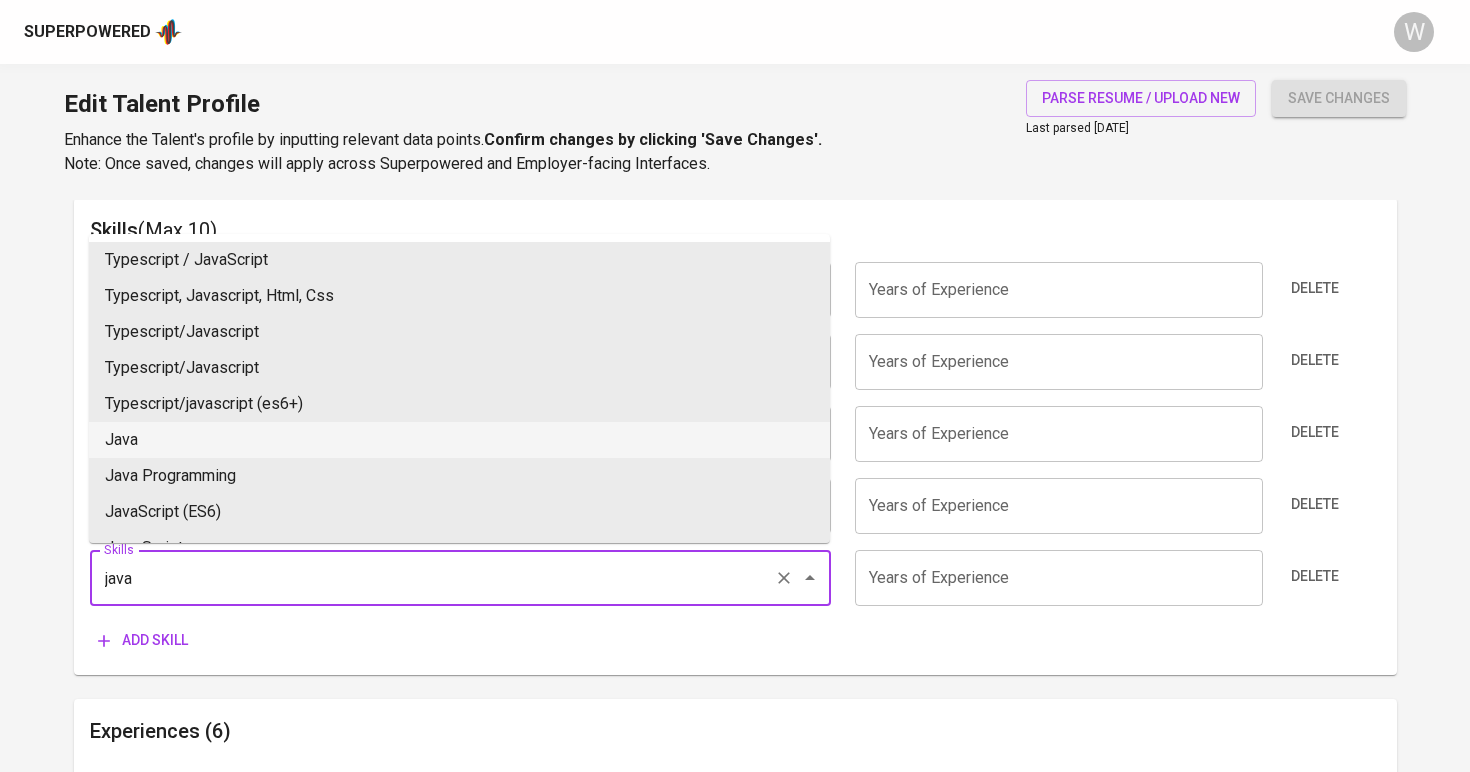 click on "Java" at bounding box center [459, 440] 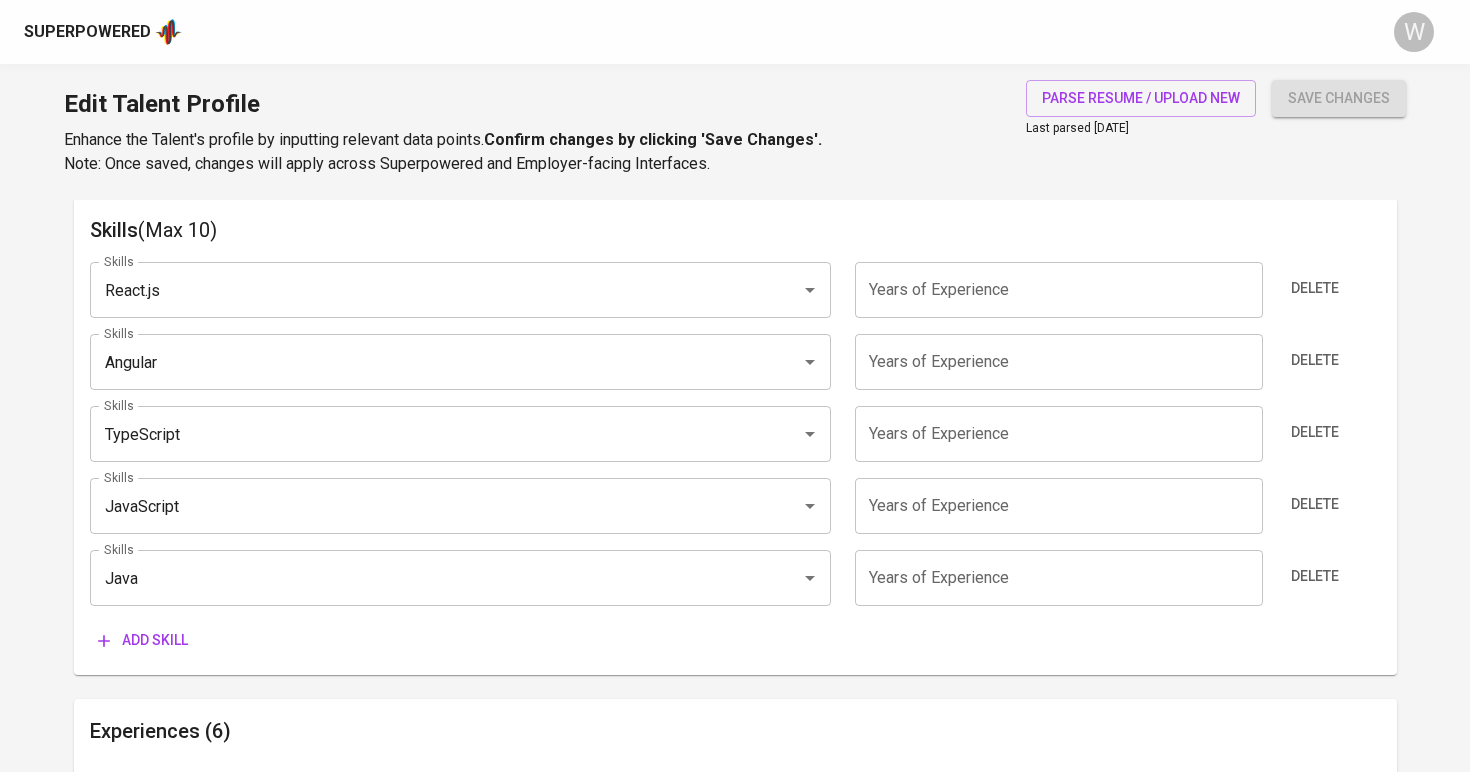 click on "Add skill" at bounding box center (143, 640) 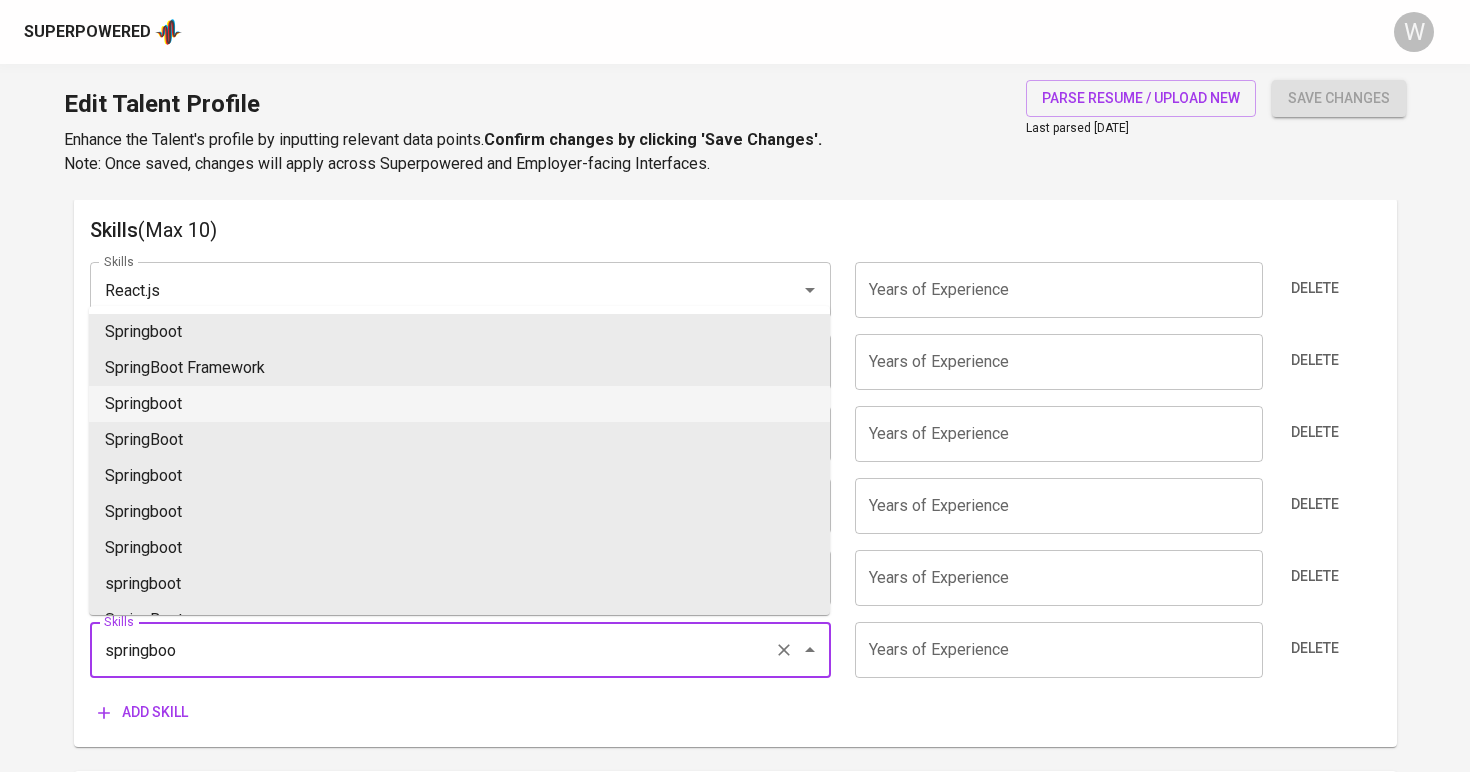 click on "Springboot" at bounding box center (459, 404) 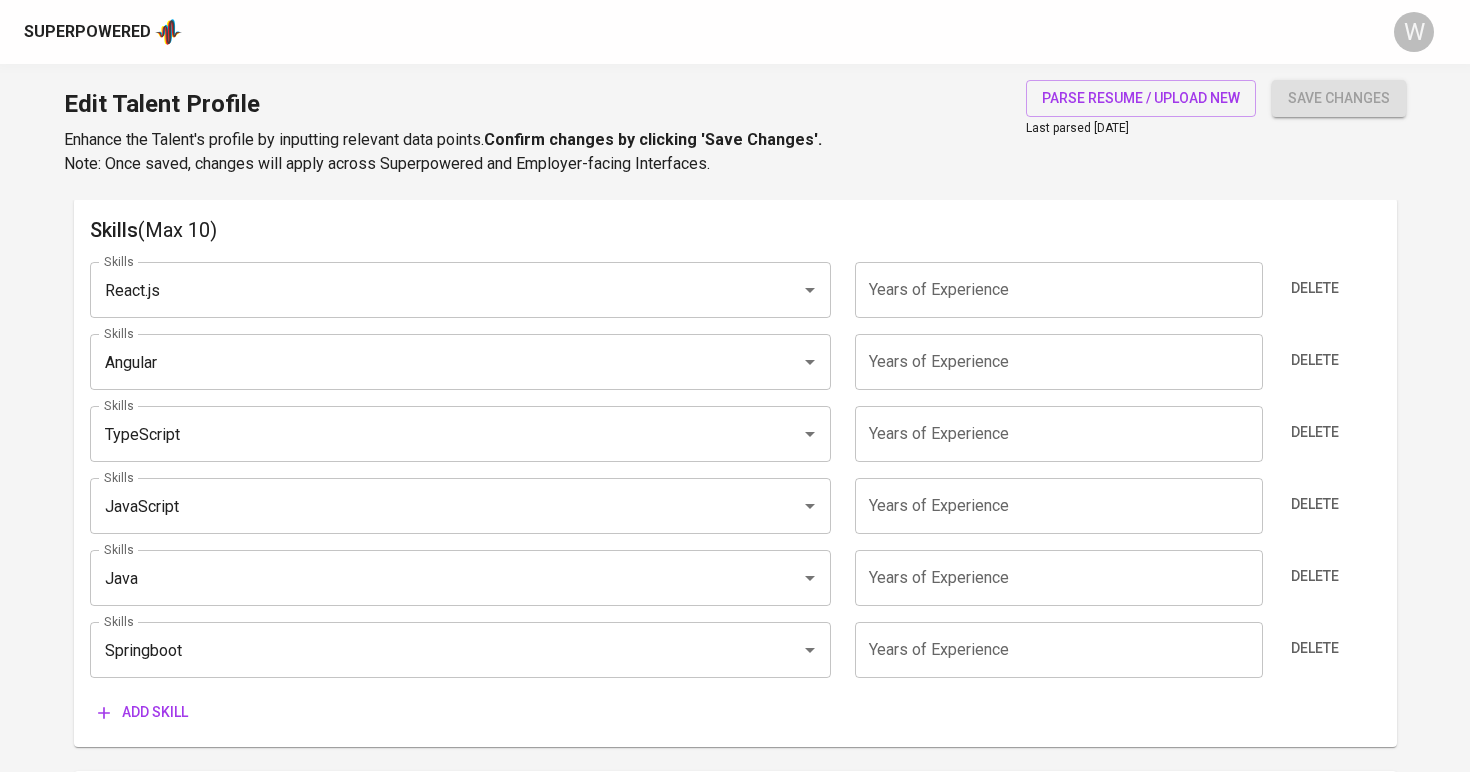 click on "Add skill" at bounding box center [143, 712] 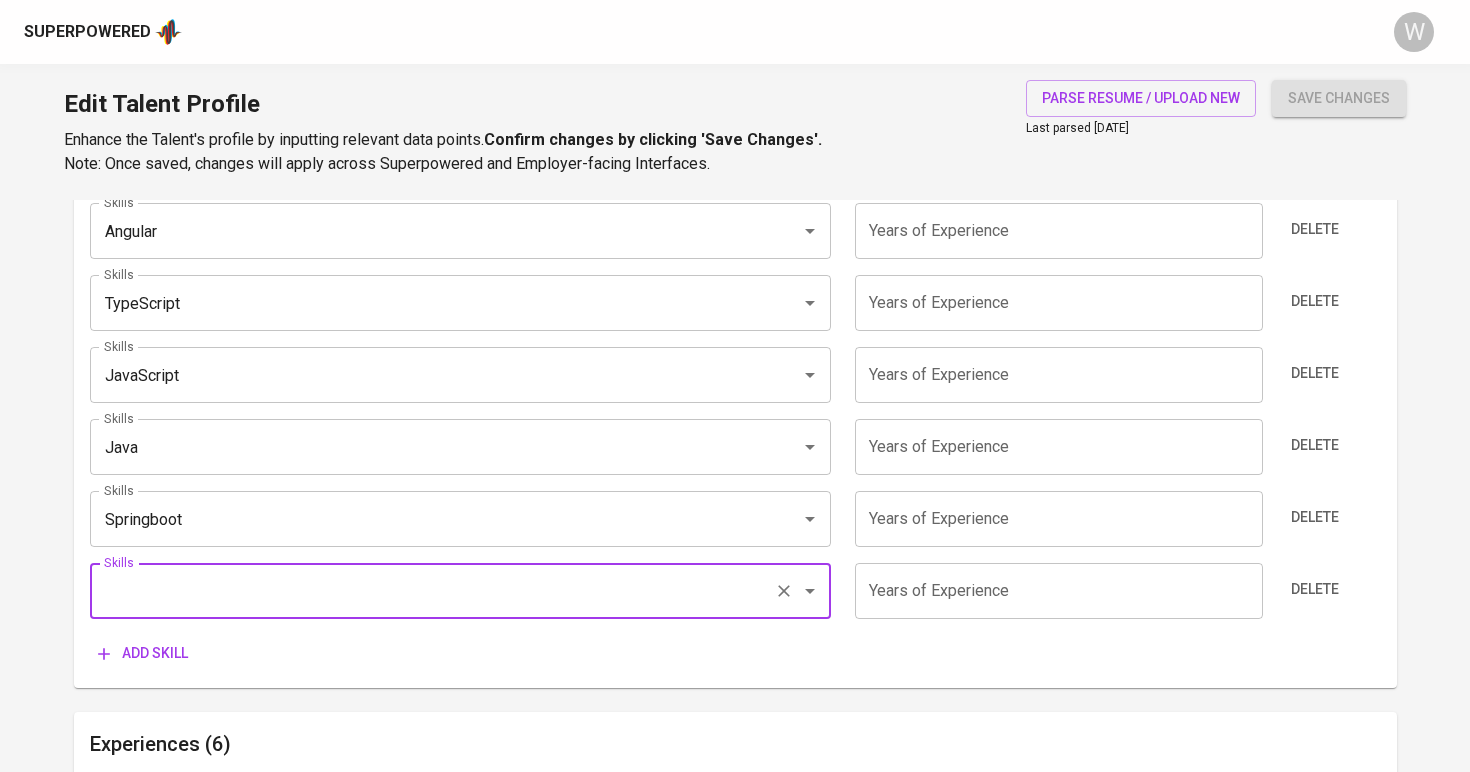 scroll, scrollTop: 1167, scrollLeft: 0, axis: vertical 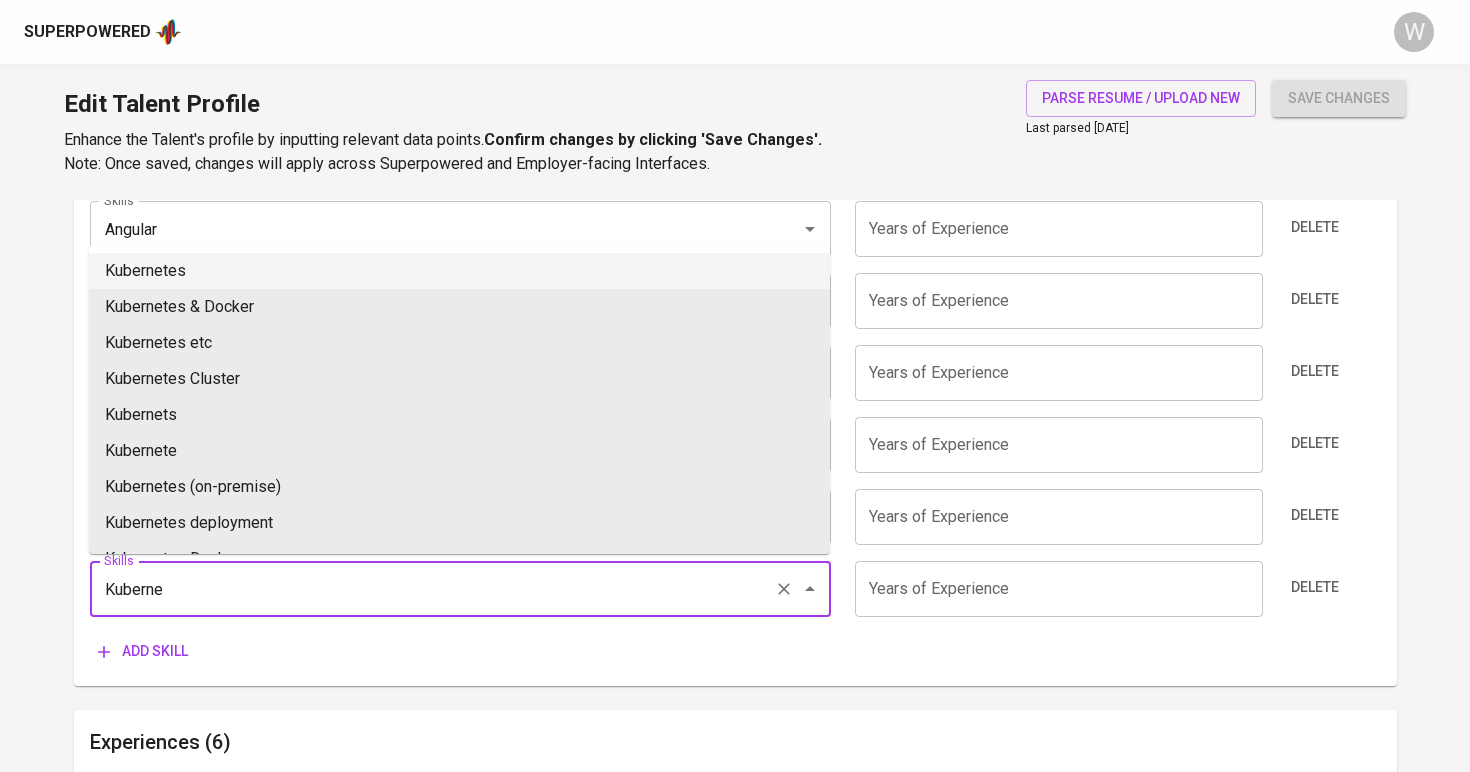 click on "Kubernetes" at bounding box center (459, 271) 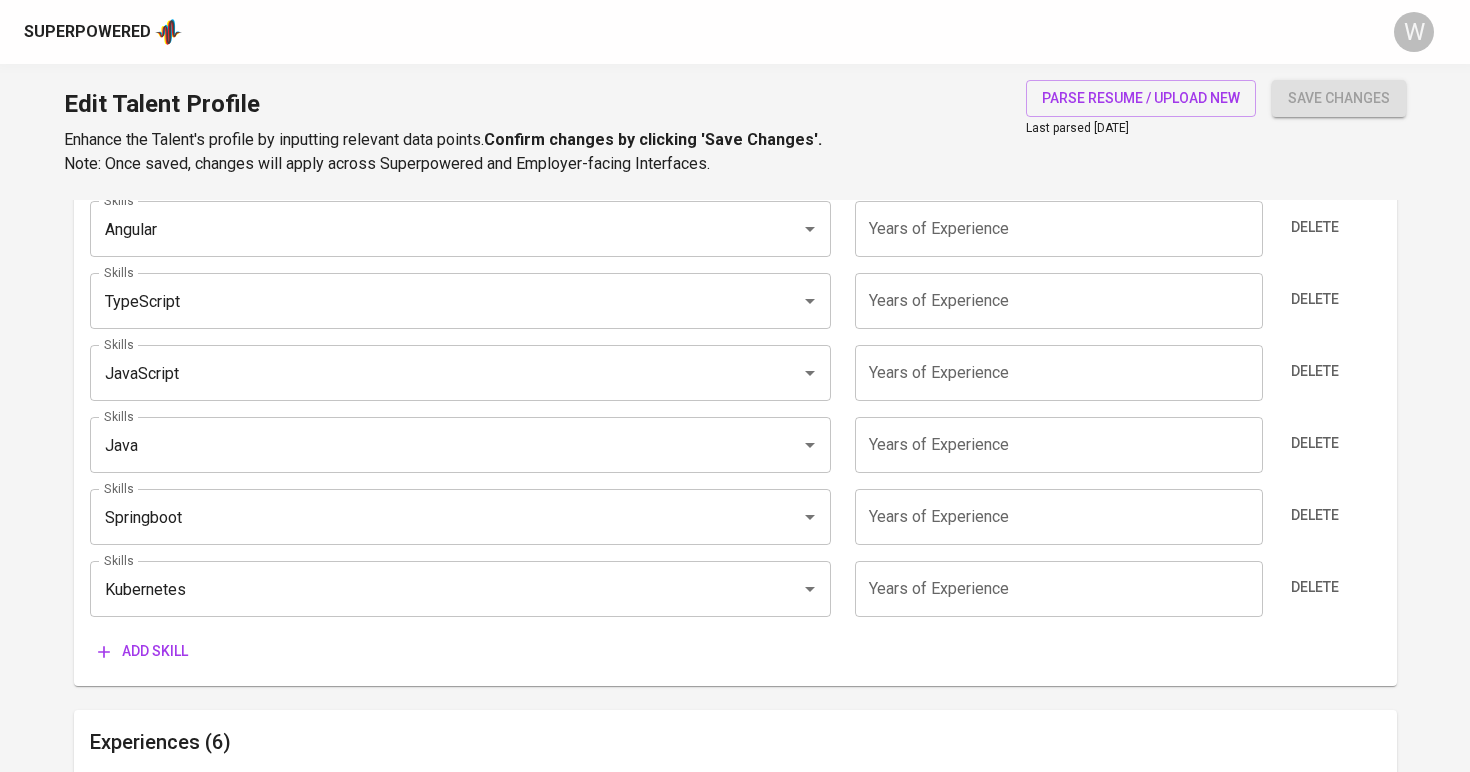 click on "Add skill" at bounding box center (143, 651) 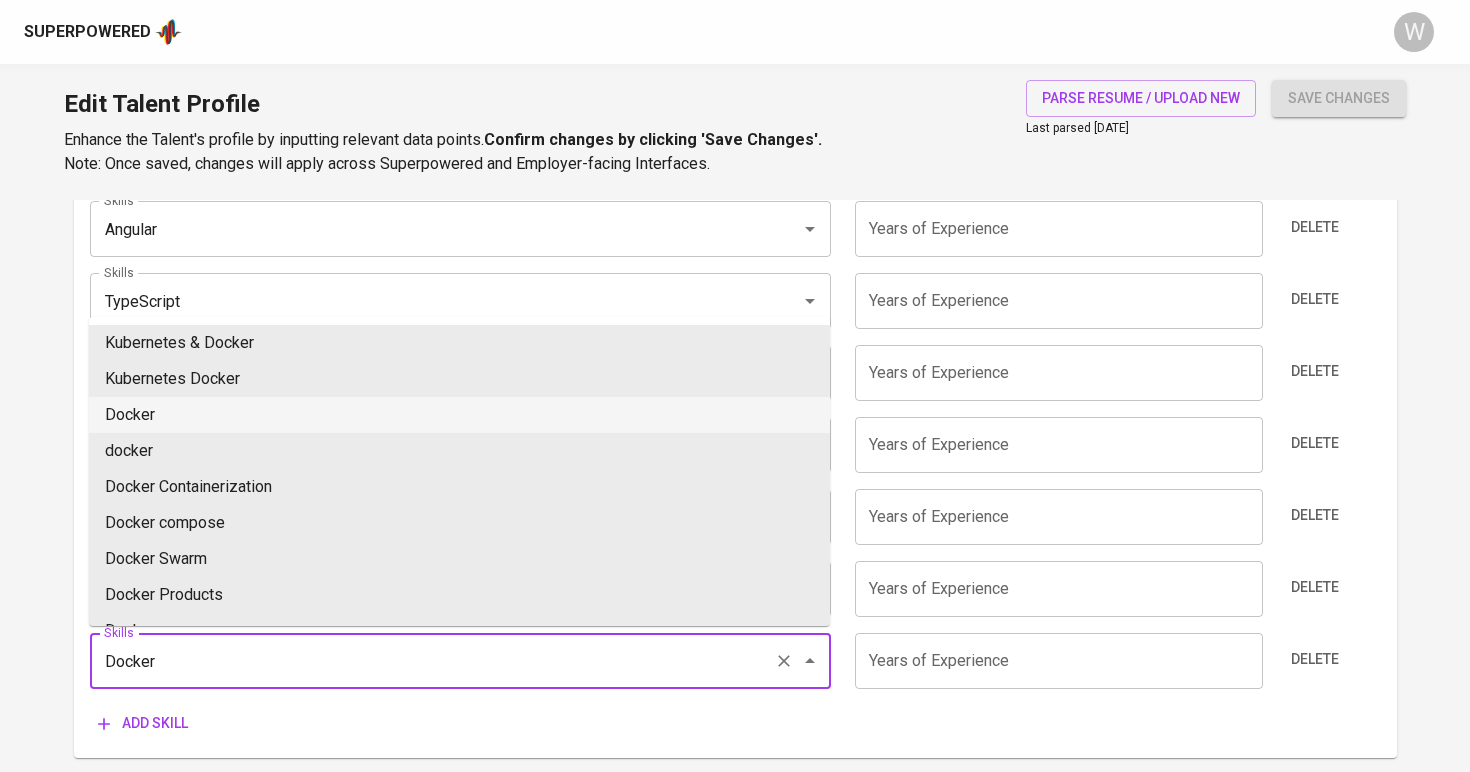click on "Docker" at bounding box center [459, 415] 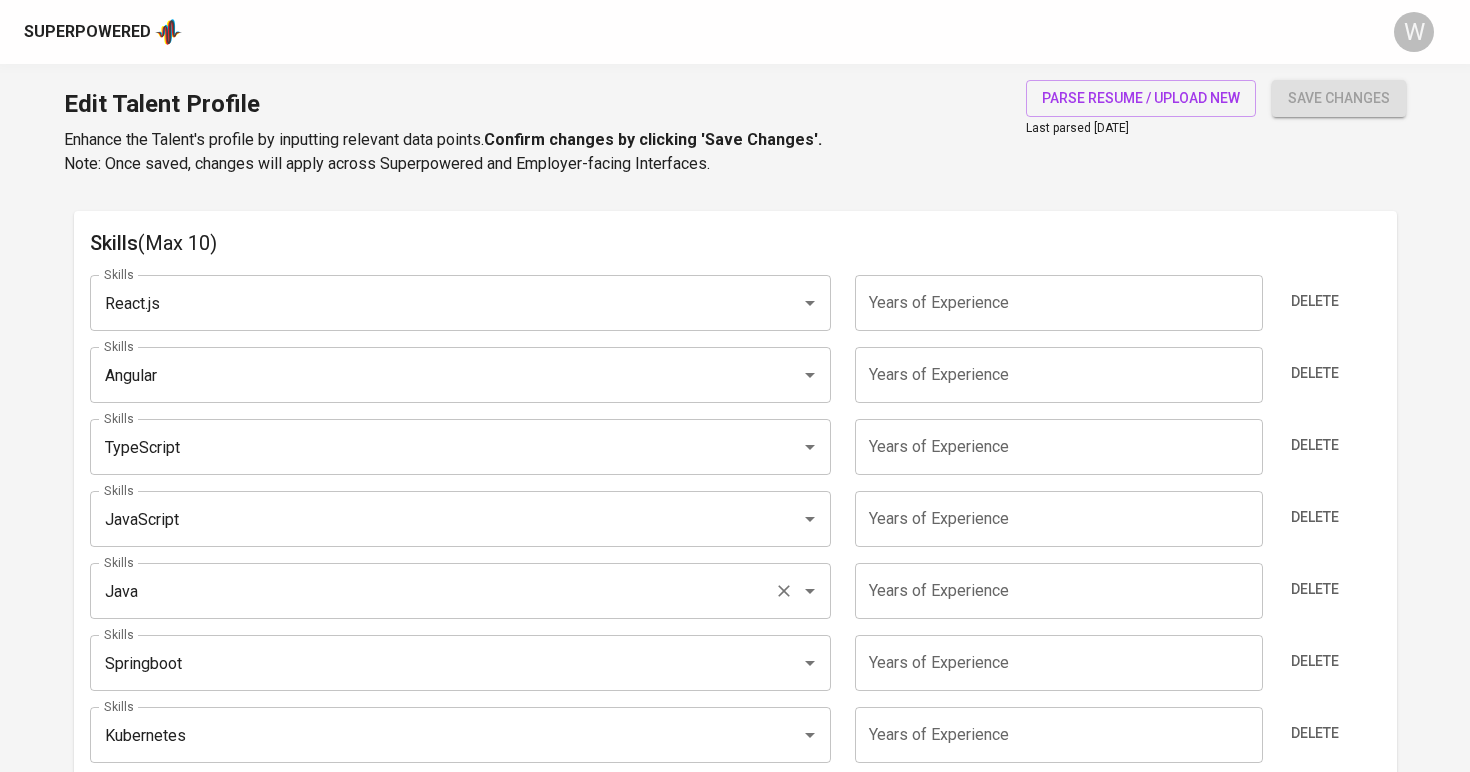scroll, scrollTop: 968, scrollLeft: 0, axis: vertical 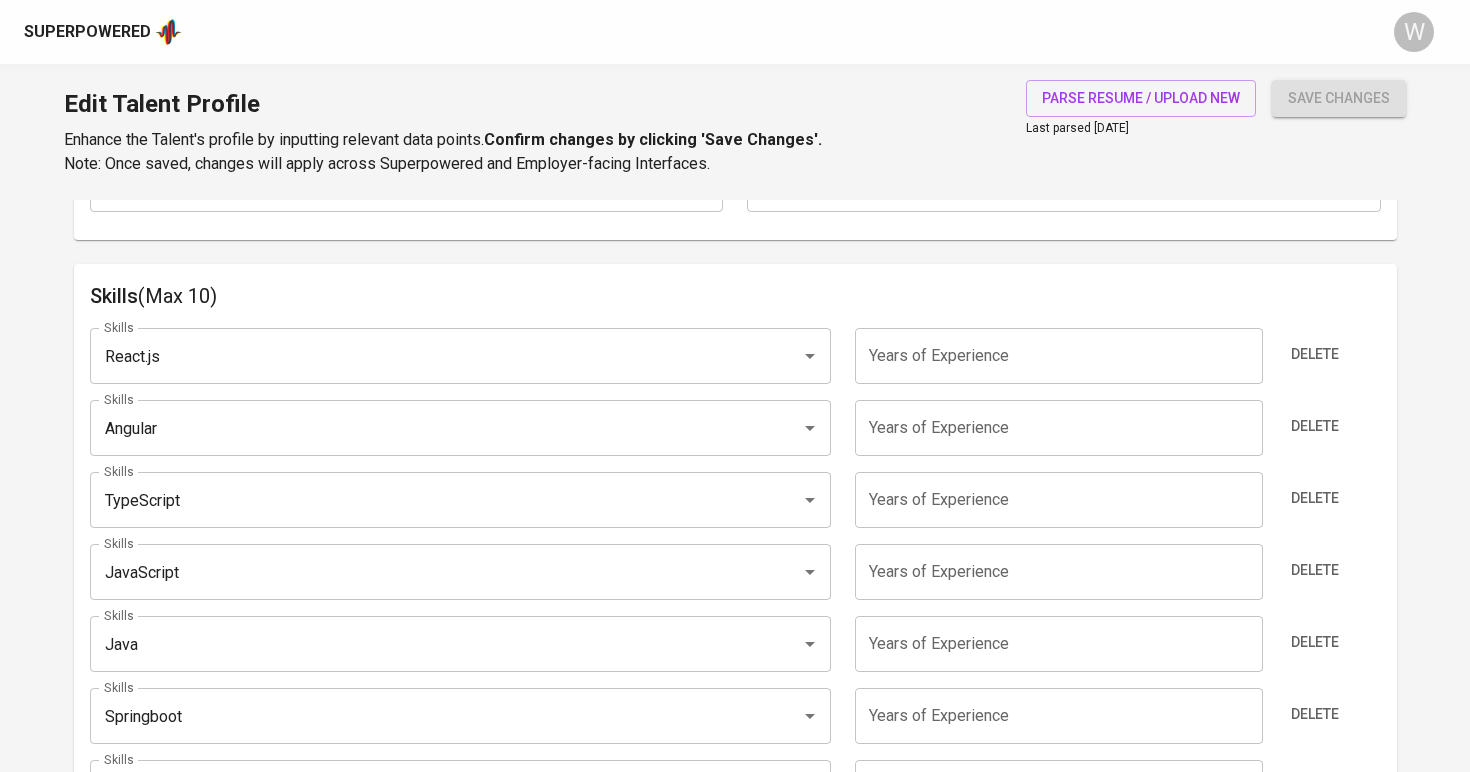 click at bounding box center [1059, 356] 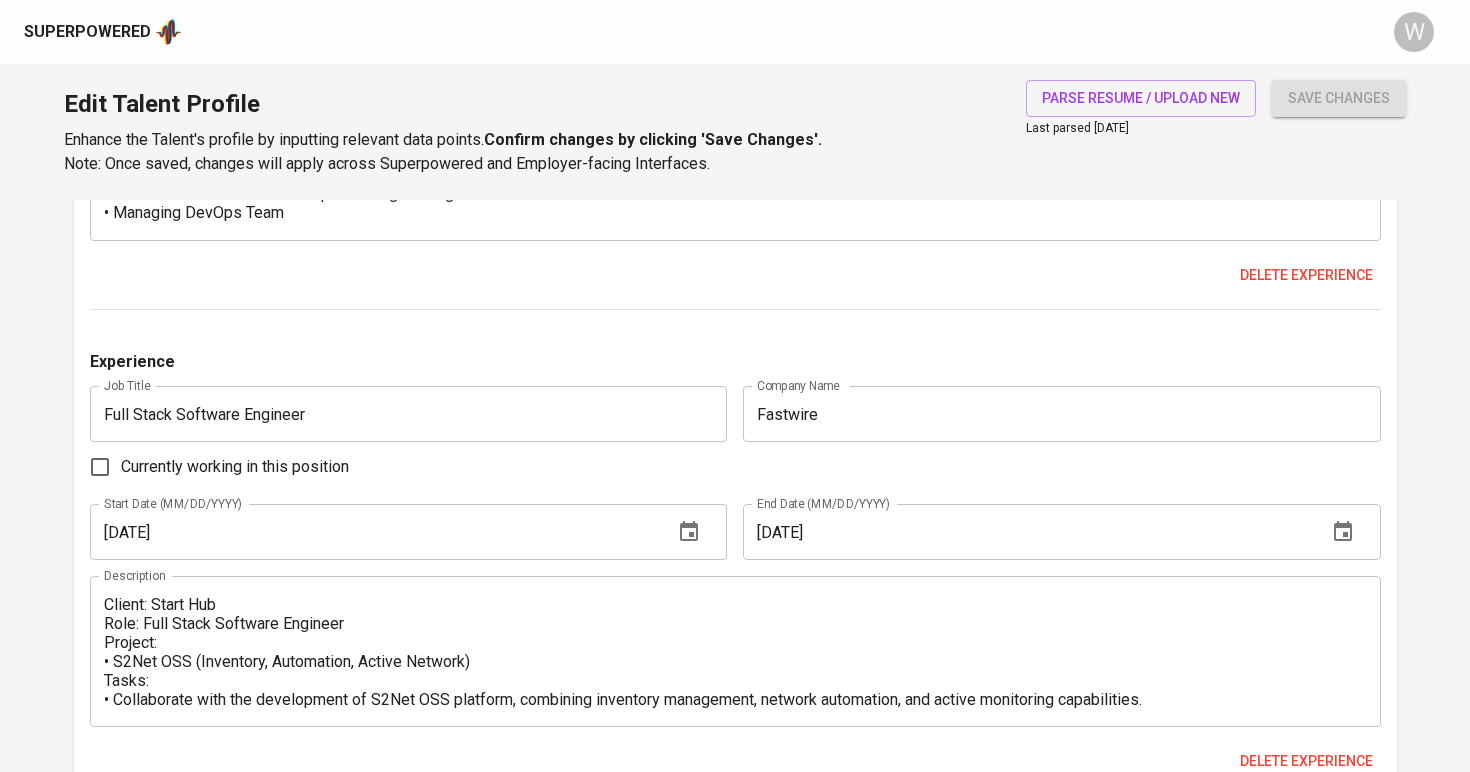 scroll, scrollTop: 3139, scrollLeft: 0, axis: vertical 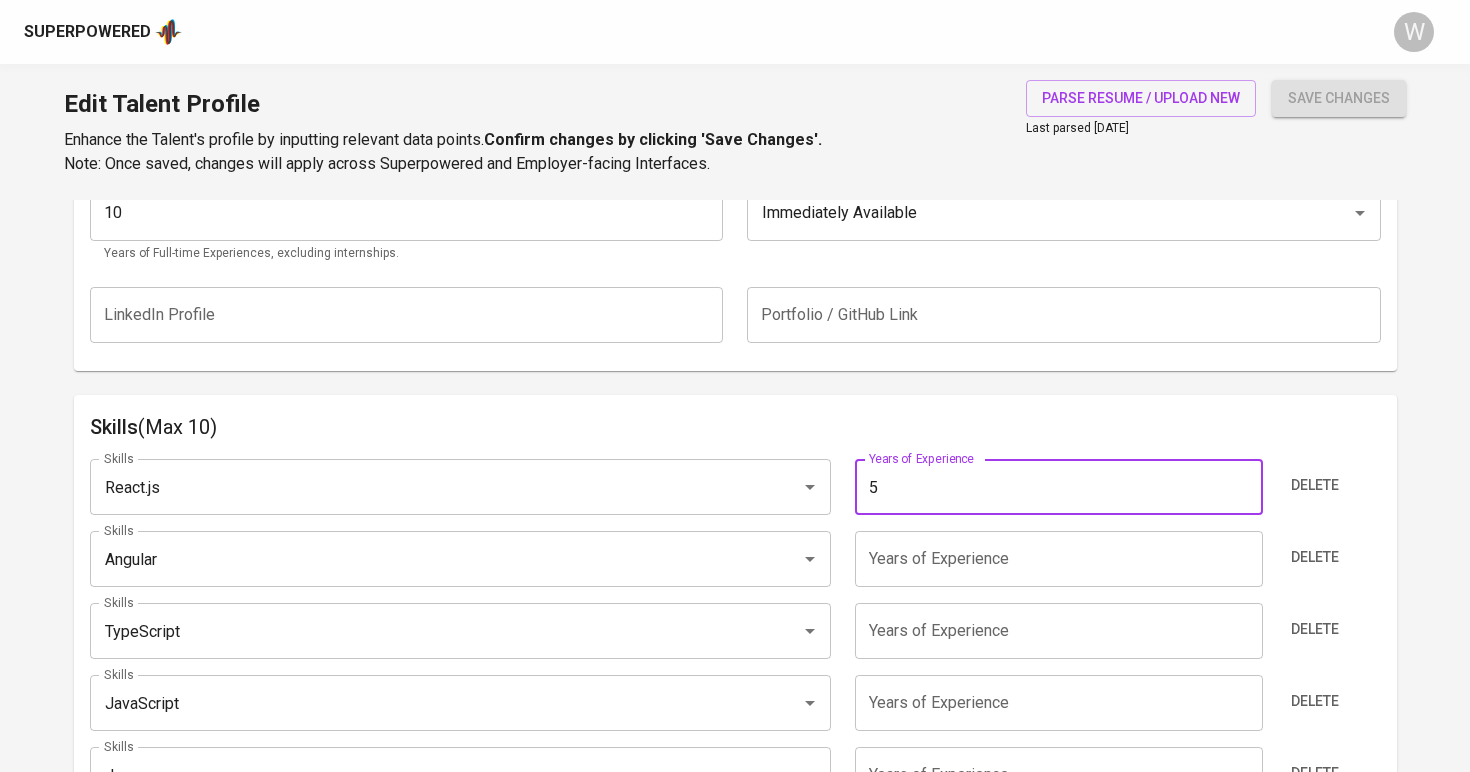type on "5" 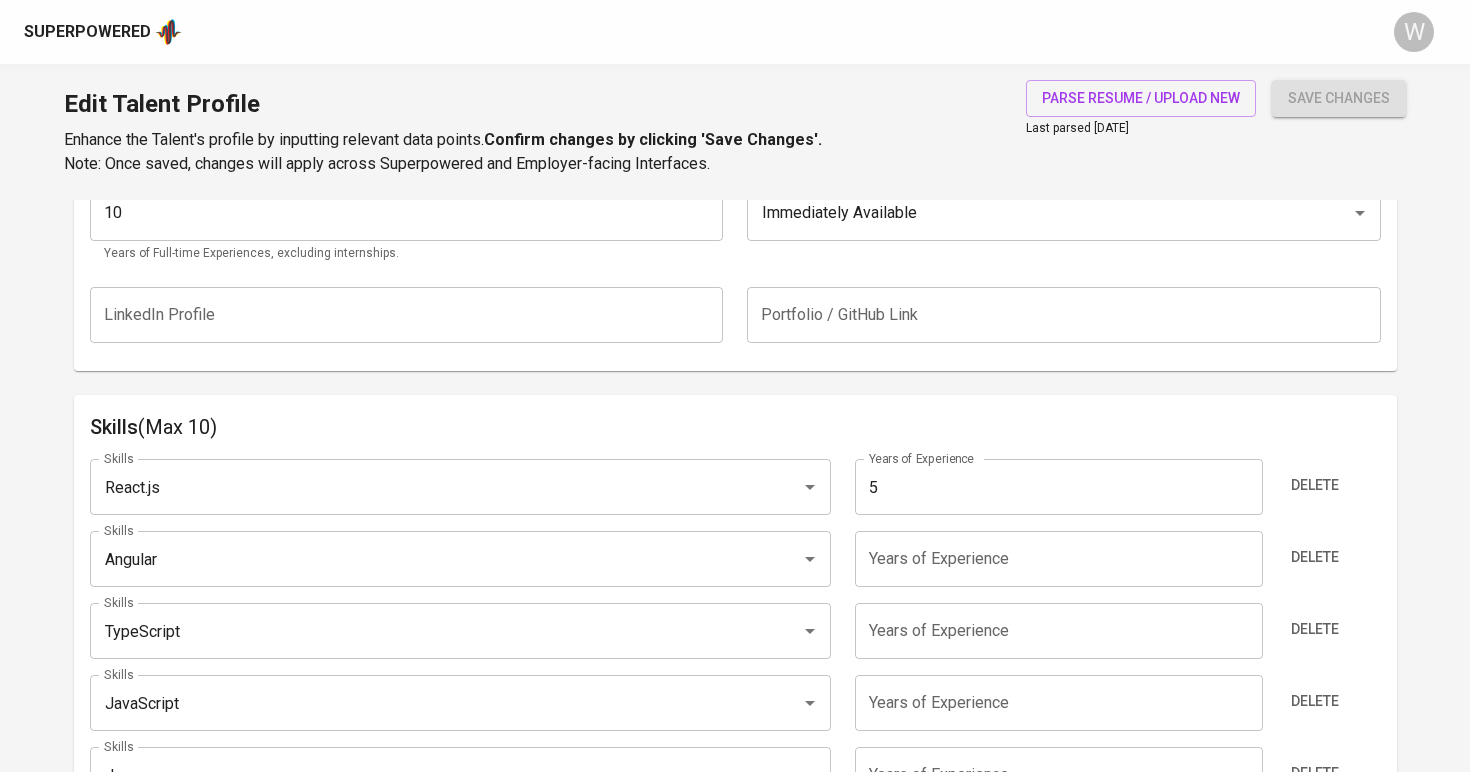 click on "Skills React.js Skills Years of Experience 5 Years of Experience Delete Skills Angular Skills Years of Experience Years of Experience Delete Skills TypeScript Skills Years of Experience Years of Experience Delete Skills JavaScript Skills Years of Experience Years of Experience Delete Skills Java Skills Years of Experience Years of Experience Delete Skills Springboot Skills Years of Experience Years of Experience Delete Skills Kubernetes Skills Years of Experience Years of Experience Delete Skills Docker Skills Years of Experience Years of Experience Delete Add skill" at bounding box center (735, 757) 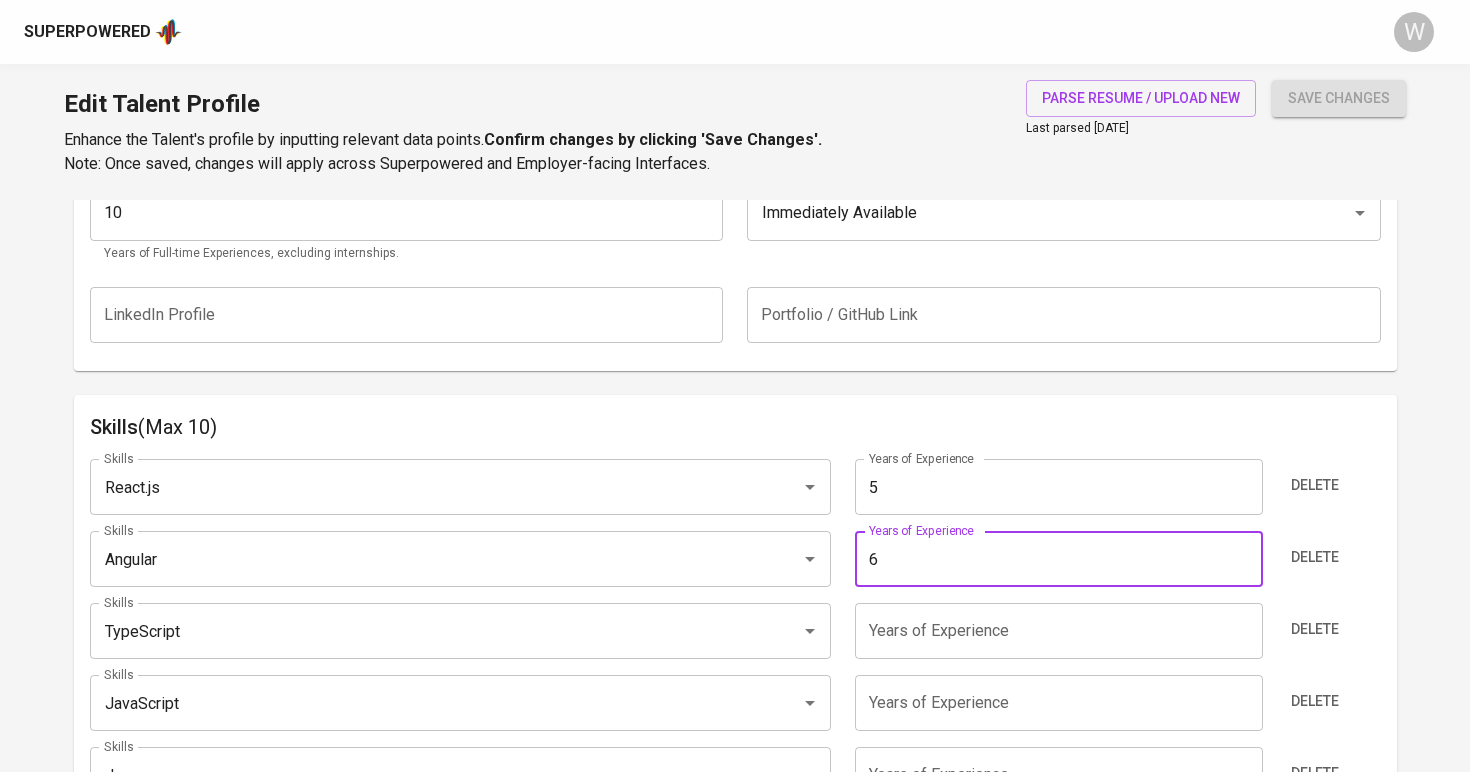 type on "6" 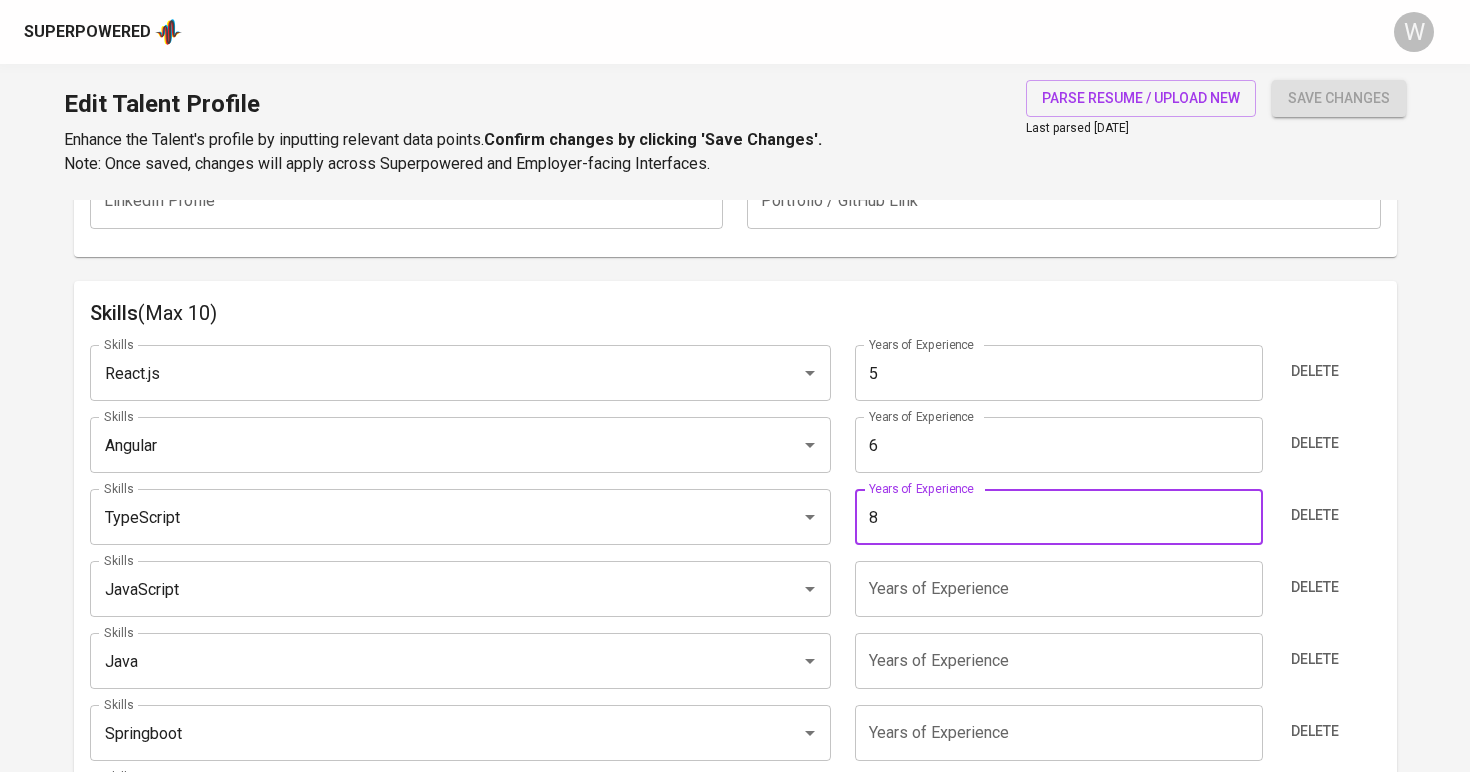 scroll, scrollTop: 952, scrollLeft: 0, axis: vertical 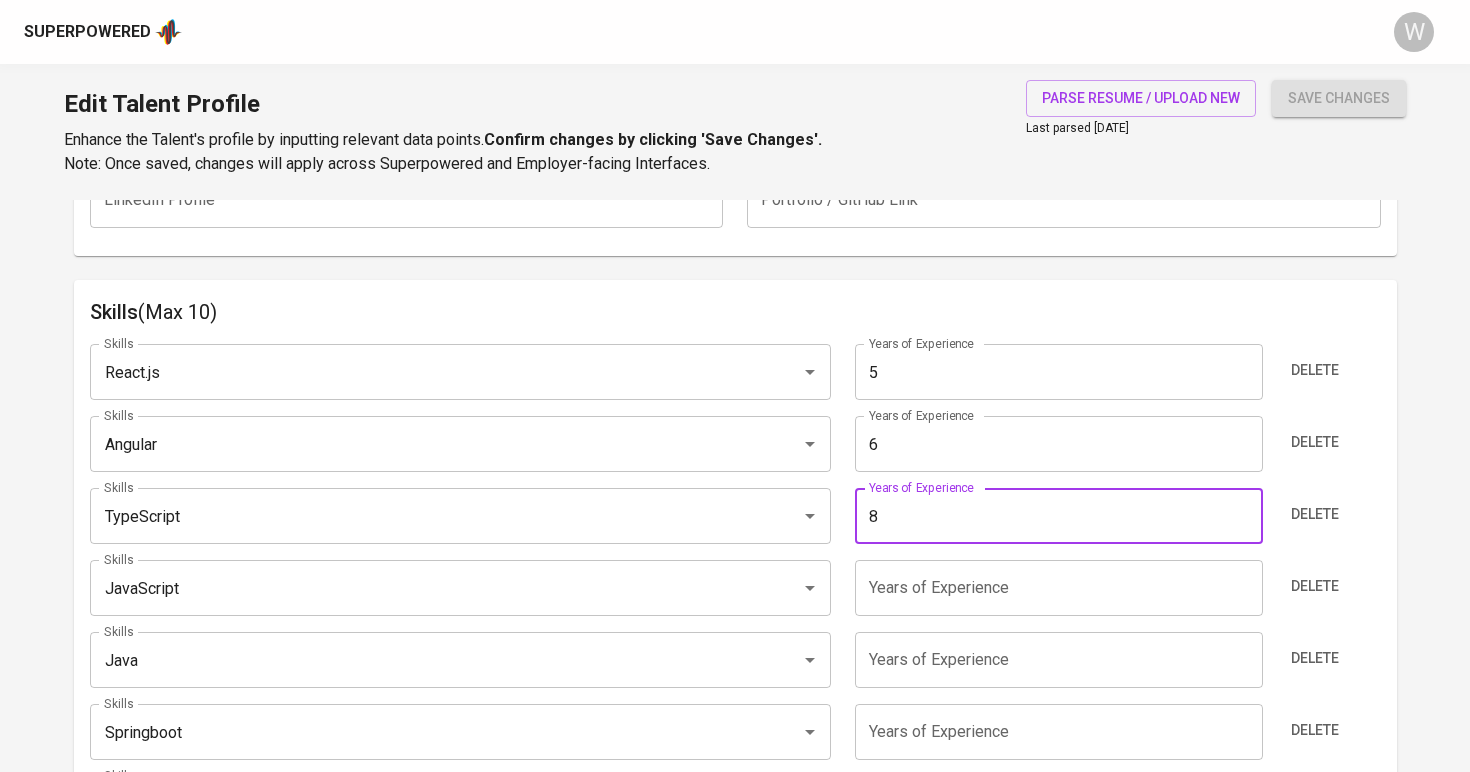 type on "8" 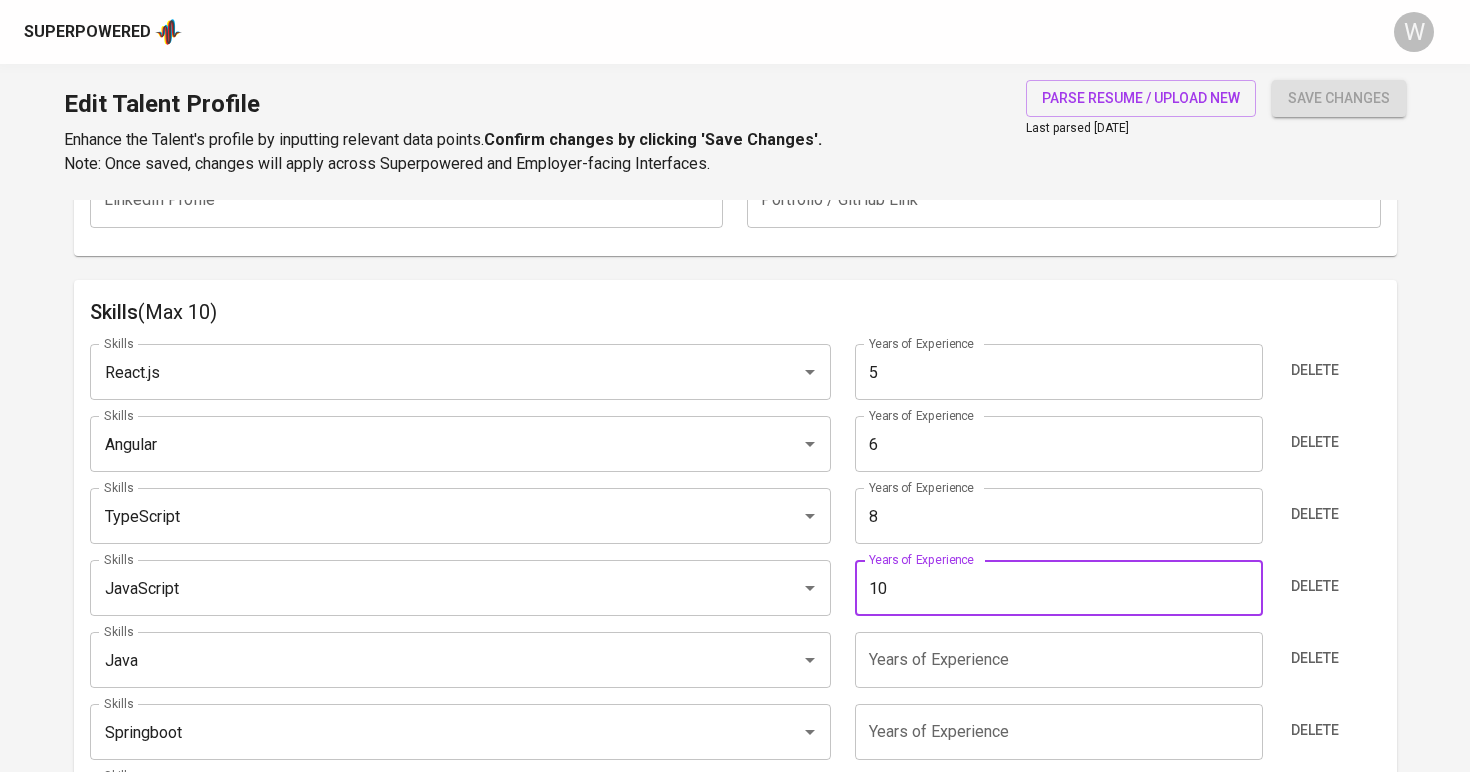 type on "10" 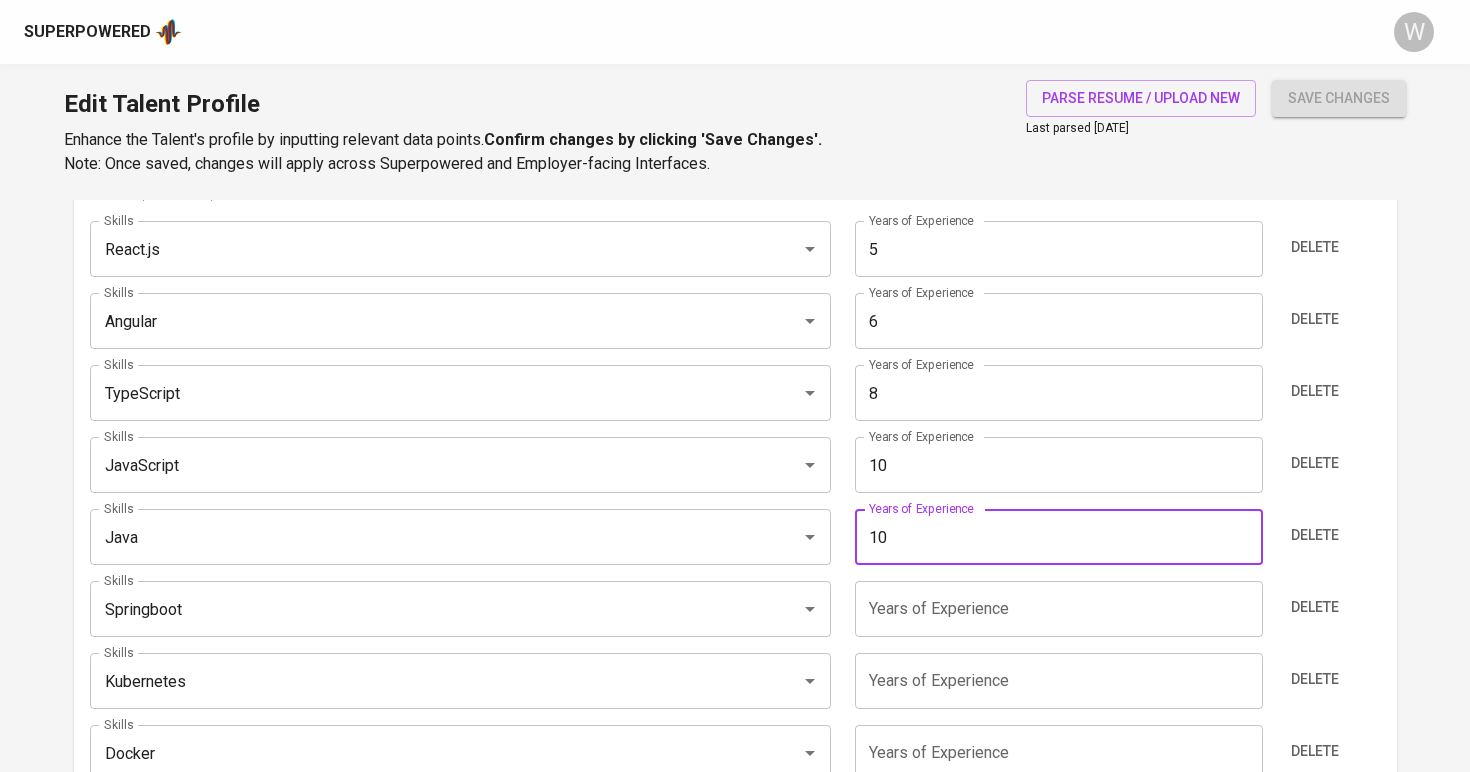 scroll, scrollTop: 1099, scrollLeft: 0, axis: vertical 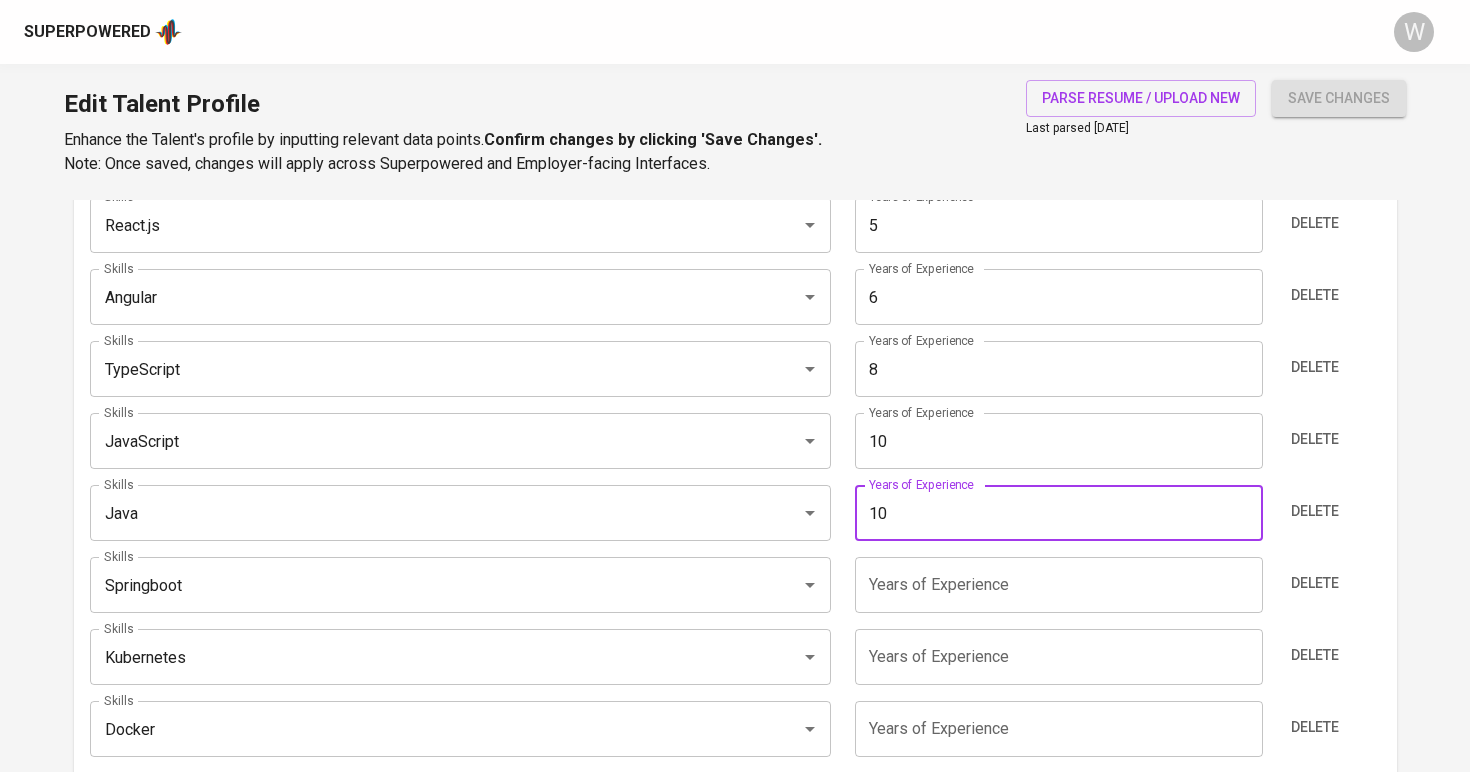 type on "10" 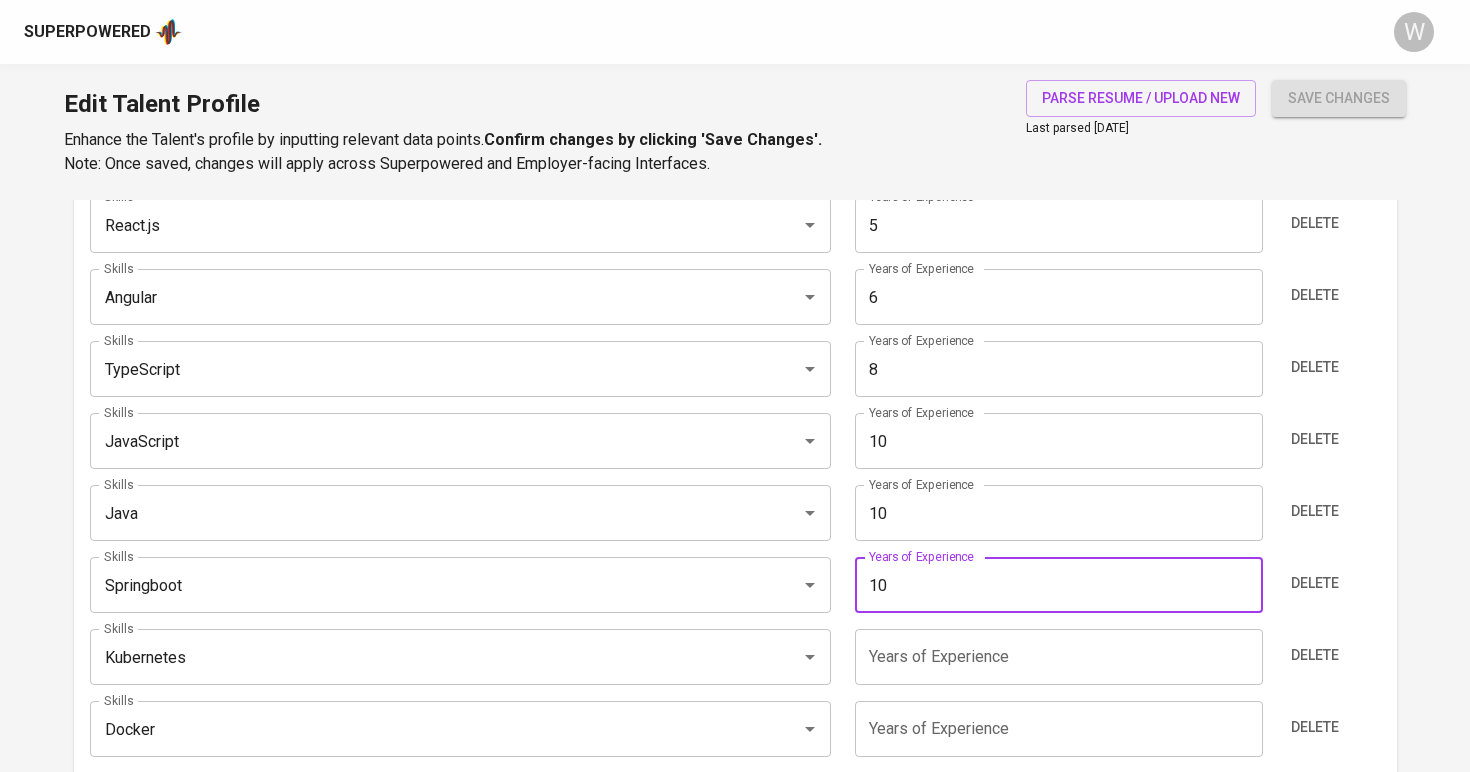type on "10" 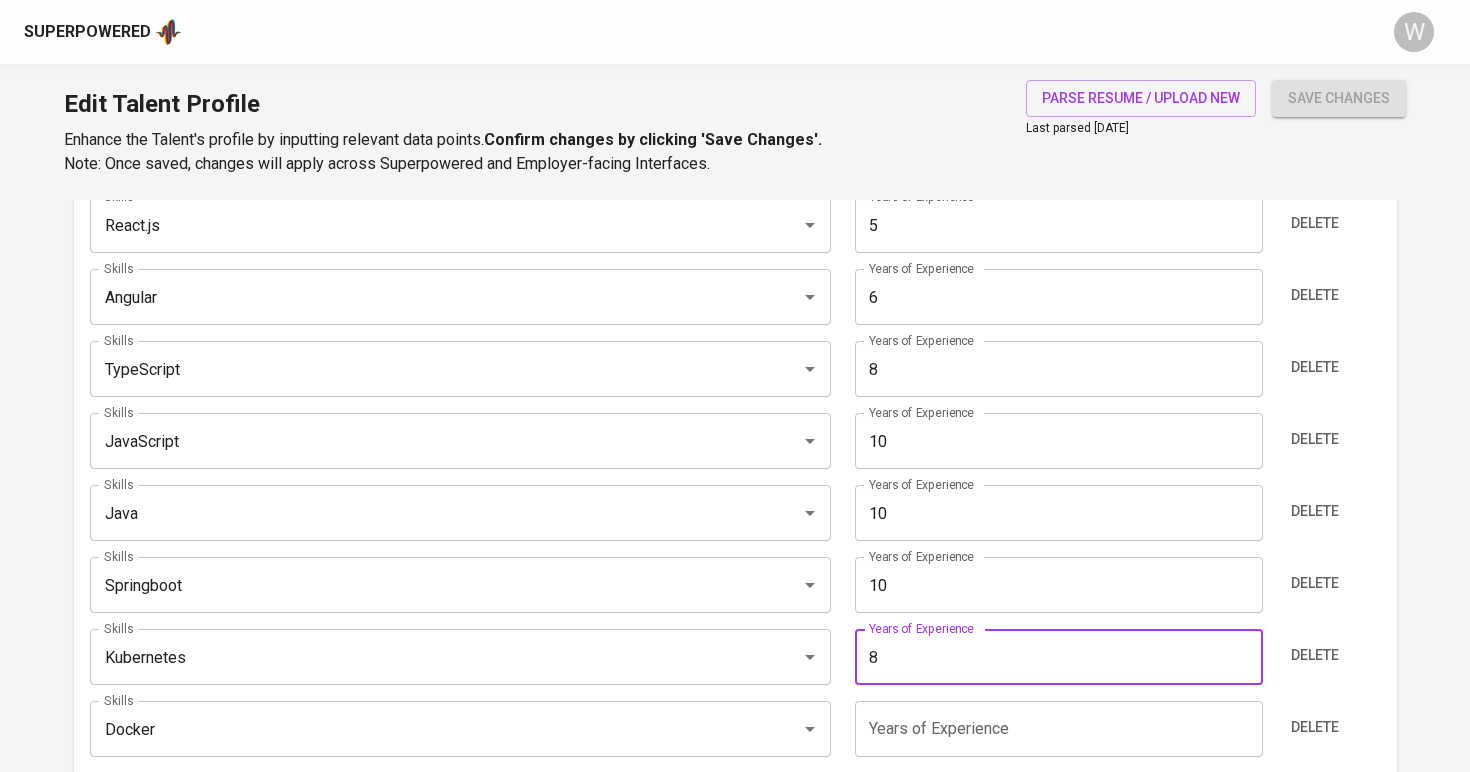 type on "8" 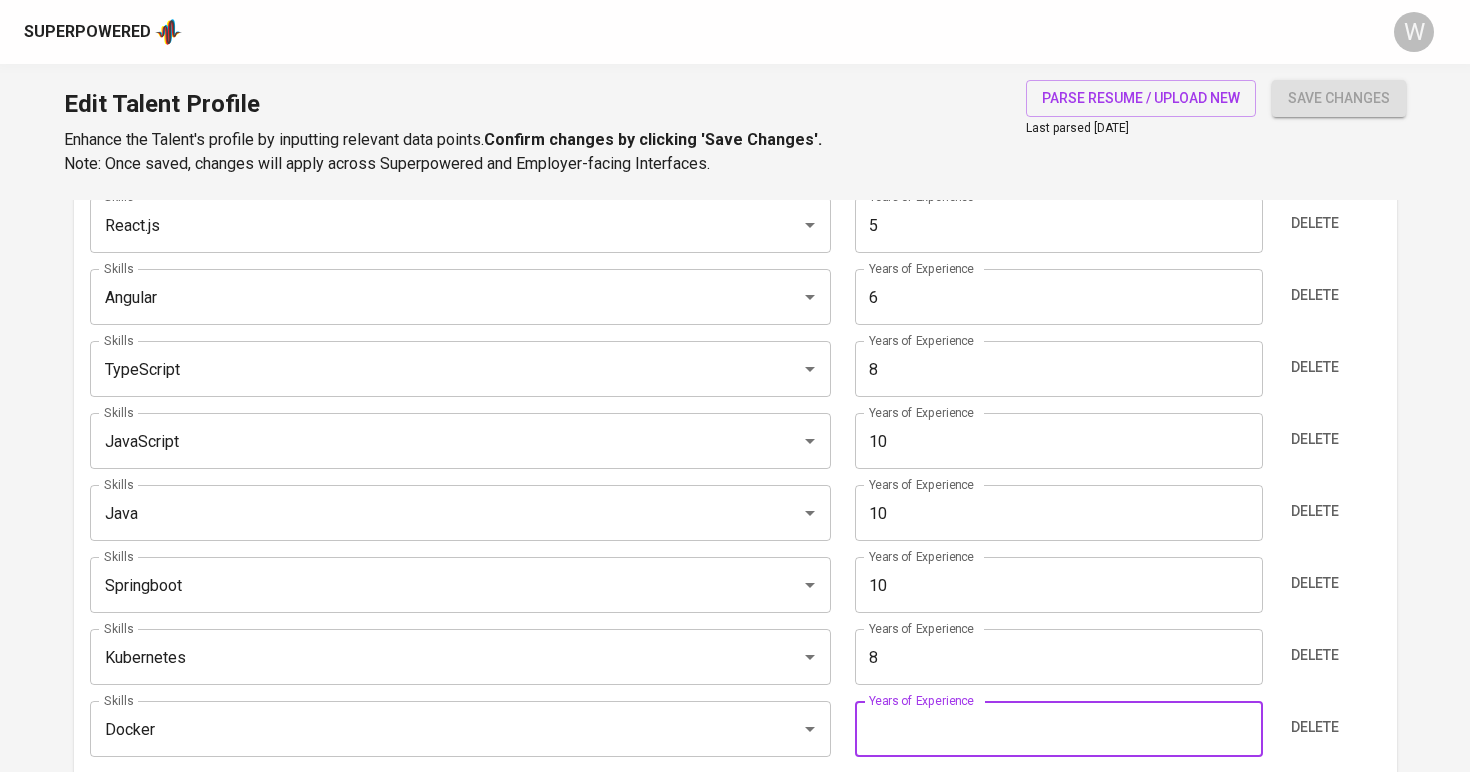 click at bounding box center [1059, 729] 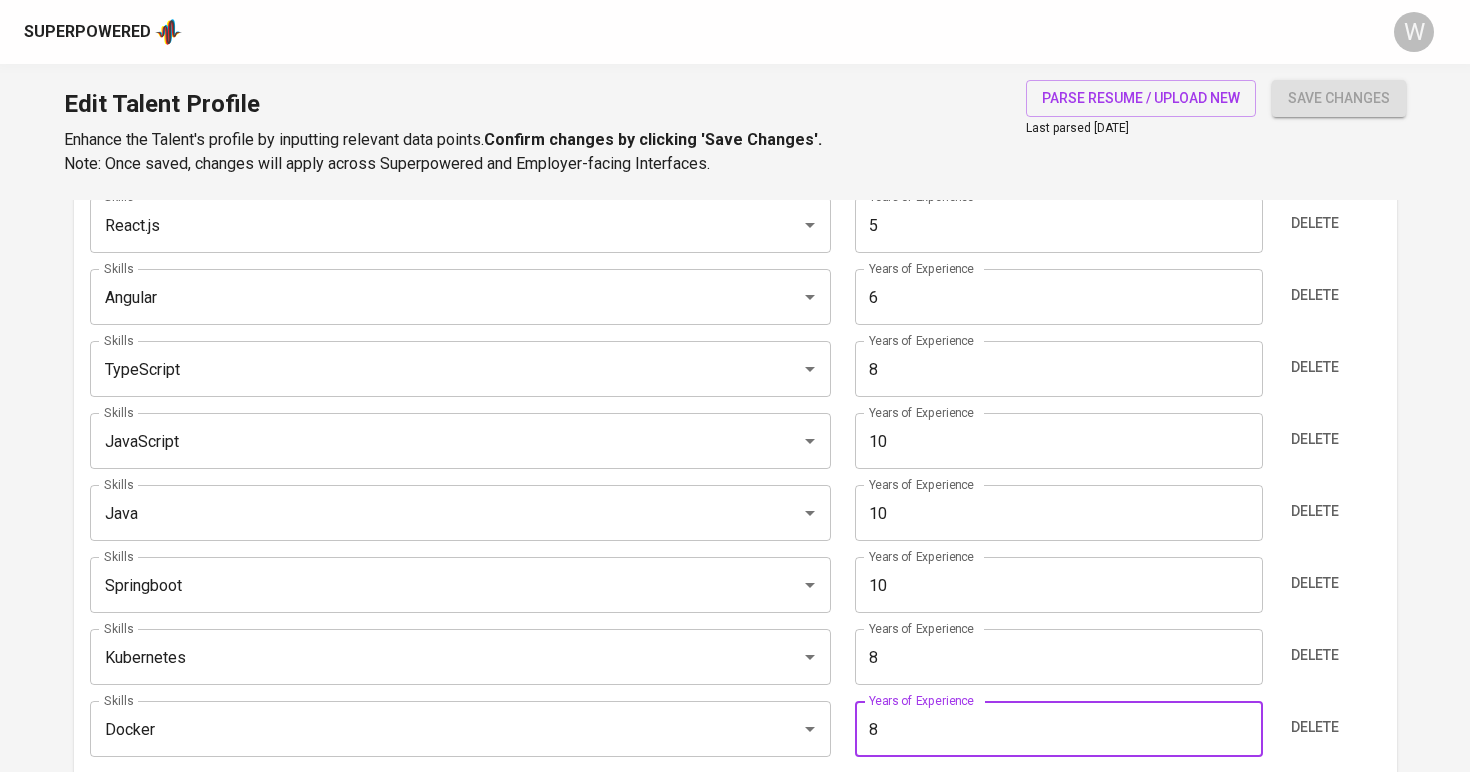 type on "8" 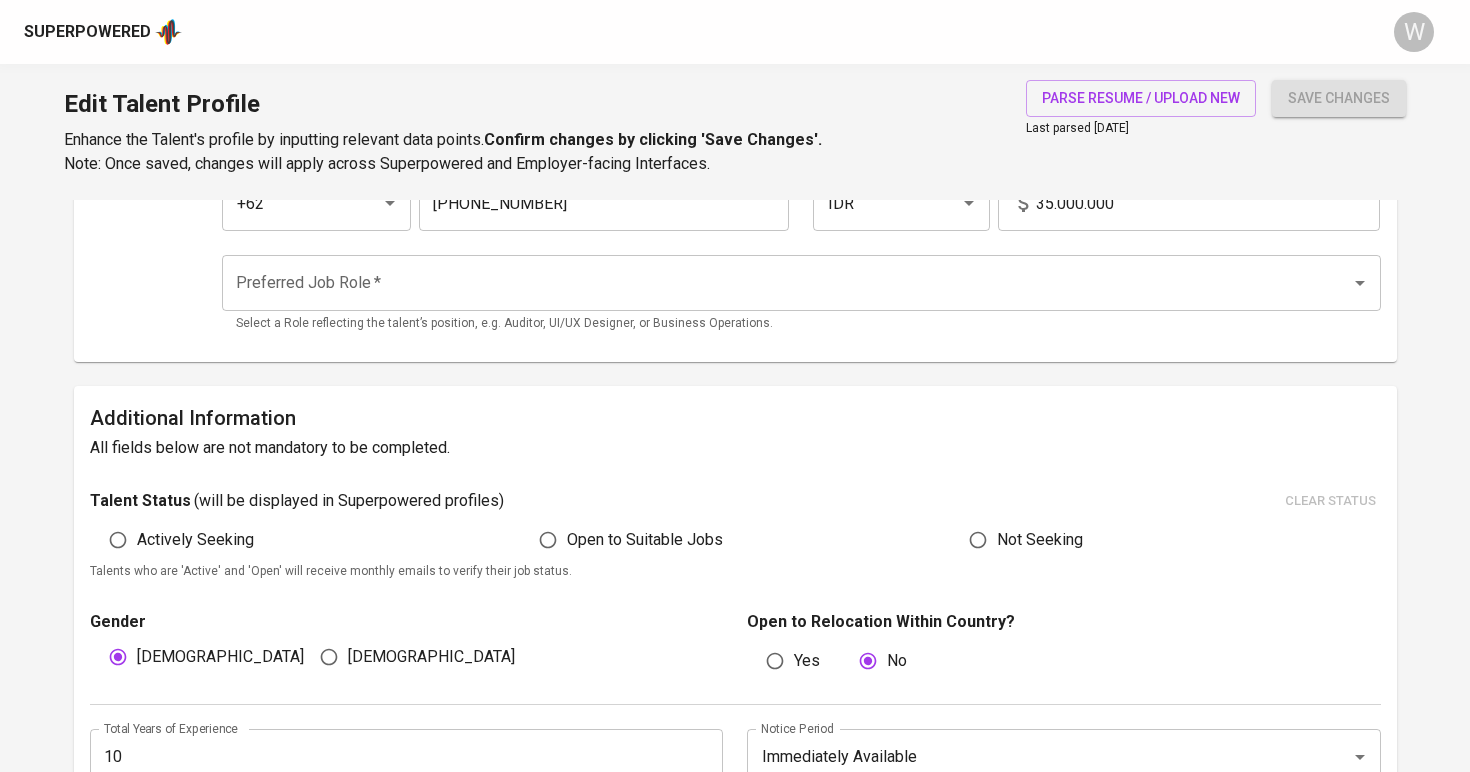 scroll, scrollTop: 146, scrollLeft: 0, axis: vertical 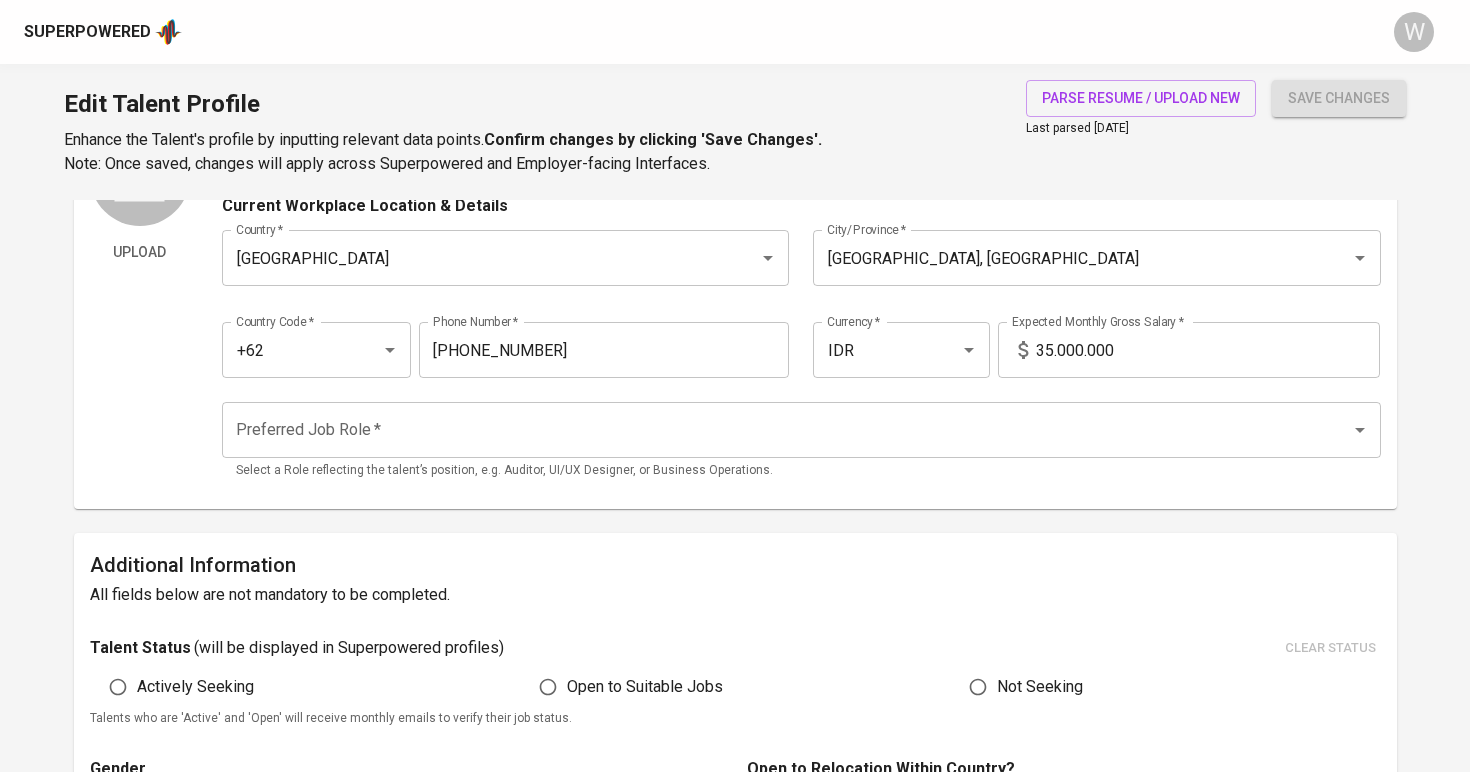 click on "35.000.000" at bounding box center [1208, 350] 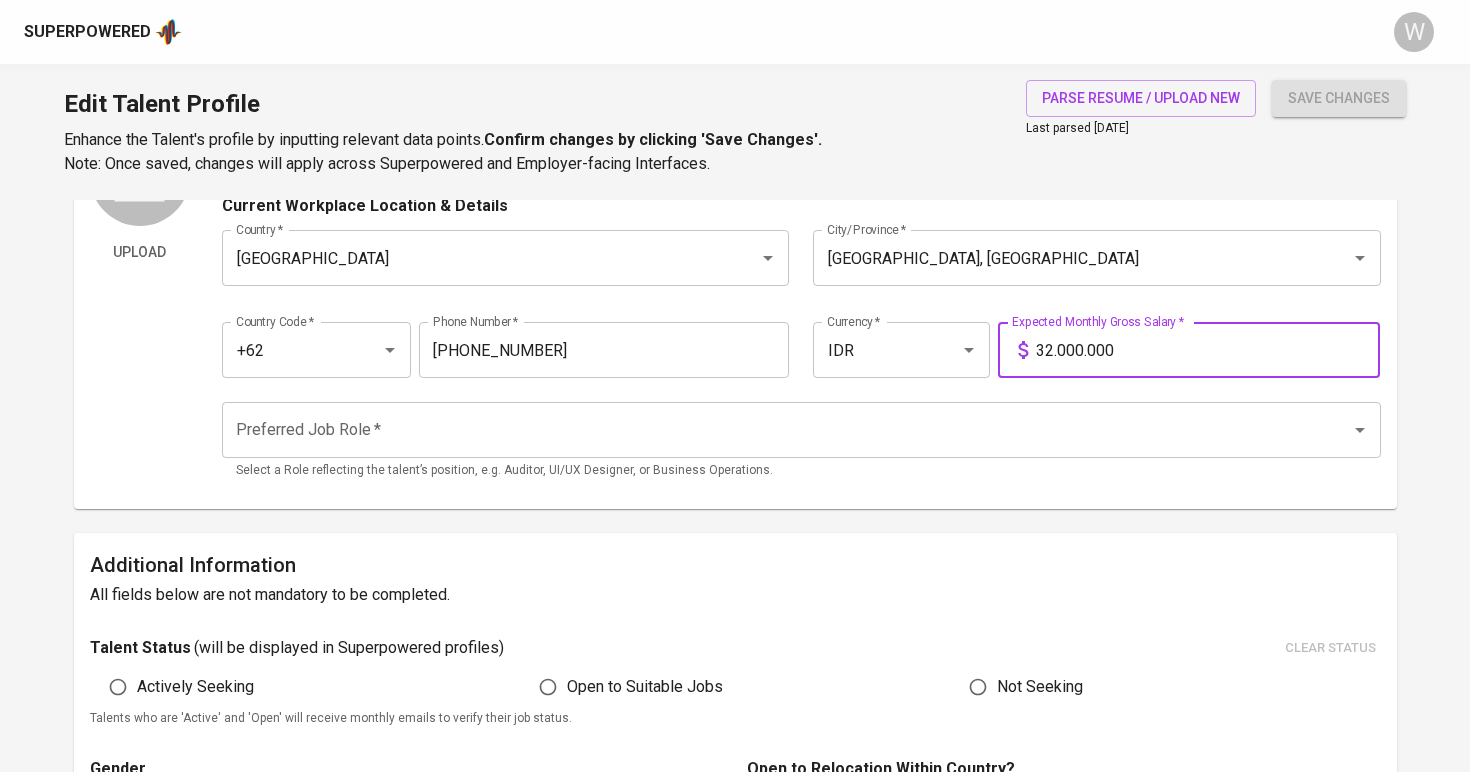 type on "32.000.000" 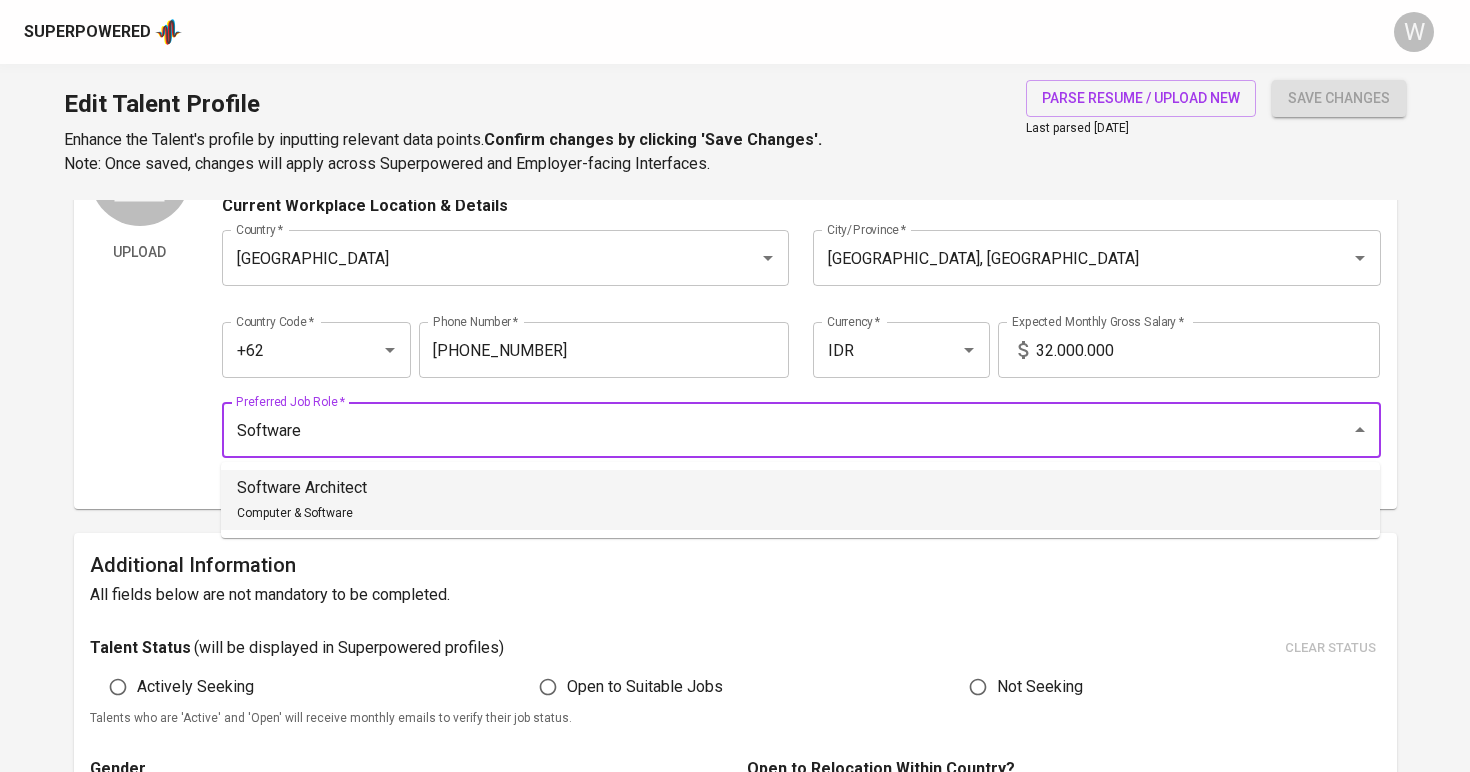 click on "Software Architect Computer & Software" at bounding box center [800, 500] 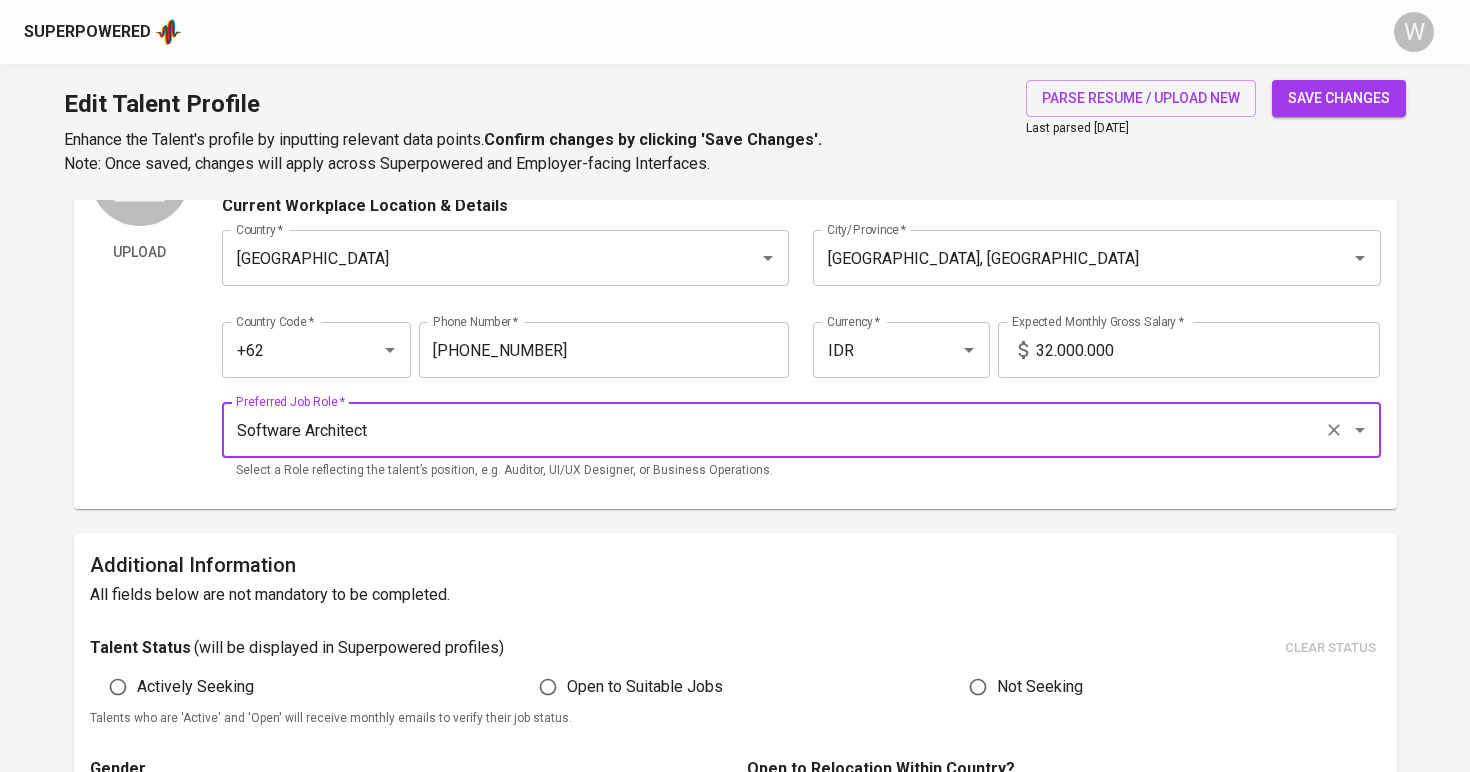 click on "Talent Status   ( will be displayed in Superpowered profiles ) clear status Actively Seeking Open to Suitable Jobs Not Seeking Talents who are 'Active' and 'Open' will receive monthly emails to verify their job status." at bounding box center [735, 681] 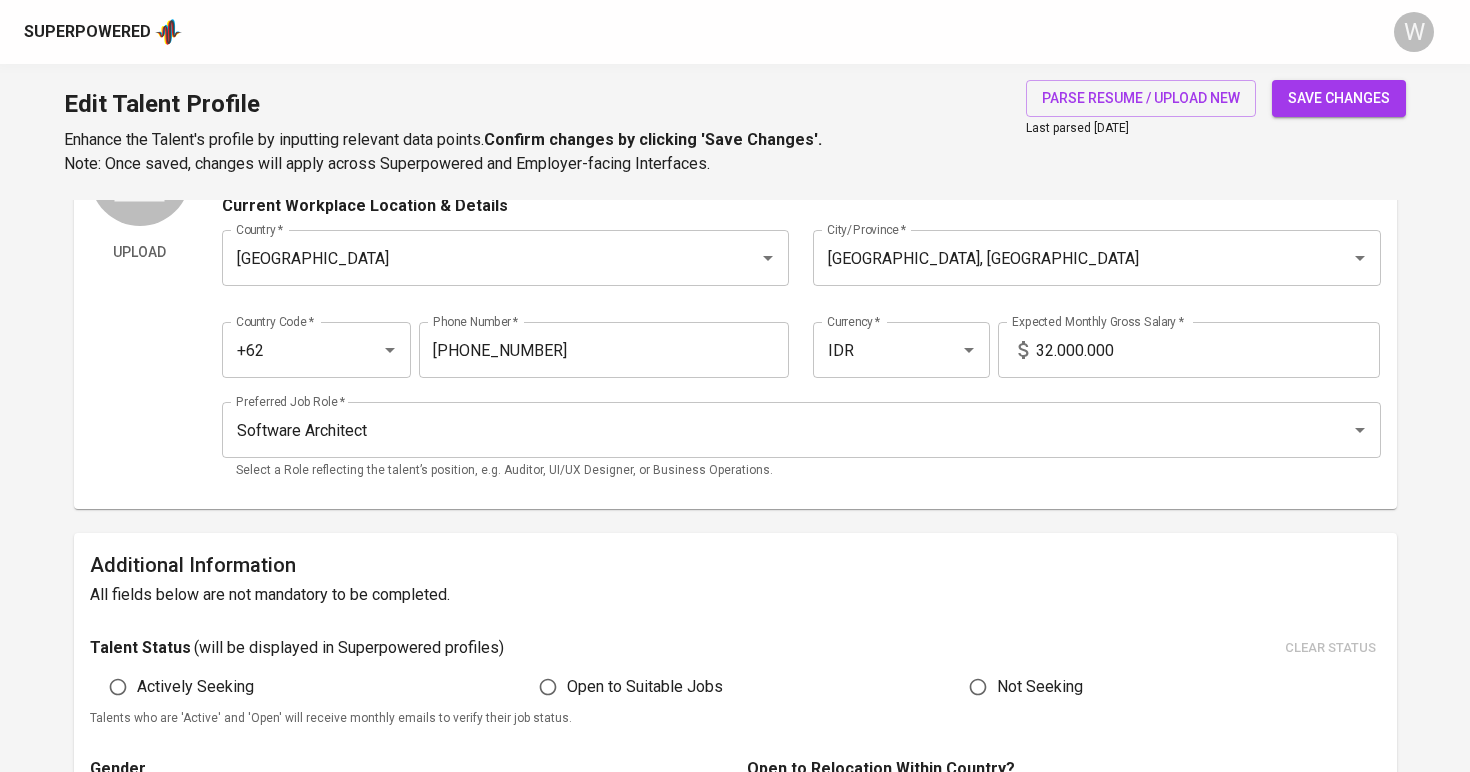 click on "Open to Suitable Jobs" at bounding box center [645, 687] 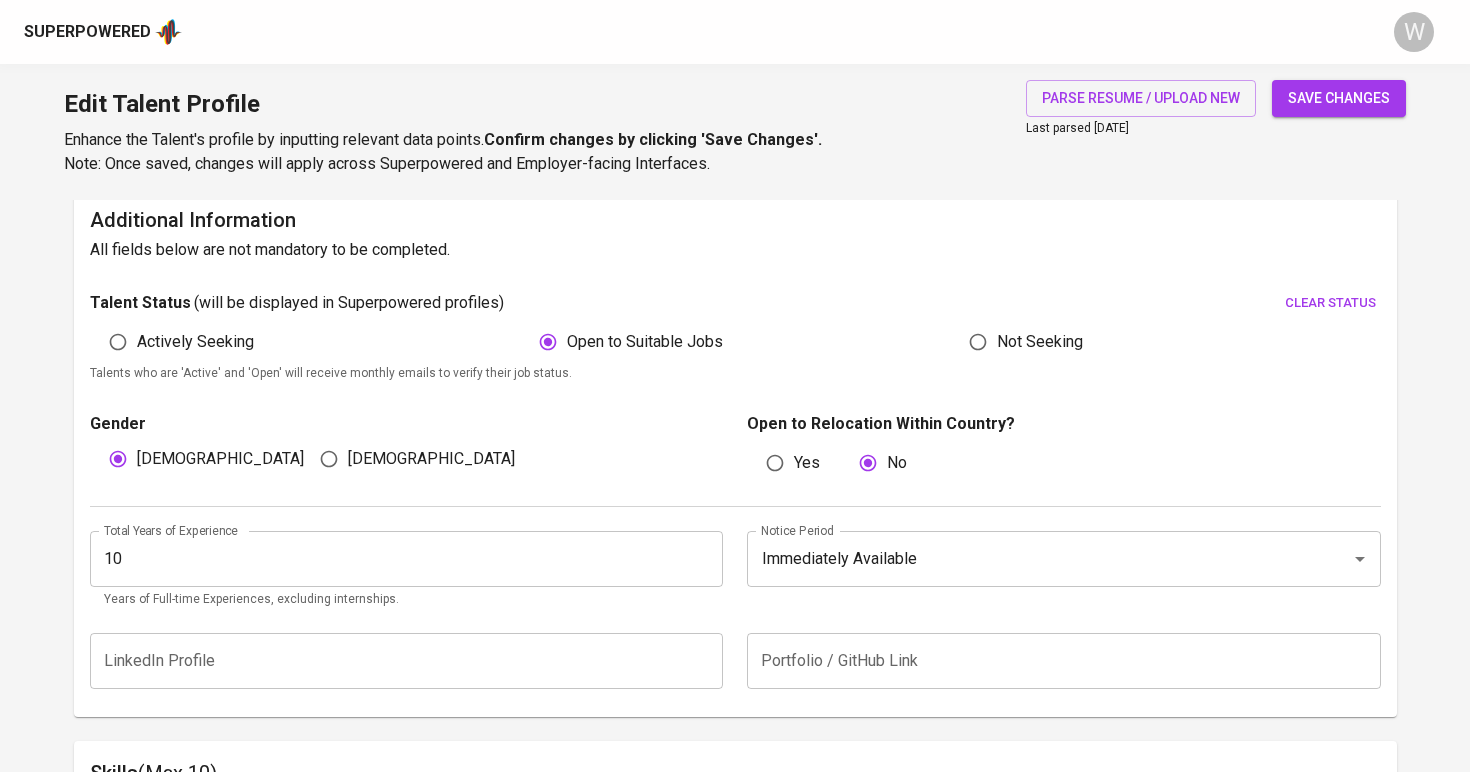 scroll, scrollTop: 516, scrollLeft: 0, axis: vertical 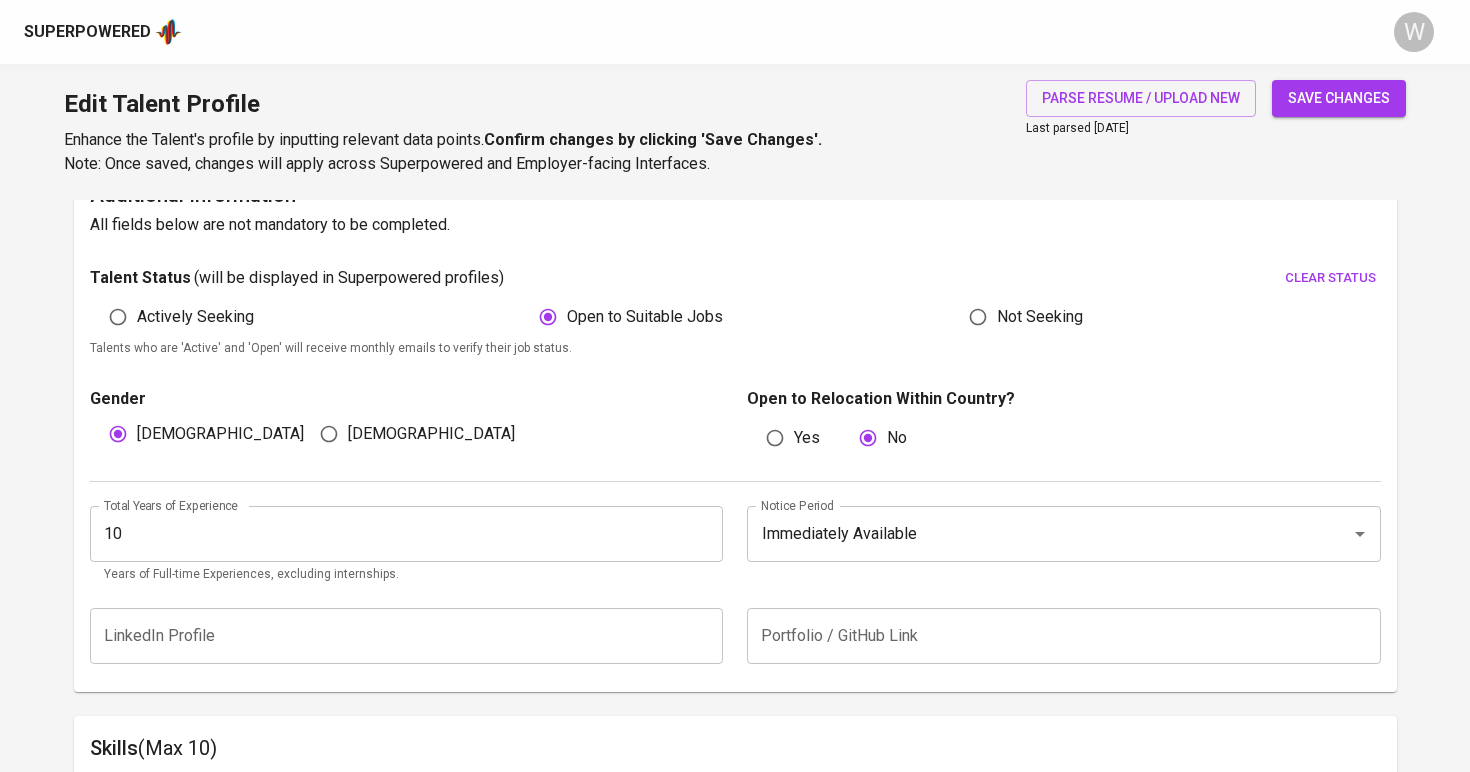 click on "Edit Talent Profile Enhance the Talent's profile by inputting relevant data points.  Confirm changes by clicking 'Save Changes'. Note: Once saved, changes will apply across Superpowered and Employer-facing Interfaces. parse resume / upload new Last parsed Jul 10, 2025 save changes" at bounding box center (735, 132) 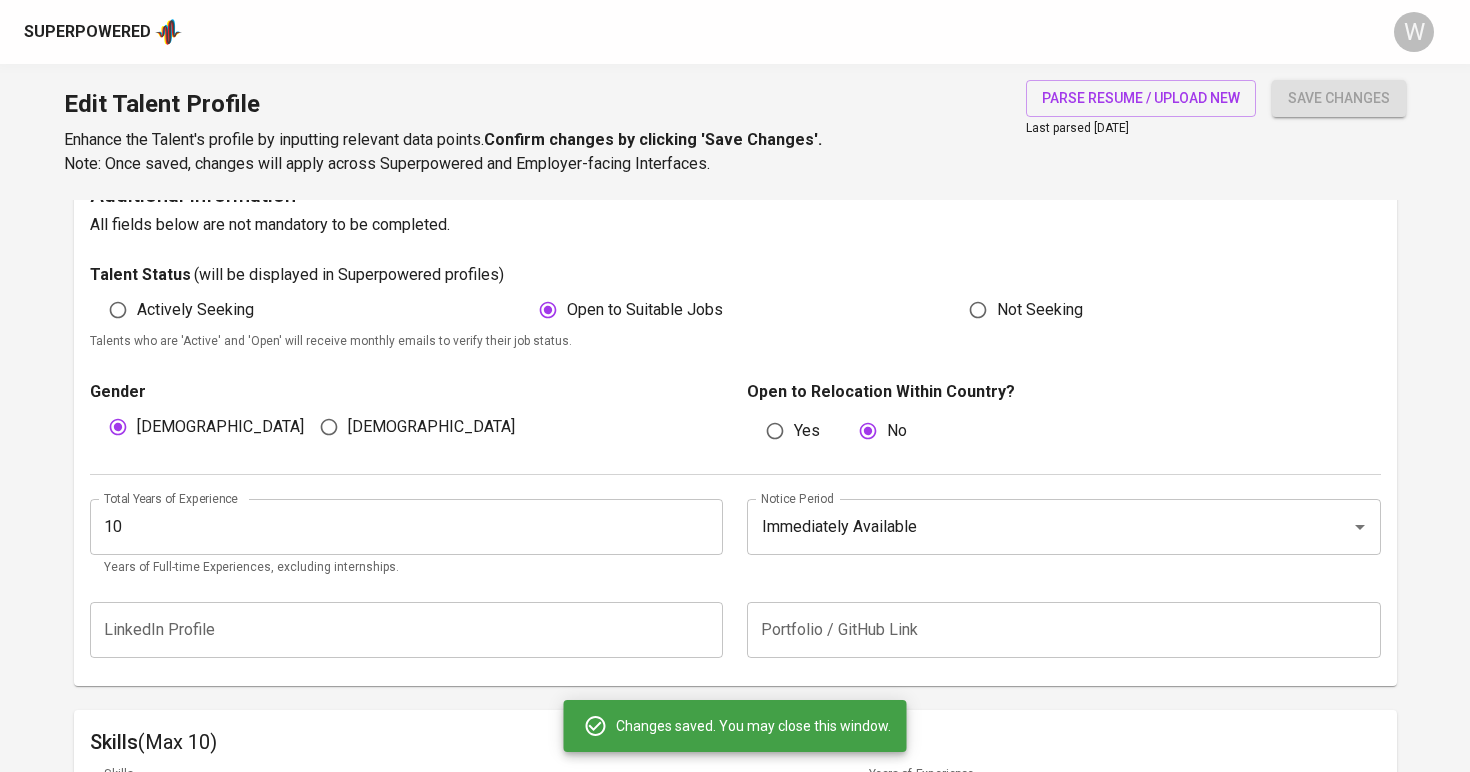 type on "Java" 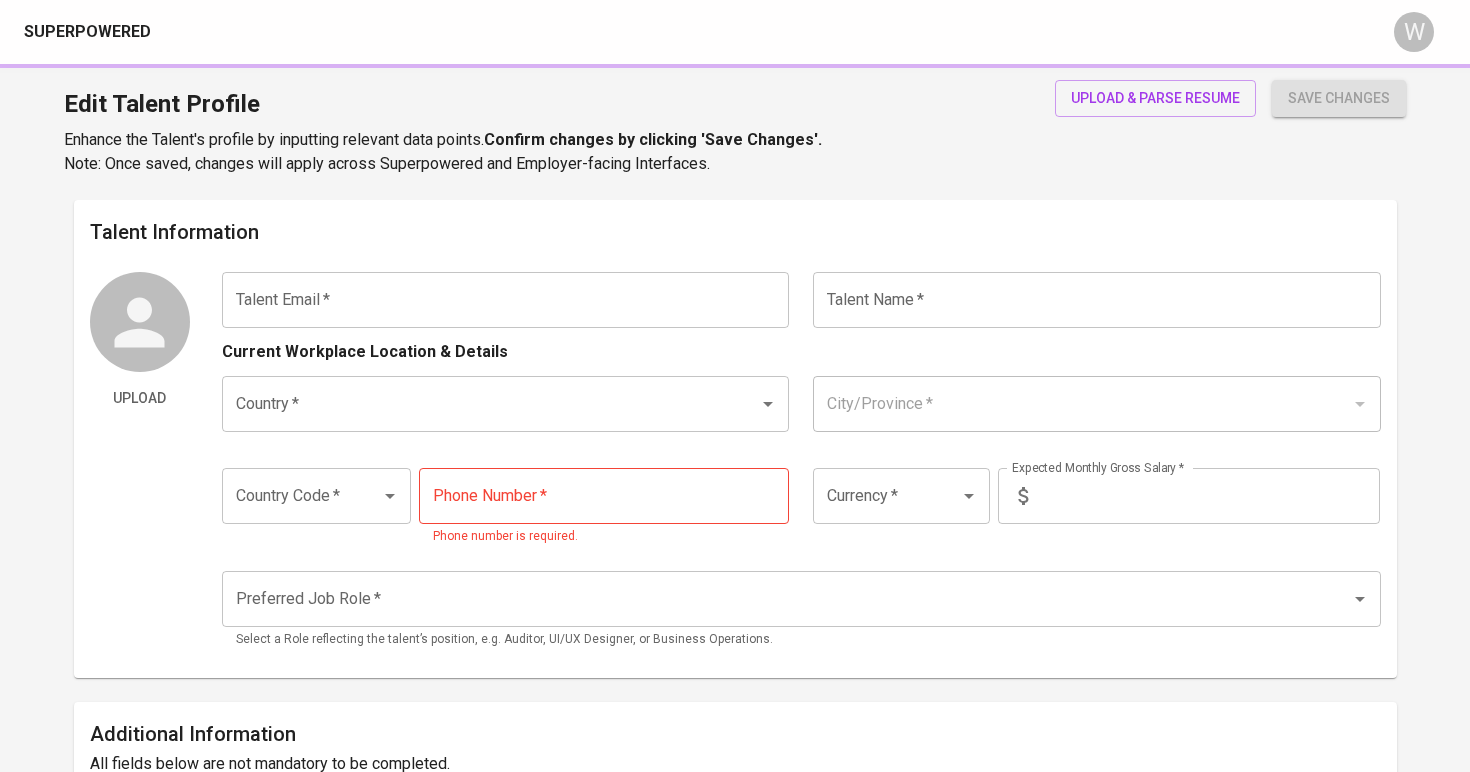 scroll, scrollTop: 0, scrollLeft: 0, axis: both 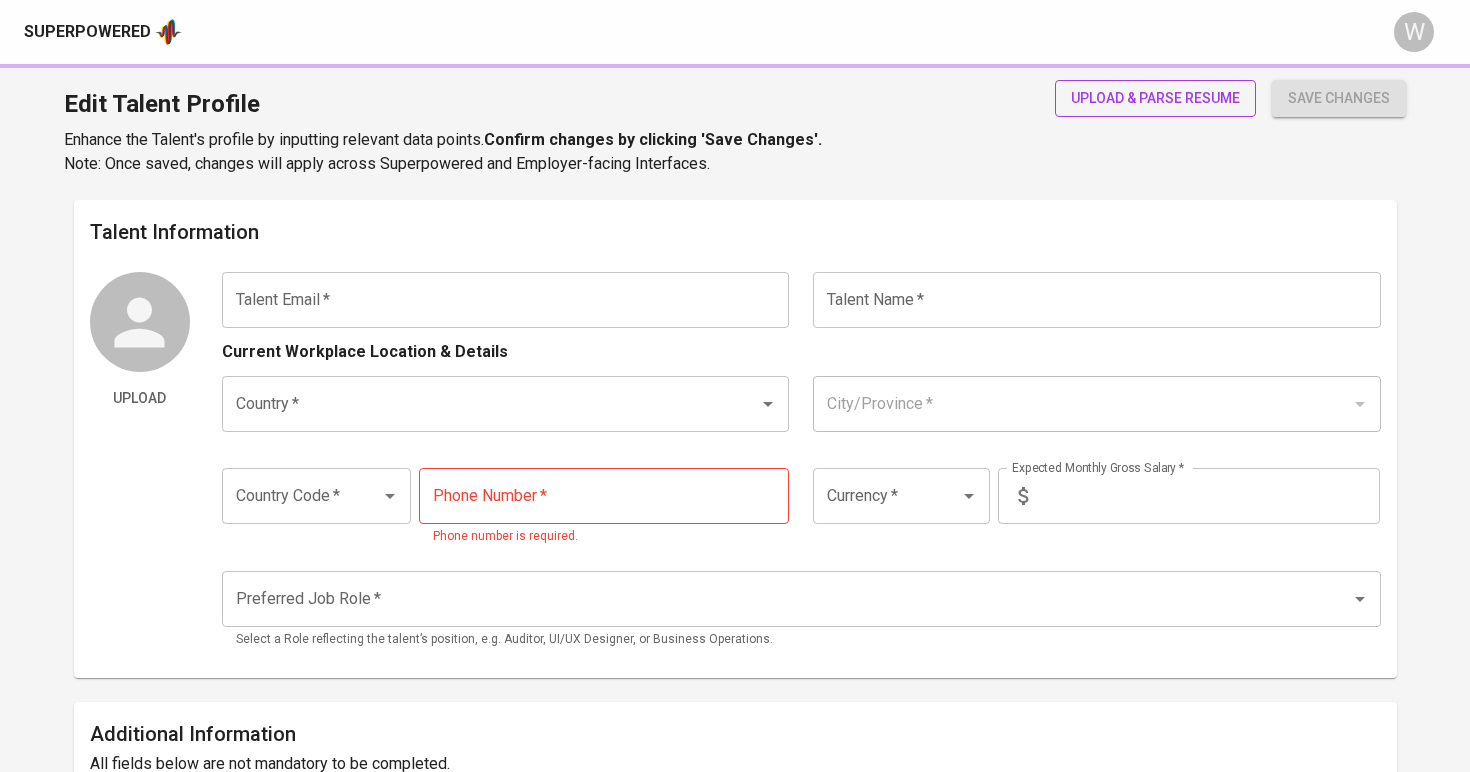 type on "[EMAIL_ADDRESS][DOMAIN_NAME]" 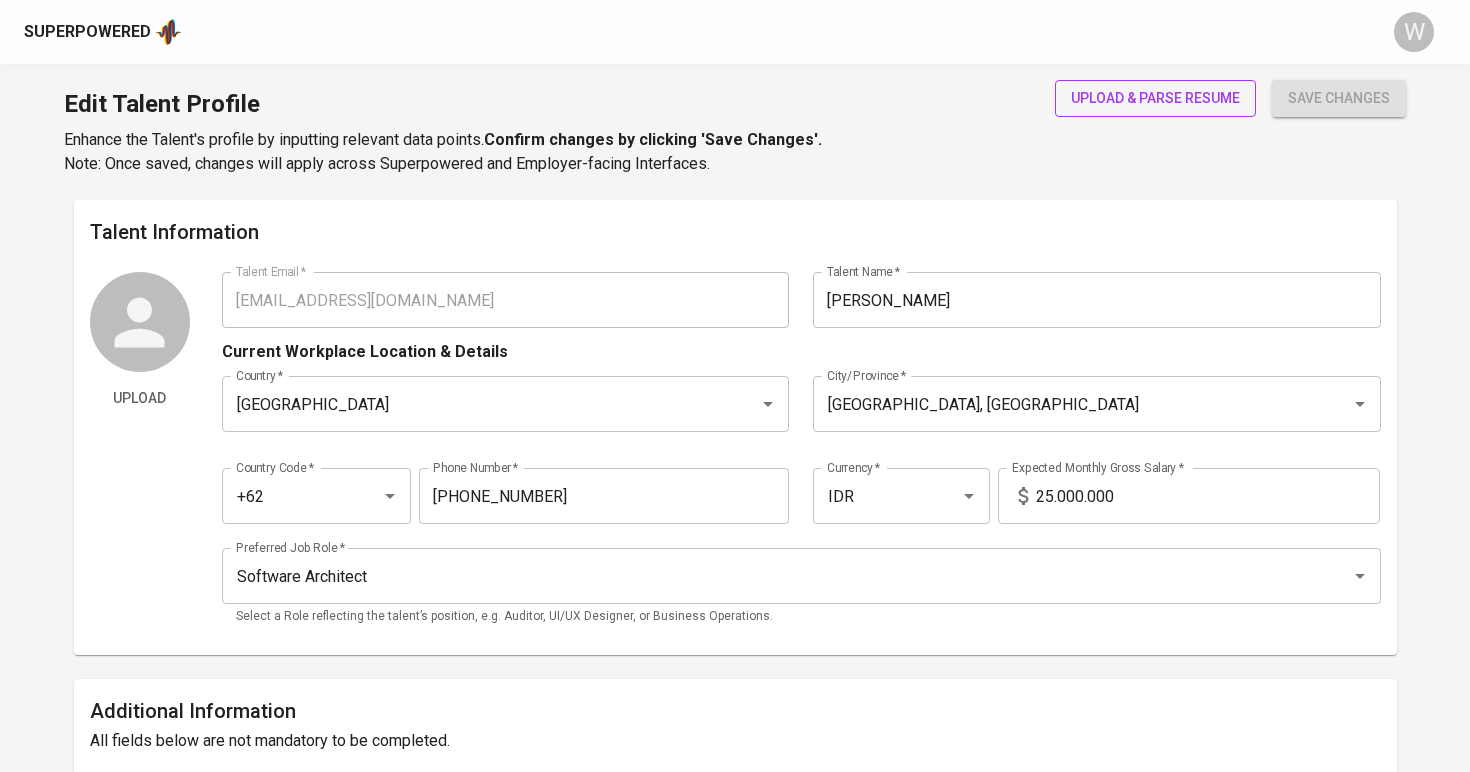 click on "upload & parse resume" at bounding box center [1155, 98] 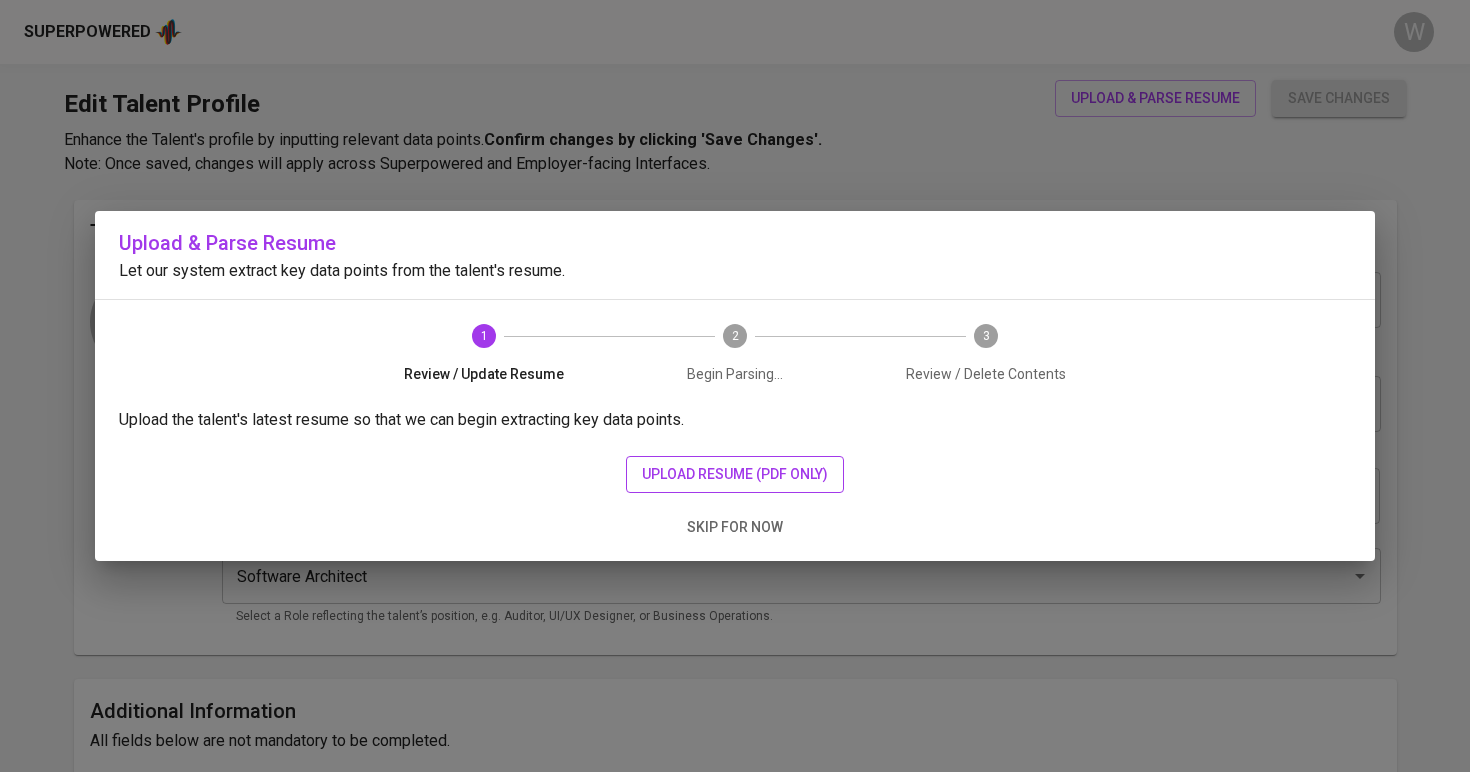 click on "upload resume (pdf only)" at bounding box center [735, 474] 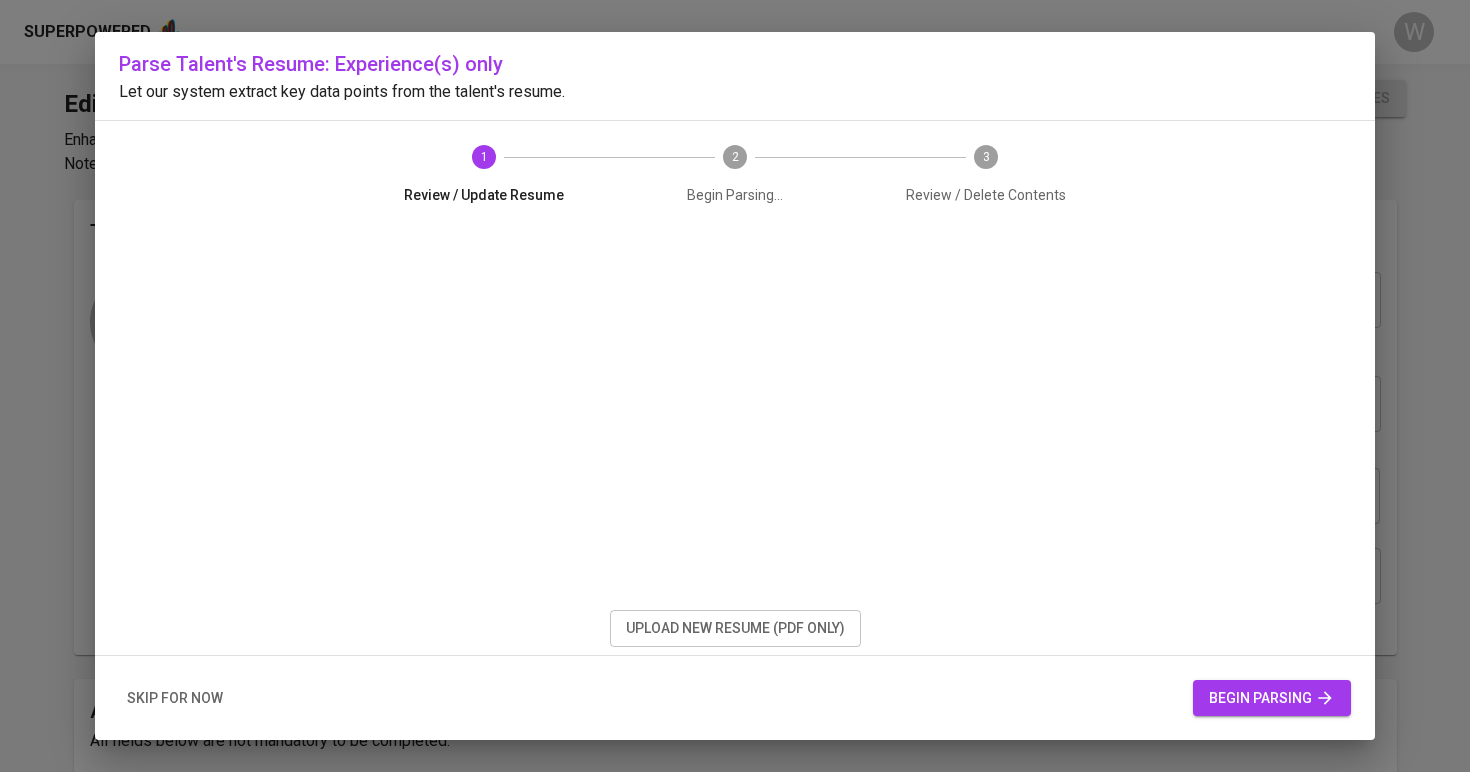 scroll, scrollTop: 58, scrollLeft: 0, axis: vertical 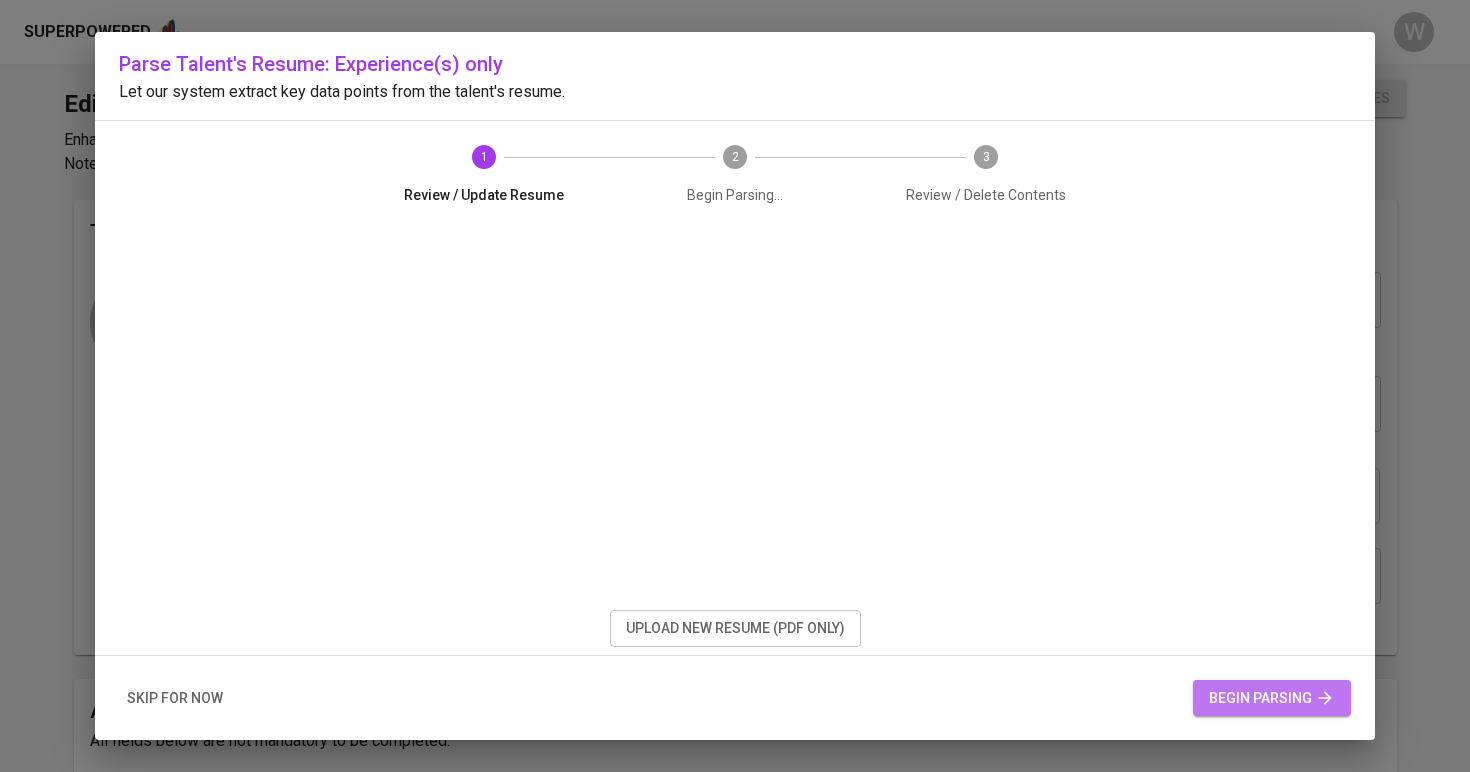 click on "begin parsing" at bounding box center [1272, 698] 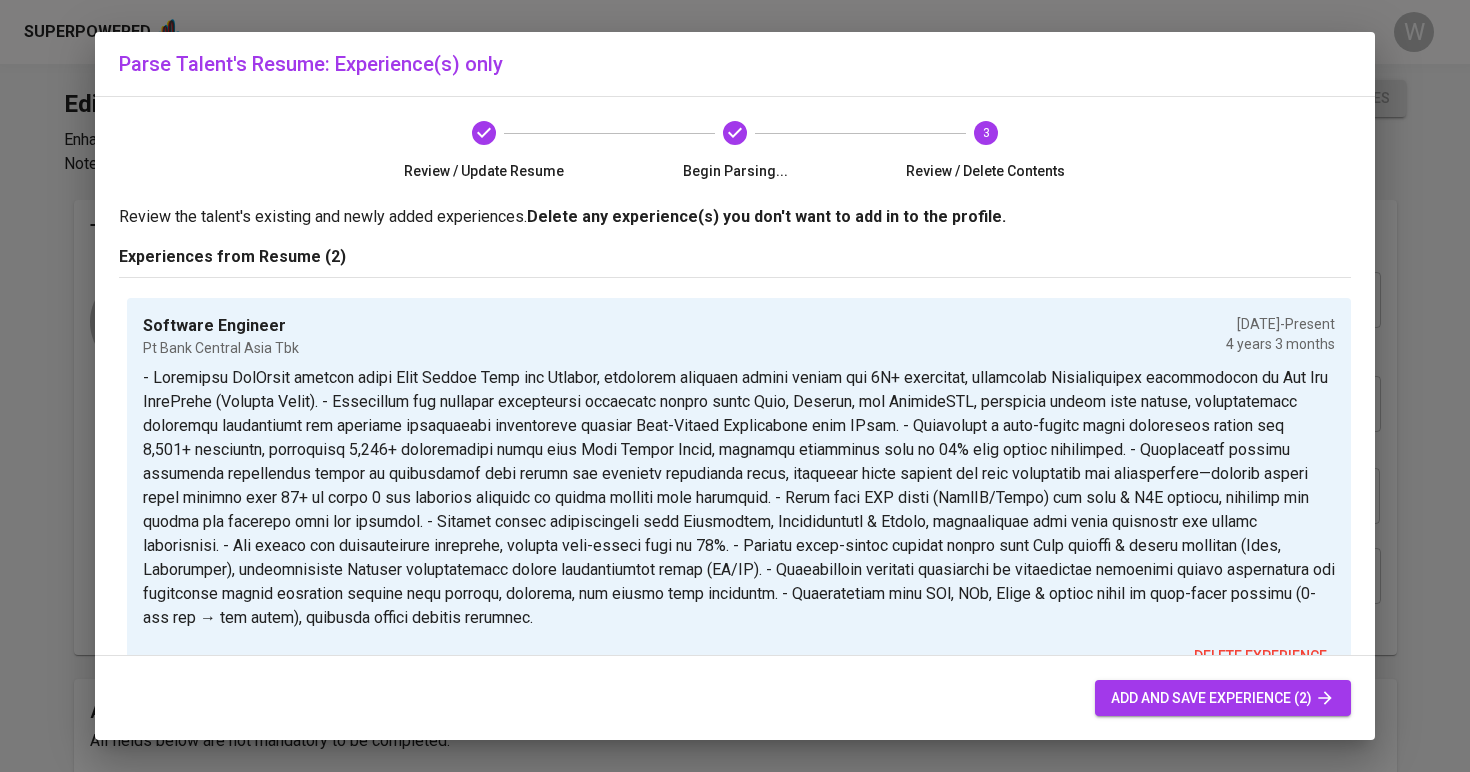 click on "add and save experience (2)" at bounding box center [1223, 698] 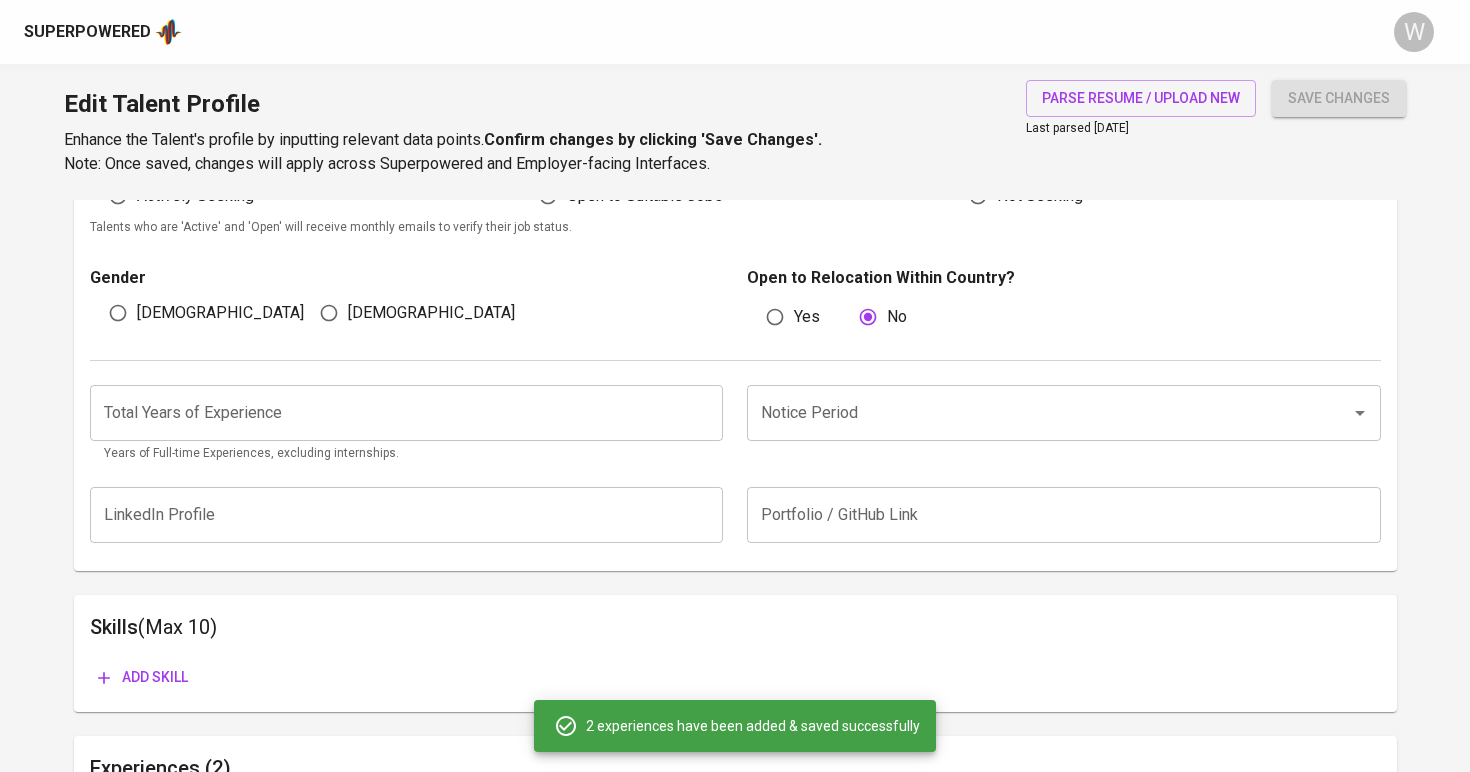 scroll, scrollTop: 625, scrollLeft: 0, axis: vertical 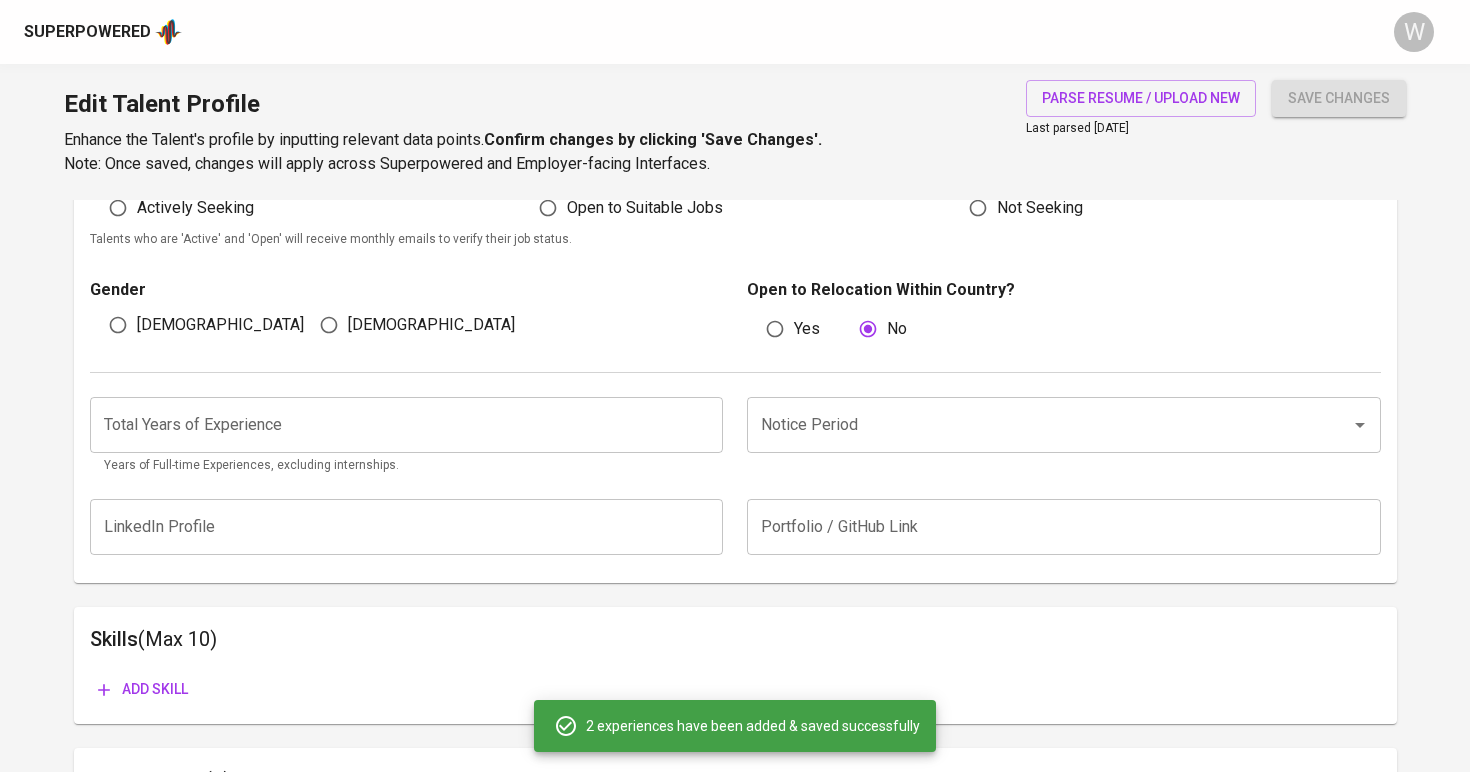 click on "Notice Period" at bounding box center (1036, 425) 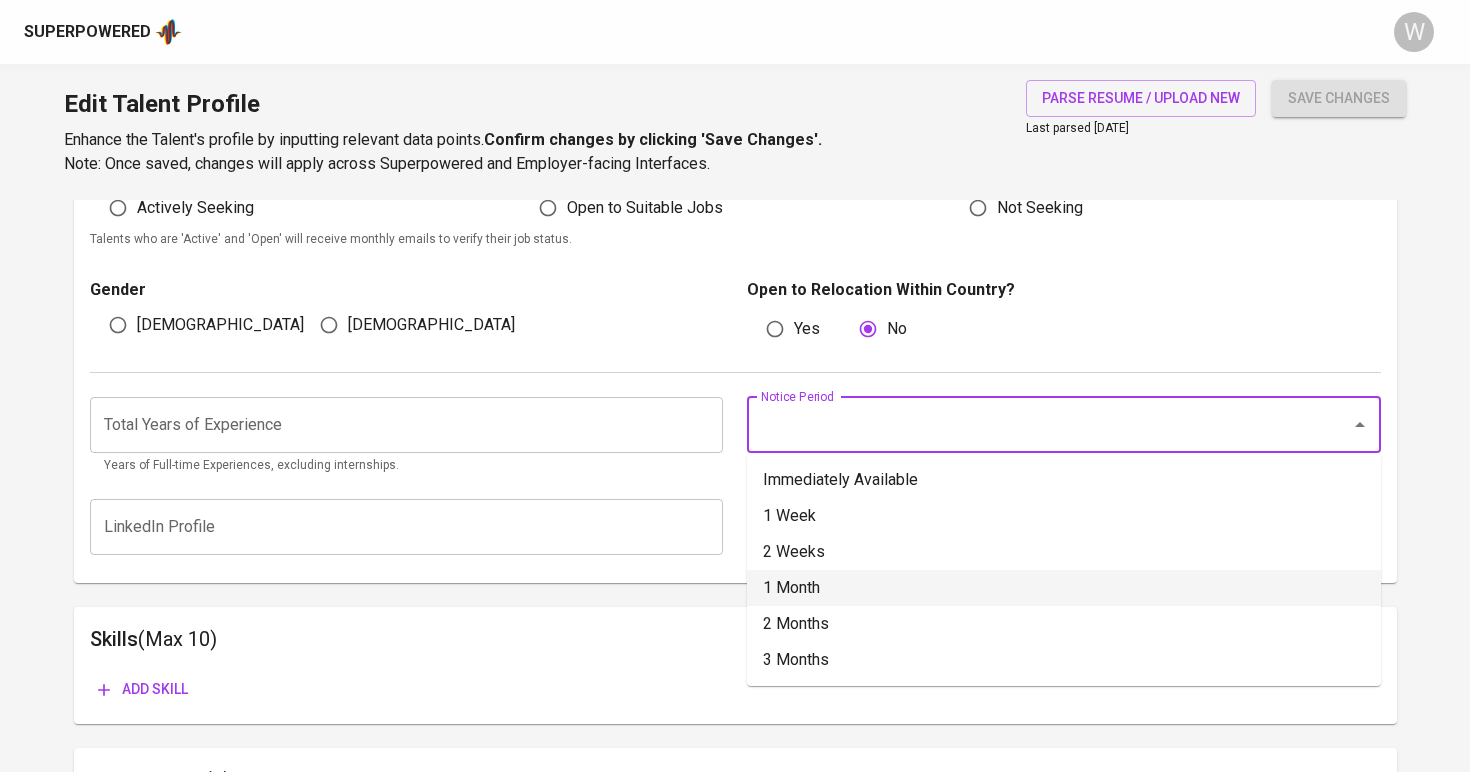 click on "1 Month" at bounding box center [1064, 588] 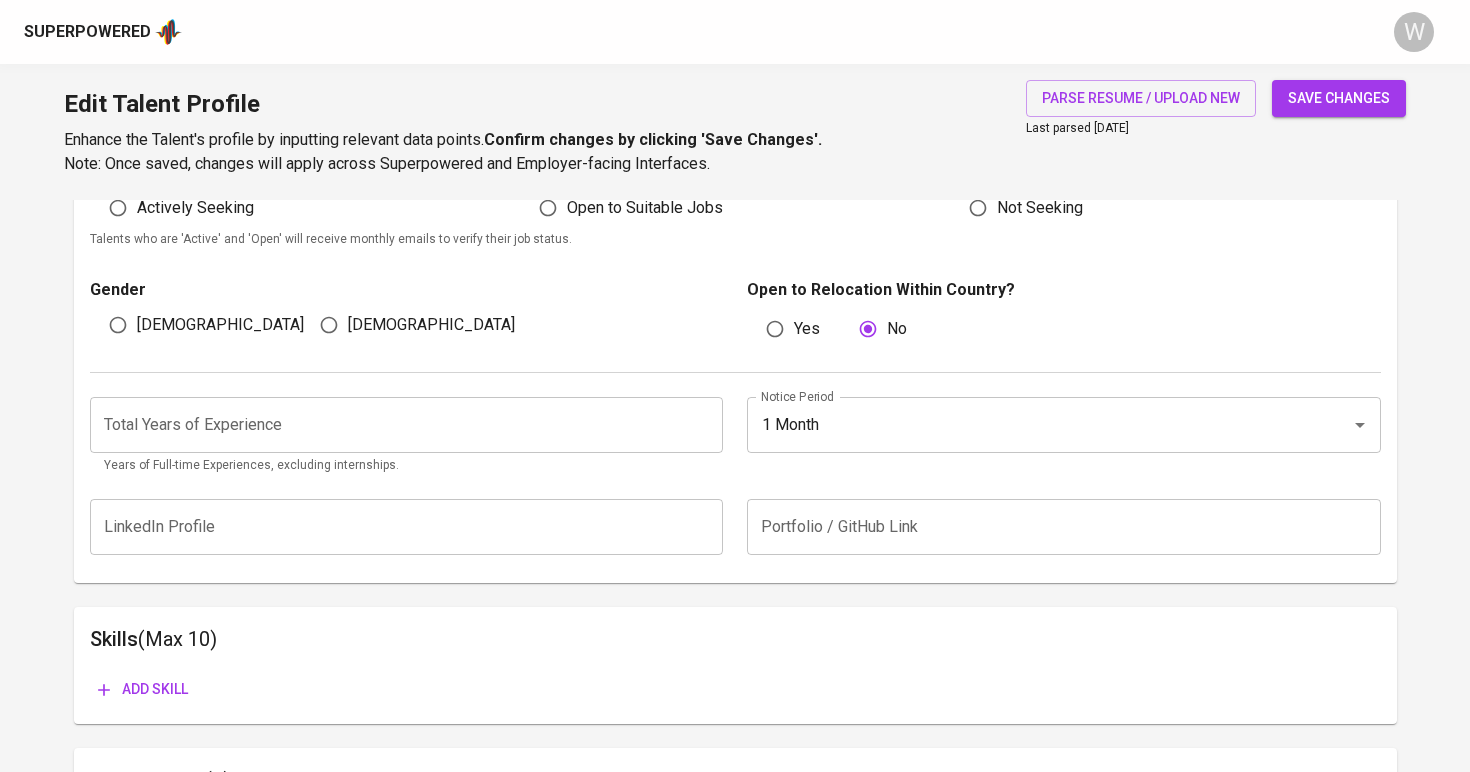 click at bounding box center (407, 425) 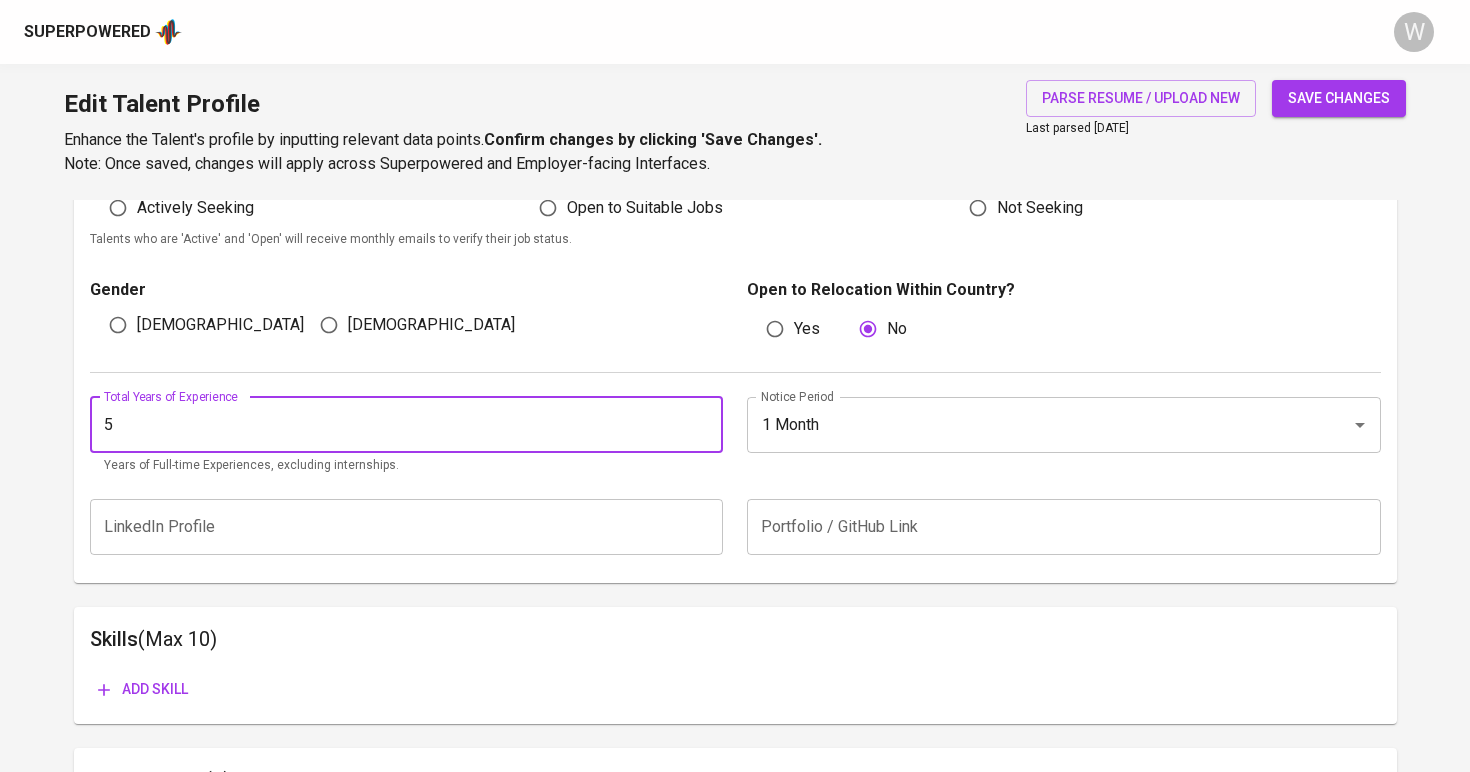 type on "5" 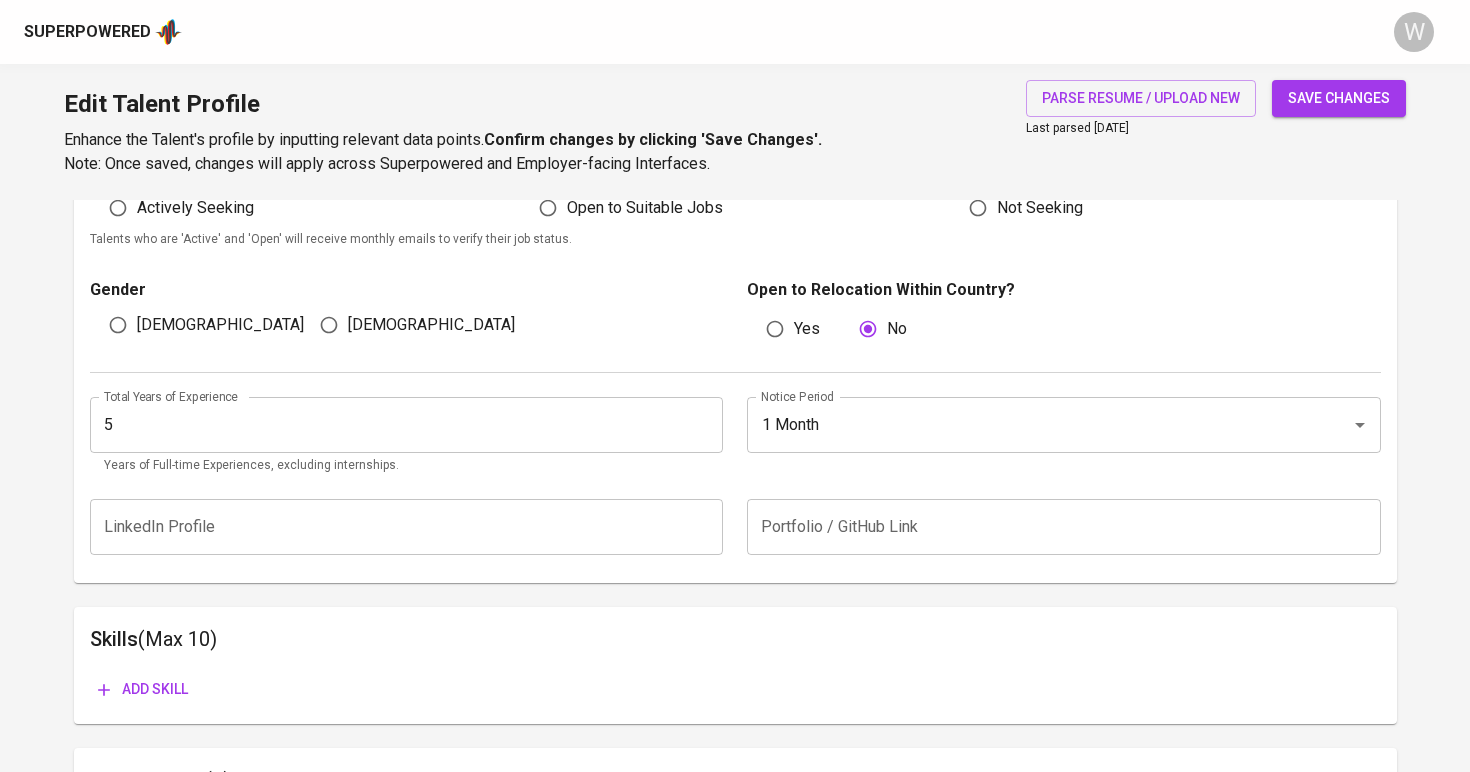 click on "[DEMOGRAPHIC_DATA]" at bounding box center [220, 325] 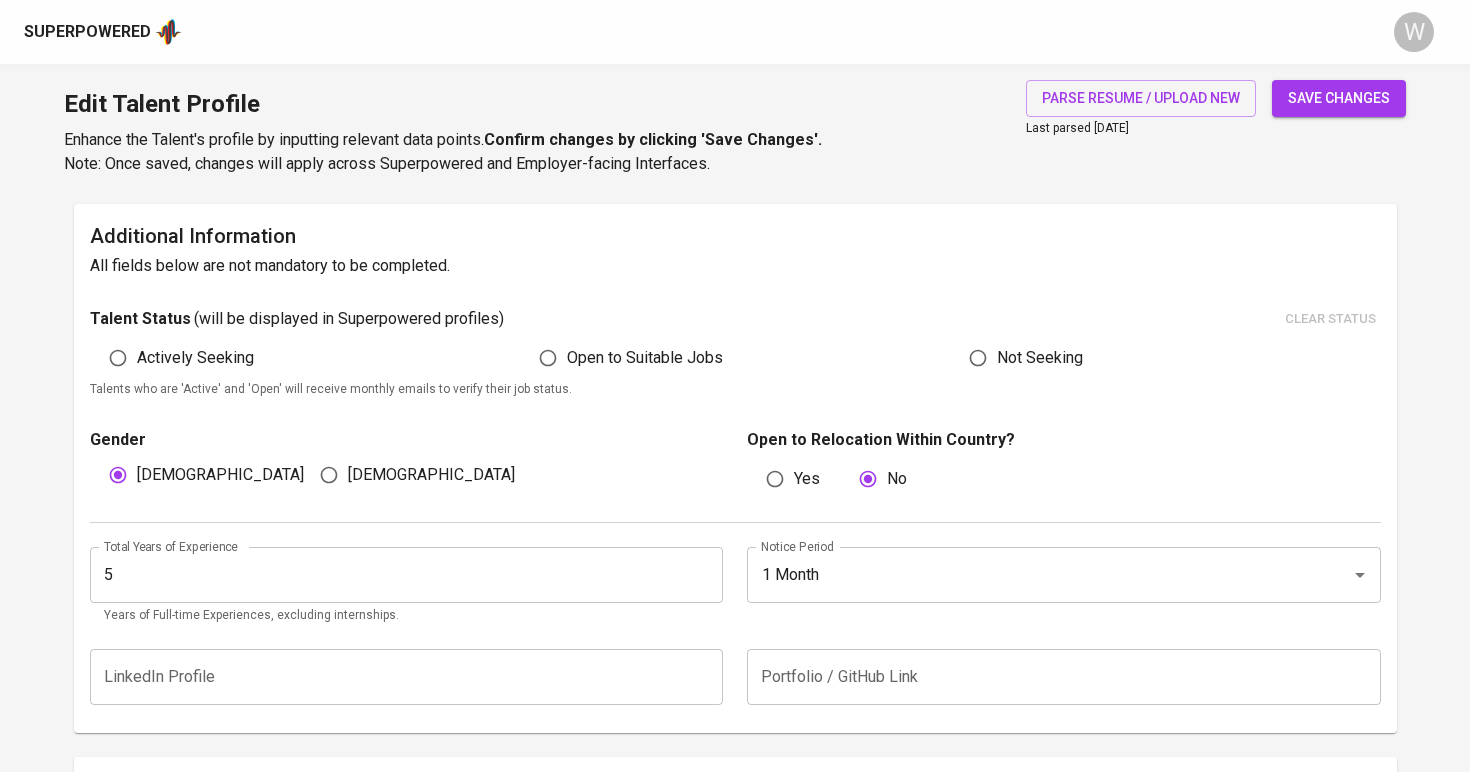 scroll, scrollTop: 464, scrollLeft: 0, axis: vertical 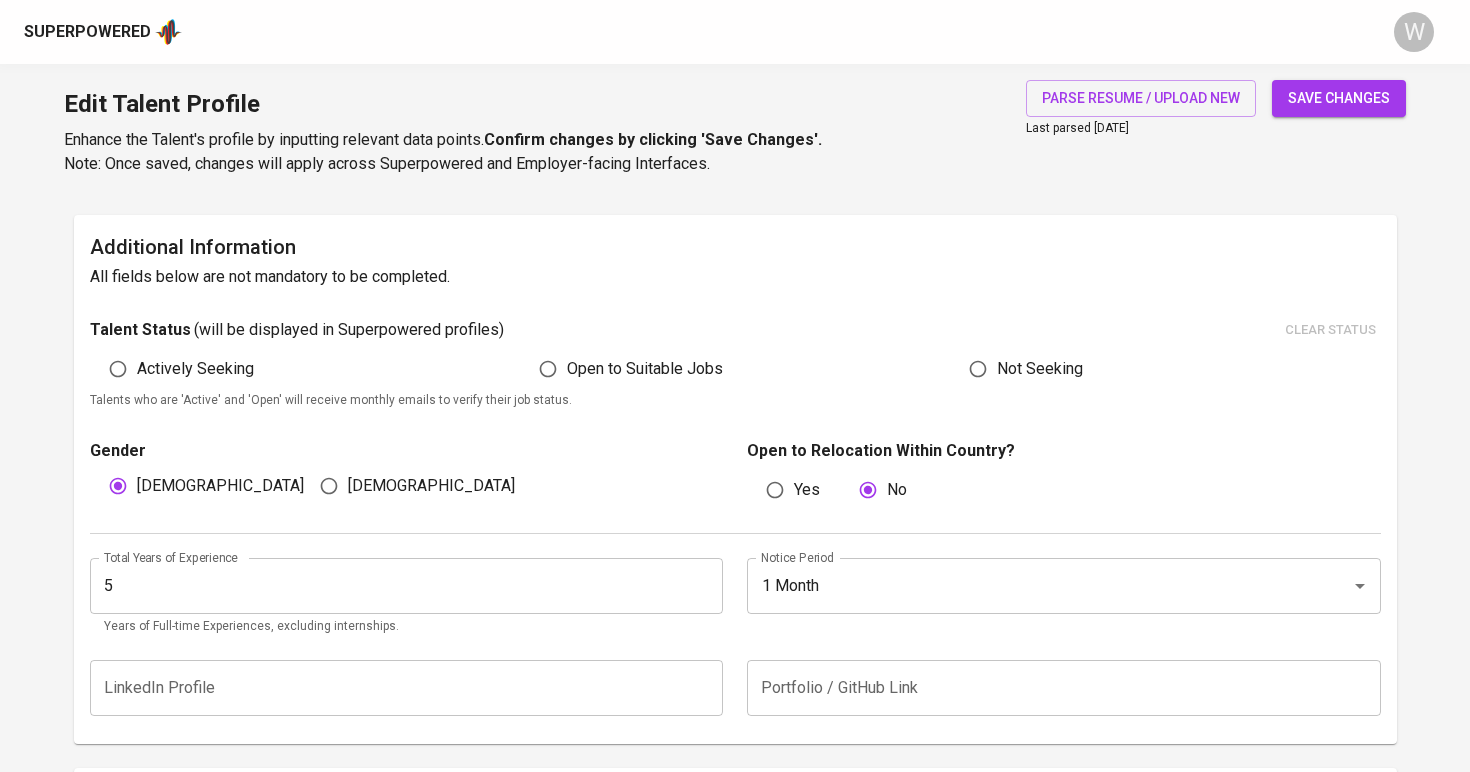 click on "Open to Suitable Jobs" at bounding box center (548, 369) 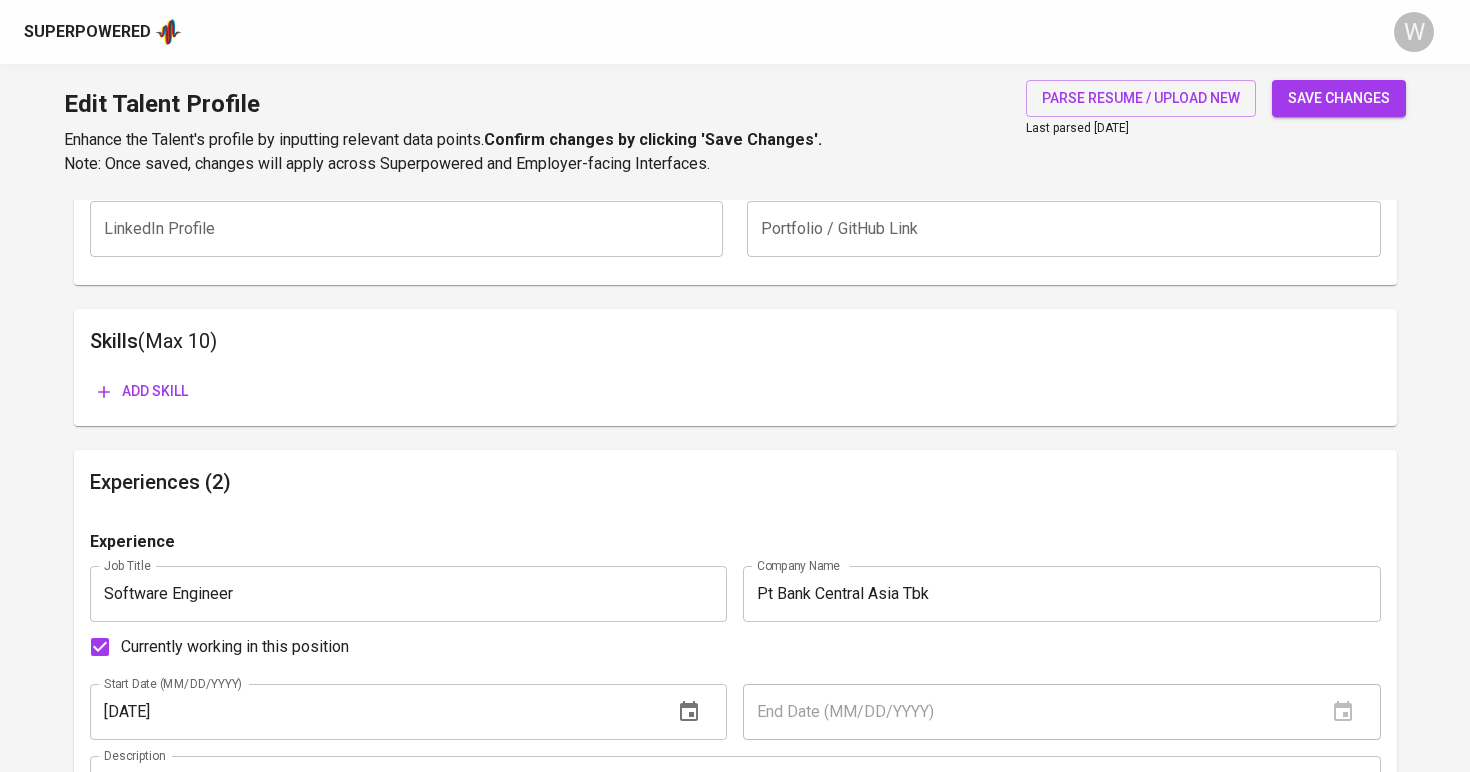 scroll, scrollTop: 929, scrollLeft: 0, axis: vertical 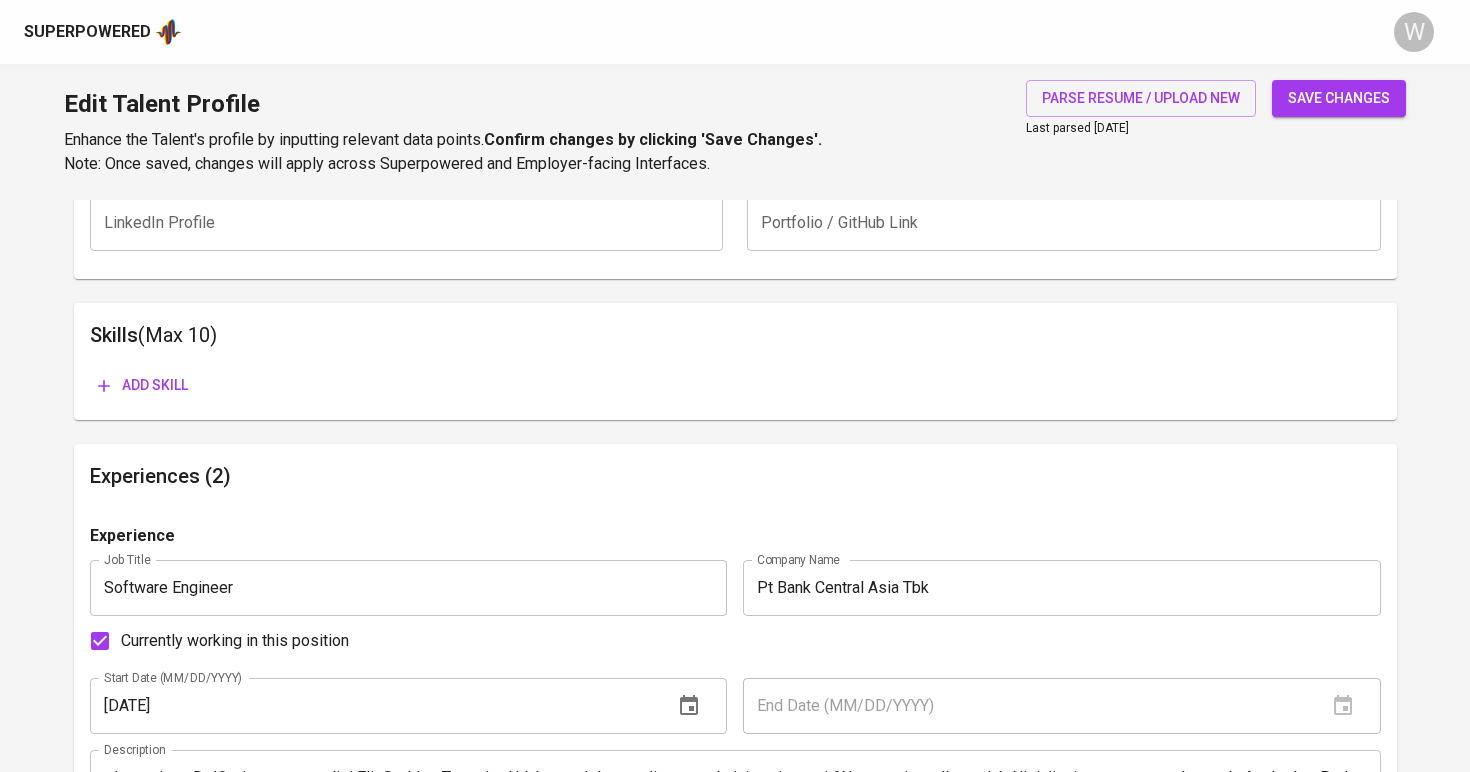 click on "Add skill" at bounding box center [143, 385] 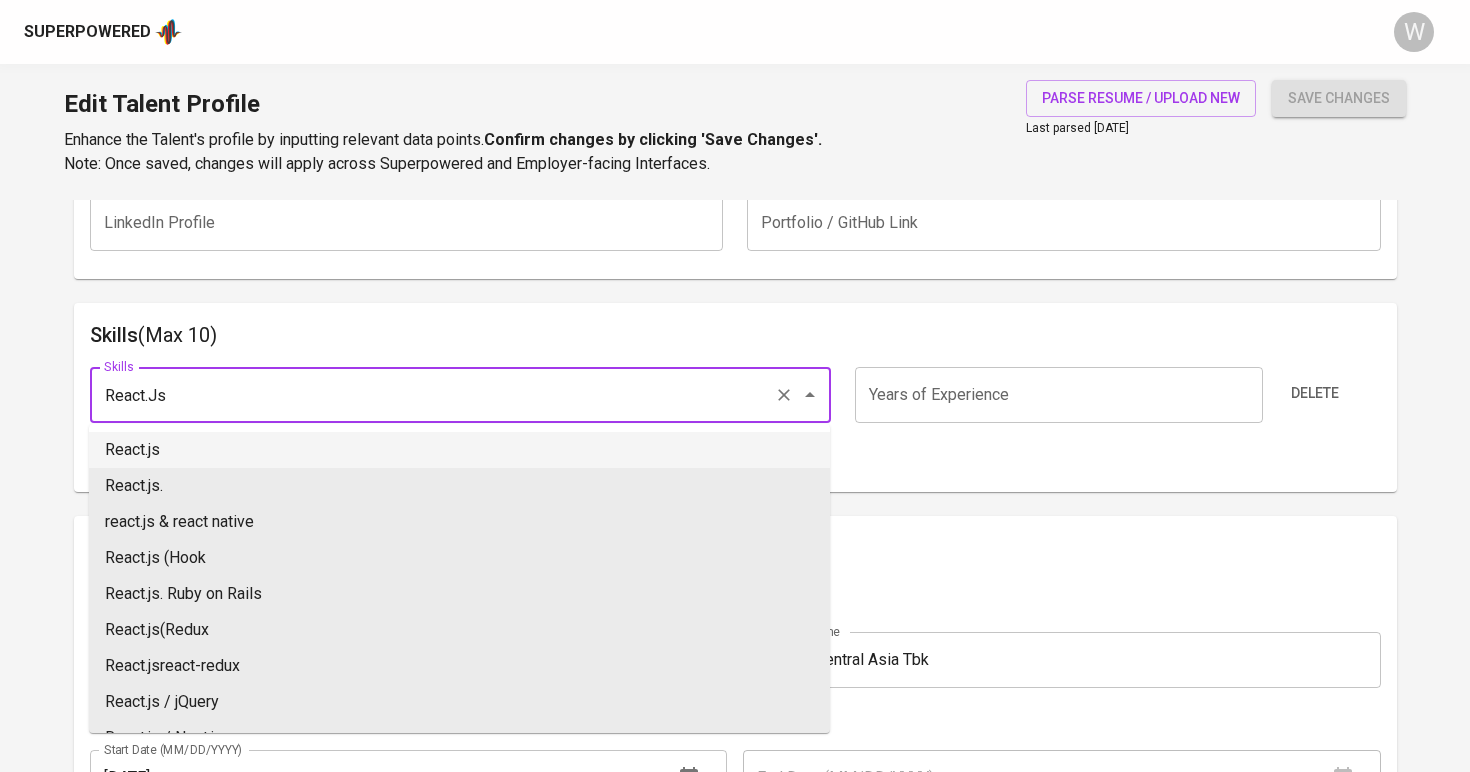 click on "React.js" at bounding box center (459, 450) 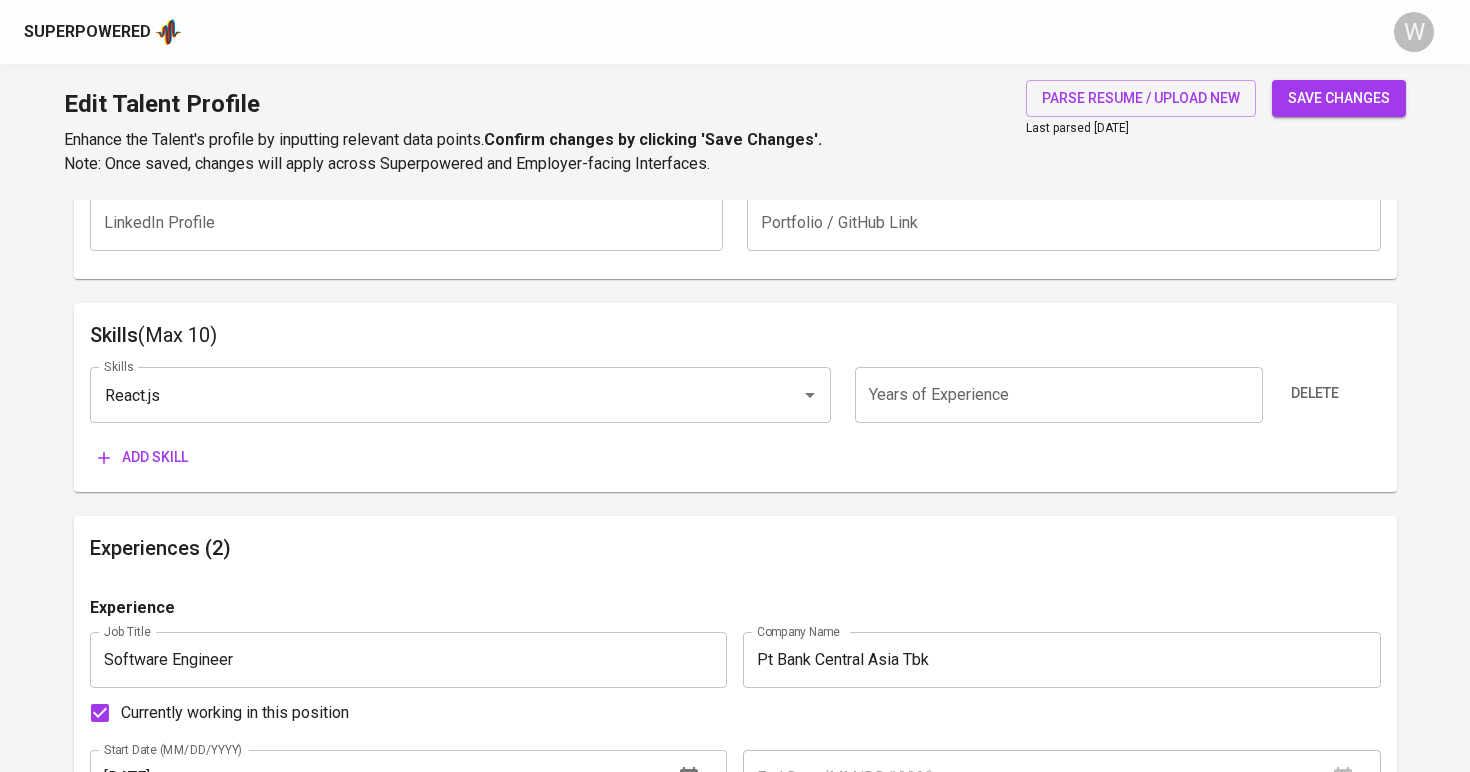 click on "Add skill" at bounding box center [143, 457] 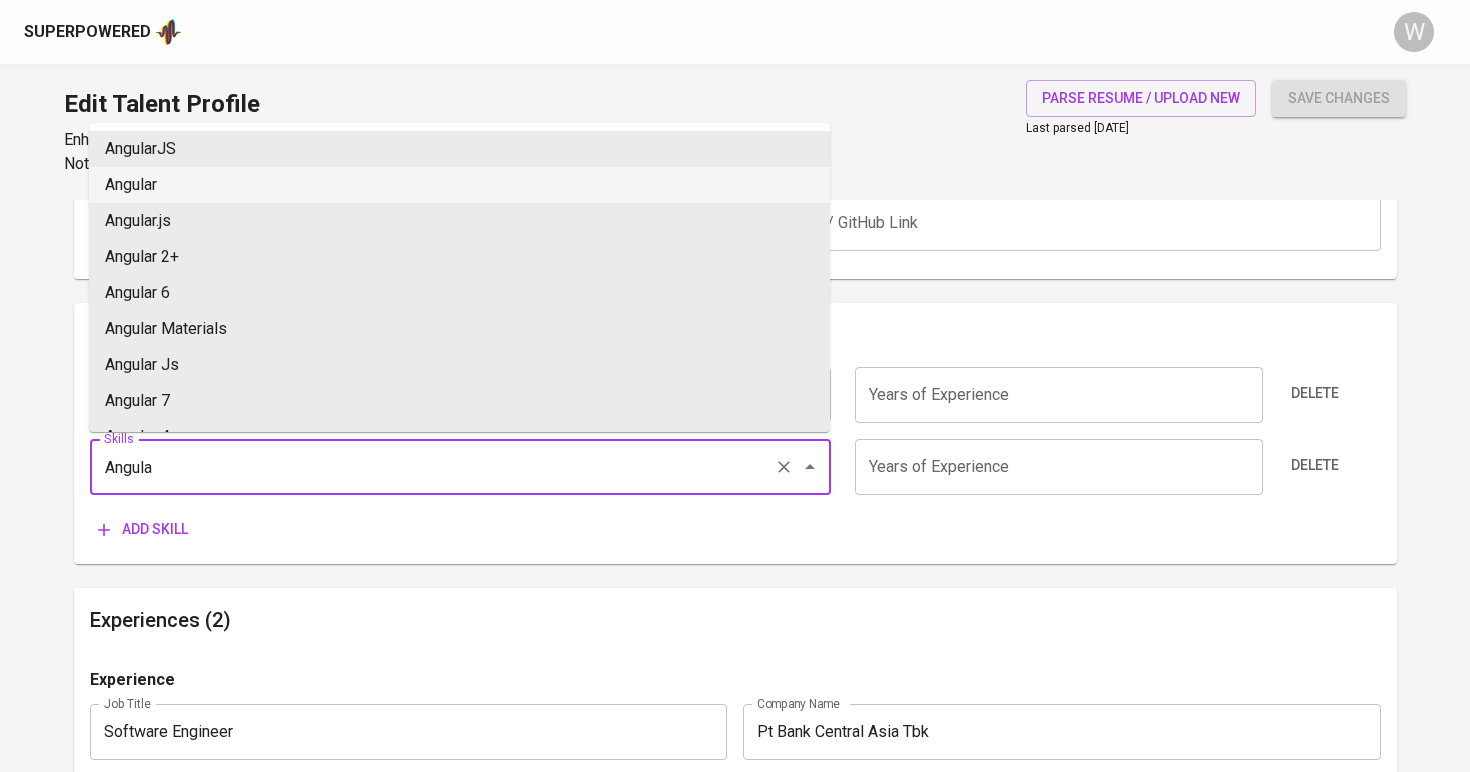 click on "Angular" at bounding box center (459, 185) 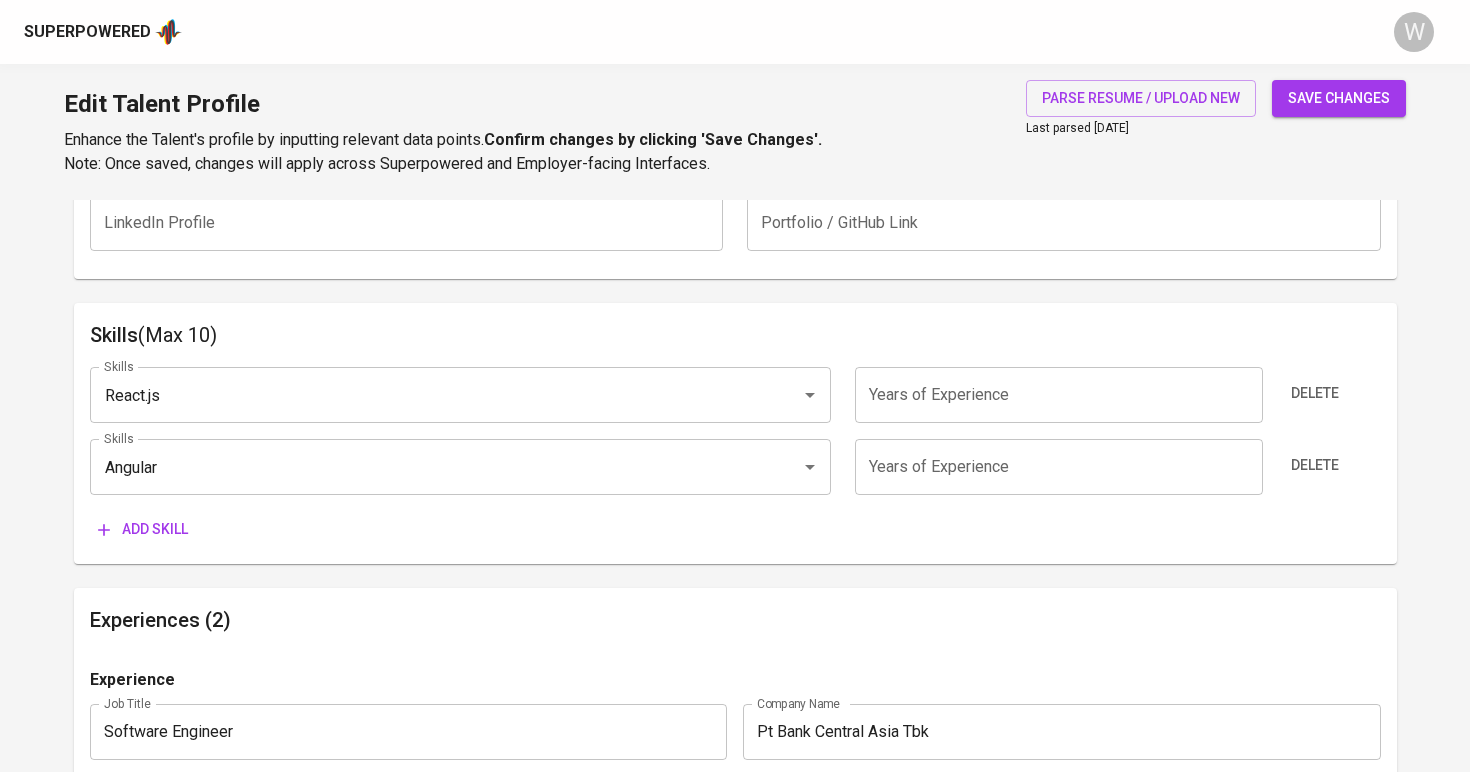click on "Add skill" at bounding box center [143, 529] 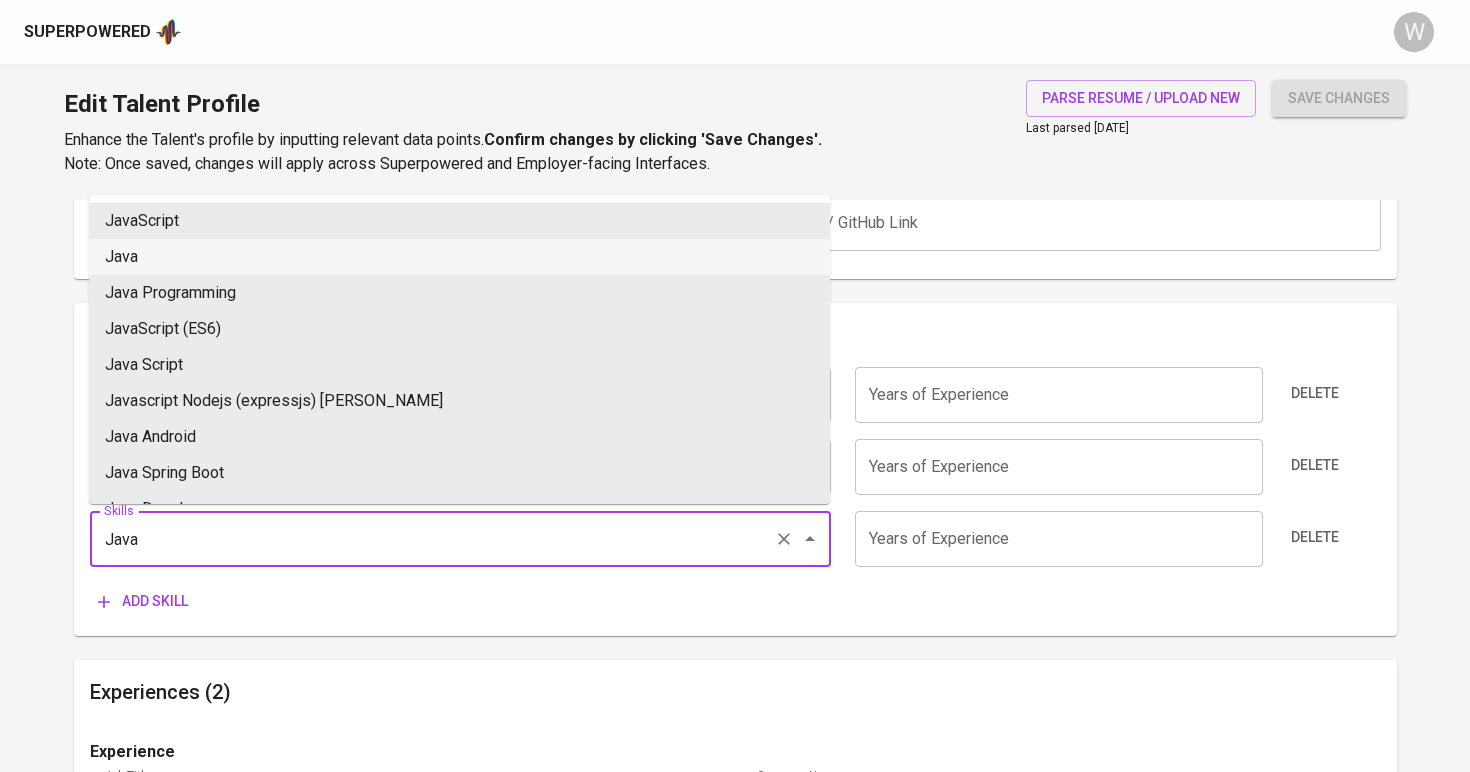click on "Java" at bounding box center [459, 257] 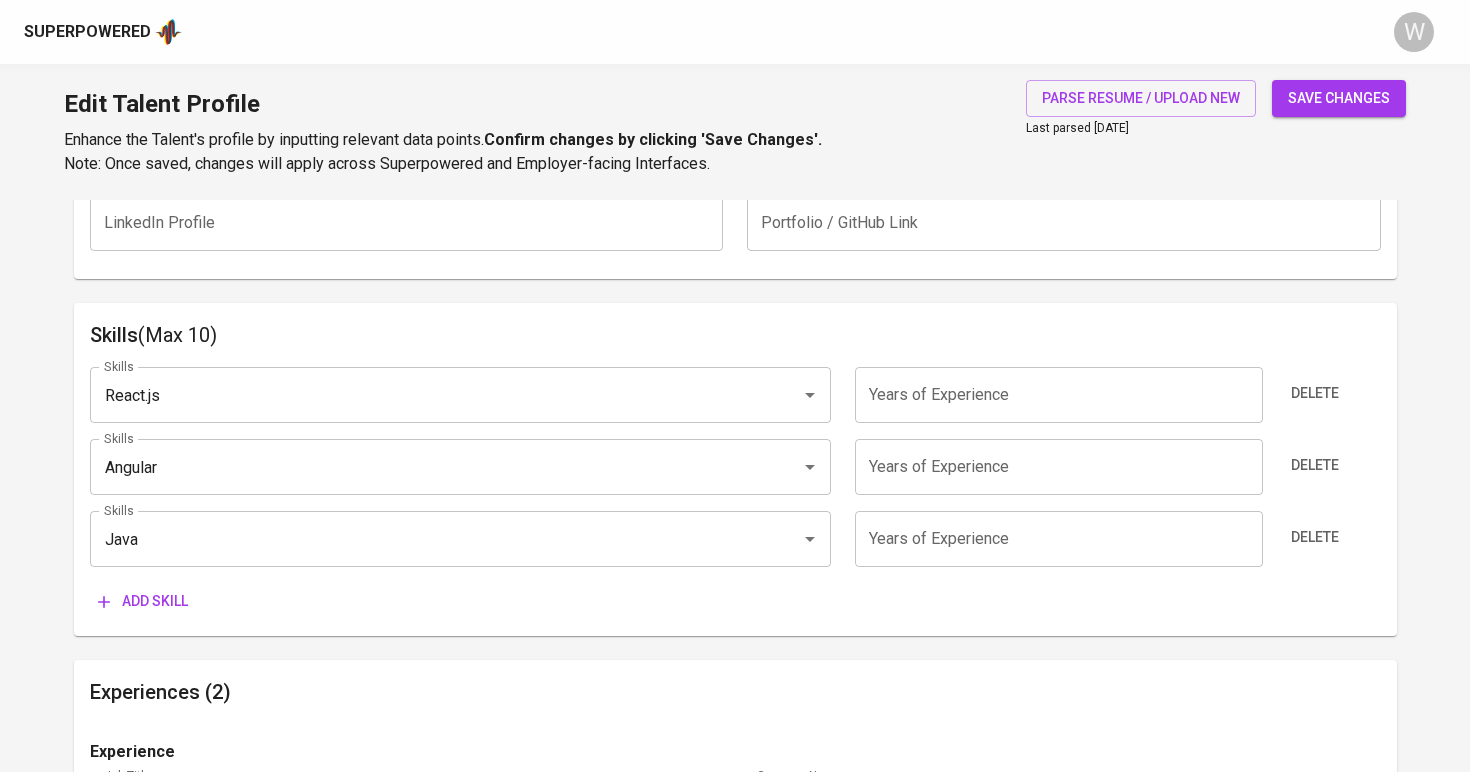 click on "Add skill" at bounding box center [143, 601] 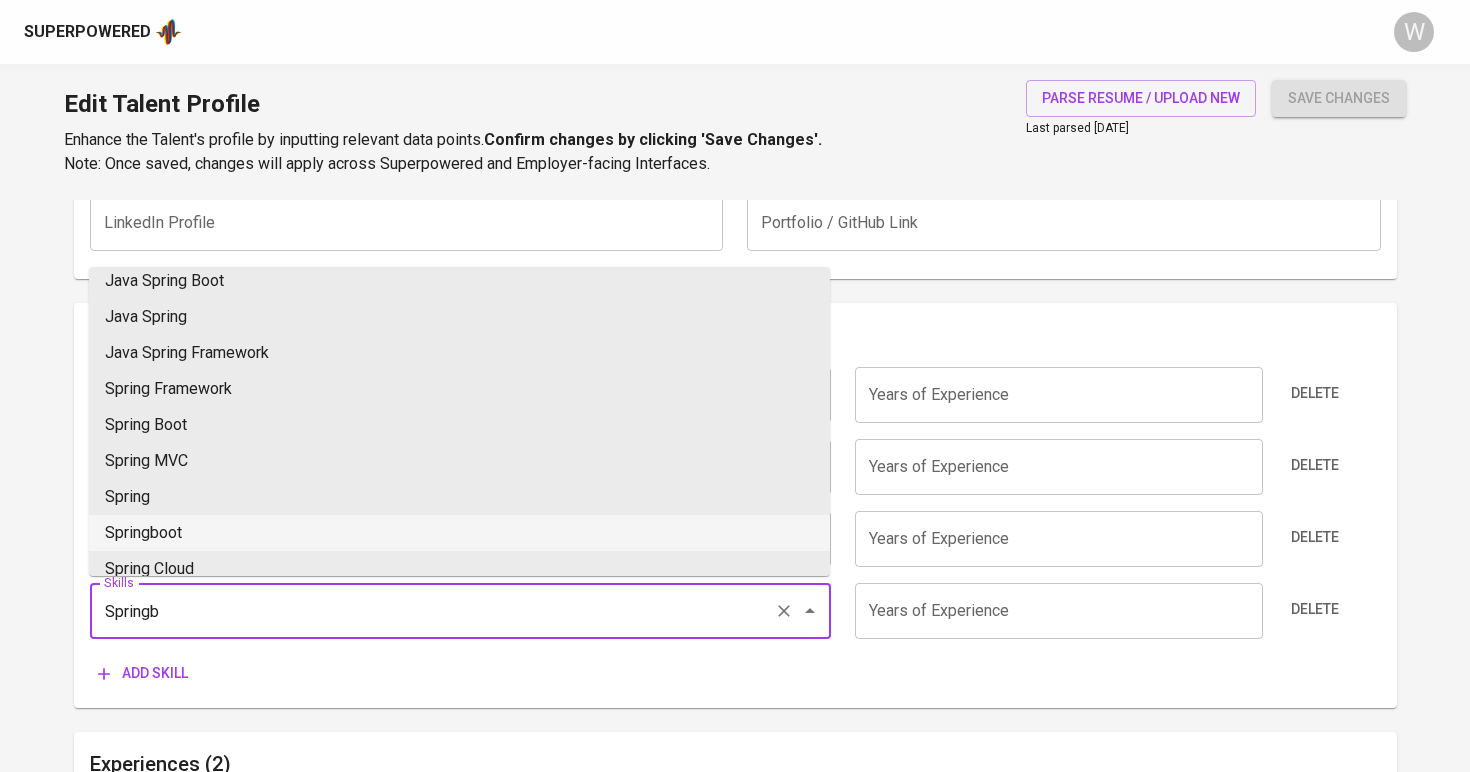 scroll, scrollTop: 0, scrollLeft: 0, axis: both 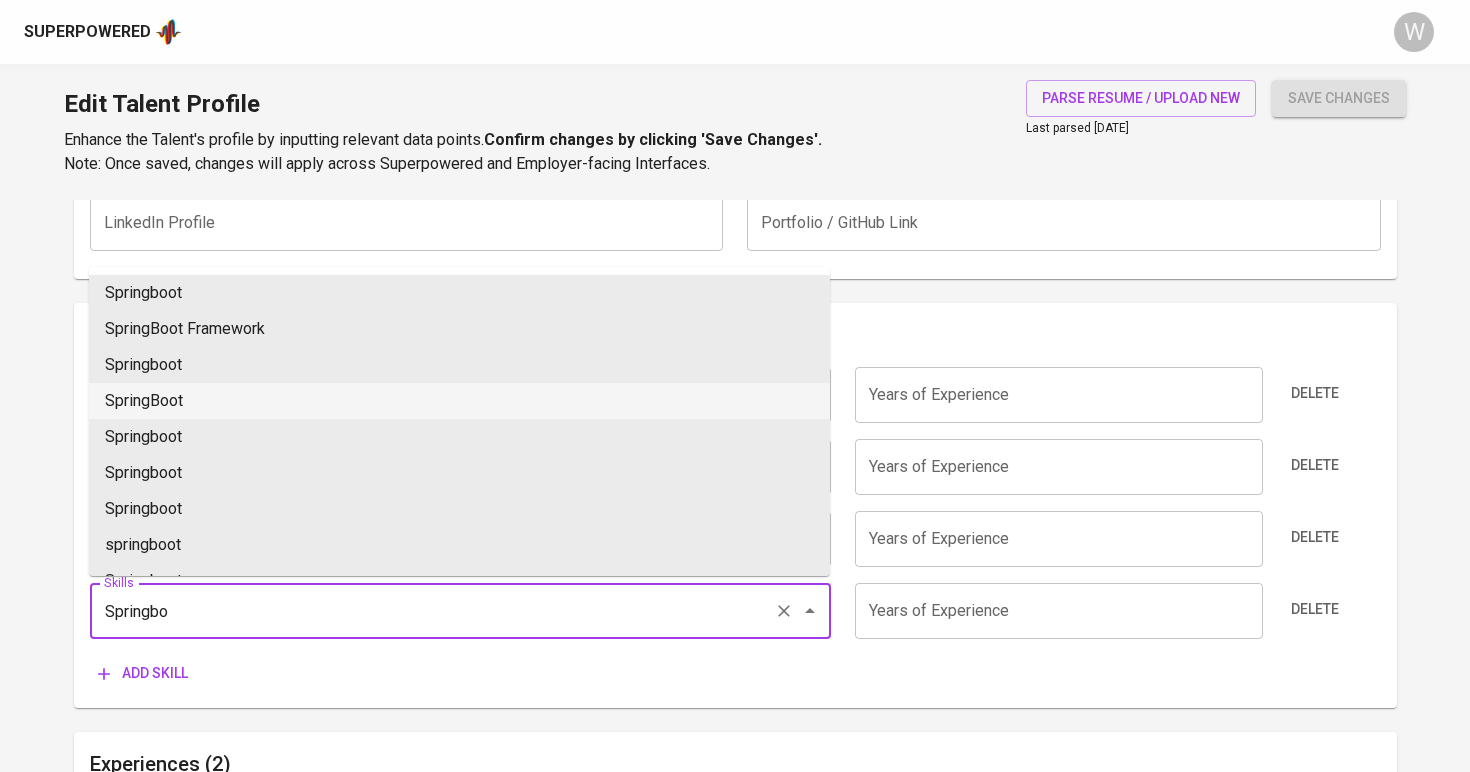 click on "SpringBoot" at bounding box center [459, 401] 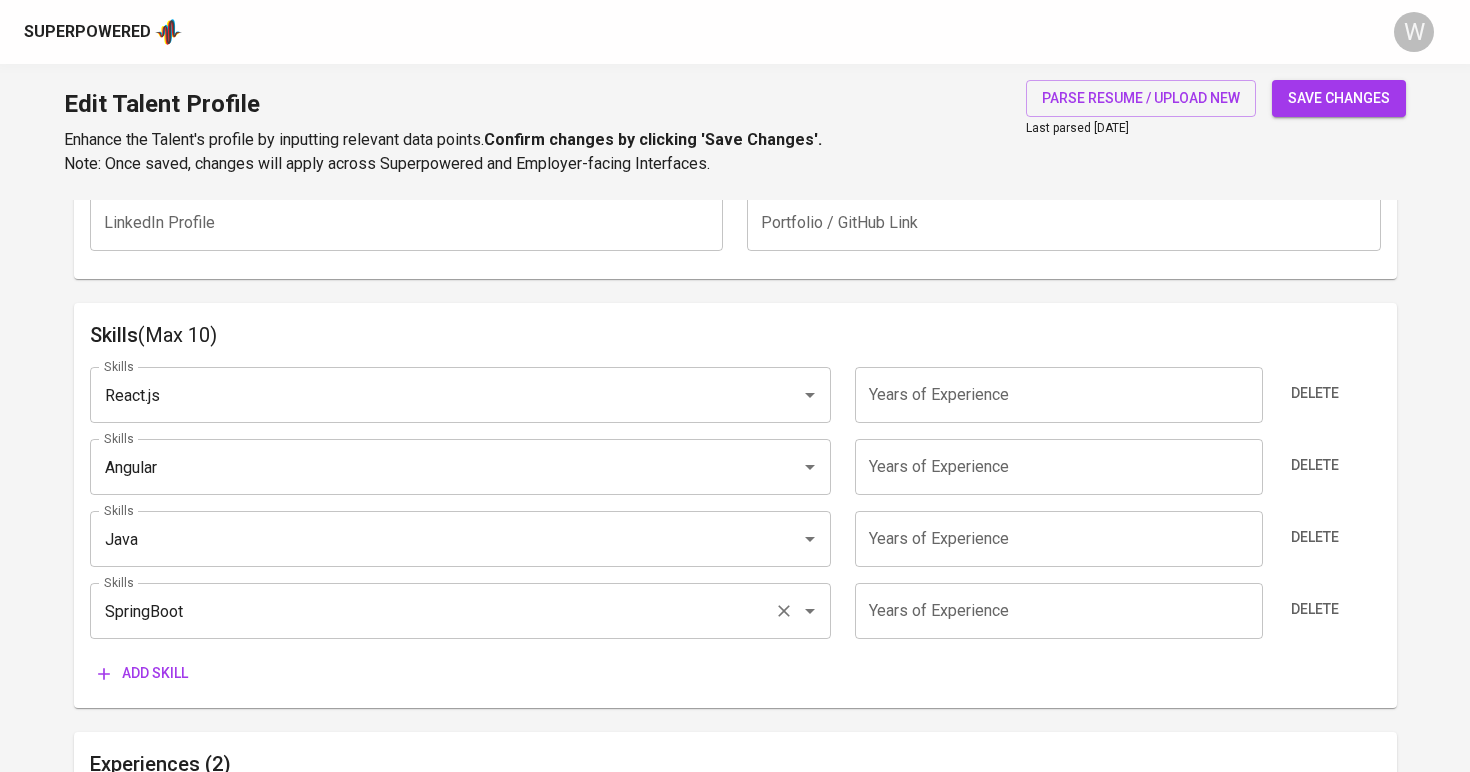 click on "SpringBoot" at bounding box center [432, 611] 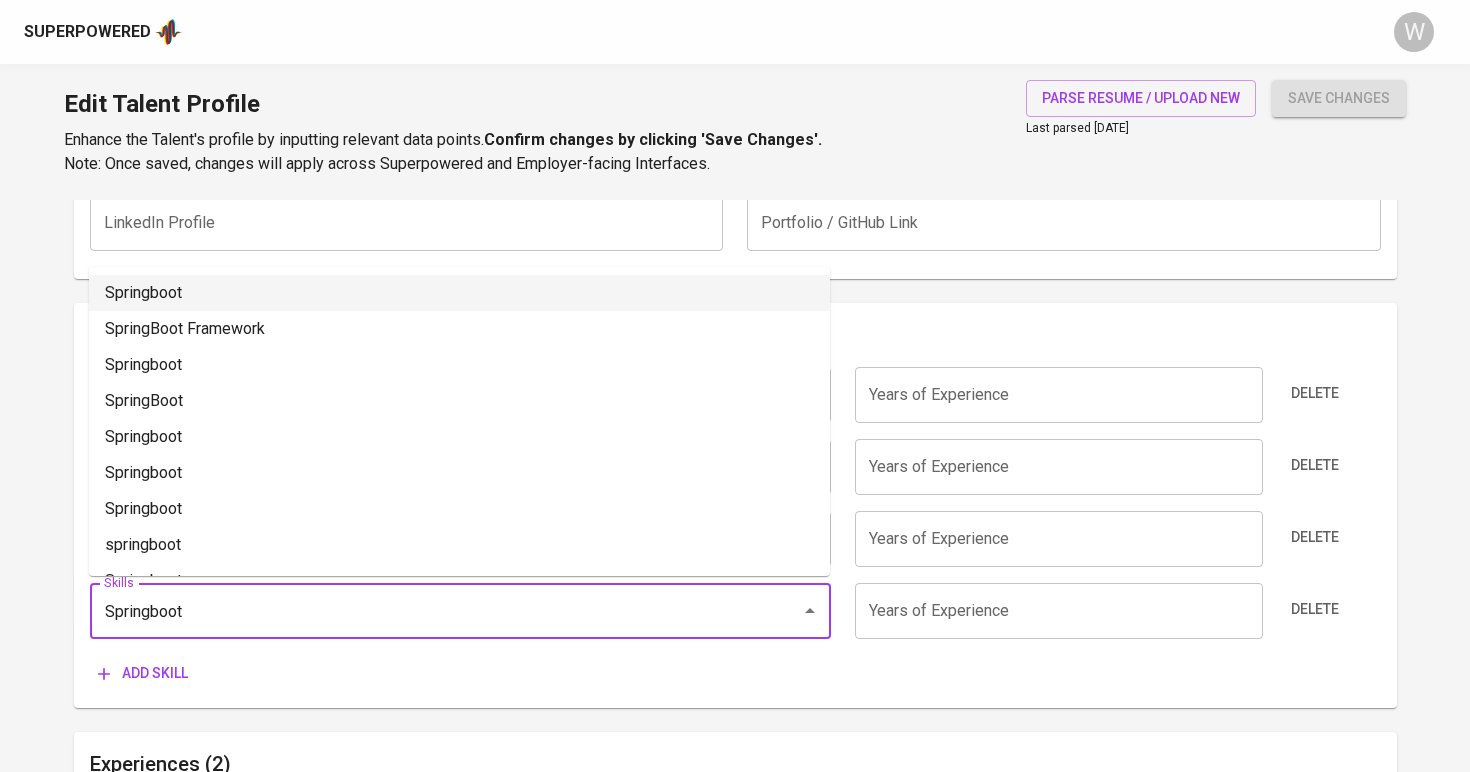 click on "Springboot" at bounding box center [459, 293] 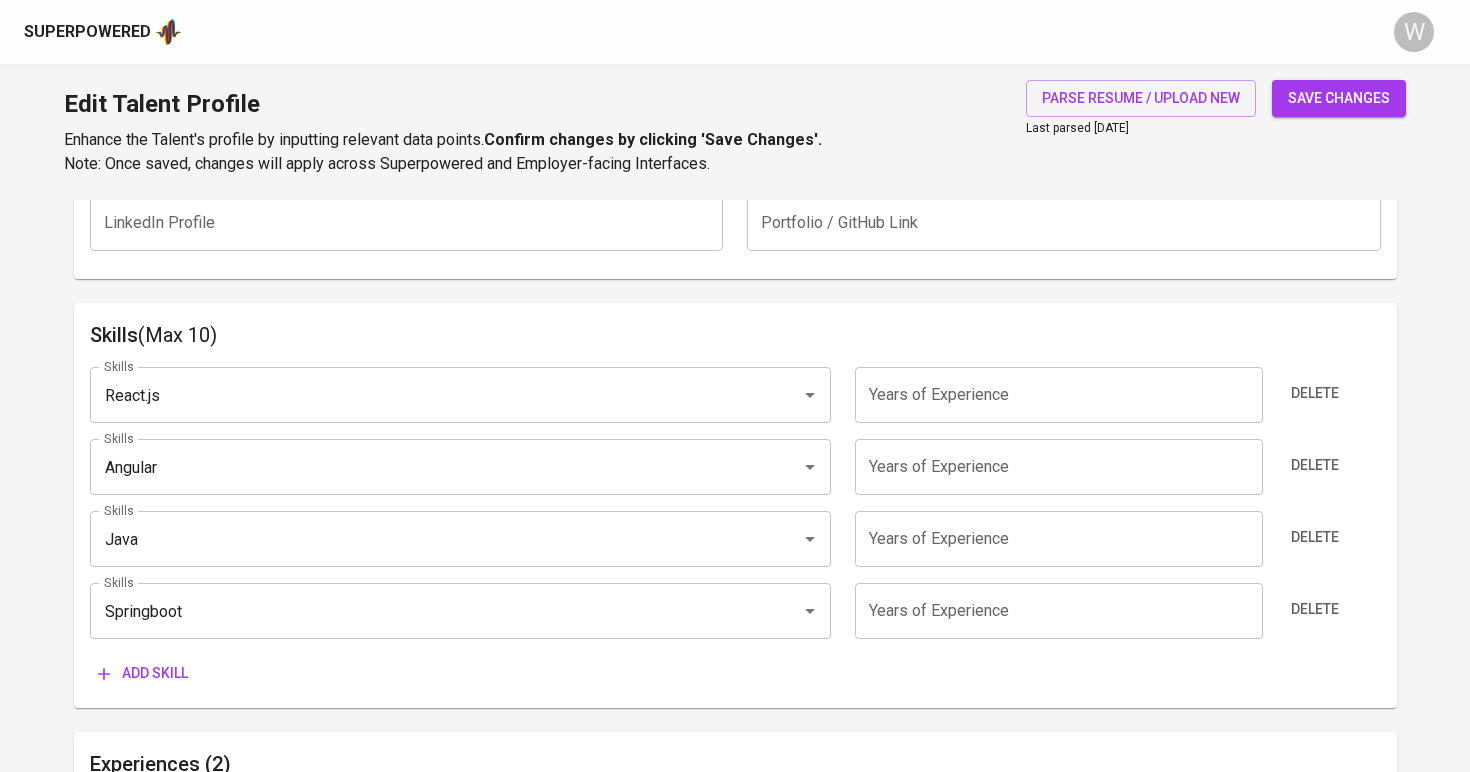 click on "Add skill" at bounding box center (143, 673) 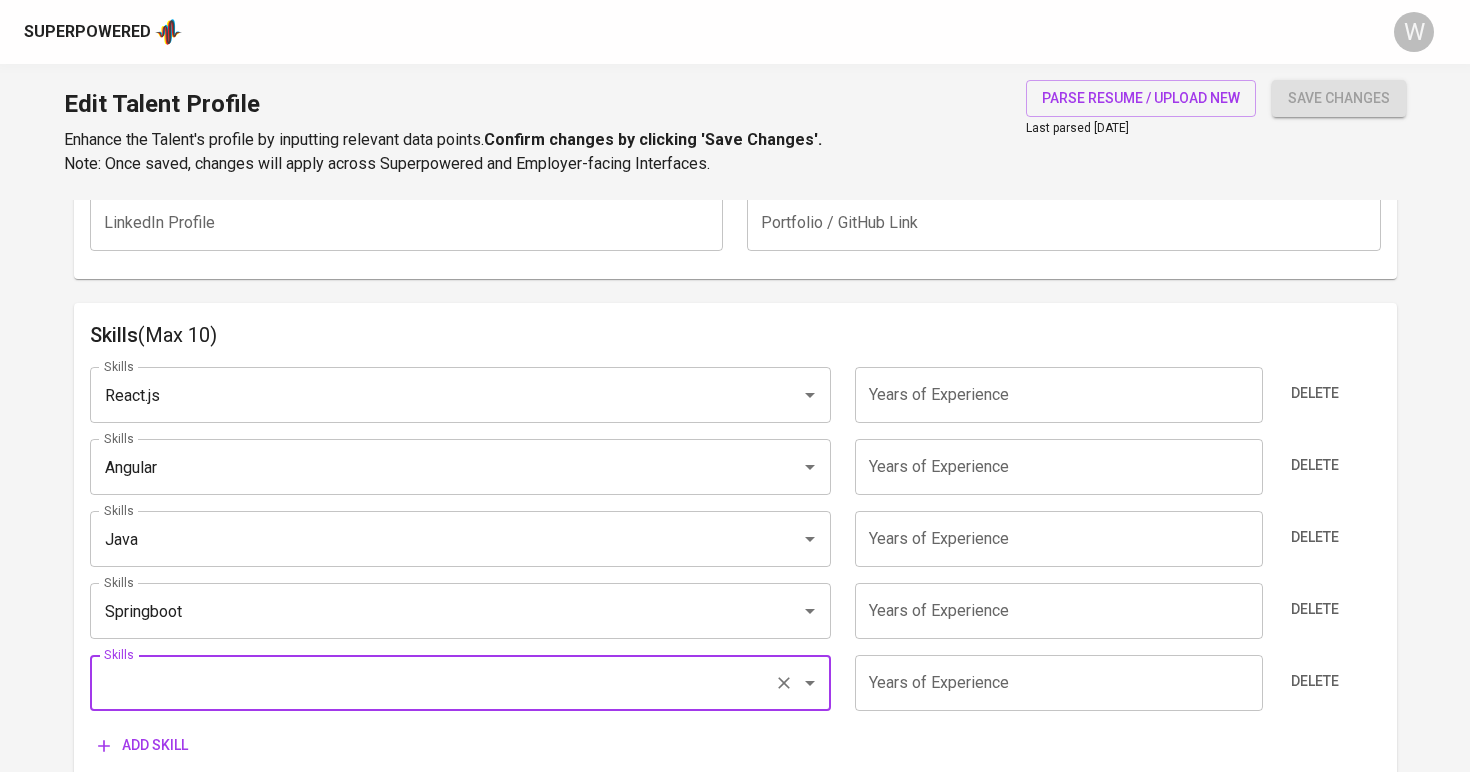 click on "Skills  (Max 10)" at bounding box center (735, 335) 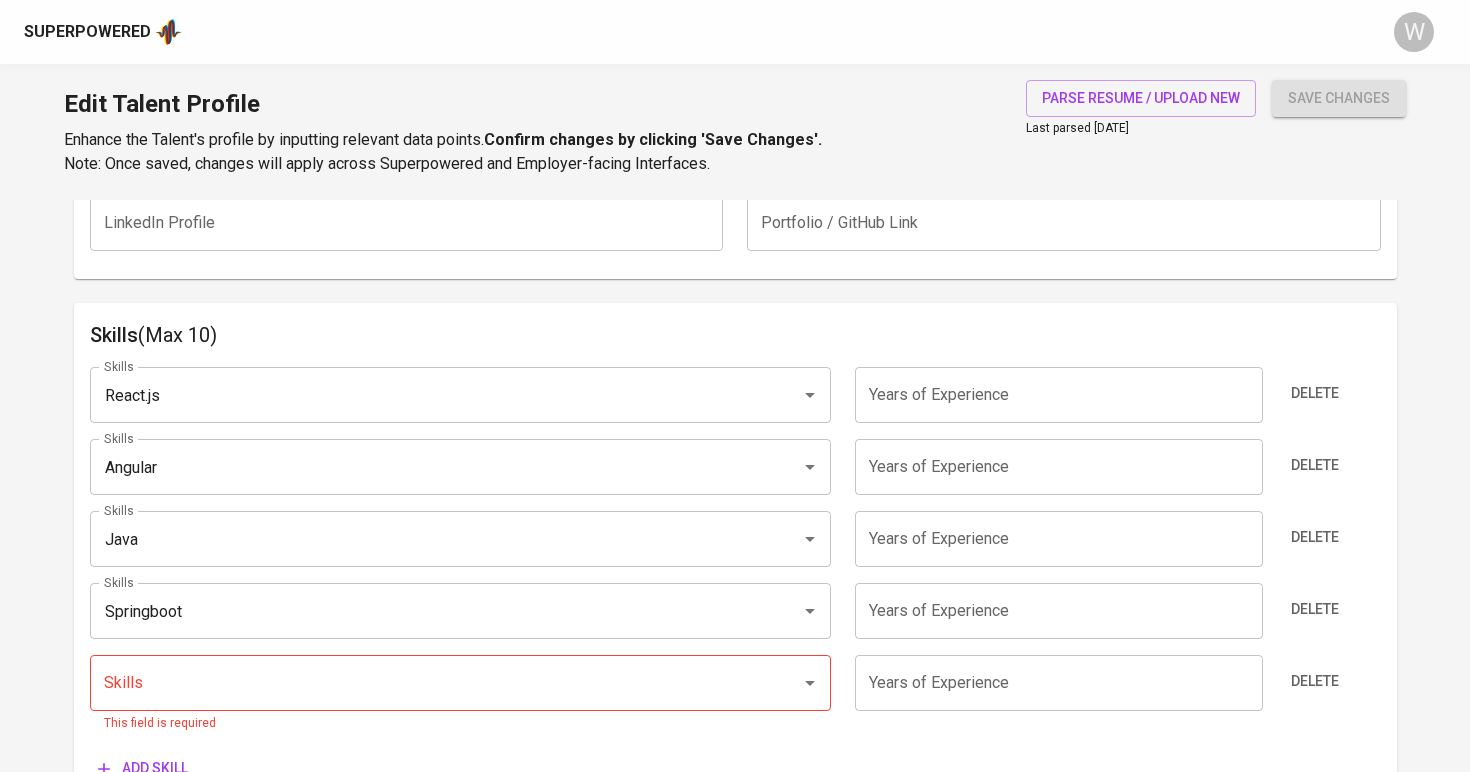 click on "Talent Information Upload Talent Email   * framiabednego@gmail.com Talent Email  * Talent Name   * Abednego Frami Talent Name  * Current Workplace Location & Details Country   * Indonesia Country  * City/Province   * Jakarta Selatan, DKI Jakarta City/Province  * Country Code   * +62 Country Code  * Phone Number   * 888-888-888 Phone Number  * Currency   * IDR Currency  * Expected Monthly Gross Salary   * 25.000.000 Expected Monthly Gross Salary  * Preferred Job Role   * Software Architect Preferred Job Role  * Select a Role reflecting the talent’s position, e.g. Auditor, UI/UX Designer, or Business Operations. Additional Information All fields below are not mandatory to be completed. Talent Status   ( will be displayed in Superpowered profiles ) clear status Actively Seeking Open to Suitable Jobs Not Seeking Talents who are 'Active' and 'Open' will receive monthly emails to verify their job status. Gender Male Female Open to Relocation Within Country? Yes No 5 Notice Period Java" at bounding box center (735, 597) 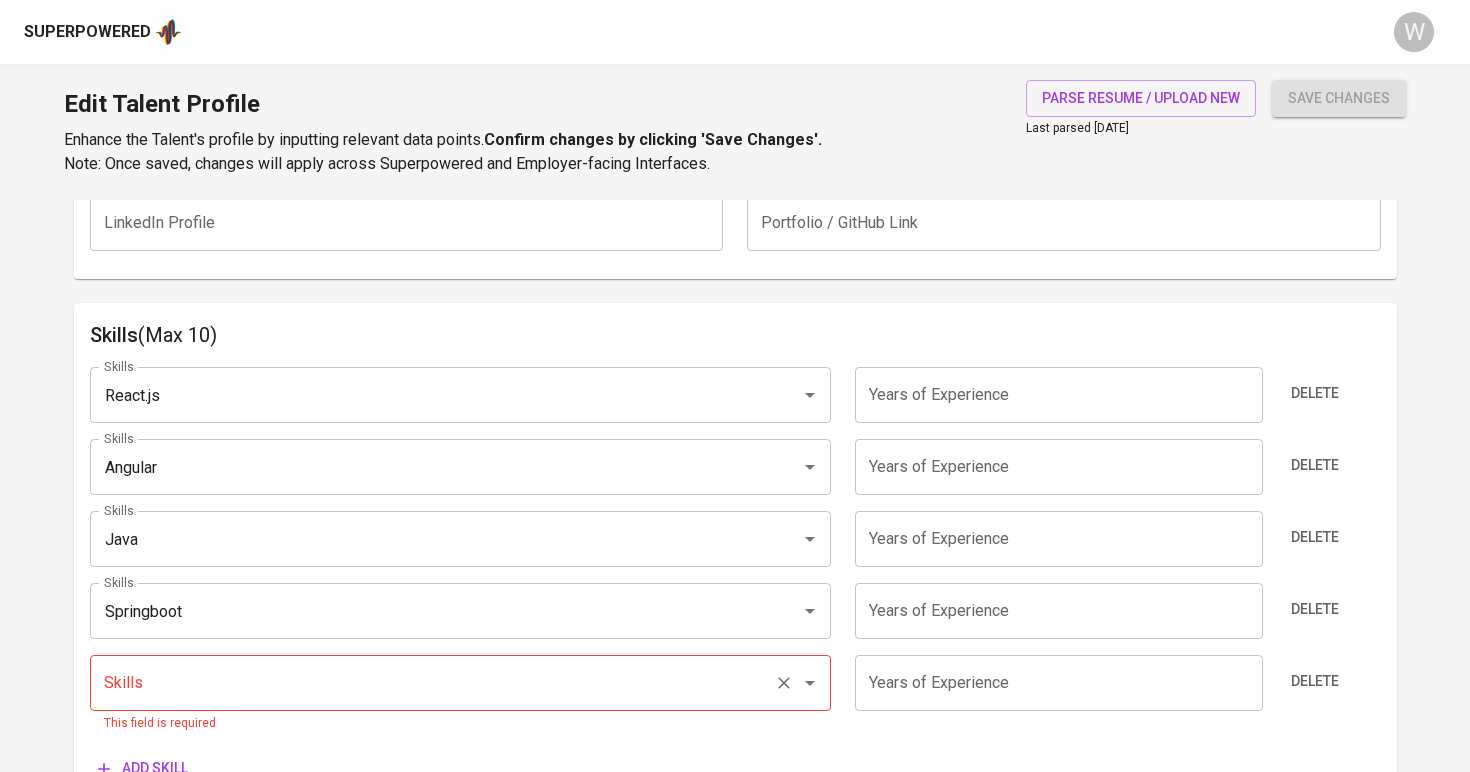 click on "Skills" at bounding box center [432, 683] 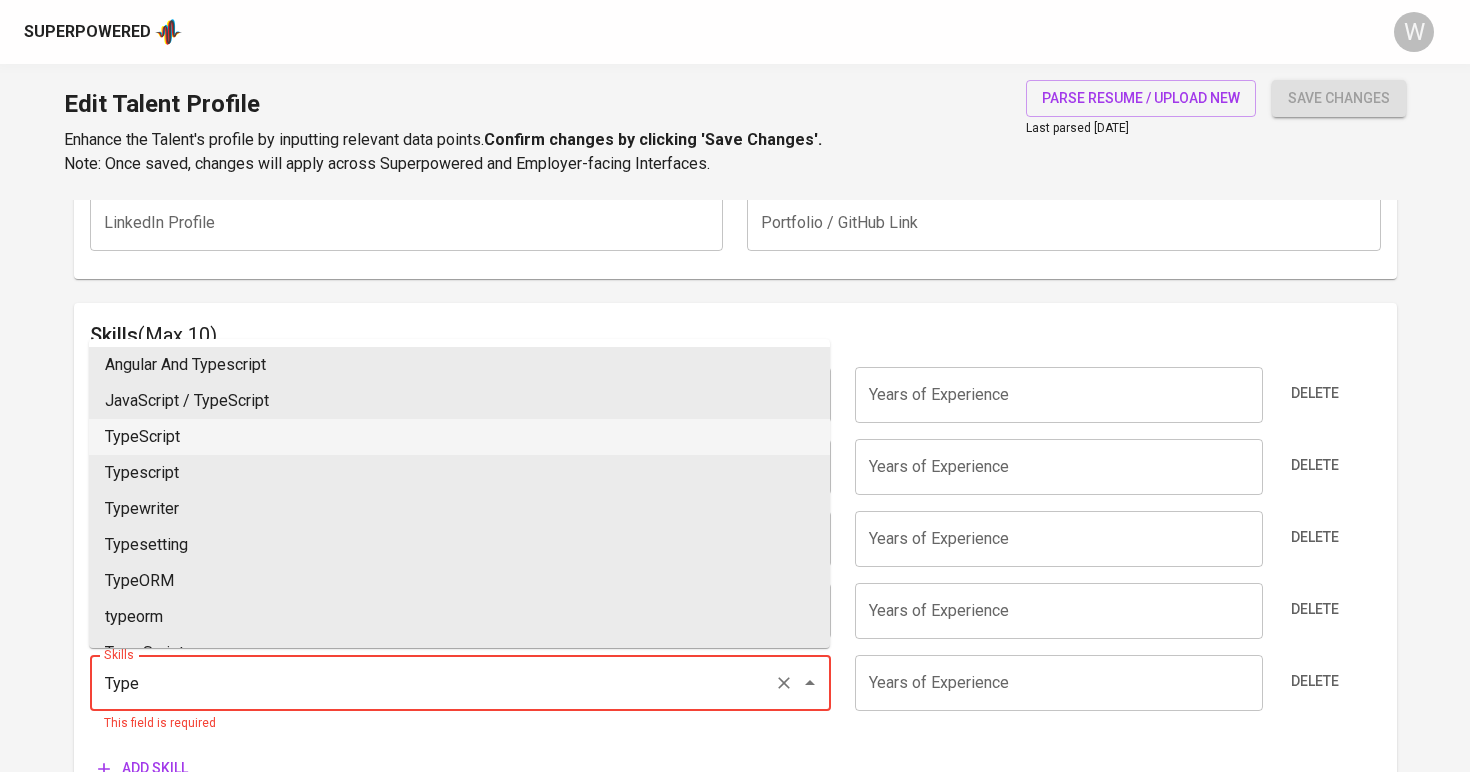 click on "TypeScript" at bounding box center [459, 437] 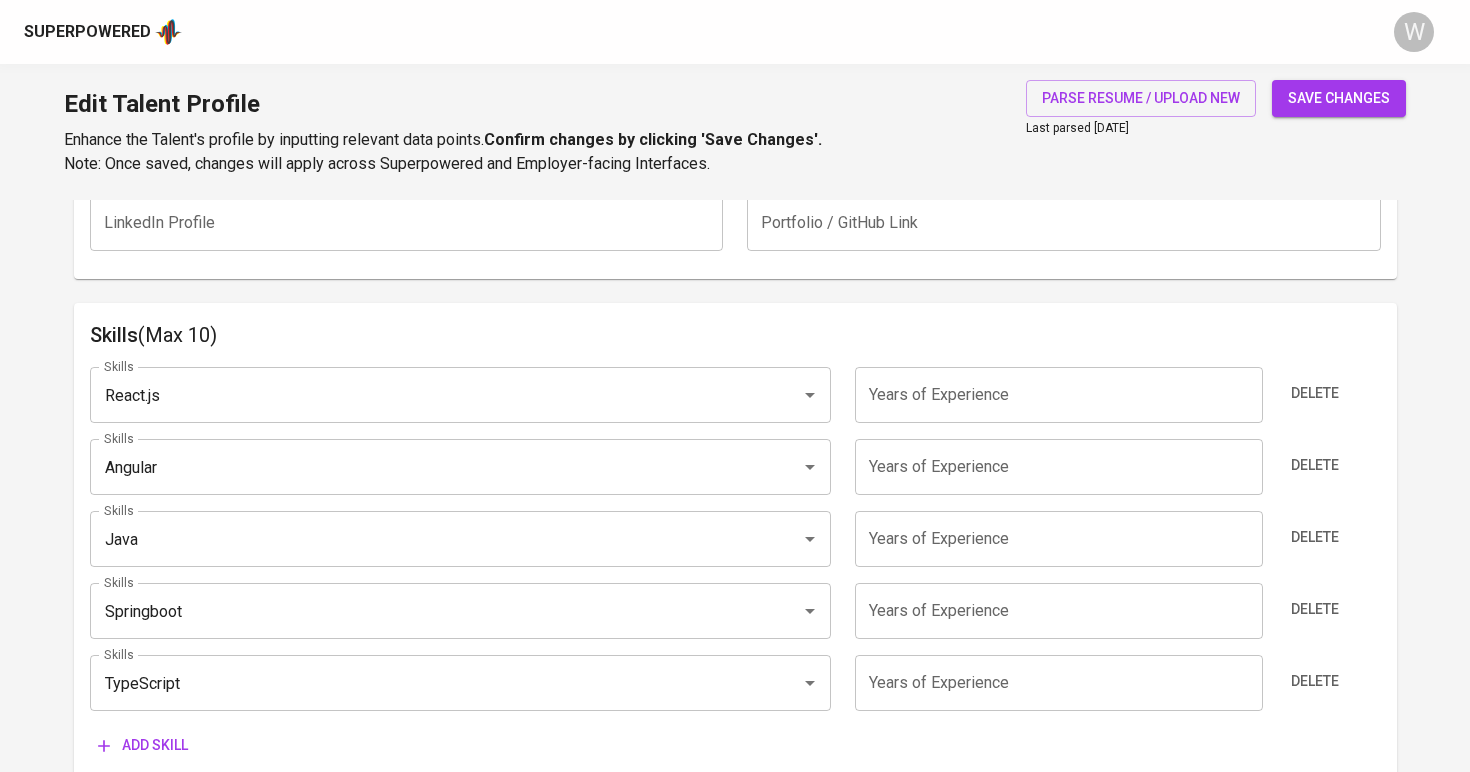 click on "Add skill" at bounding box center [143, 745] 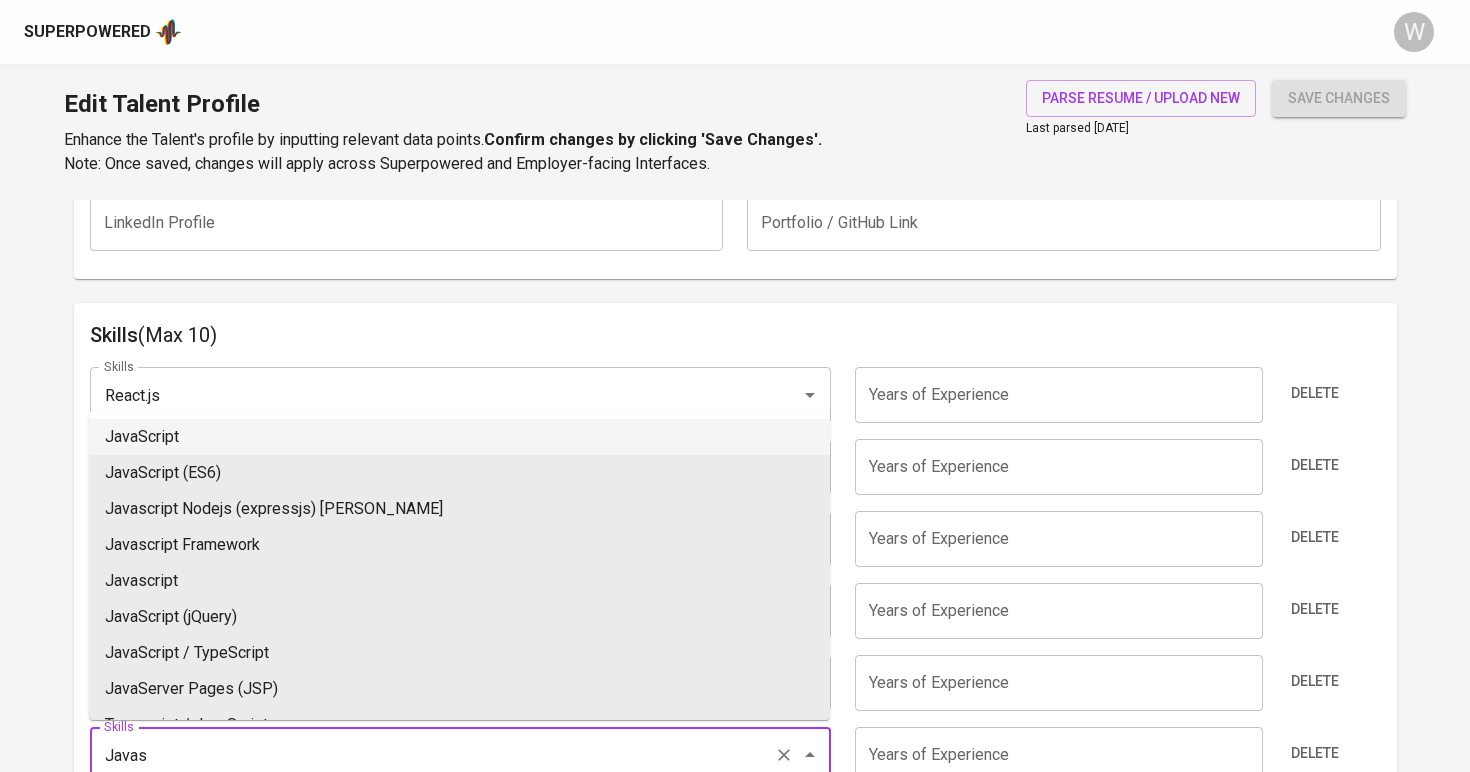 click on "JavaScript" at bounding box center (459, 437) 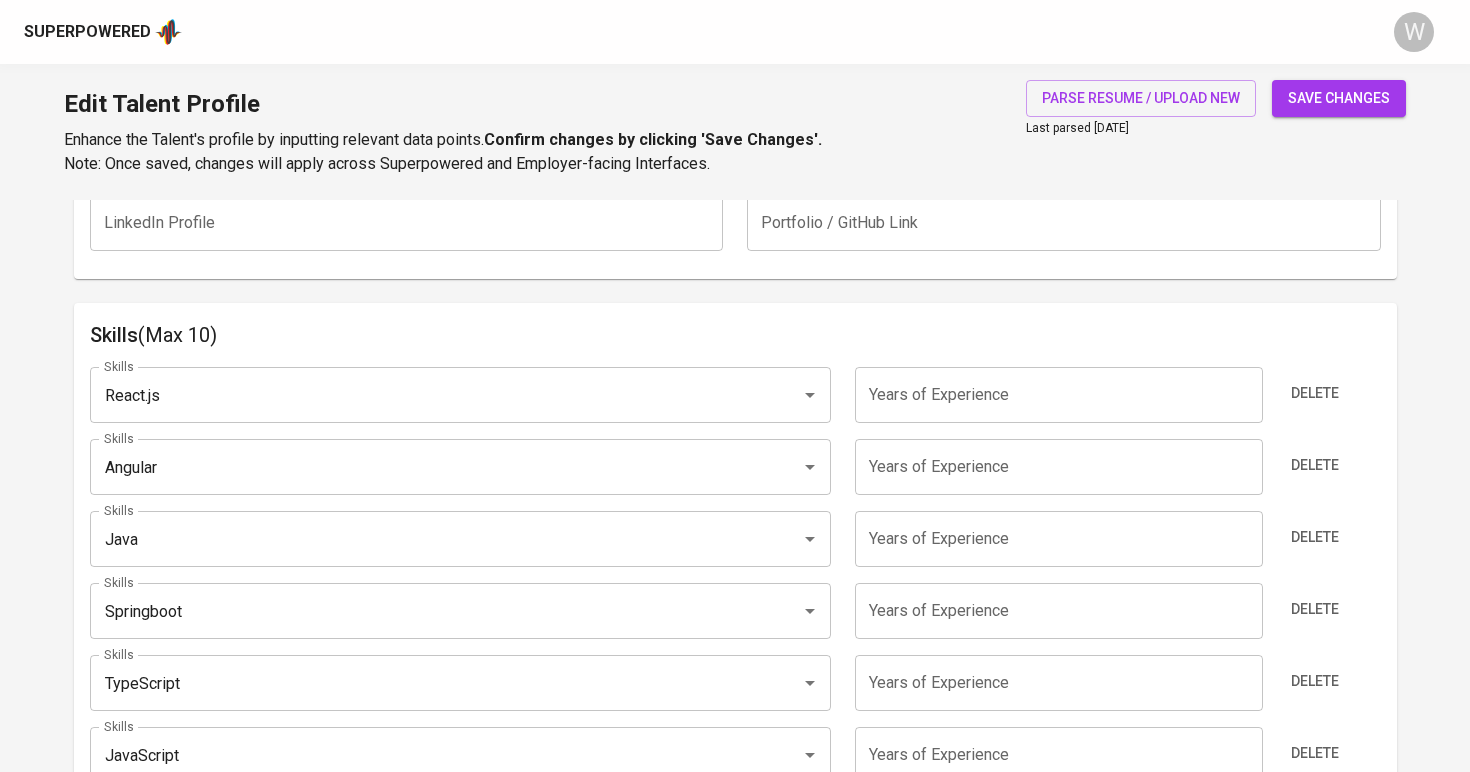 click at bounding box center (1059, 395) 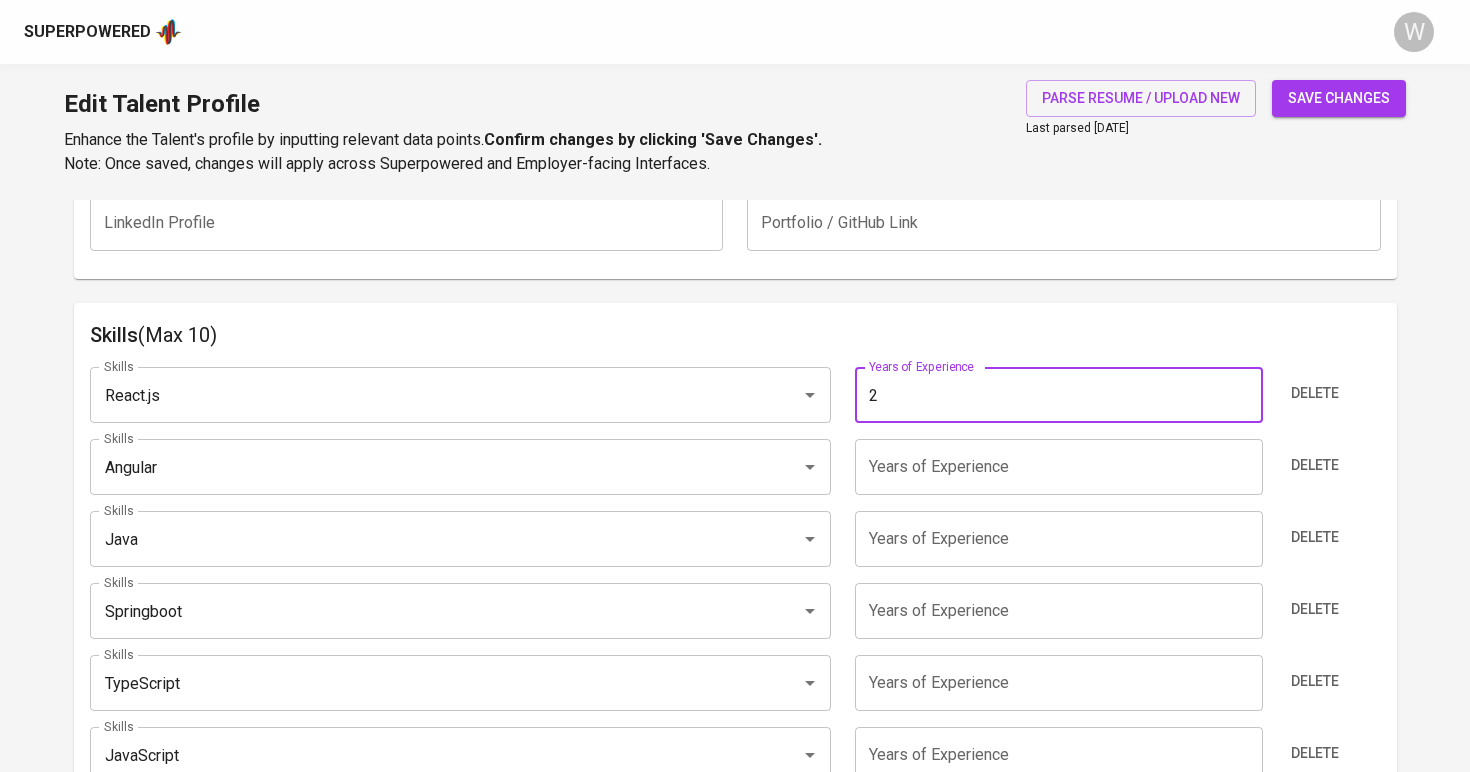 type on "2" 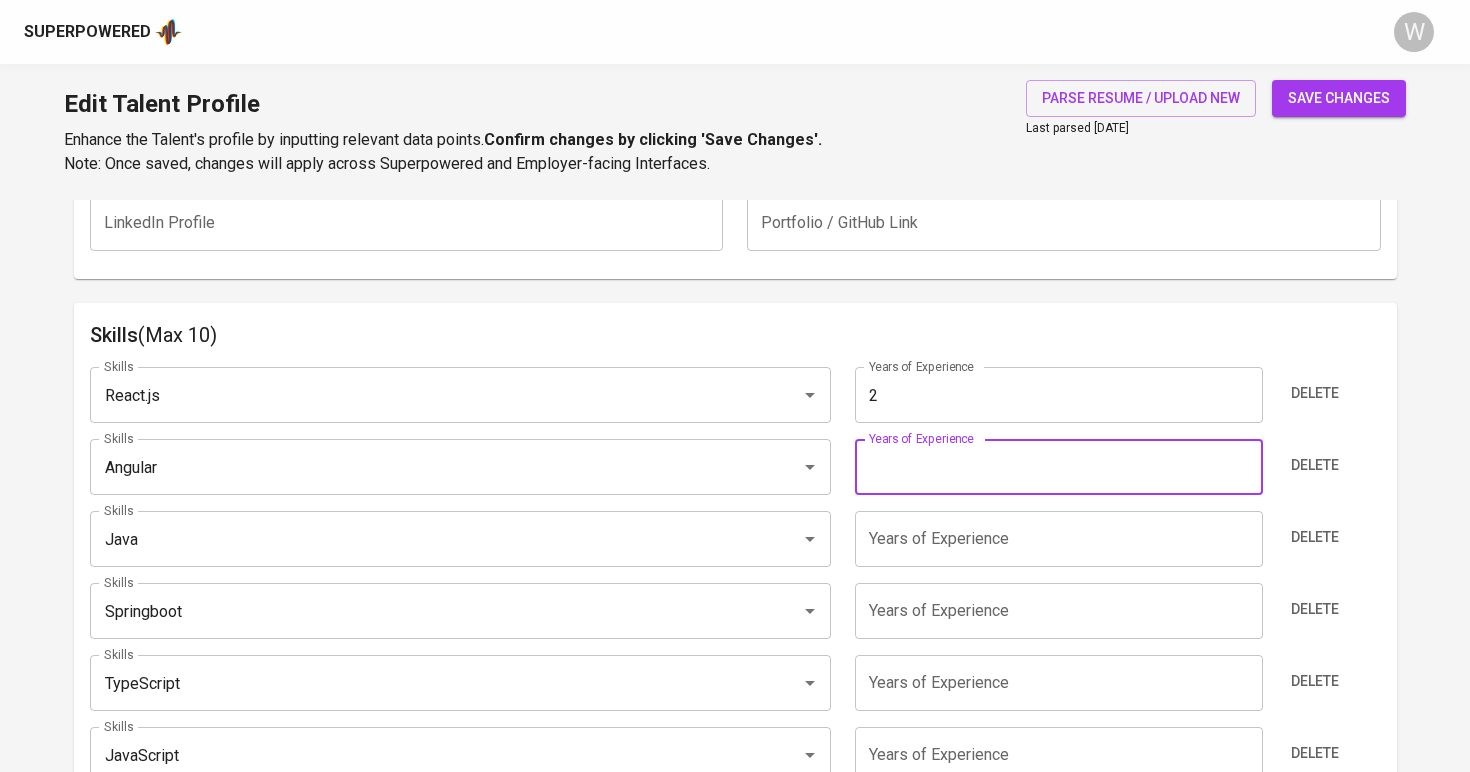 type on "3" 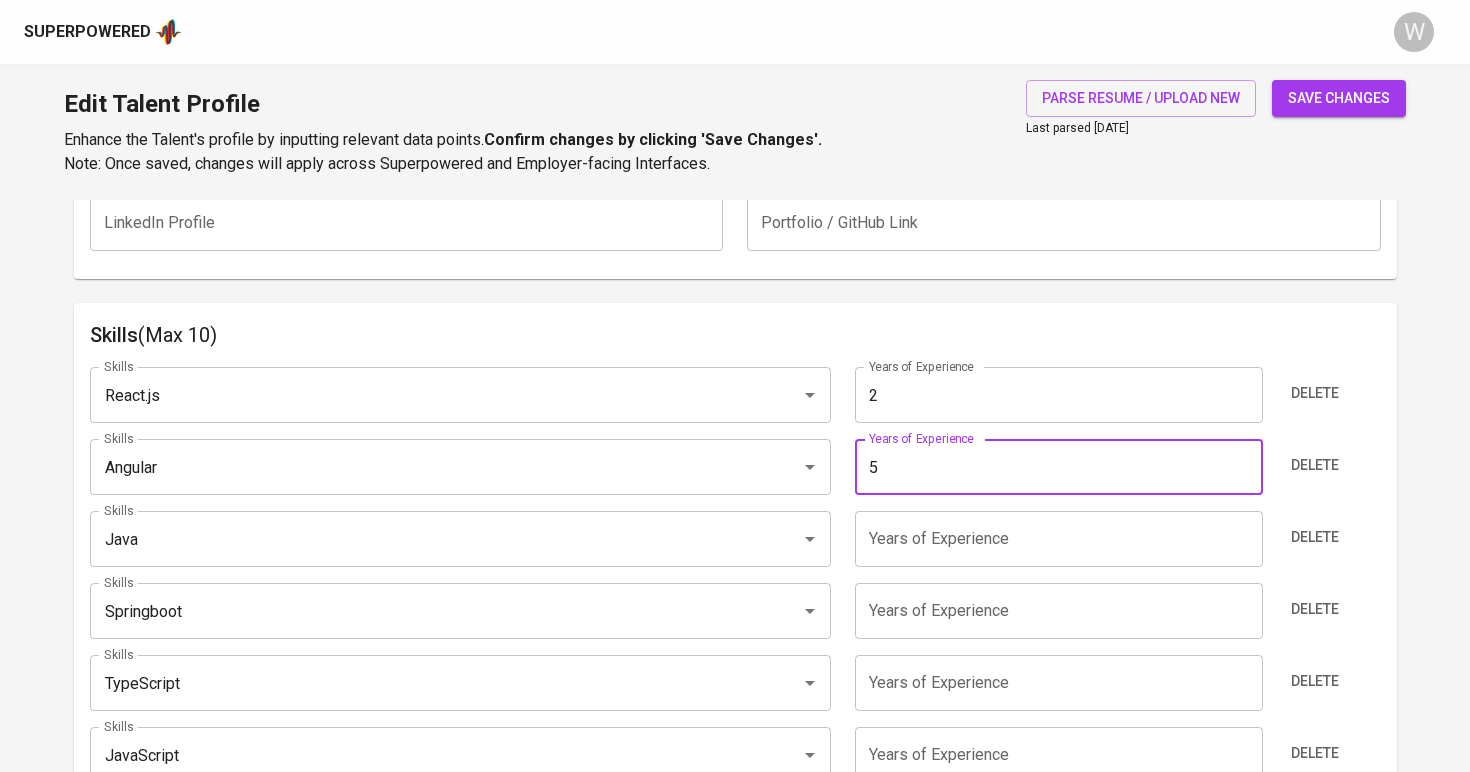 type on "5" 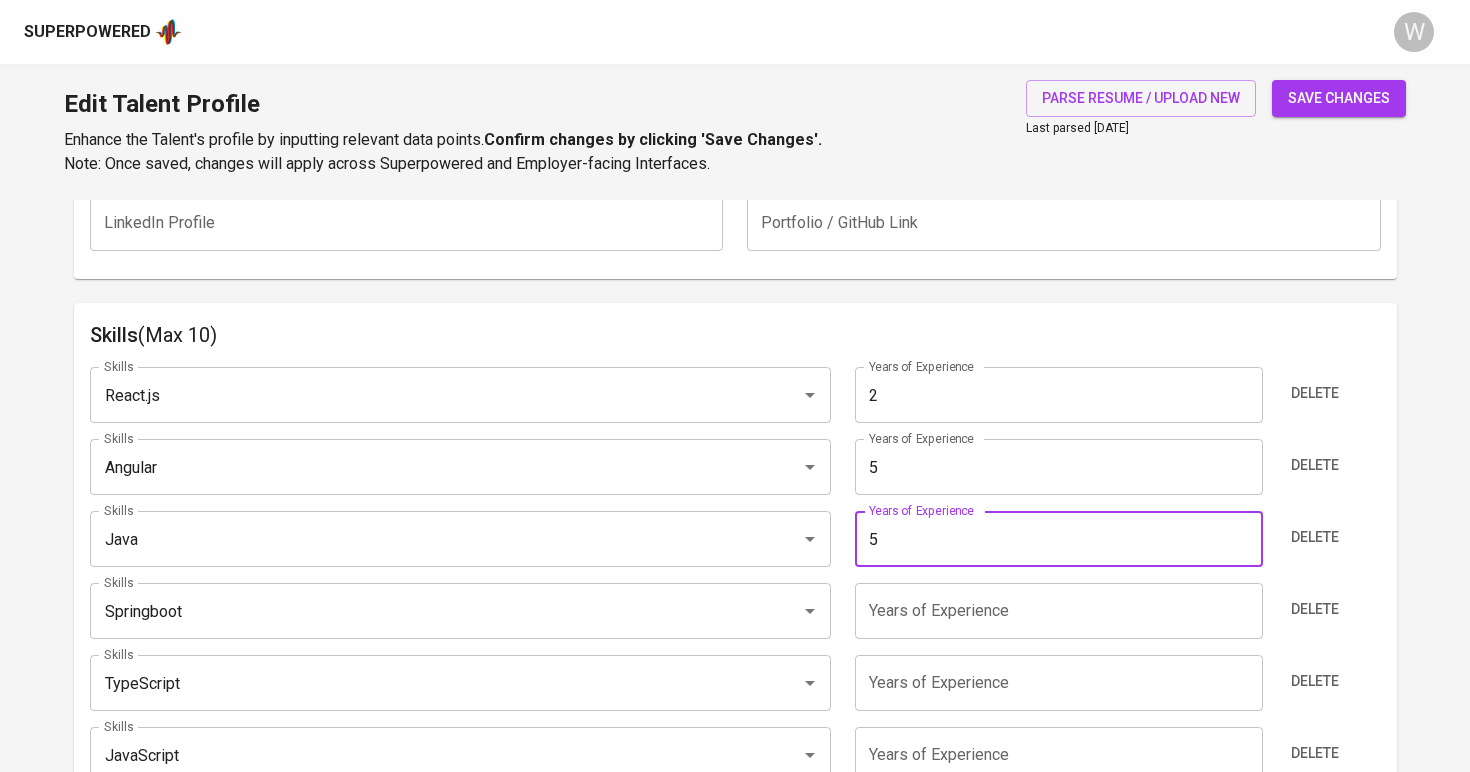 type on "5" 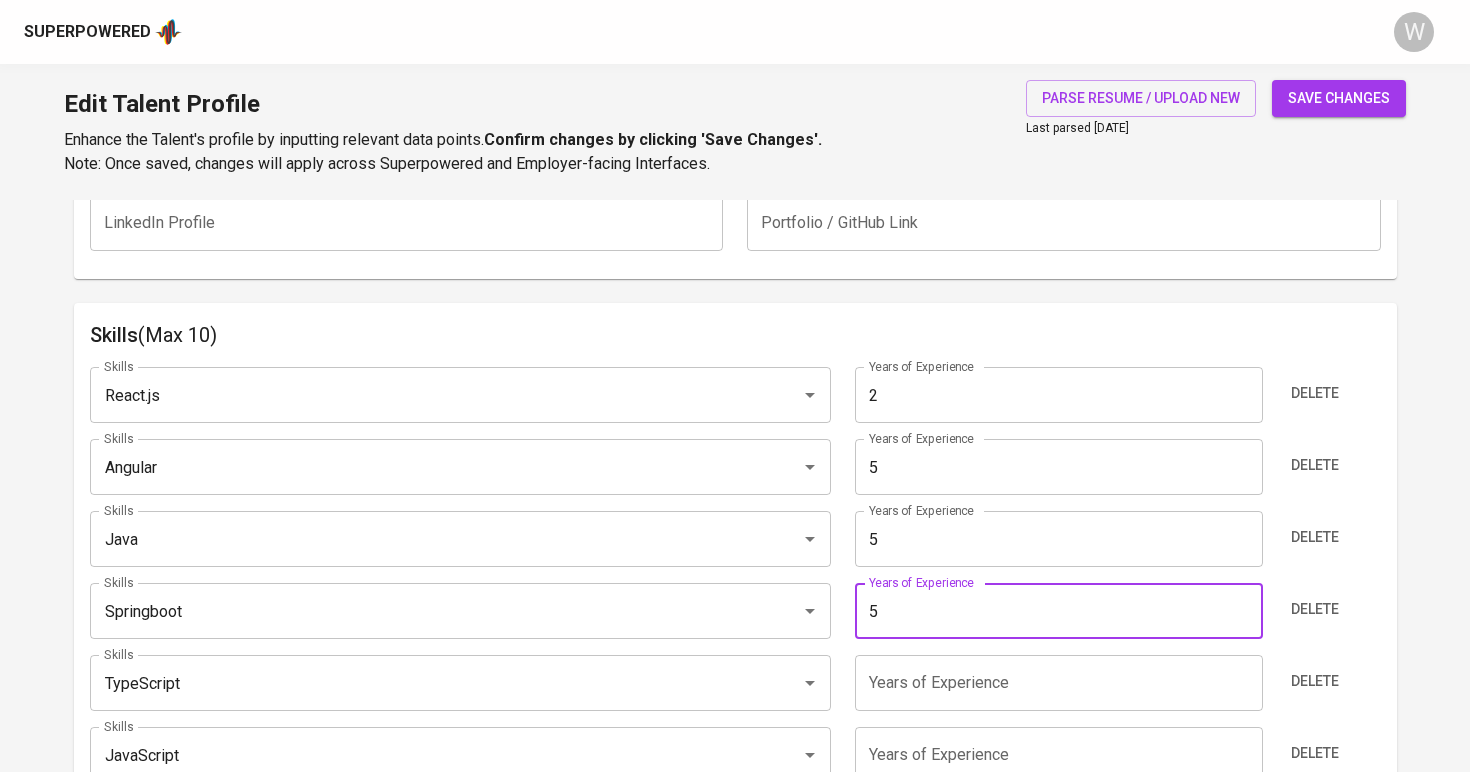 type on "5" 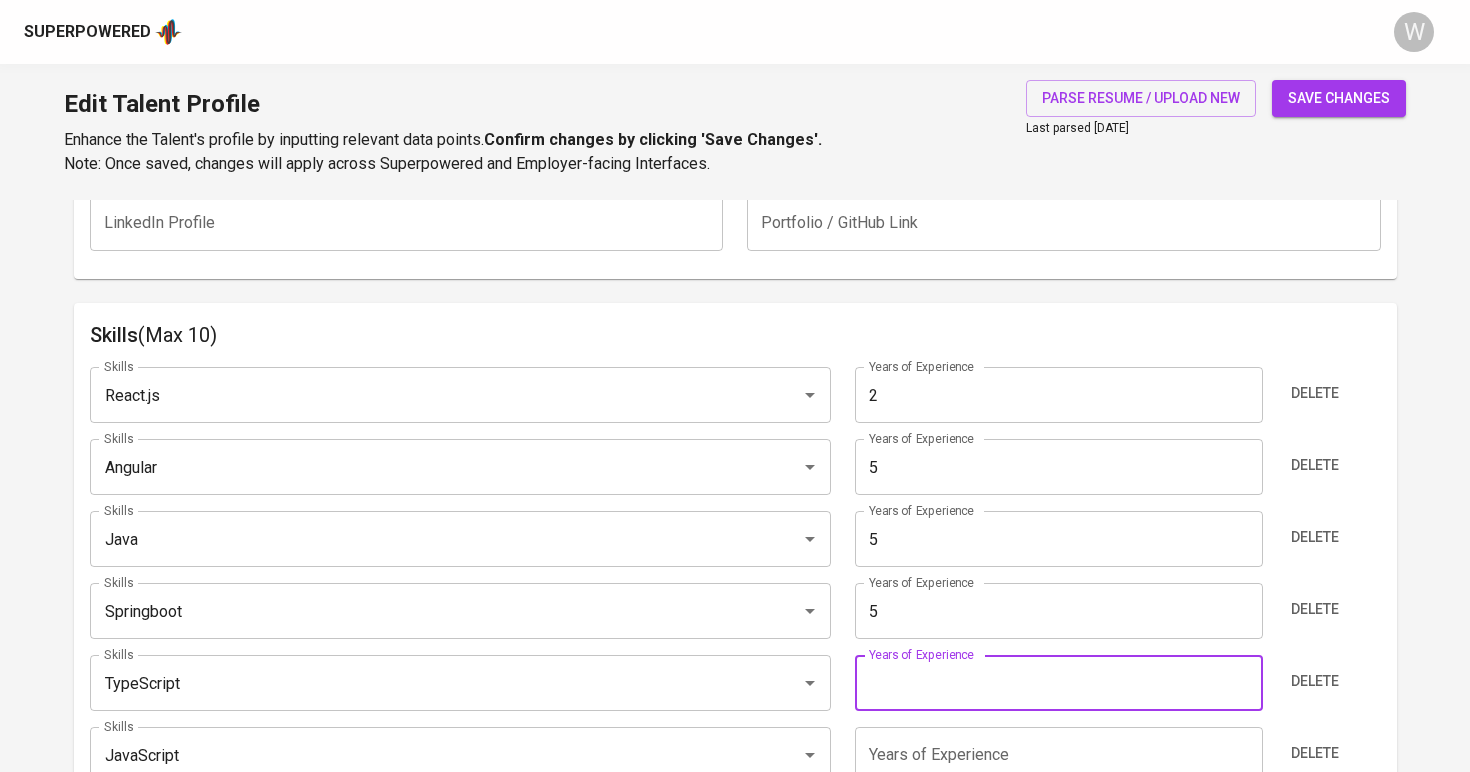 type on "3" 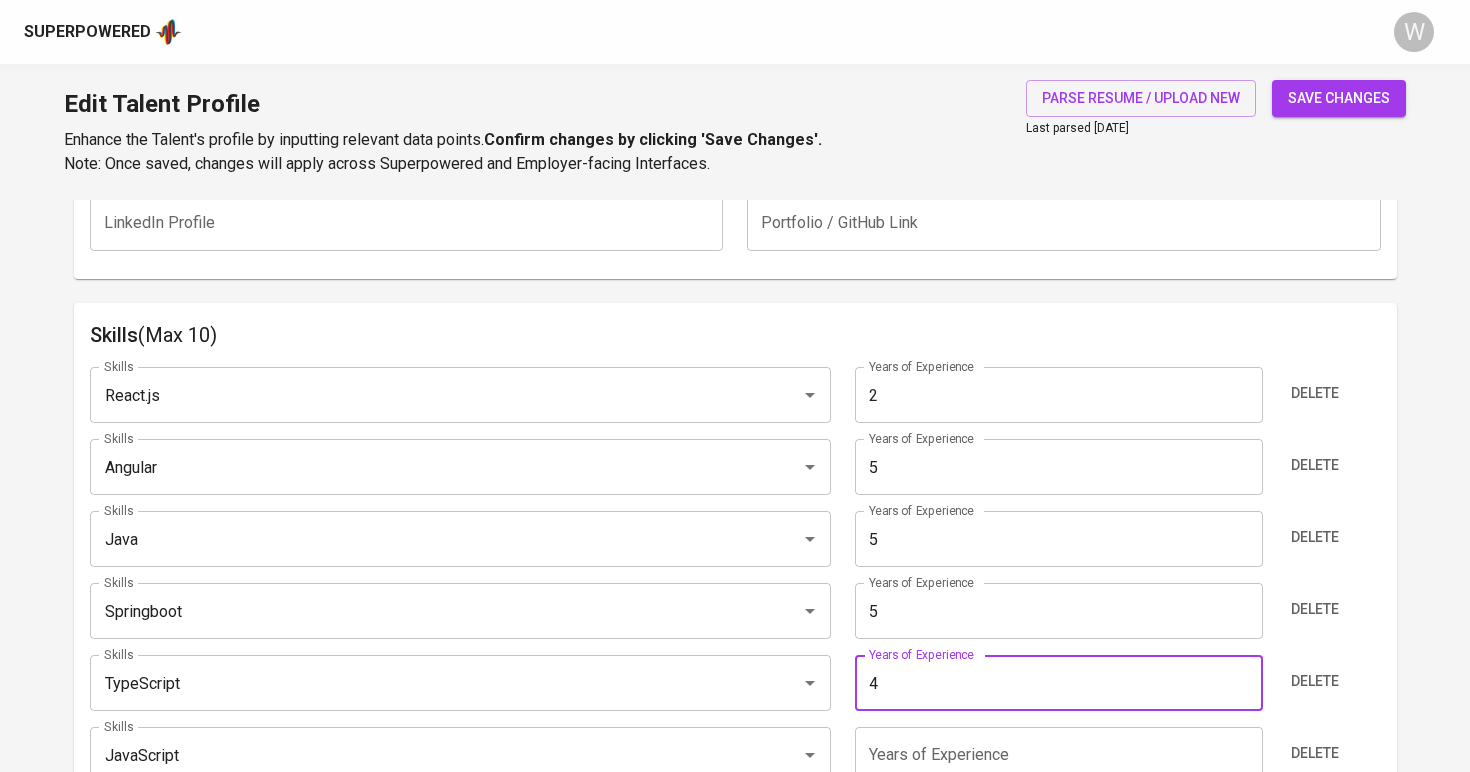 type on "4" 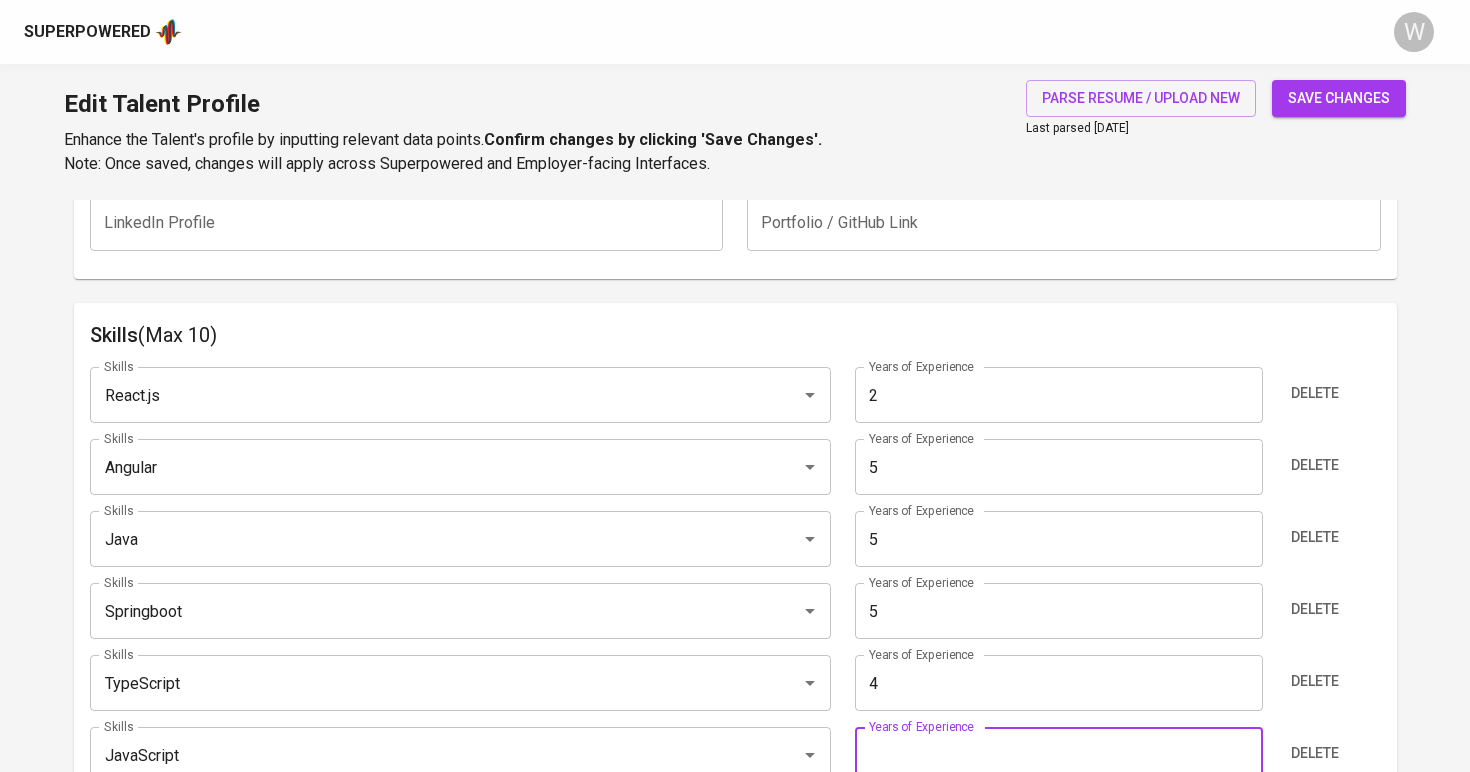 click at bounding box center [1059, 755] 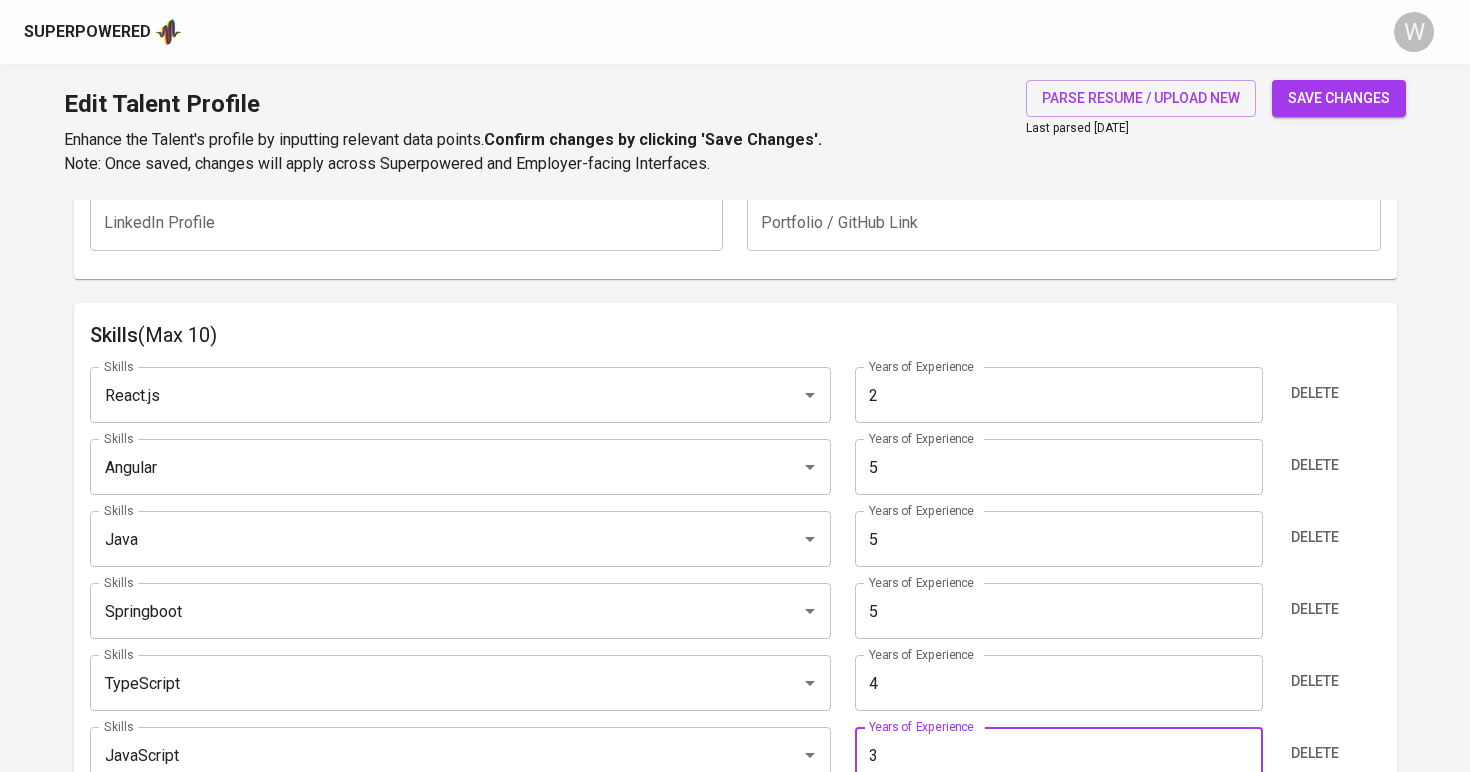 type on "3" 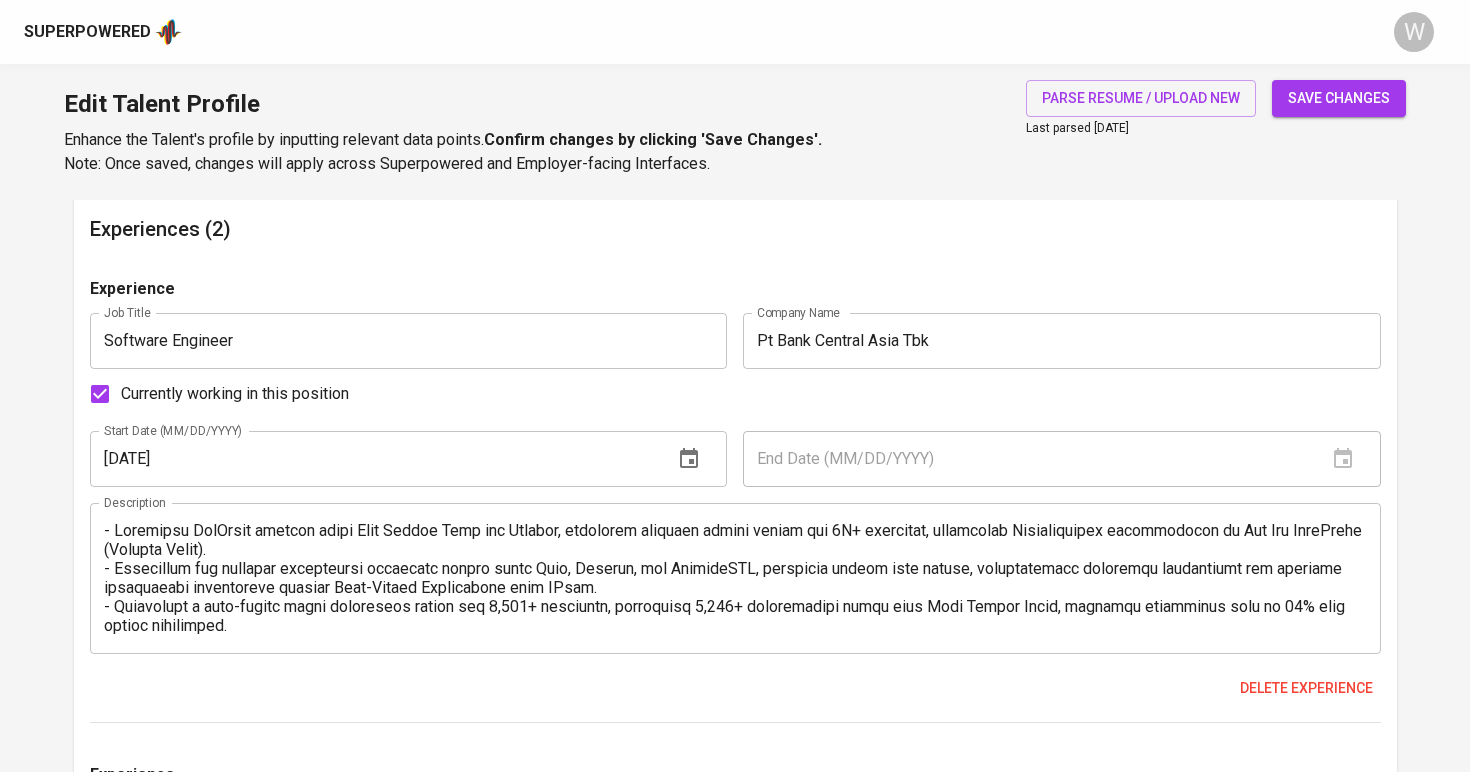 scroll, scrollTop: 1671, scrollLeft: 0, axis: vertical 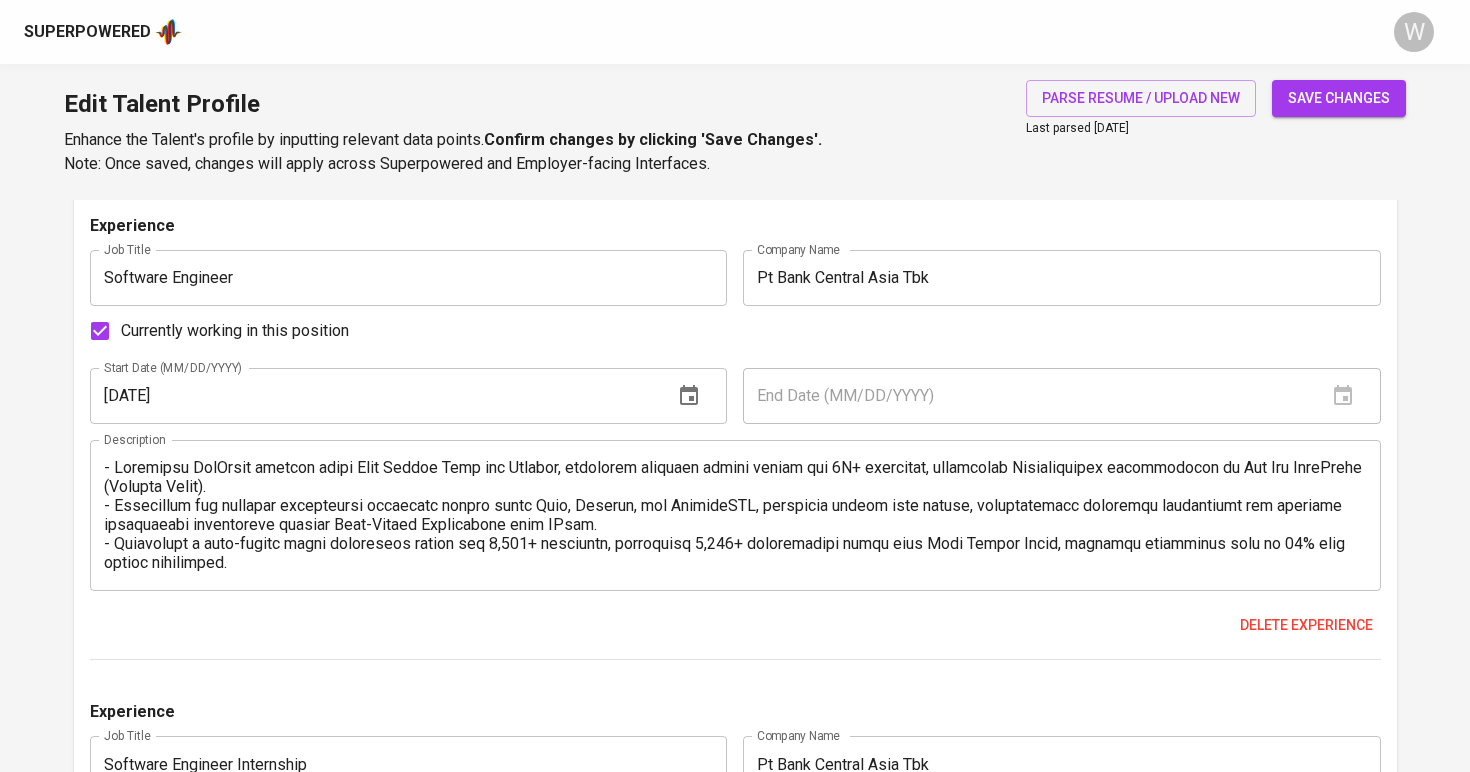 click on "save changes" at bounding box center (1339, 98) 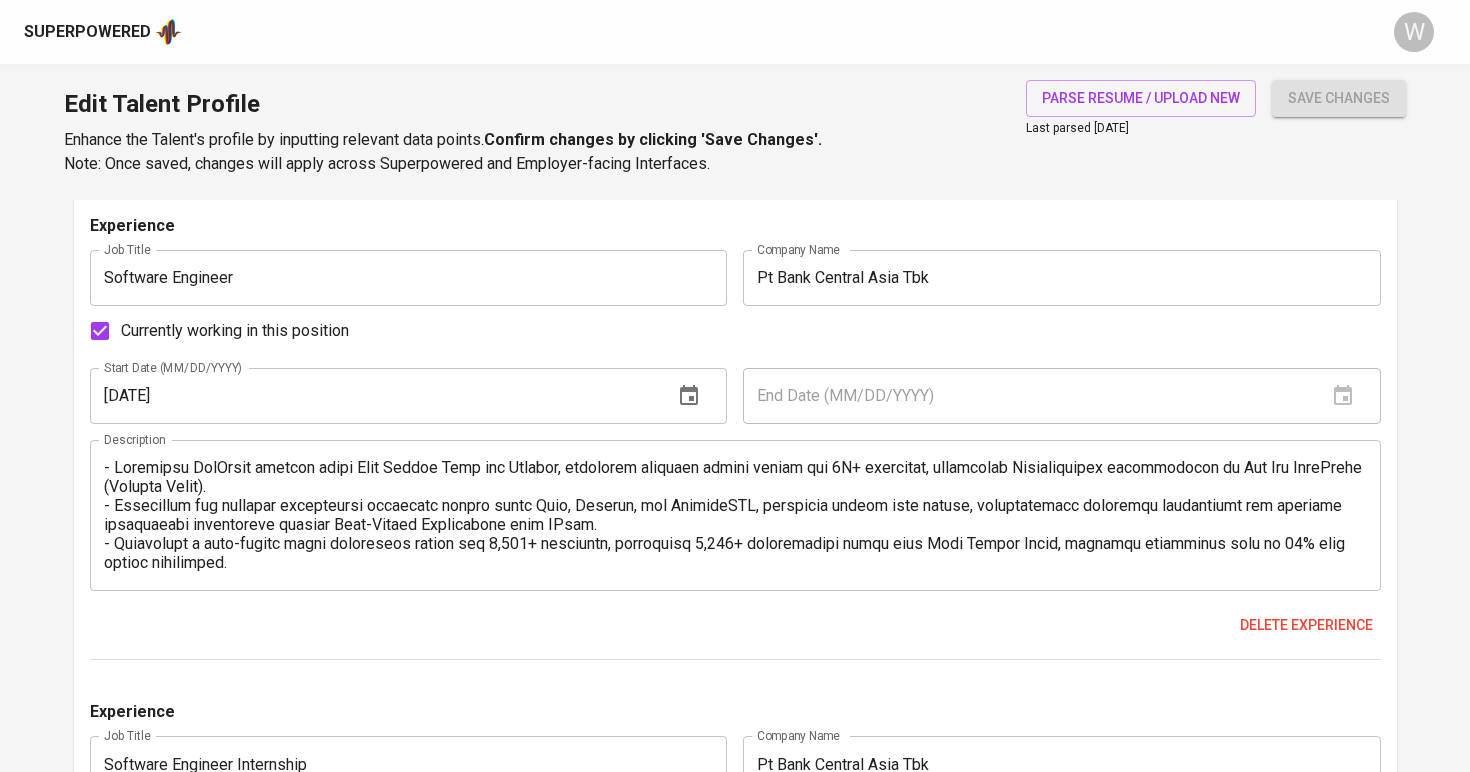 type on "Spring Boot" 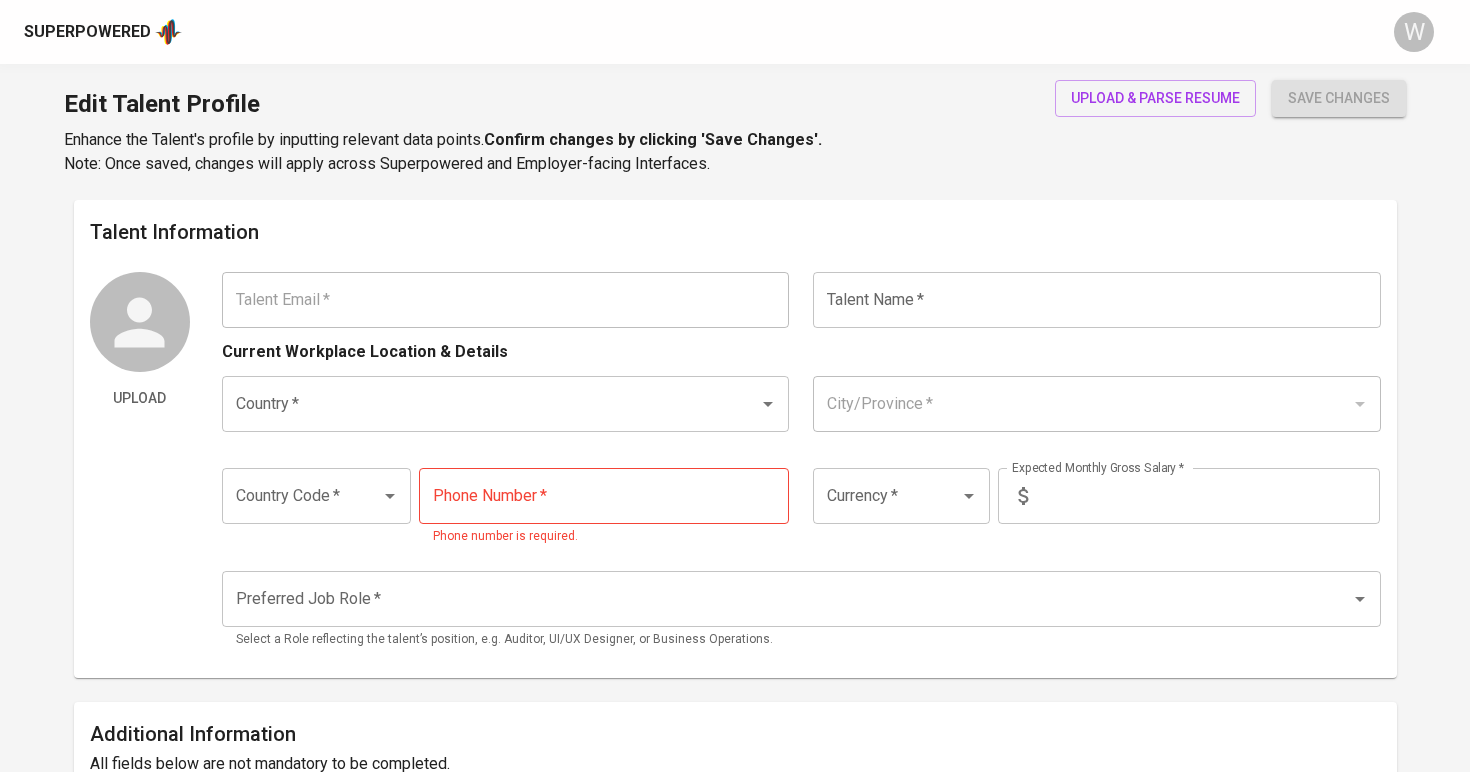 type on "[EMAIL_ADDRESS][DOMAIN_NAME]" 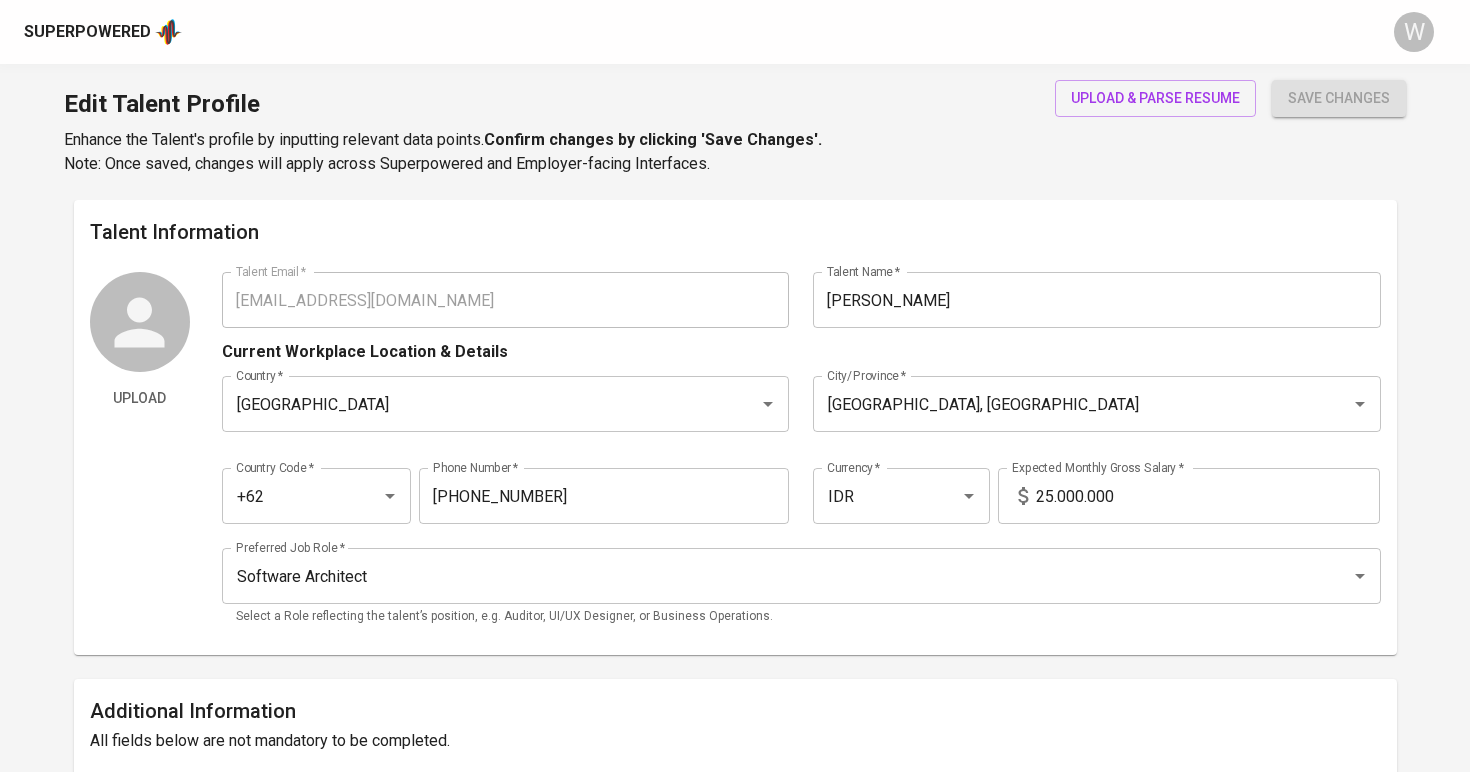 scroll, scrollTop: 0, scrollLeft: 0, axis: both 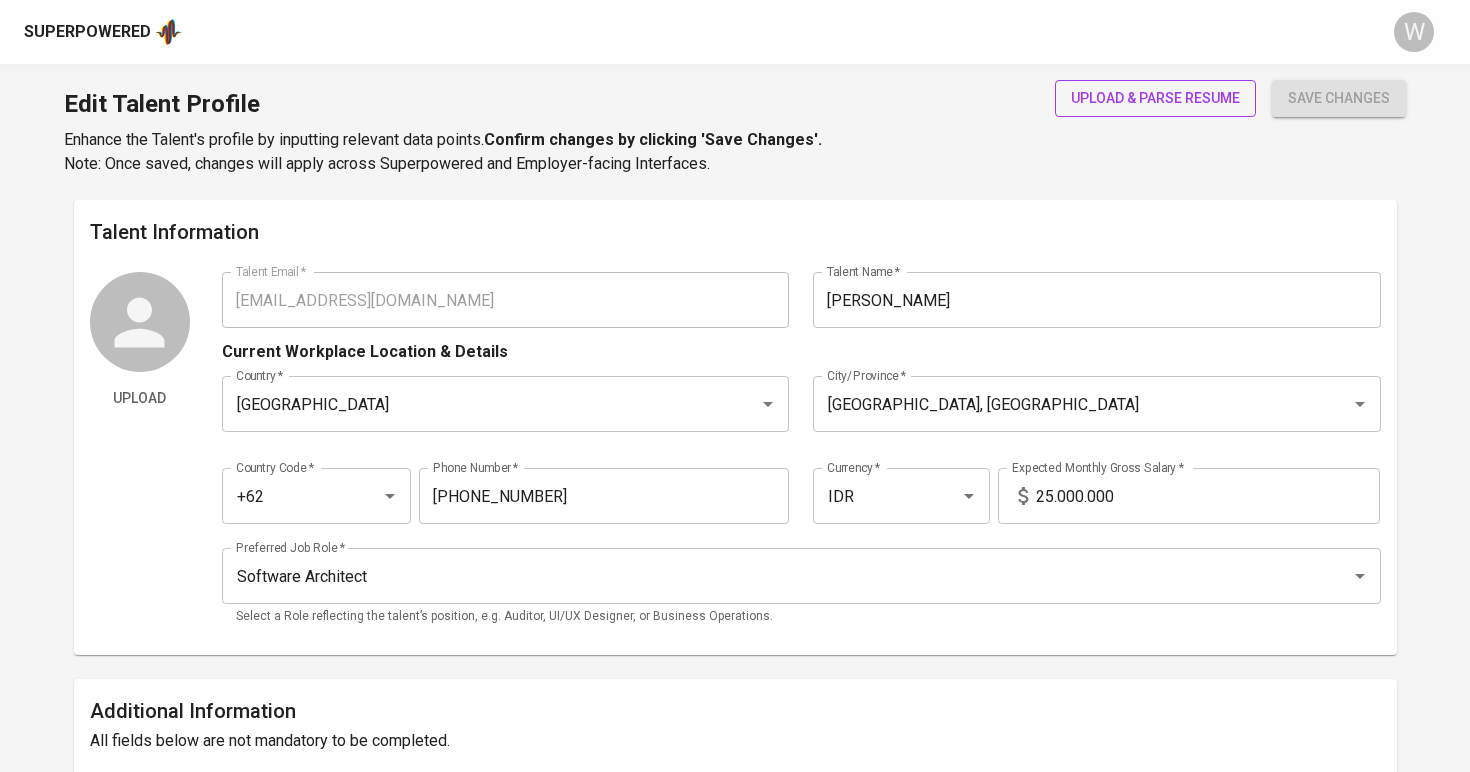 click on "upload & parse resume" at bounding box center [1155, 98] 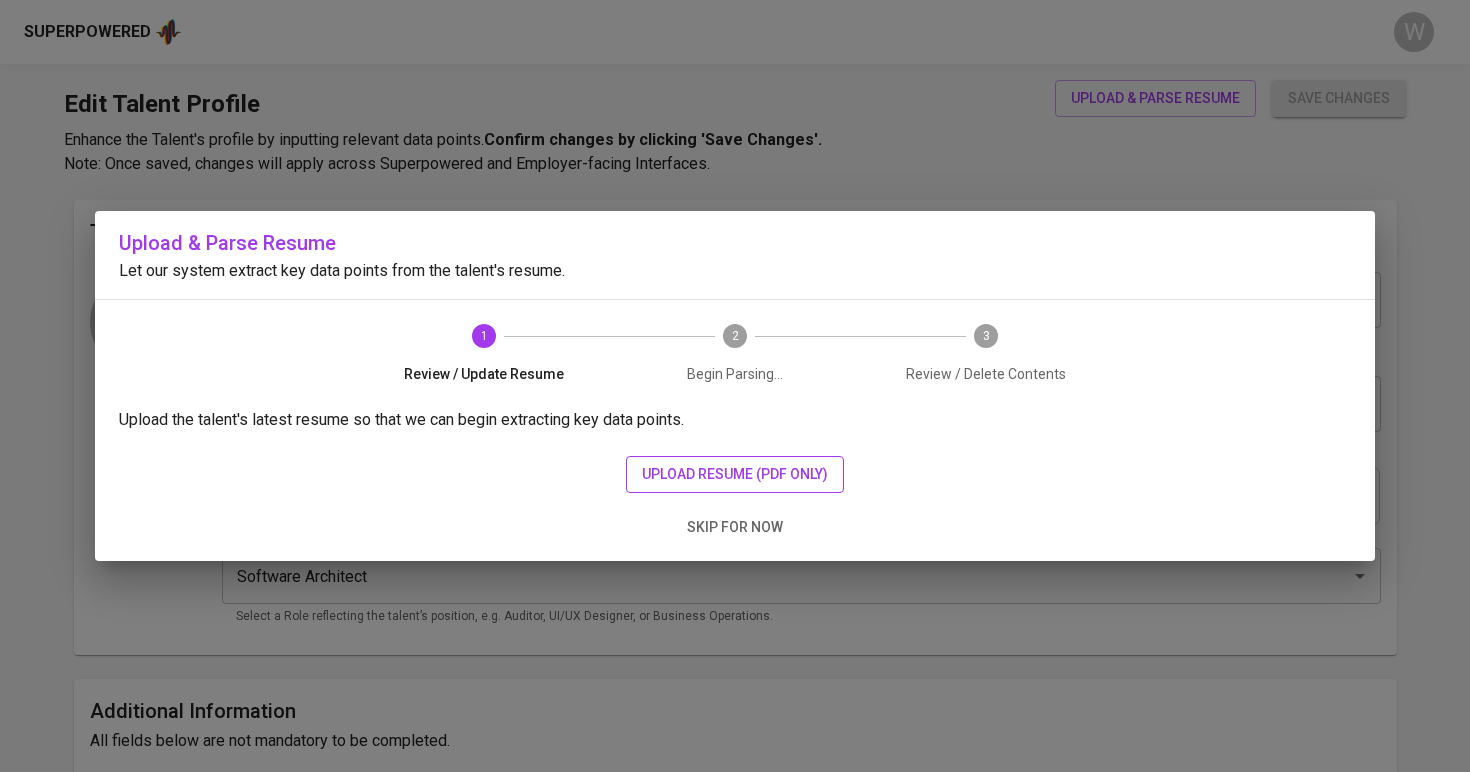 click on "upload resume (pdf only)" at bounding box center [735, 474] 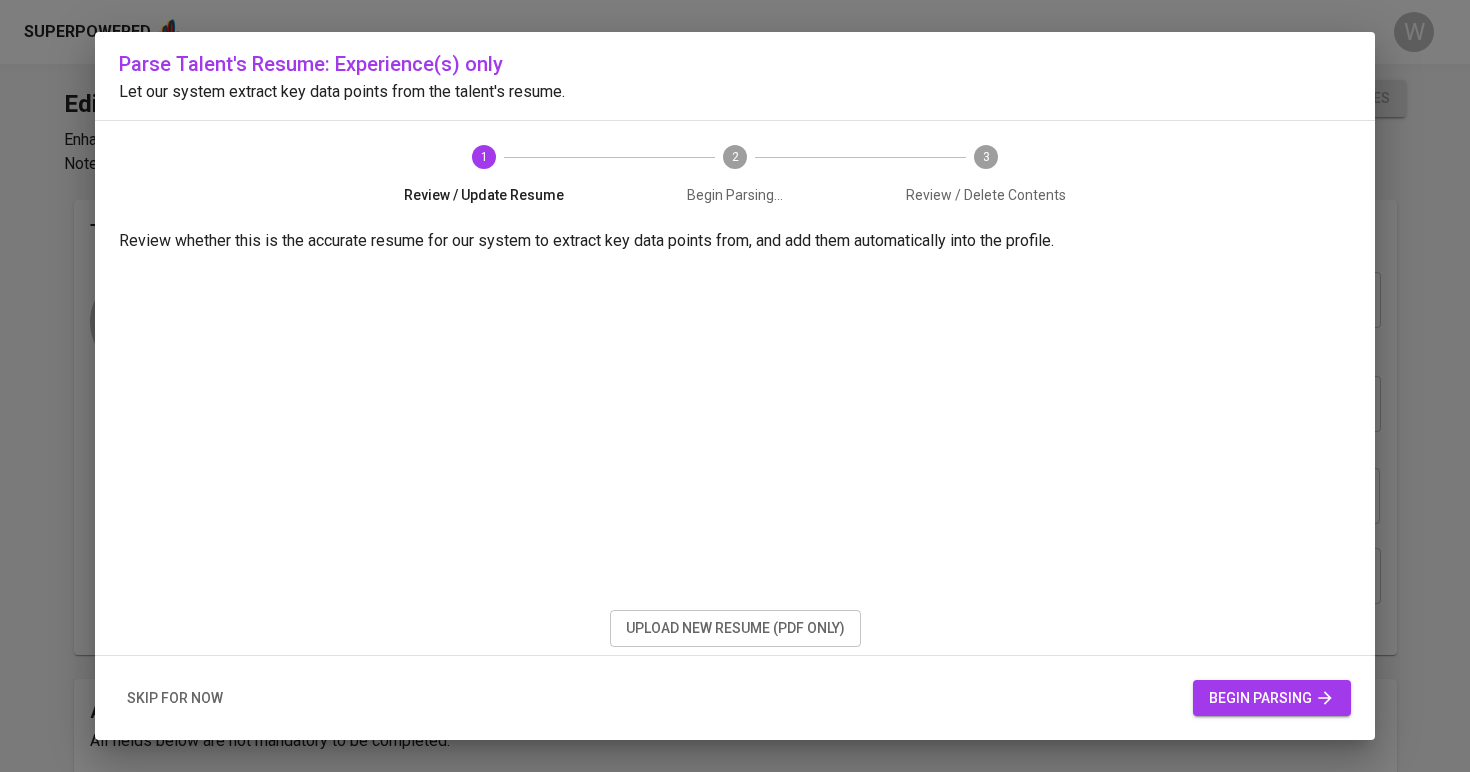 click on "begin parsing" at bounding box center (1272, 698) 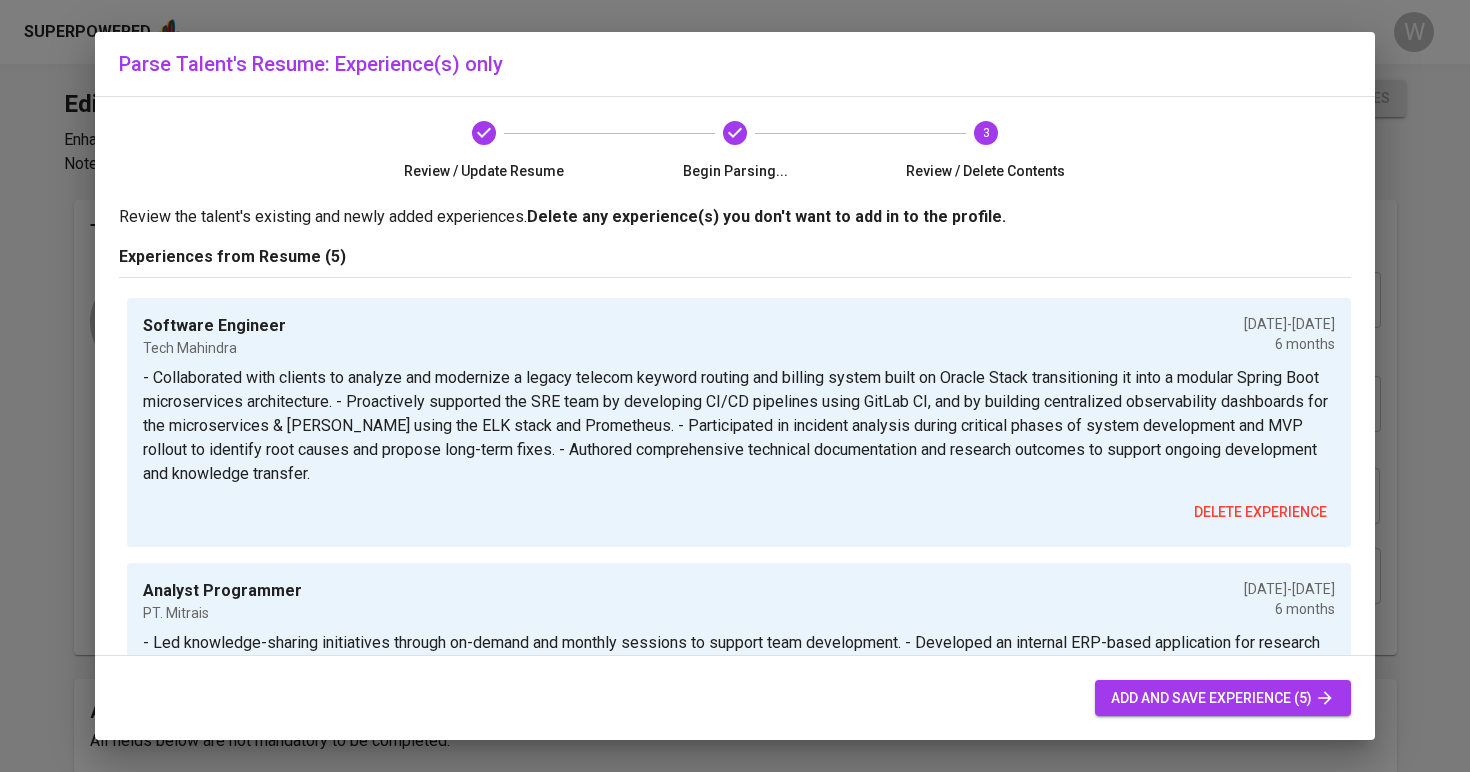 click on "add and save experience (5)" at bounding box center [1223, 698] 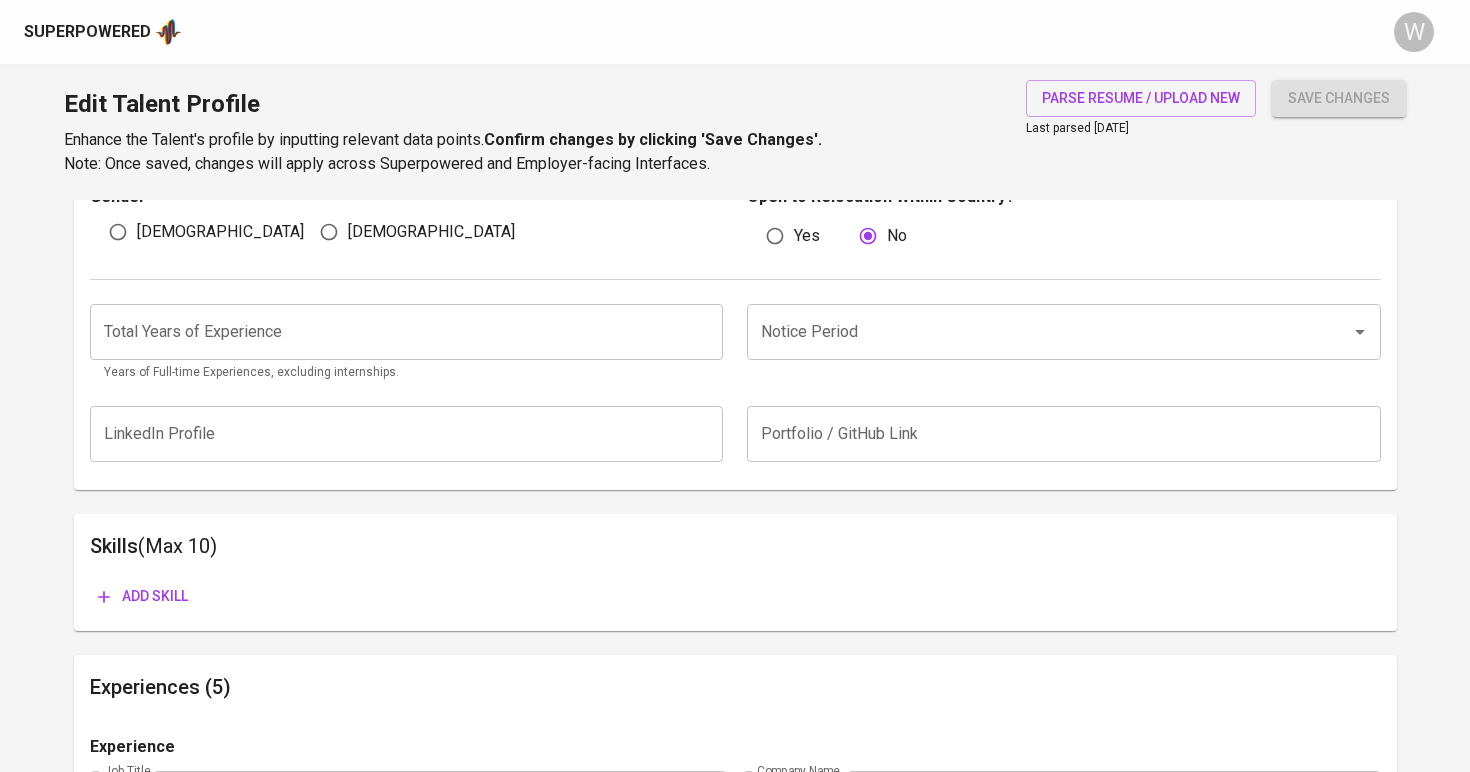 scroll, scrollTop: 717, scrollLeft: 0, axis: vertical 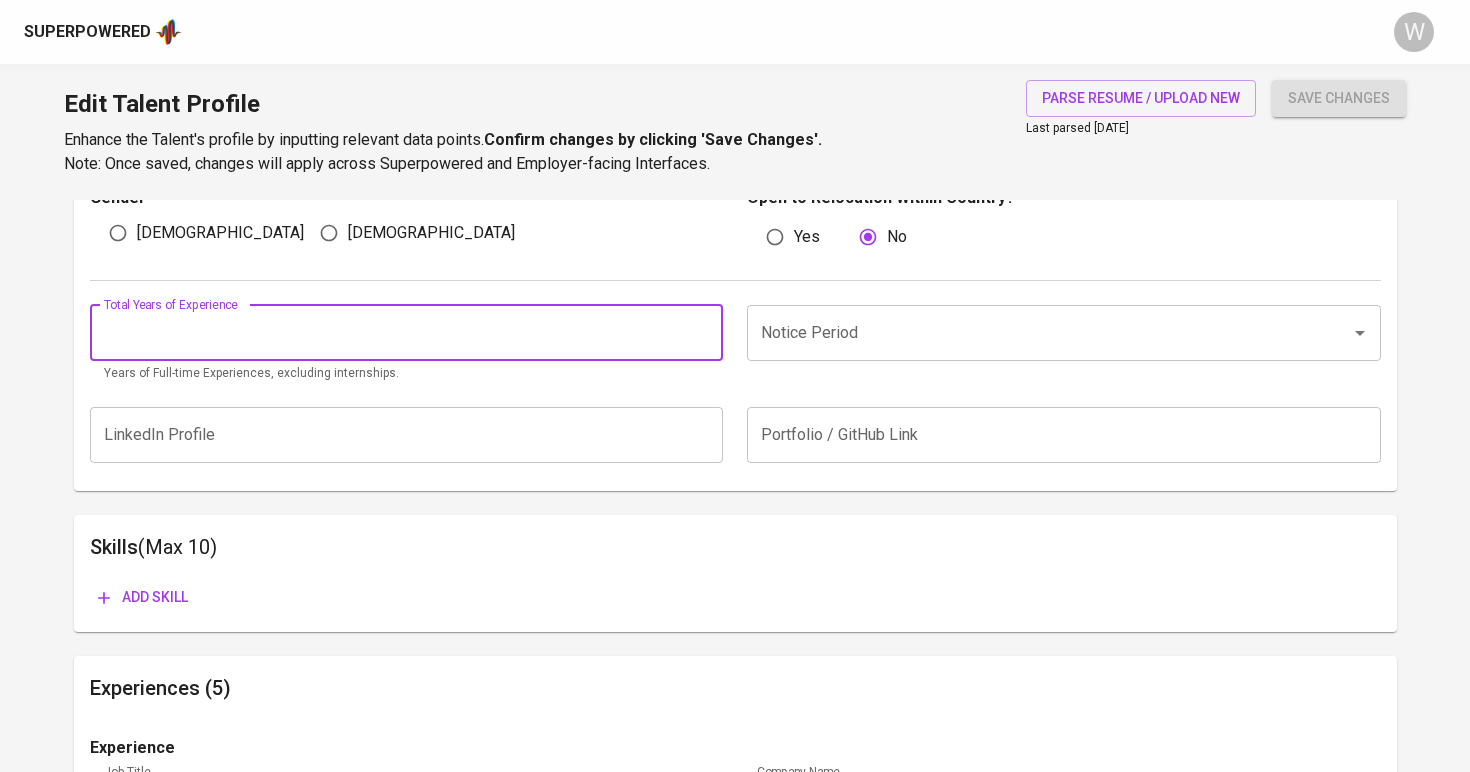 click at bounding box center (407, 333) 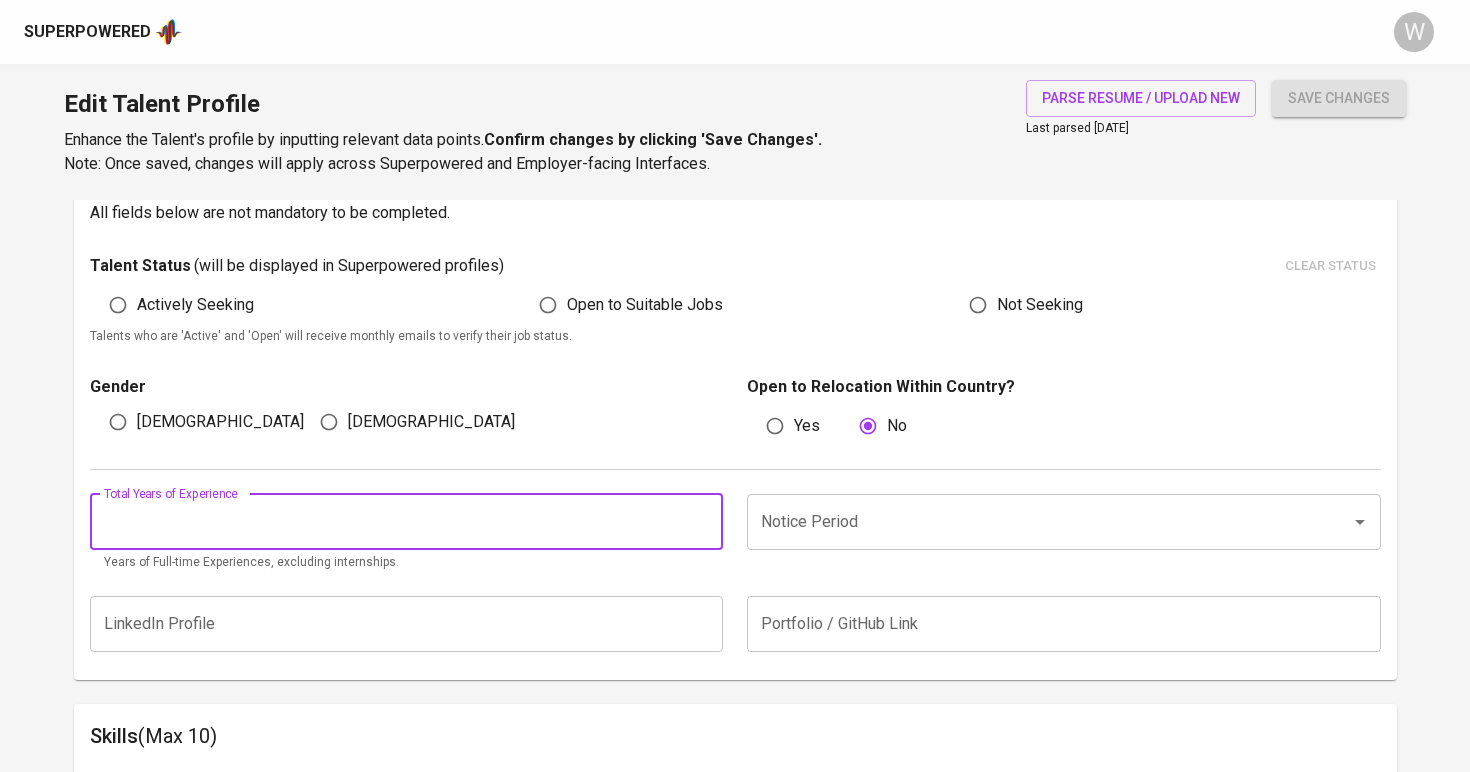 scroll, scrollTop: 530, scrollLeft: 0, axis: vertical 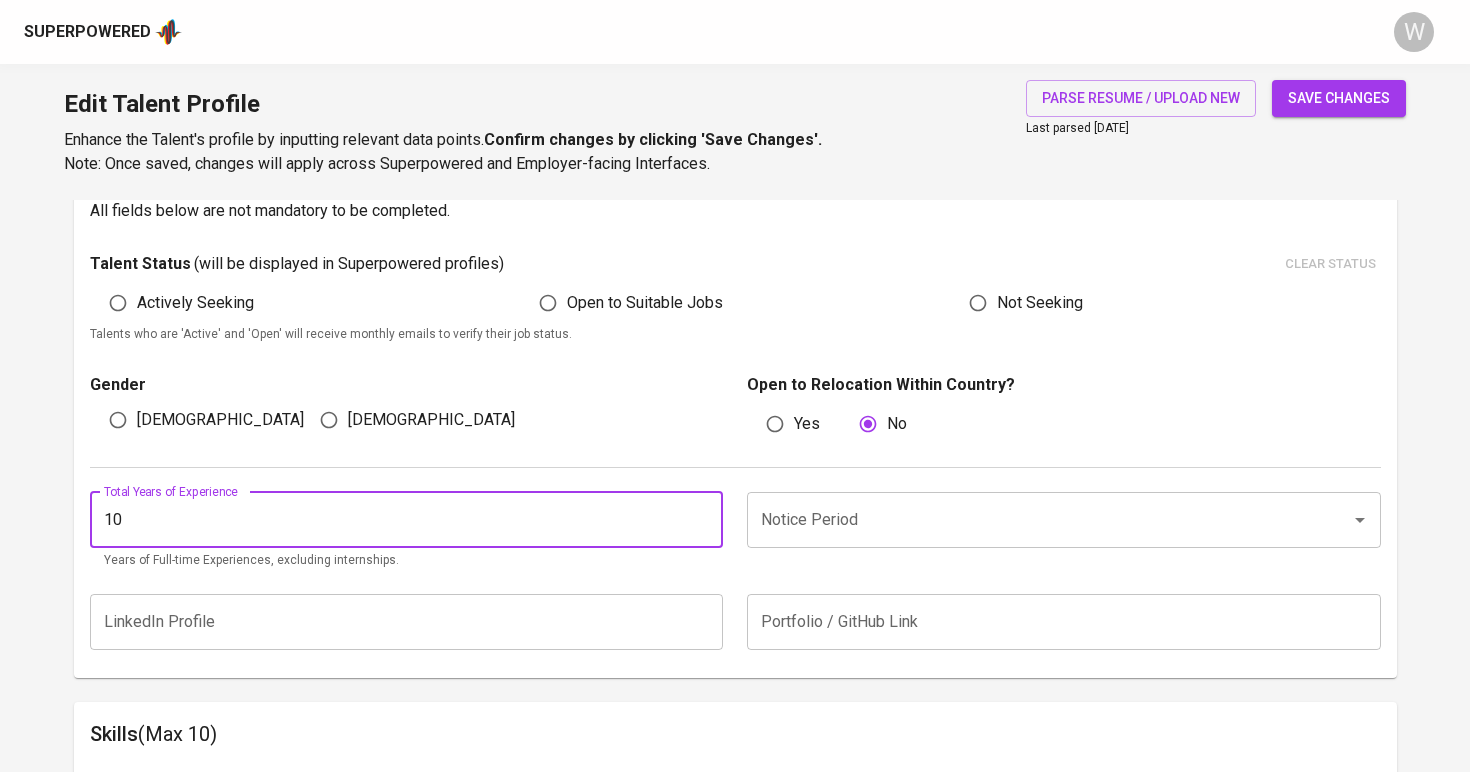 click on "Notice Period" at bounding box center (1064, 520) 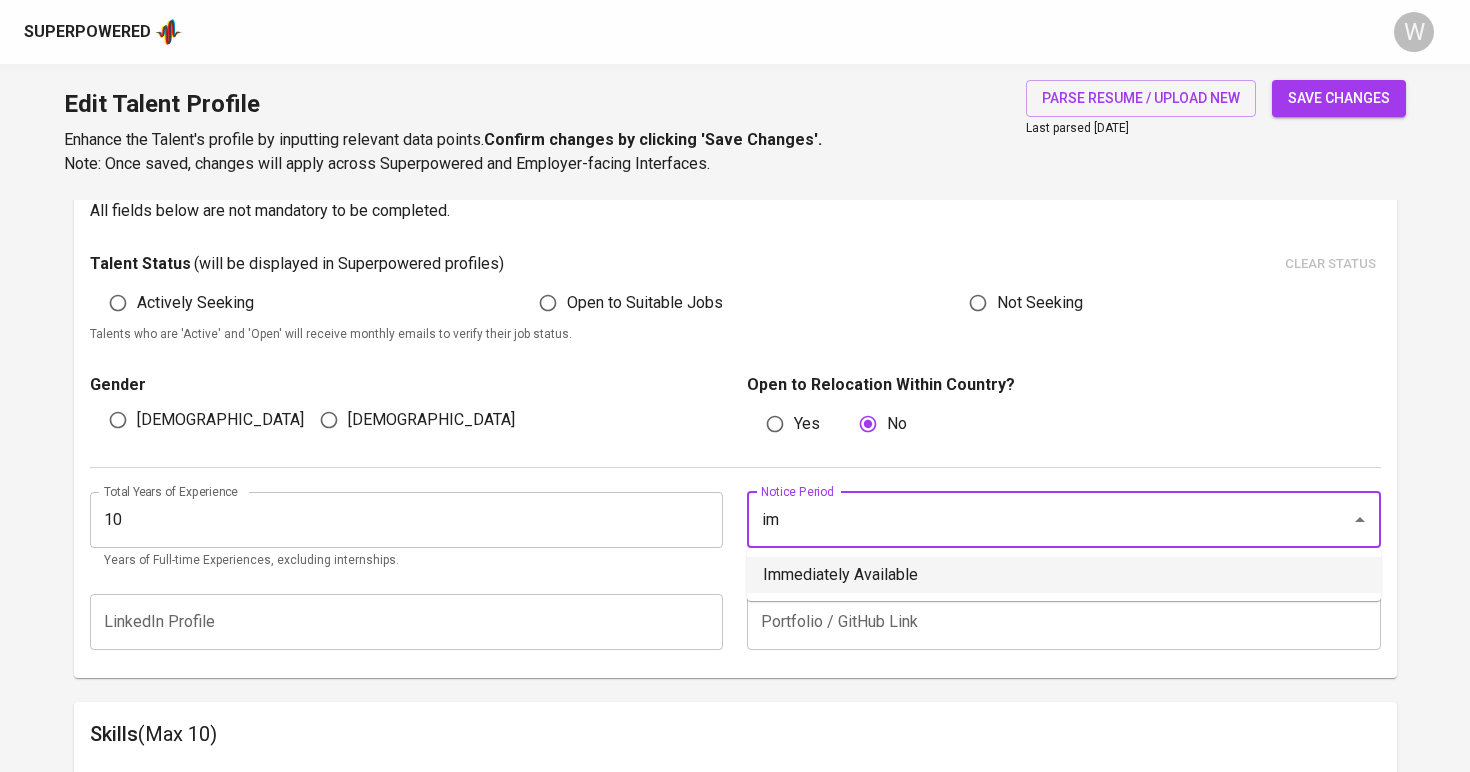 click on "Immediately Available" at bounding box center [1064, 575] 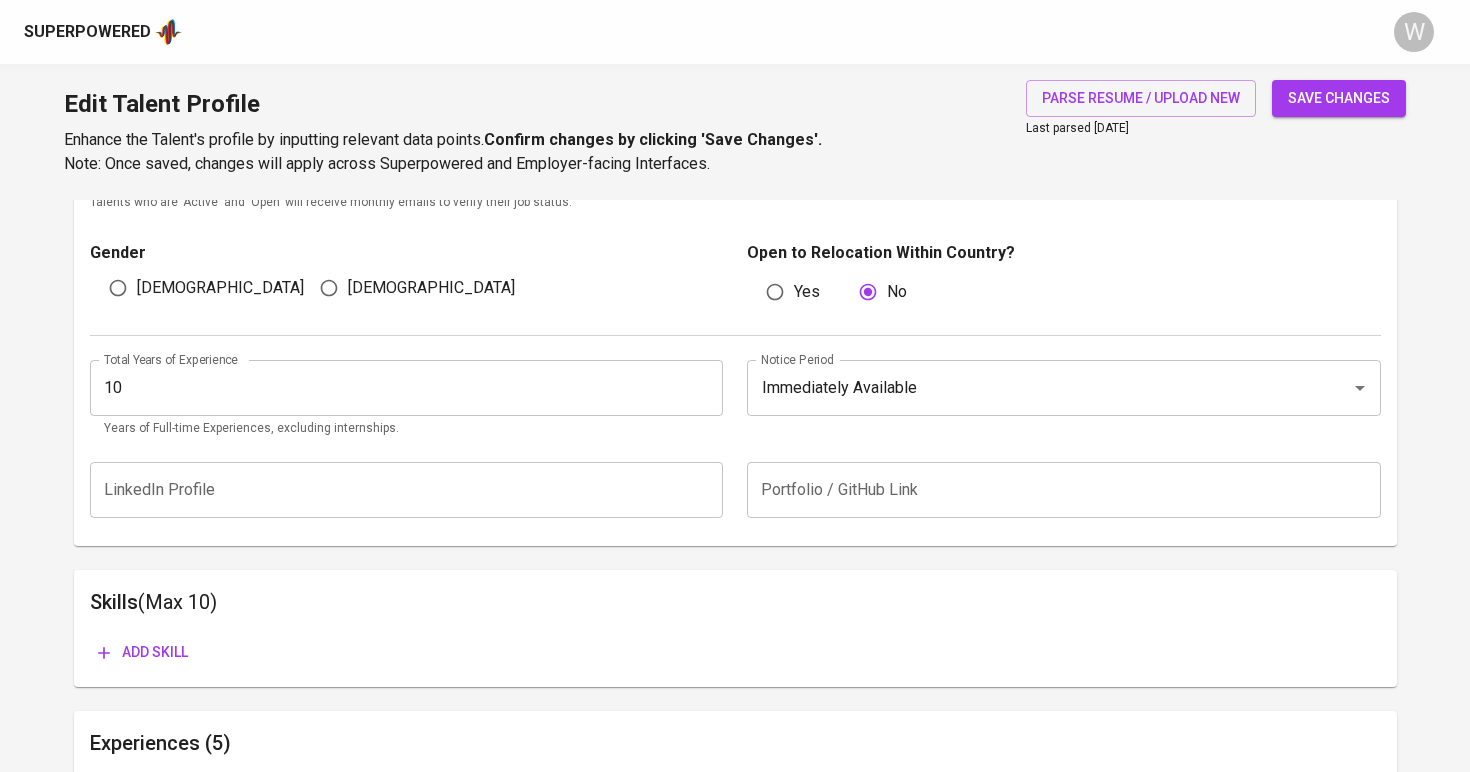scroll, scrollTop: 740, scrollLeft: 0, axis: vertical 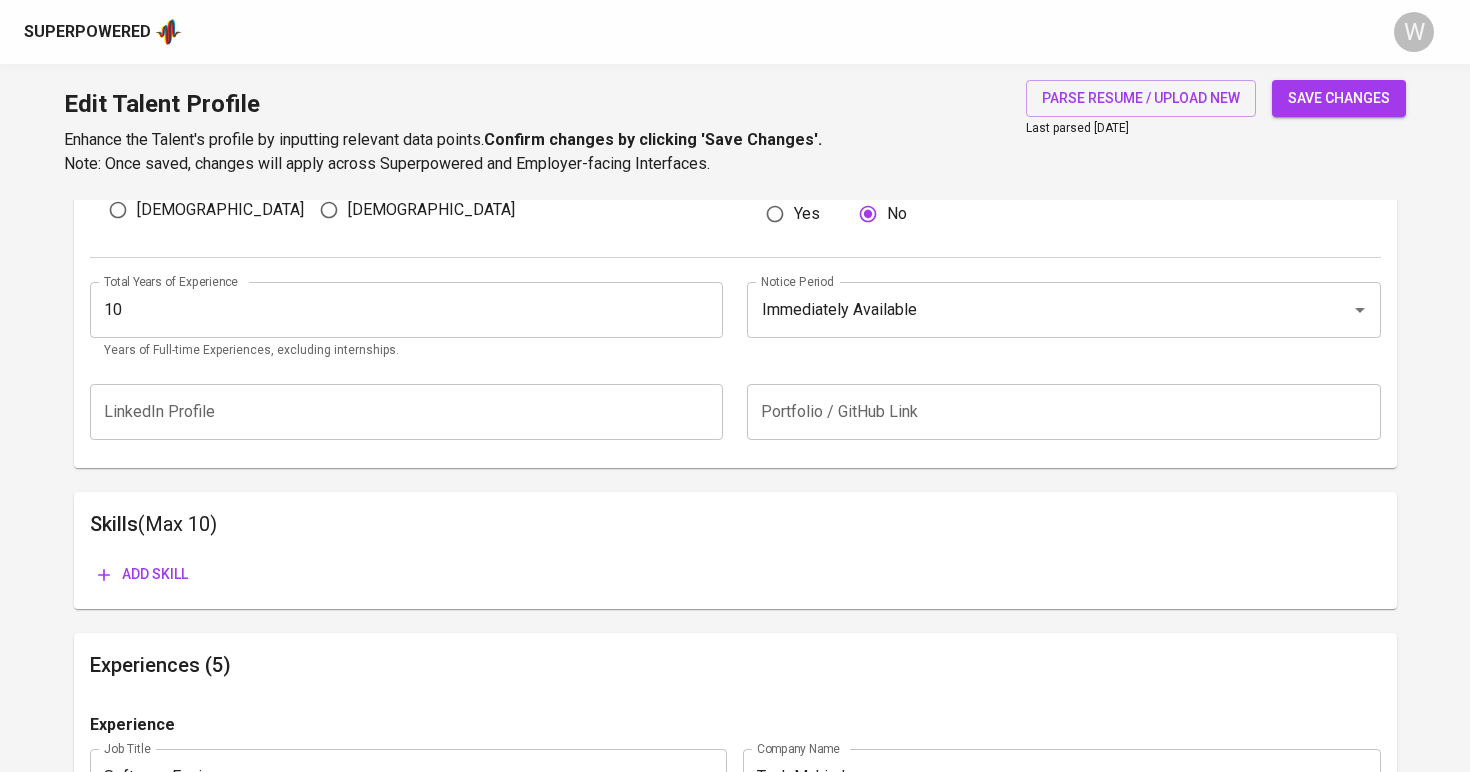 click on "Add skill" at bounding box center (143, 574) 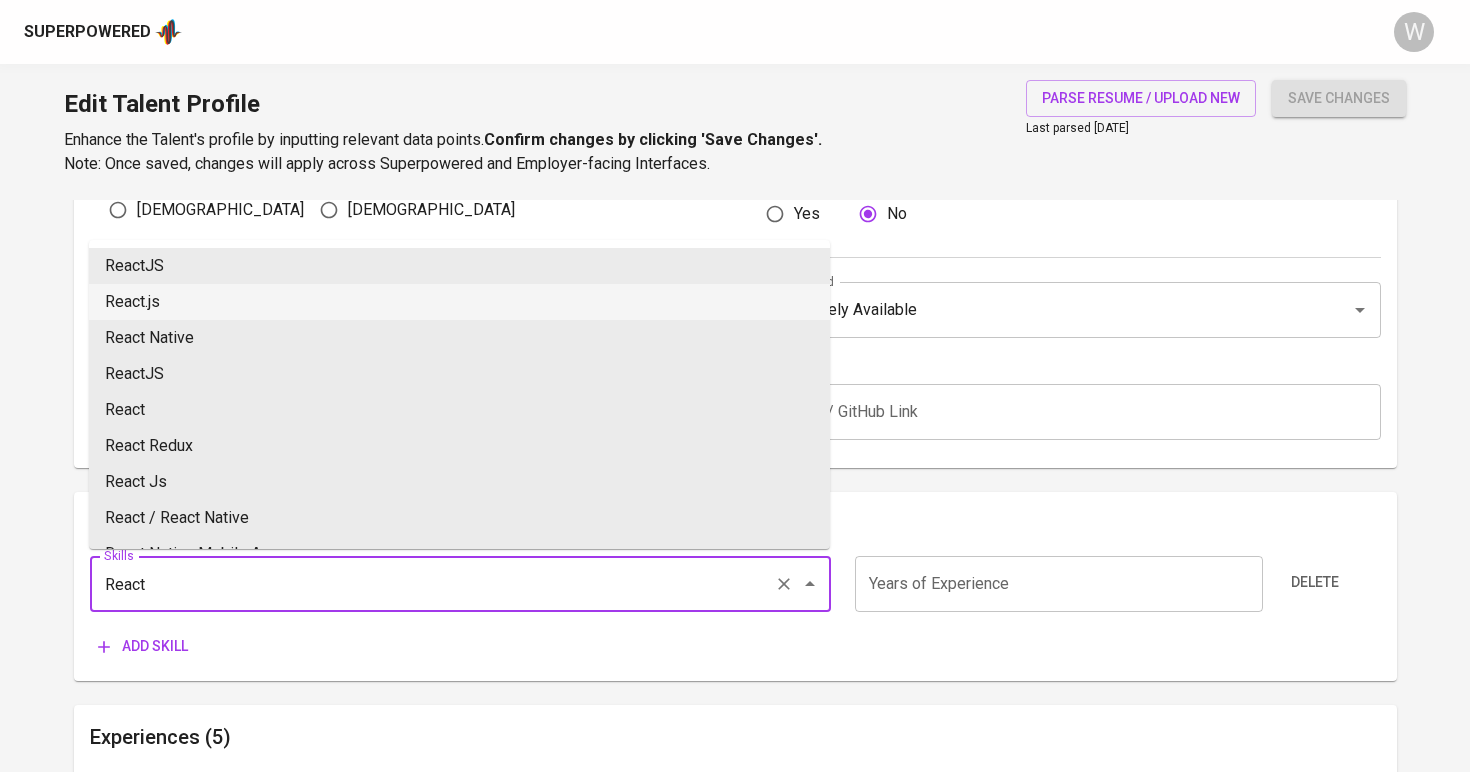 click on "React.js" at bounding box center (459, 302) 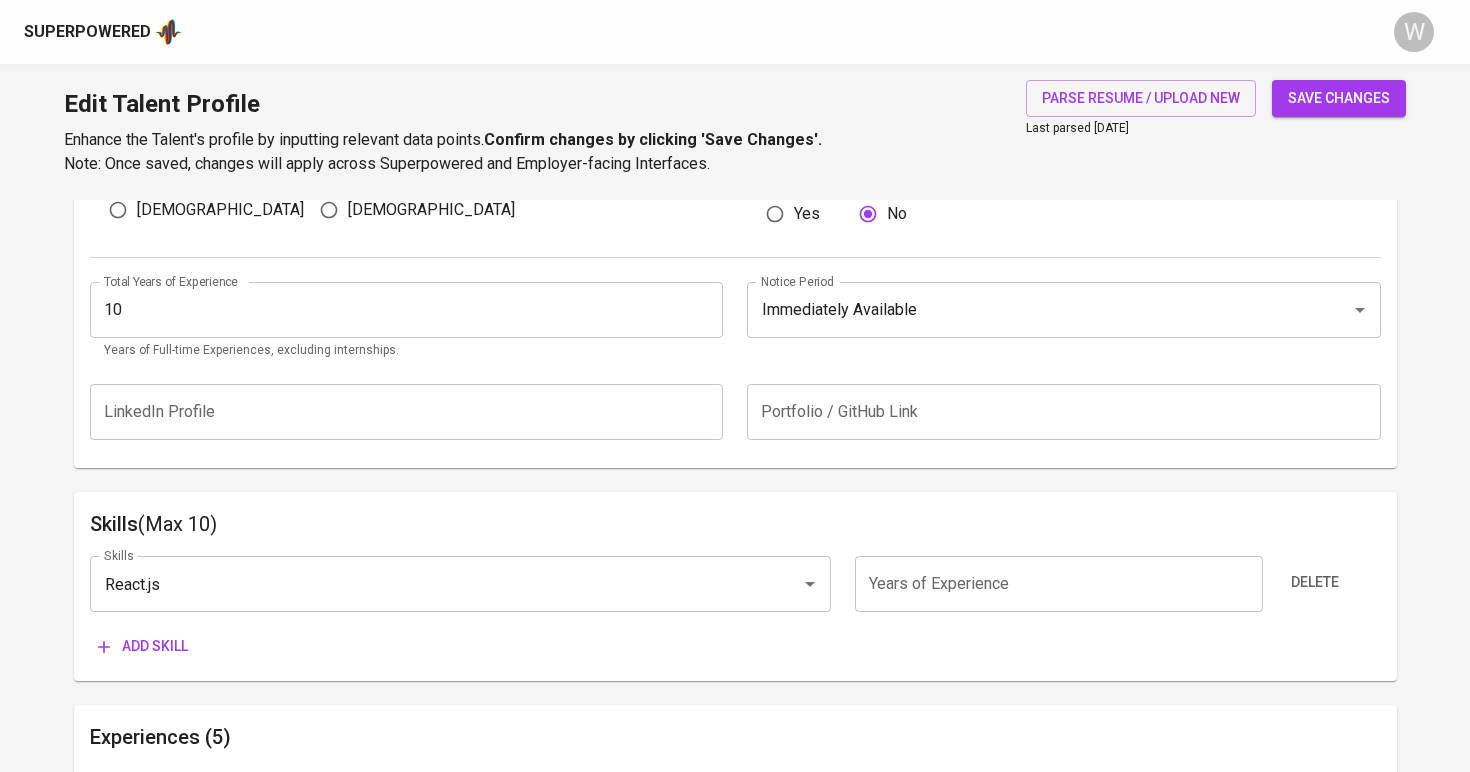 click on "Add skill" at bounding box center (143, 646) 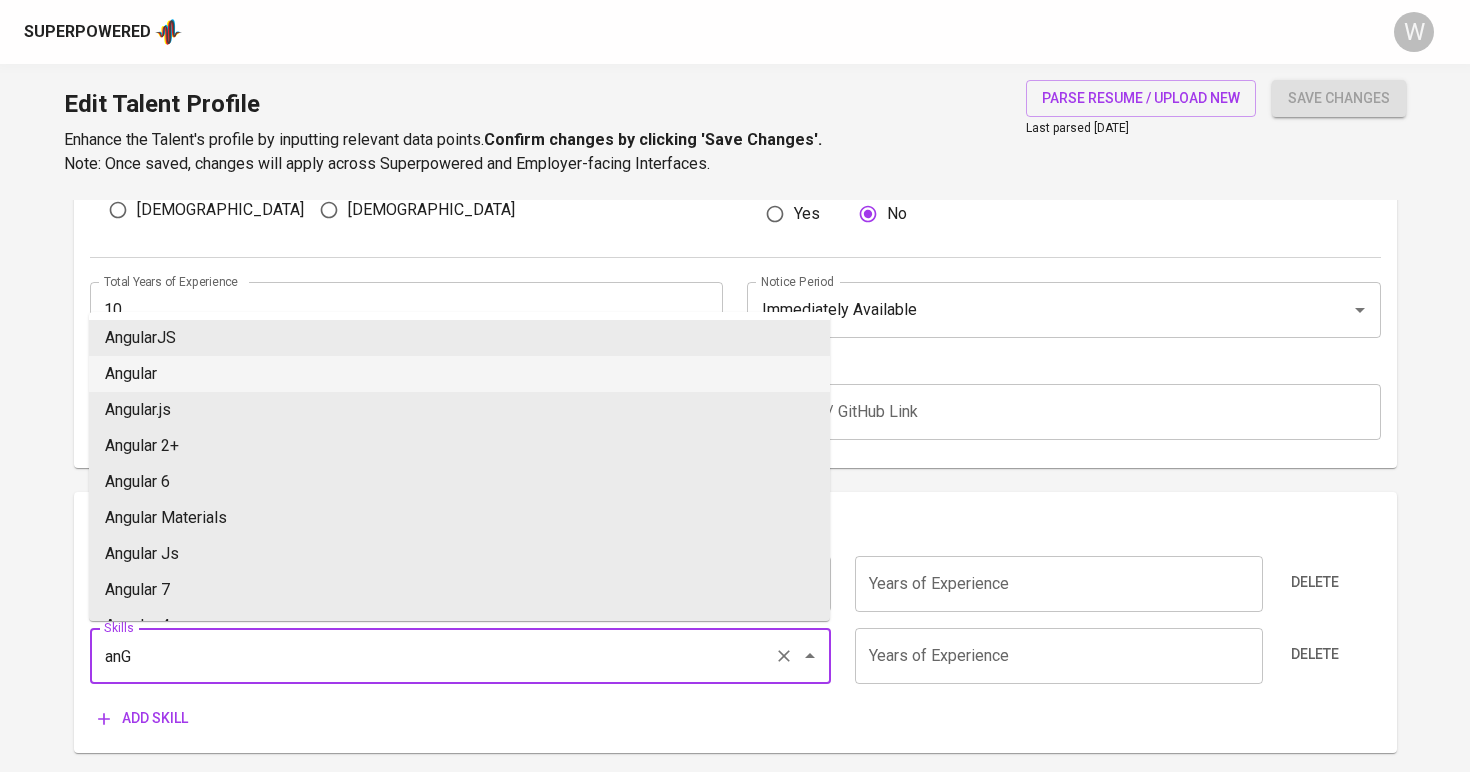 click on "Angular" at bounding box center (459, 374) 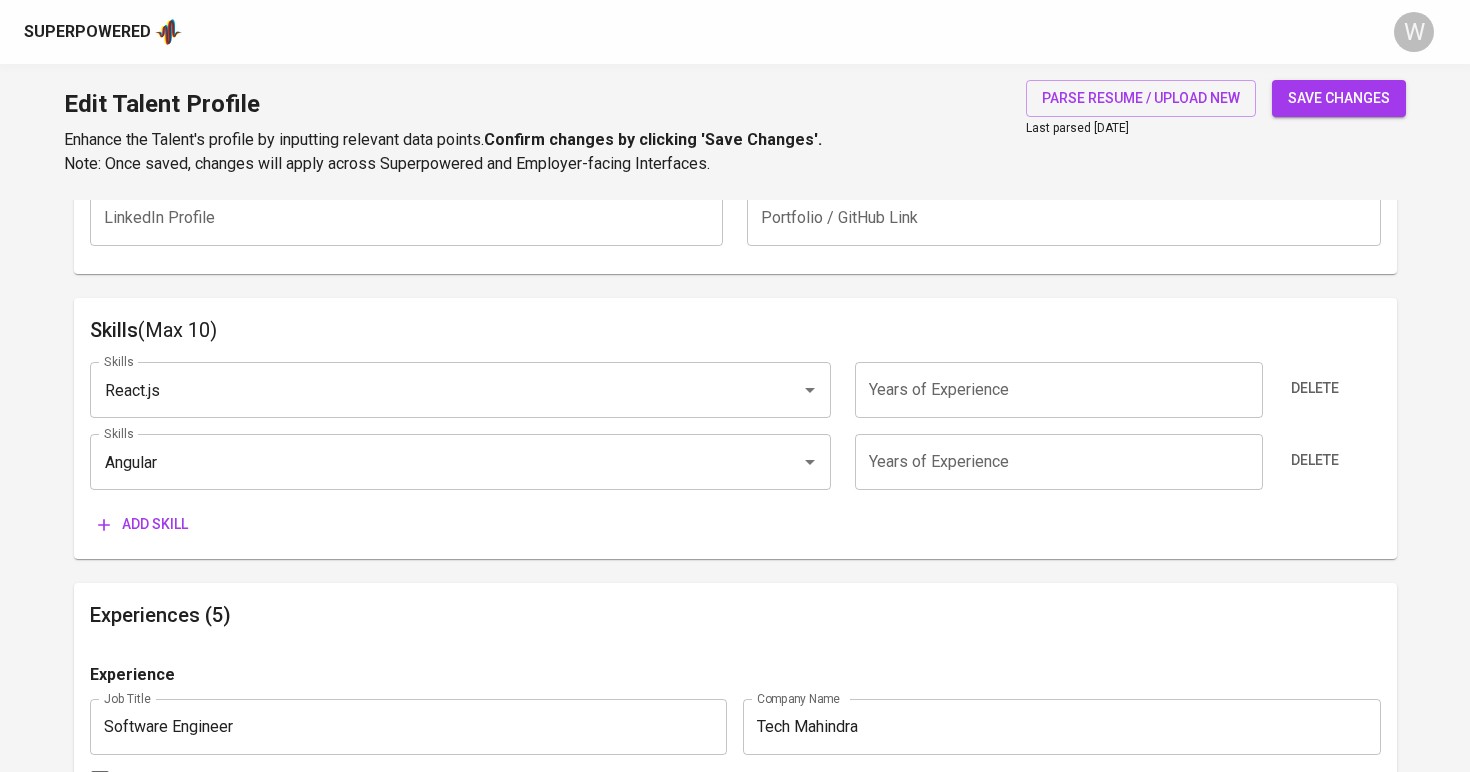 scroll, scrollTop: 981, scrollLeft: 0, axis: vertical 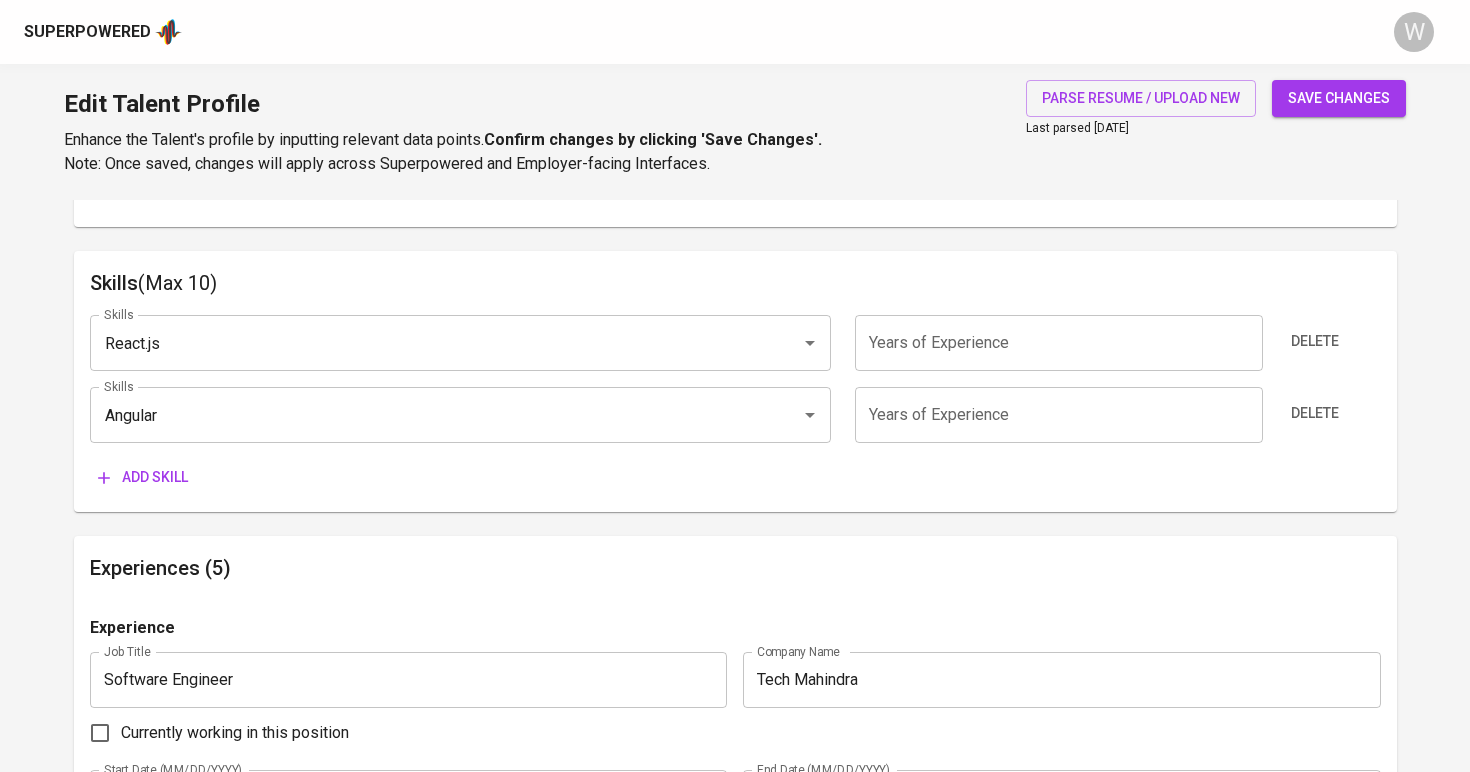 click on "Add skill" at bounding box center [143, 477] 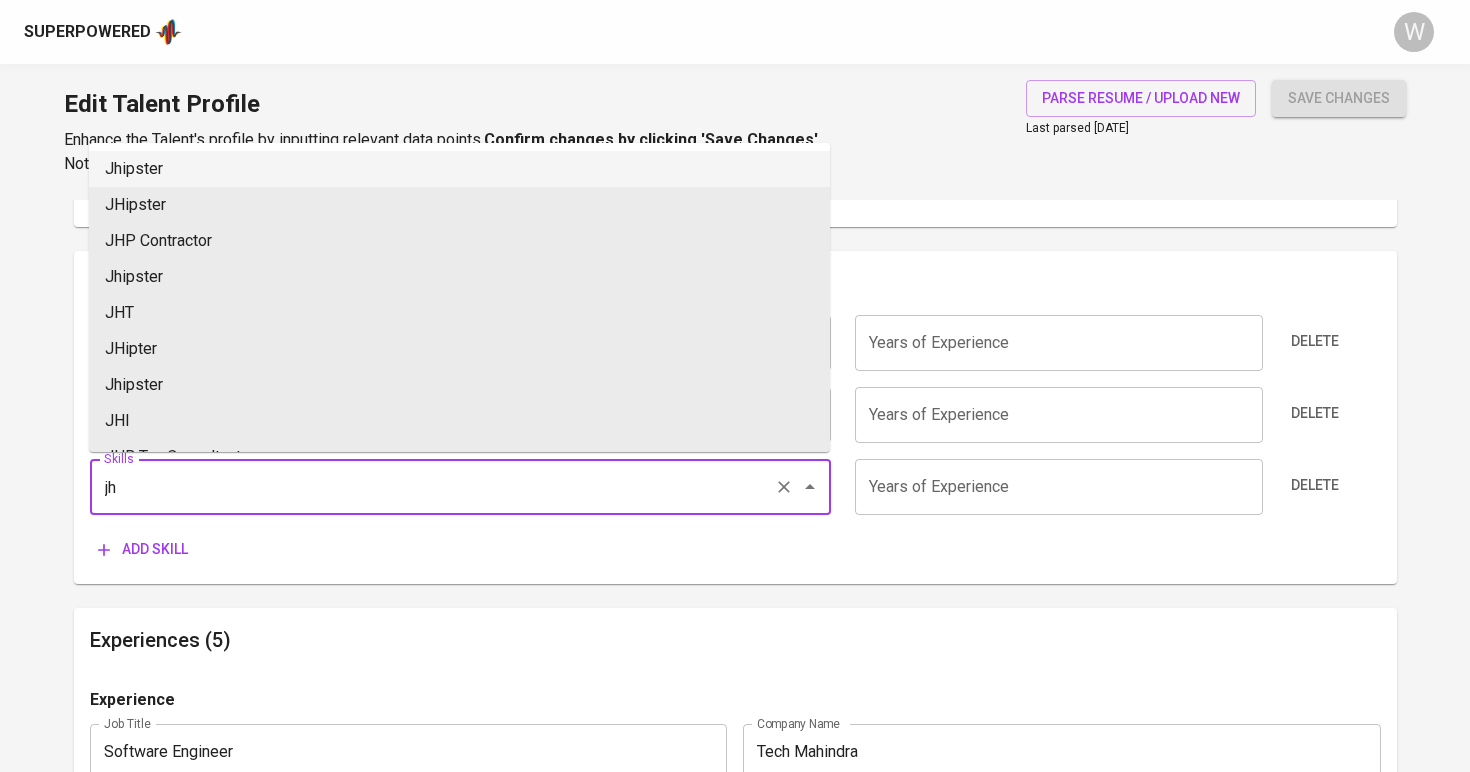 type on "j" 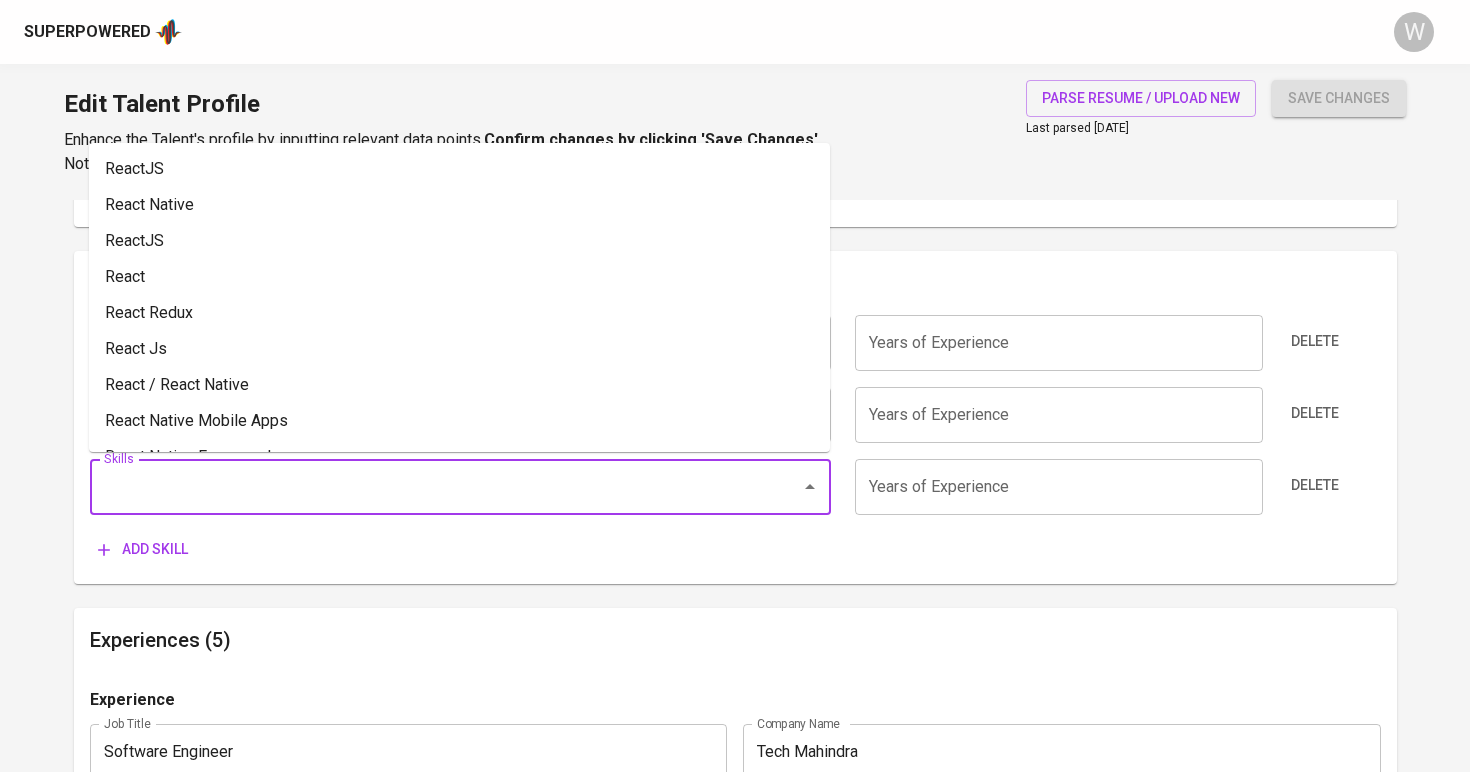 type on "J" 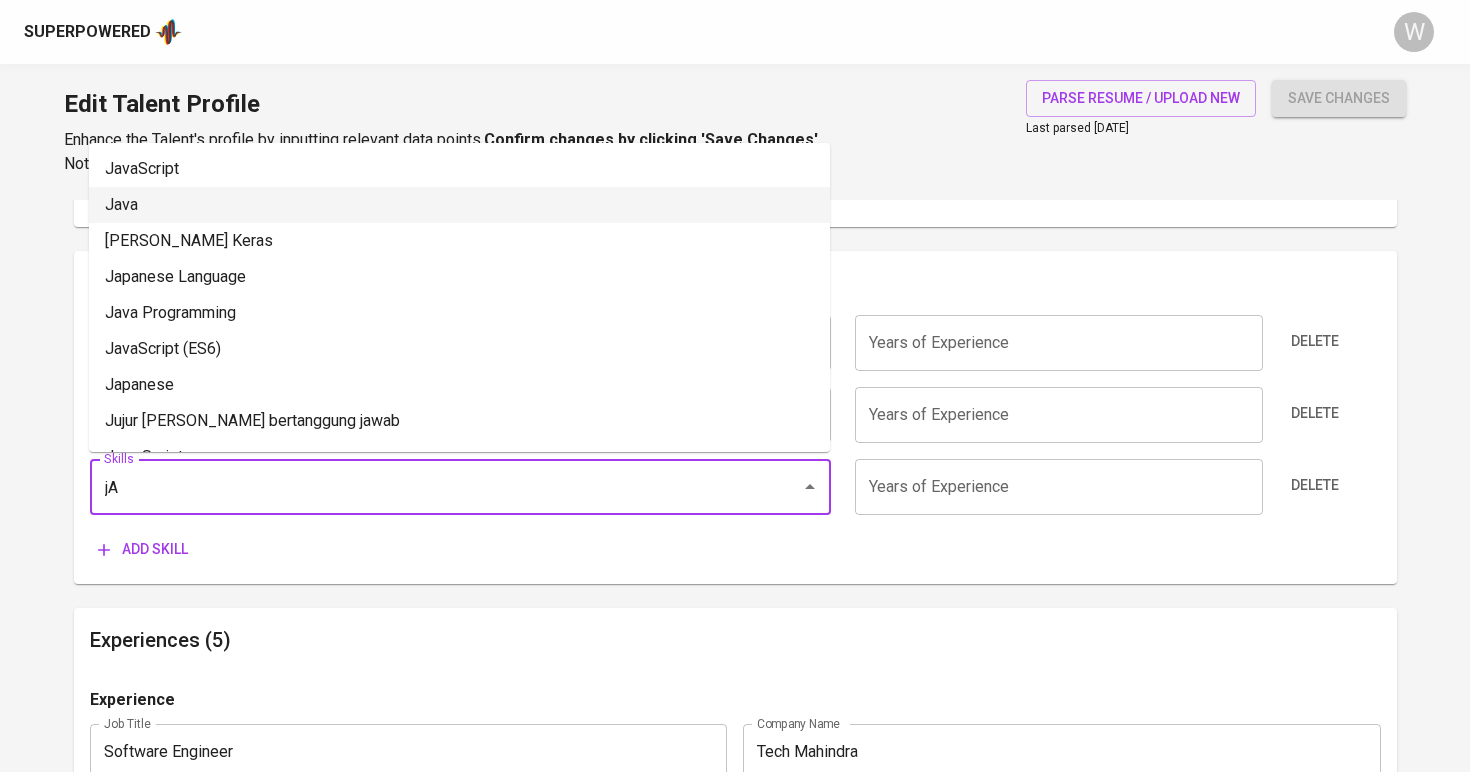 click on "Java" at bounding box center [459, 205] 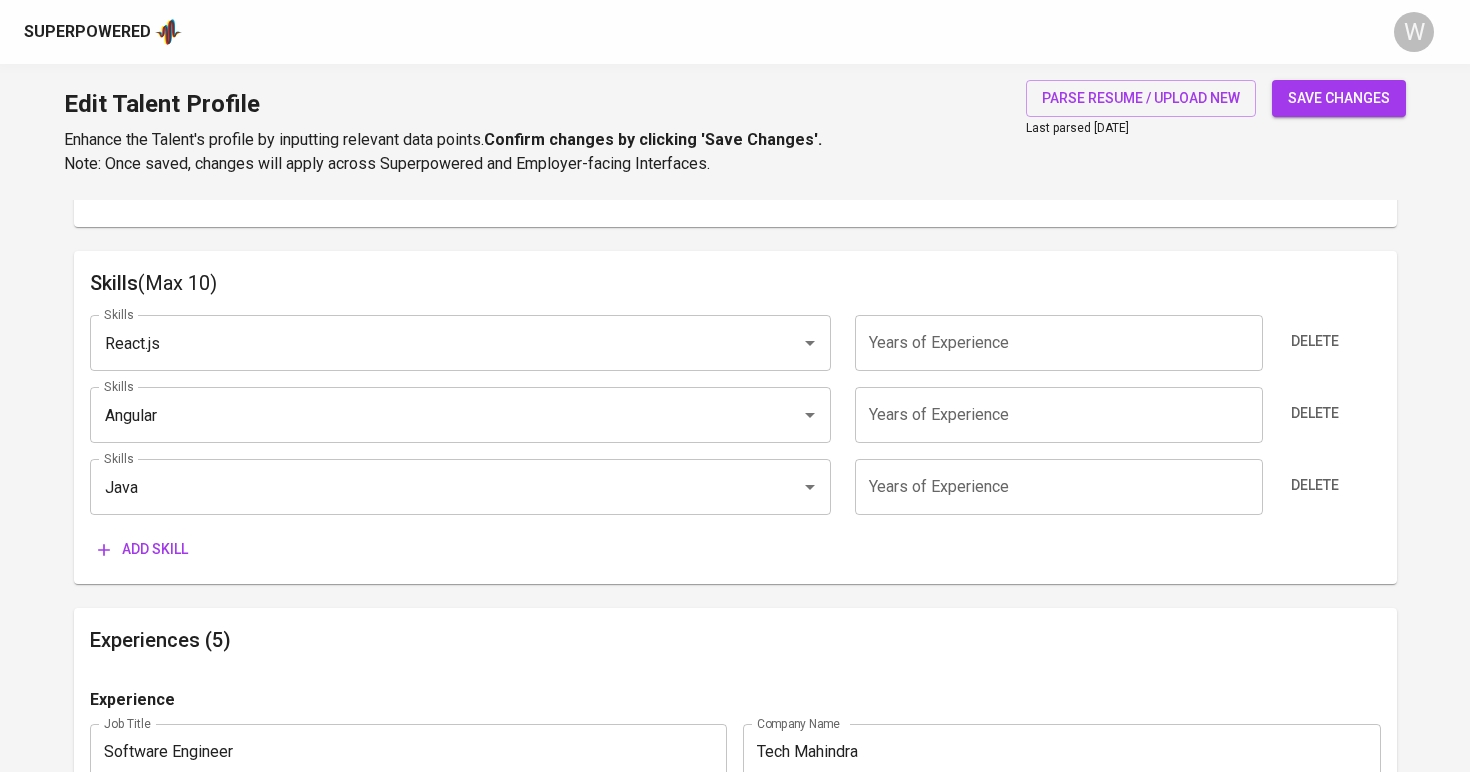 click on "Skills  (Max 10) Skills React.js Skills Years of Experience Years of Experience Delete Skills Angular Skills Years of Experience Years of Experience Delete Skills Java Skills Years of Experience Years of Experience Delete Add skill" at bounding box center [735, 417] 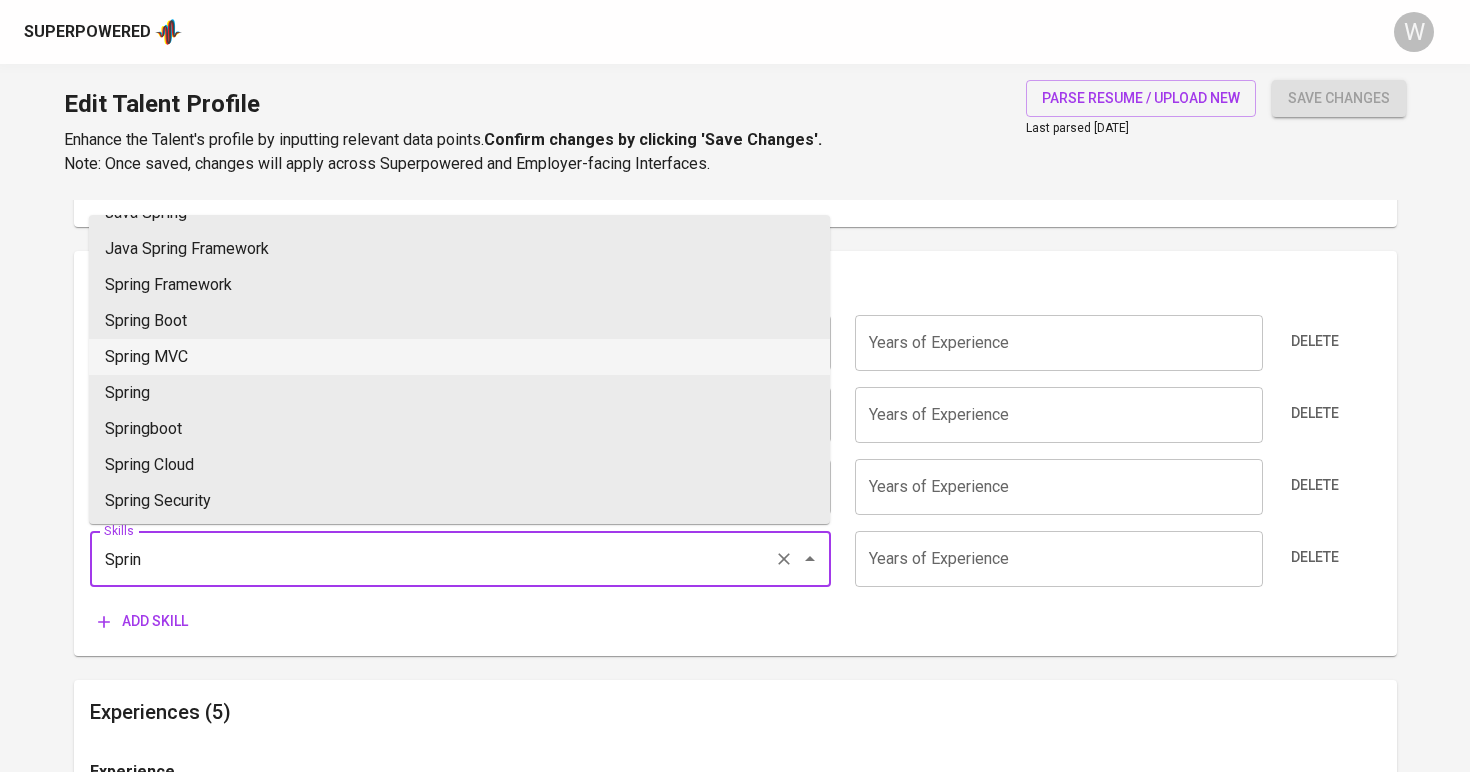 scroll, scrollTop: 88, scrollLeft: 0, axis: vertical 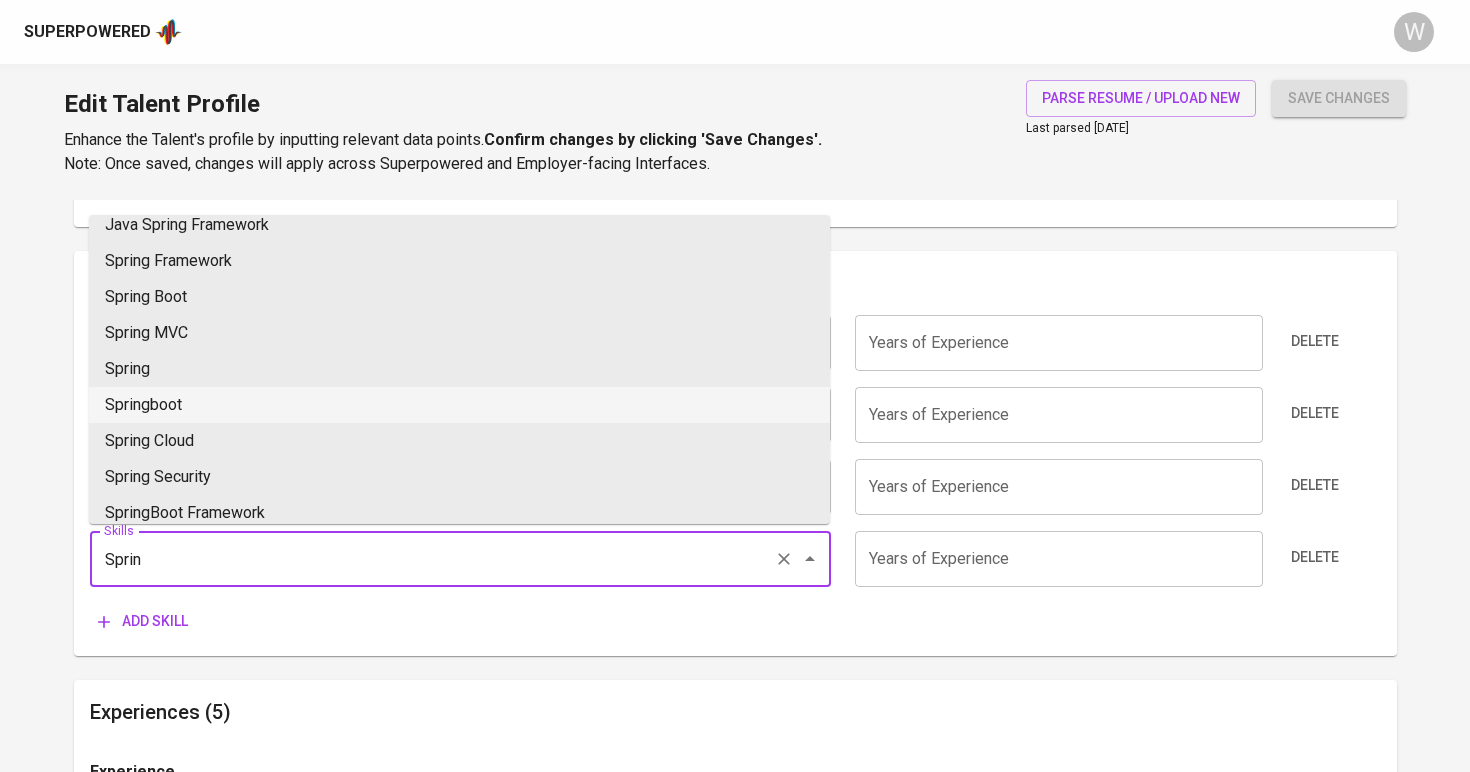 click on "Springboot" at bounding box center (459, 405) 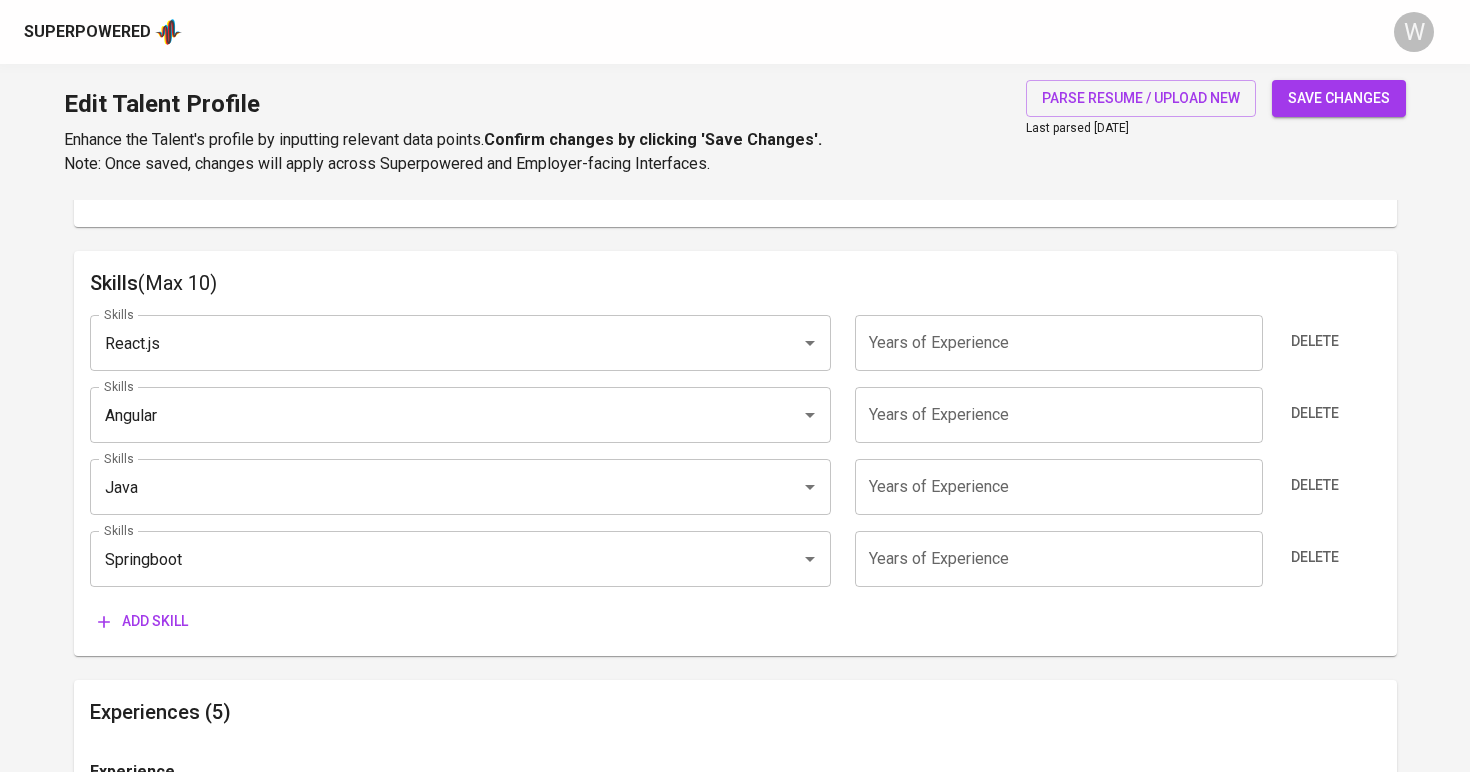 click on "Add skill" at bounding box center [143, 621] 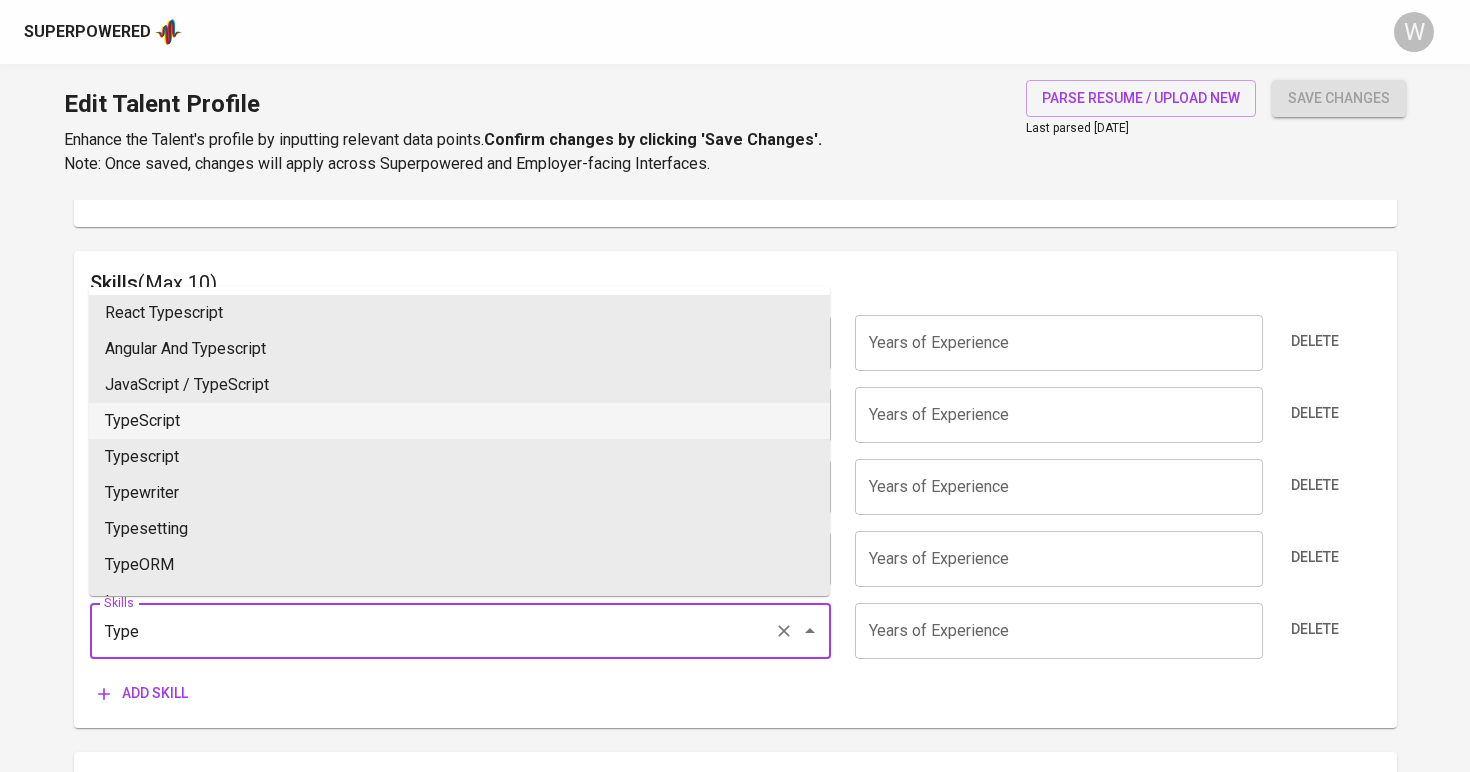 click on "TypeScript" at bounding box center (459, 421) 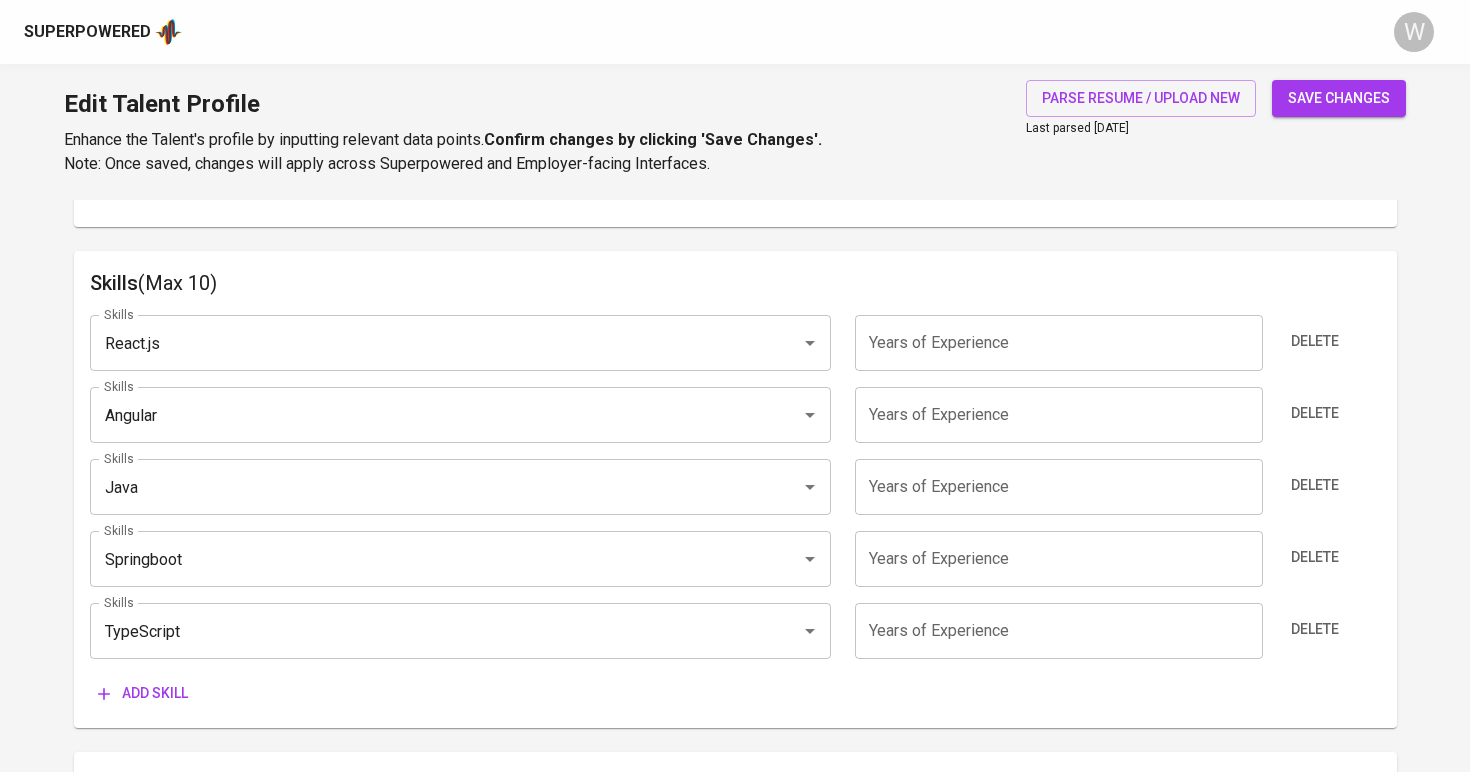 click on "Add skill" at bounding box center (143, 693) 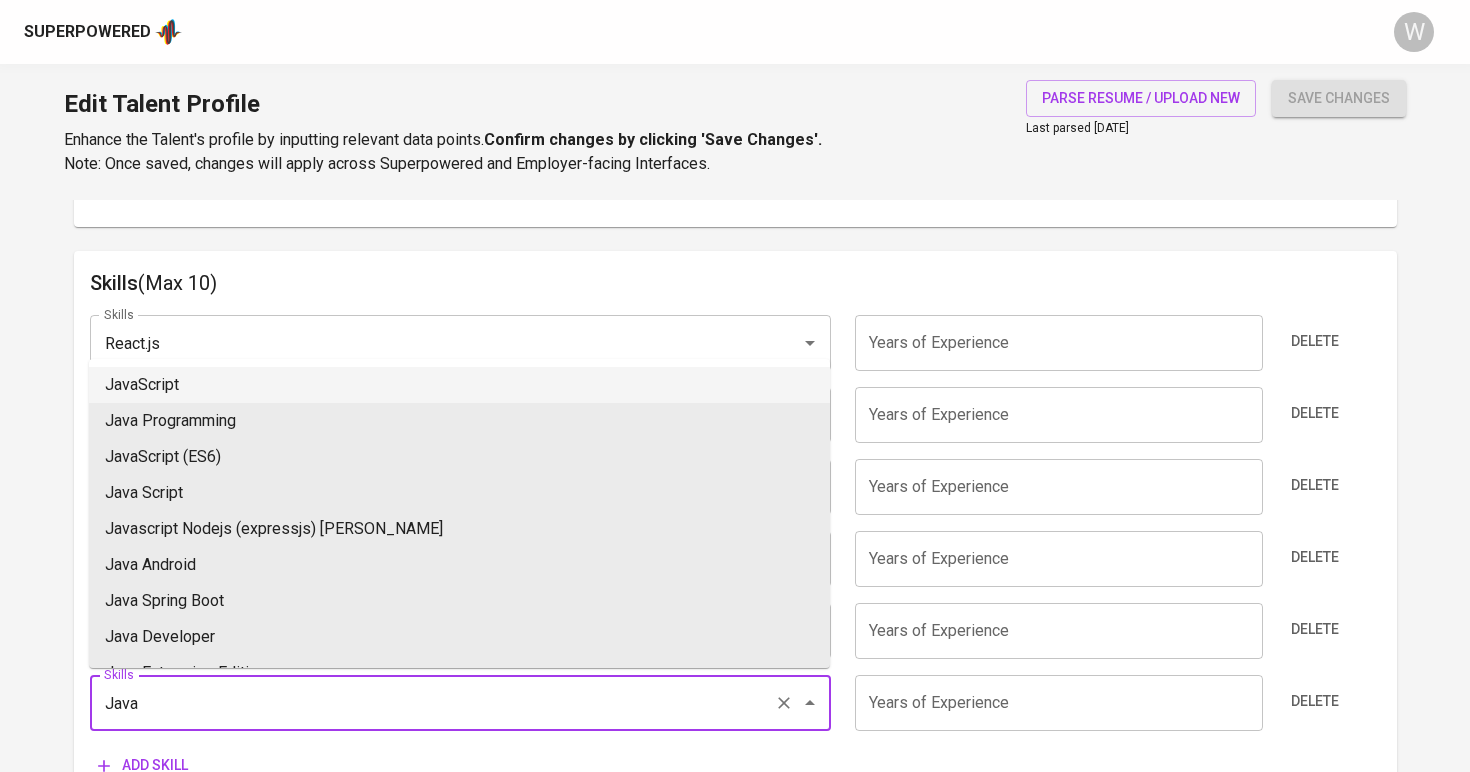 click on "JavaScript" at bounding box center (459, 385) 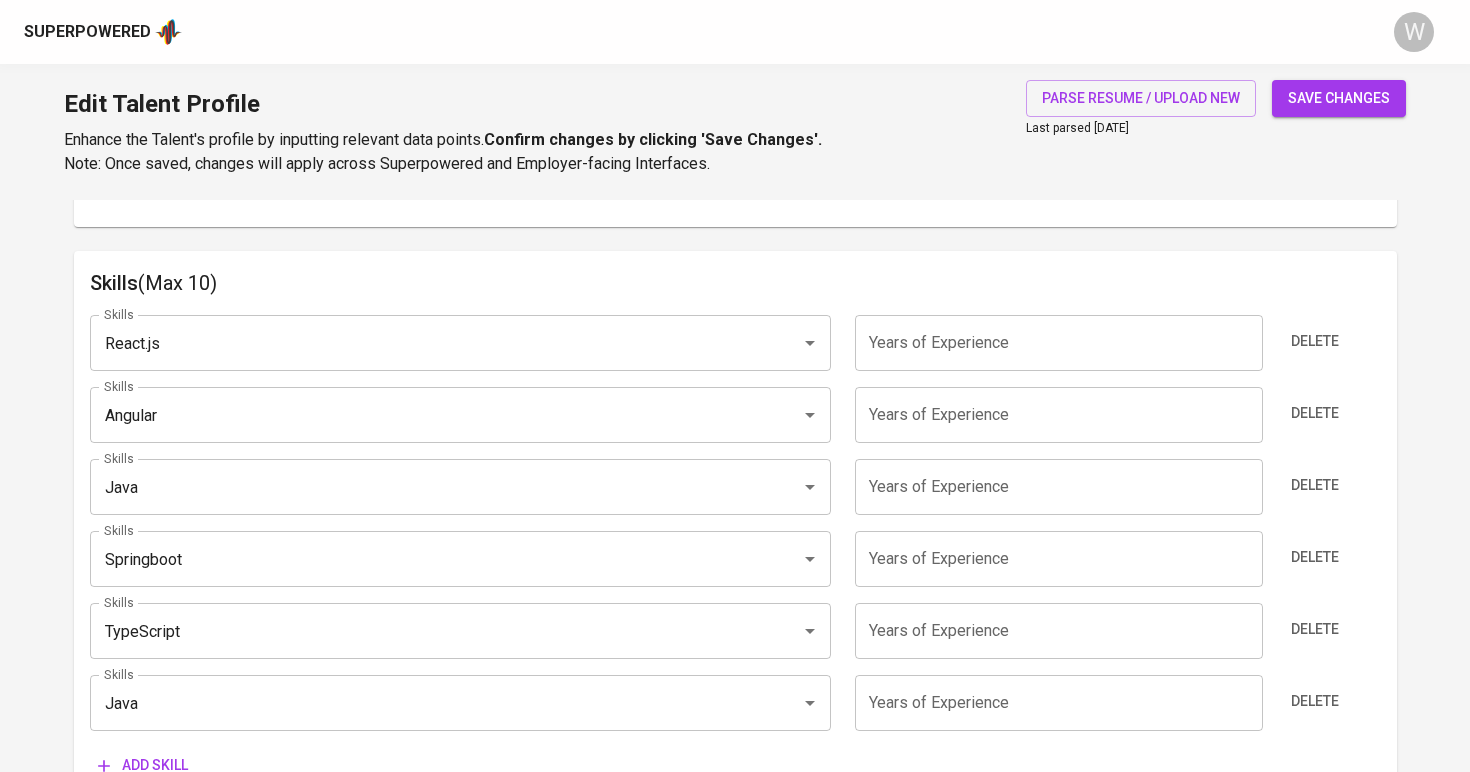 type on "JavaScript" 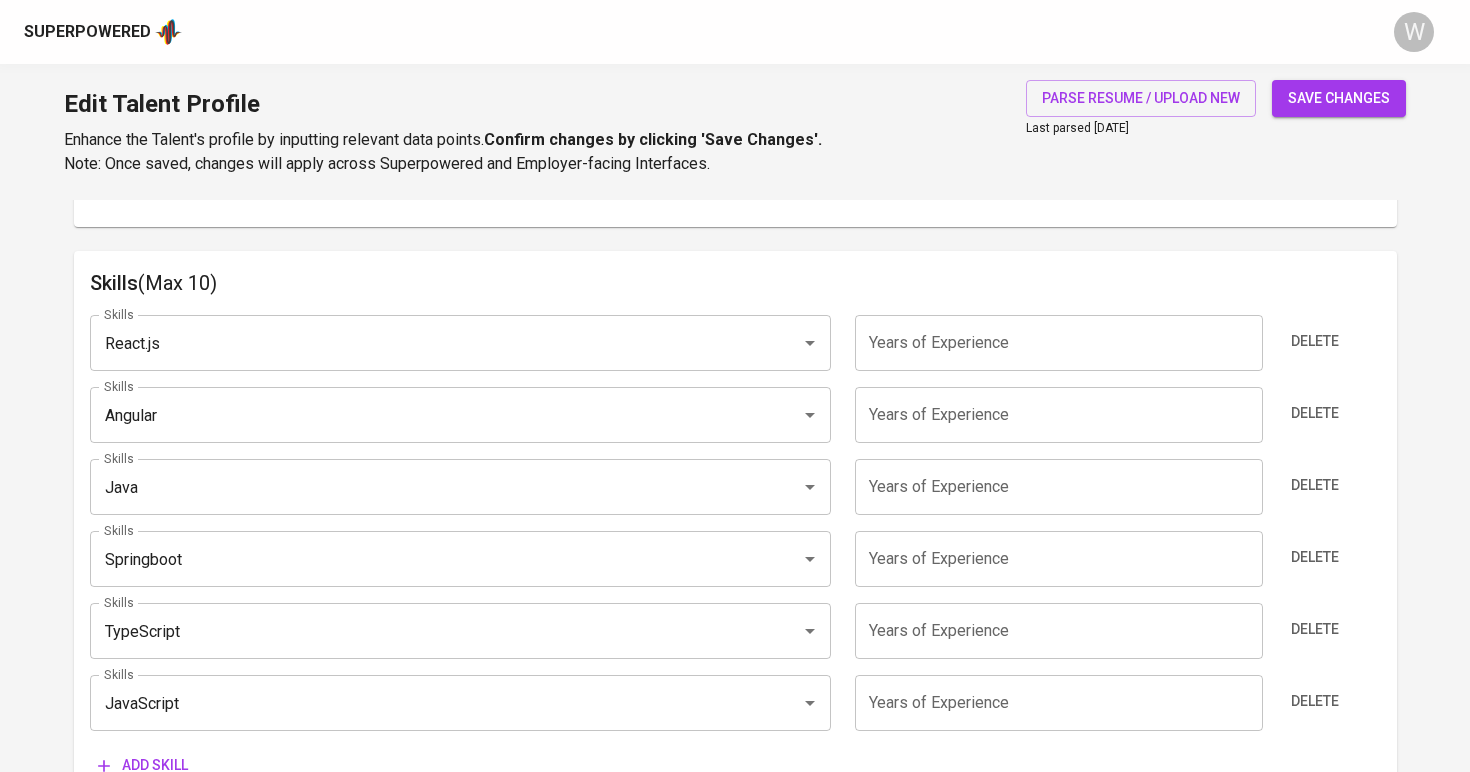 click at bounding box center (1059, 343) 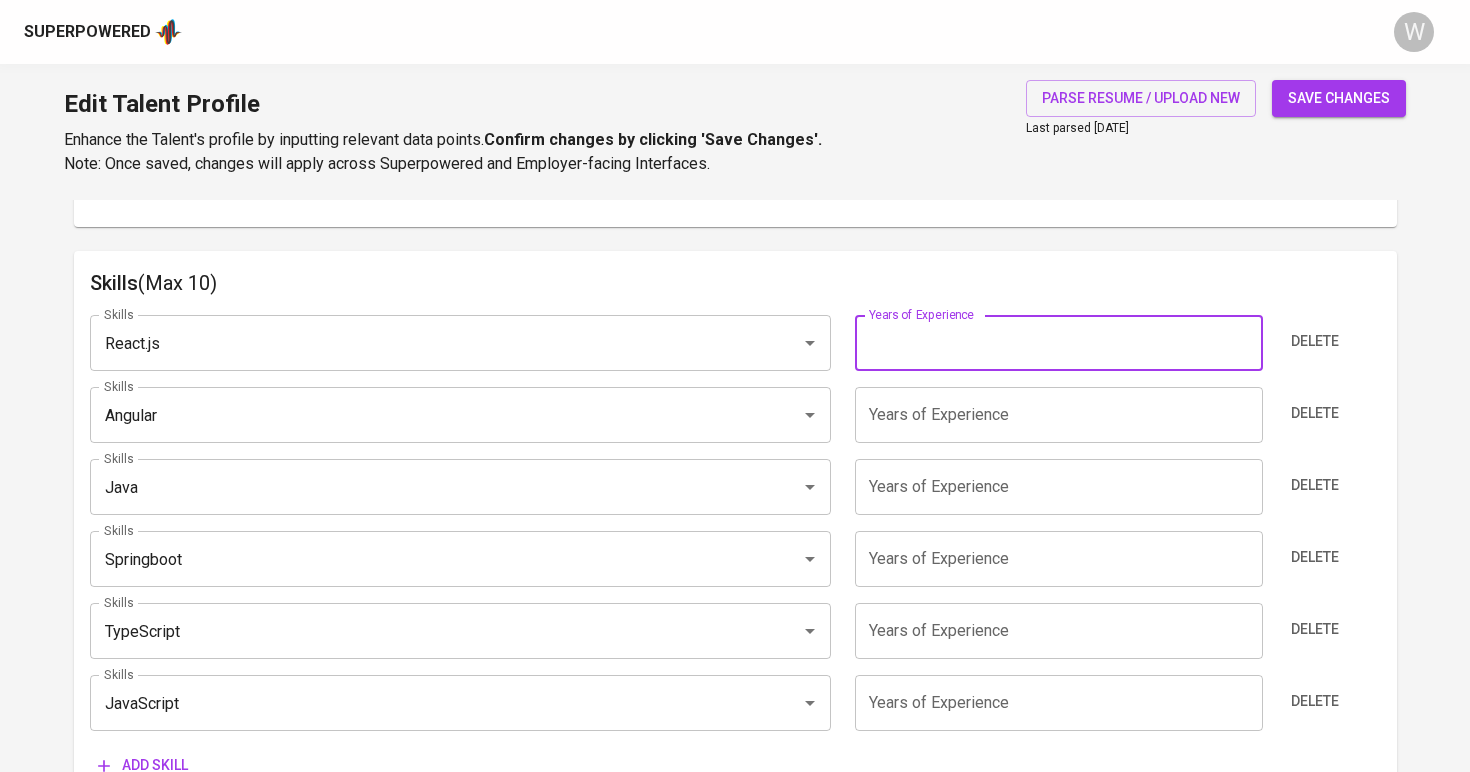type on "8" 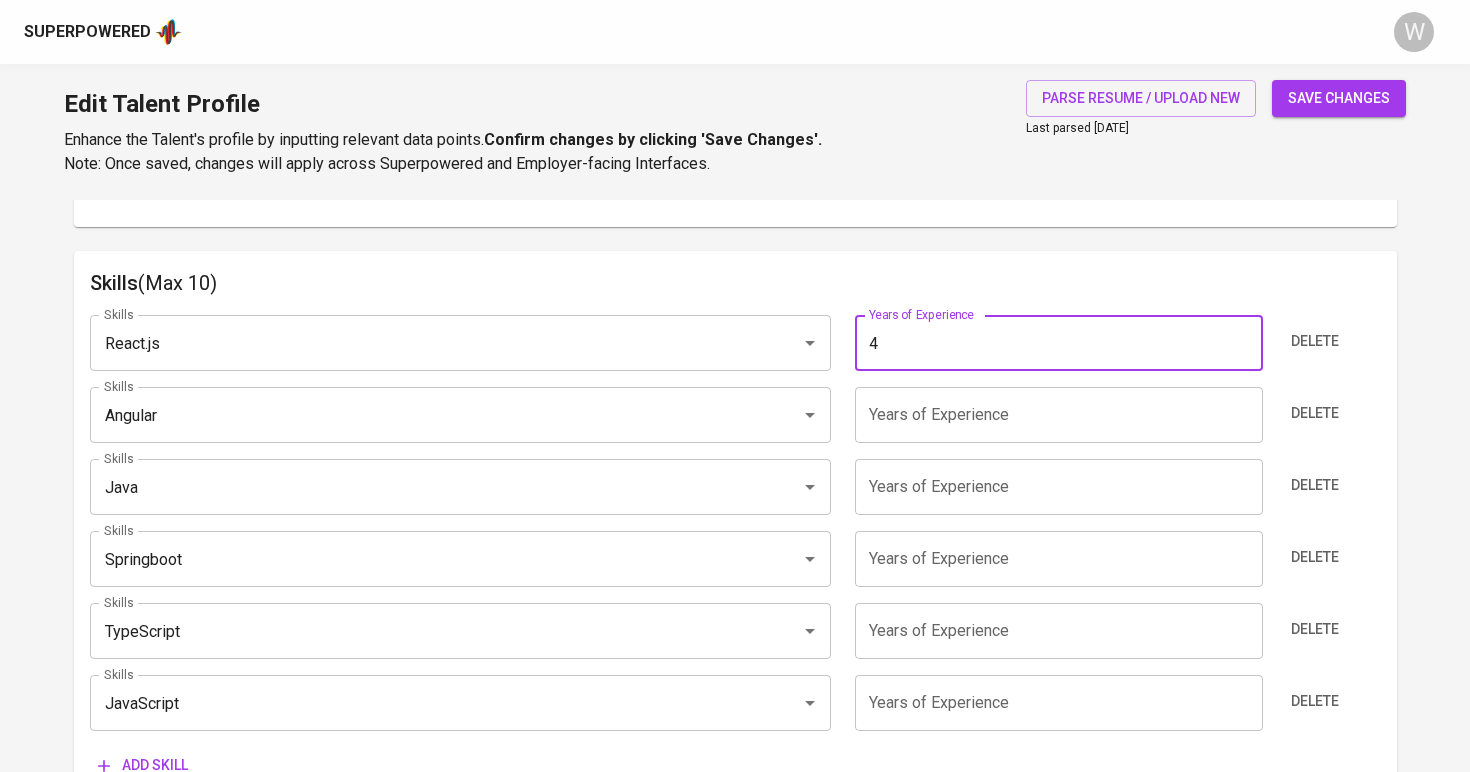 type on "4" 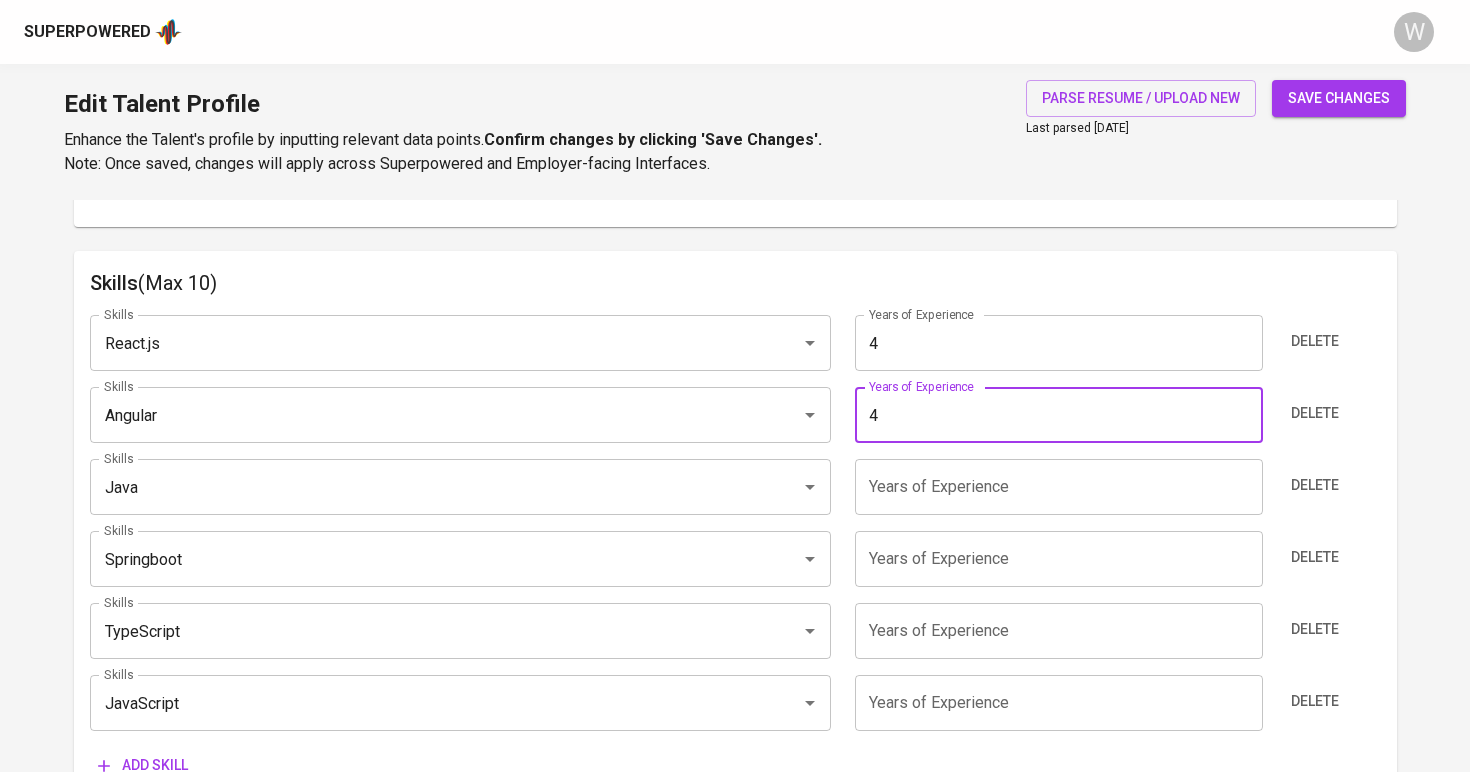type on "4" 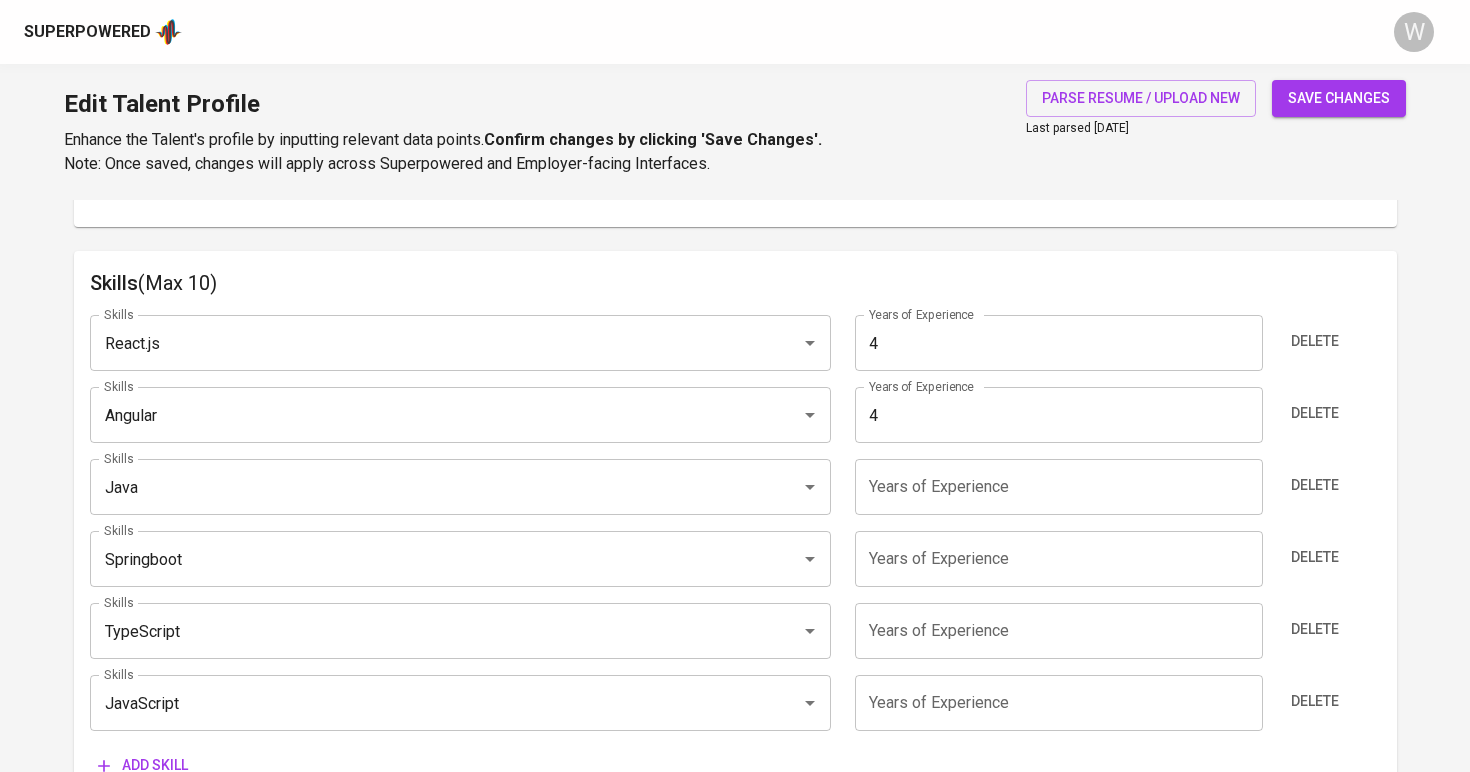 click at bounding box center [1059, 487] 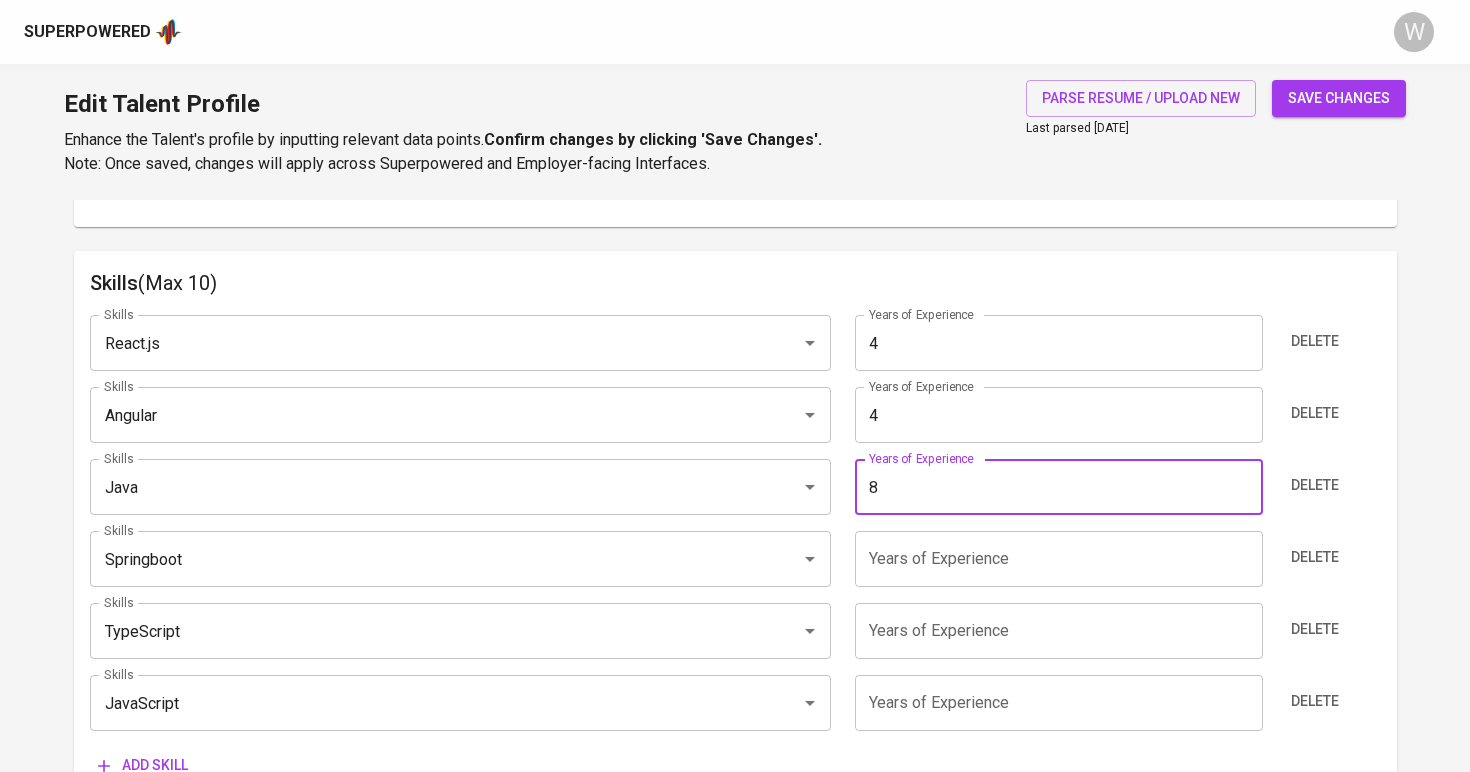 type on "8" 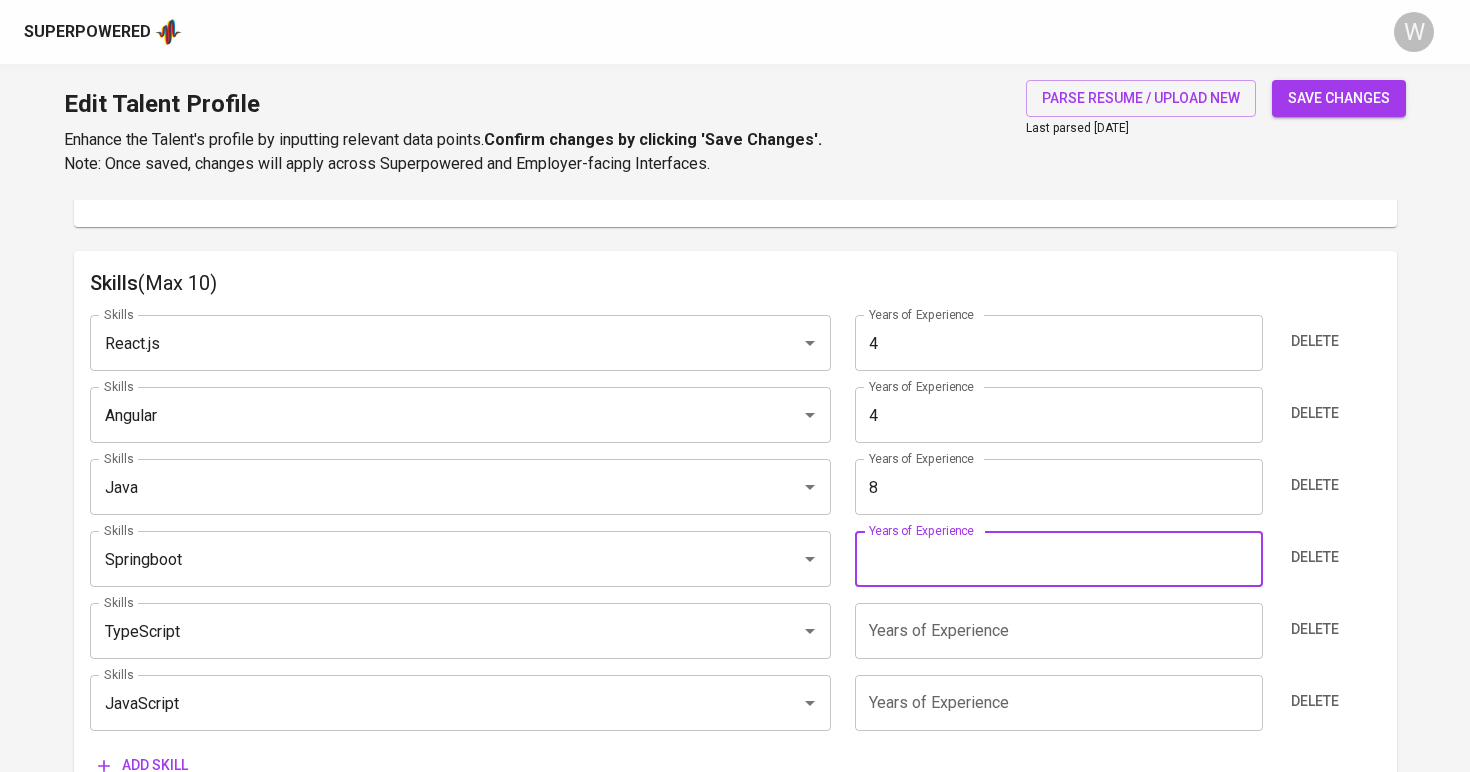 click at bounding box center [1059, 559] 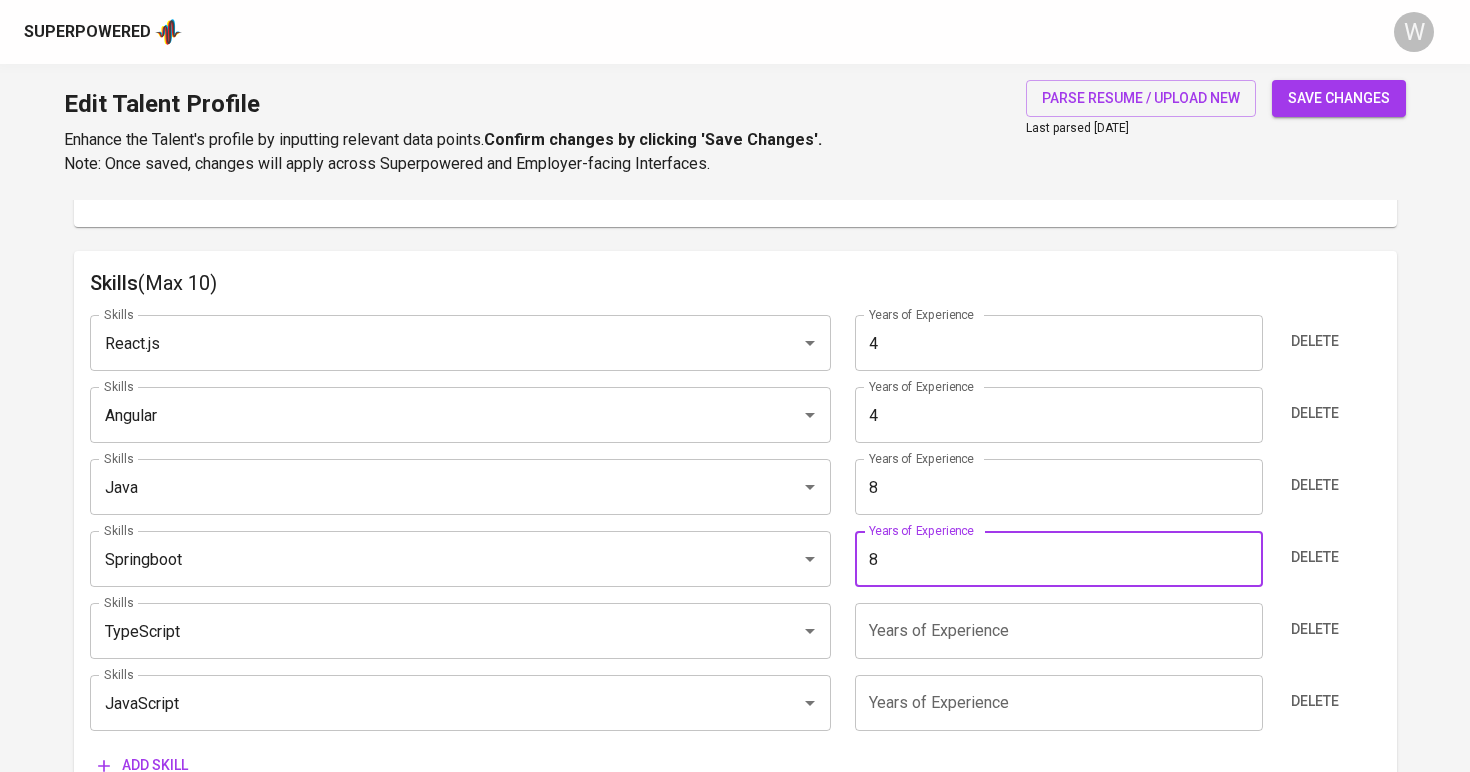 type on "8" 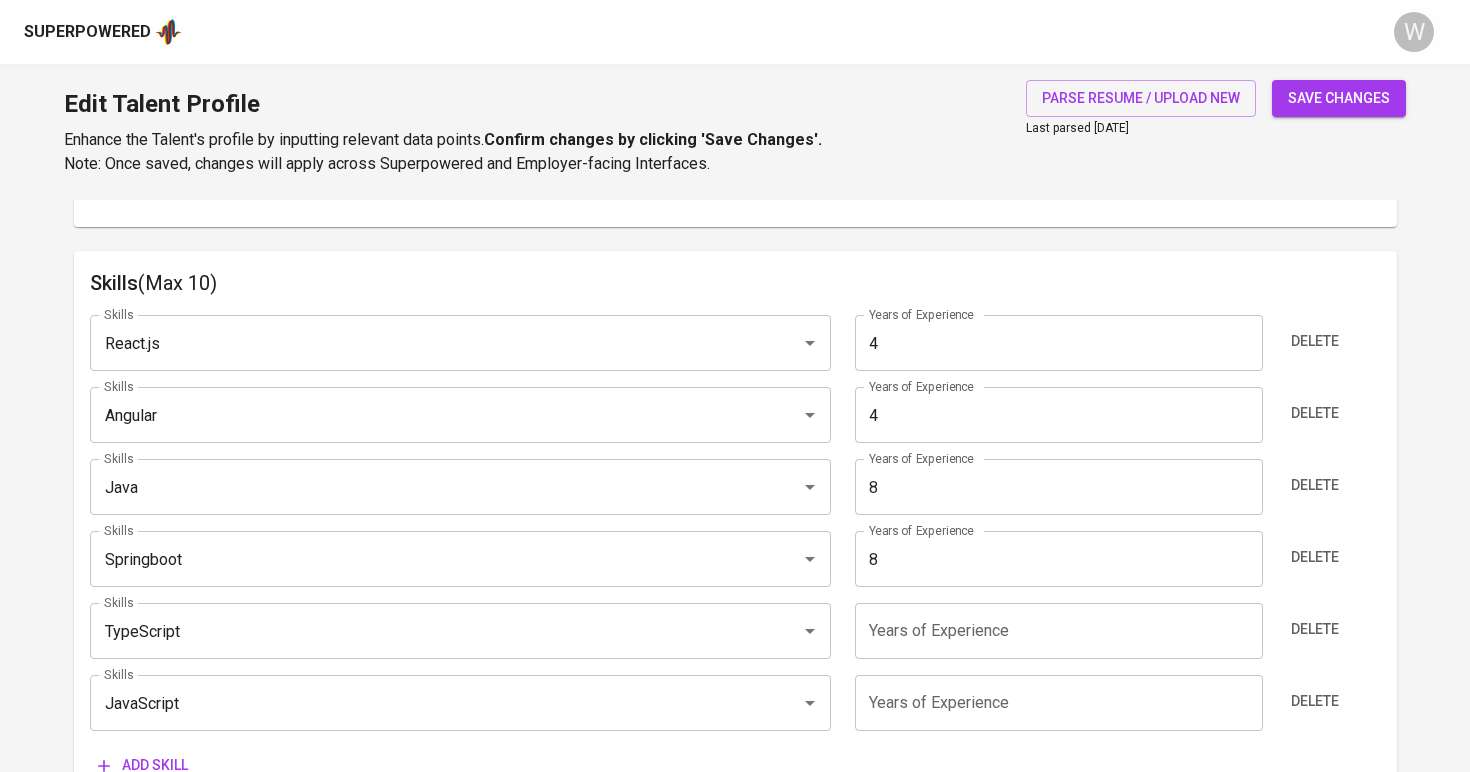 click on "Skills React.js Skills Years of Experience 4 Years of Experience Delete Skills Angular Skills Years of Experience 4 Years of Experience Delete Skills Java Skills Years of Experience 8 Years of Experience Delete Skills Springboot Skills Years of Experience 8 Years of Experience Delete Skills TypeScript Skills Years of Experience Years of Experience Delete Skills JavaScript Skills Years of Experience Years of Experience Delete Add skill" at bounding box center [735, 541] 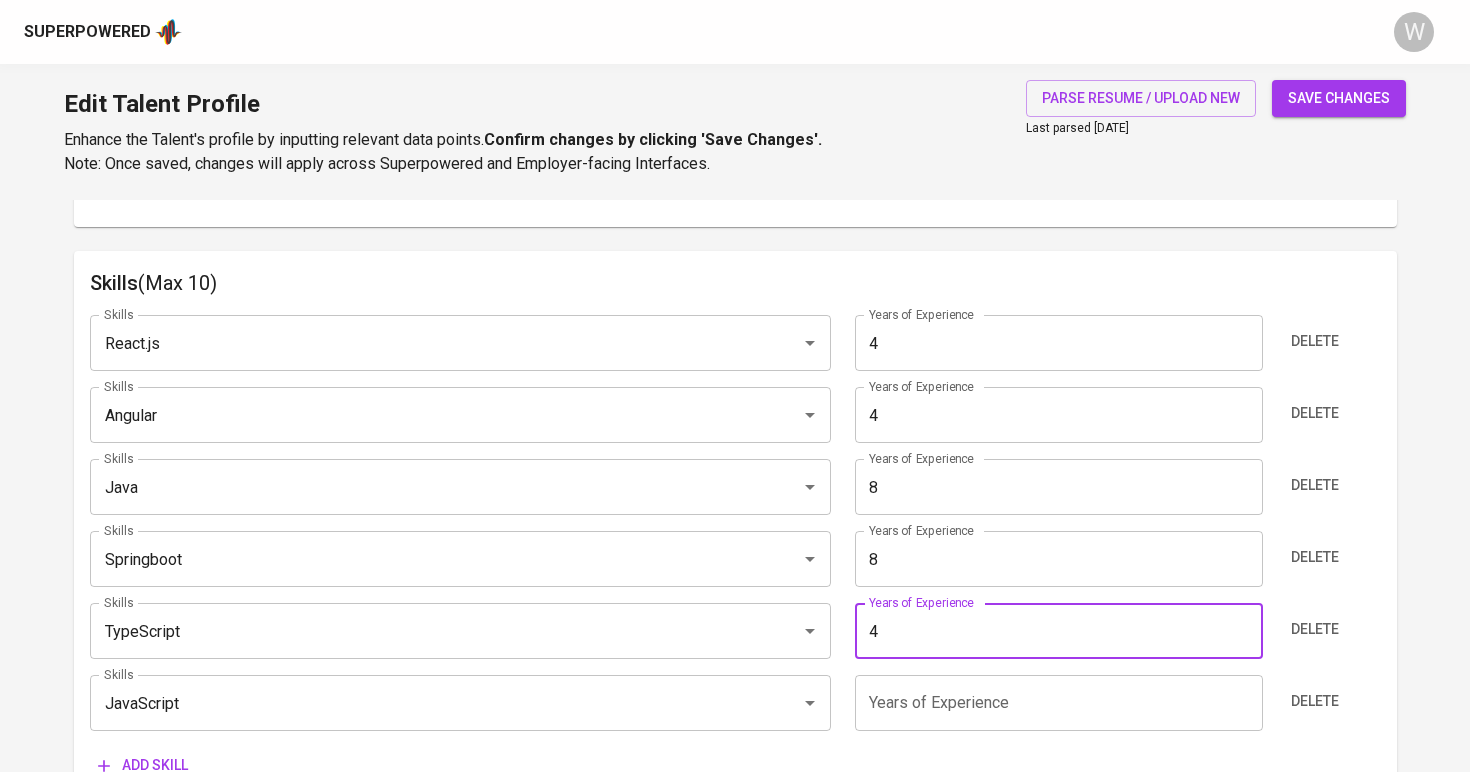 type on "4" 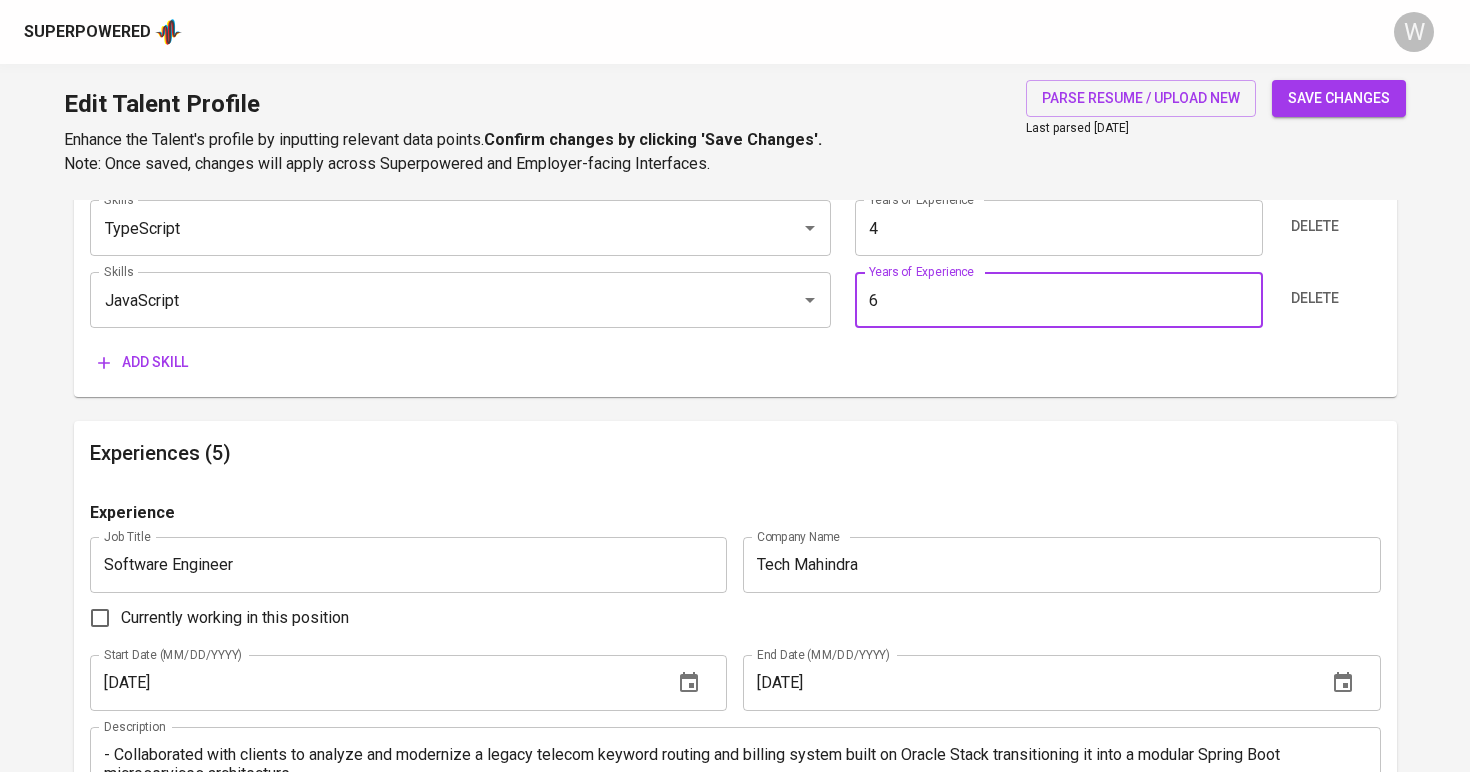scroll, scrollTop: 1424, scrollLeft: 0, axis: vertical 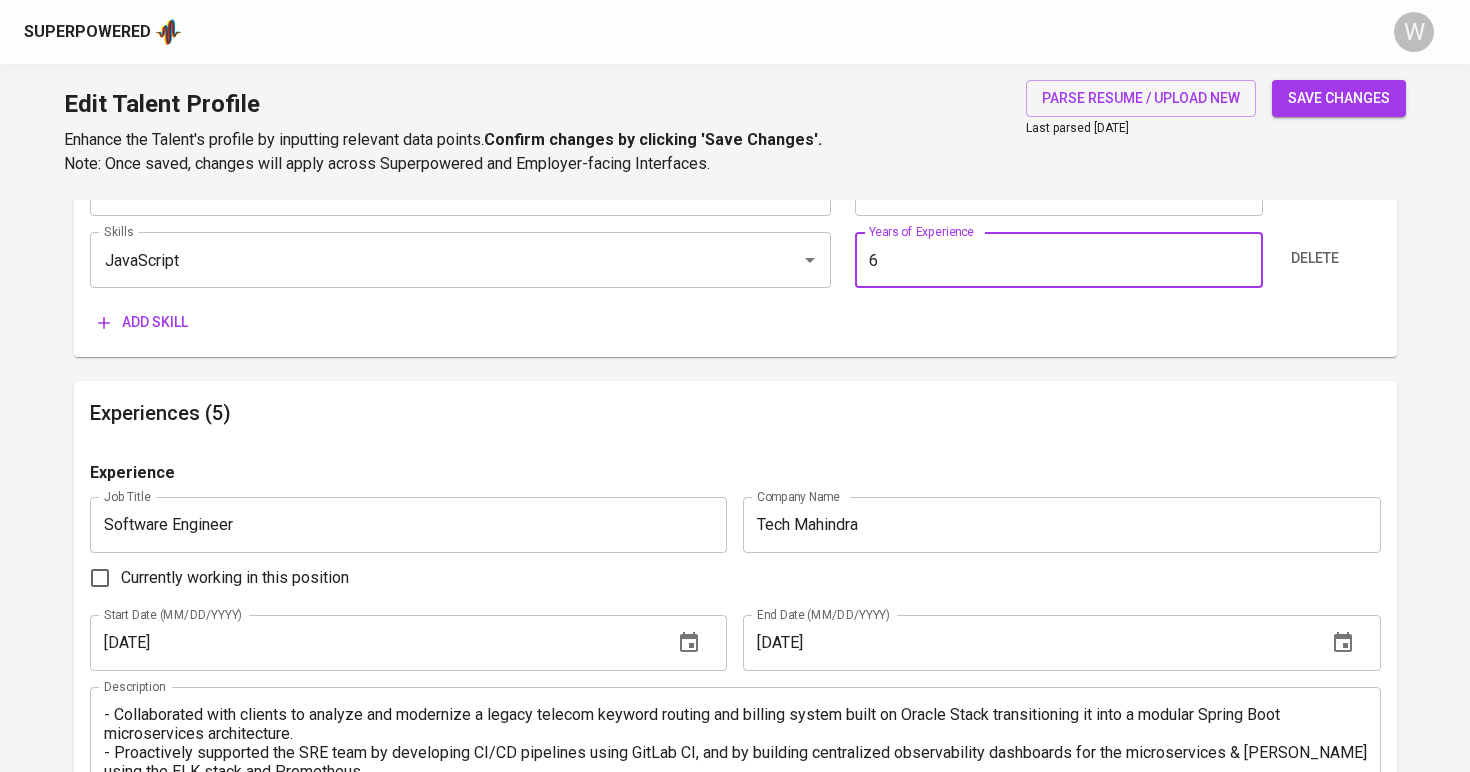 type on "6" 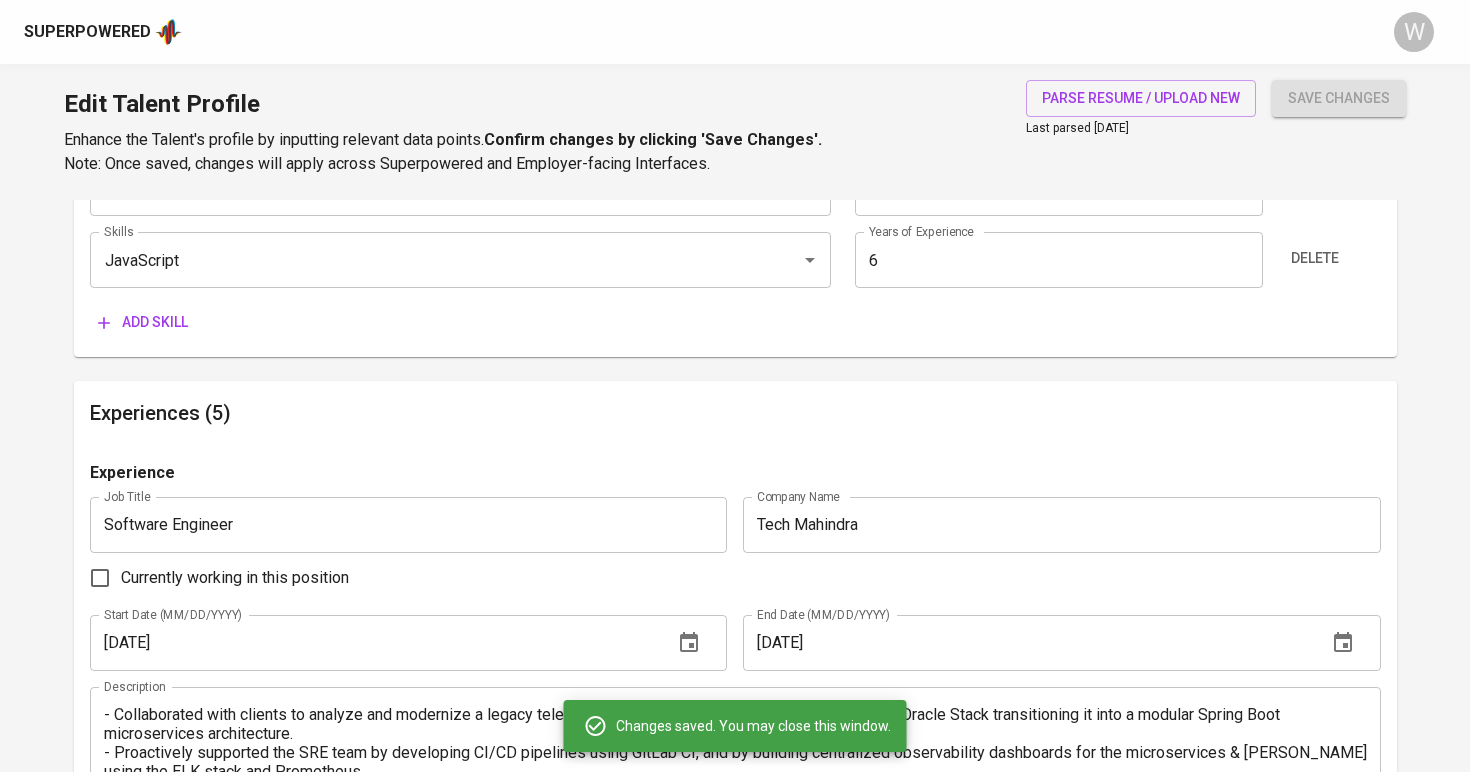 type on "Spring Boot" 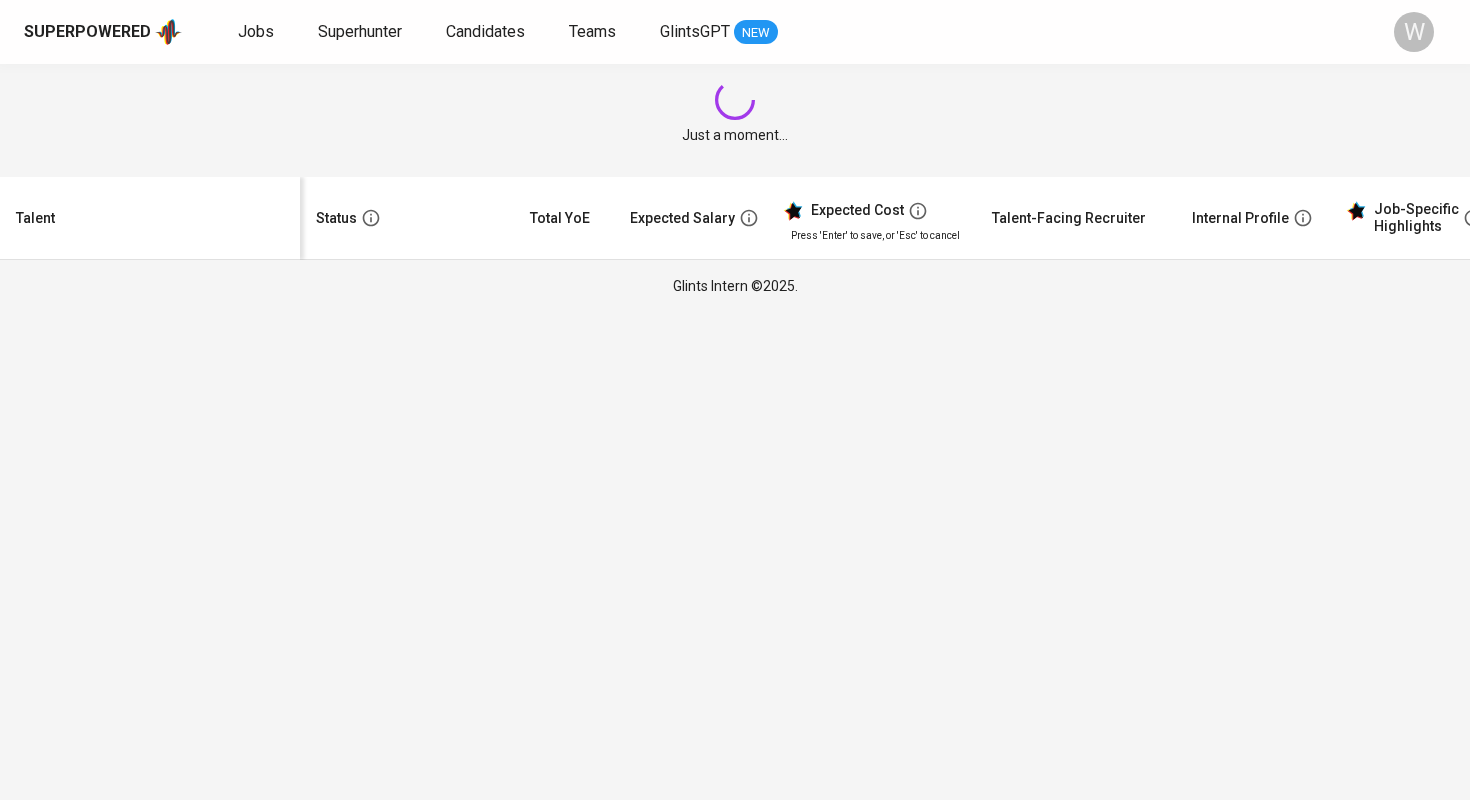 scroll, scrollTop: 0, scrollLeft: 0, axis: both 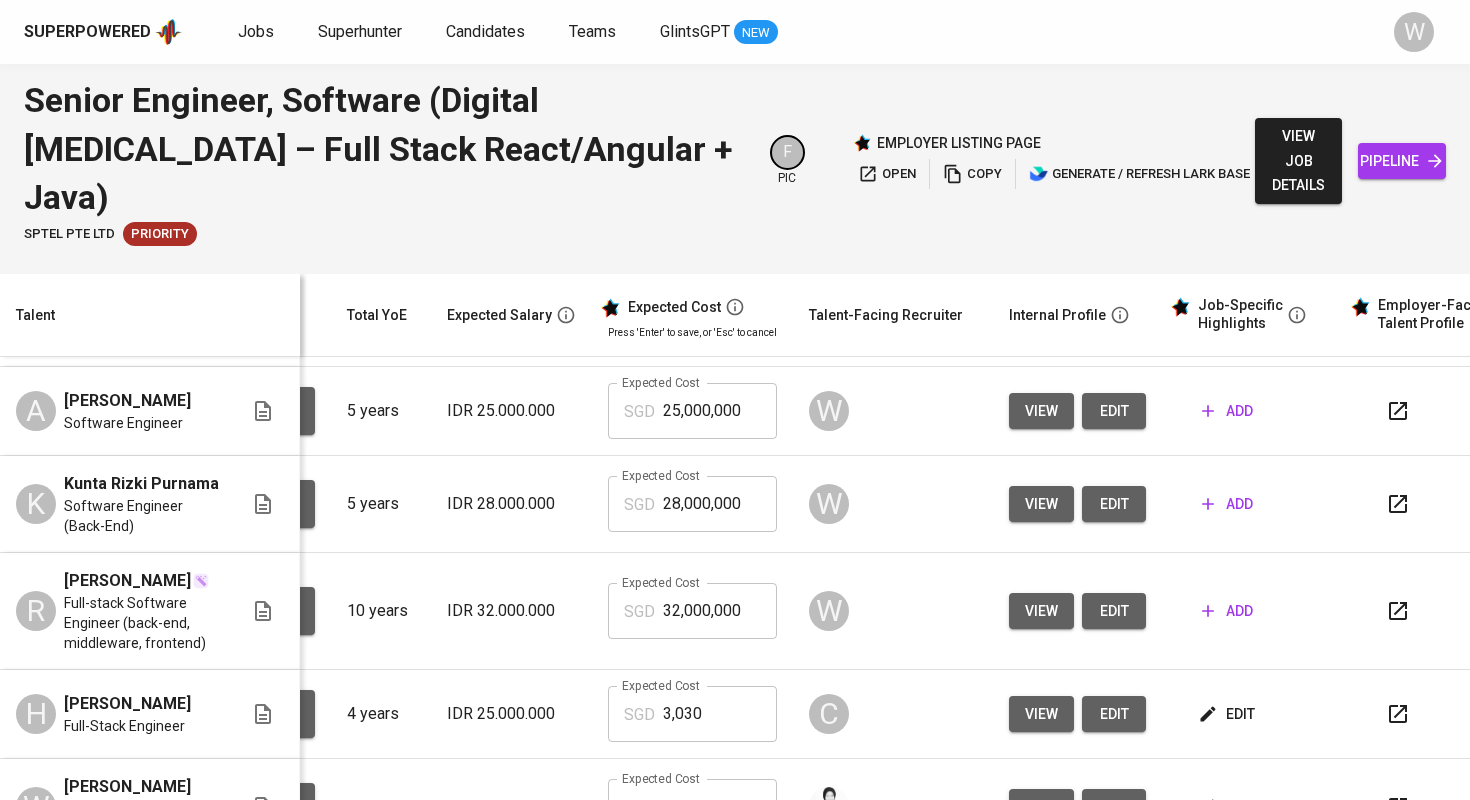 click 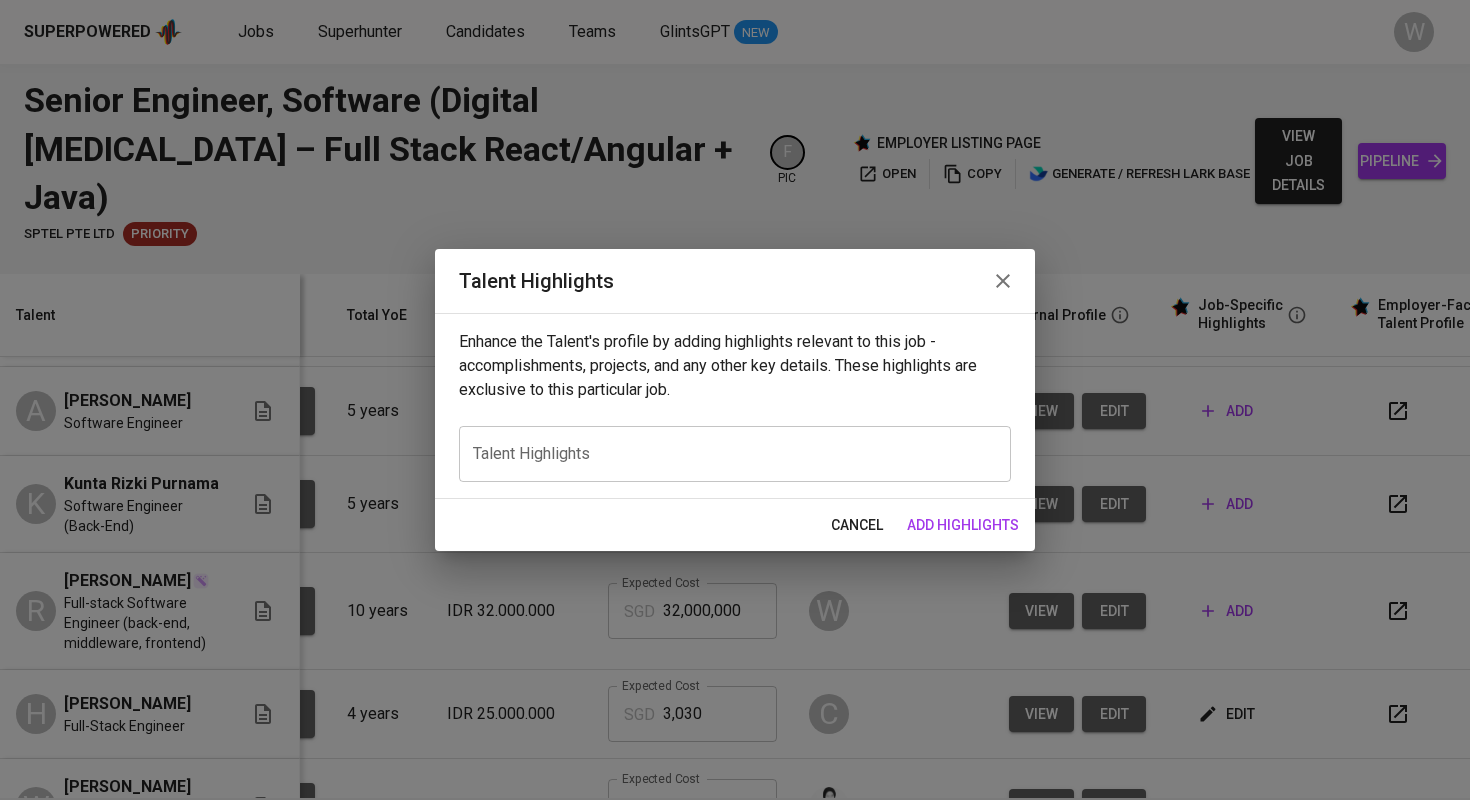 click at bounding box center [735, 453] 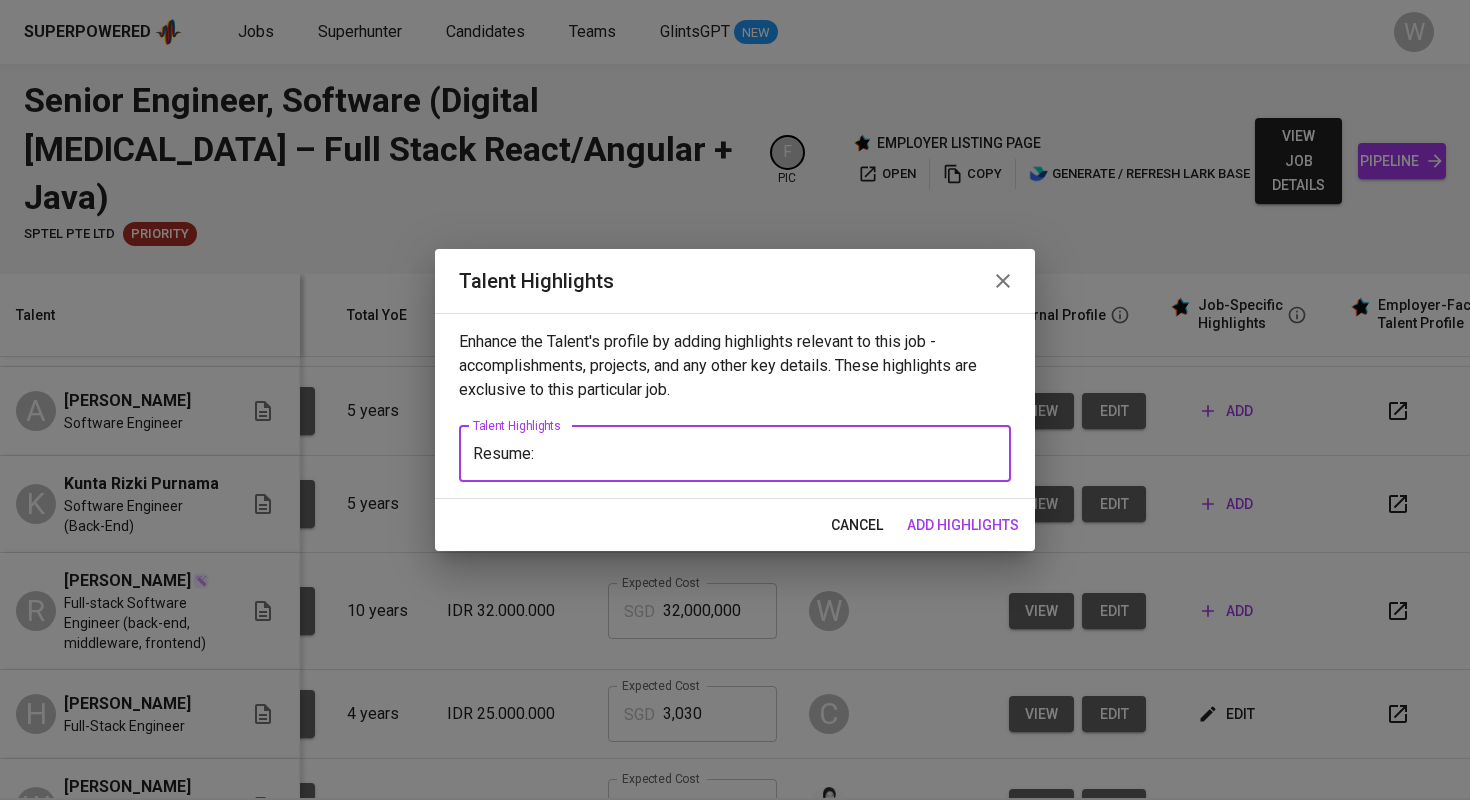paste on "https://glints.sg.larksuite.com/file/IOoabtamHoheMqxNkQkljZFAgBh?from=from_copylink" 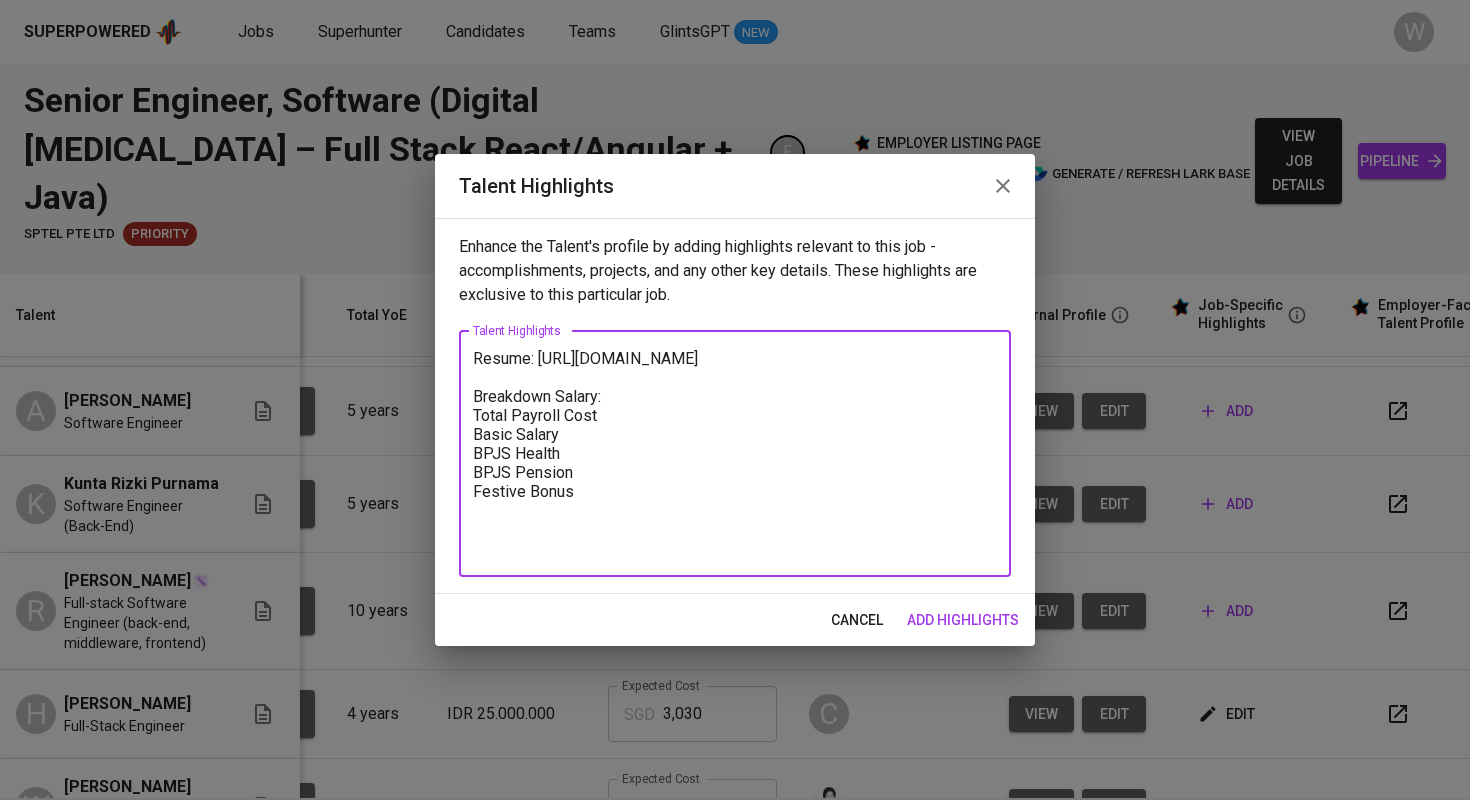 click on "Resume: https://glints.sg.larksuite.com/file/IOoabtamHoheMqxNkQkljZFAgBh?from=from_copylink
Breakdown Salary:
Total Payroll Cost
Basic Salary
BPJS Health
BPJS Pension
Festive Bonus
x Talent Highlights" at bounding box center [735, 454] 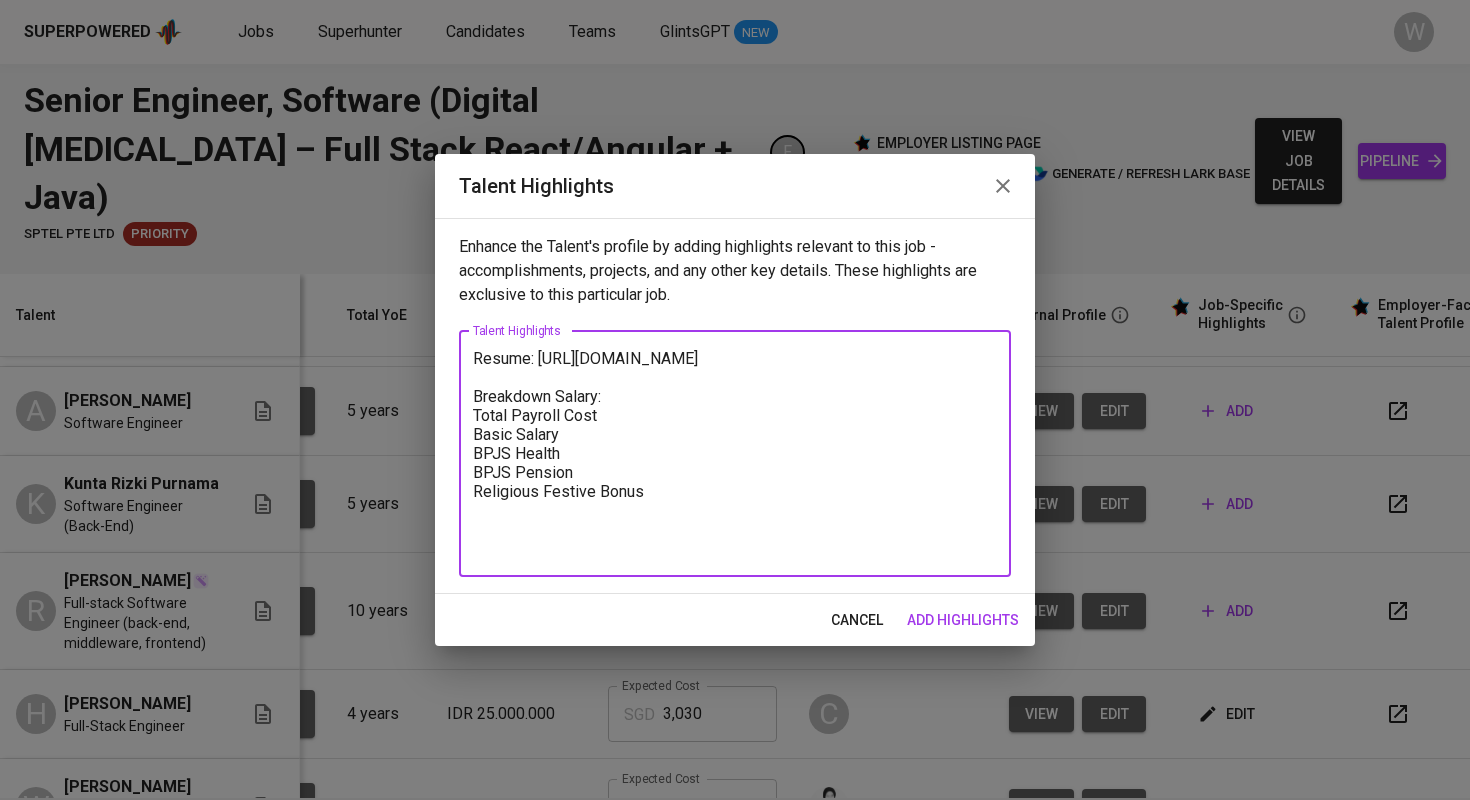 click on "Resume: https://glints.sg.larksuite.com/file/IOoabtamHoheMqxNkQkljZFAgBh?from=from_copylink
Breakdown Salary:
Total Payroll Cost
Basic Salary
BPJS Health
BPJS Pension
Religious Festive Bonus" at bounding box center [735, 453] 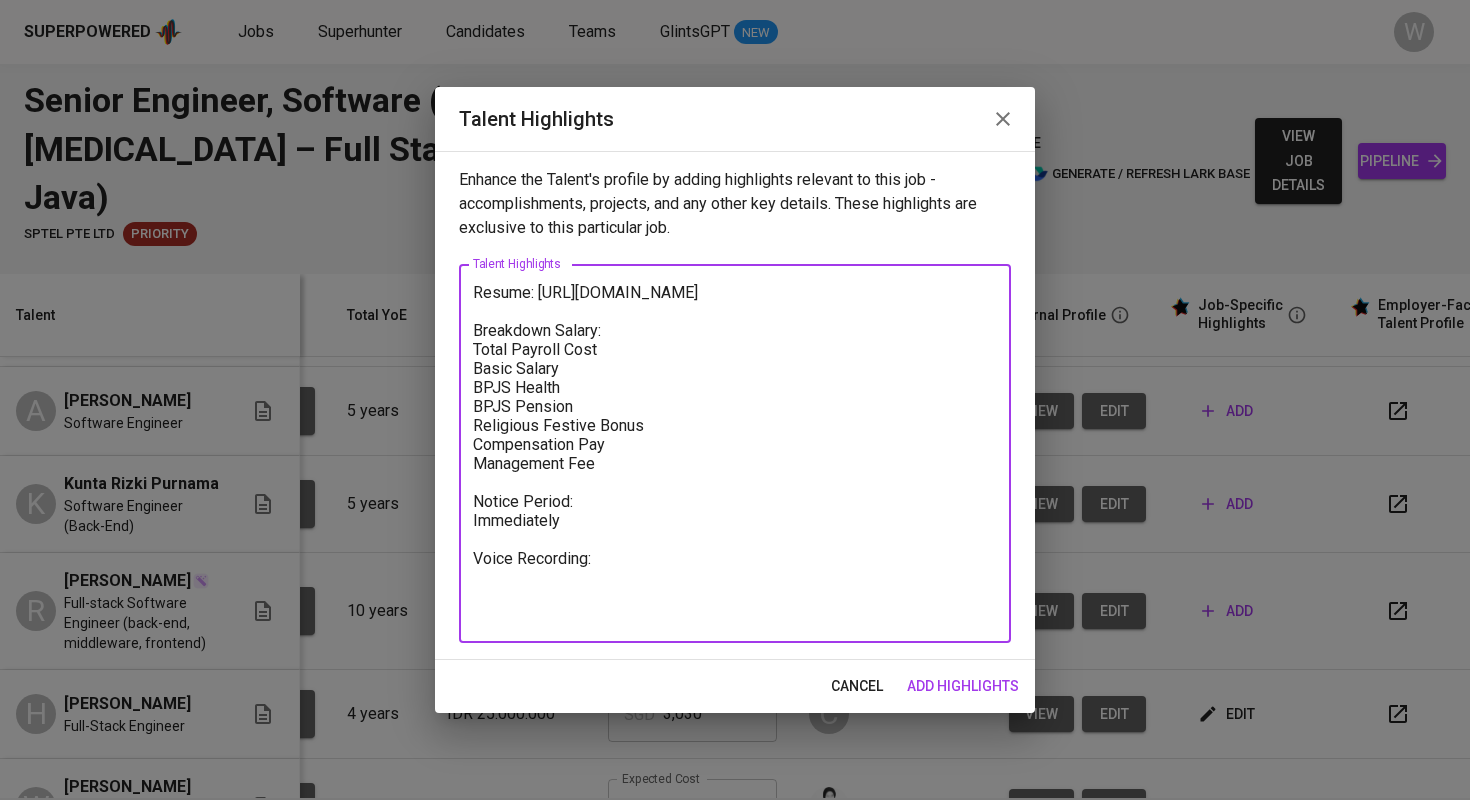 paste on "https://glints.sg.larksuite.com/minutes/obsgj9u8p2opqgunm4kv536t?from=from_copylink" 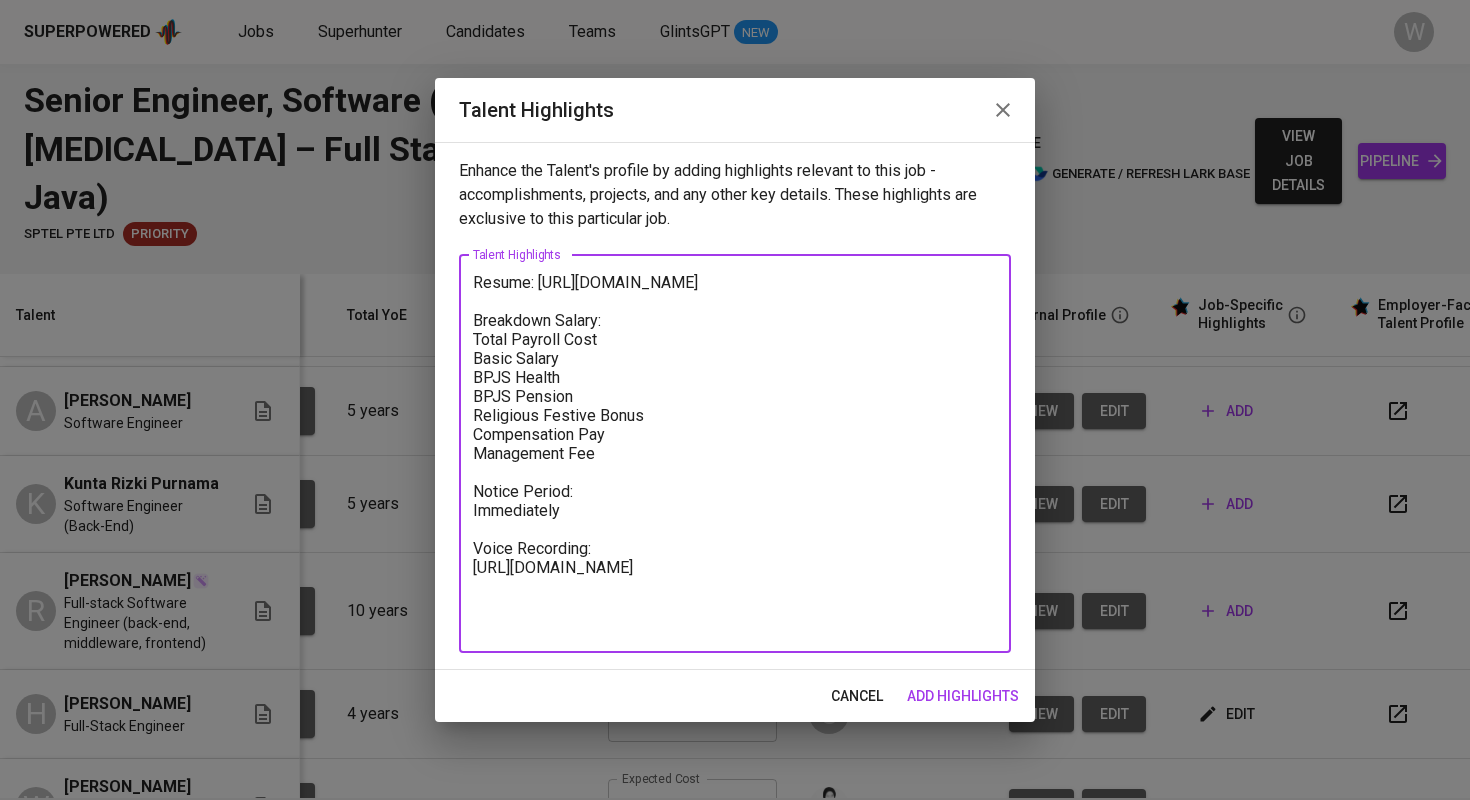 type on "Resume: https://glints.sg.larksuite.com/file/IOoabtamHoheMqxNkQkljZFAgBh?from=from_copylink
Breakdown Salary:
Total Payroll Cost
Basic Salary
BPJS Health
BPJS Pension
Religious Festive Bonus
Compensation Pay
Management Fee
Notice Period:
Immediately
Voice Recording:
https://glints.sg.larksuite.com/minutes/obsgj9u8p2opqgunm4kv536t?from=from_copylink" 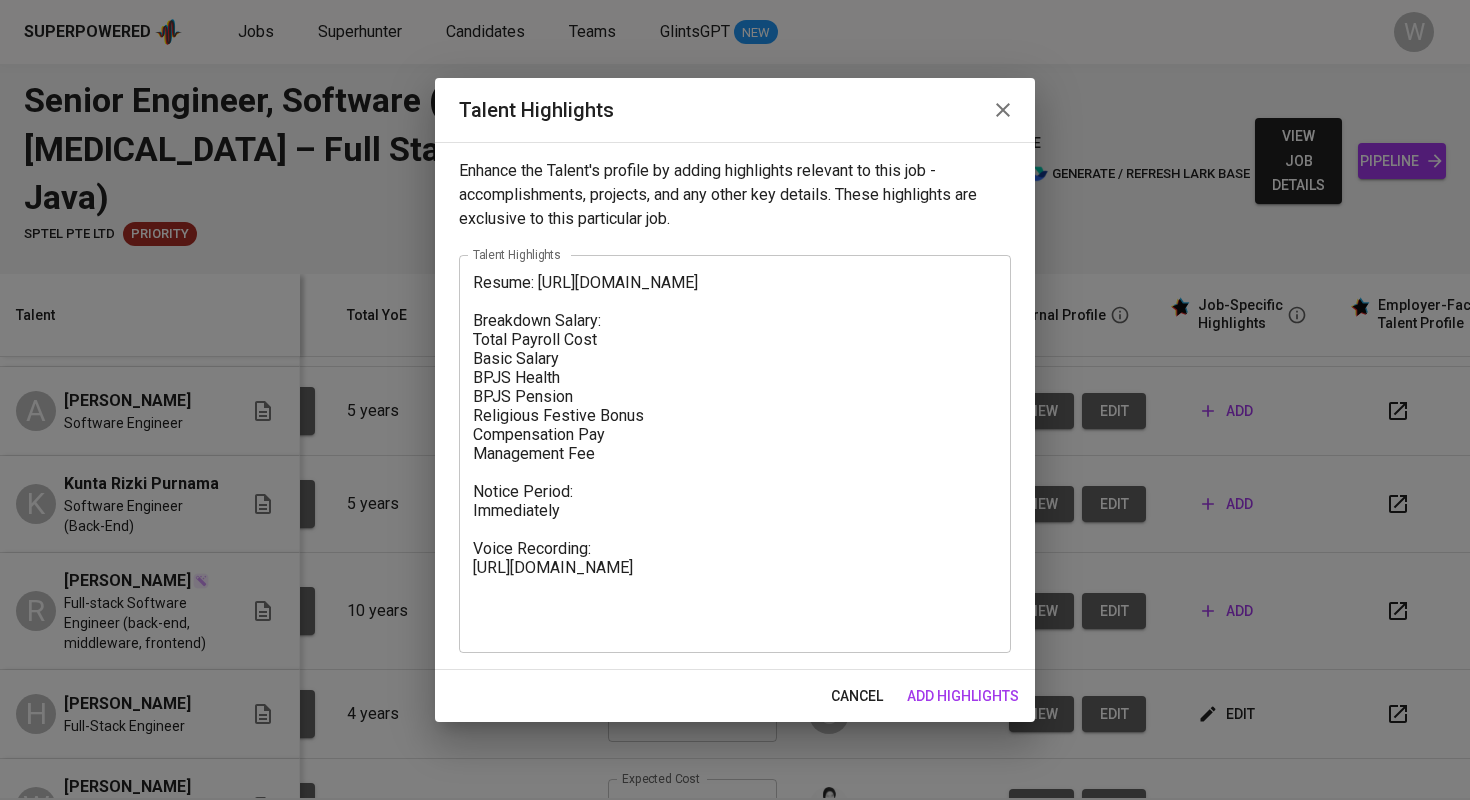 click on "add highlights" at bounding box center [963, 696] 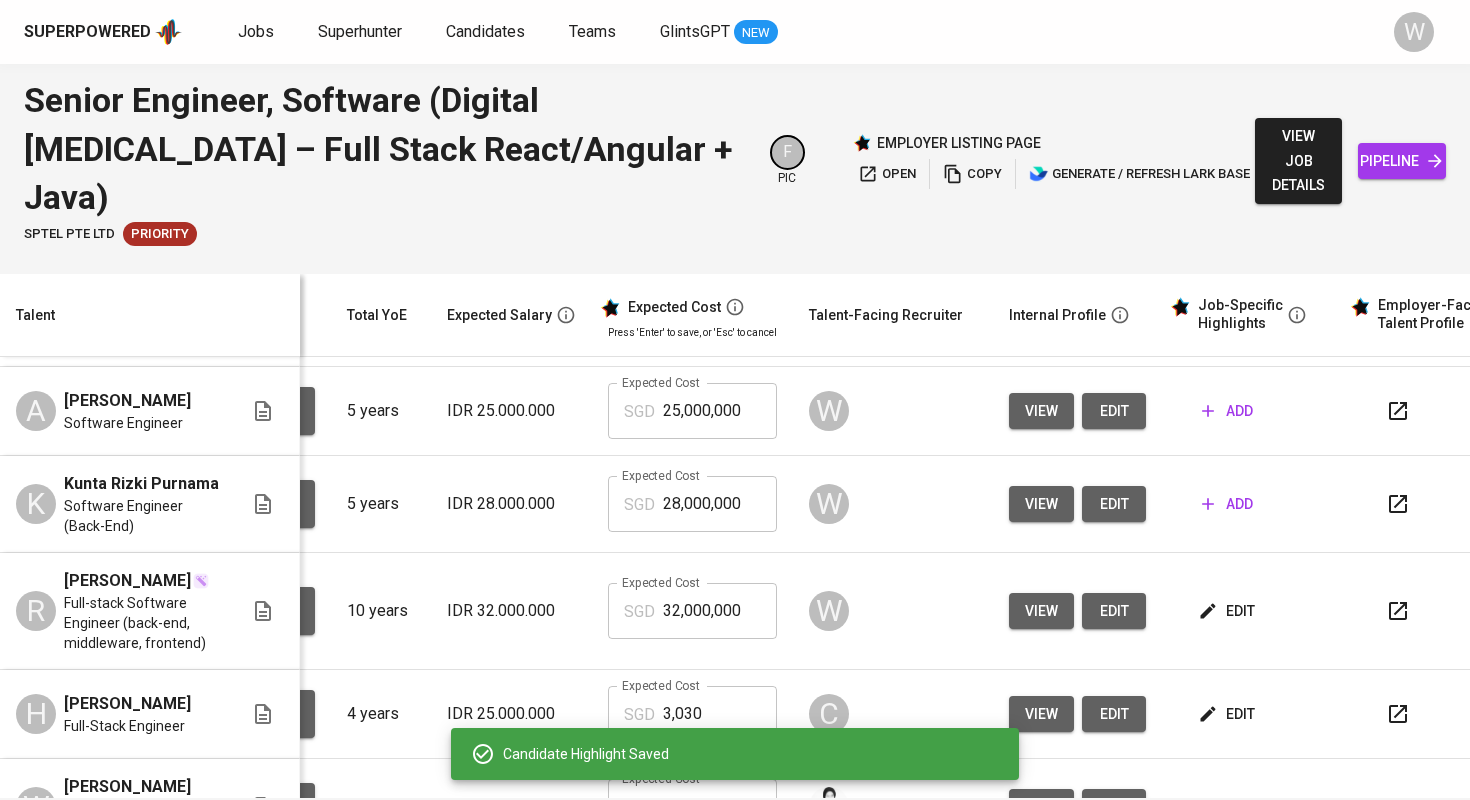 click 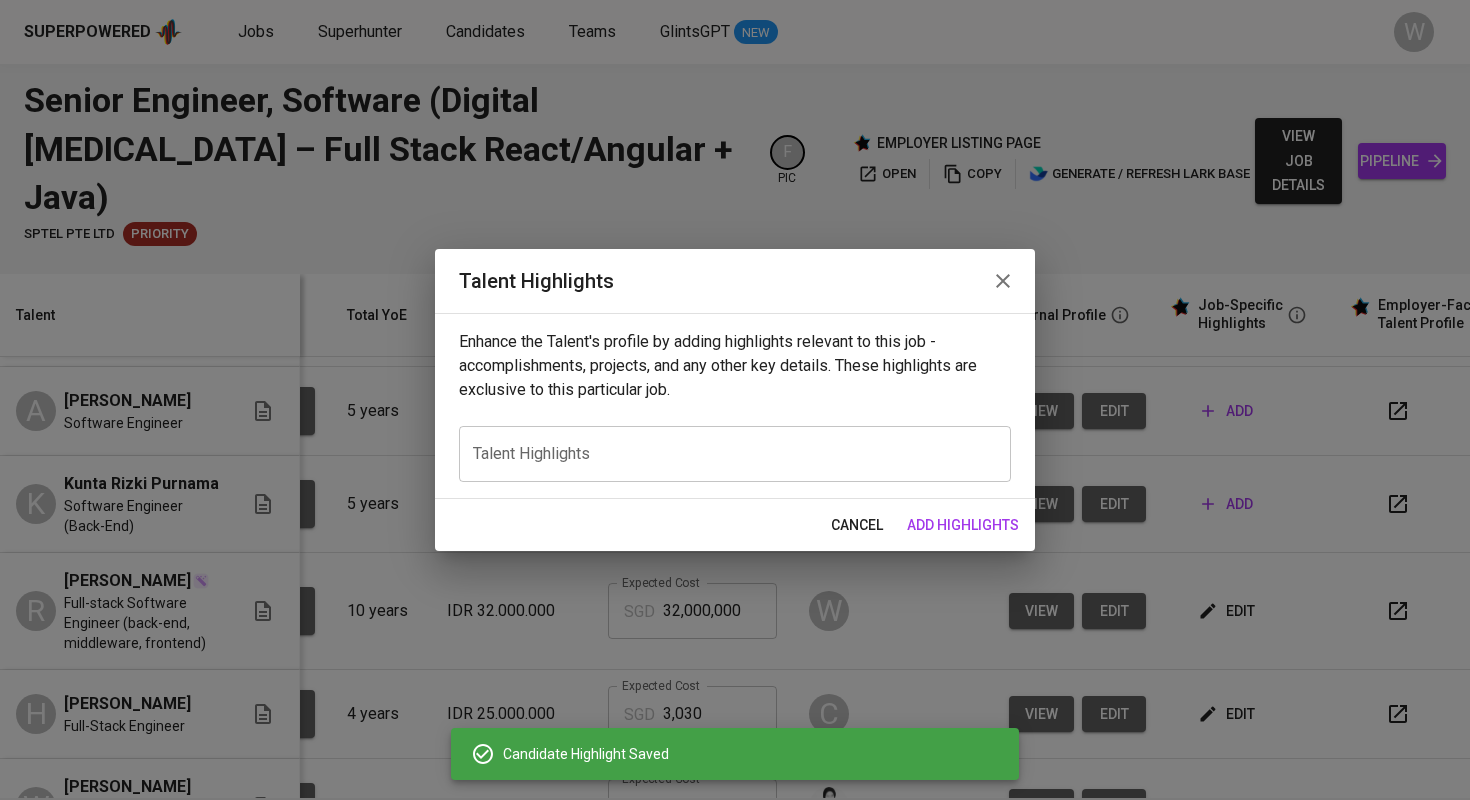 click on "x Talent Highlights" at bounding box center [735, 454] 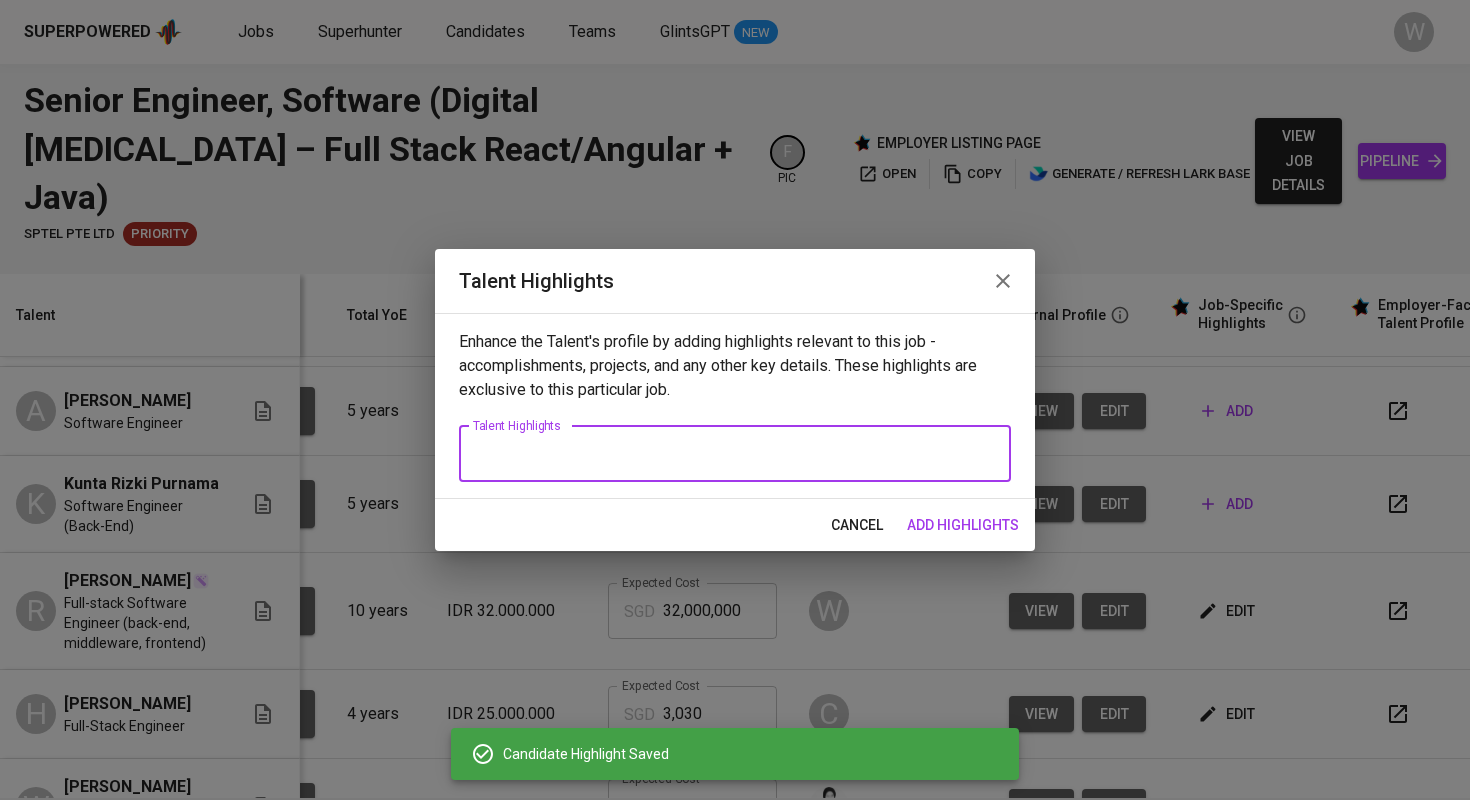 paste on "Resume: https://glints.sg.larksuite.com/file/IOoabtamHoheMqxNkQkljZFAgBh?from=from_copylink
Breakdown Salary:
Total Payroll Cost
Basic Salary
BPJS Health
BPJS Pension
Religious Festive Bonus
Compensation Pay
Management Fee
Notice Period:
Immediately
Voice Recording:
https://glints.sg.larksuite.com/minutes/obsgj9u8p2opqgunm4kv536t?from=from_copylink" 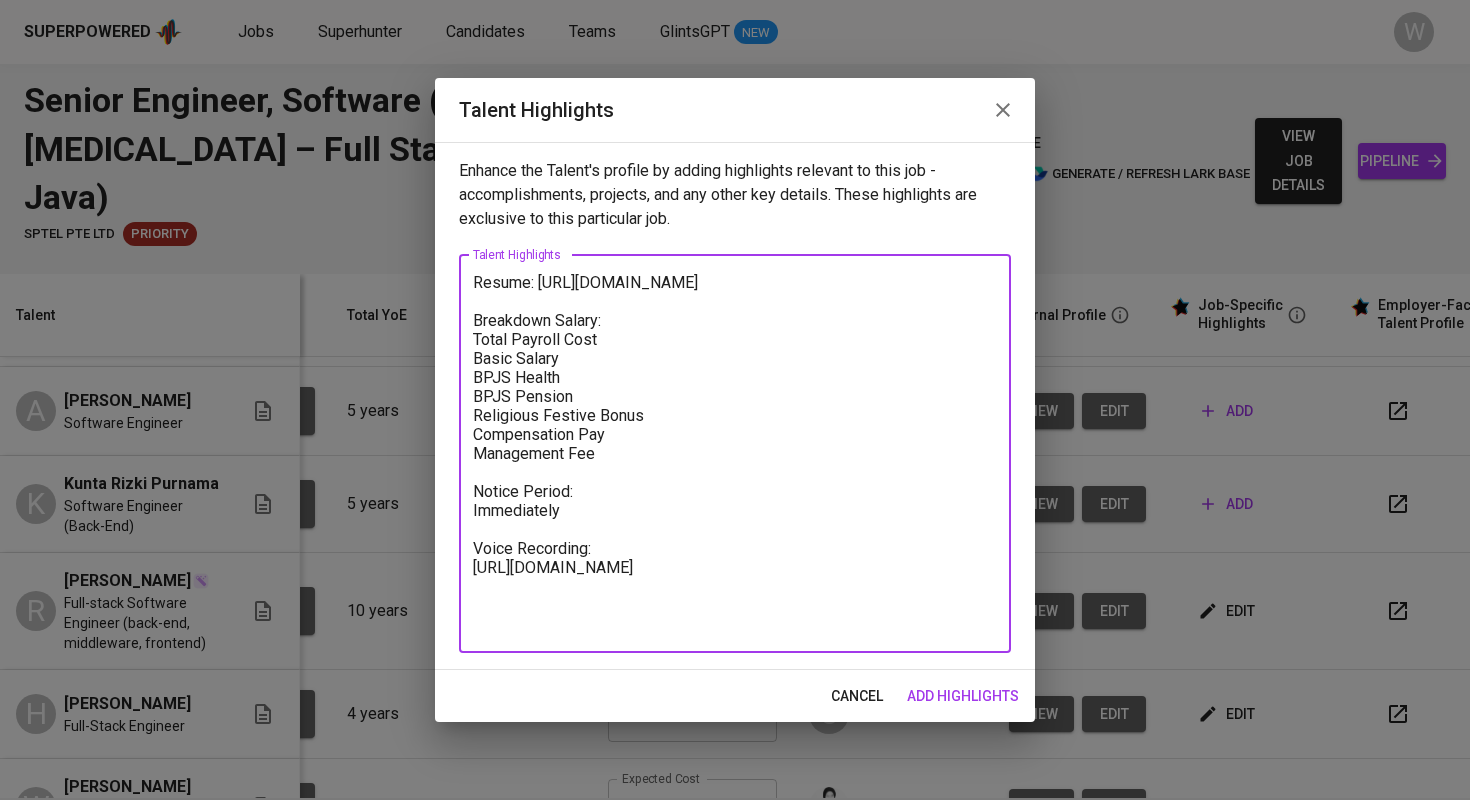 drag, startPoint x: 633, startPoint y: 613, endPoint x: 528, endPoint y: 615, distance: 105.01904 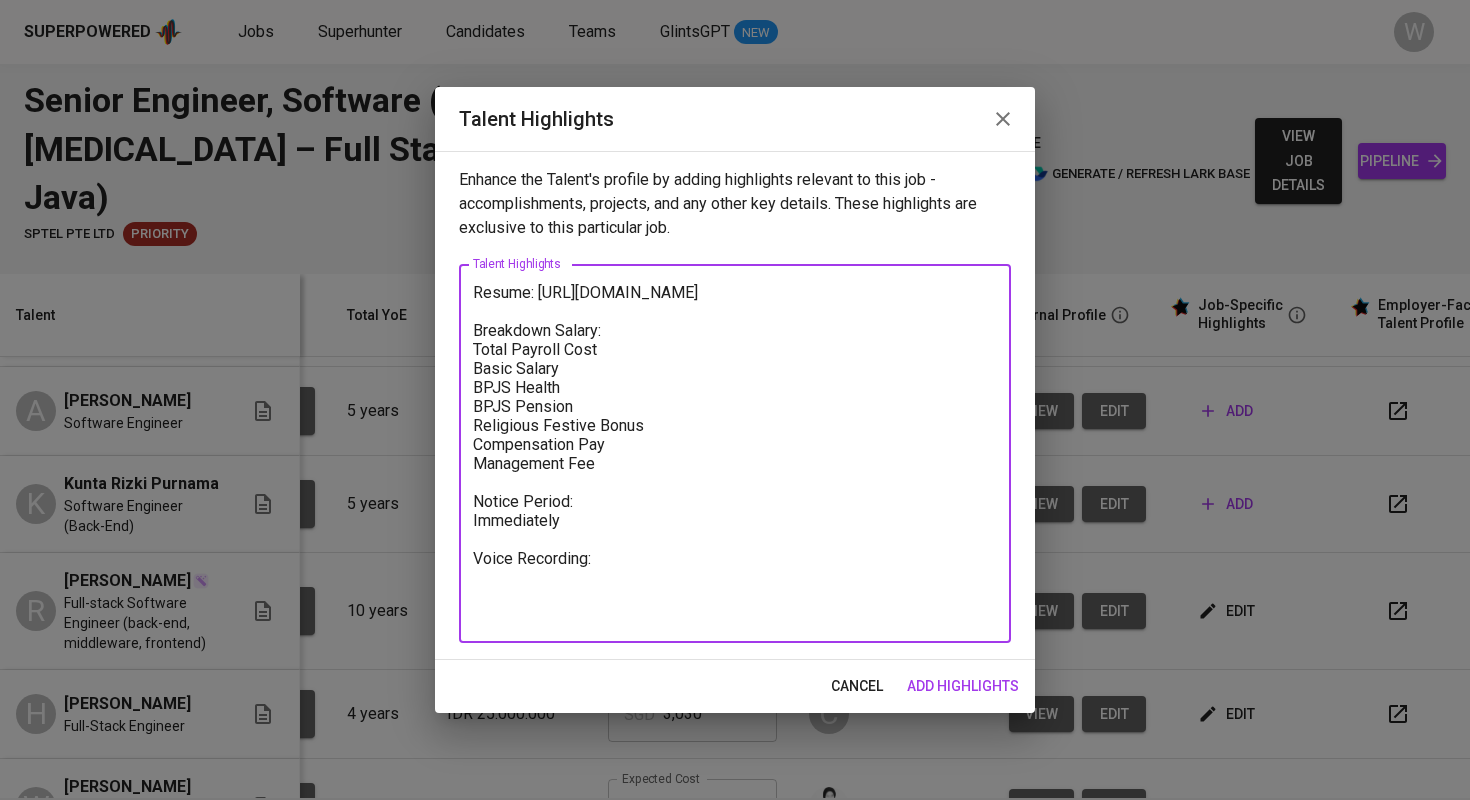 drag, startPoint x: 634, startPoint y: 328, endPoint x: 467, endPoint y: 318, distance: 167.29913 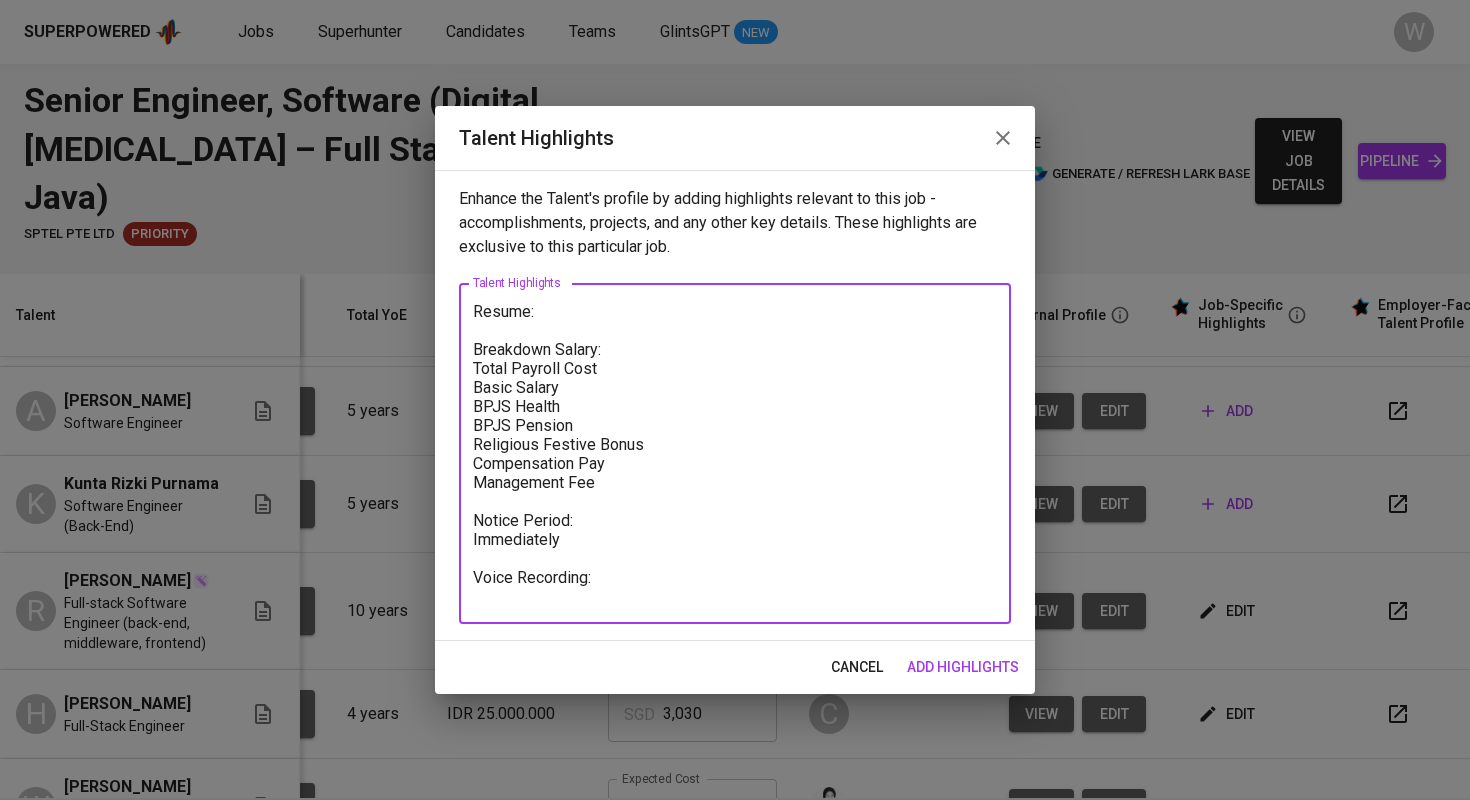 paste on "https://glints.sg.larksuite.com/file/Vo1RbnTaJoOQCnxn0SalM152gAe?from=from_copylink" 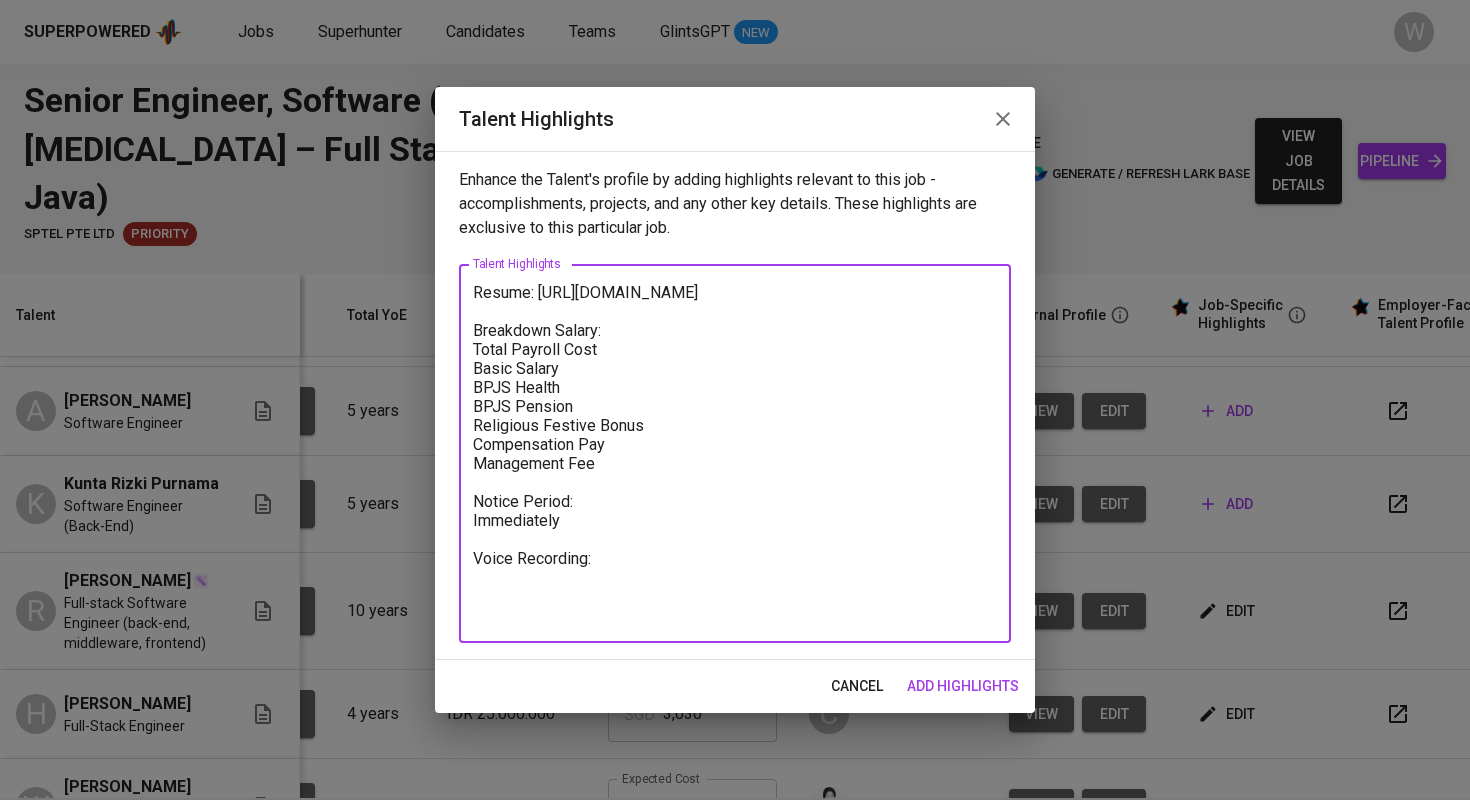 click on "Resume: https://glints.sg.larksuite.com/file/Vo1RbnTaJoOQCnxn0SalM152gAe?from=from_copylink
Breakdown Salary:
Total Payroll Cost
Basic Salary
BPJS Health
BPJS Pension
Religious Festive Bonus
Compensation Pay
Management Fee
Notice Period:
Immediately
Voice Recording:
x Talent Highlights" at bounding box center (735, 453) 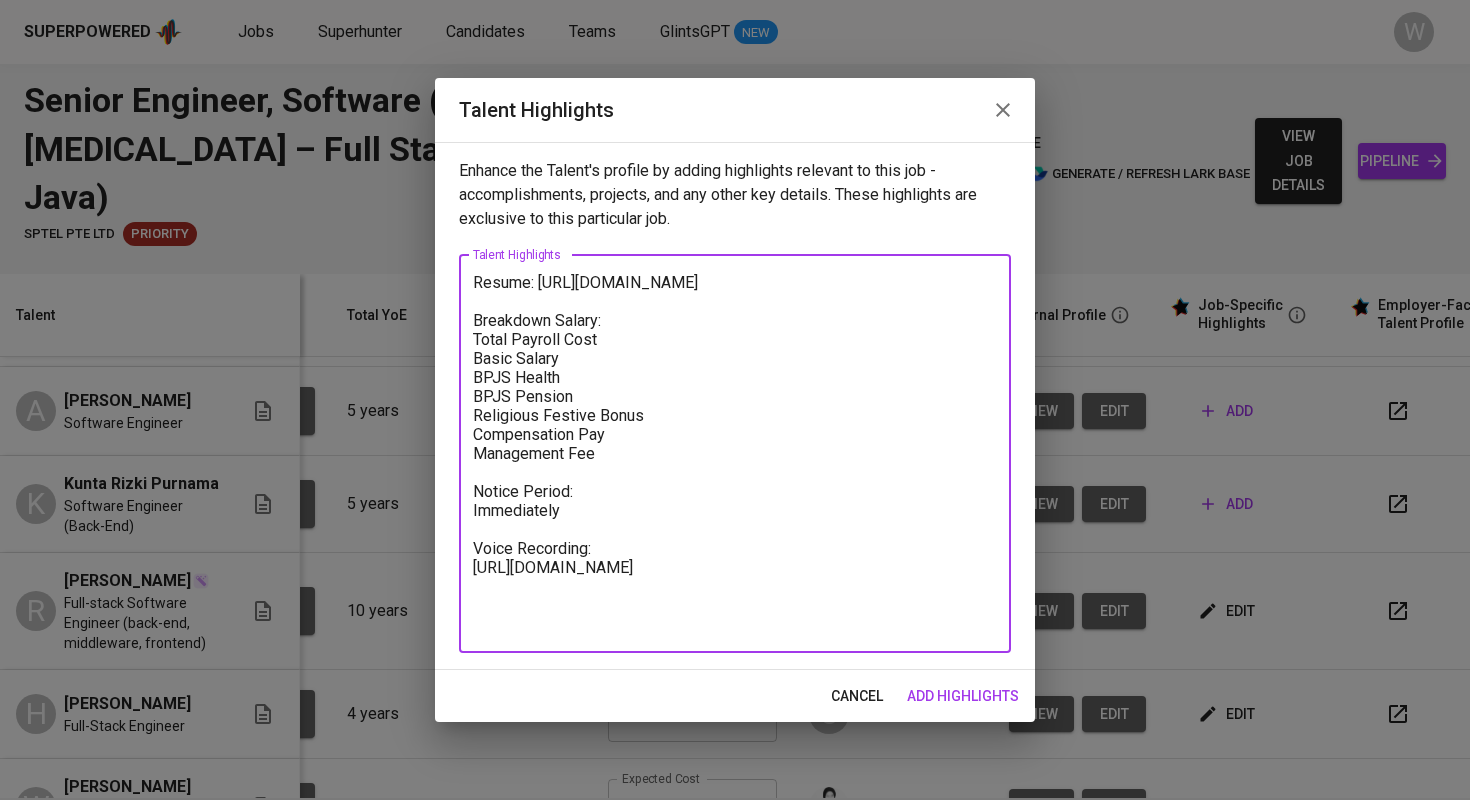 drag, startPoint x: 657, startPoint y: 633, endPoint x: 745, endPoint y: 630, distance: 88.051125 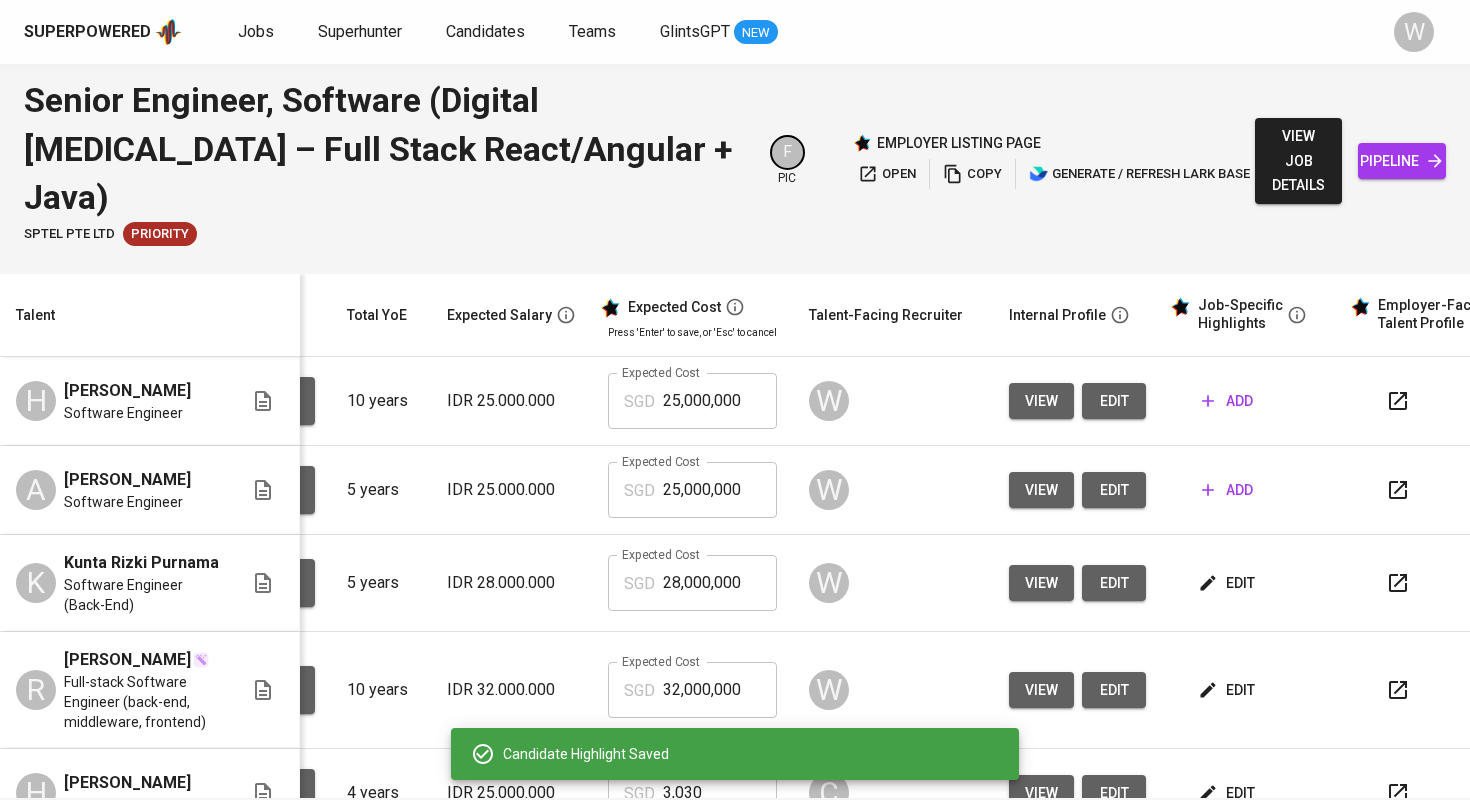 scroll, scrollTop: 0, scrollLeft: 190, axis: horizontal 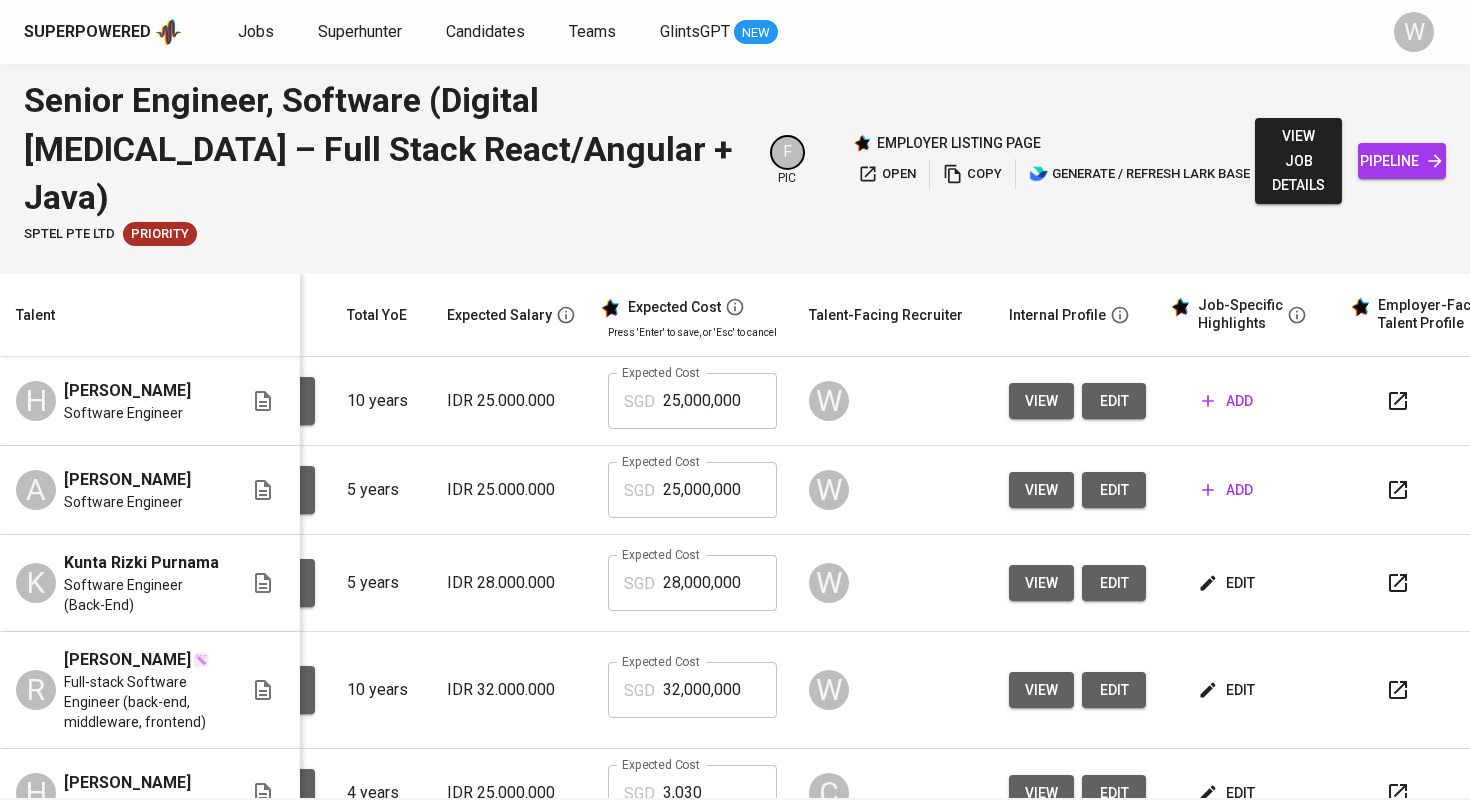 click on "edit" at bounding box center [1252, 583] 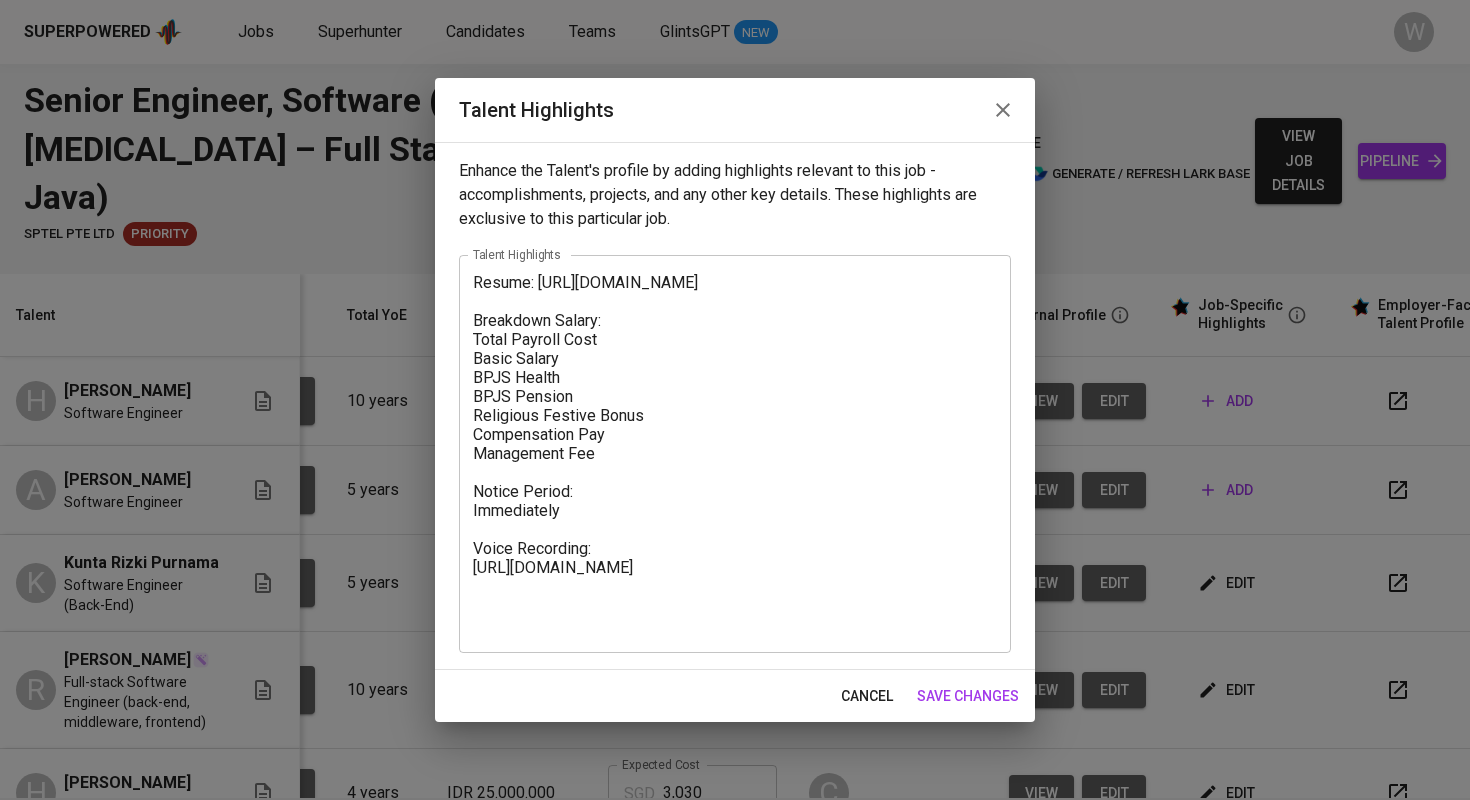 click on "Resume: https://glints.sg.larksuite.com/file/Vo1RbnTaJoOQCnxn0SalM152gAe?from=from_copylink
Breakdown Salary:
Total Payroll Cost
Basic Salary
BPJS Health
BPJS Pension
Religious Festive Bonus
Compensation Pay
Management Fee
Notice Period:
Immediately
Voice Recording:
https://glints.sg.larksuite.com/minutes/obsgj9z112n1n1245s7nq22s?from=from_copylink" at bounding box center (735, 453) 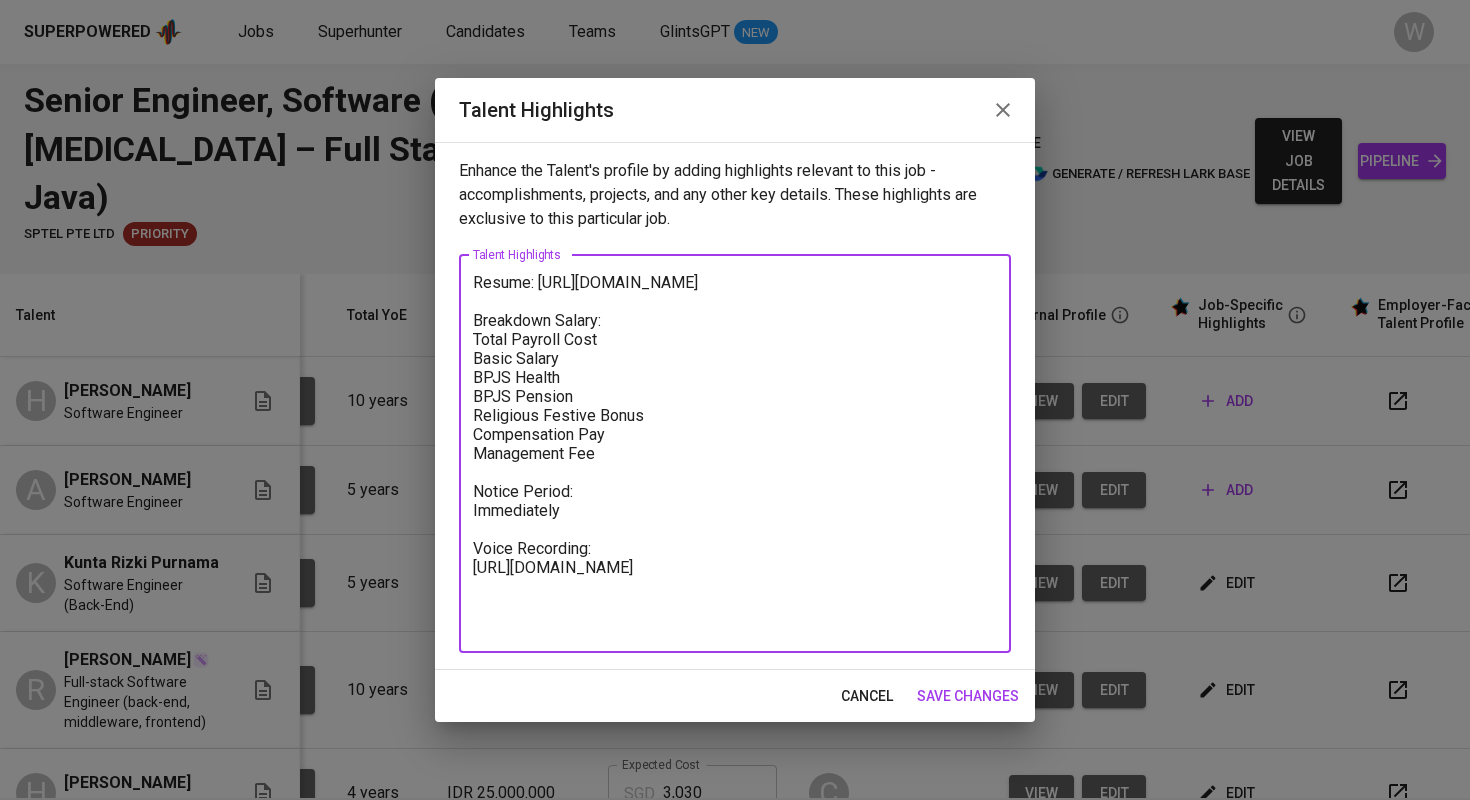 click on "save changes" at bounding box center (968, 696) 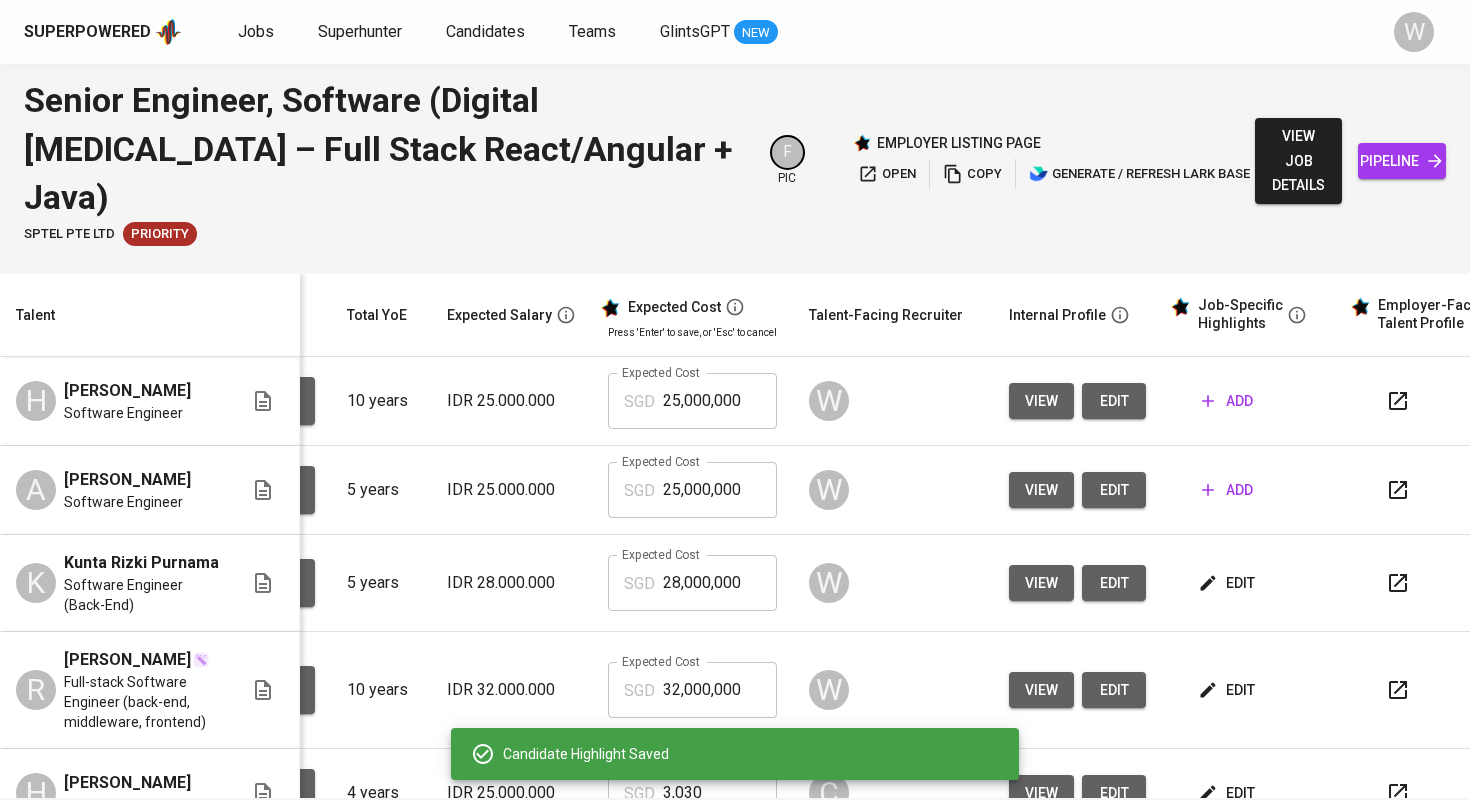 click on "add" at bounding box center (1227, 490) 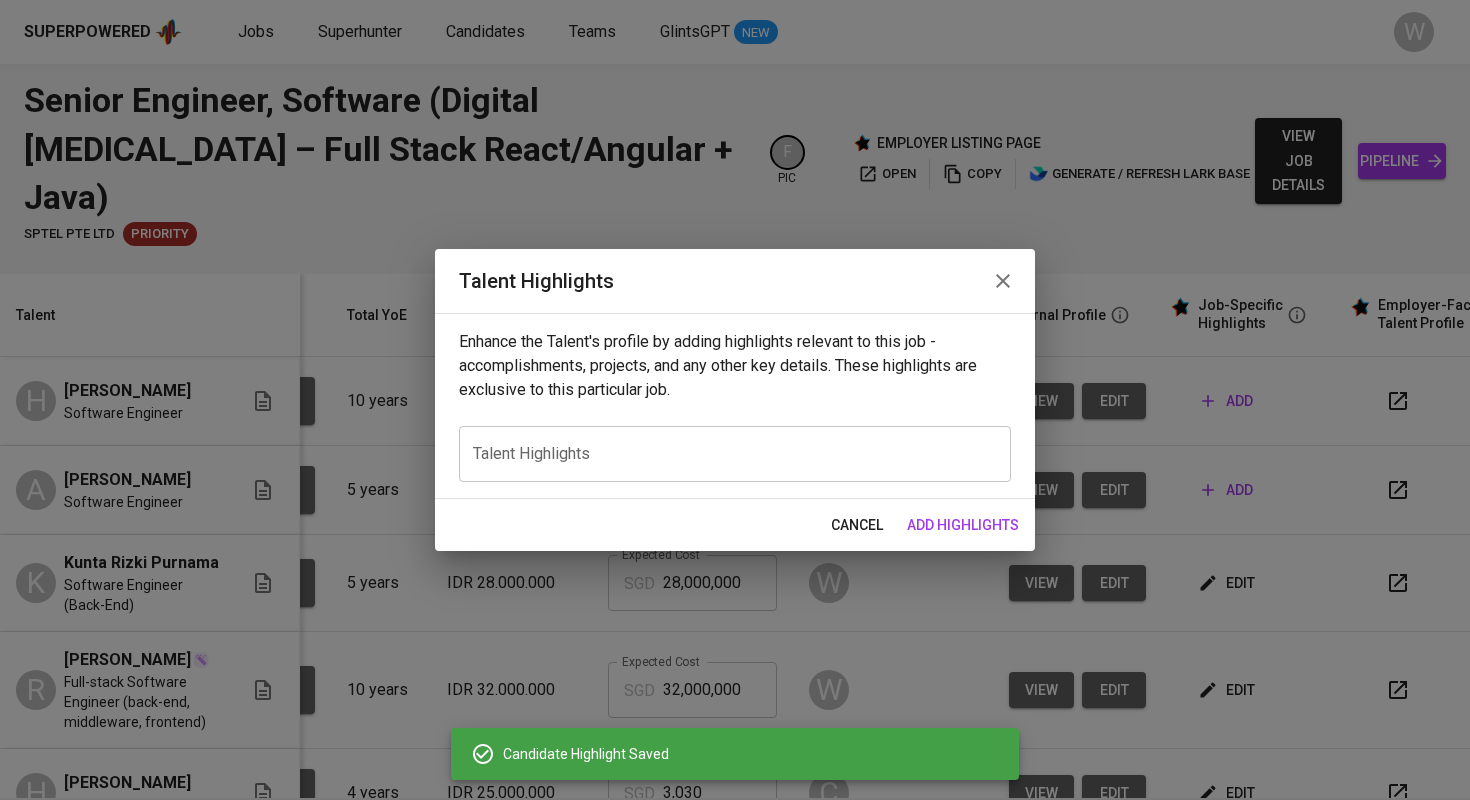 click at bounding box center [735, 453] 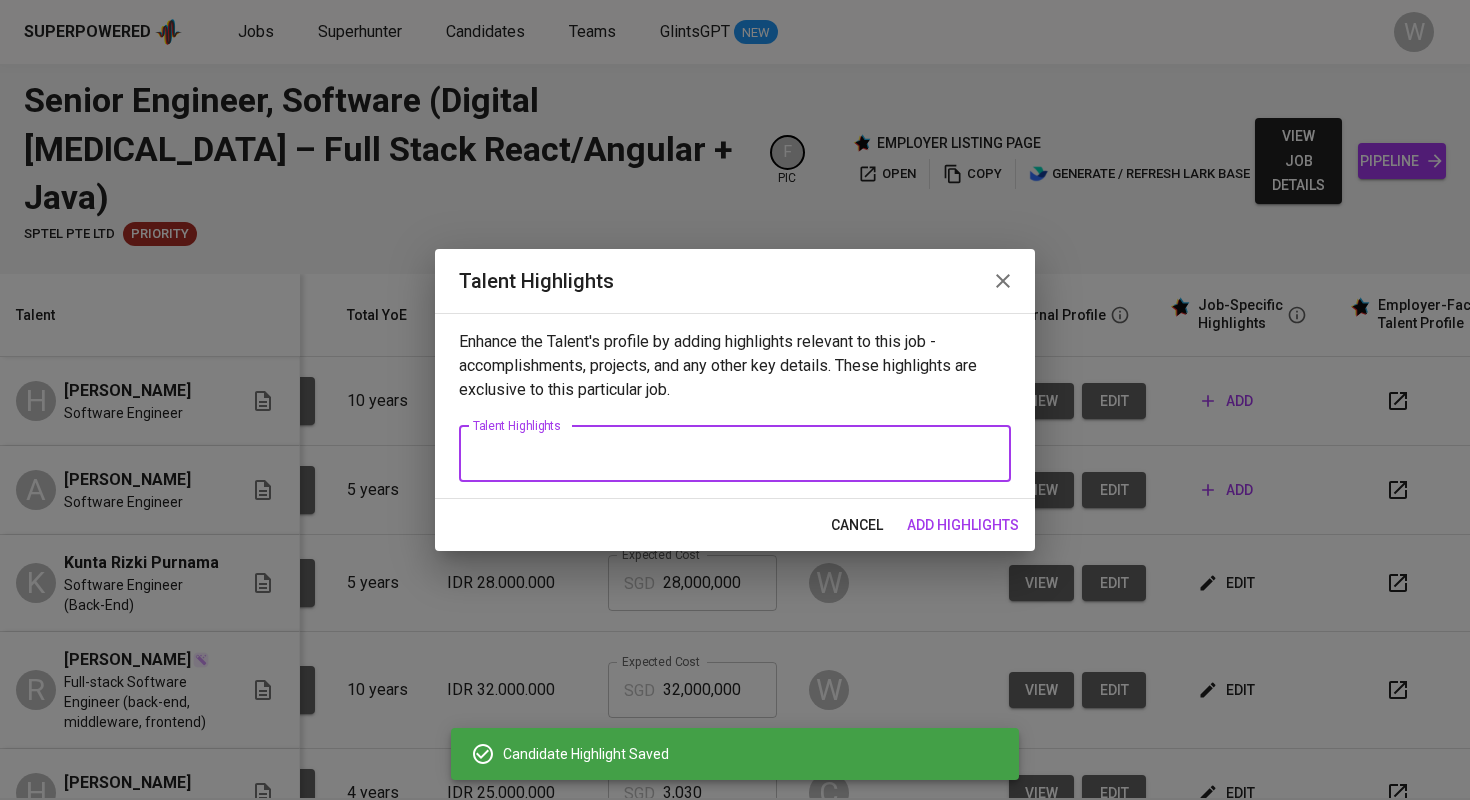 paste on "Resume: https://glints.sg.larksuite.com/file/Vo1RbnTaJoOQCnxn0SalM152gAe?from=from_copylink
Breakdown Salary:
Total Payroll Cost
Basic Salary
BPJS Health
BPJS Pension
Religious Festive Bonus
Compensation Pay
Management Fee
Notice Period:
Immediately
Voice Recording:
https://glints.sg.larksuite.com/minutes/obsgj9z112n1n1245s7nq22s?from=from_copylink" 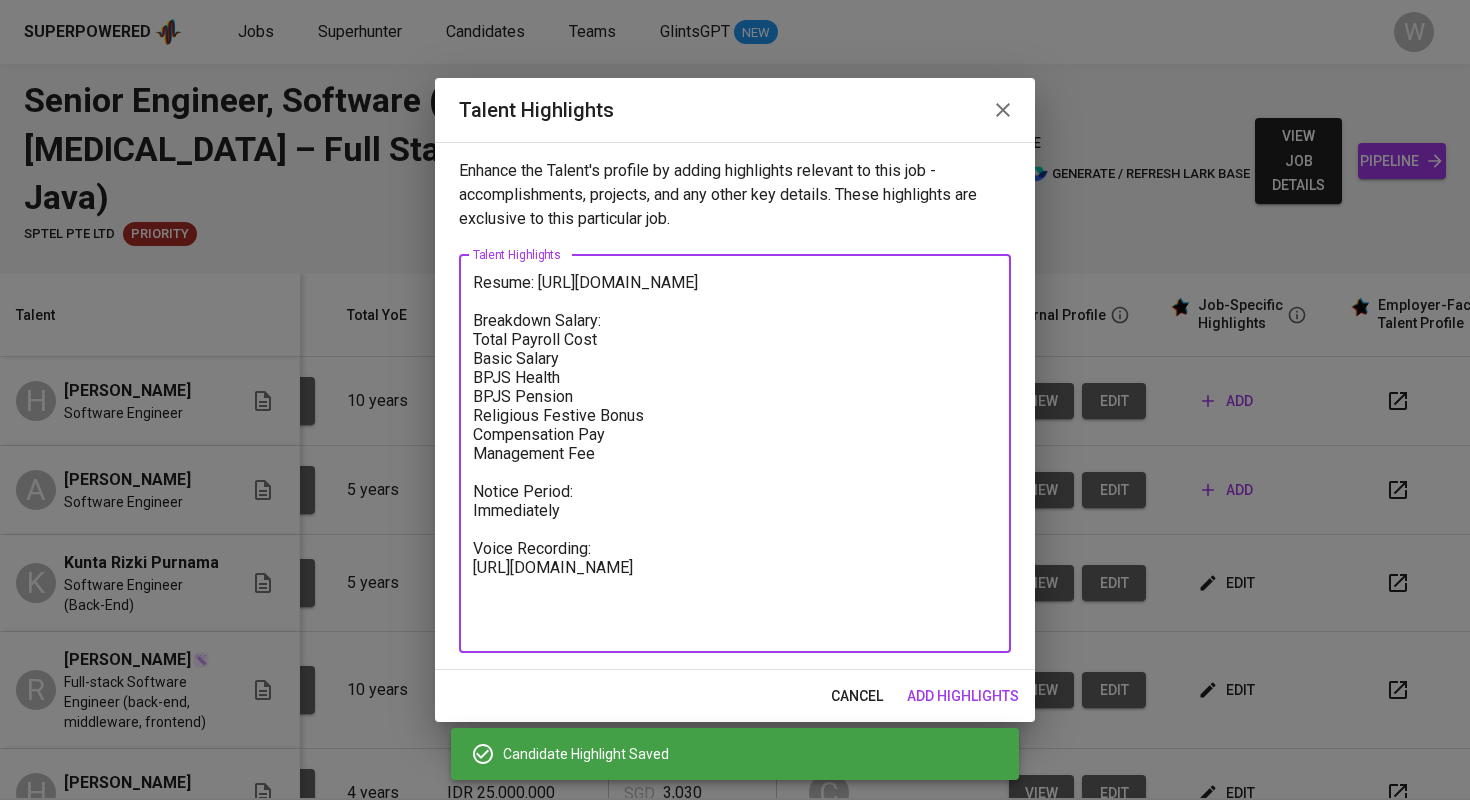 click on "add highlights" at bounding box center (963, 696) 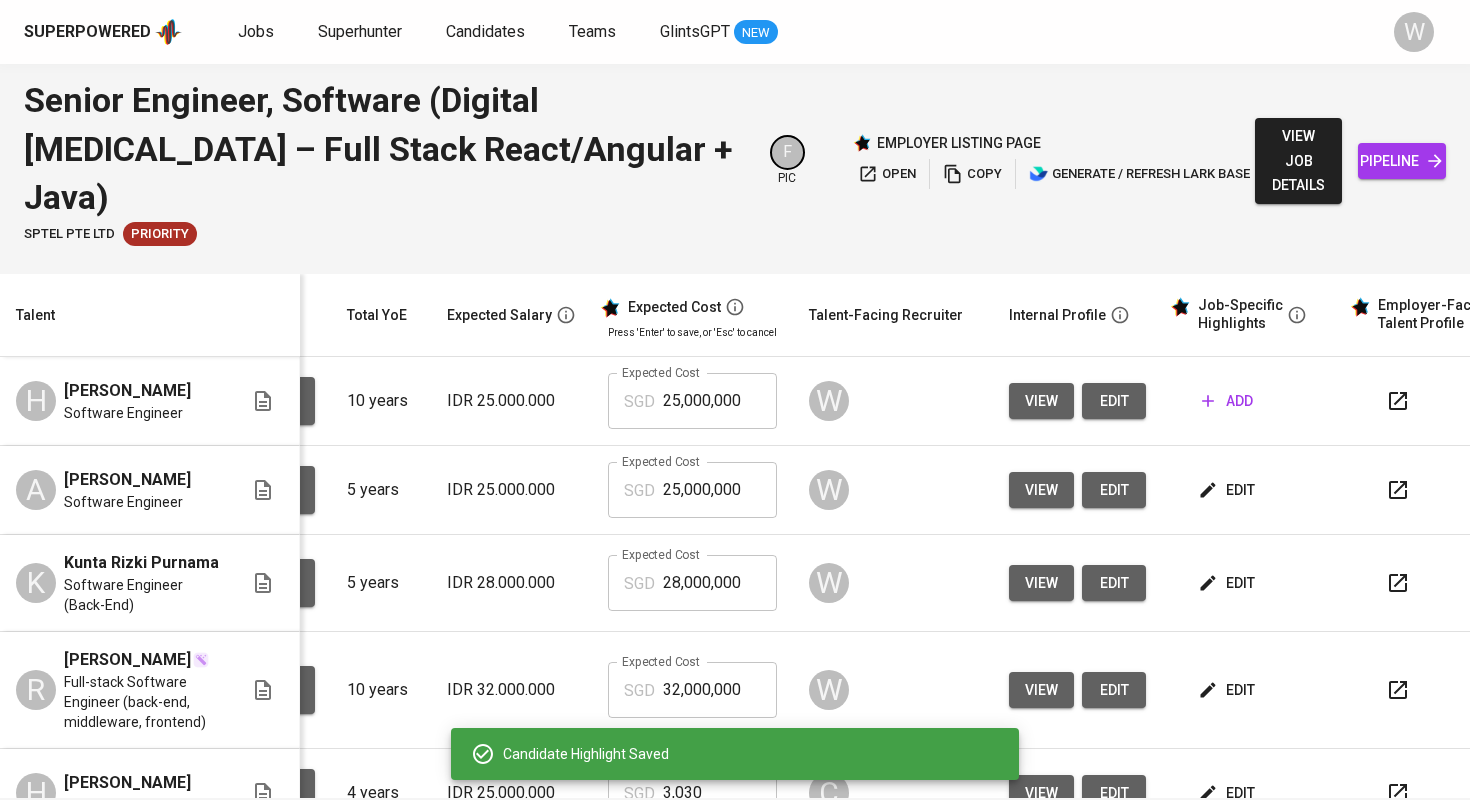 click 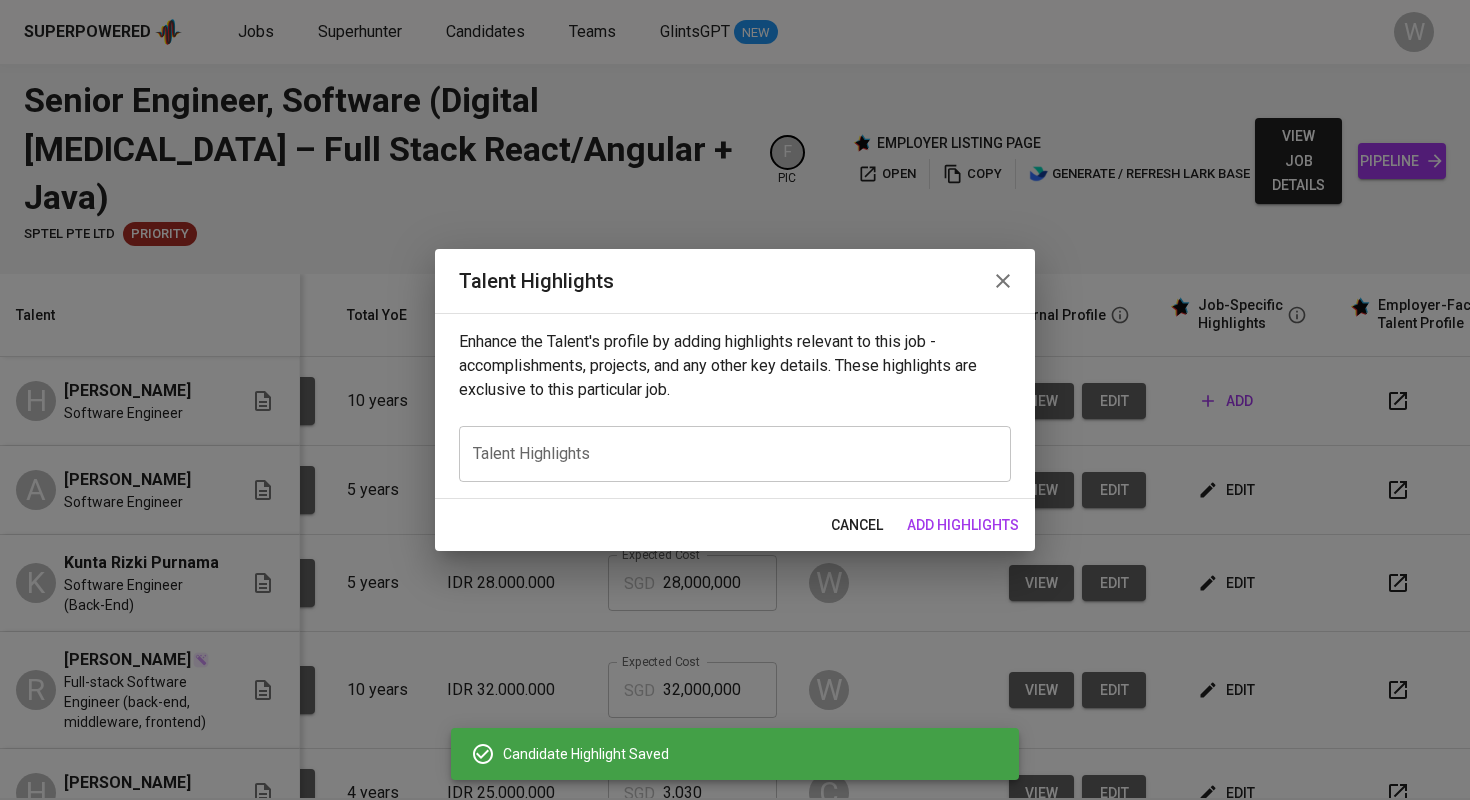 click at bounding box center [735, 453] 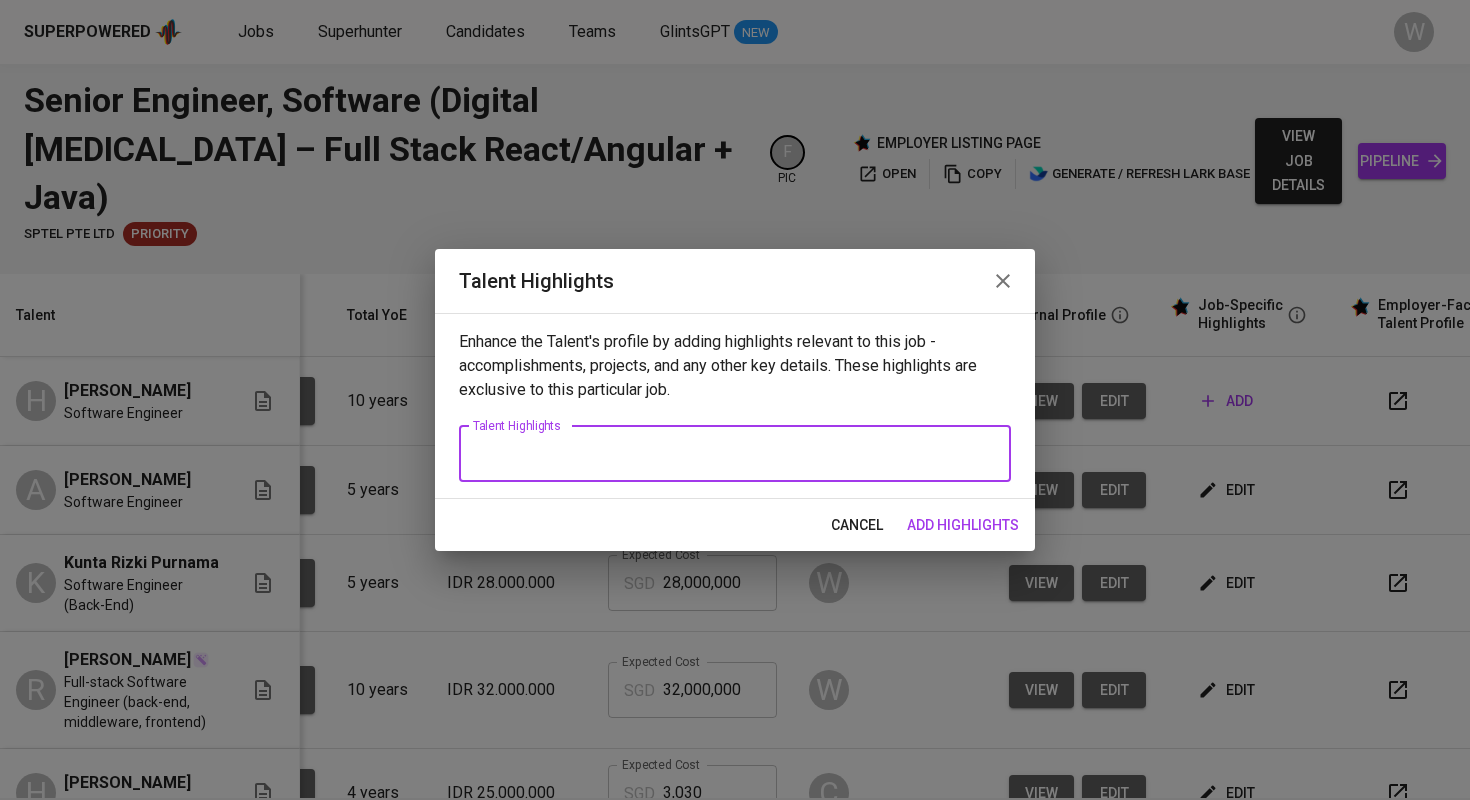 paste on "Resume: https://glints.sg.larksuite.com/file/Vo1RbnTaJoOQCnxn0SalM152gAe?from=from_copylink
Breakdown Salary:
Total Payroll Cost
Basic Salary
BPJS Health
BPJS Pension
Religious Festive Bonus
Compensation Pay
Management Fee
Notice Period:
Immediately
Voice Recording:
https://glints.sg.larksuite.com/minutes/obsgj9z112n1n1245s7nq22s?from=from_copylink" 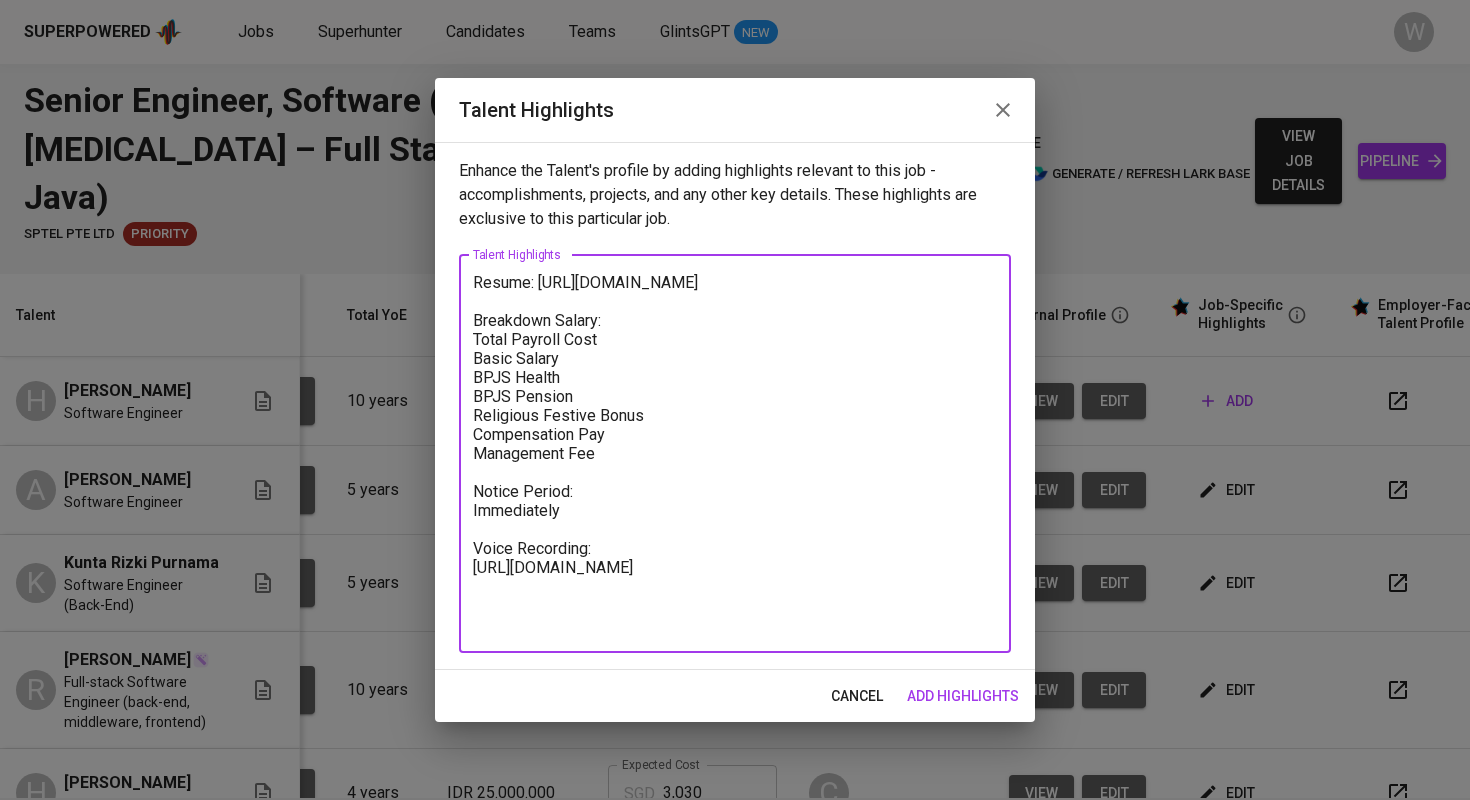drag, startPoint x: 625, startPoint y: 328, endPoint x: 470, endPoint y: 310, distance: 156.04166 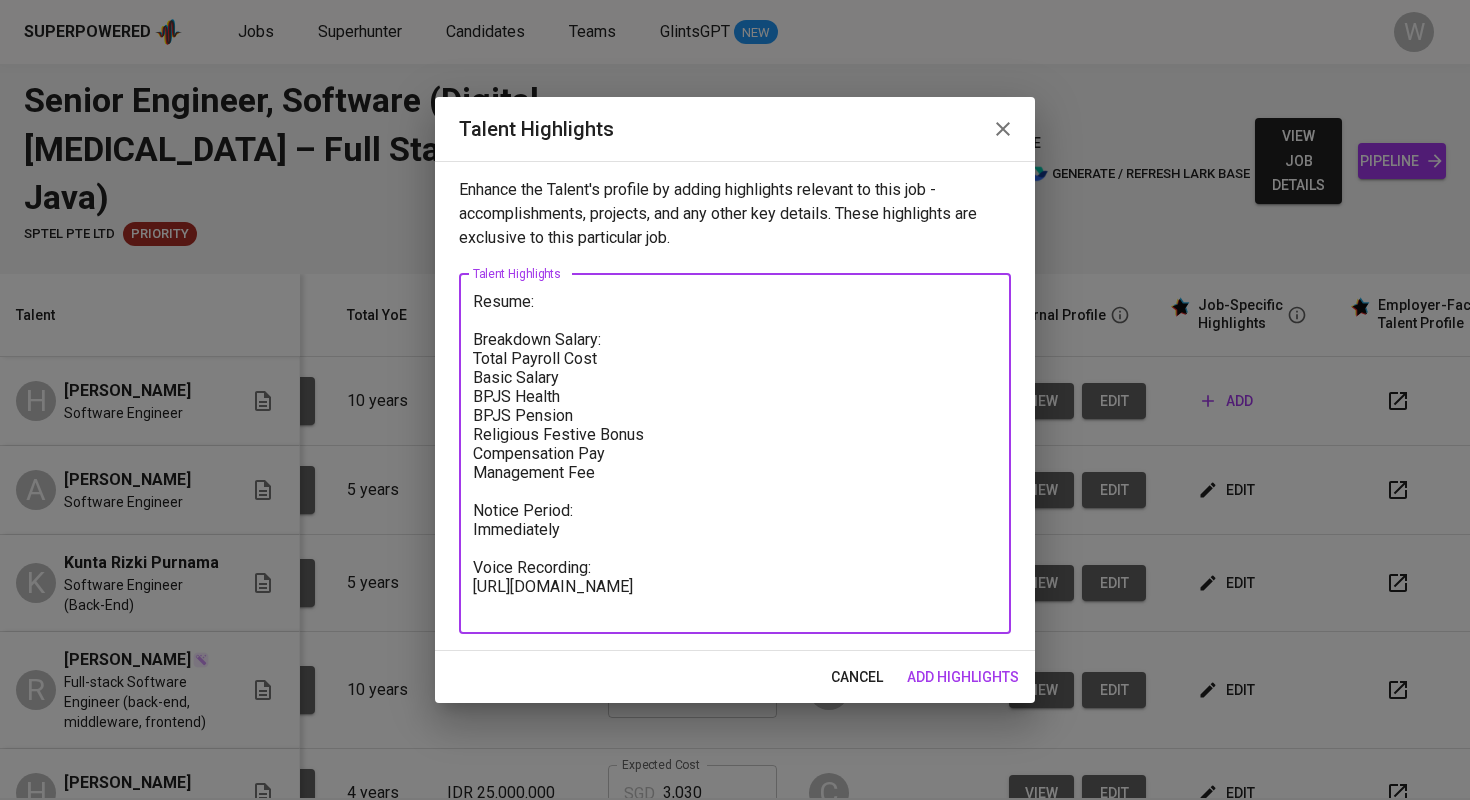 paste on "https://glints.sg.larksuite.com/file/TgPLbcsTXoboAqxFt0WlJ5Ohggc?from=from_copylink" 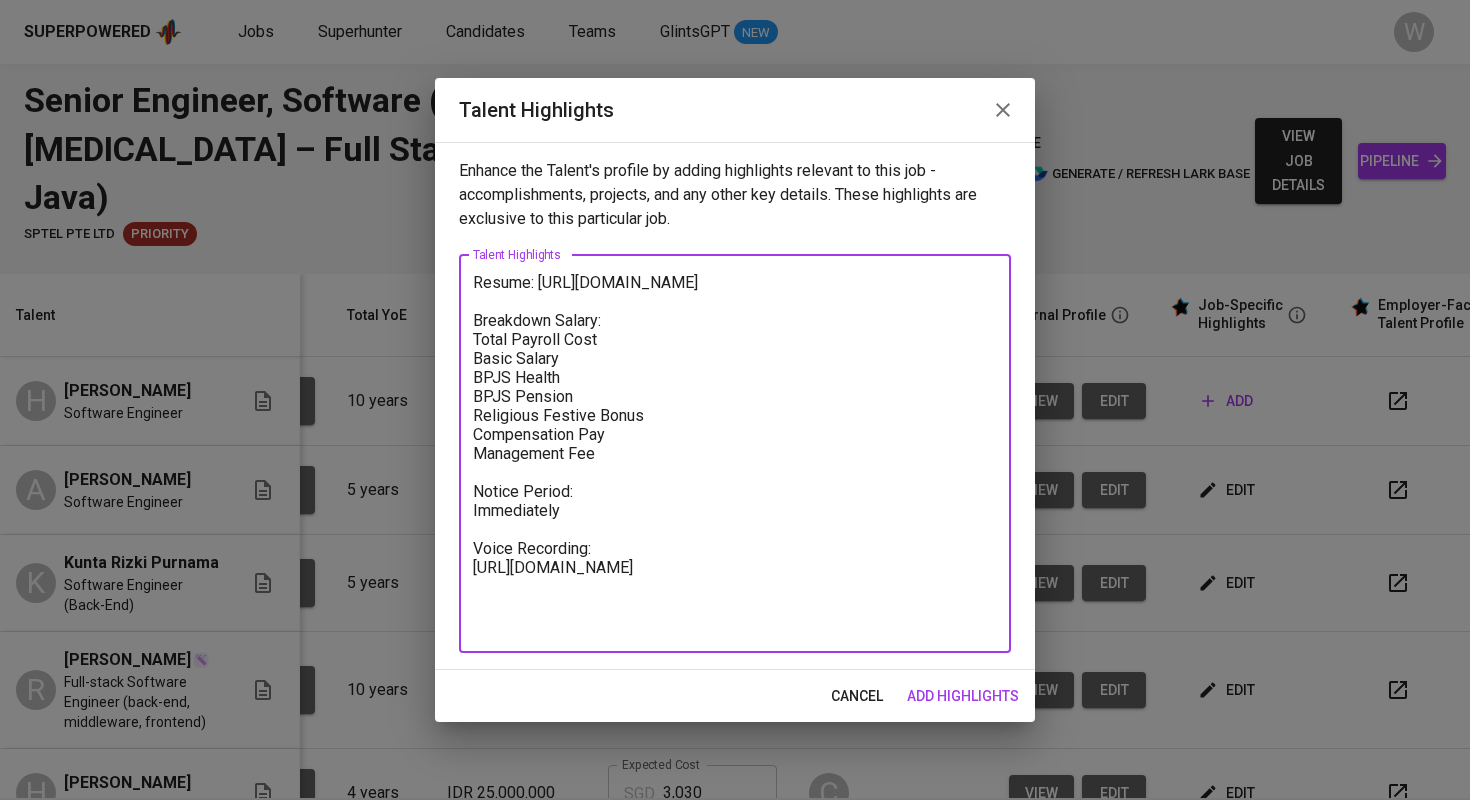 drag, startPoint x: 631, startPoint y: 627, endPoint x: 446, endPoint y: 610, distance: 185.77943 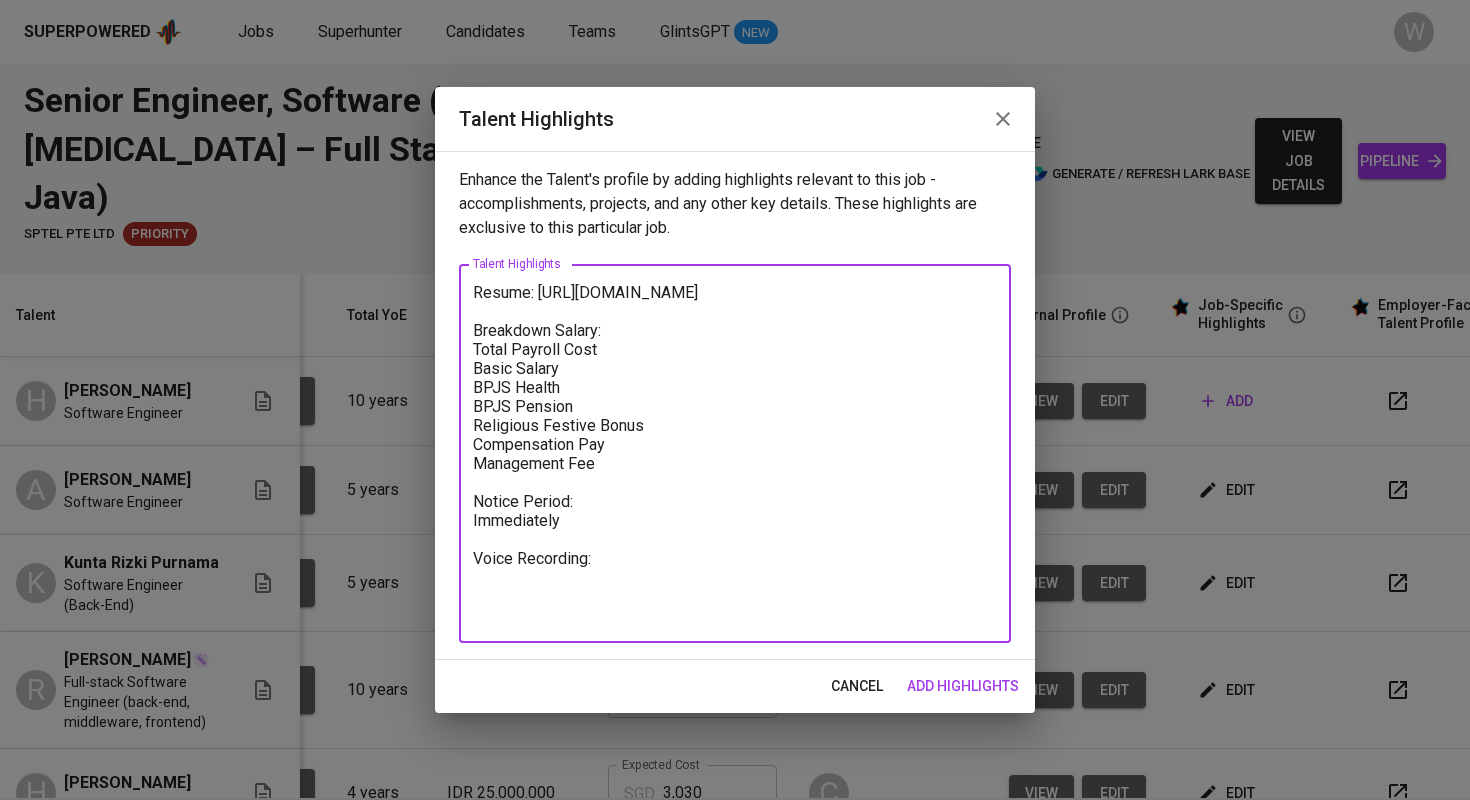 paste on "https://glints.sg.larksuite.com/minutes/obsgk26262a689gmk4kgxf98?from=from_copylink" 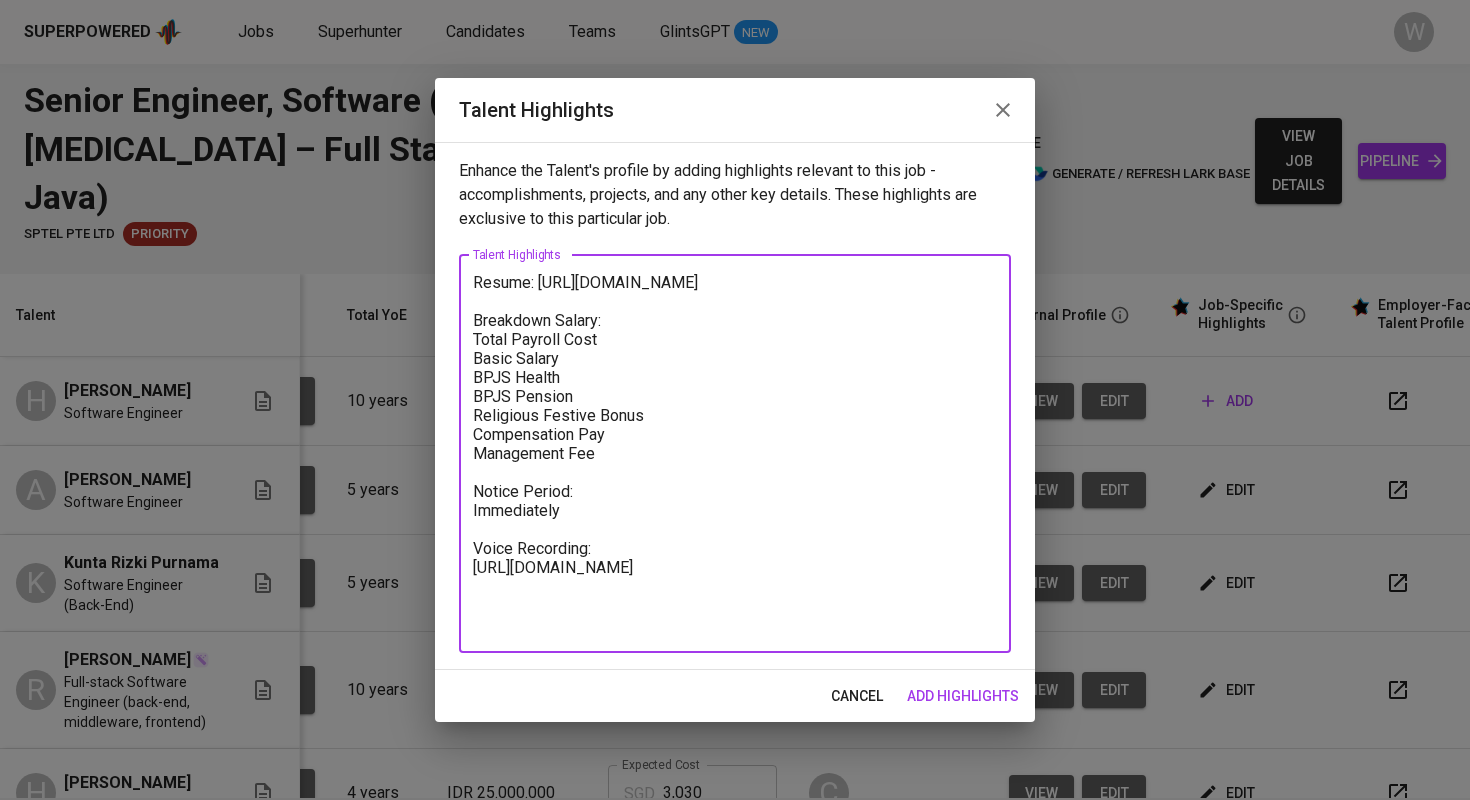 type on "Resume: https://glints.sg.larksuite.com/file/TgPLbcsTXoboAqxFt0WlJ5Ohggc?from=from_copylink
Breakdown Salary:
Total Payroll Cost
Basic Salary
BPJS Health
BPJS Pension
Religious Festive Bonus
Compensation Pay
Management Fee
Notice Period:
Immediately
Voice Recording:
https://glints.sg.larksuite.com/minutes/obsgk26262a689gmk4kgxf98?from=from_copylink" 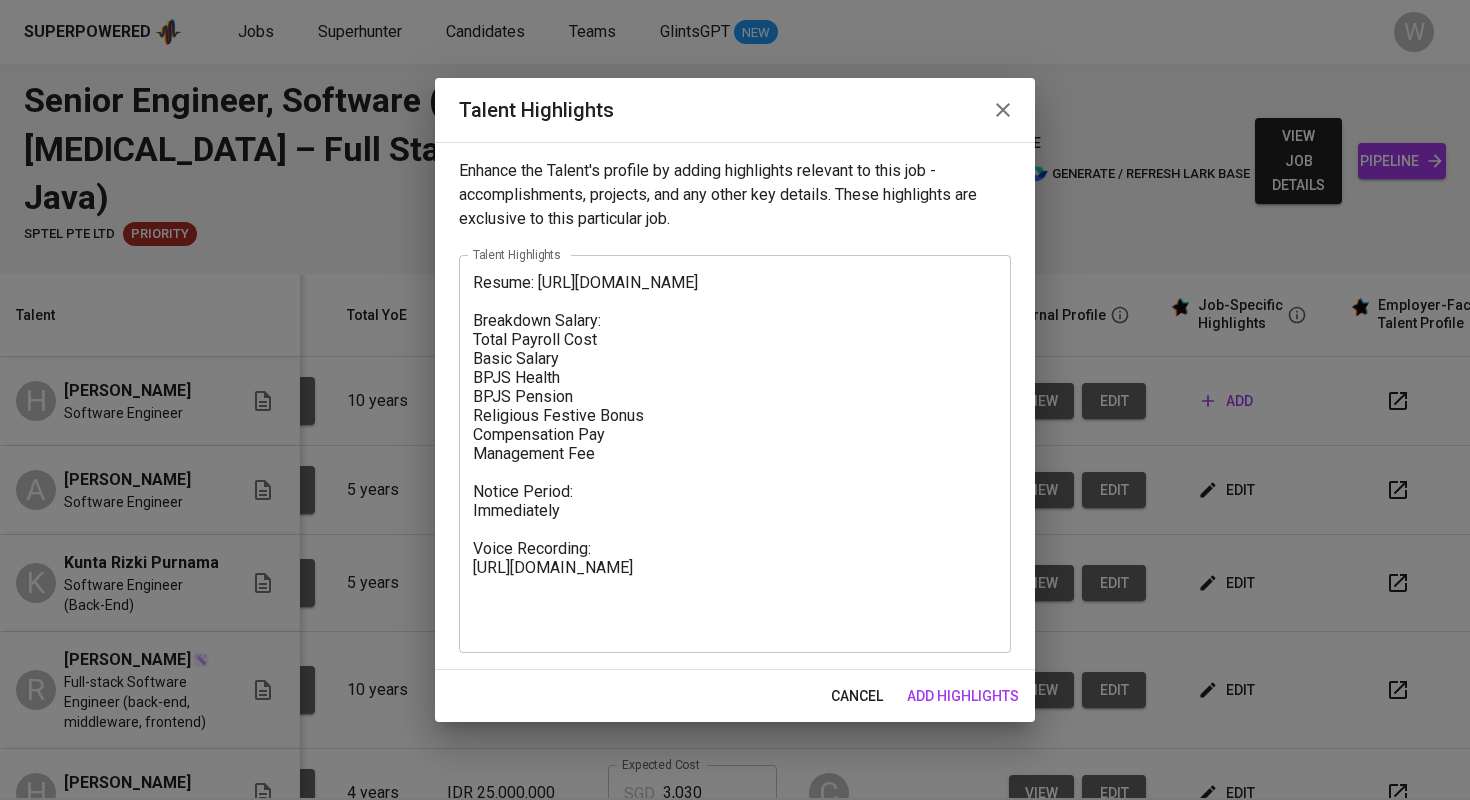 click on "add highlights" at bounding box center [963, 696] 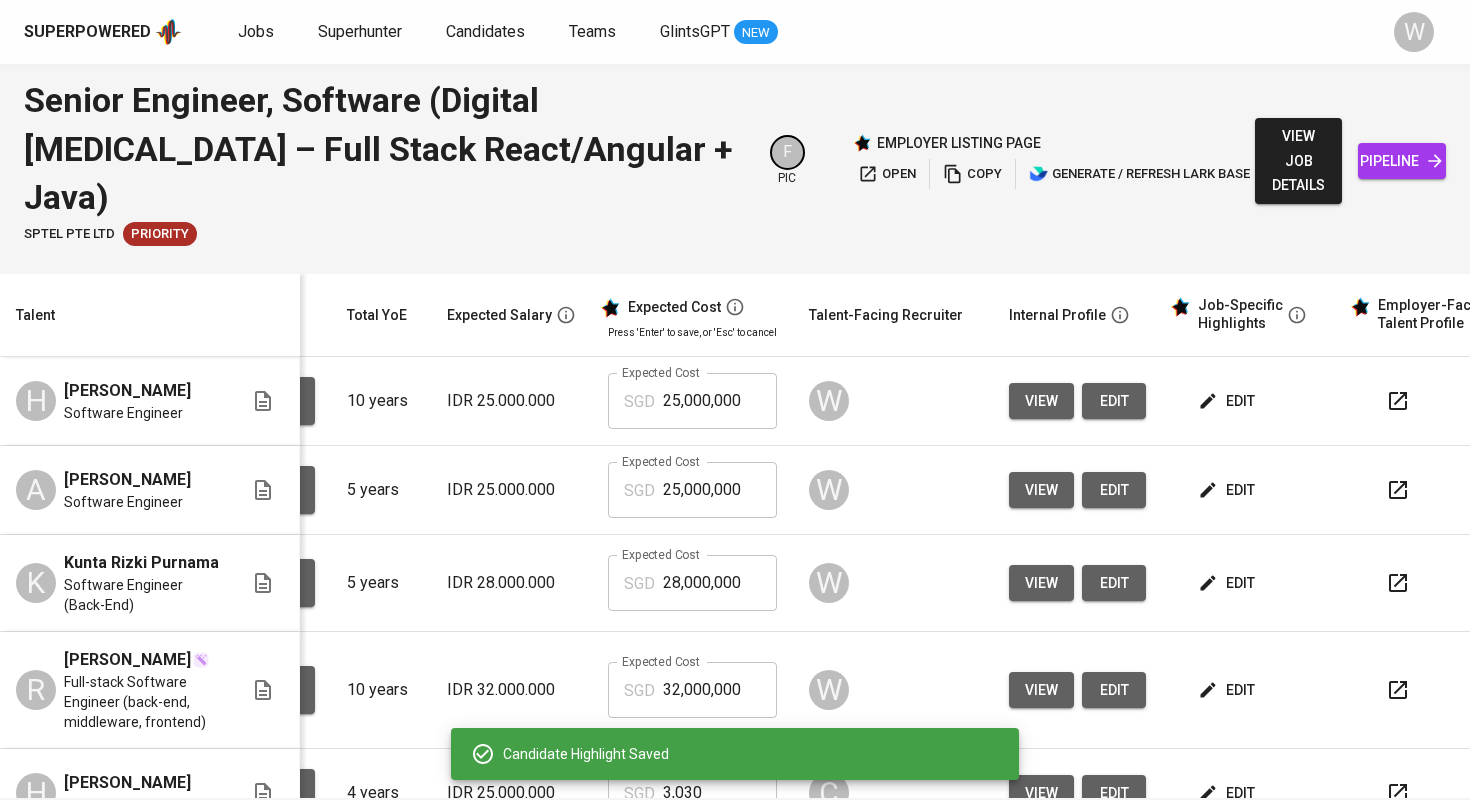 click on "edit" at bounding box center [1228, 490] 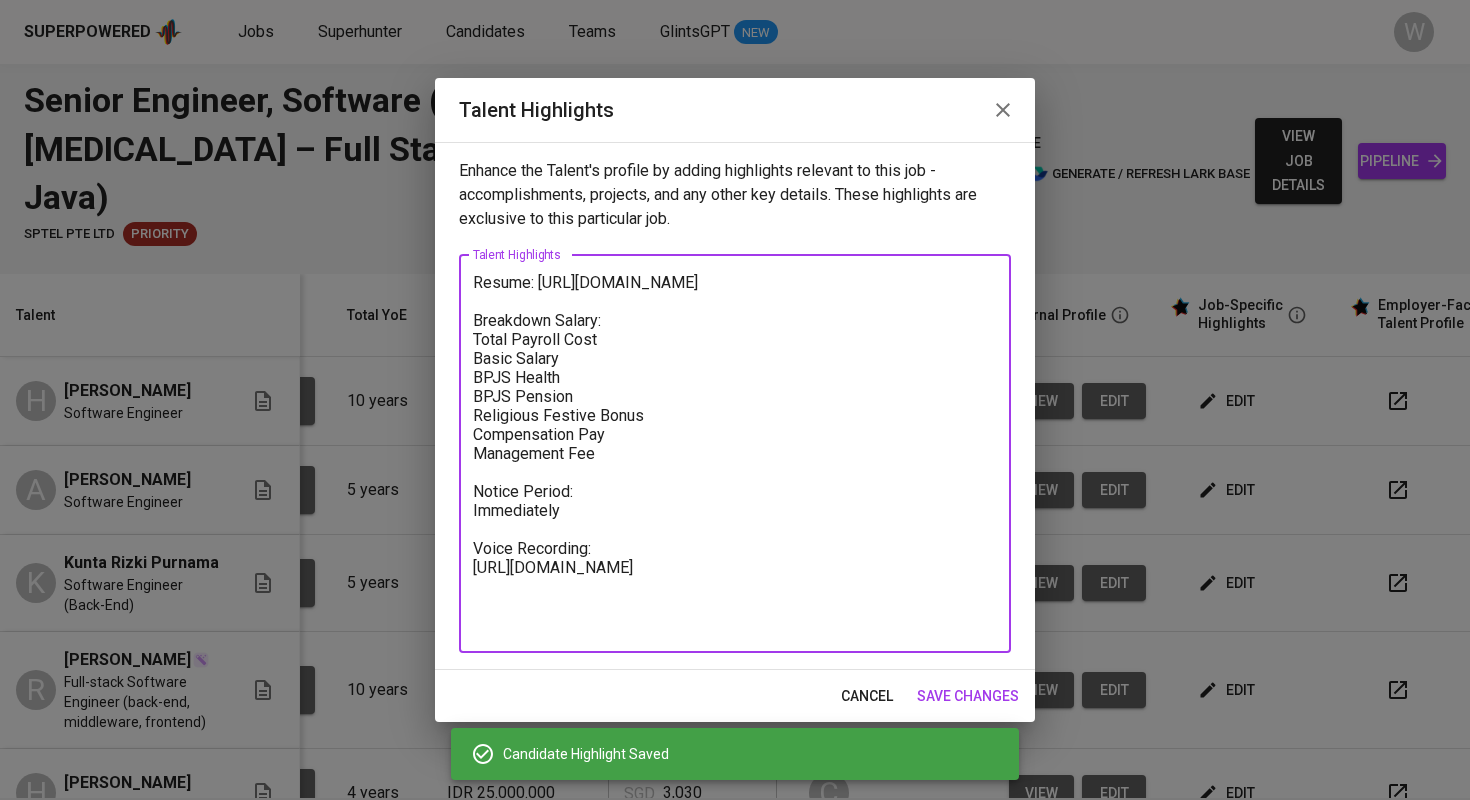 drag, startPoint x: 633, startPoint y: 324, endPoint x: 461, endPoint y: 300, distance: 173.66635 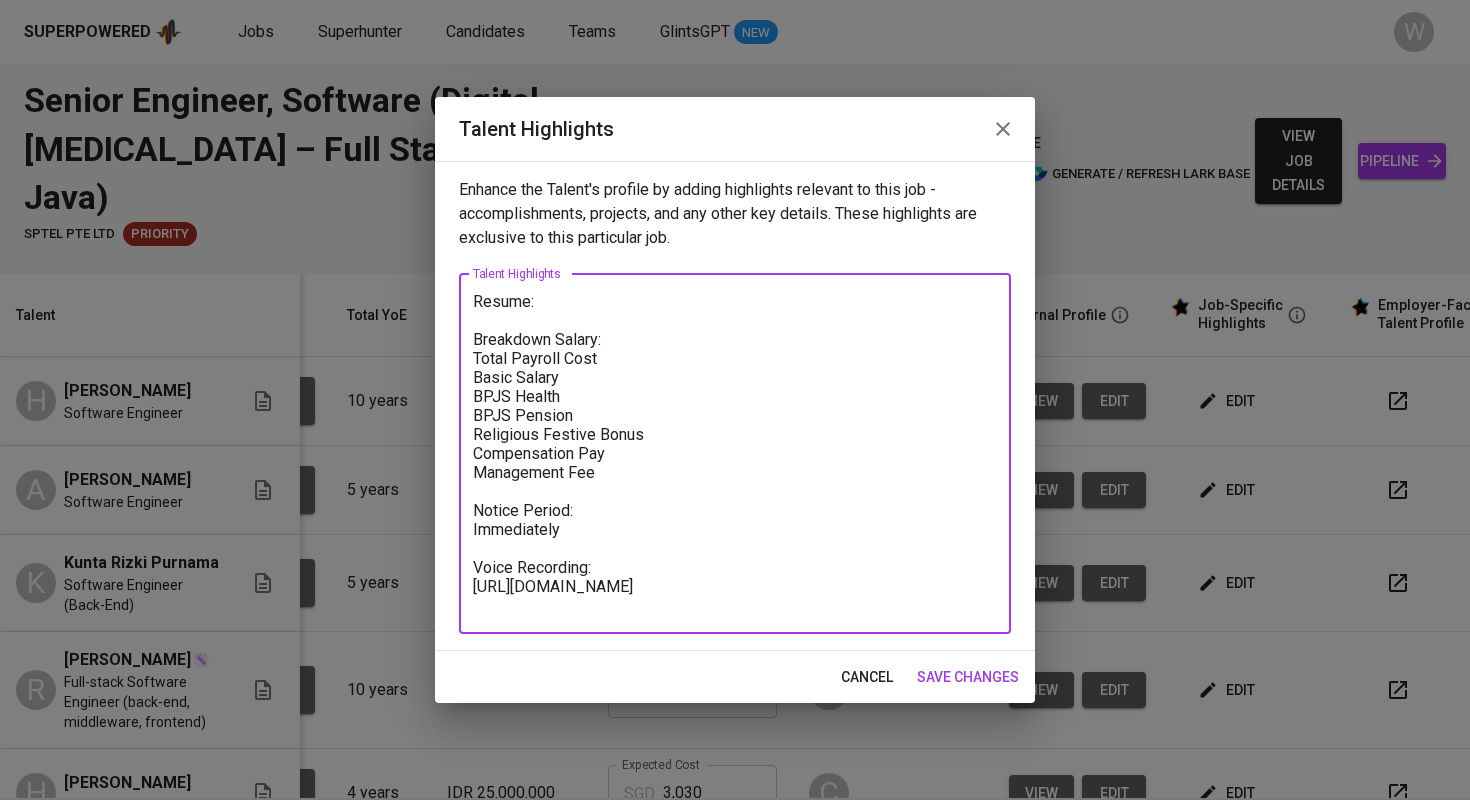 drag, startPoint x: 518, startPoint y: 602, endPoint x: 531, endPoint y: 592, distance: 16.40122 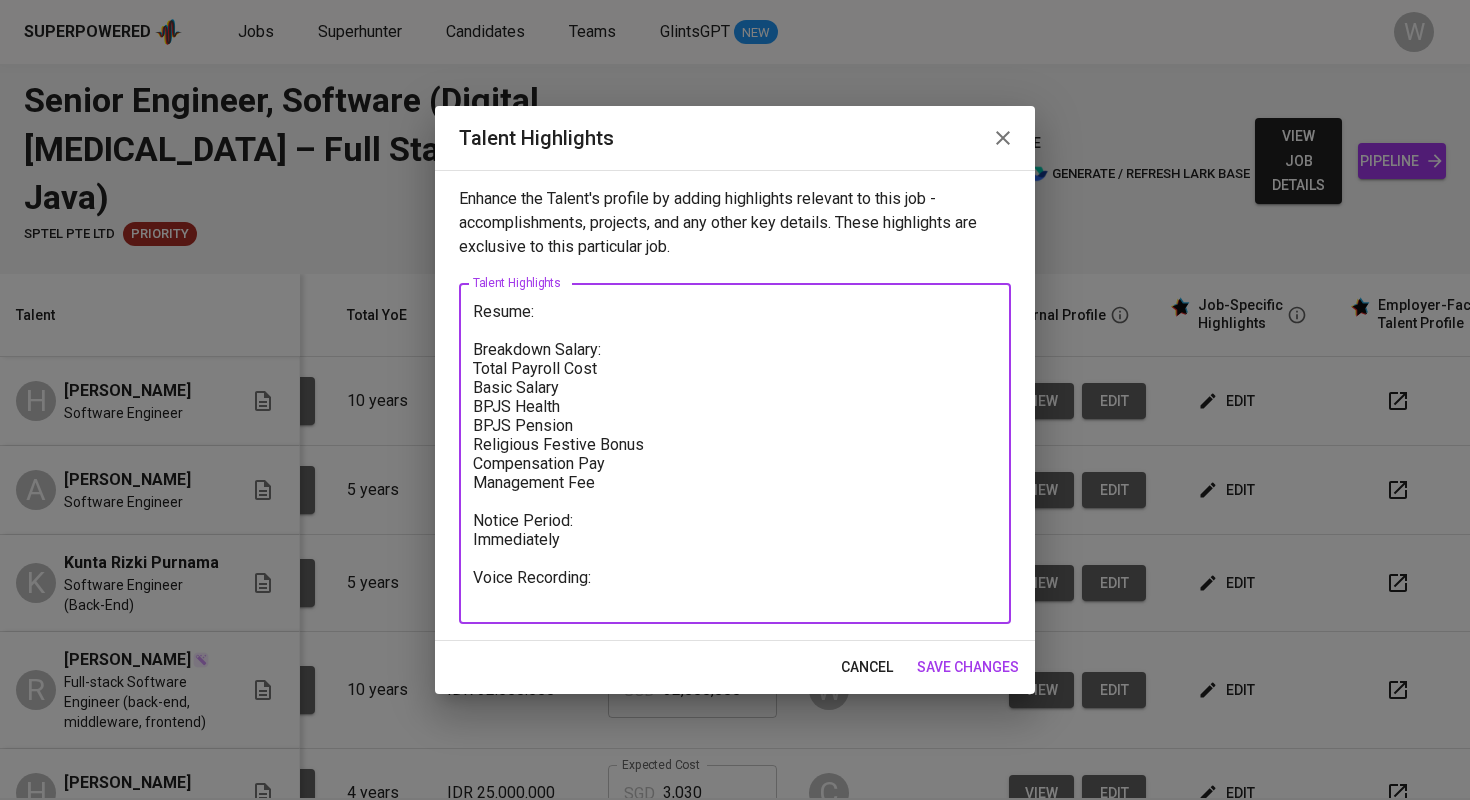 click on "Resume:
Breakdown Salary:
Total Payroll Cost
Basic Salary
BPJS Health
BPJS Pension
Religious Festive Bonus
Compensation Pay
Management Fee
Notice Period:
Immediately
Voice Recording:" at bounding box center (735, 454) 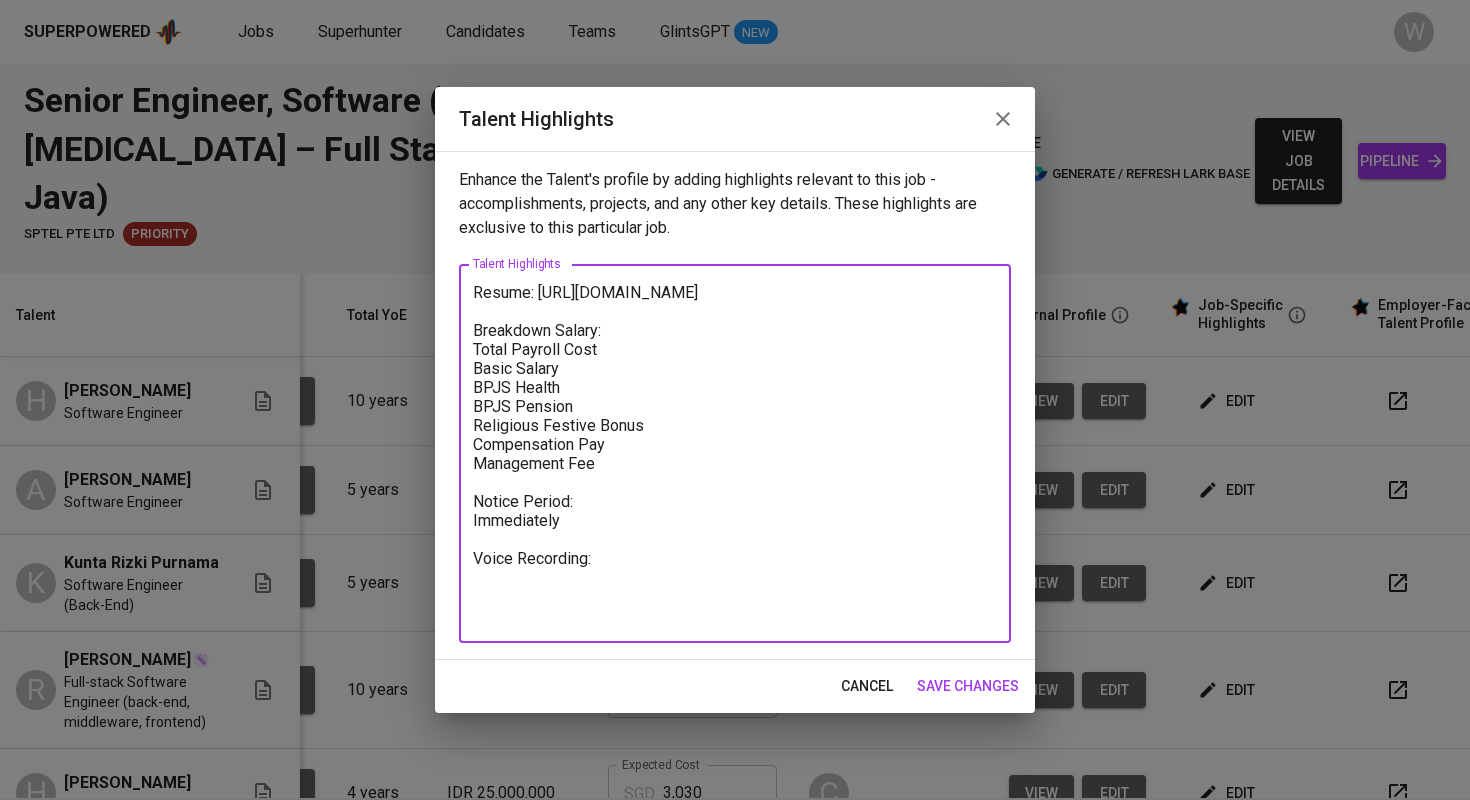 click on "Resume: https://glints.sg.larksuite.com/file/THCub7jZxo7rCexY884lgsUZgNc?from=from_copylink
Breakdown Salary:
Total Payroll Cost
Basic Salary
BPJS Health
BPJS Pension
Religious Festive Bonus
Compensation Pay
Management Fee
Notice Period:
Immediately
Voice Recording:" at bounding box center [735, 454] 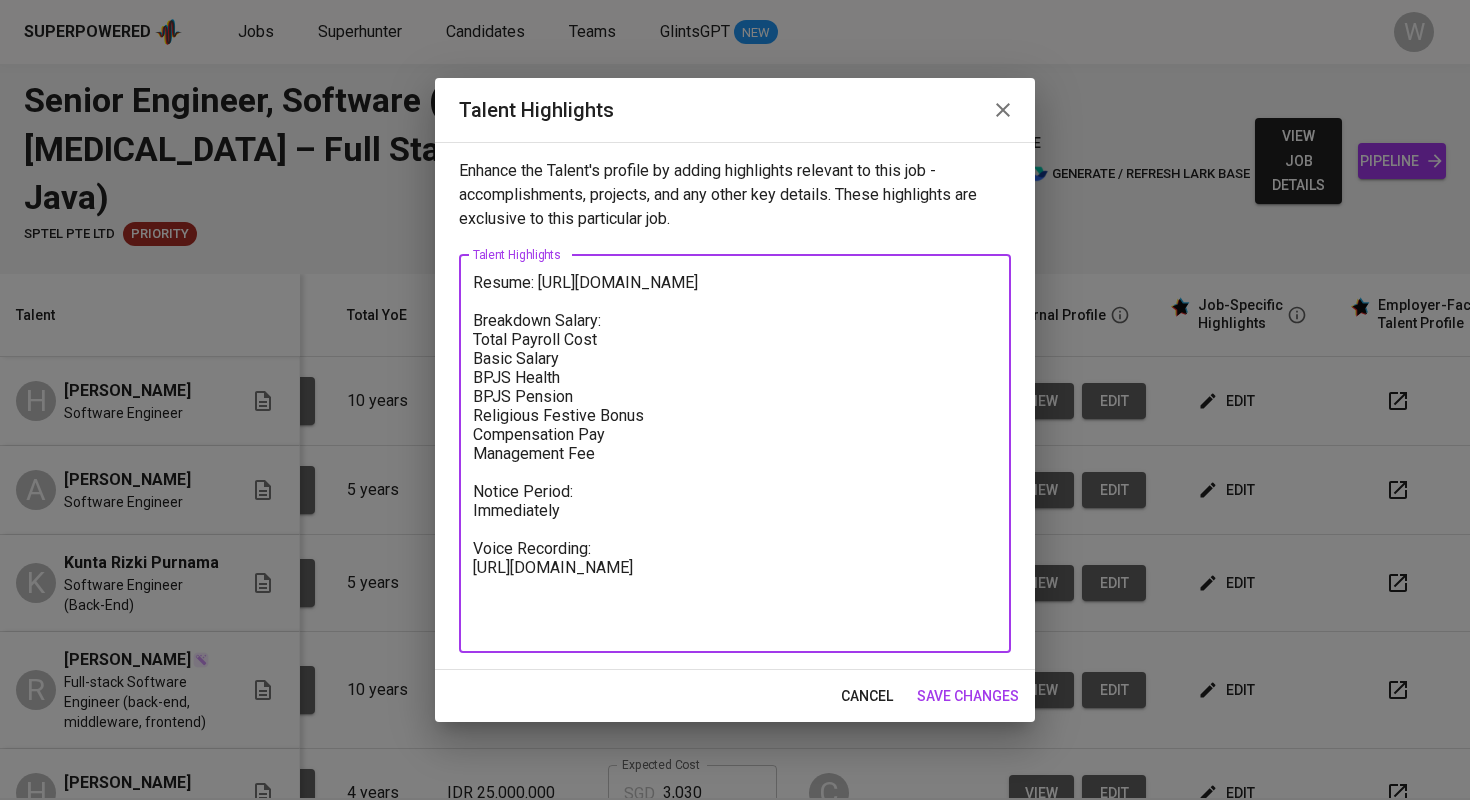 click on "save changes" at bounding box center [968, 696] 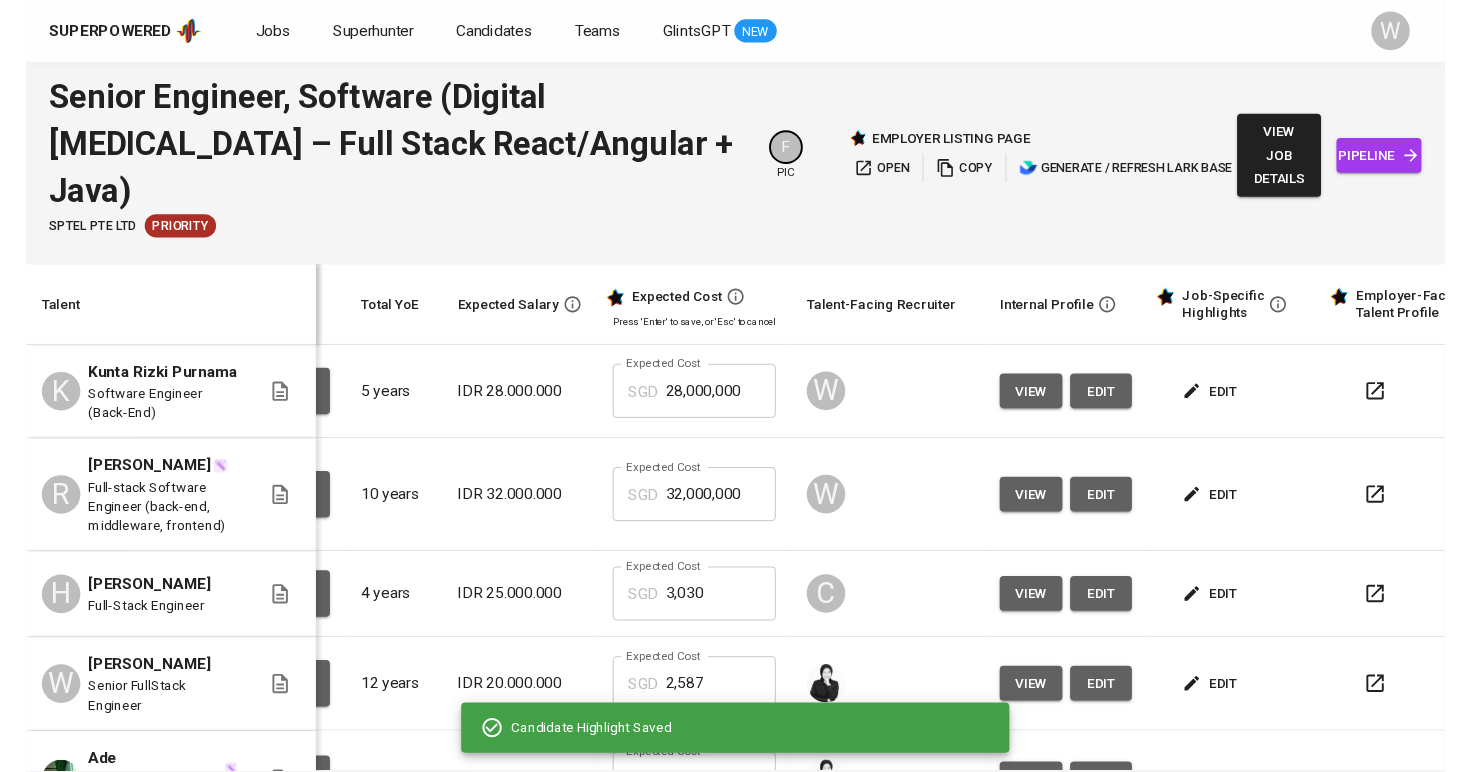 scroll, scrollTop: 180, scrollLeft: 190, axis: both 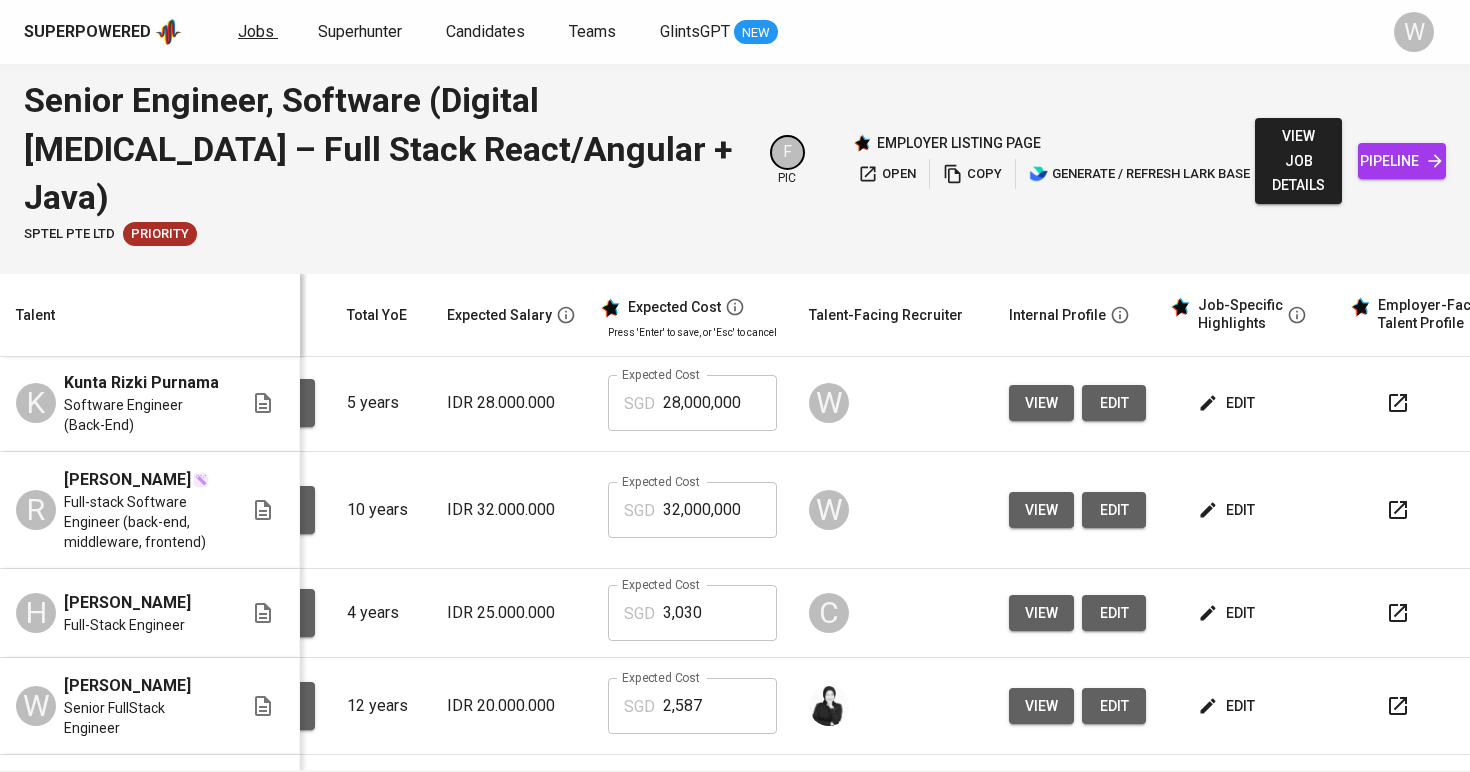 click on "Jobs" at bounding box center [258, 32] 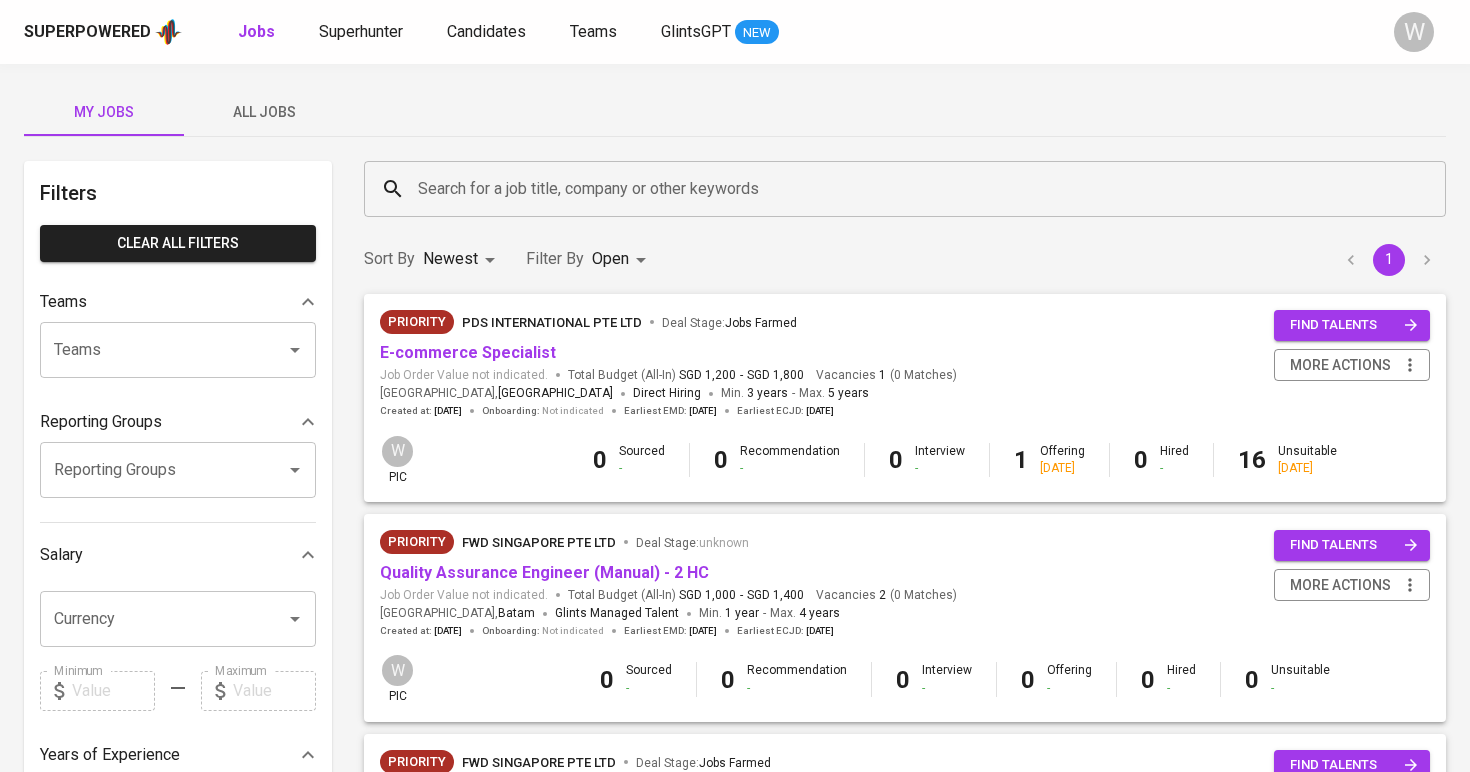 click on "All Jobs" at bounding box center [264, 112] 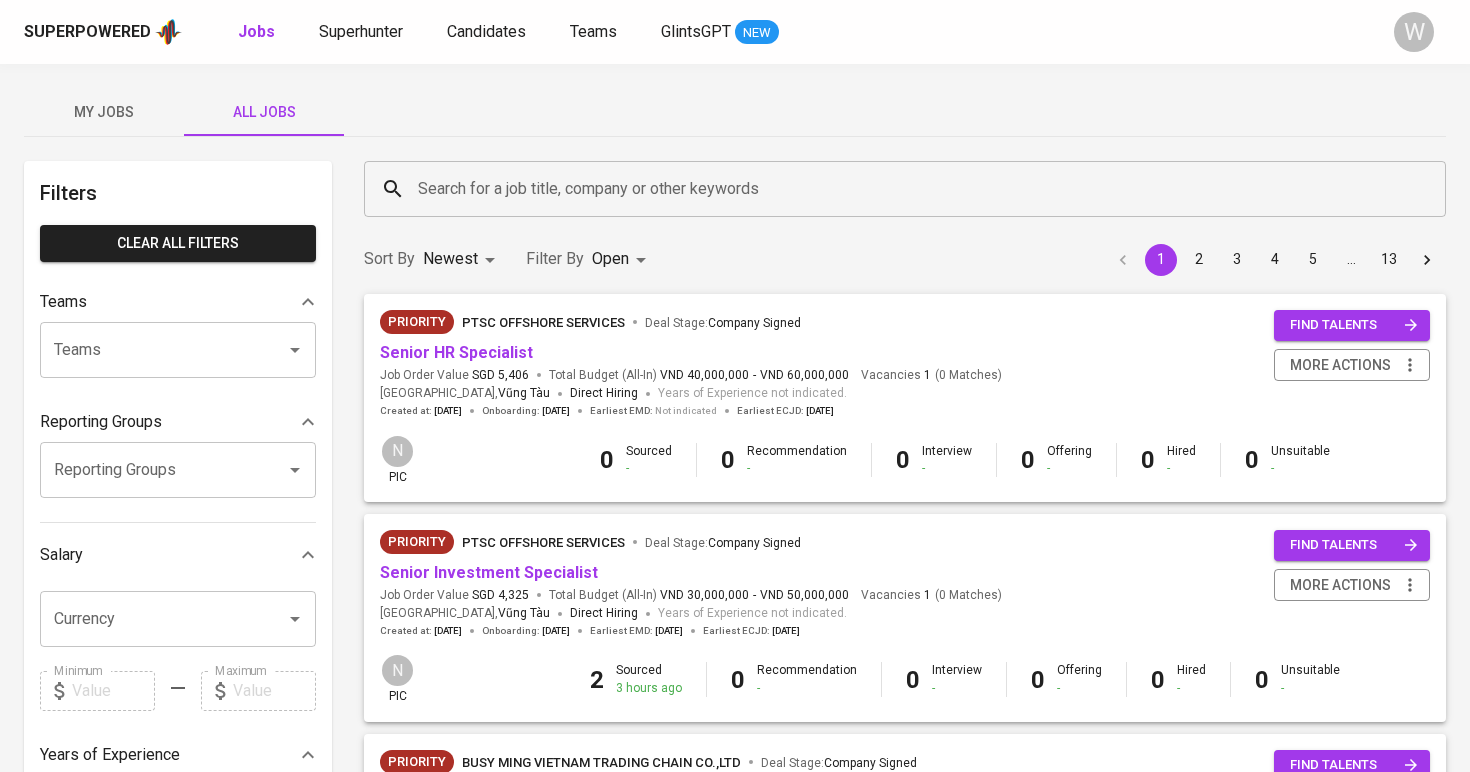 click on "Search for a job title, company or other keywords" at bounding box center (910, 189) 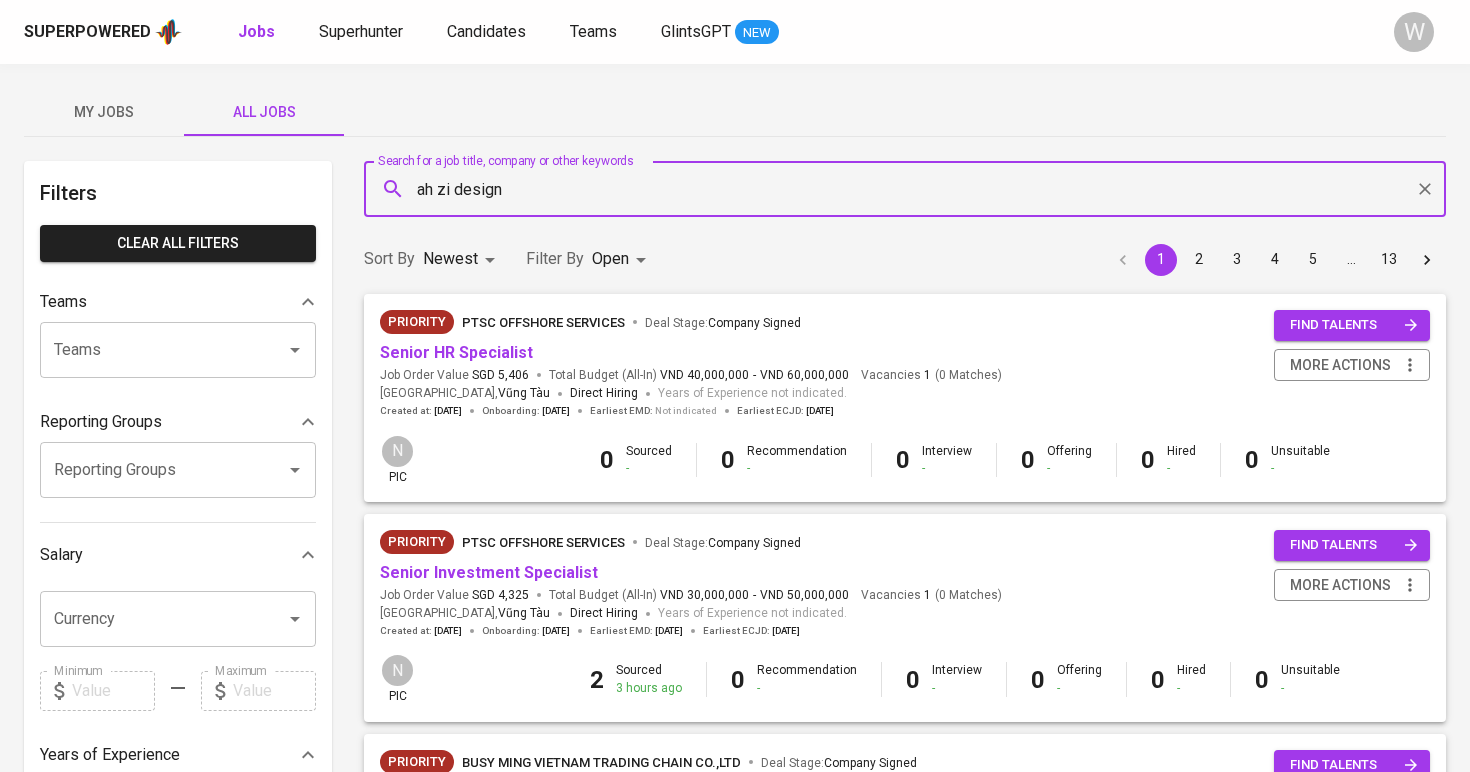 type on "ah zi design" 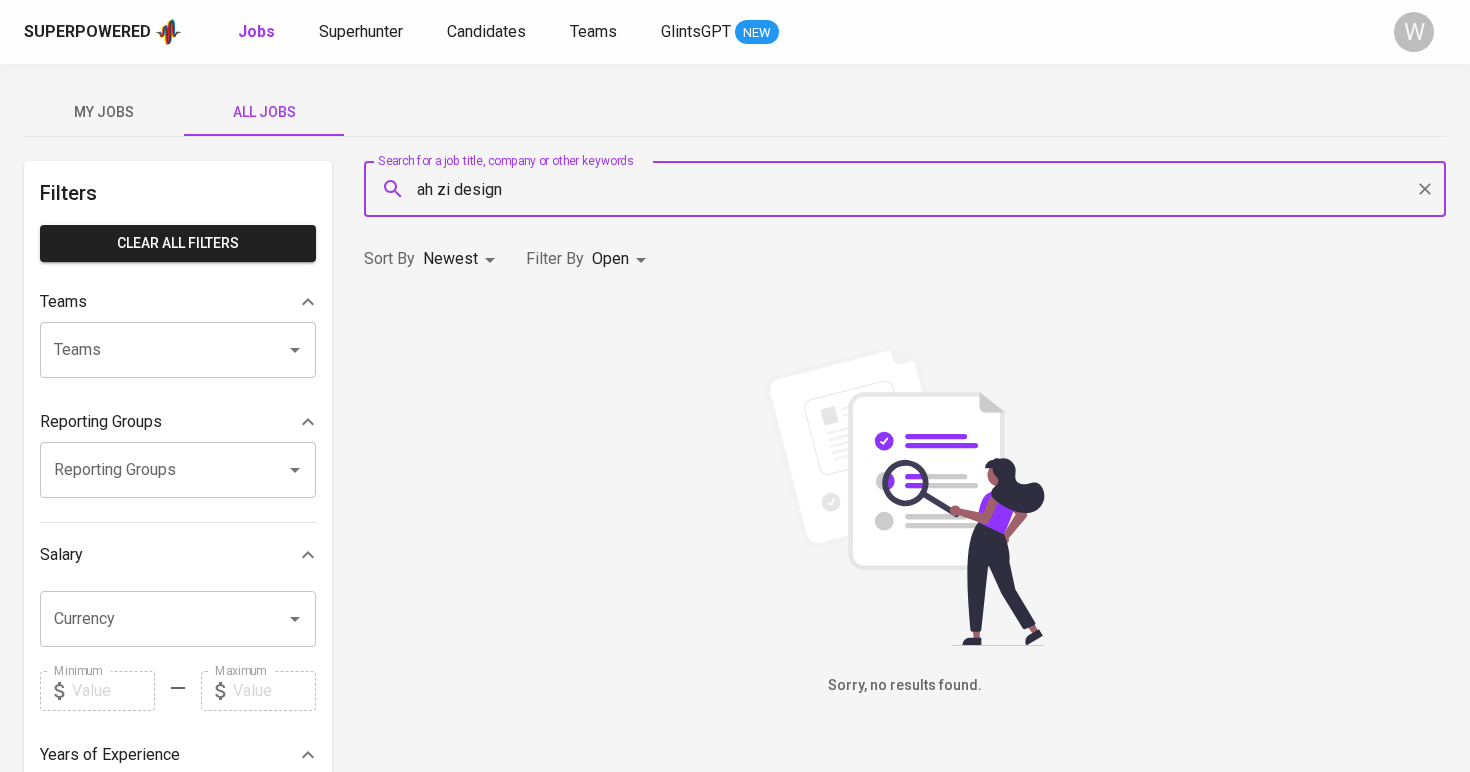 click on "Superpowered Jobs   Superhunter   Candidates   Teams   GlintsGPT   NEW W My Jobs All Jobs Filters Clear All filters Teams Teams Teams Reporting Groups Reporting Groups Reporting Groups Salary Currency Currency Minimum Minimum Maximum Maximum Years of Experience 0 10+ Roles Roles Roles Skills Skills Skills Candidates Sourced by me Referred by me Search for a job title, company or other keywords ah zi design Search for a job title, company or other keywords Sort By Newest NEWEST Filter By Open OPEN Sorry, no results found. Glints Intern ©2025.
Superpowered" at bounding box center [735, 682] 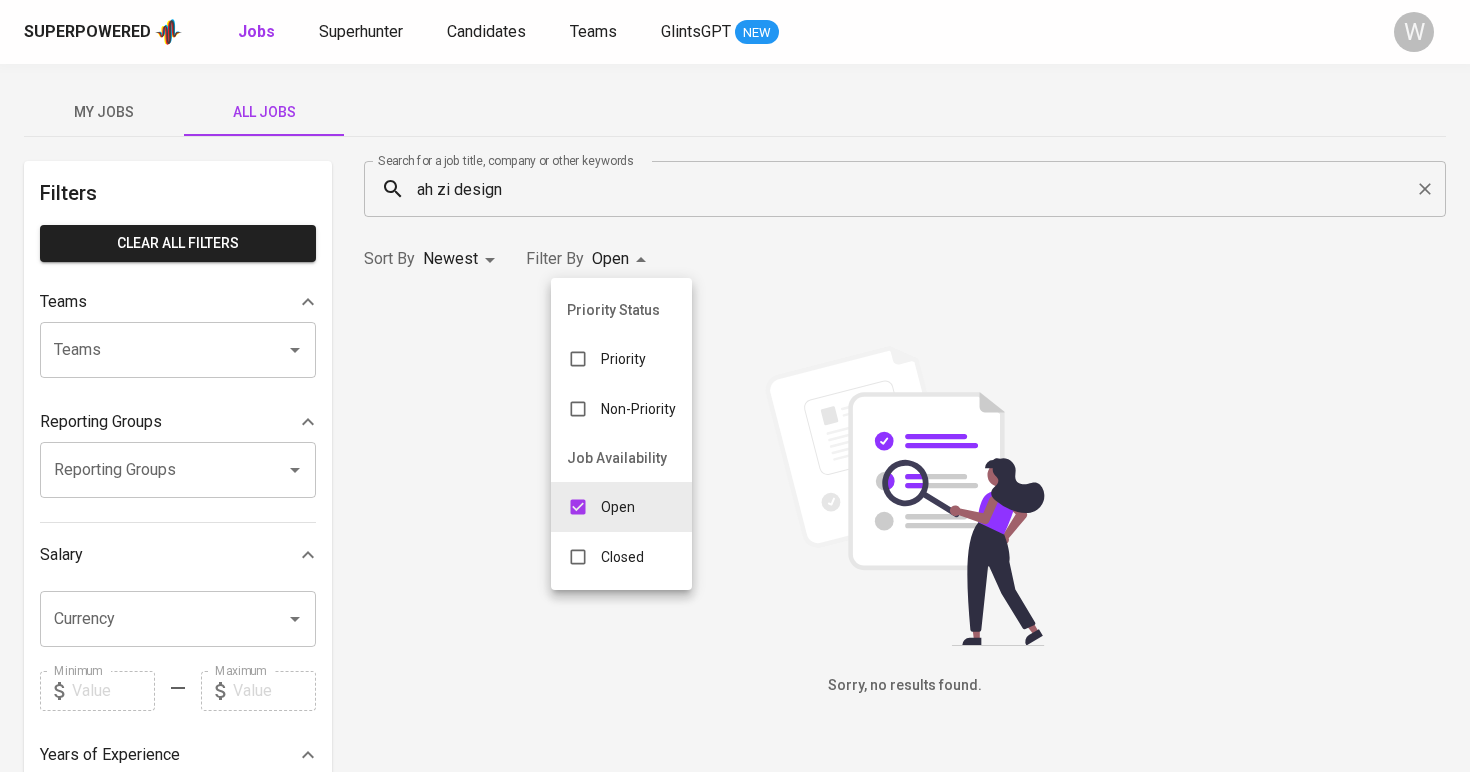 click on "Closed" at bounding box center (622, 557) 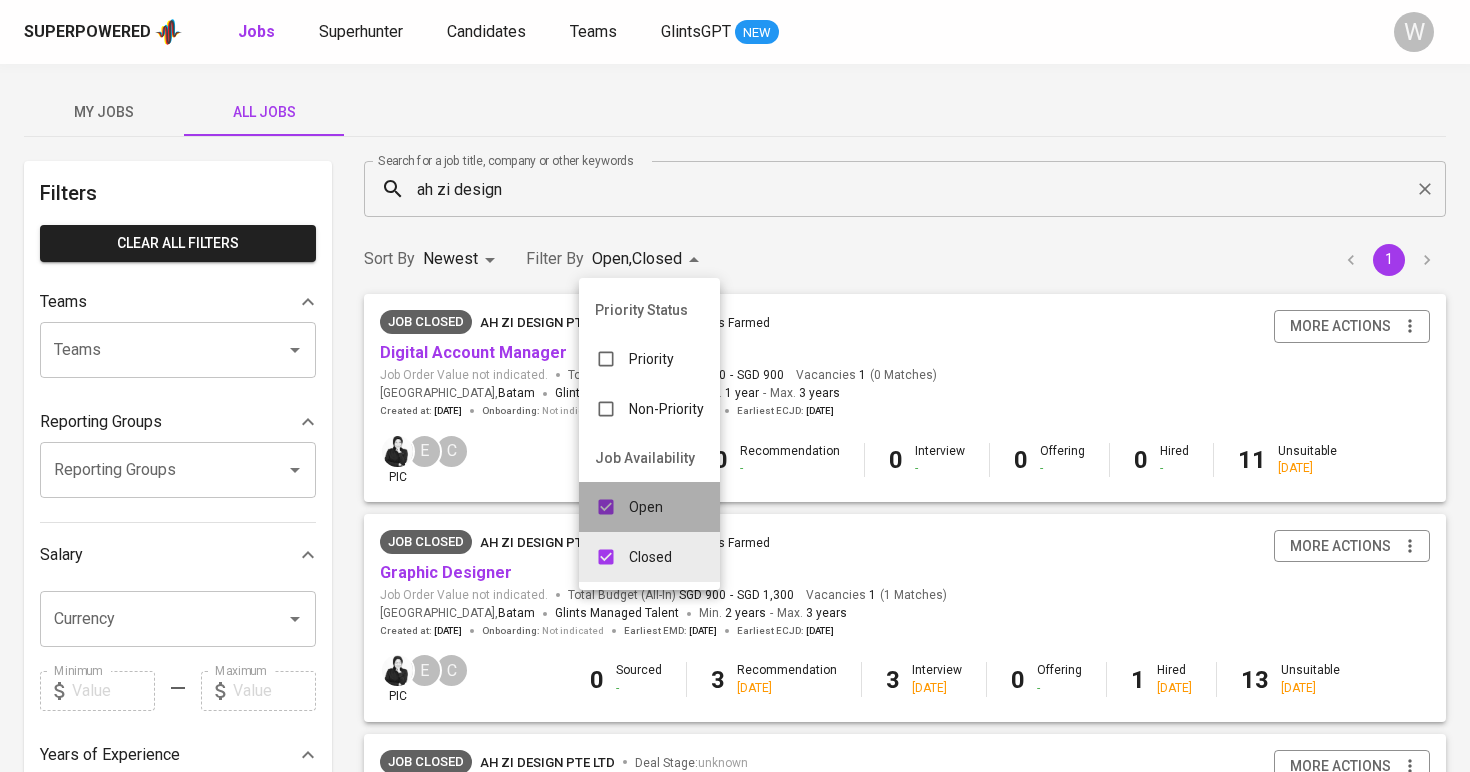 click on "Open" at bounding box center (629, 507) 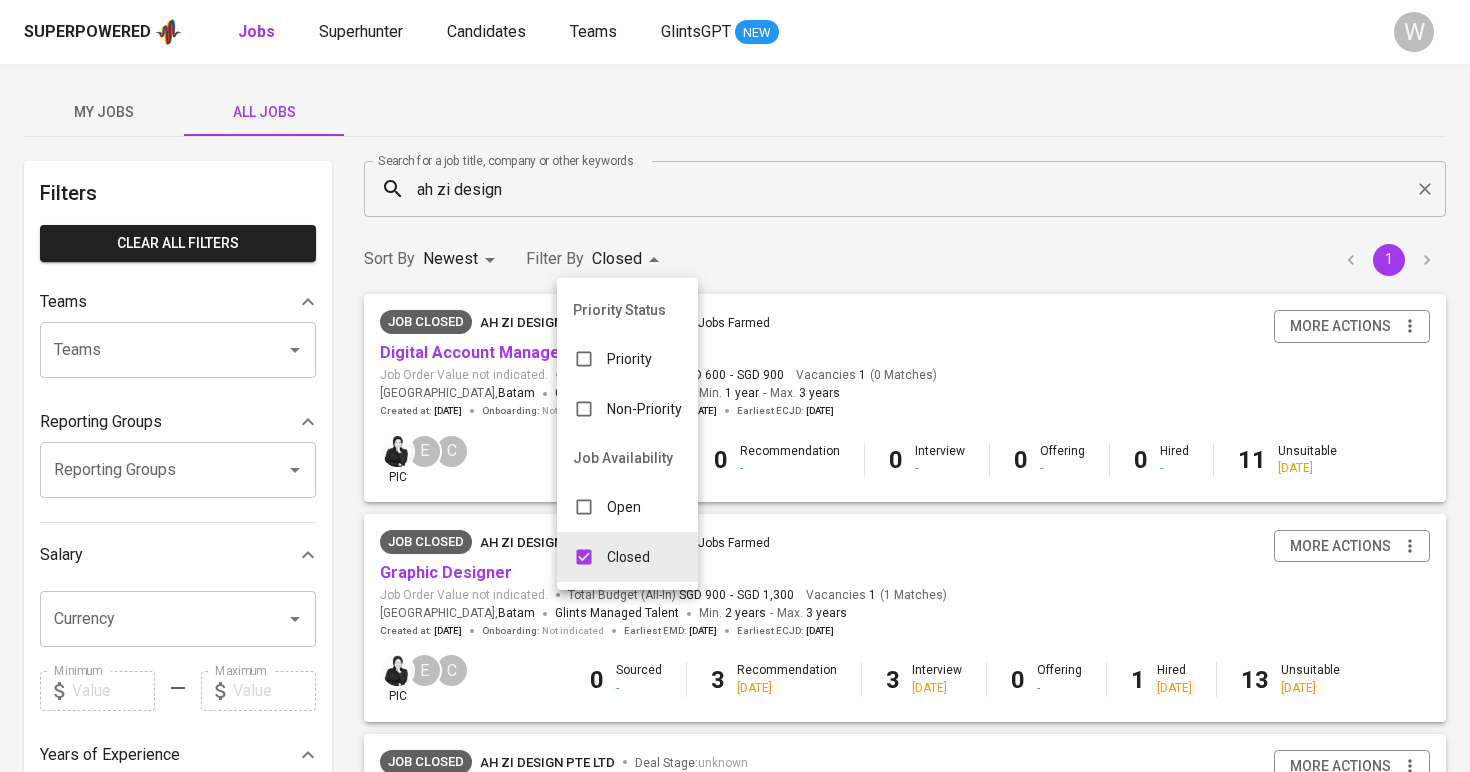 click at bounding box center [735, 386] 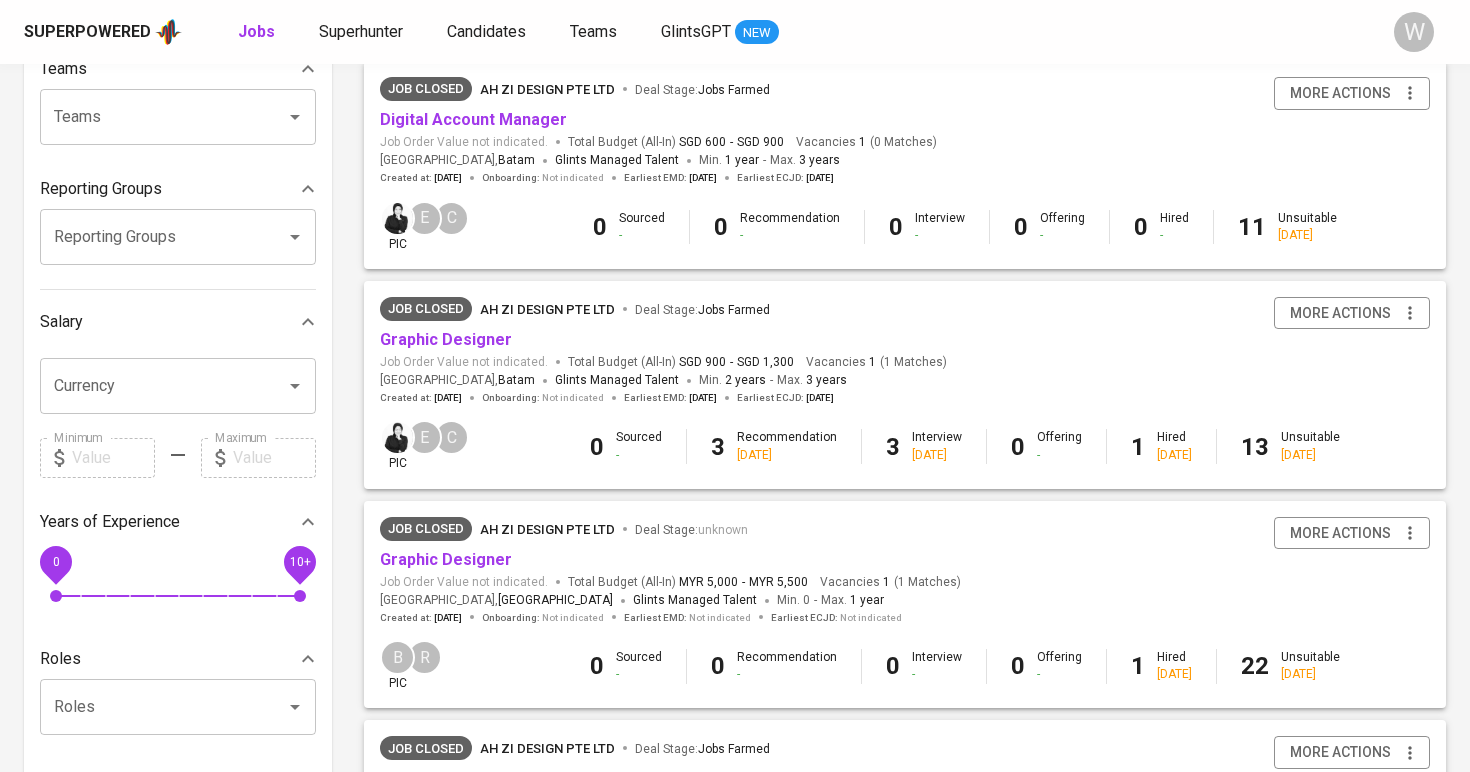 scroll, scrollTop: 253, scrollLeft: 0, axis: vertical 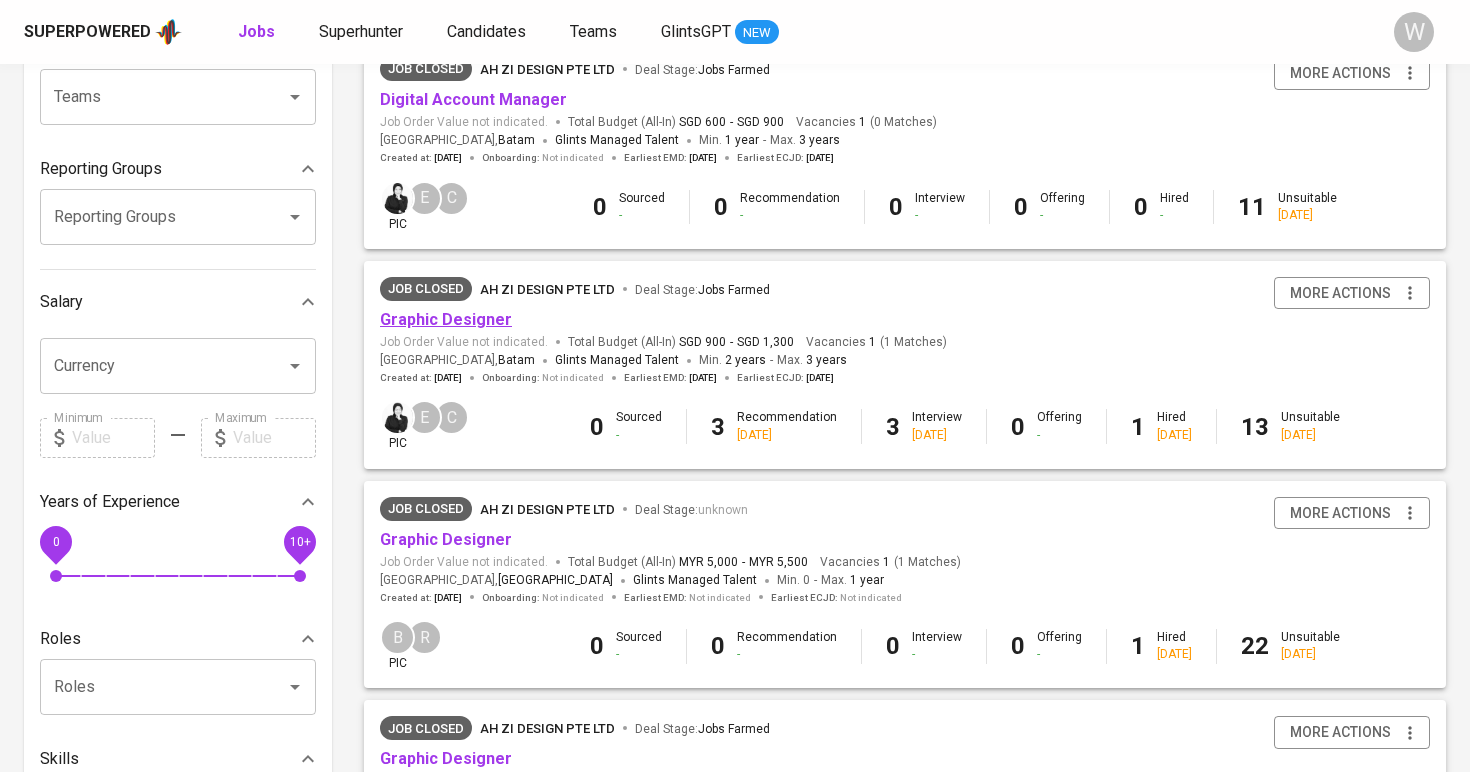 click on "Graphic Designer" at bounding box center [446, 319] 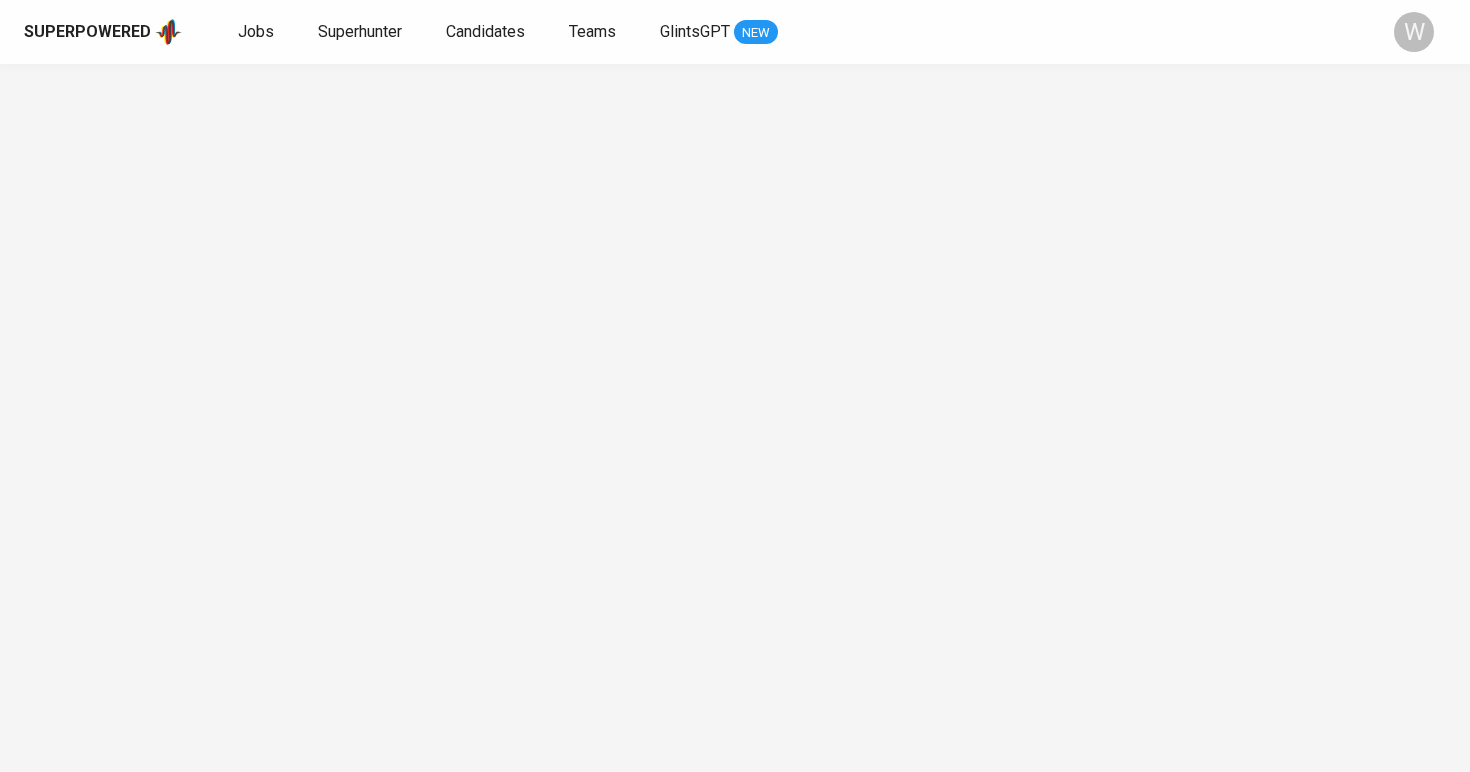 scroll, scrollTop: 0, scrollLeft: 0, axis: both 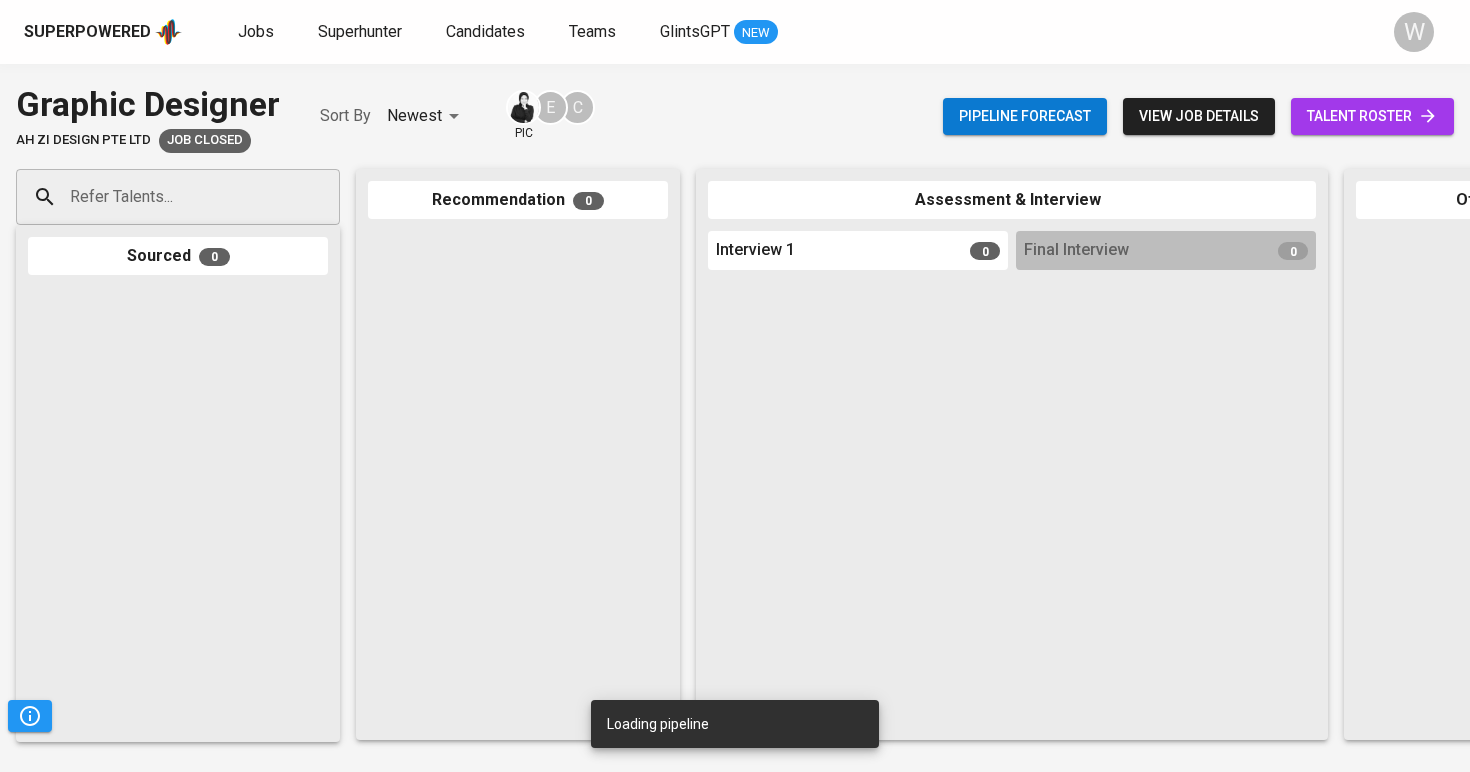 click on "talent roster" at bounding box center (1372, 116) 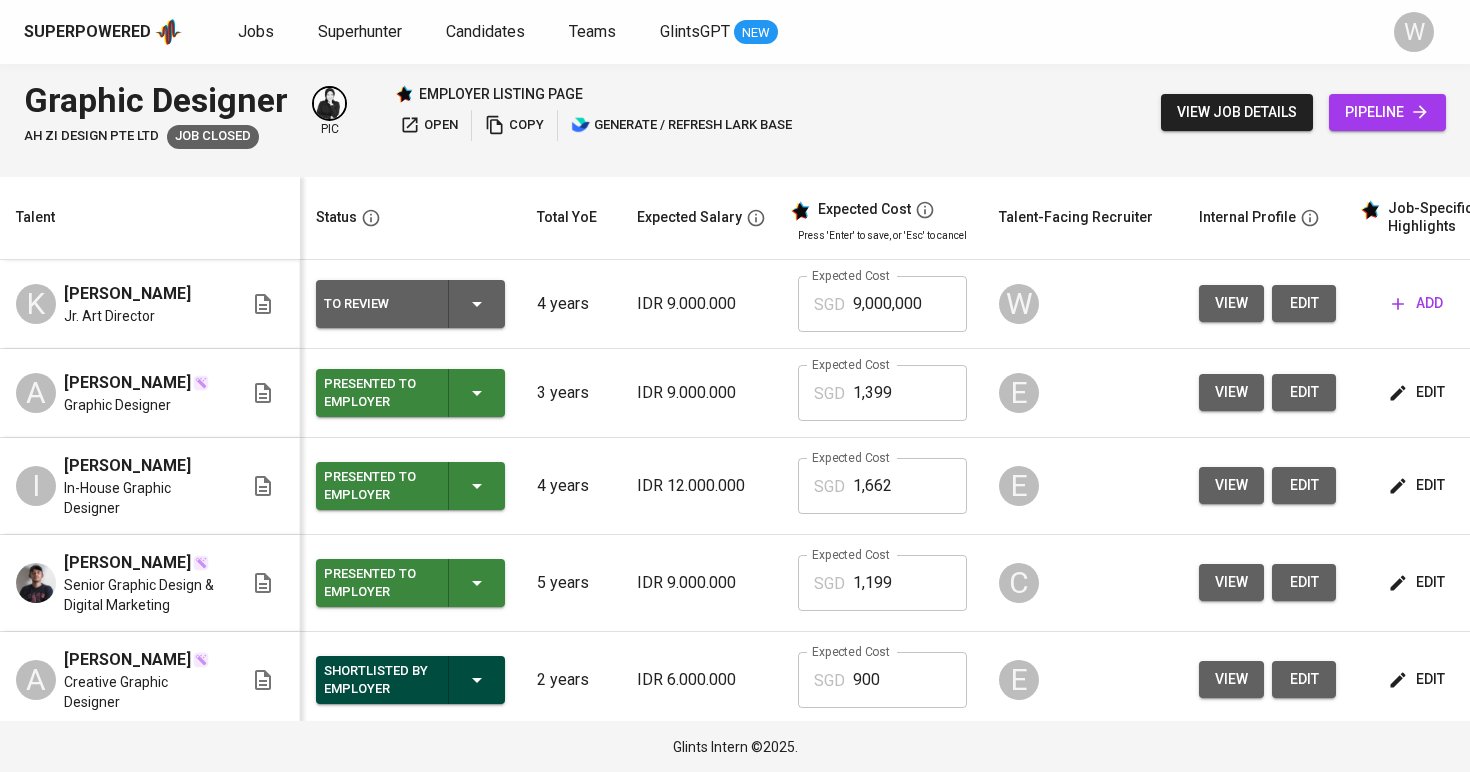 click on "view" at bounding box center (1231, 303) 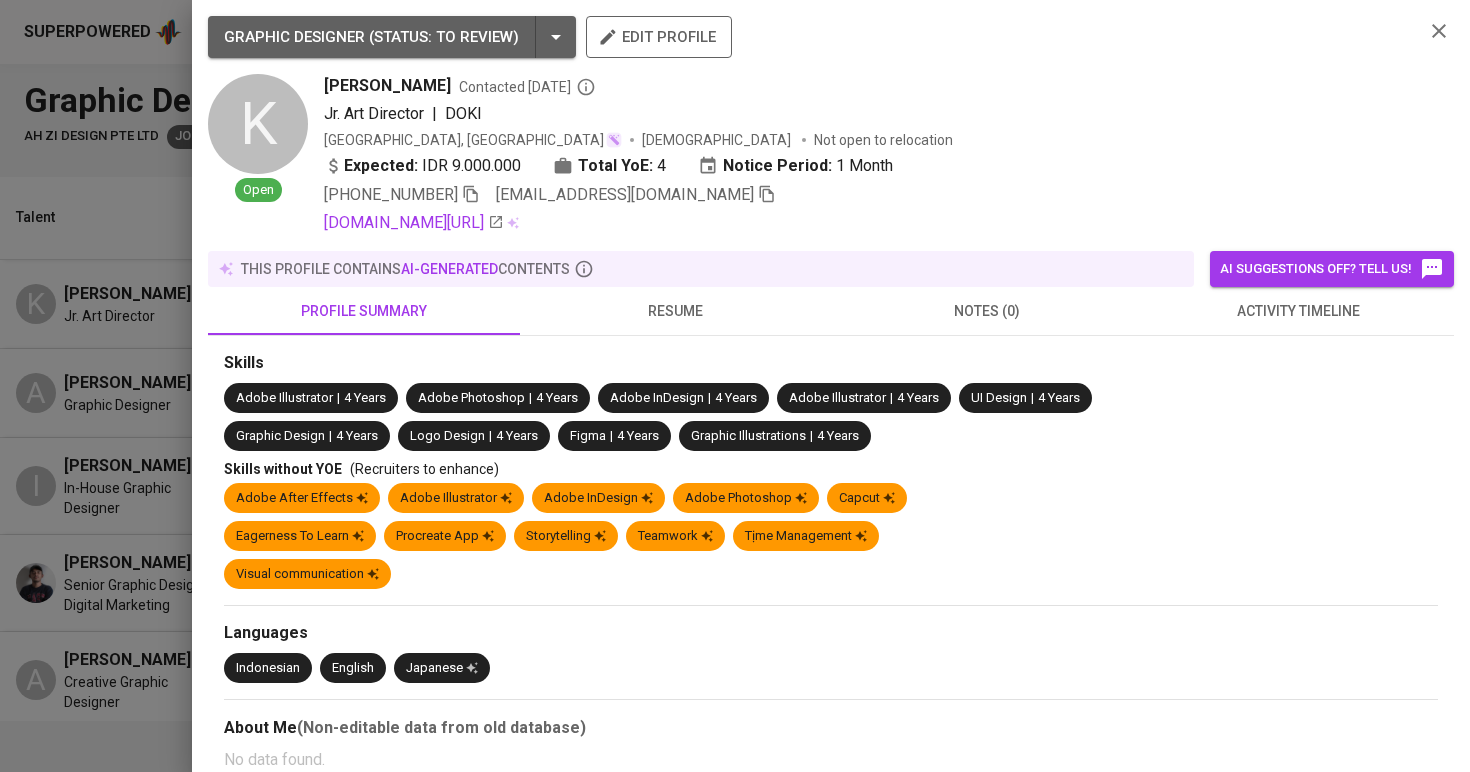 click on "resume" at bounding box center [676, 311] 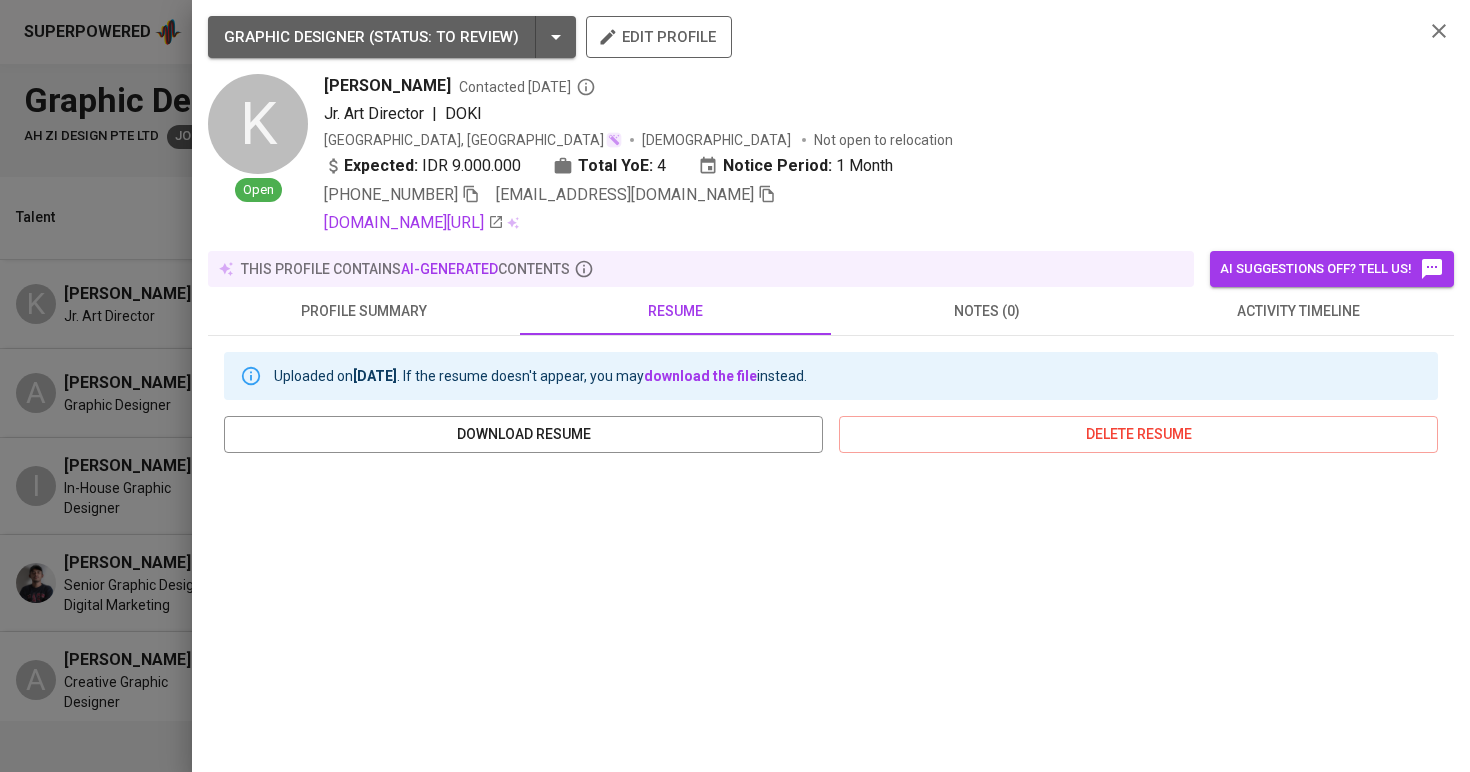 scroll, scrollTop: 0, scrollLeft: 0, axis: both 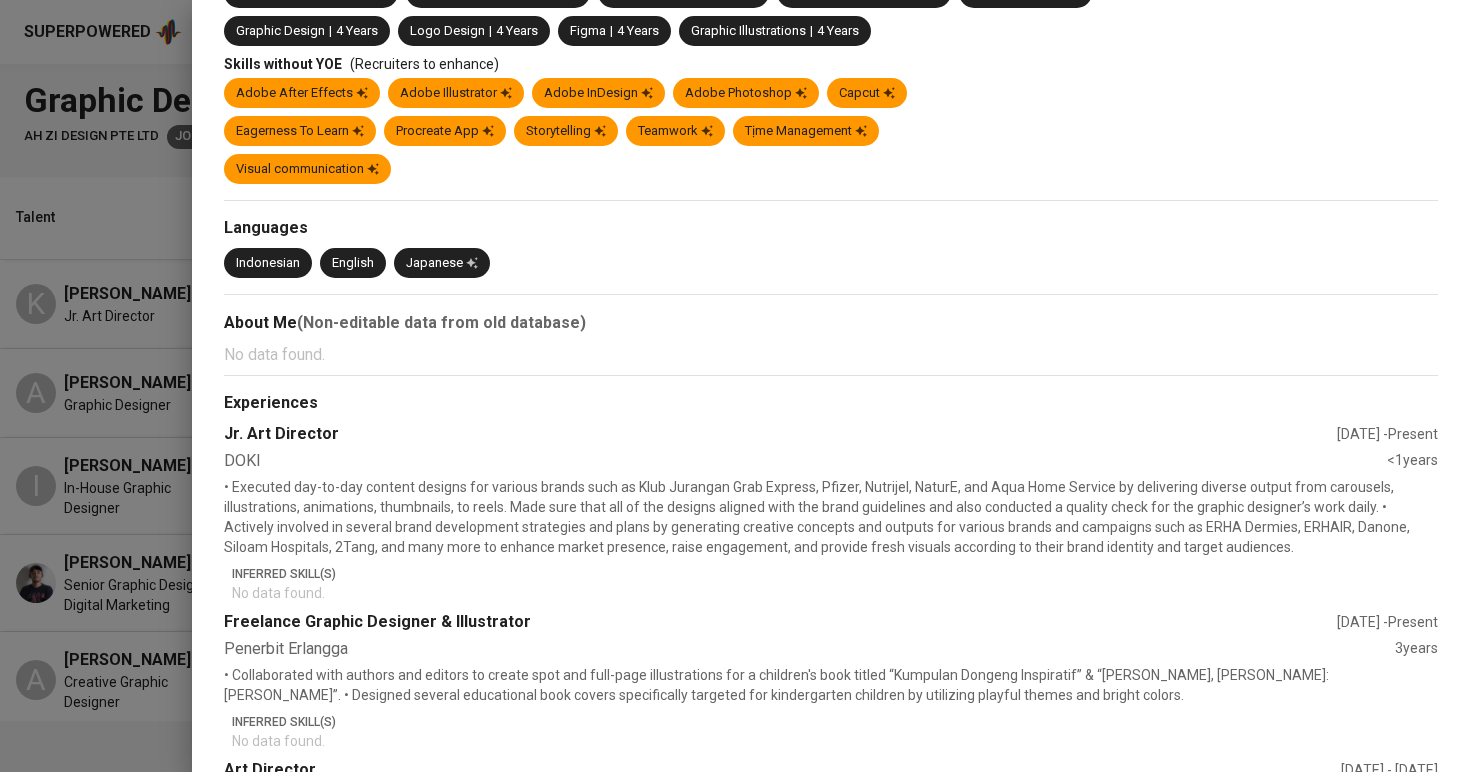 click on "resume" at bounding box center [676, -94] 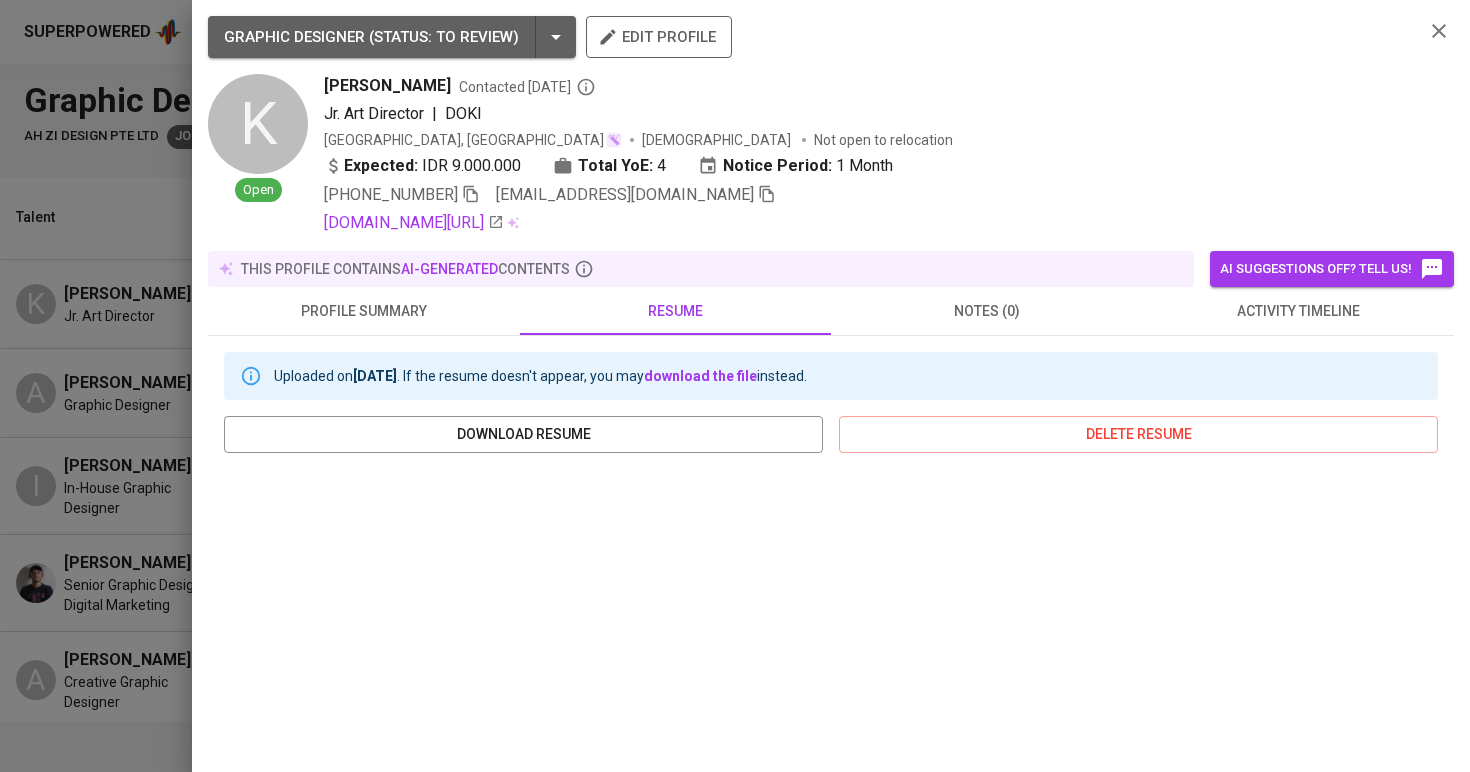 scroll, scrollTop: 298, scrollLeft: 0, axis: vertical 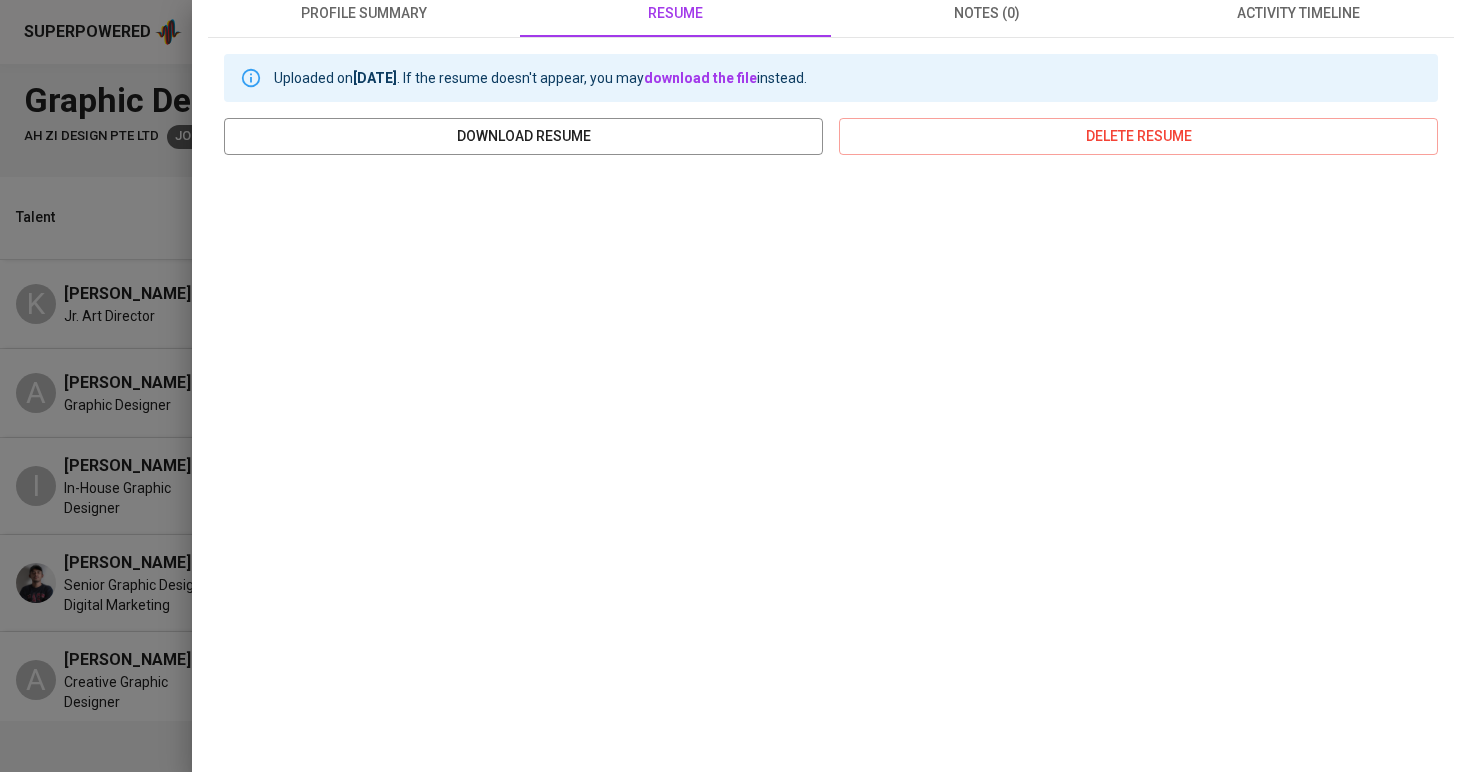 click at bounding box center (735, 386) 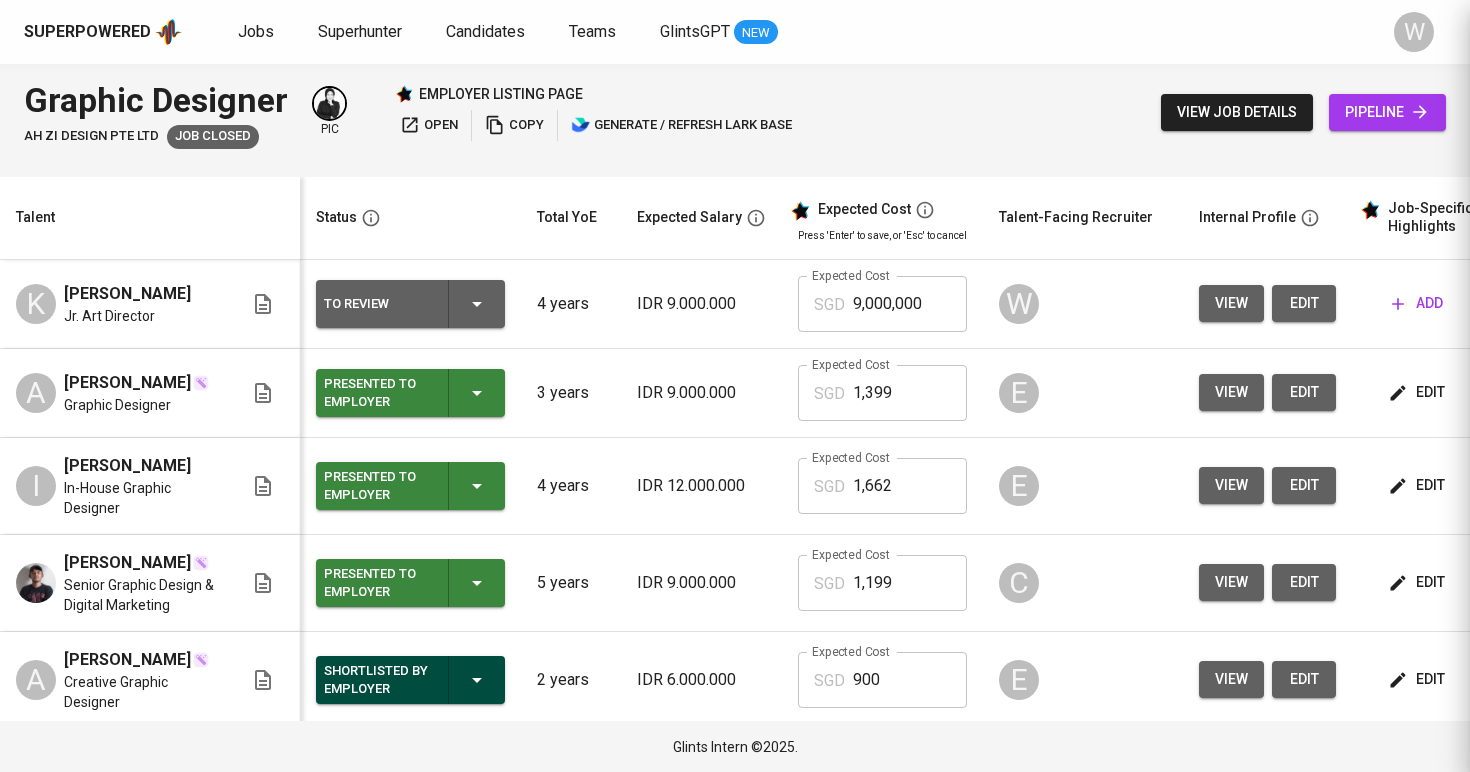 scroll, scrollTop: 0, scrollLeft: 0, axis: both 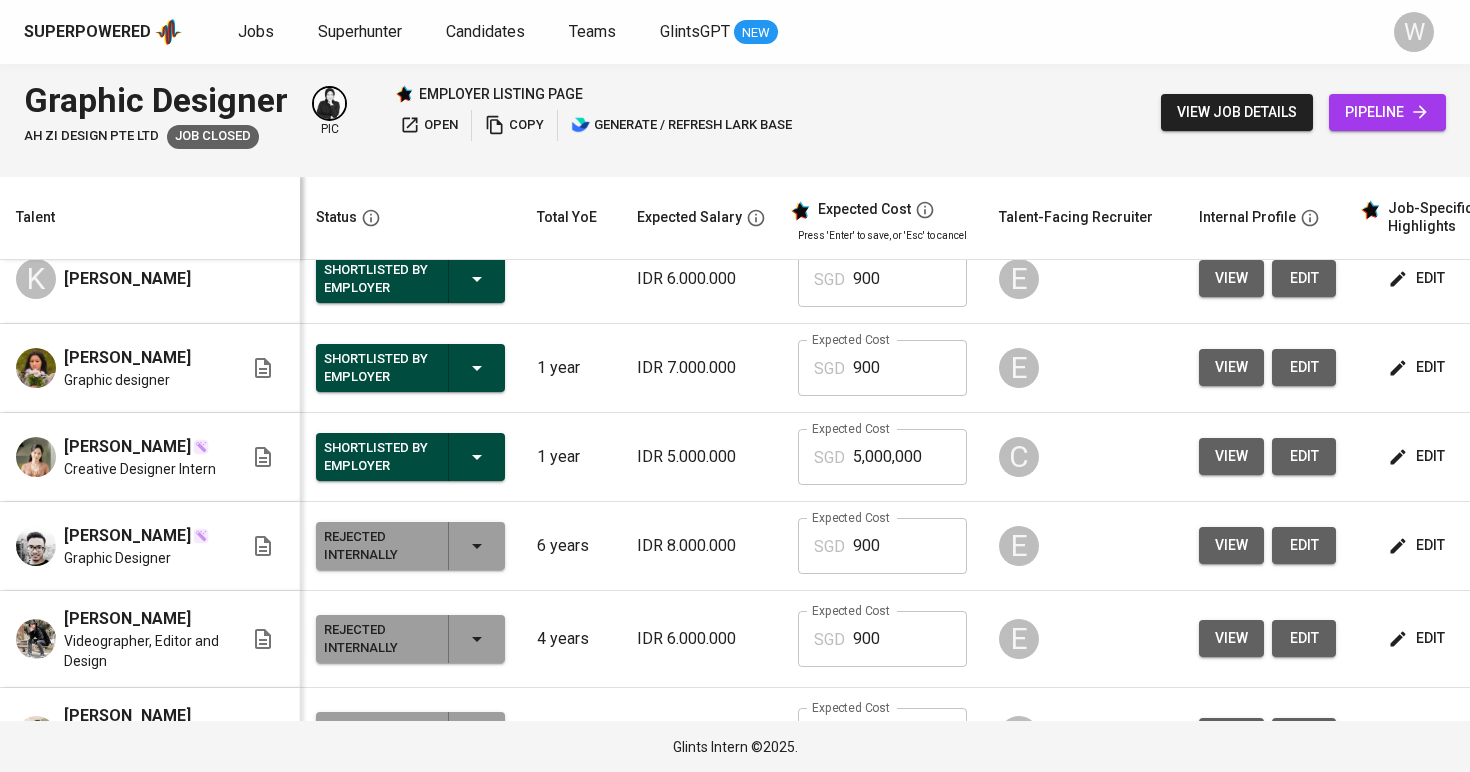 click on "view" at bounding box center (1231, 367) 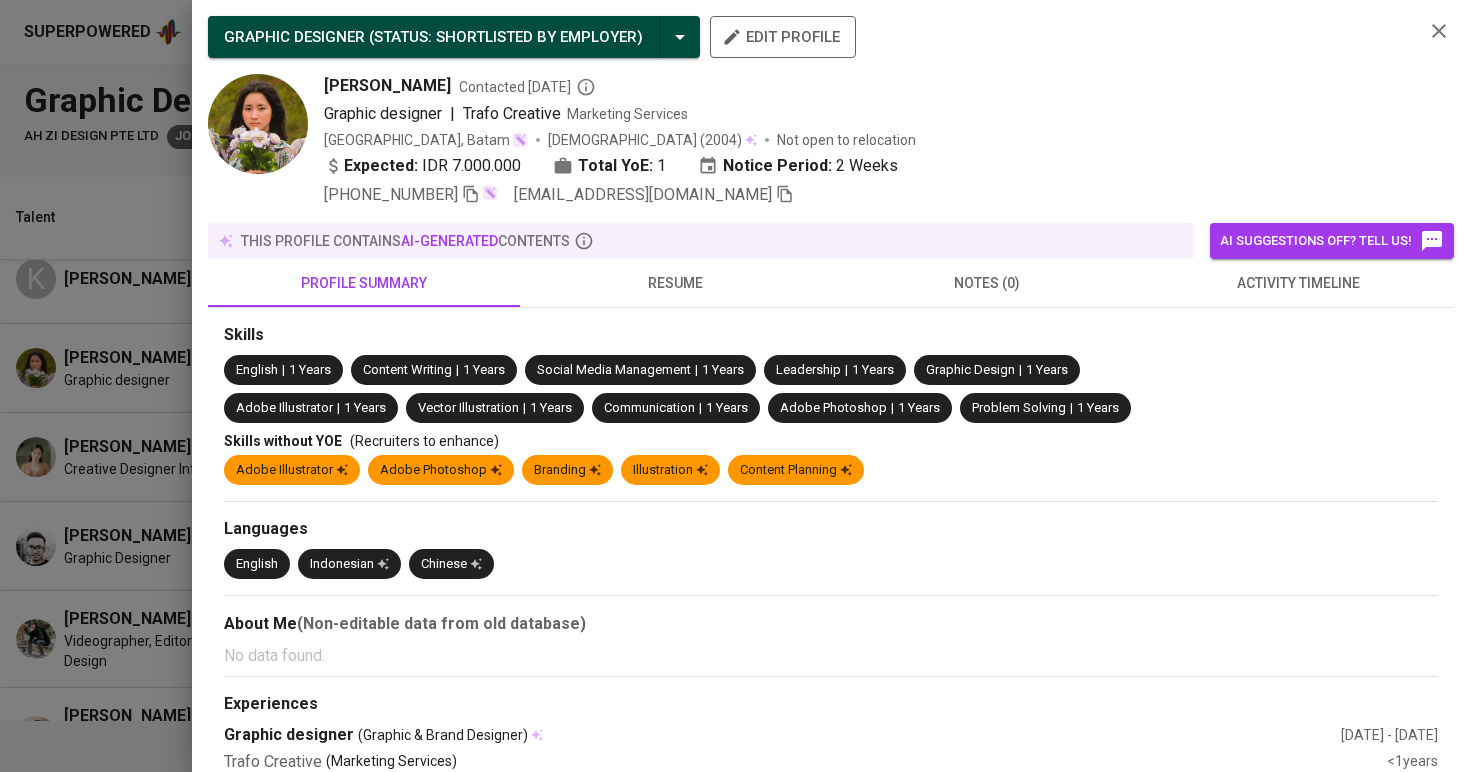 click on "resume" at bounding box center [676, 283] 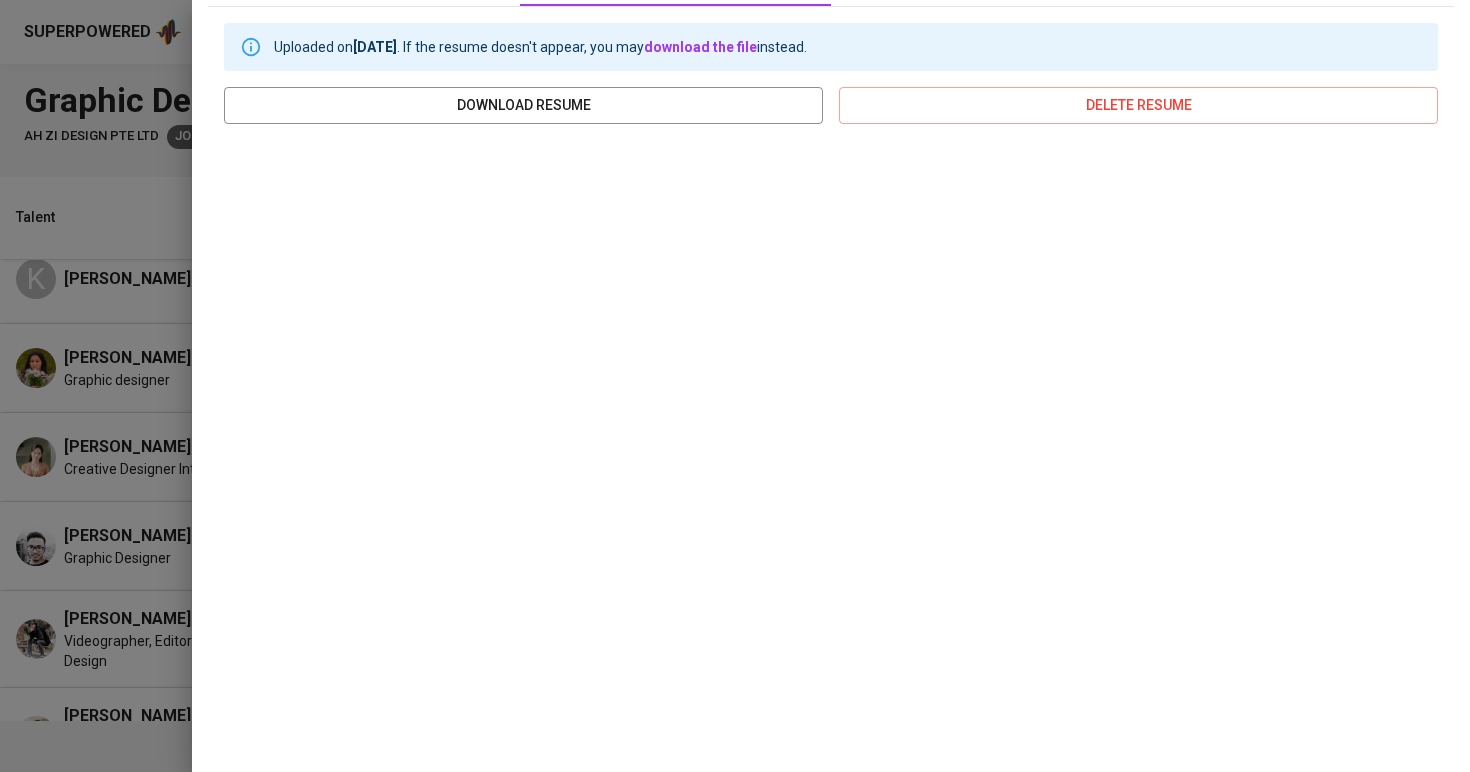 scroll, scrollTop: 300, scrollLeft: 0, axis: vertical 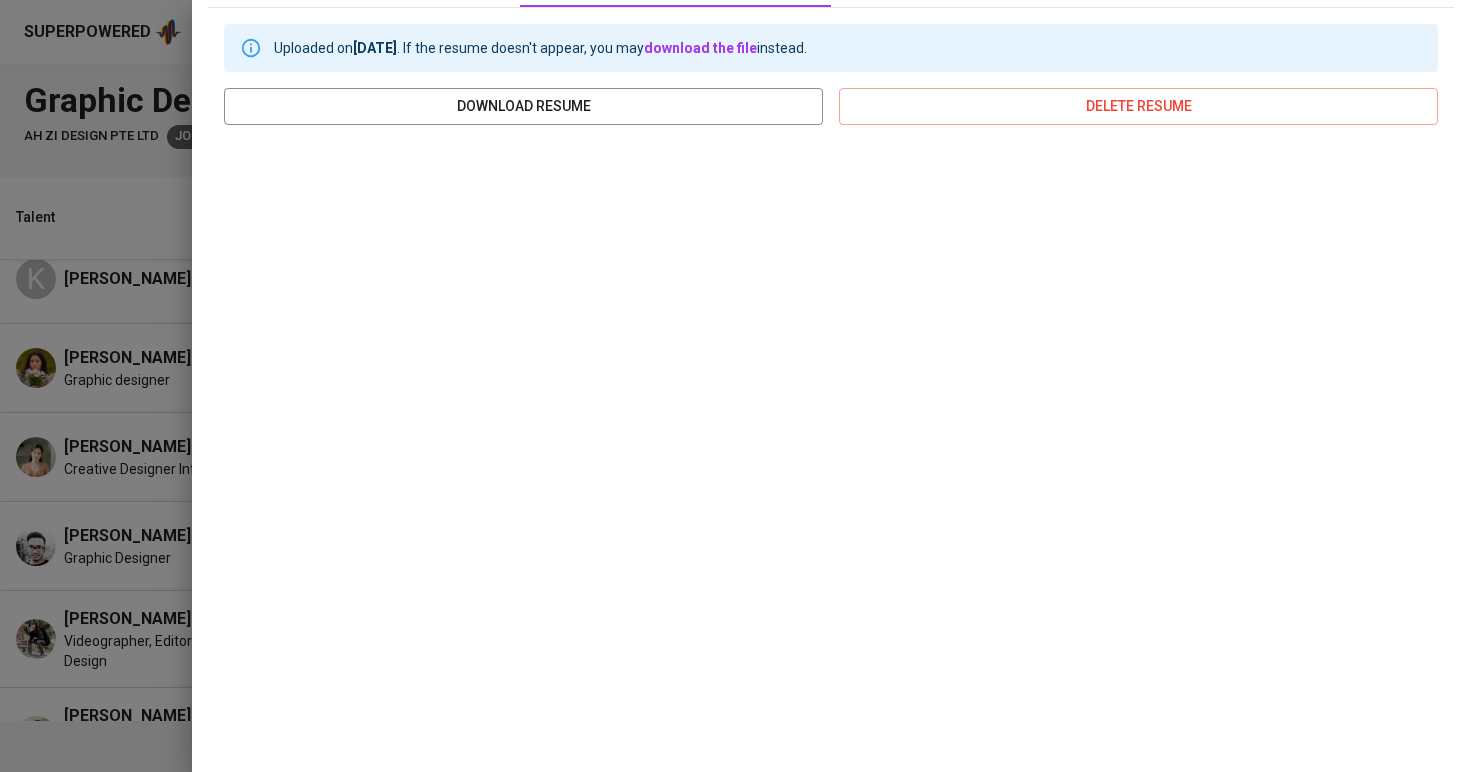 click at bounding box center (735, 386) 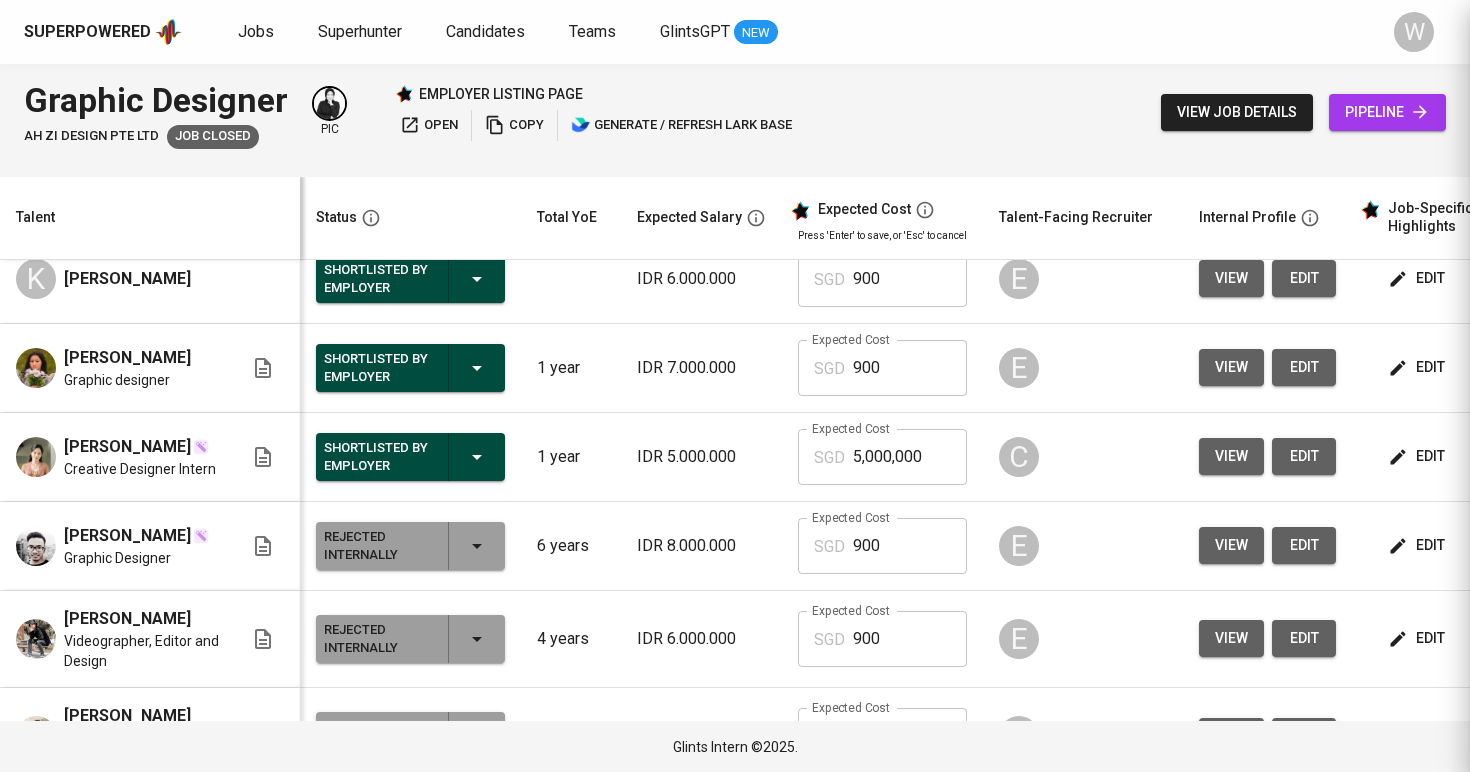 scroll, scrollTop: 0, scrollLeft: 0, axis: both 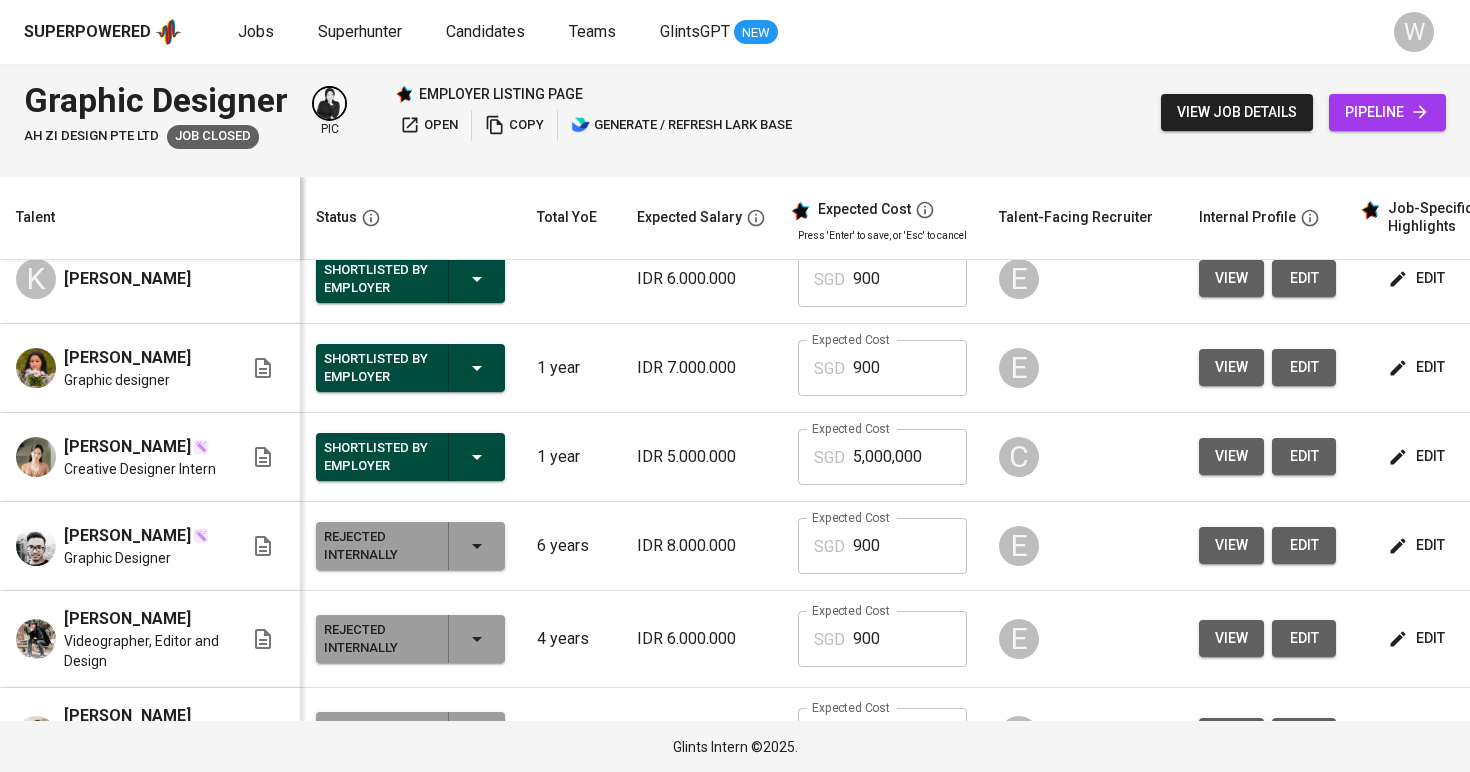 click on "edit" at bounding box center [1418, 367] 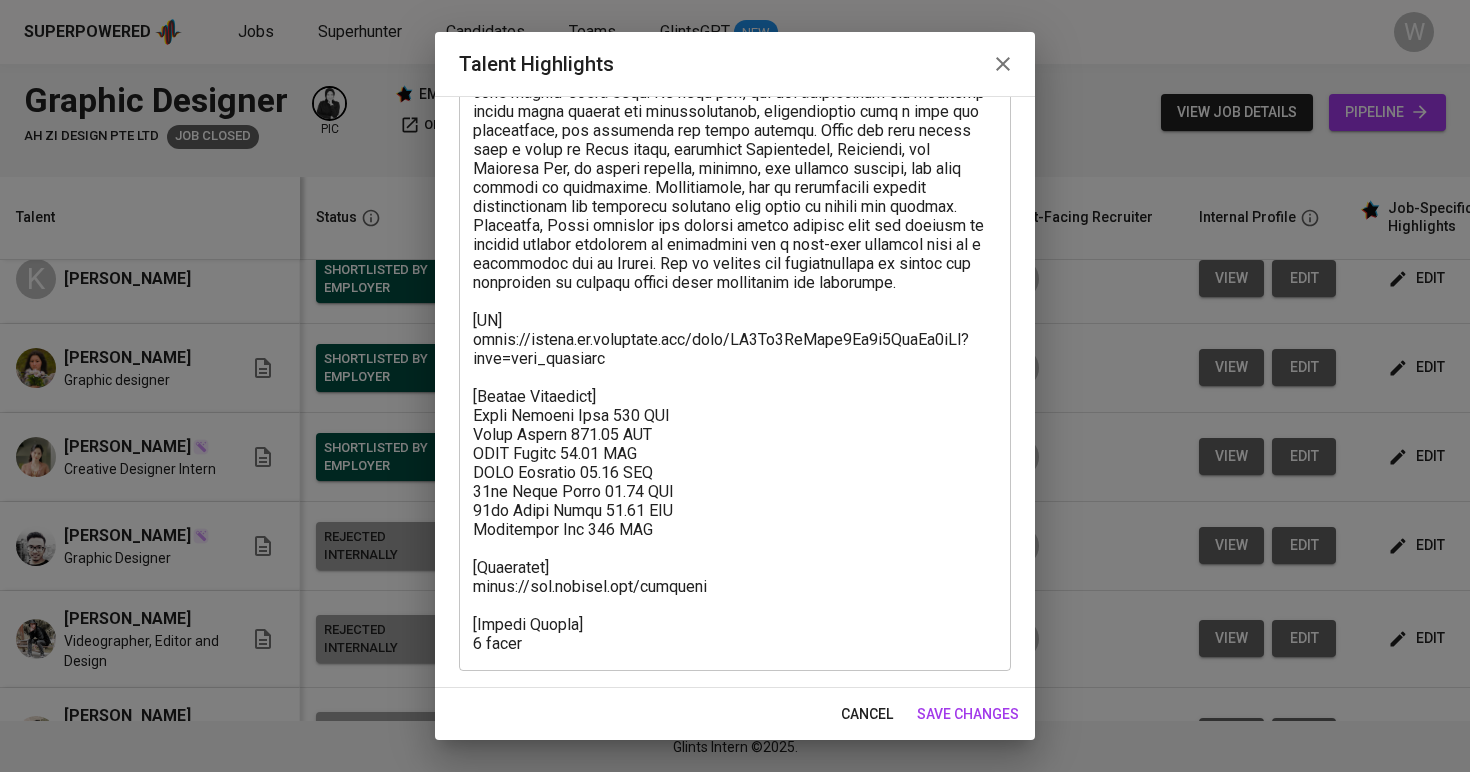 scroll, scrollTop: 259, scrollLeft: 0, axis: vertical 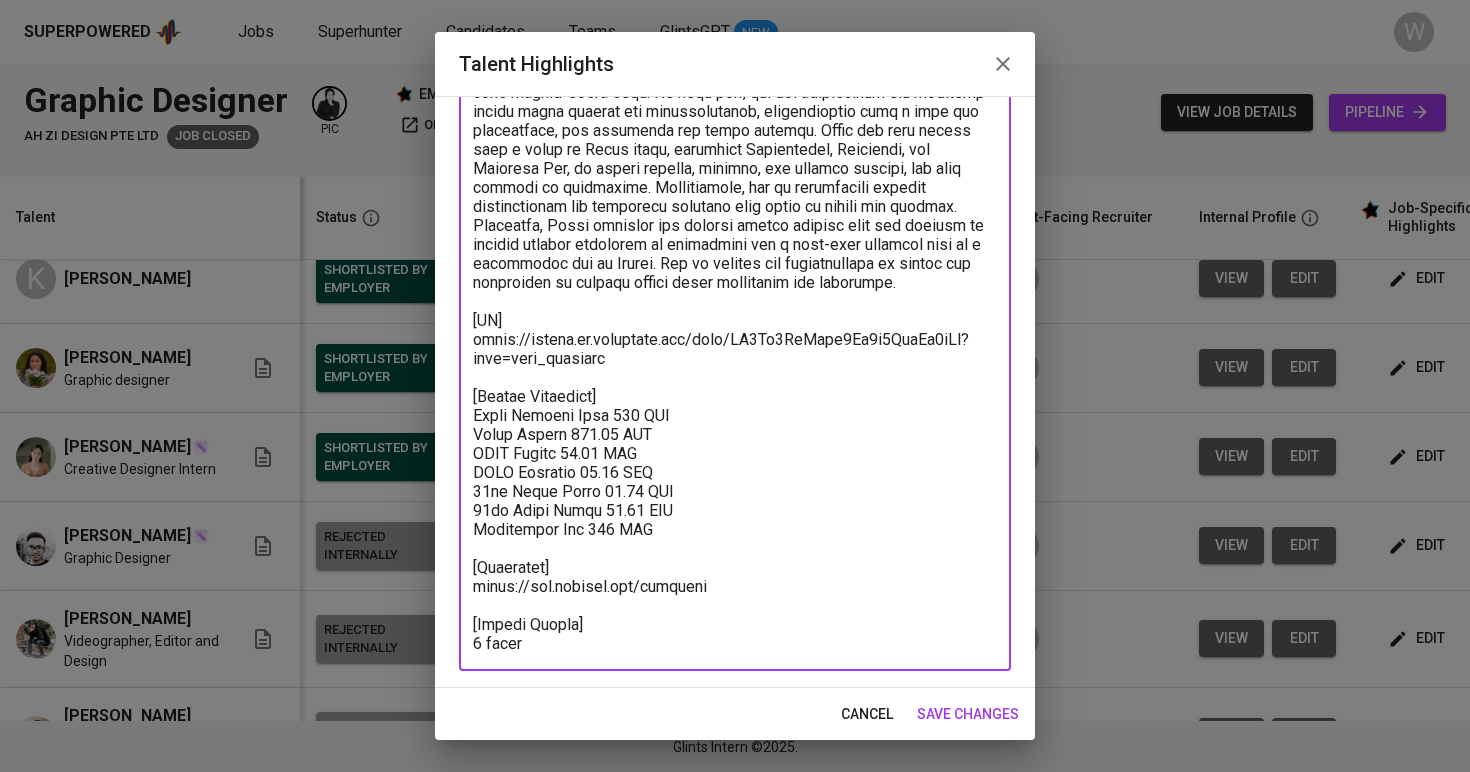 drag, startPoint x: 722, startPoint y: 585, endPoint x: 470, endPoint y: 587, distance: 252.00793 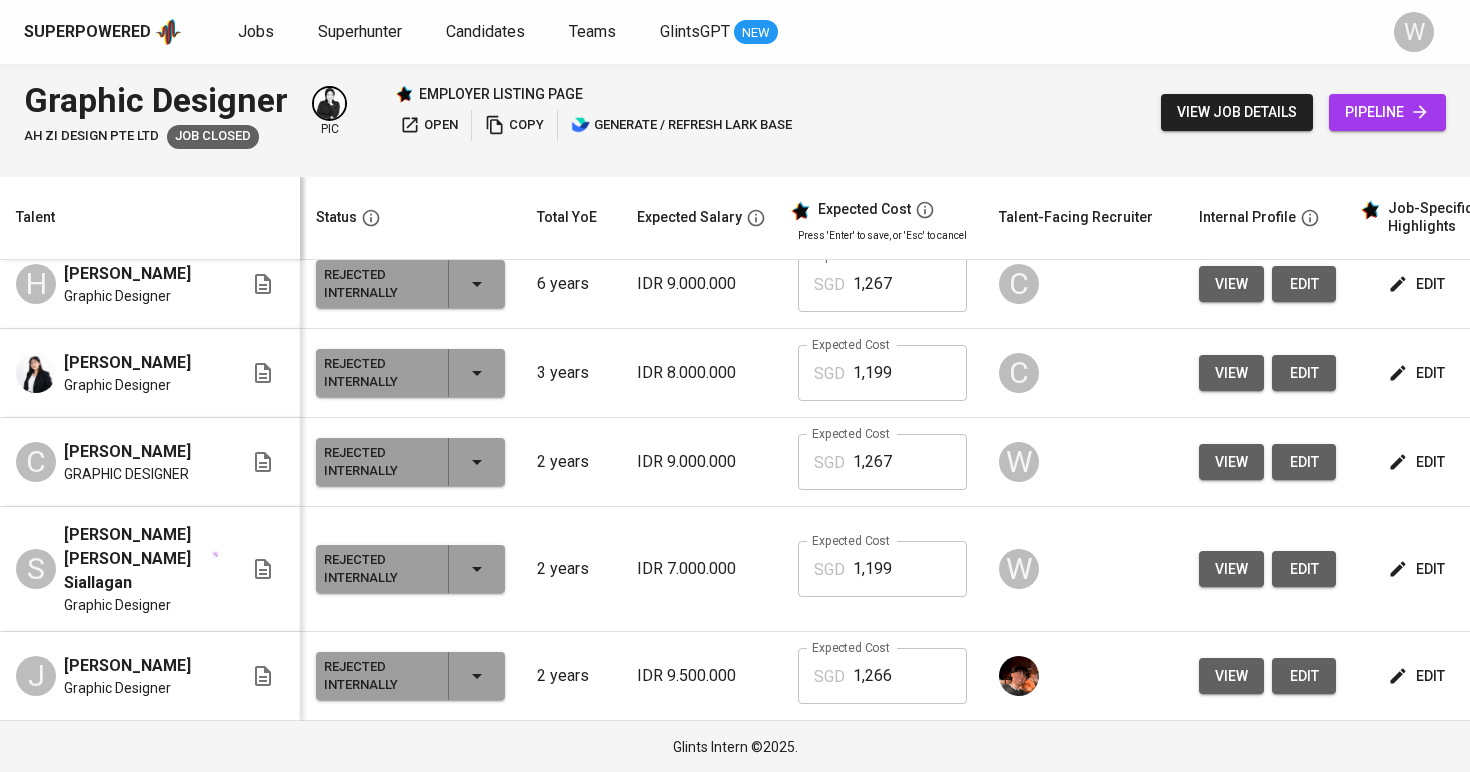 scroll, scrollTop: 1742, scrollLeft: 0, axis: vertical 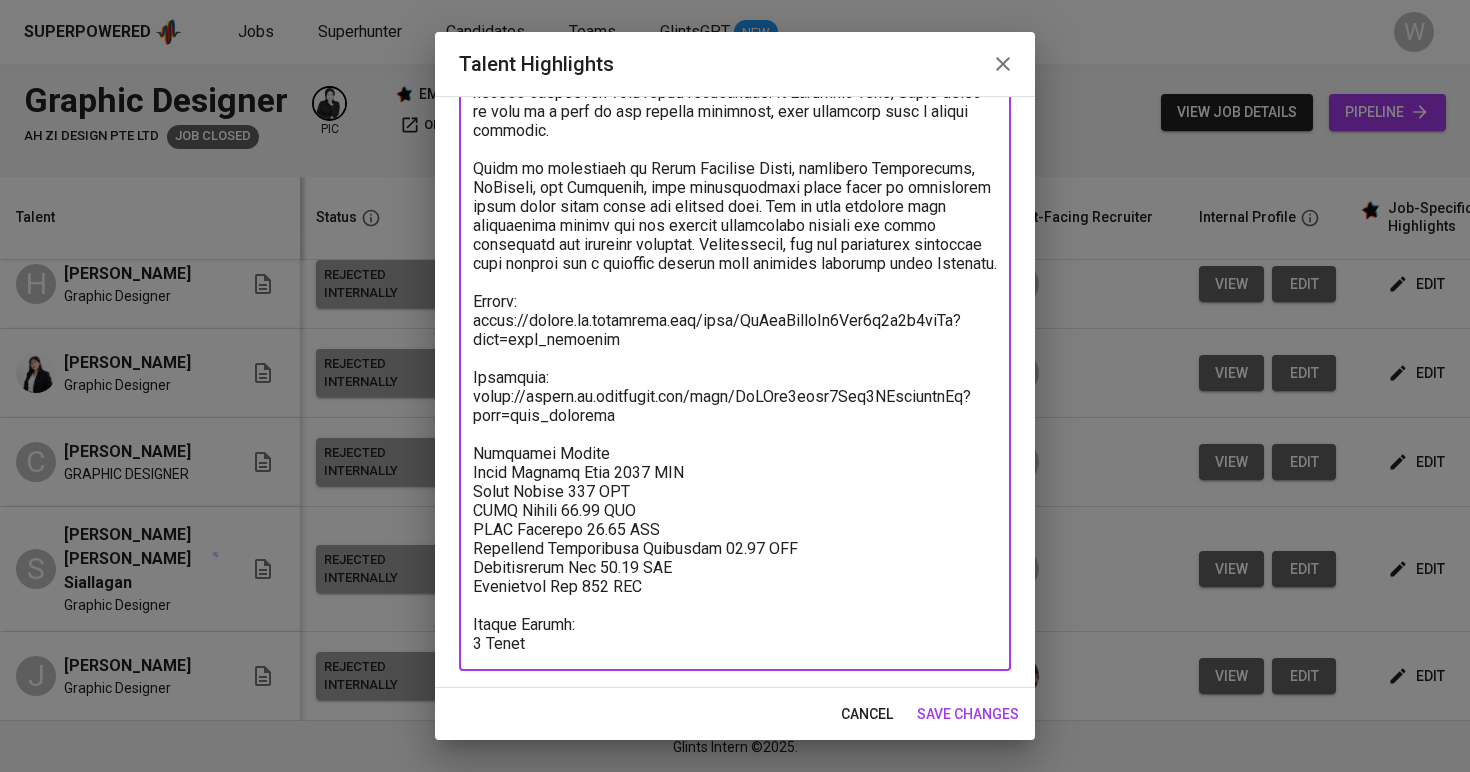 drag, startPoint x: 623, startPoint y: 415, endPoint x: 442, endPoint y: 374, distance: 185.58556 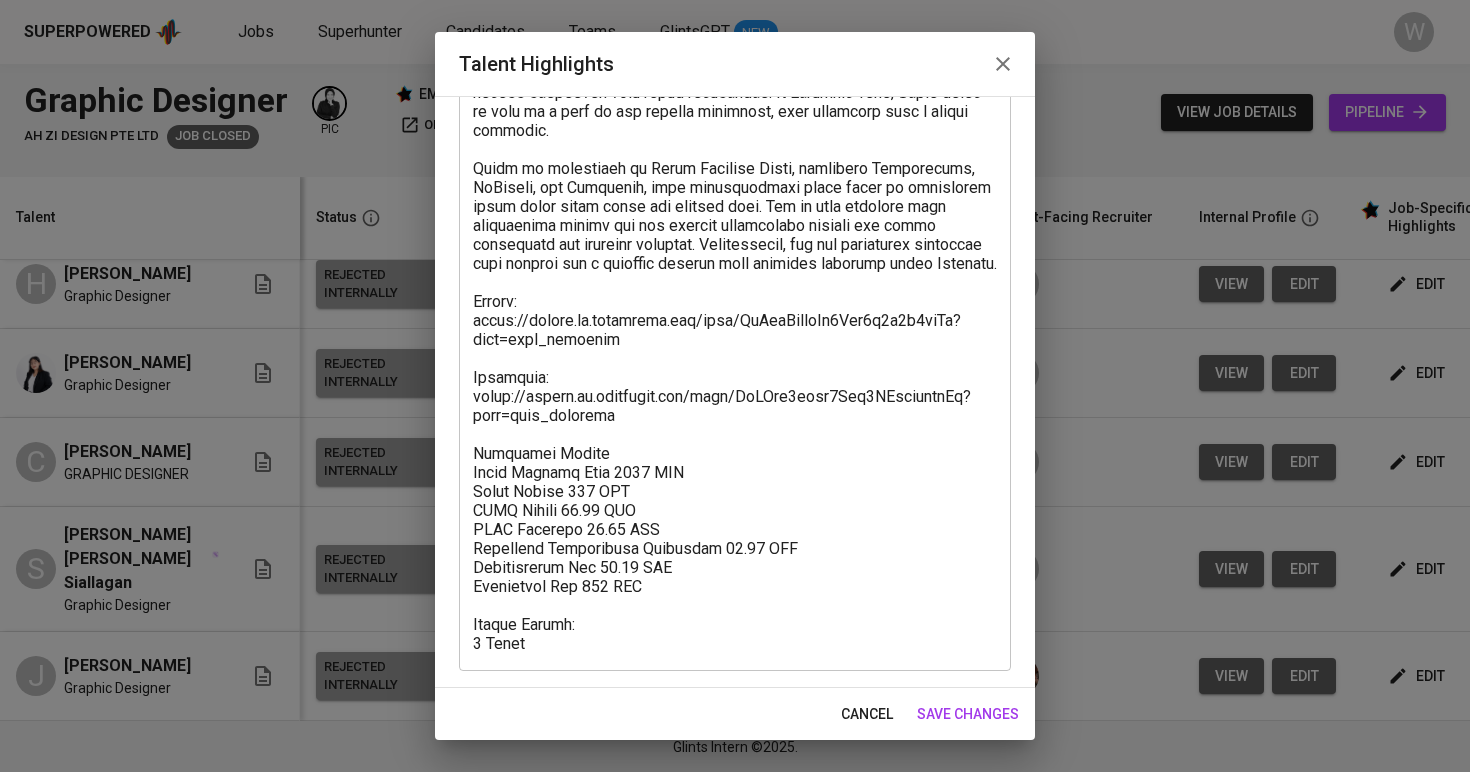 click on "Enhance the Talent's profile by adding highlights relevant to this job - accomplishments, projects, and any other key details. These highlights are exclusive to this particular job. Talent Highlights x Talent Highlights" at bounding box center (735, 392) 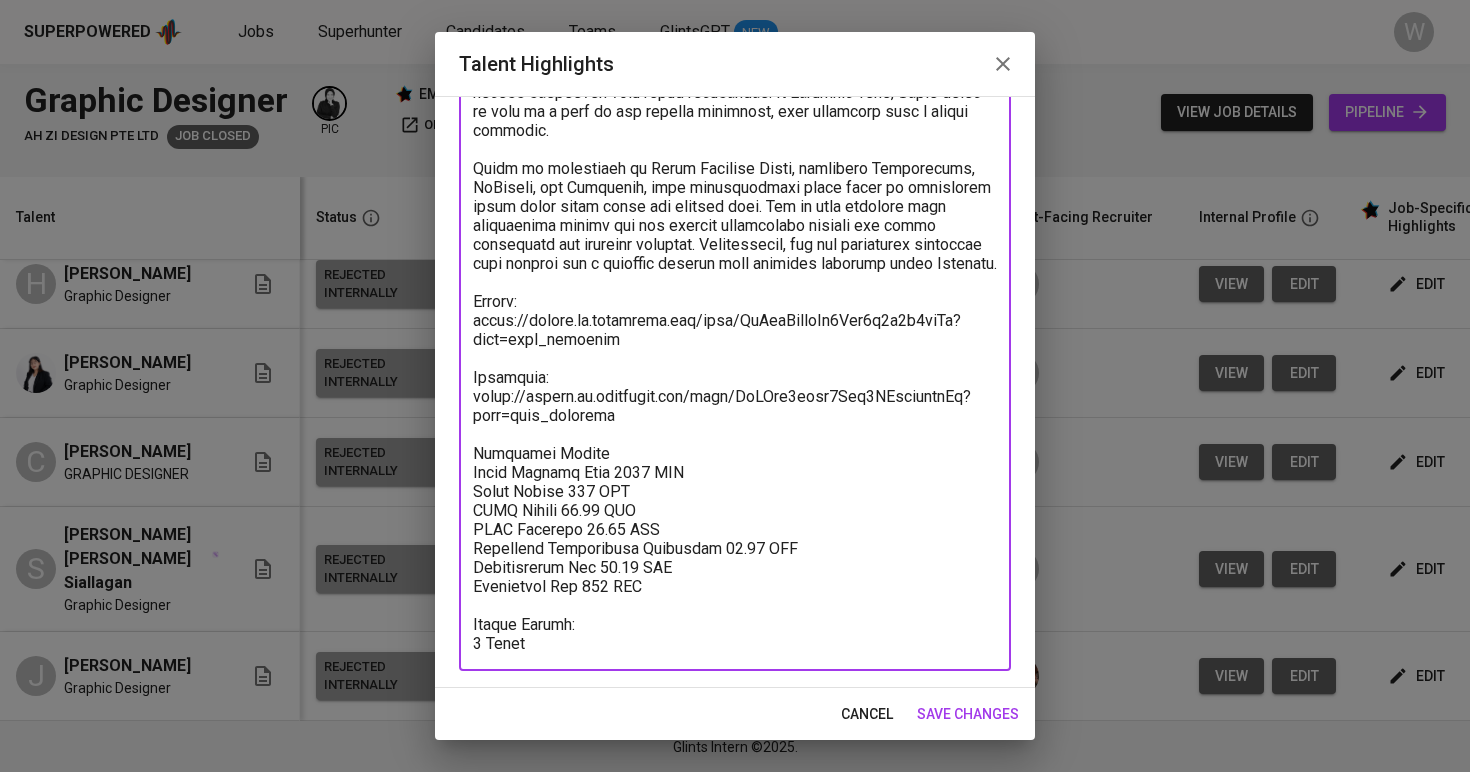 drag, startPoint x: 614, startPoint y: 412, endPoint x: 446, endPoint y: 398, distance: 168.58232 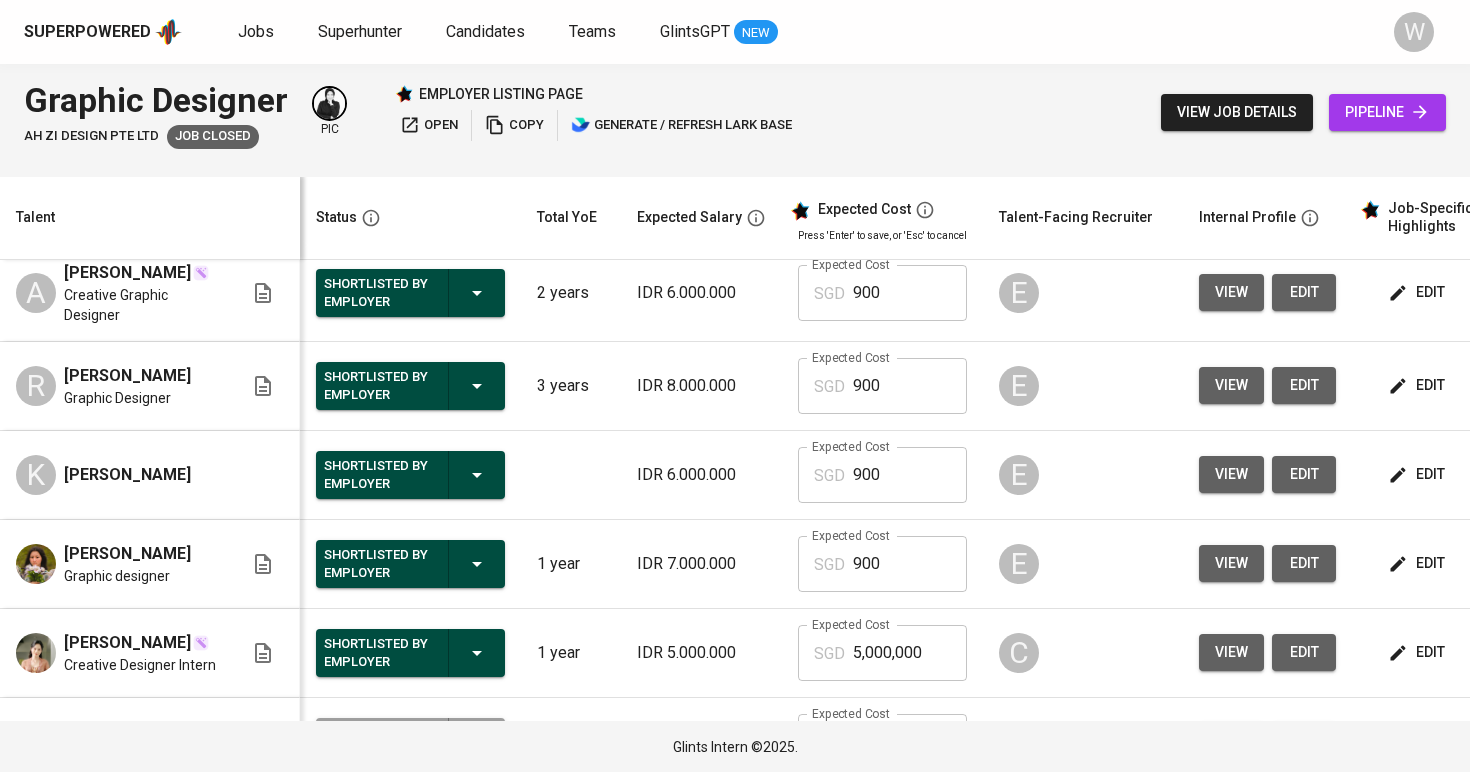scroll, scrollTop: 389, scrollLeft: 1, axis: both 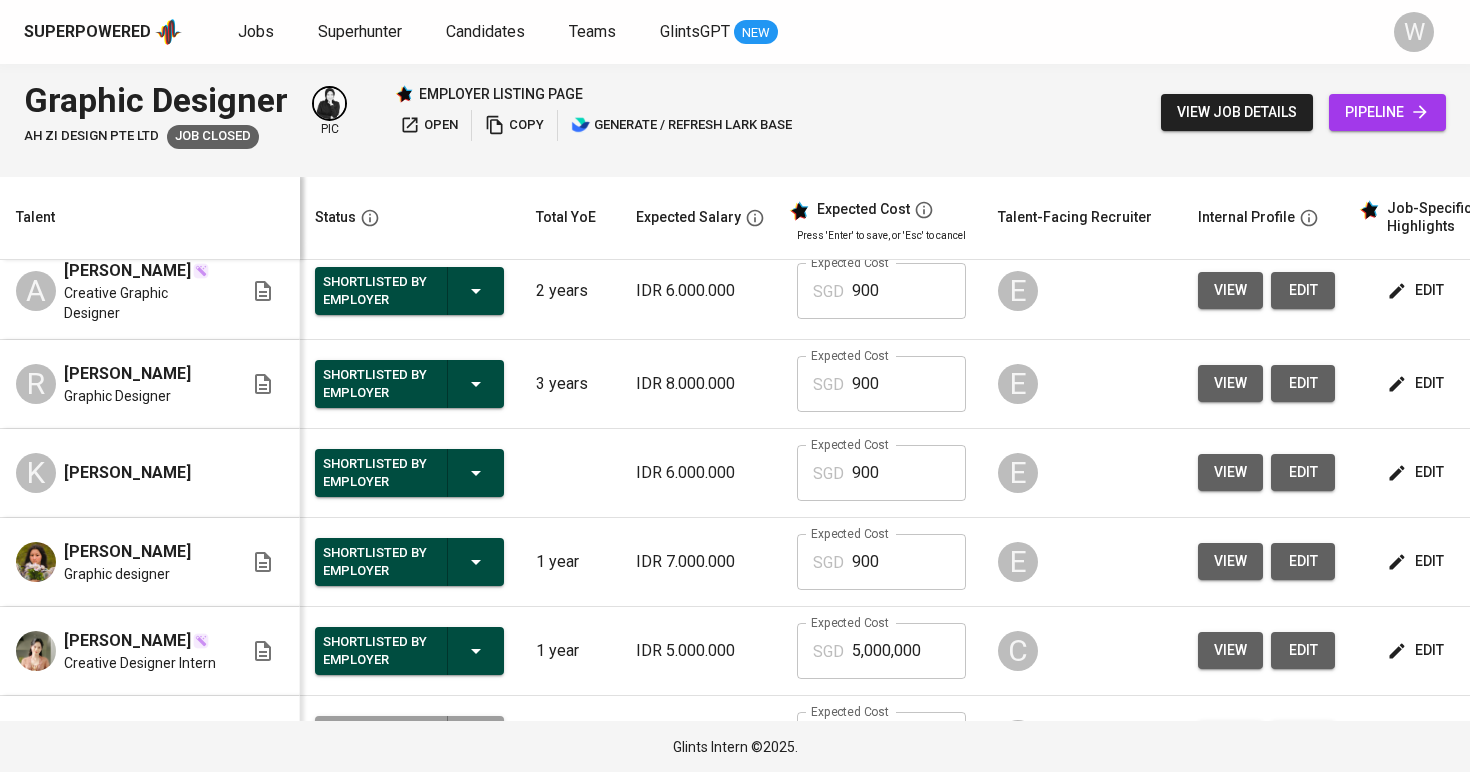 click 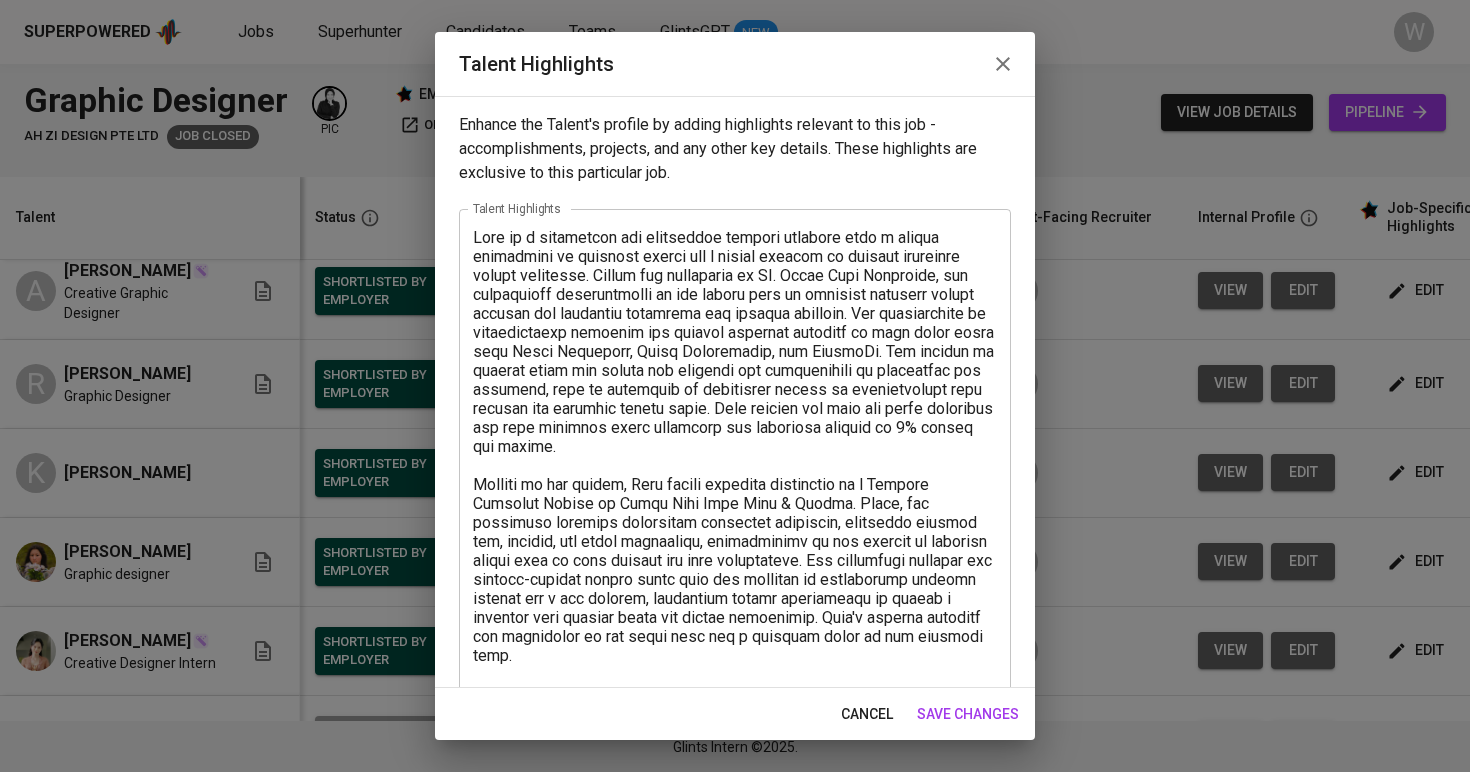 scroll, scrollTop: -1, scrollLeft: 0, axis: vertical 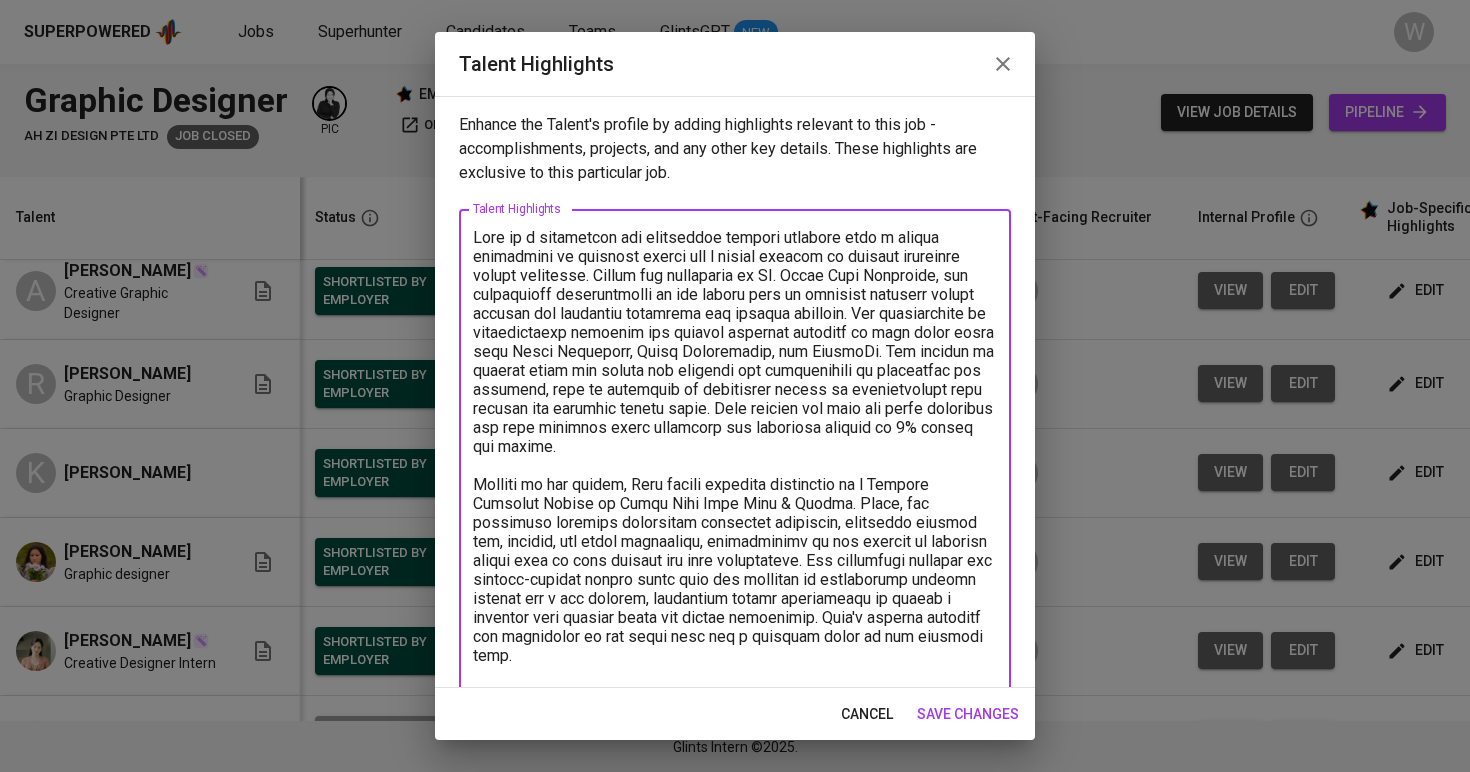 click at bounding box center (735, 617) 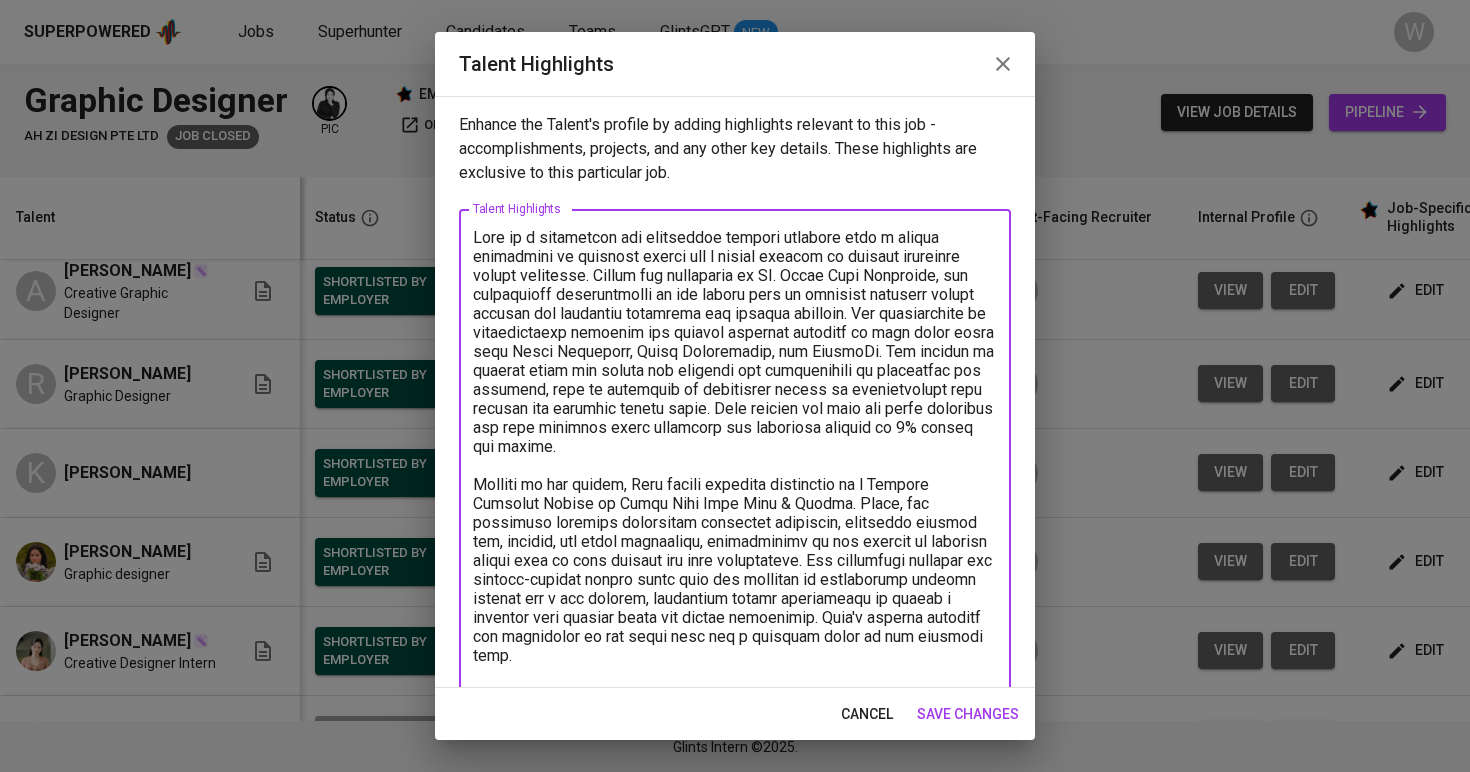 click on "save changes" at bounding box center [968, 714] 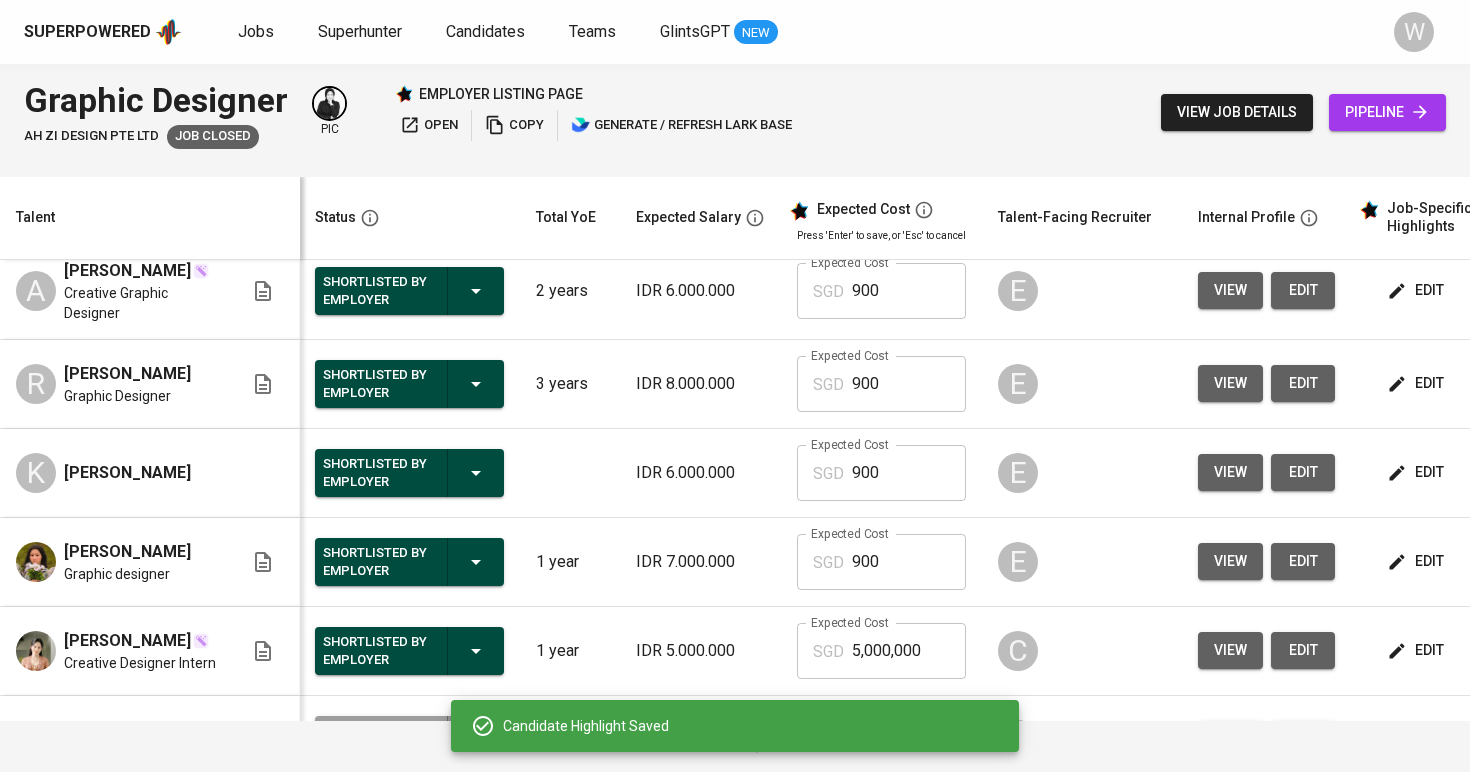 click on "edit" at bounding box center (1417, 472) 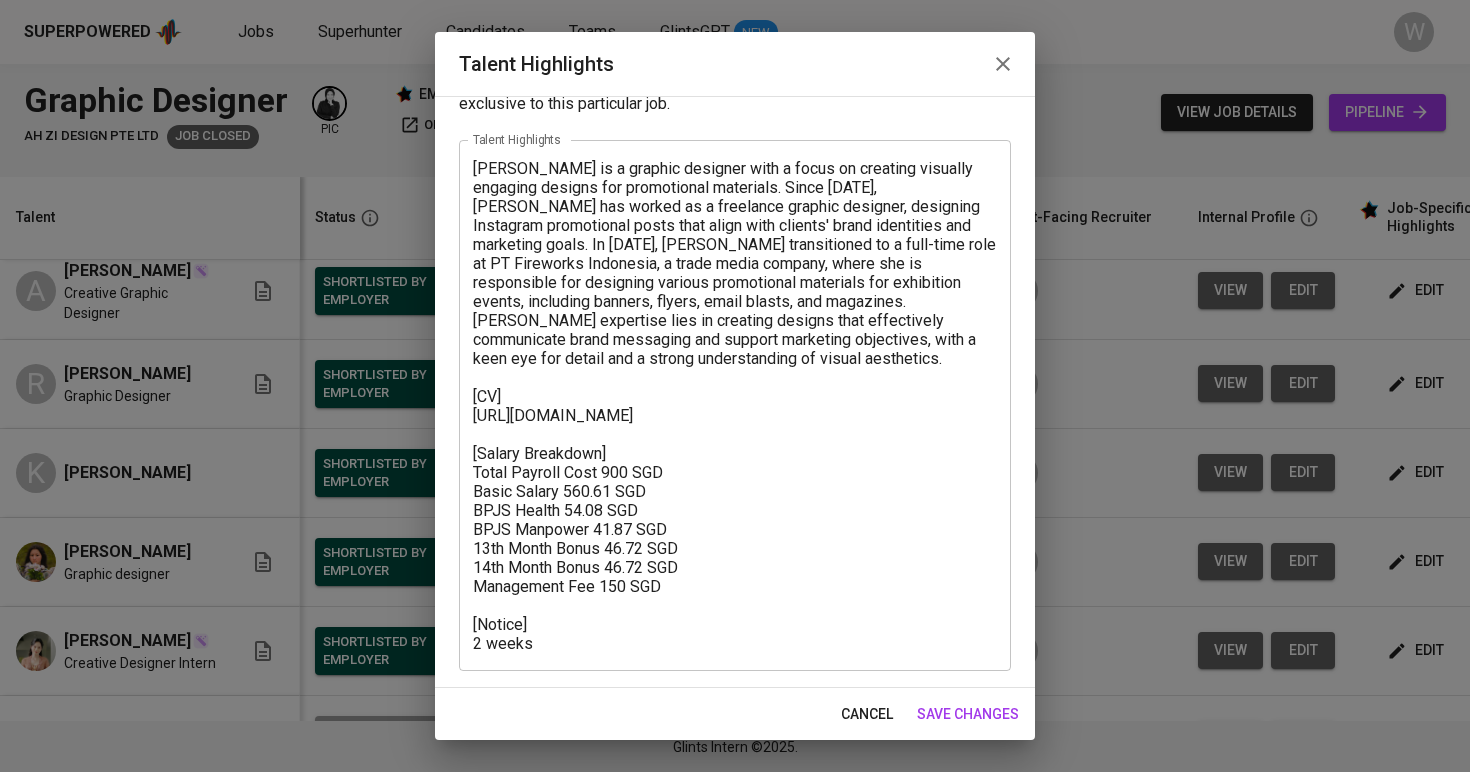 scroll, scrollTop: 69, scrollLeft: 0, axis: vertical 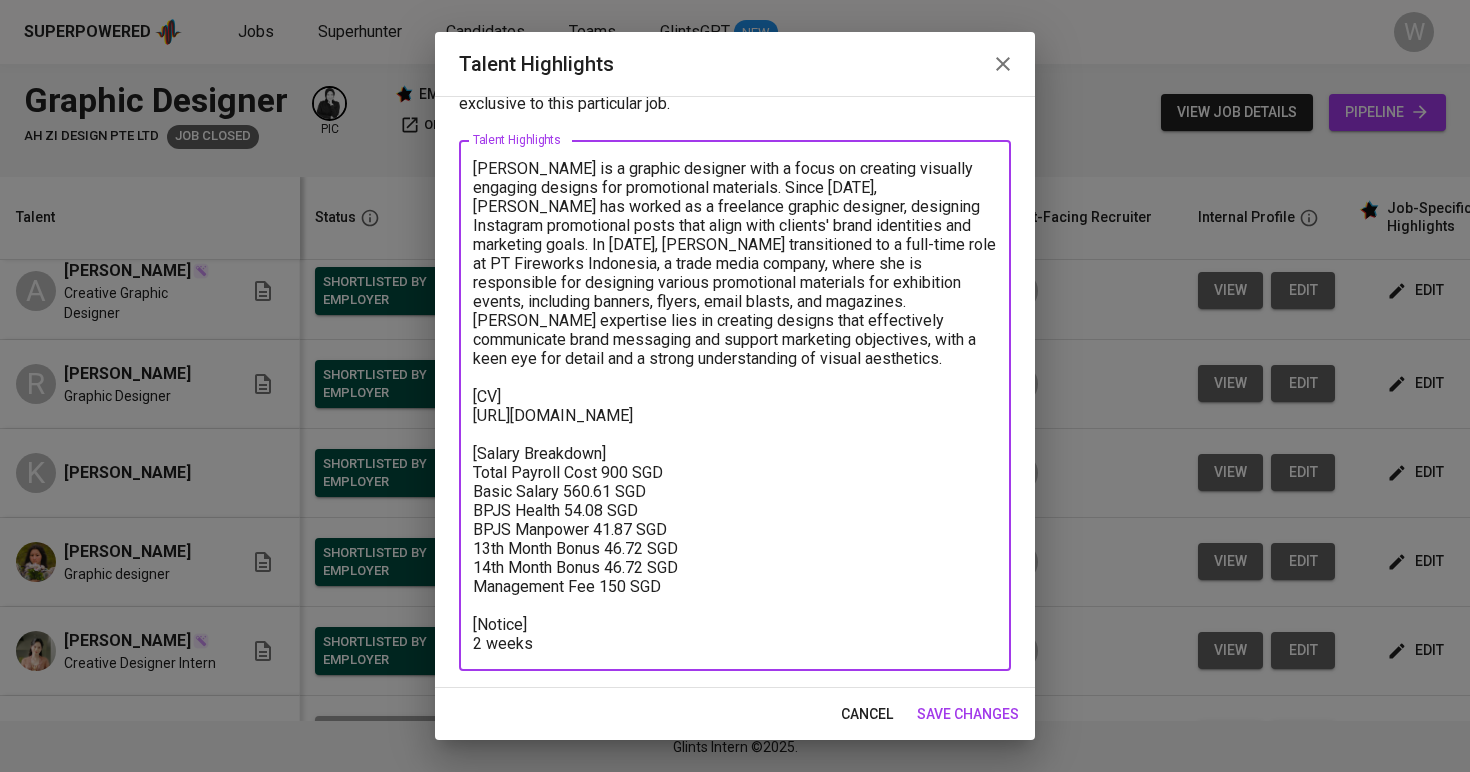 drag, startPoint x: 628, startPoint y: 415, endPoint x: 478, endPoint y: 396, distance: 151.19855 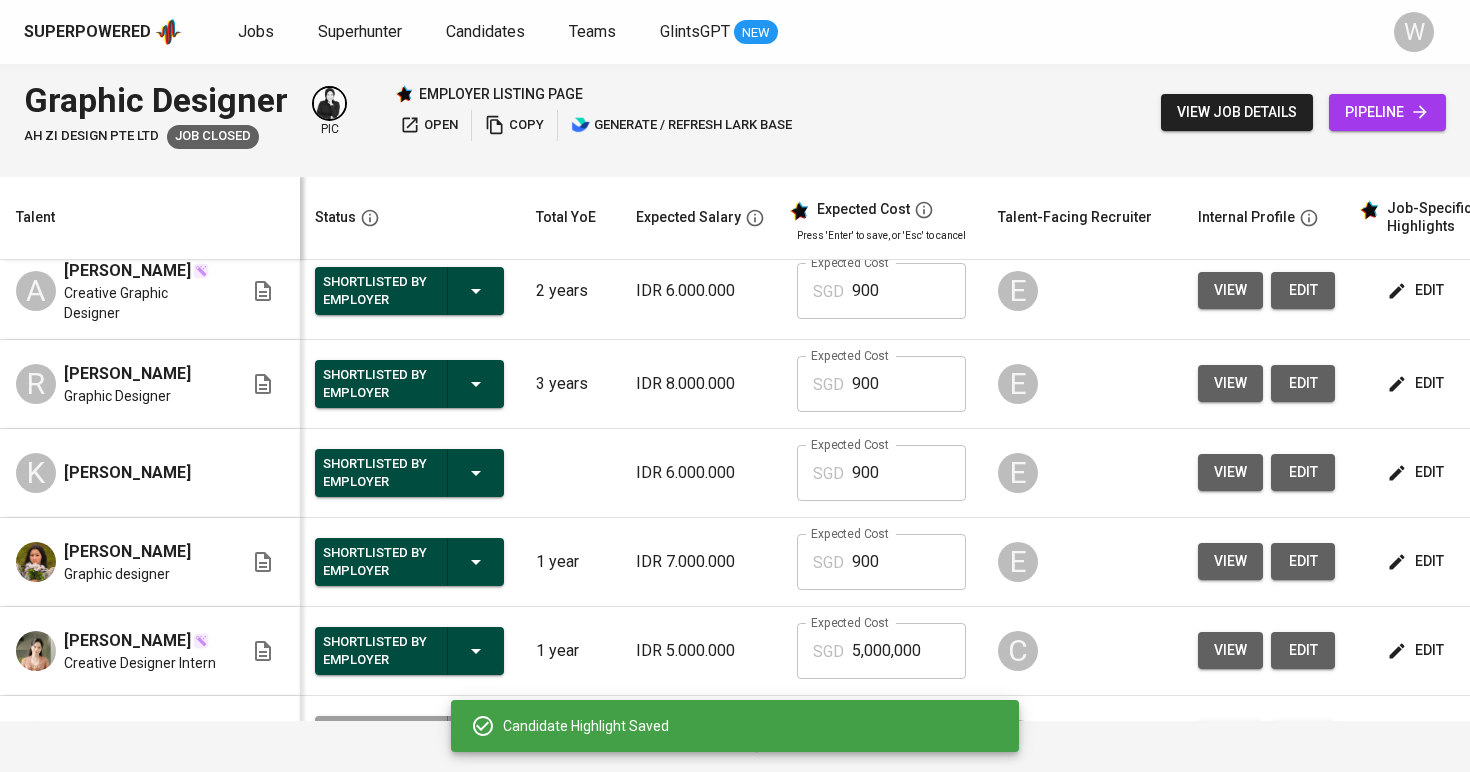 click on "view" at bounding box center [1230, 472] 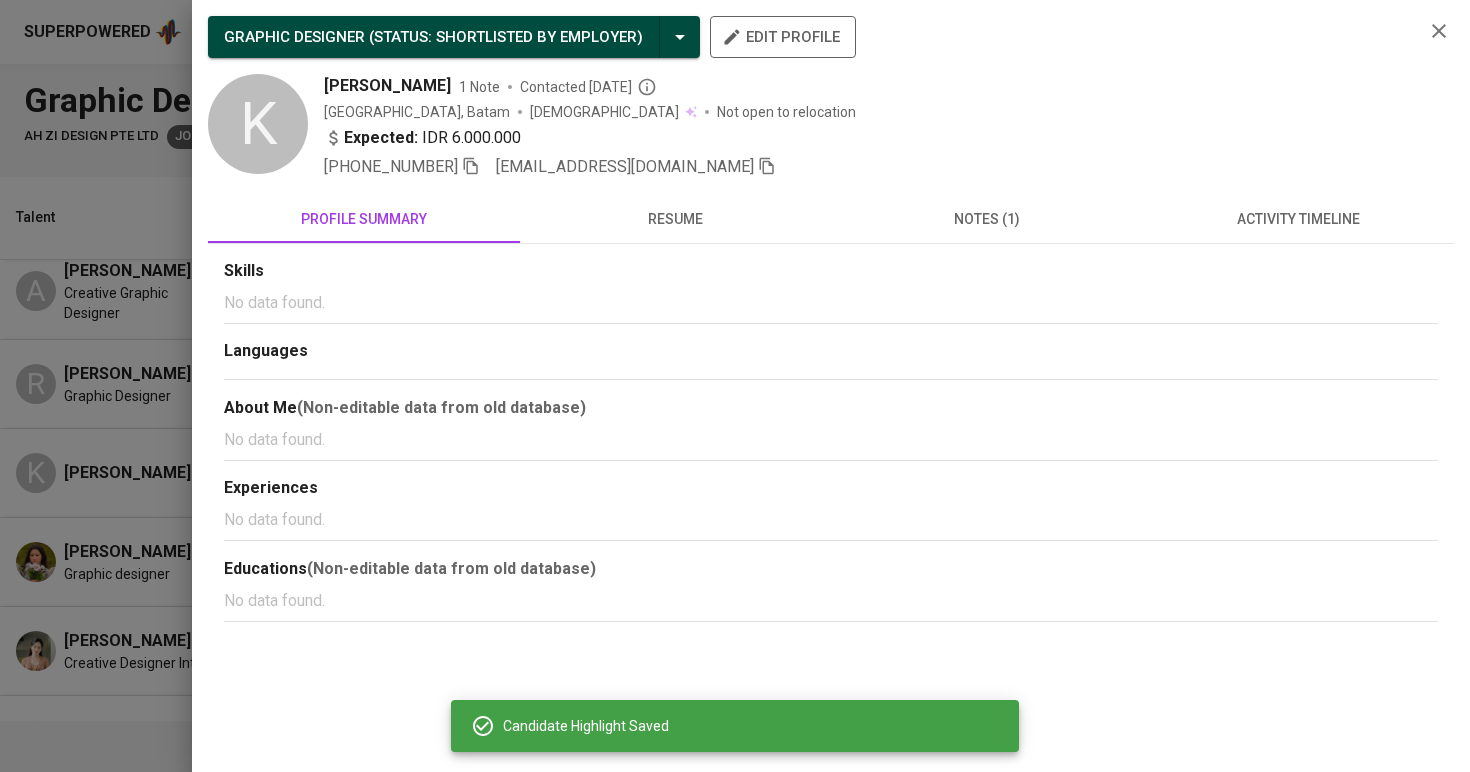 click on "resume" at bounding box center (676, 219) 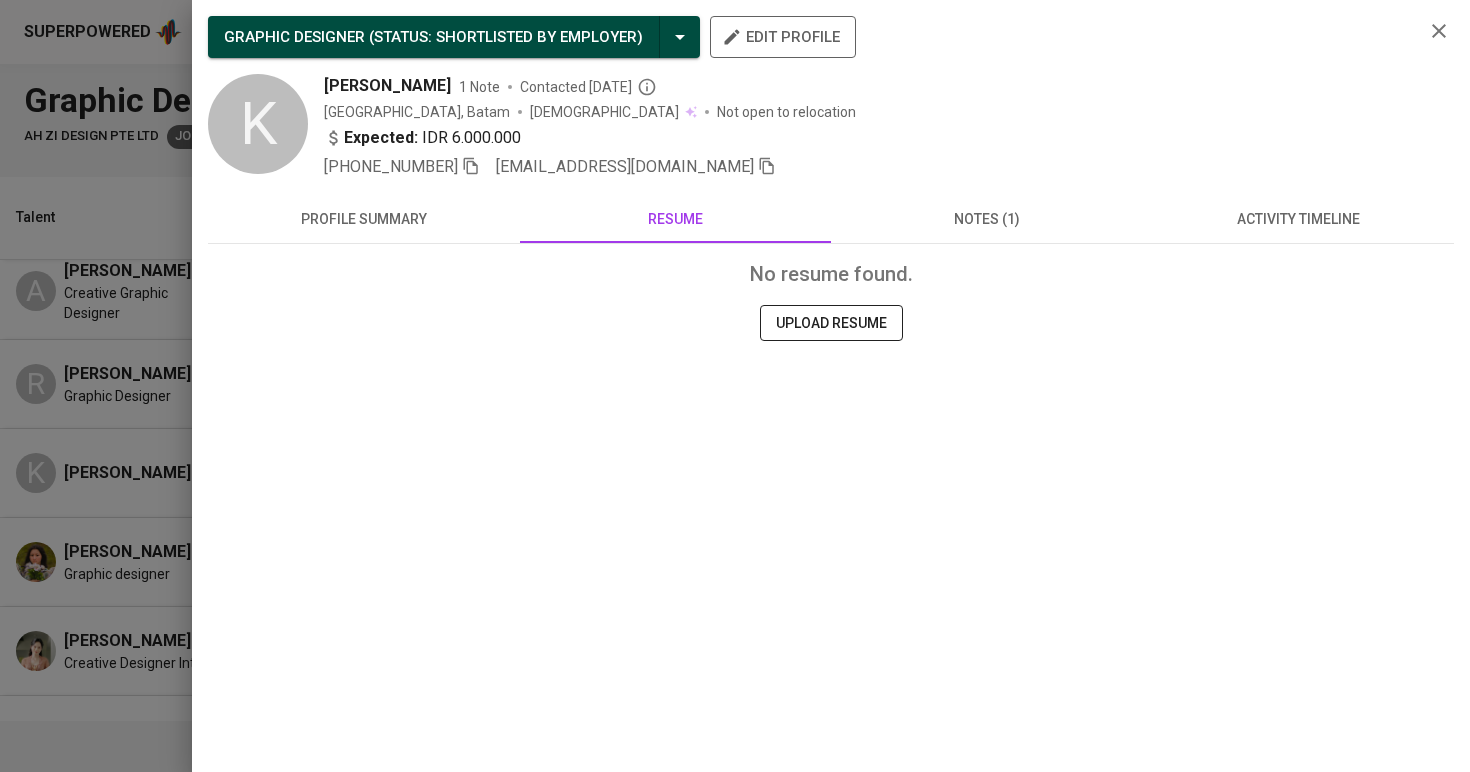 click at bounding box center [735, 386] 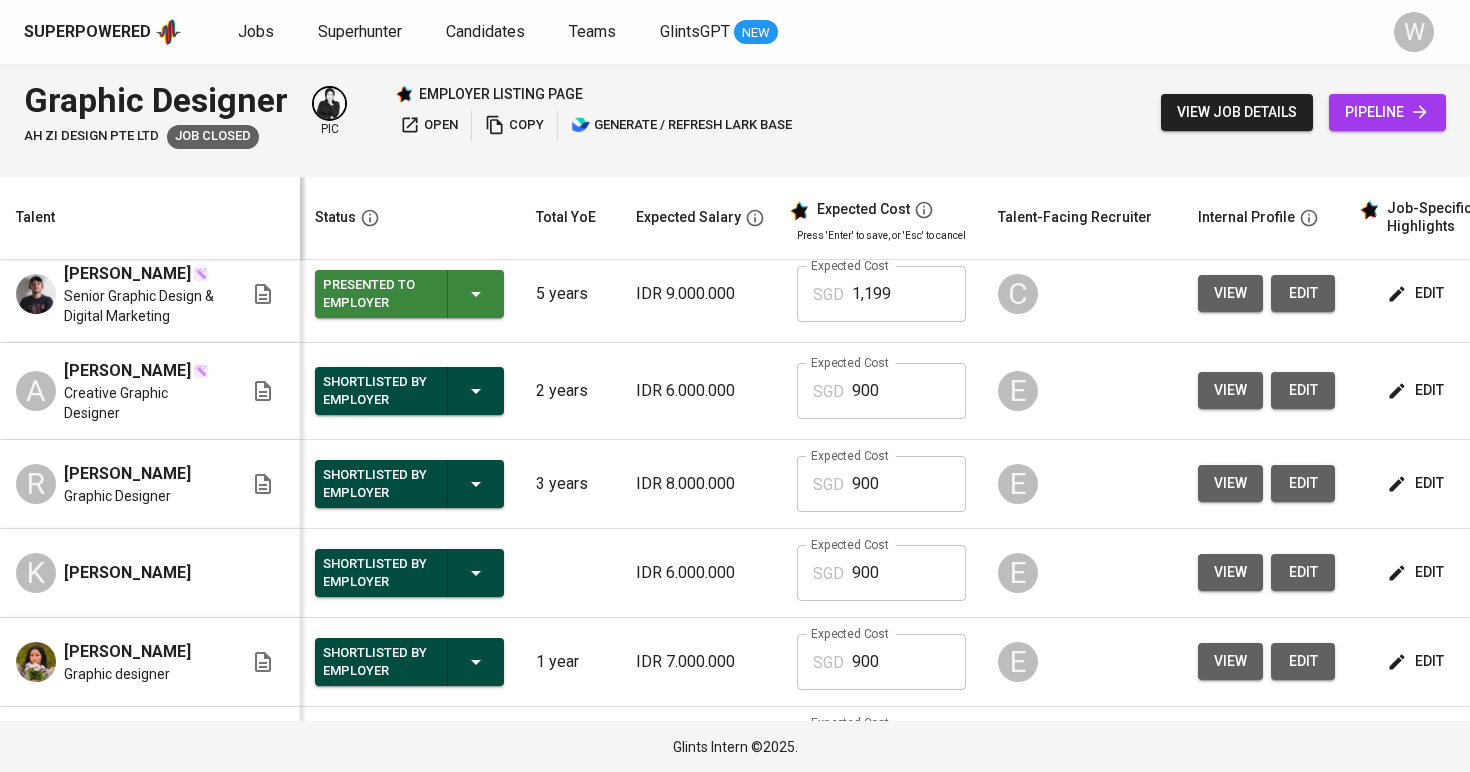 scroll, scrollTop: 279, scrollLeft: 1, axis: both 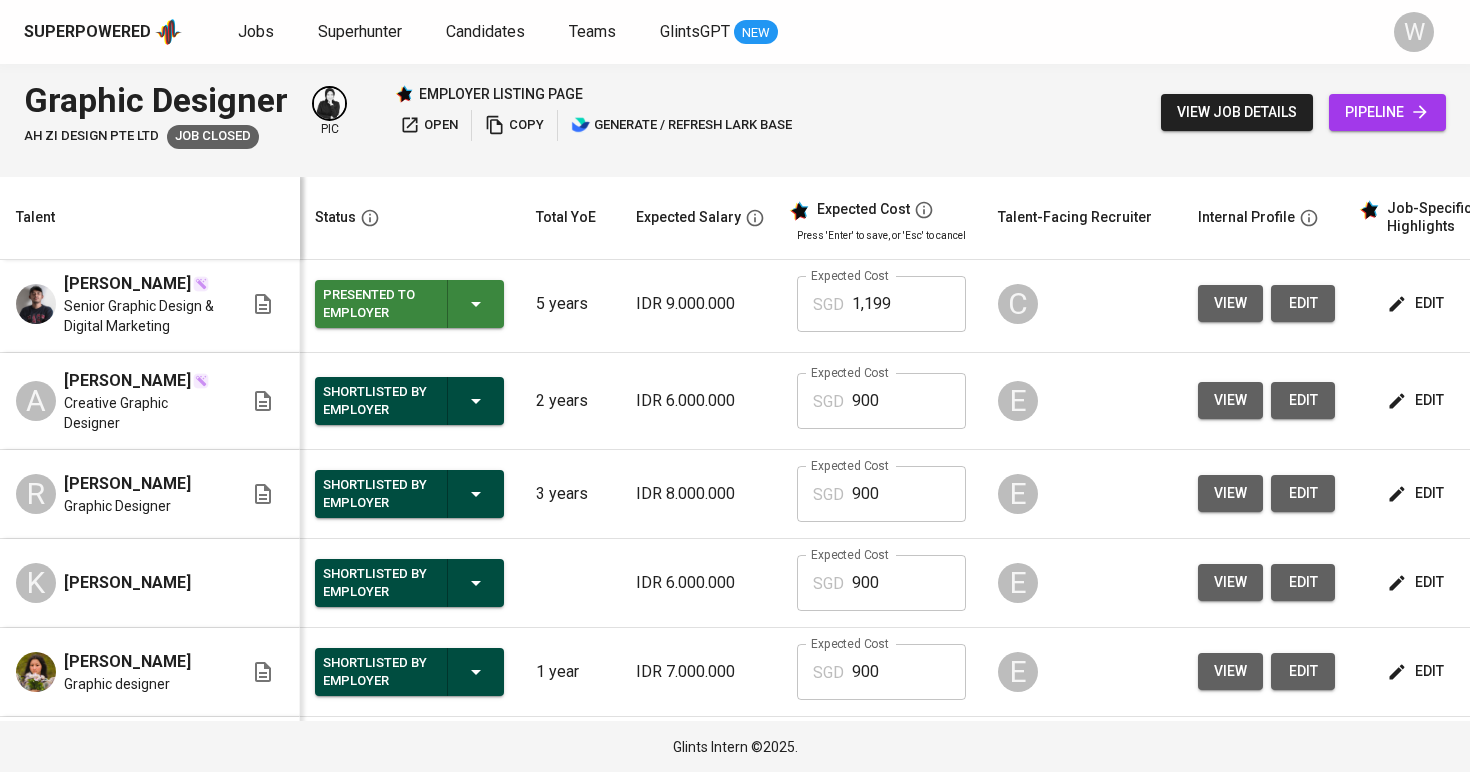 click on "edit" at bounding box center [1441, 494] 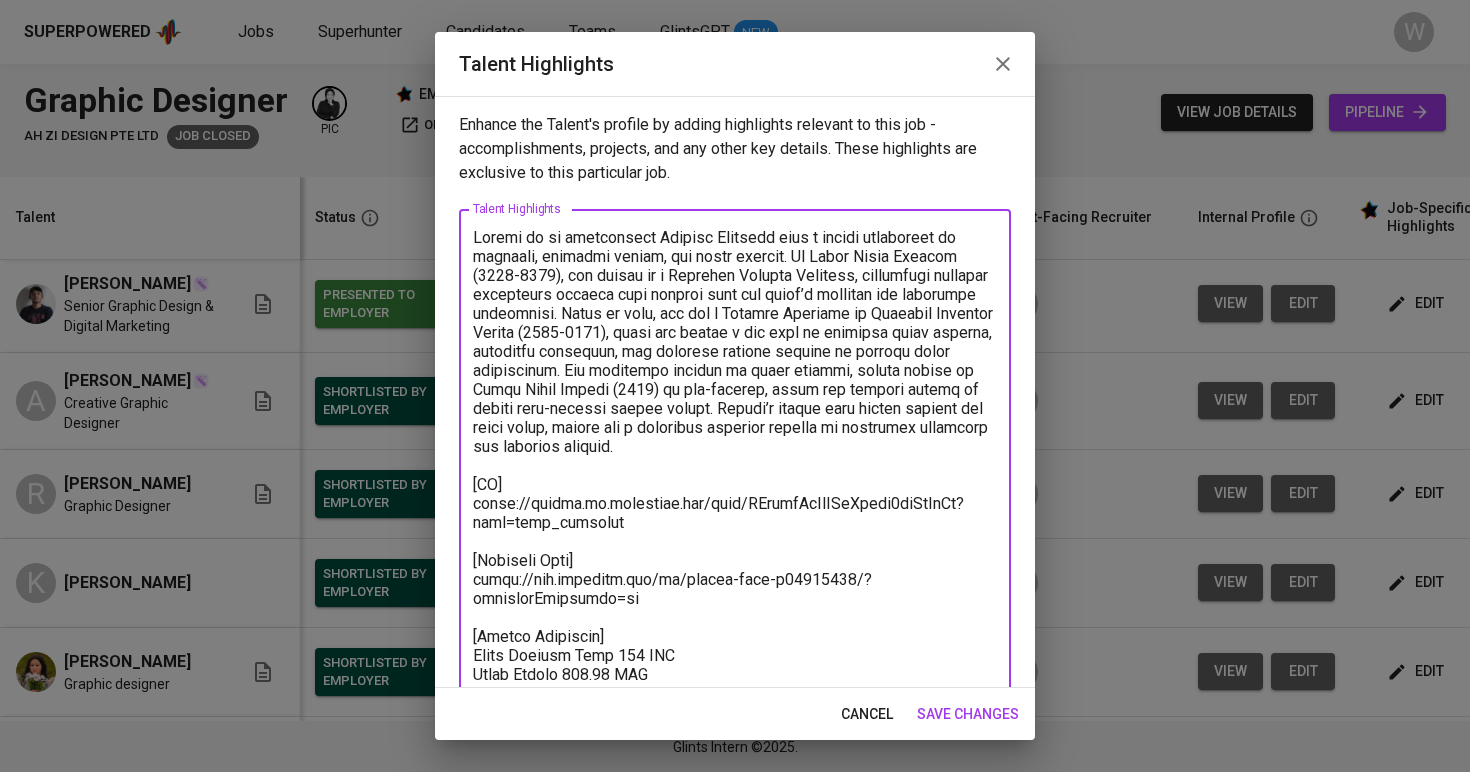 drag, startPoint x: 622, startPoint y: 529, endPoint x: 463, endPoint y: 506, distance: 160.6549 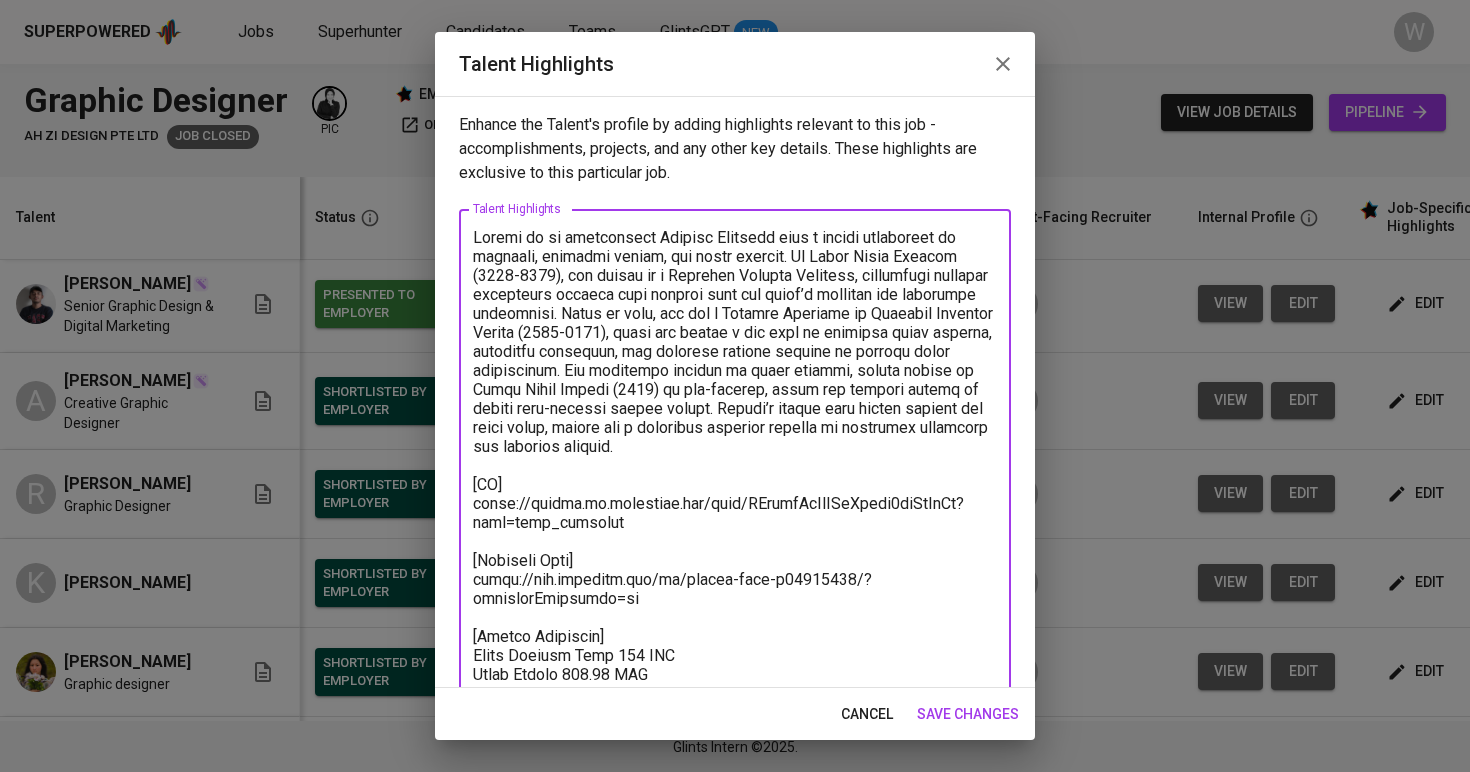 click on "save changes" at bounding box center (968, 714) 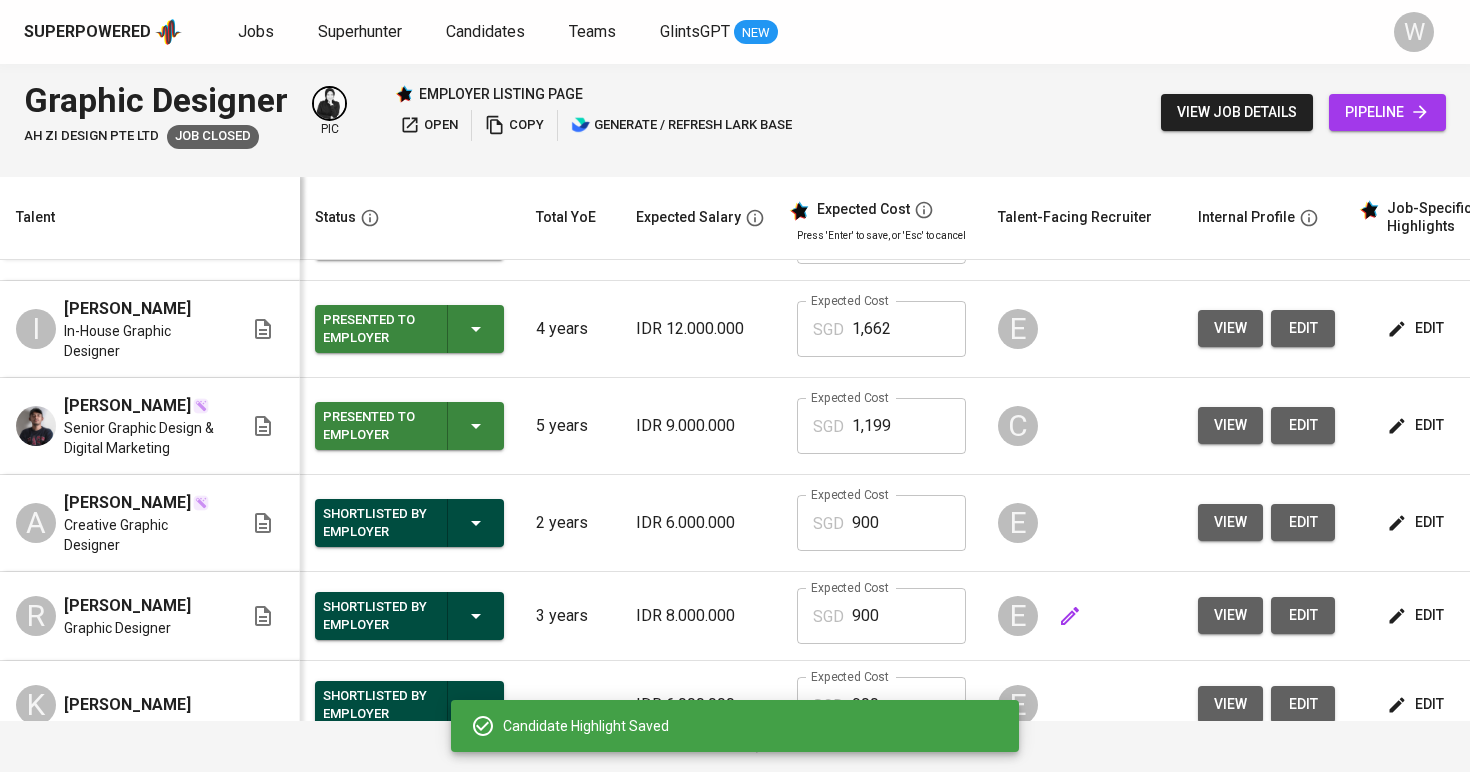 scroll, scrollTop: 156, scrollLeft: 0, axis: vertical 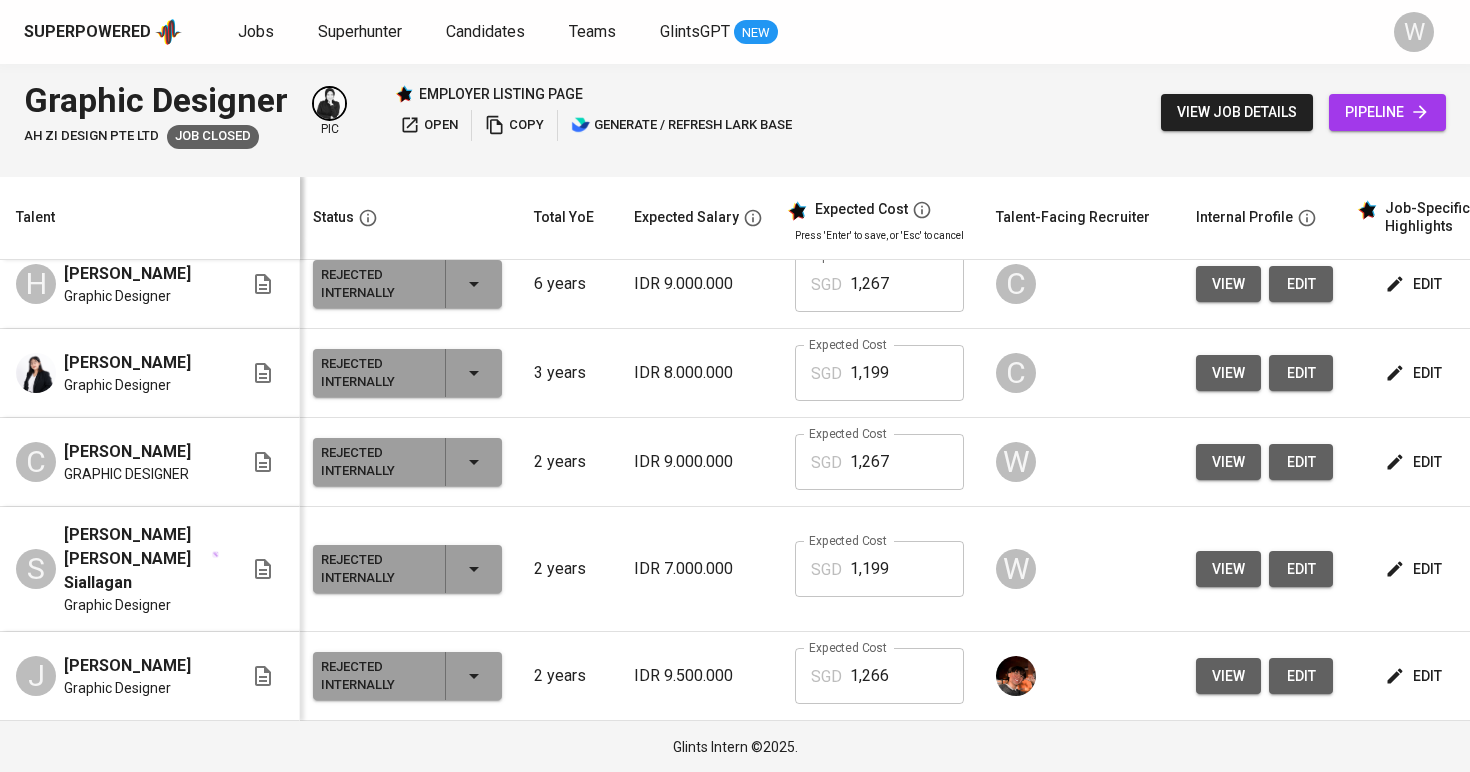 click on "edit" at bounding box center (1439, 676) 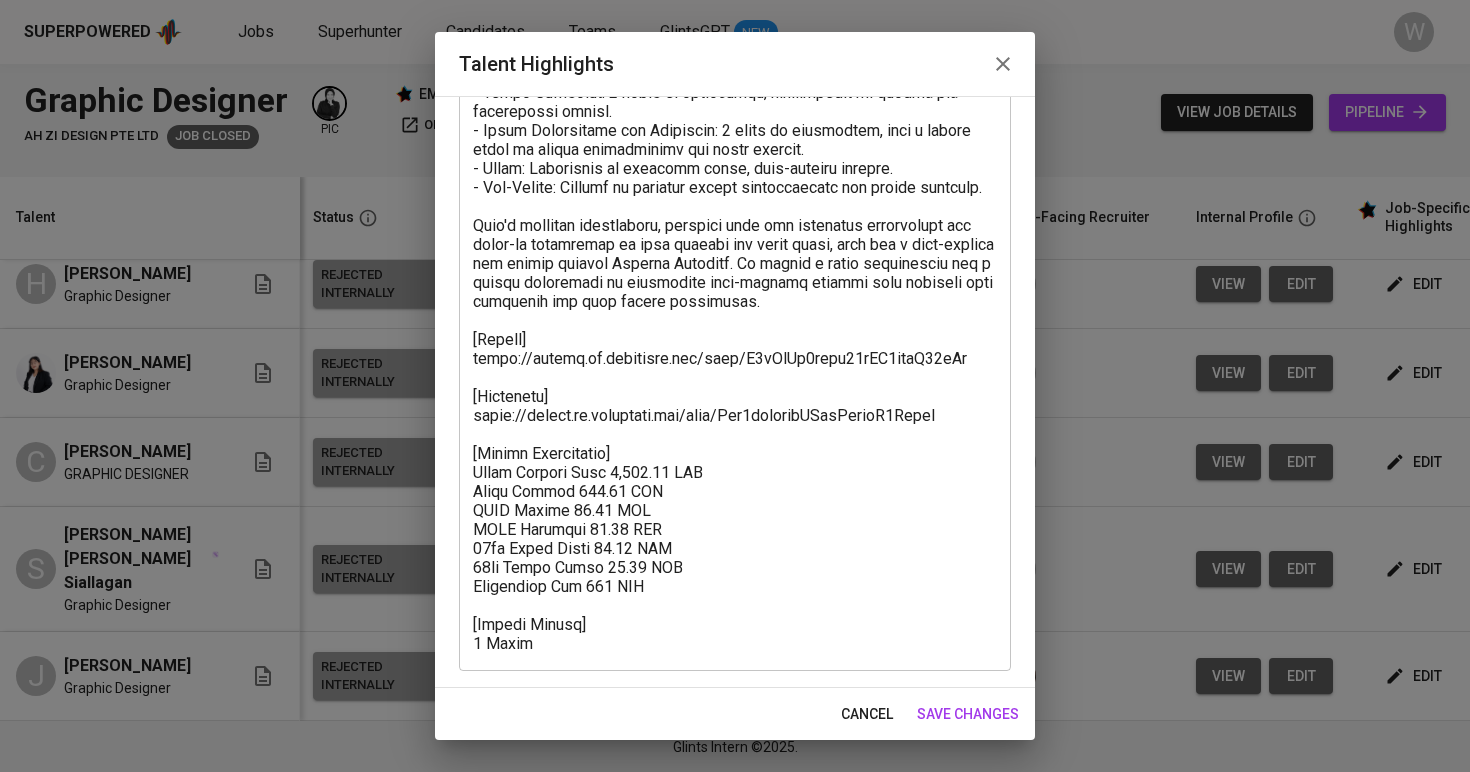scroll, scrollTop: 449, scrollLeft: 0, axis: vertical 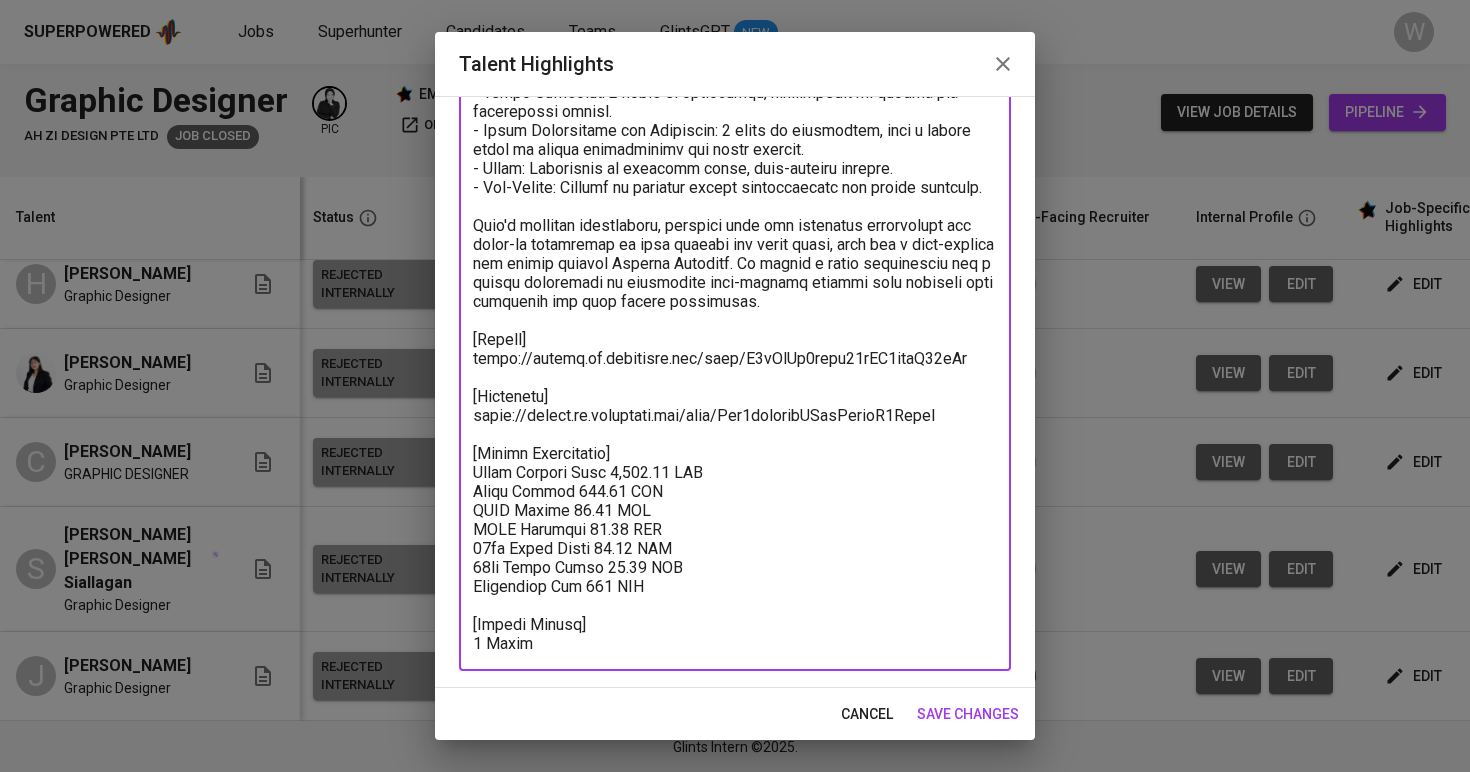 drag, startPoint x: 968, startPoint y: 364, endPoint x: 409, endPoint y: 361, distance: 559.00806 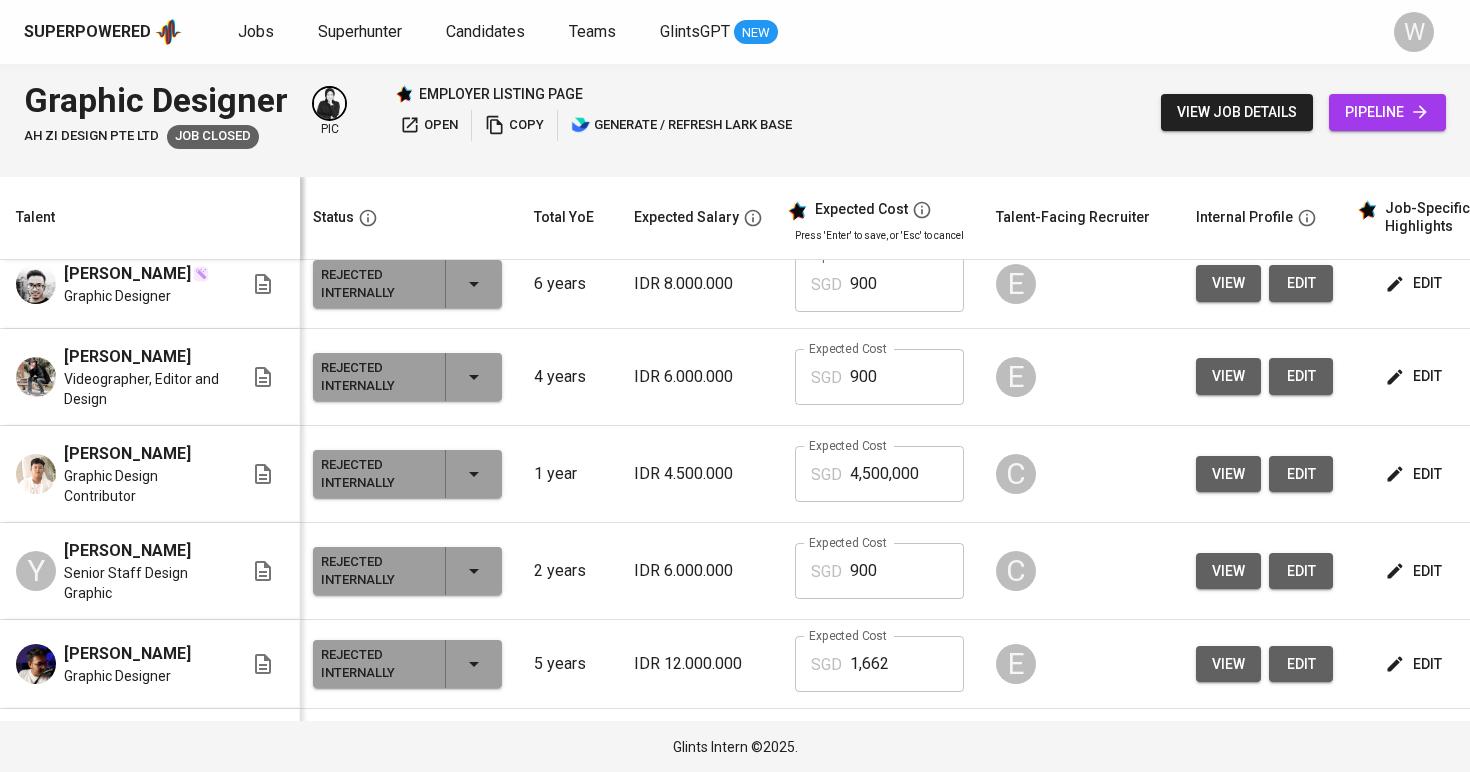 scroll, scrollTop: 818, scrollLeft: 2, axis: both 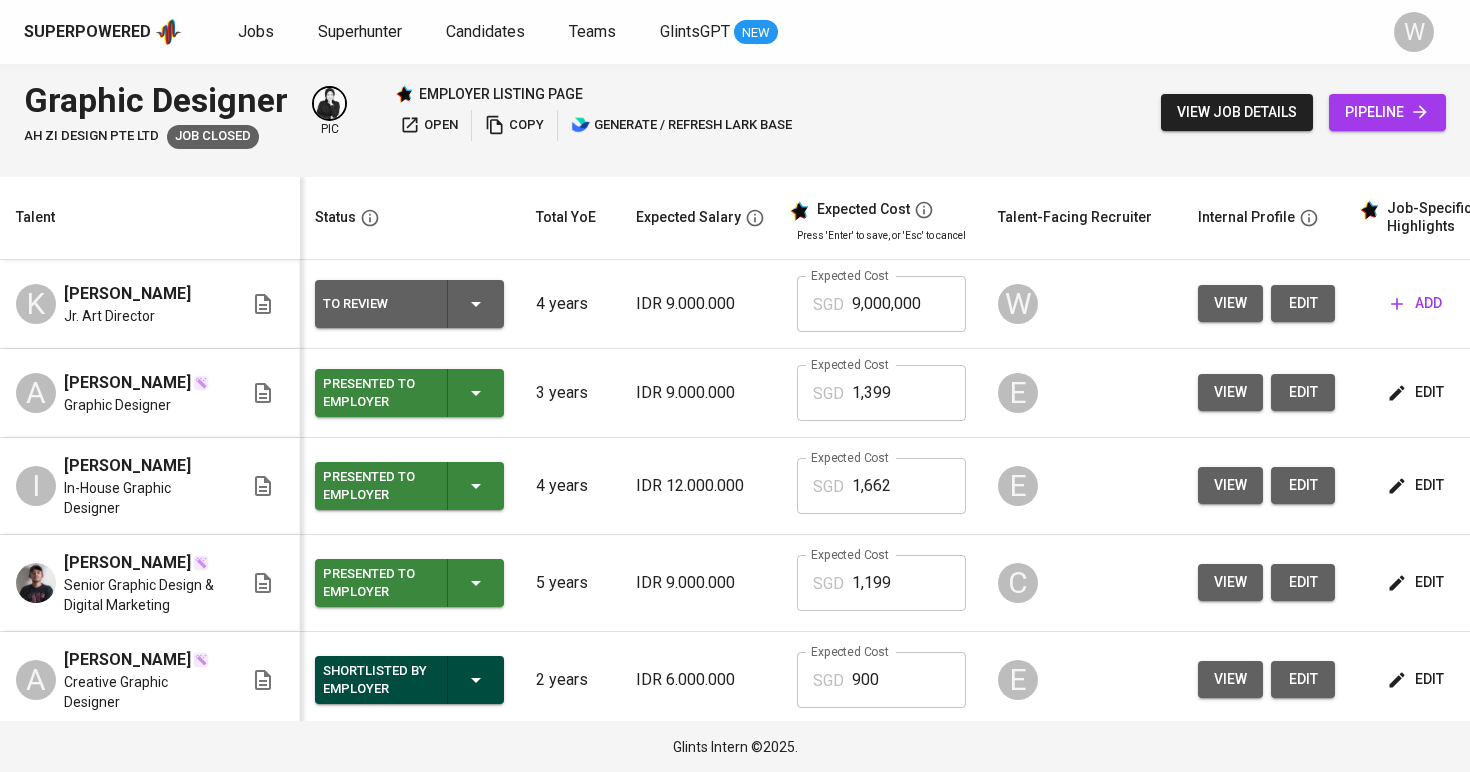 click on "edit" at bounding box center (1417, 392) 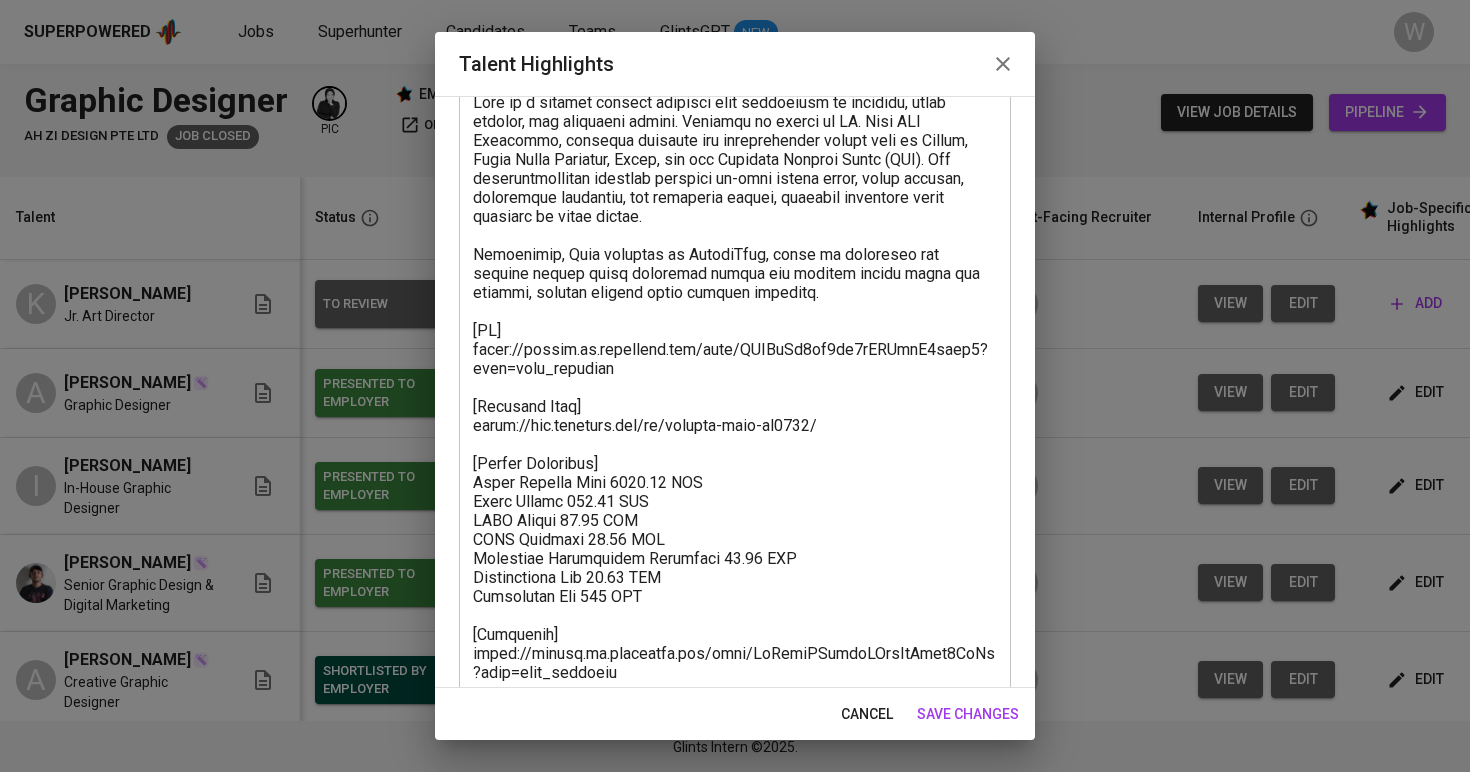 scroll, scrollTop: 164, scrollLeft: 0, axis: vertical 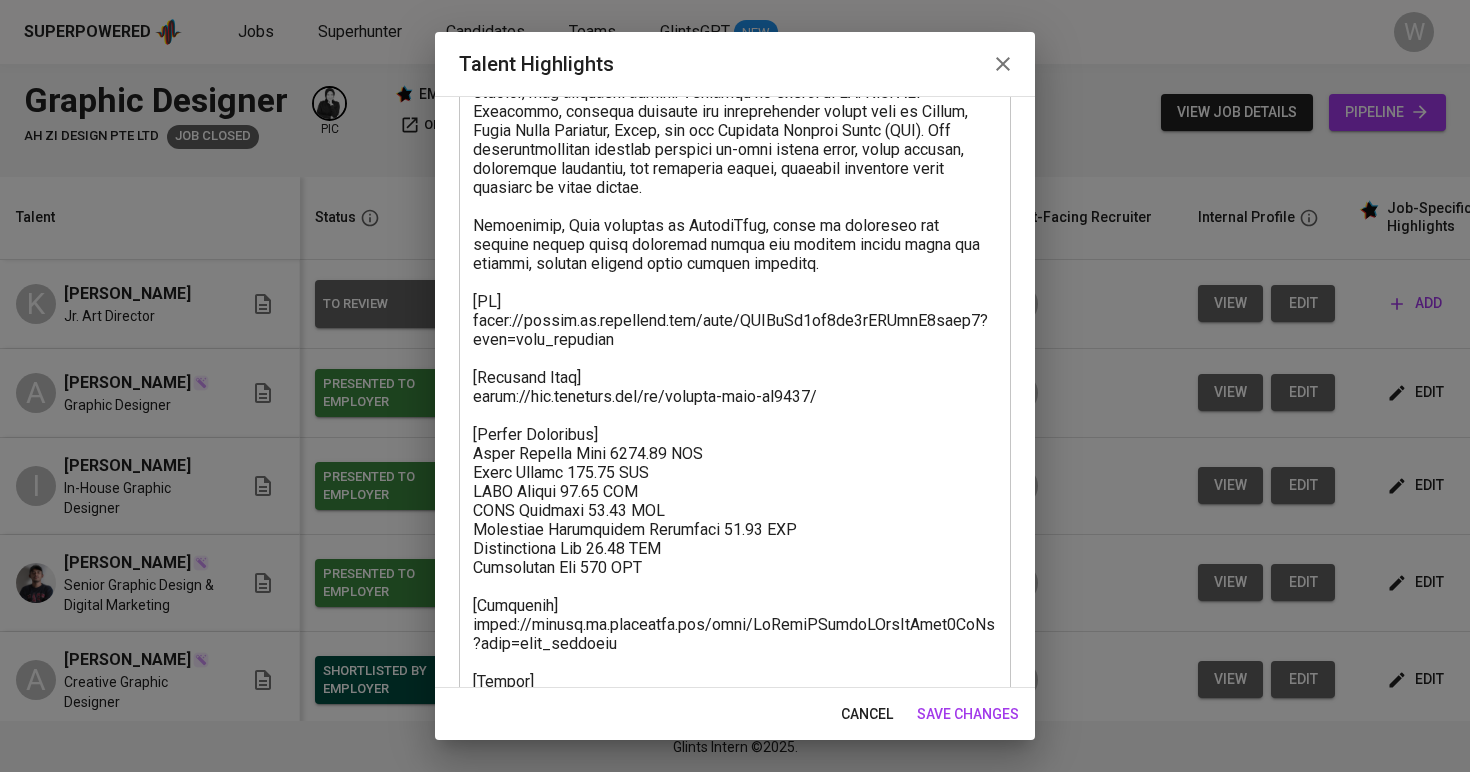 click at bounding box center (735, 387) 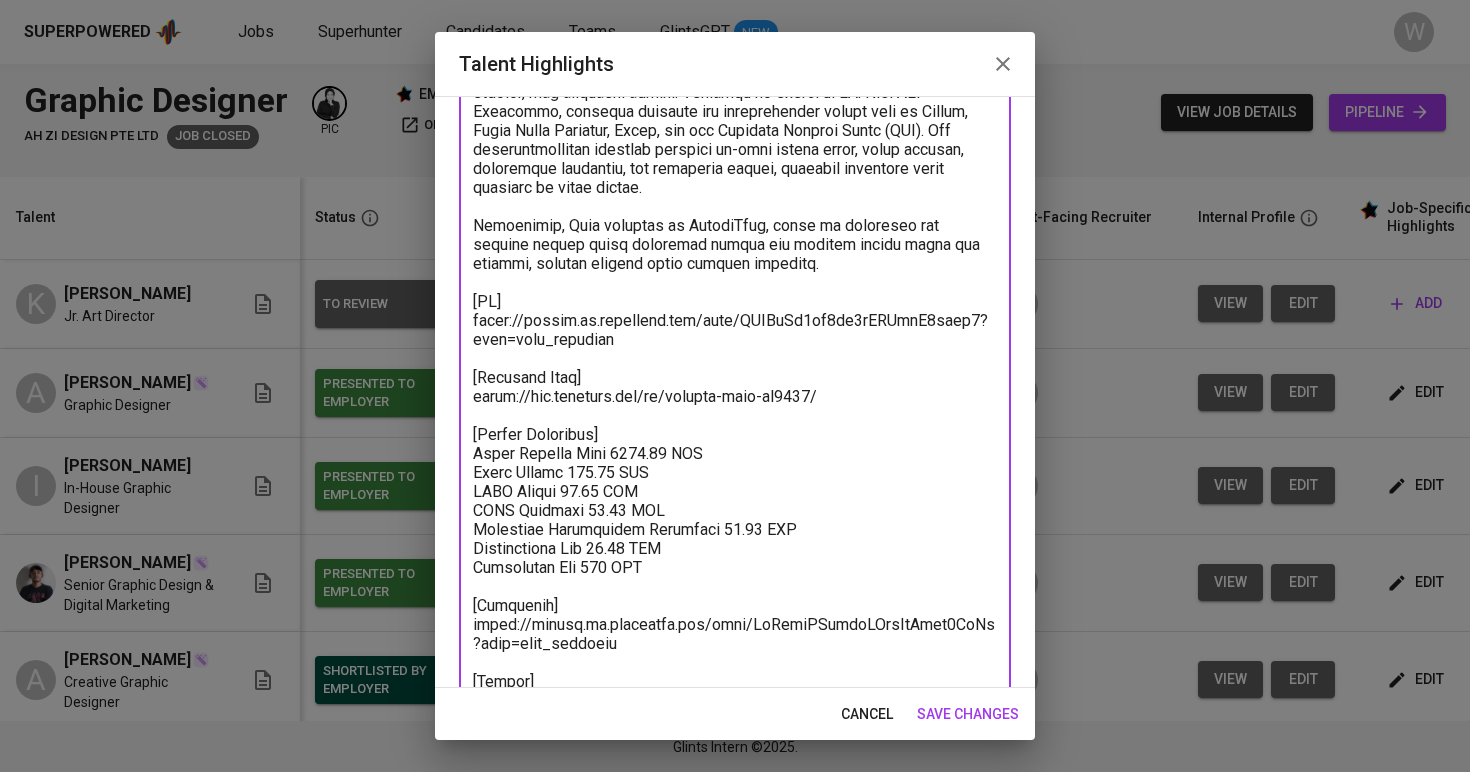 drag, startPoint x: 640, startPoint y: 338, endPoint x: 478, endPoint y: 319, distance: 163.1104 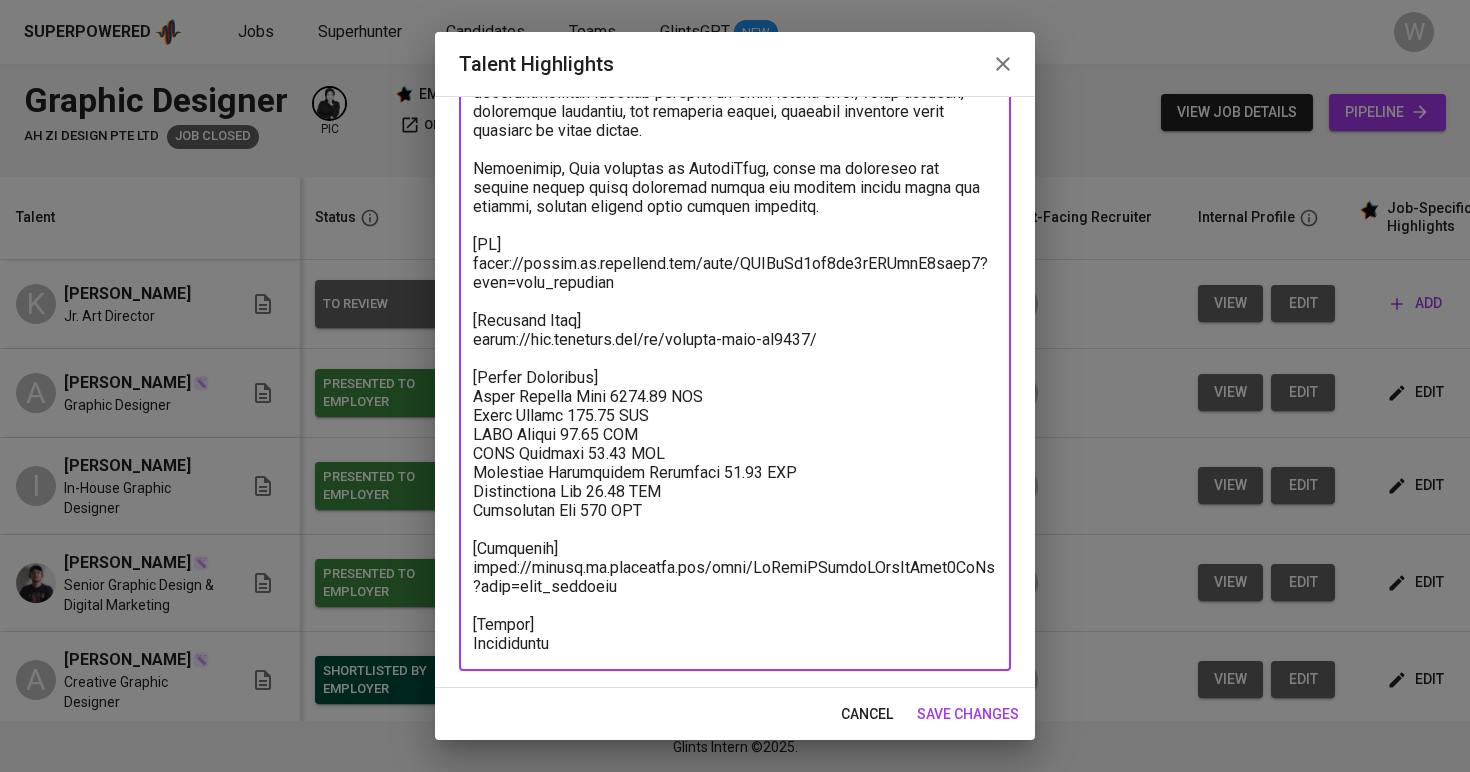 scroll, scrollTop: 221, scrollLeft: 0, axis: vertical 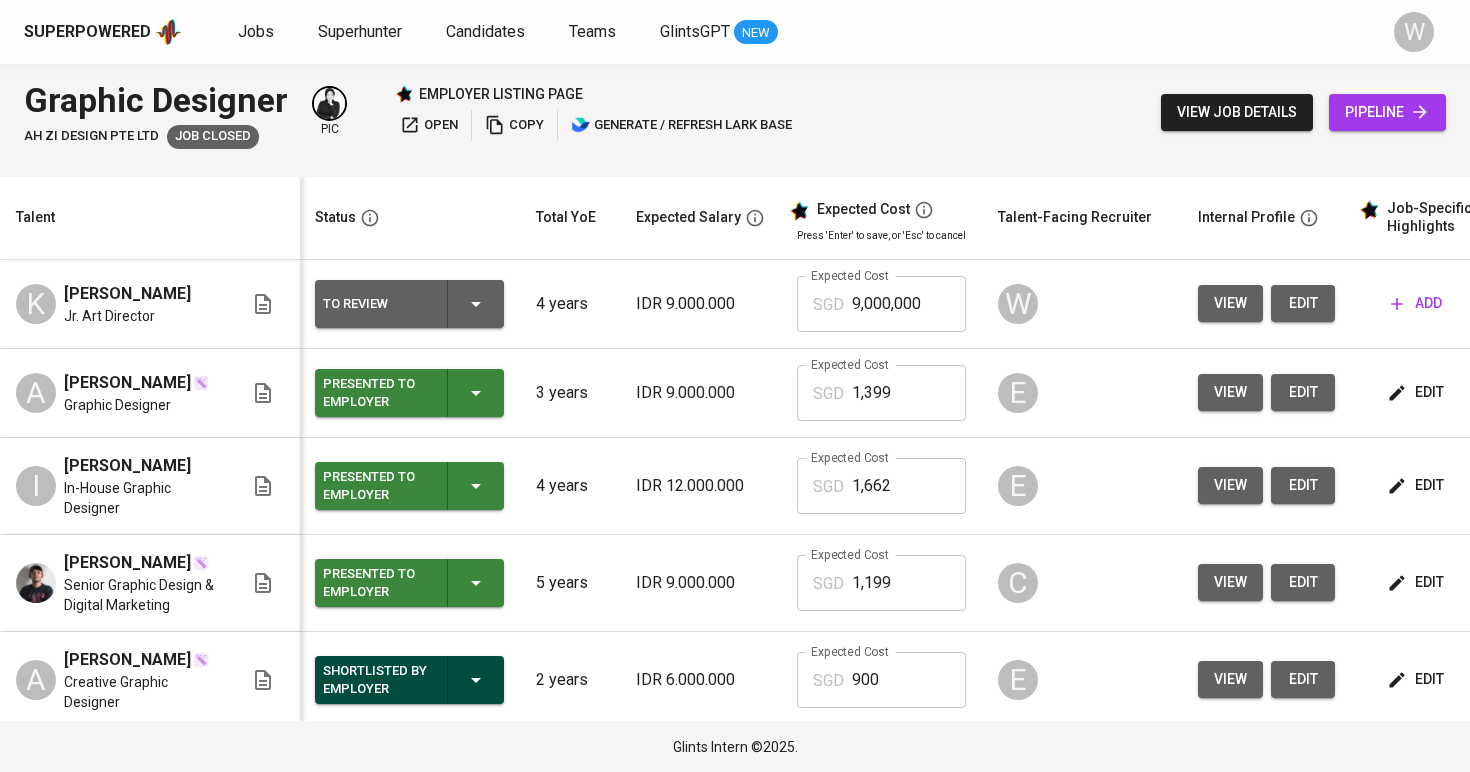 click 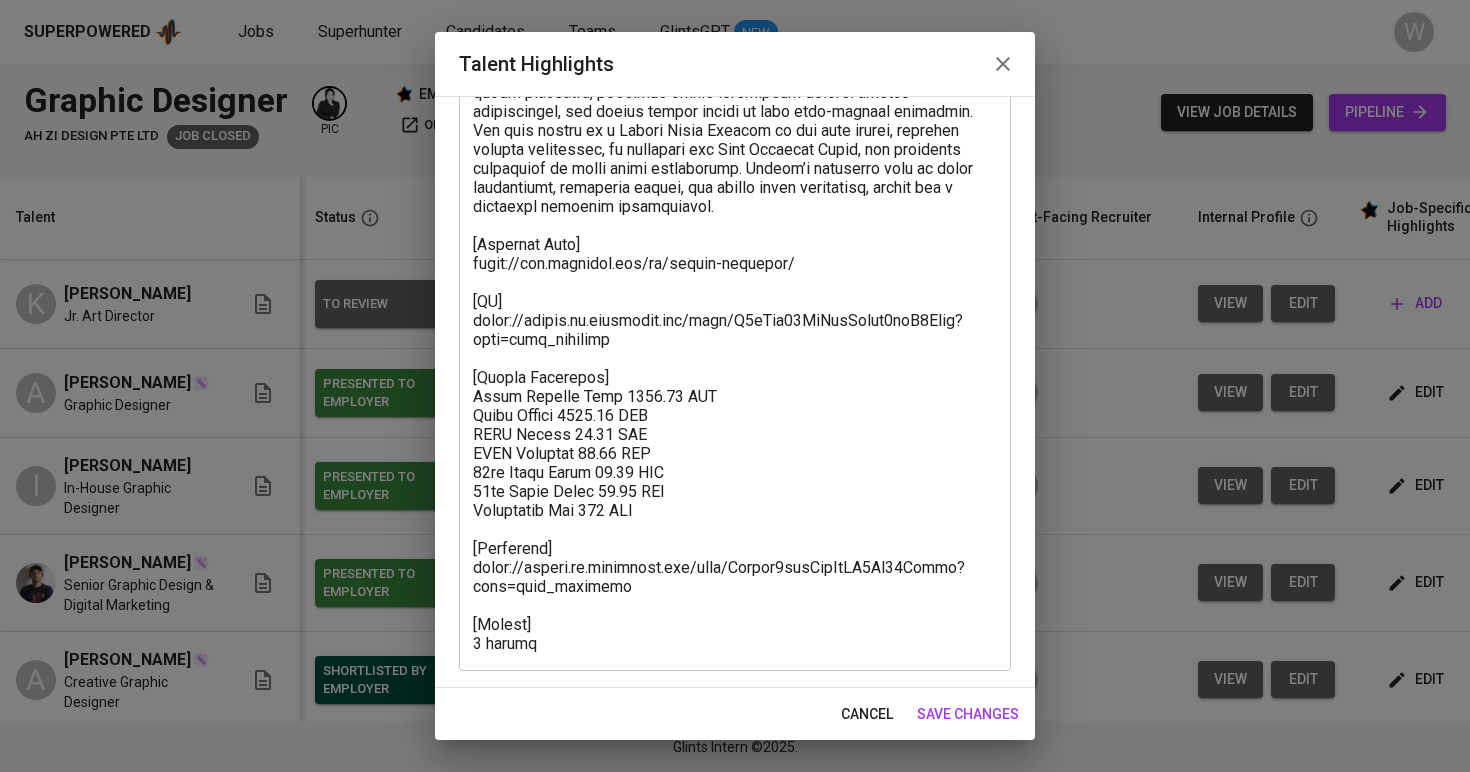 scroll, scrollTop: 449, scrollLeft: 0, axis: vertical 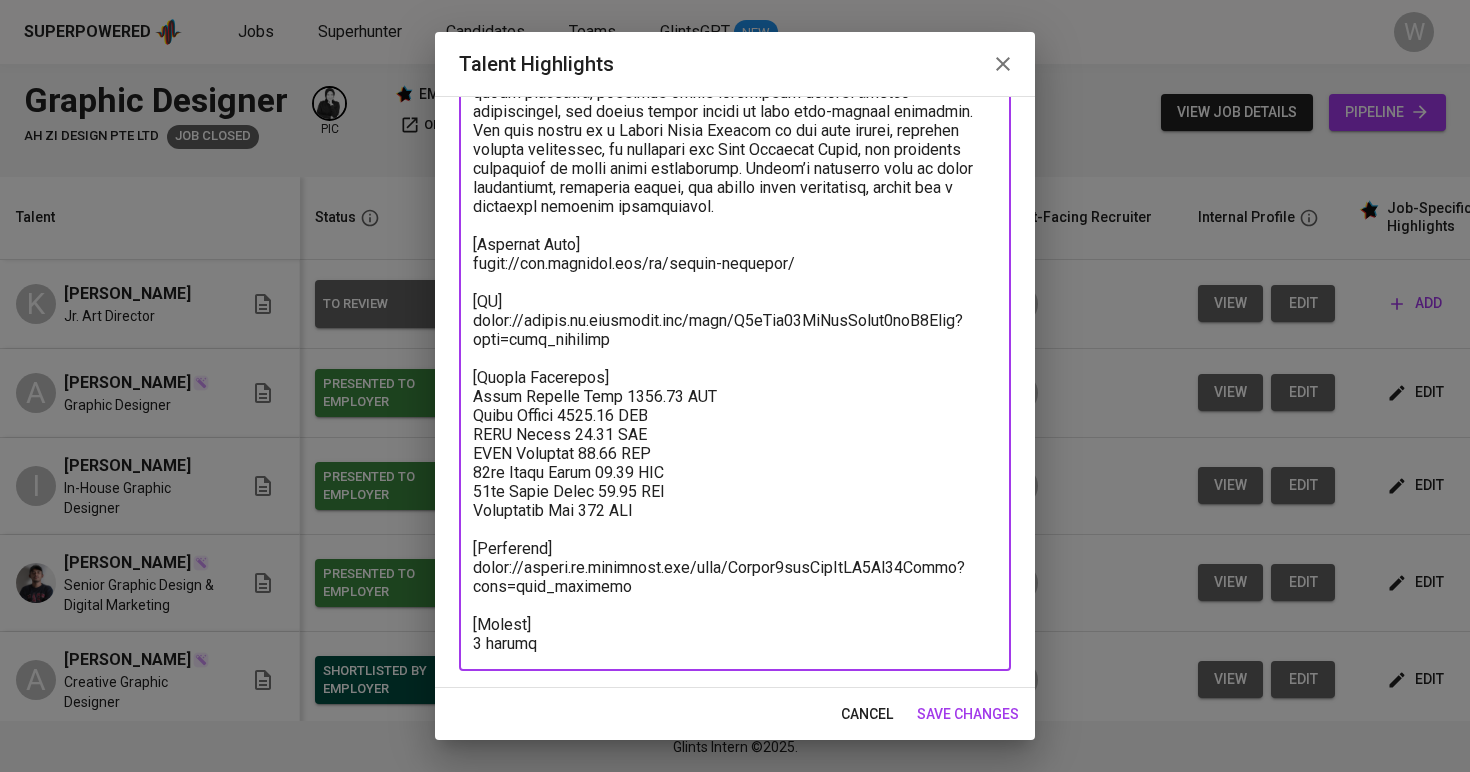 drag, startPoint x: 625, startPoint y: 341, endPoint x: 452, endPoint y: 322, distance: 174.04022 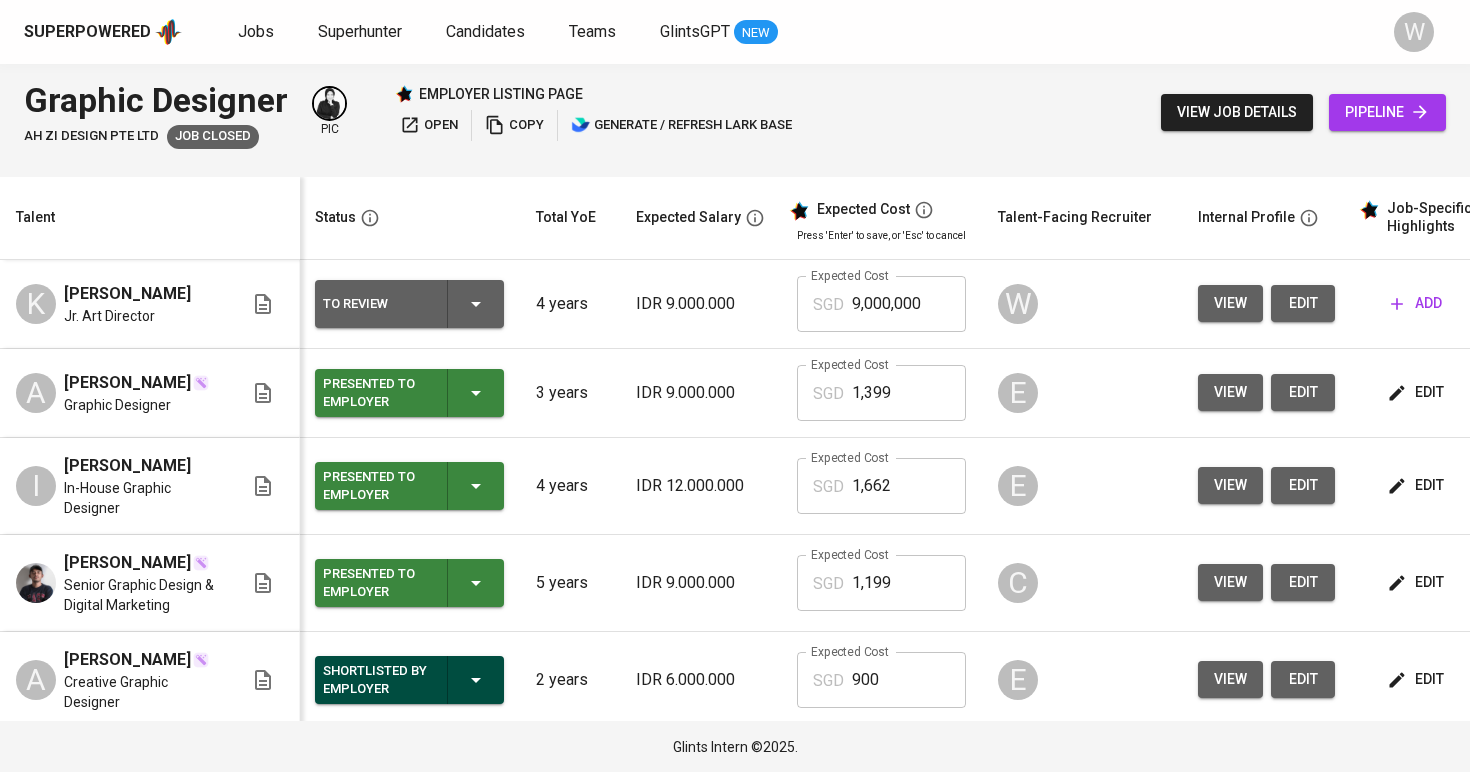 click on "edit" at bounding box center (1417, 392) 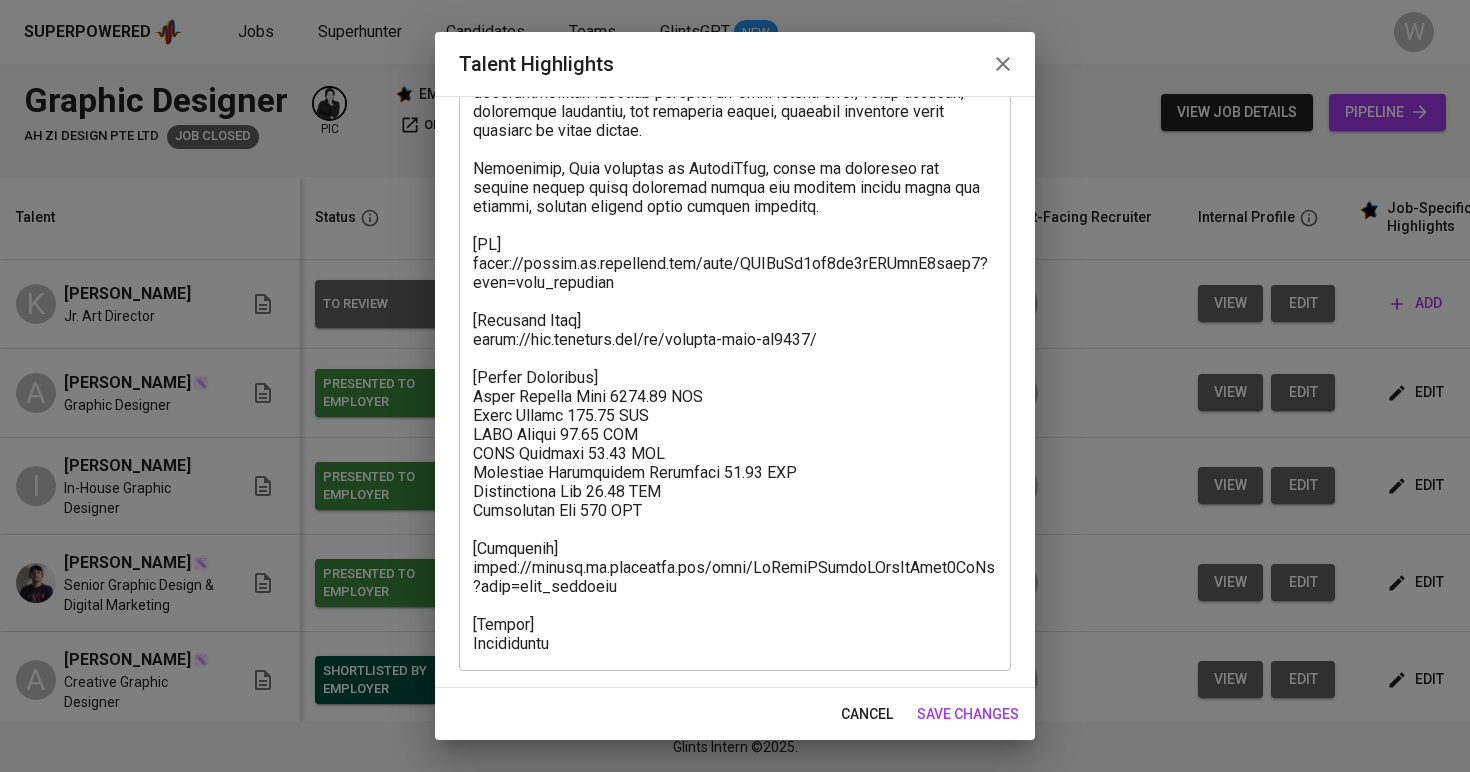 scroll, scrollTop: 221, scrollLeft: 0, axis: vertical 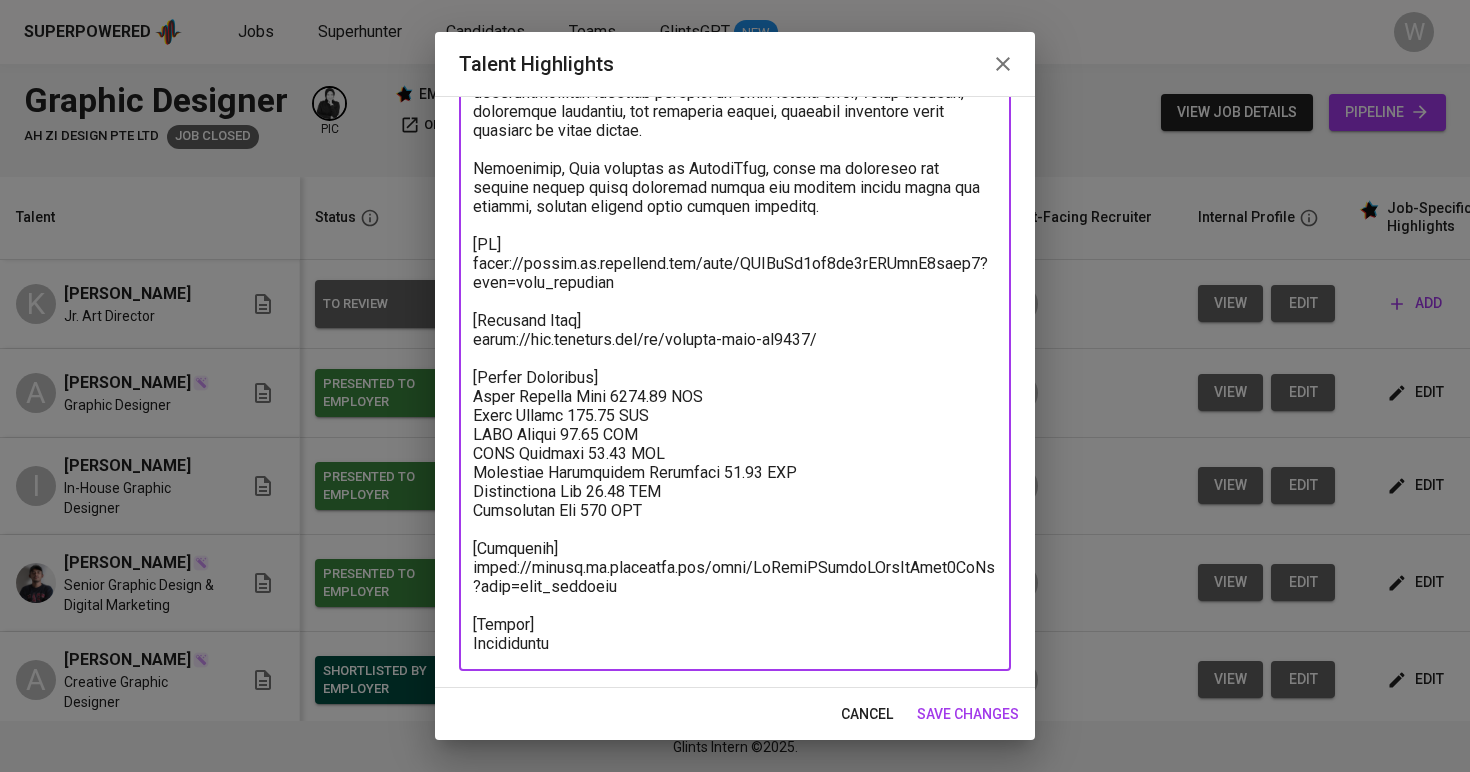 drag, startPoint x: 631, startPoint y: 585, endPoint x: 456, endPoint y: 563, distance: 176.37744 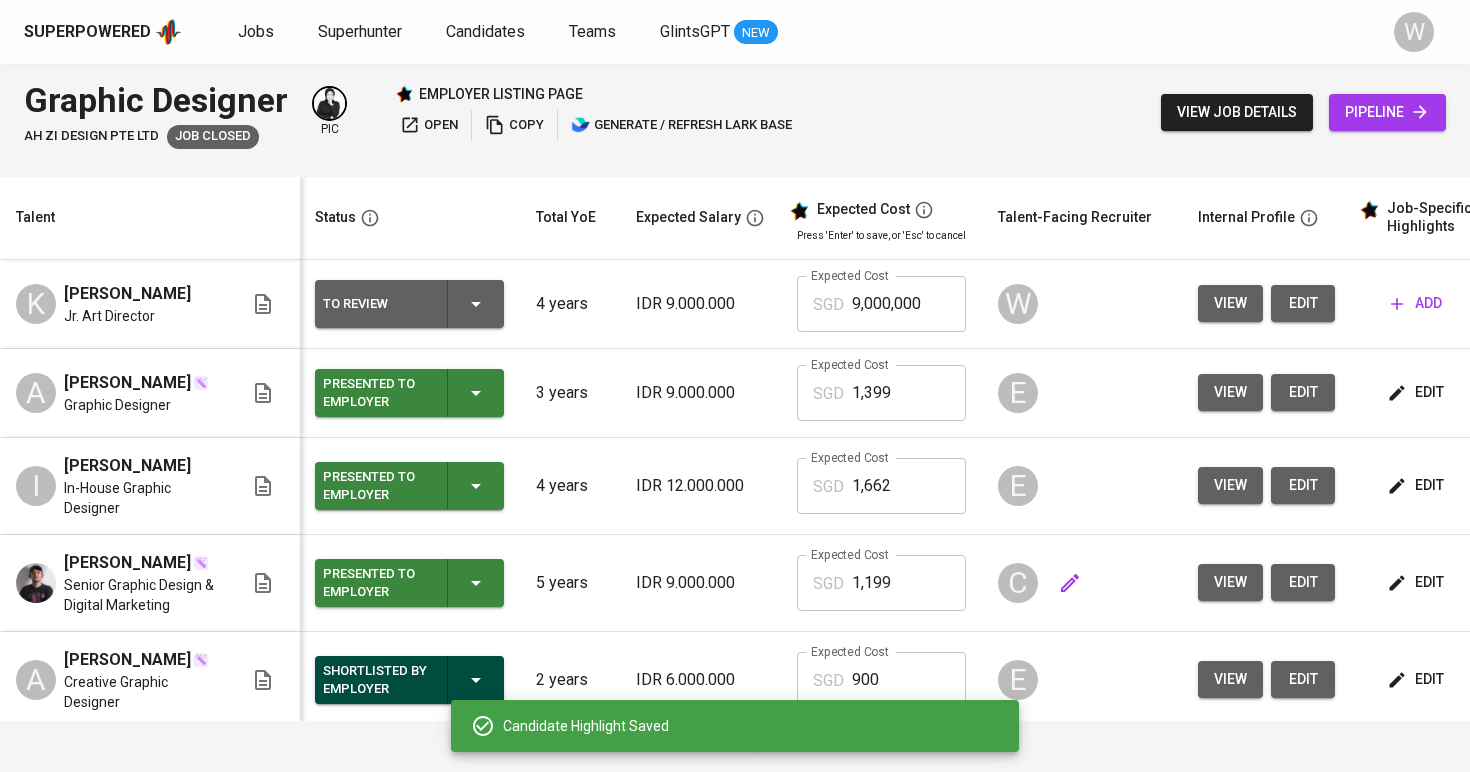 scroll, scrollTop: 202, scrollLeft: 1, axis: both 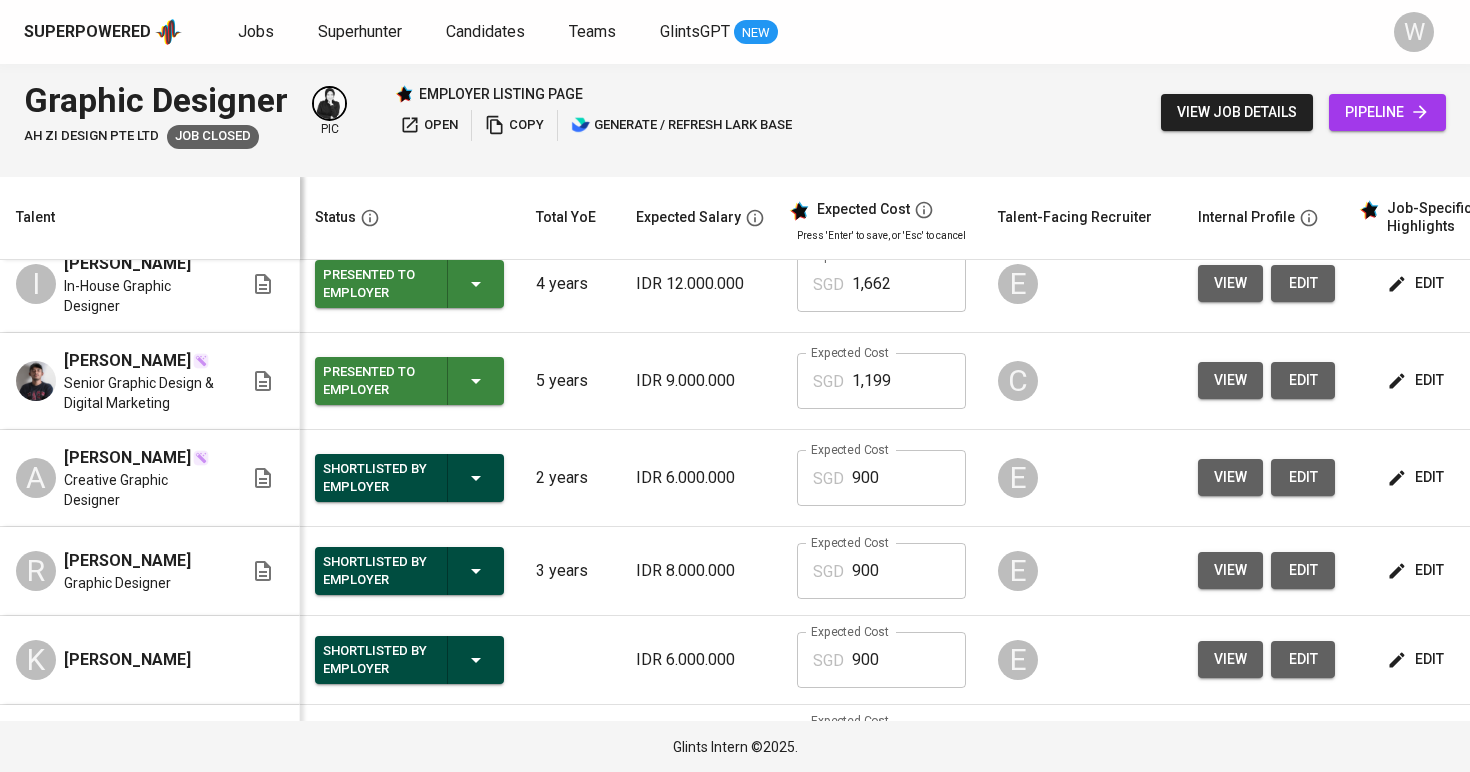 click 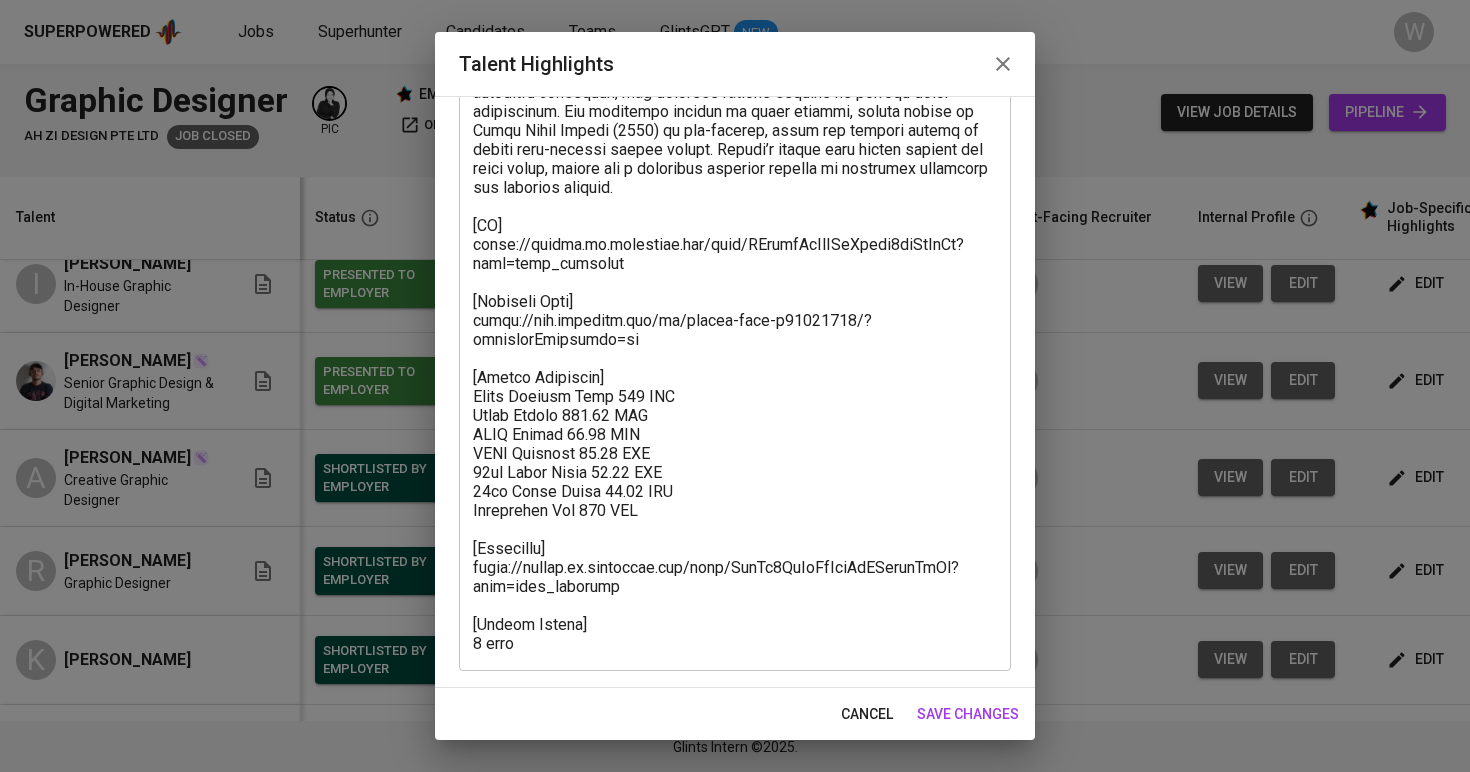 scroll, scrollTop: 259, scrollLeft: 0, axis: vertical 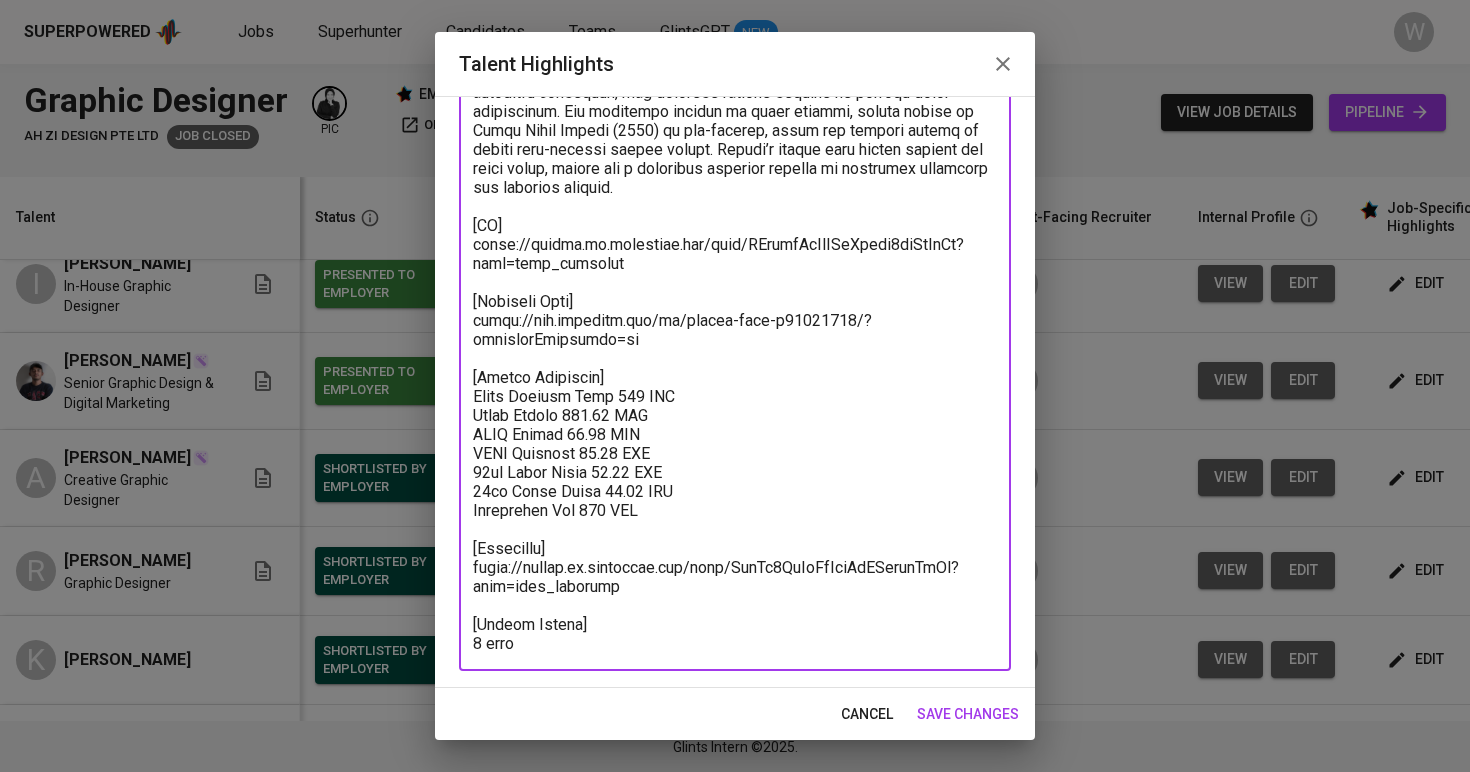 drag, startPoint x: 628, startPoint y: 584, endPoint x: 458, endPoint y: 574, distance: 170.29387 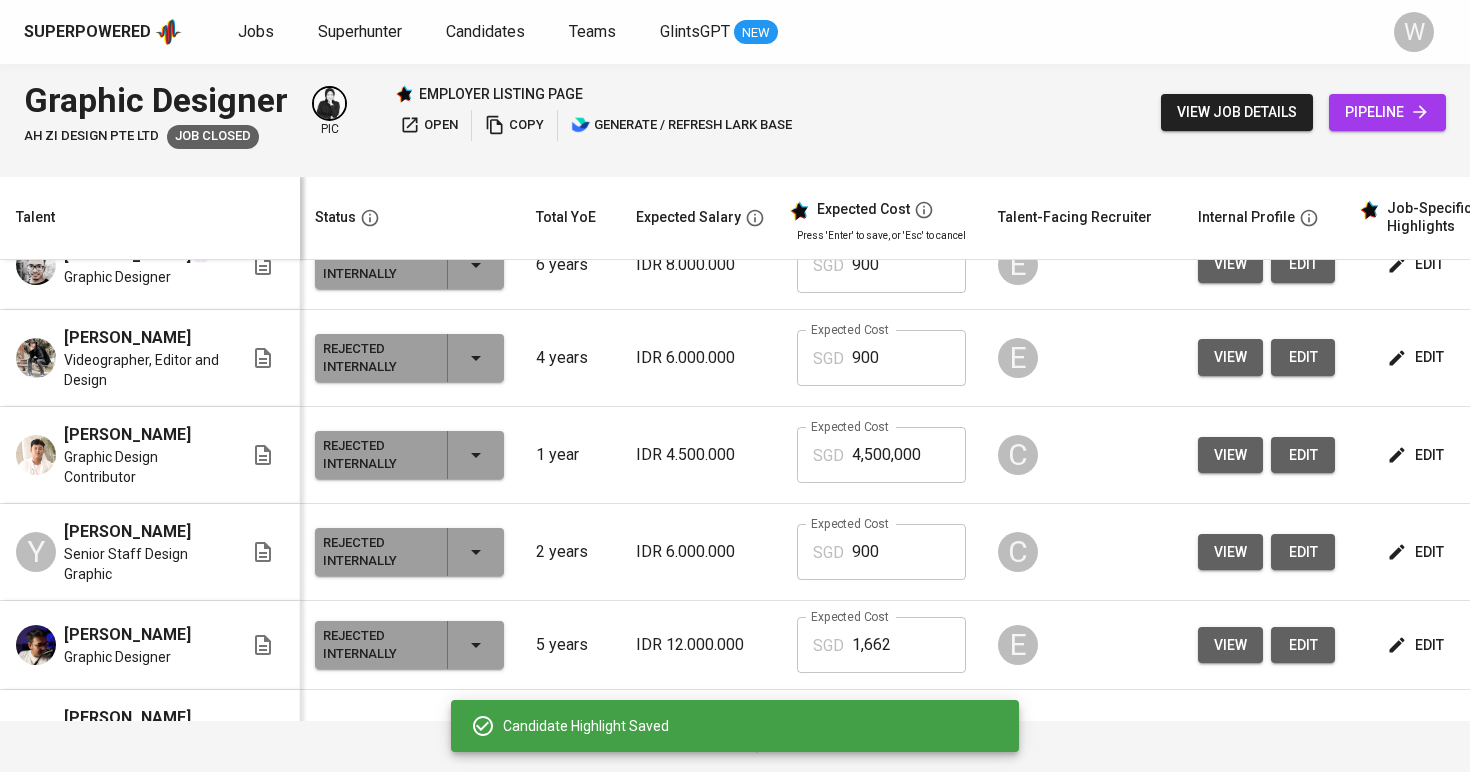 scroll, scrollTop: 1094, scrollLeft: 1, axis: both 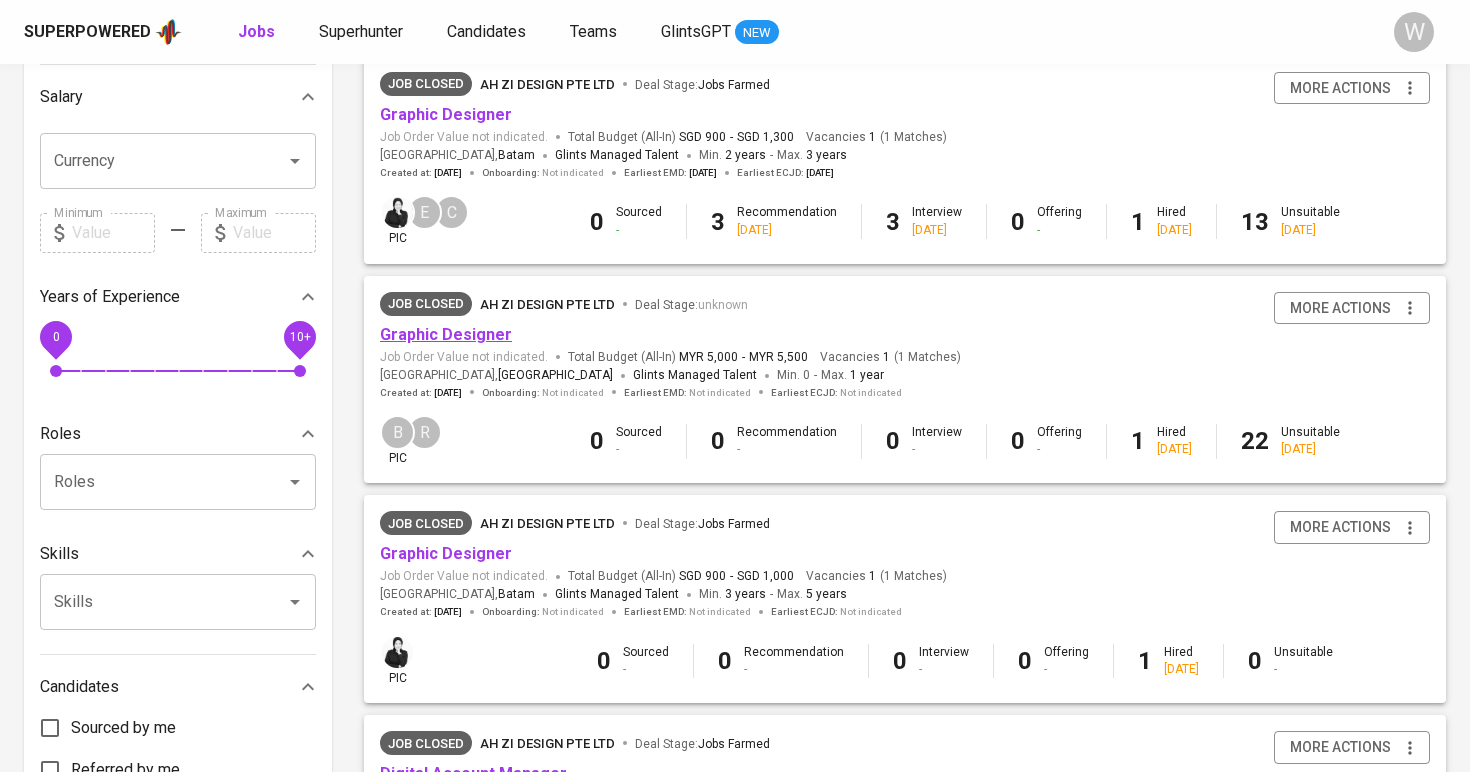click on "Graphic Designer" at bounding box center (446, 334) 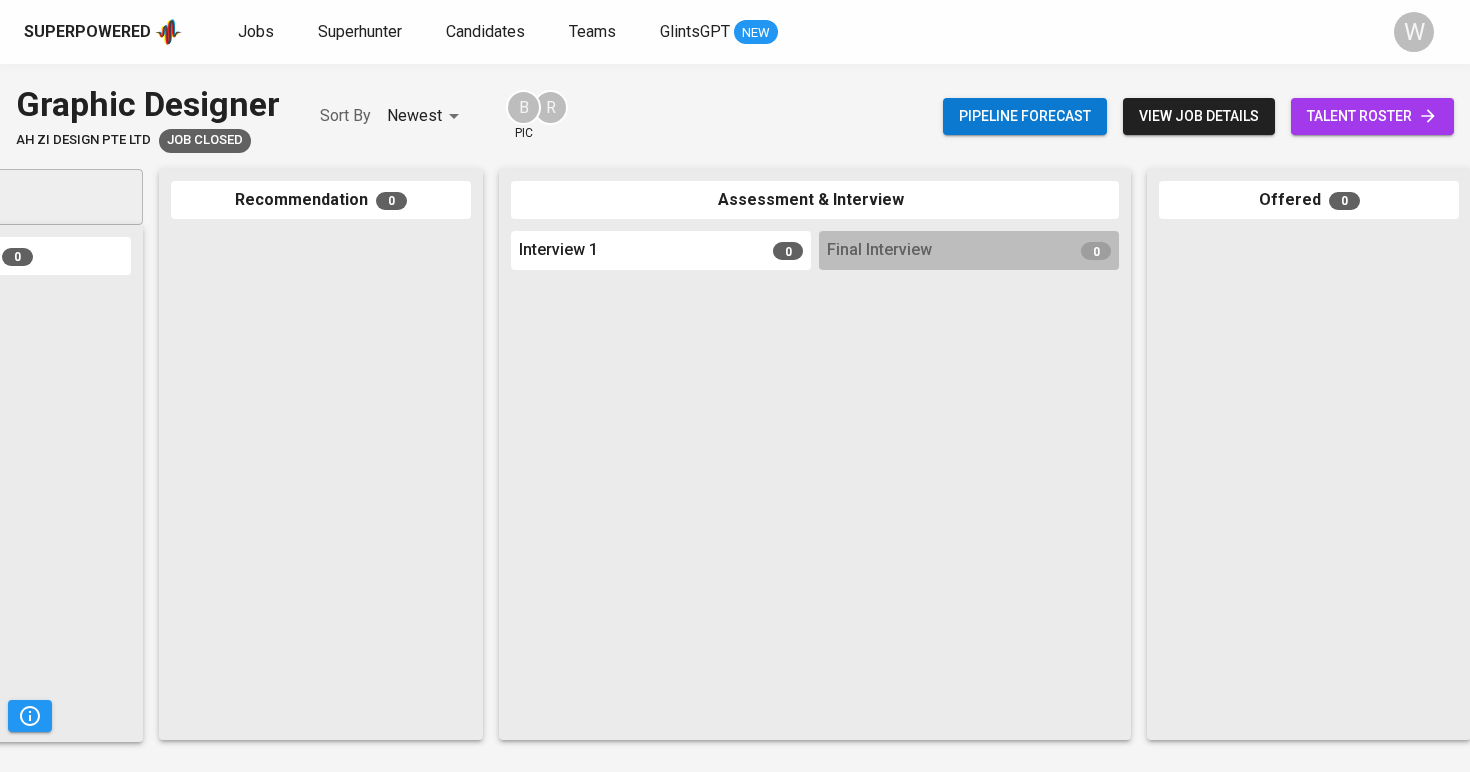 scroll, scrollTop: 0, scrollLeft: 20, axis: horizontal 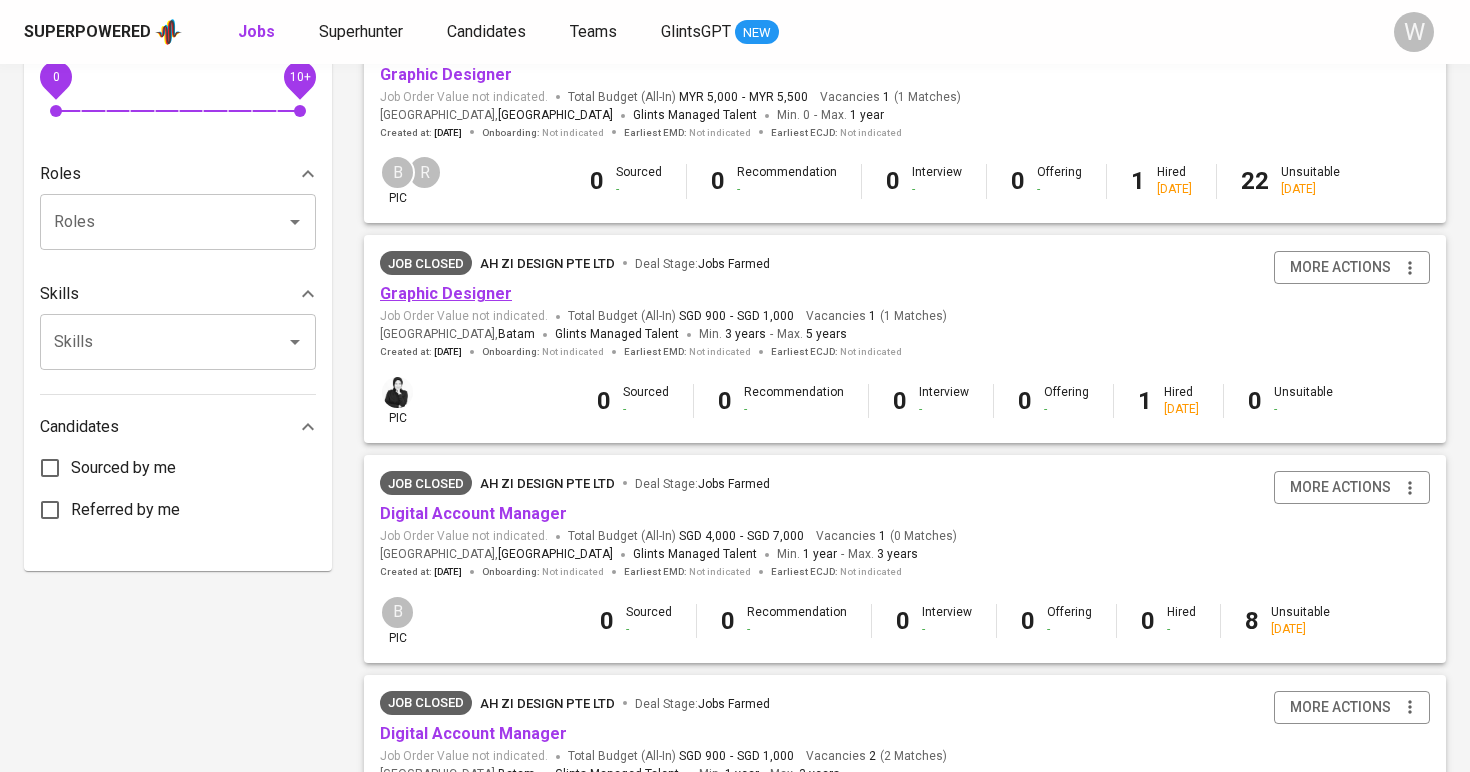 click on "Graphic Designer" at bounding box center (446, 293) 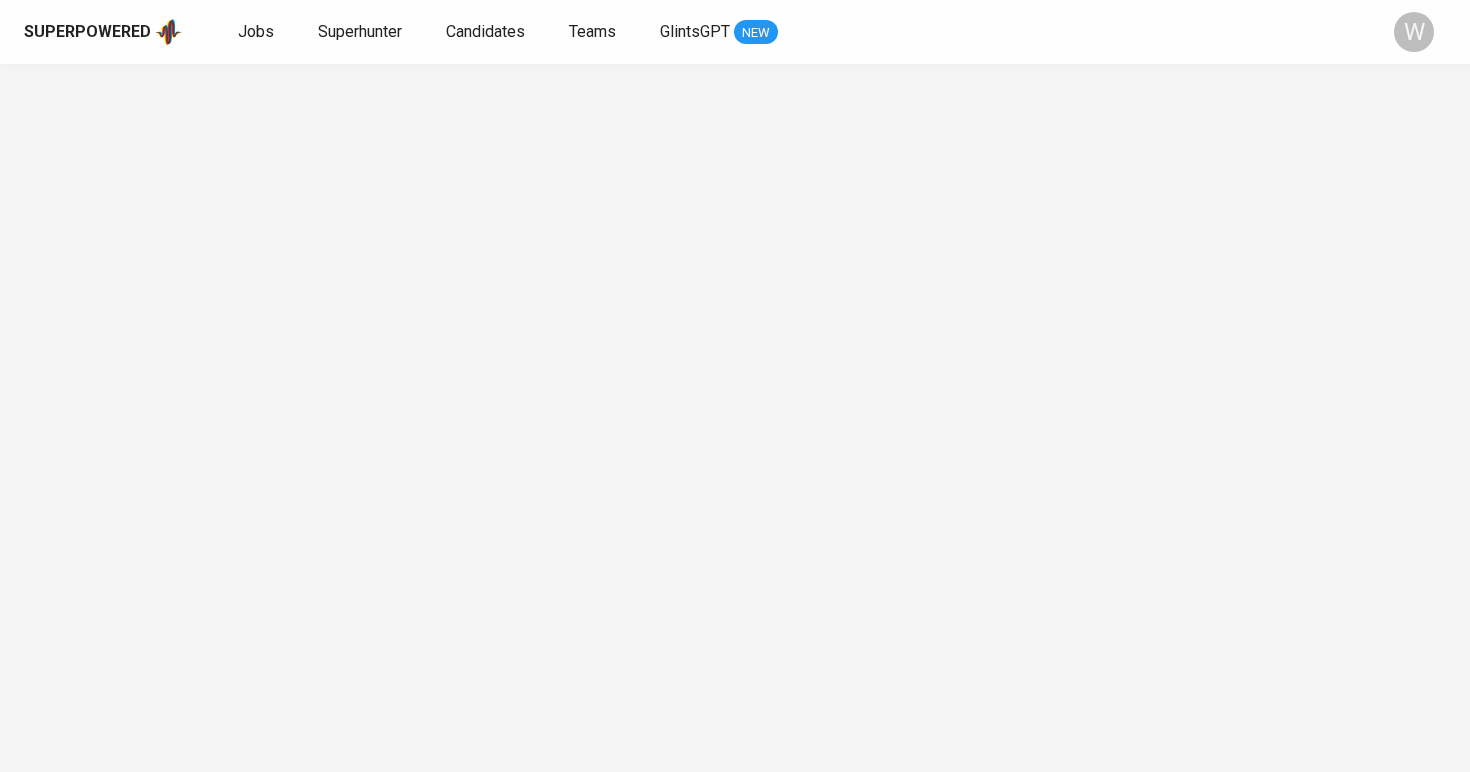 scroll, scrollTop: 0, scrollLeft: 0, axis: both 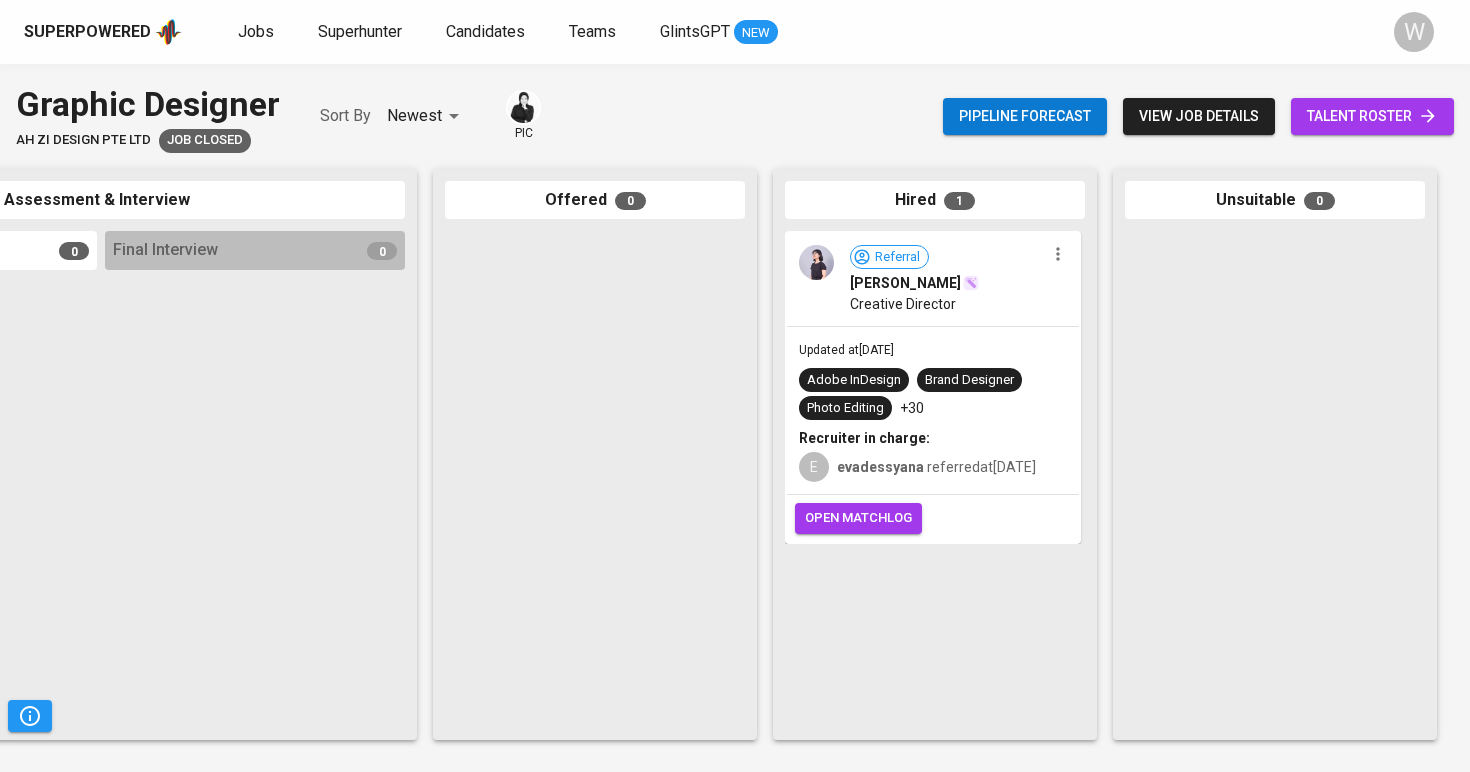click on "talent roster" at bounding box center (1372, 116) 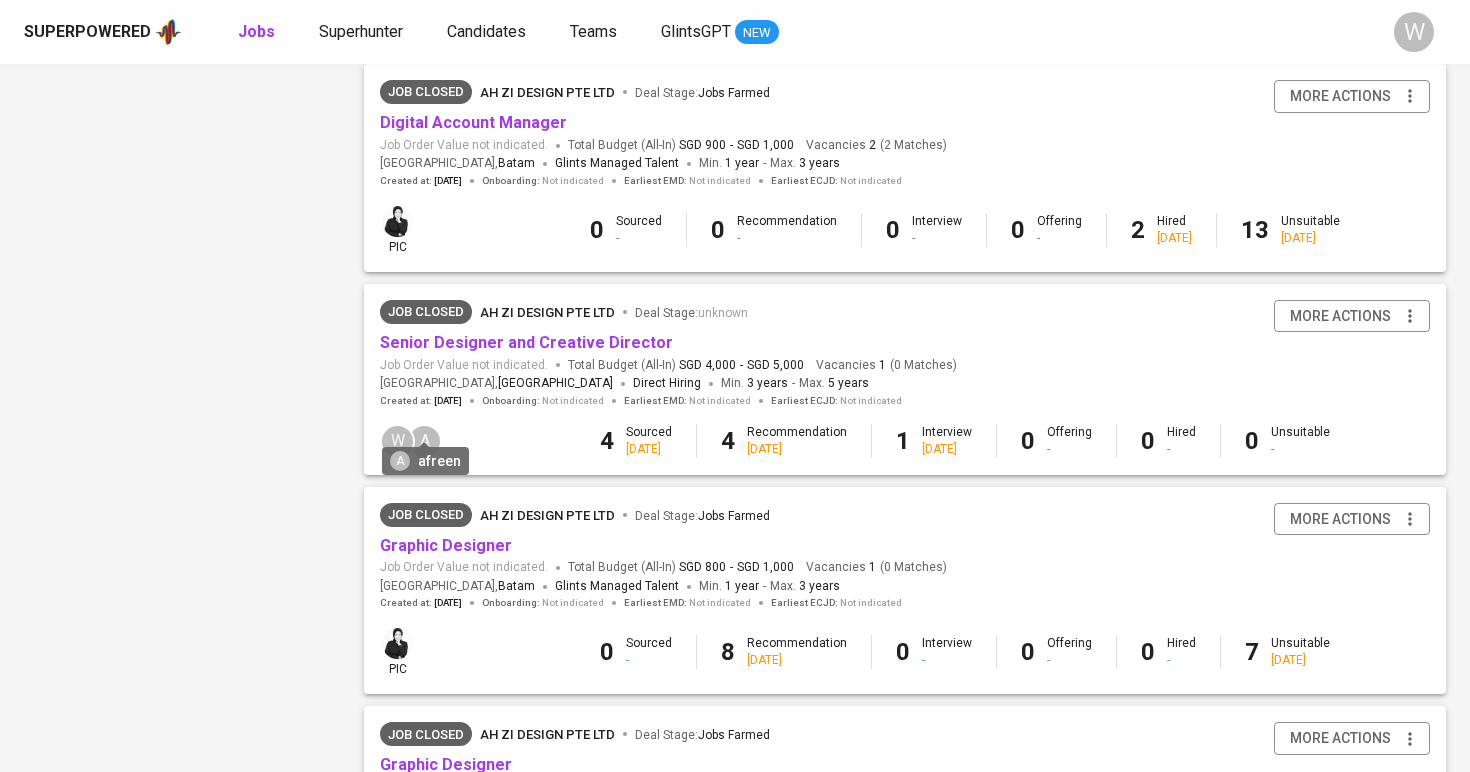 scroll, scrollTop: 1330, scrollLeft: 0, axis: vertical 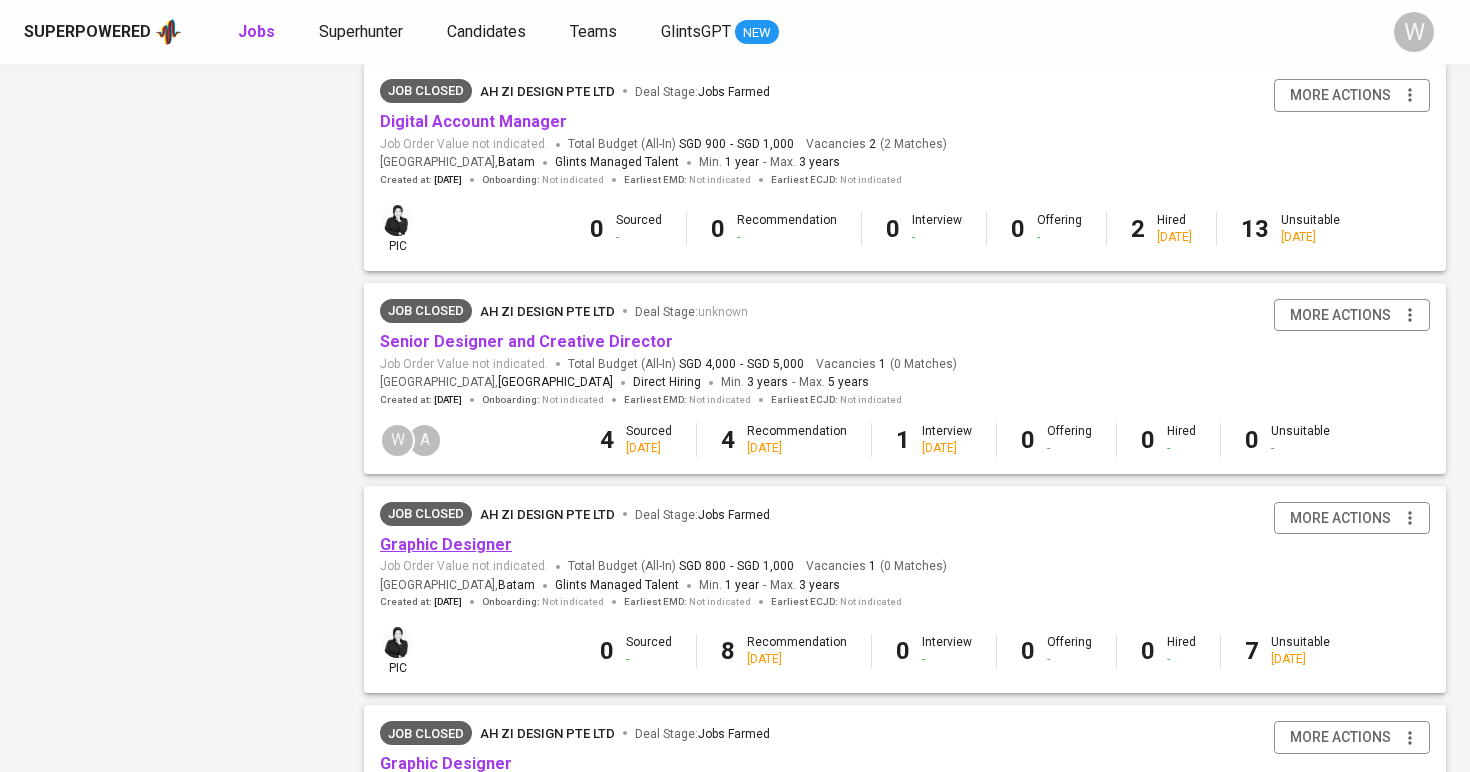click on "Graphic Designer" at bounding box center [446, 544] 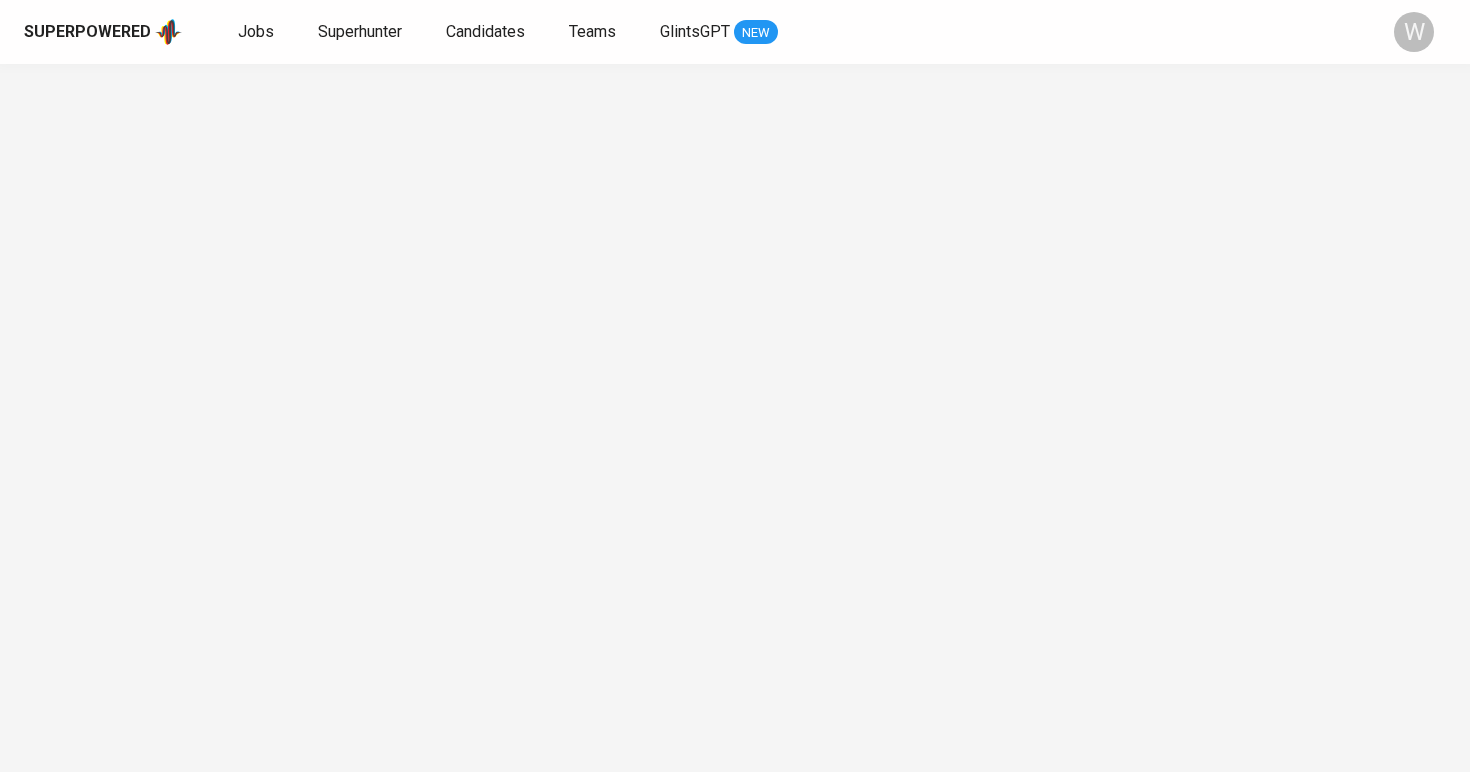 scroll, scrollTop: 0, scrollLeft: 0, axis: both 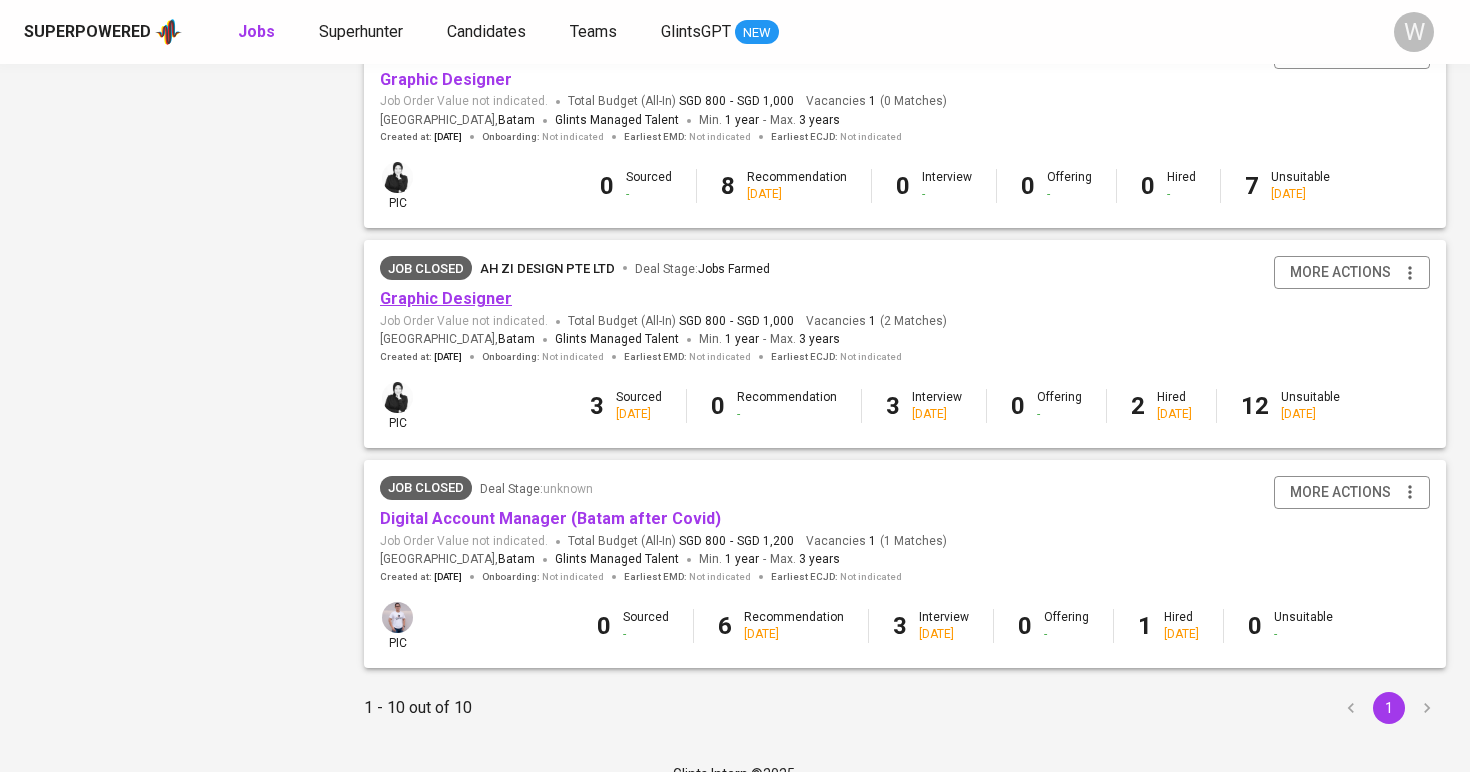 click on "Graphic Designer" at bounding box center (446, 298) 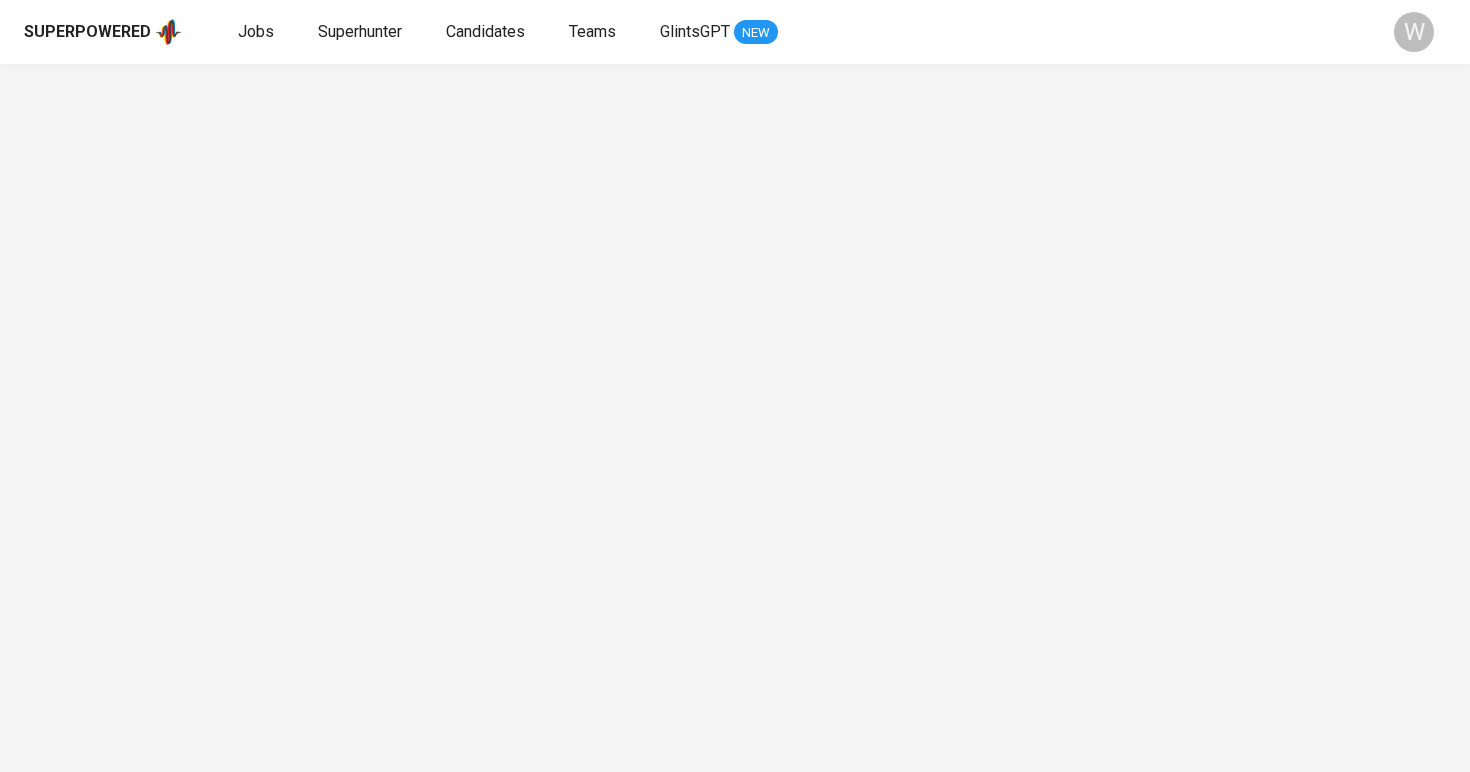 scroll, scrollTop: 0, scrollLeft: 0, axis: both 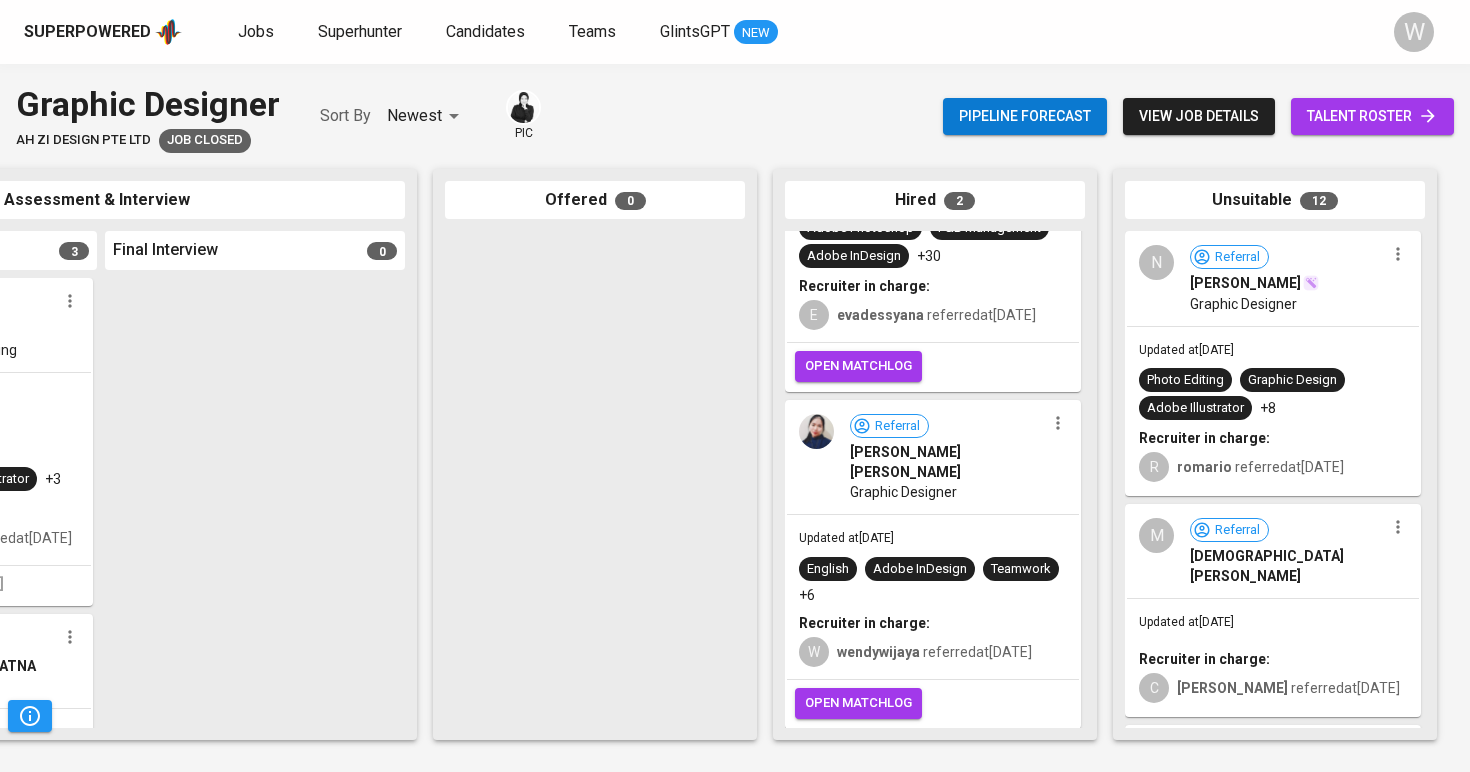click on "talent roster" at bounding box center (1372, 116) 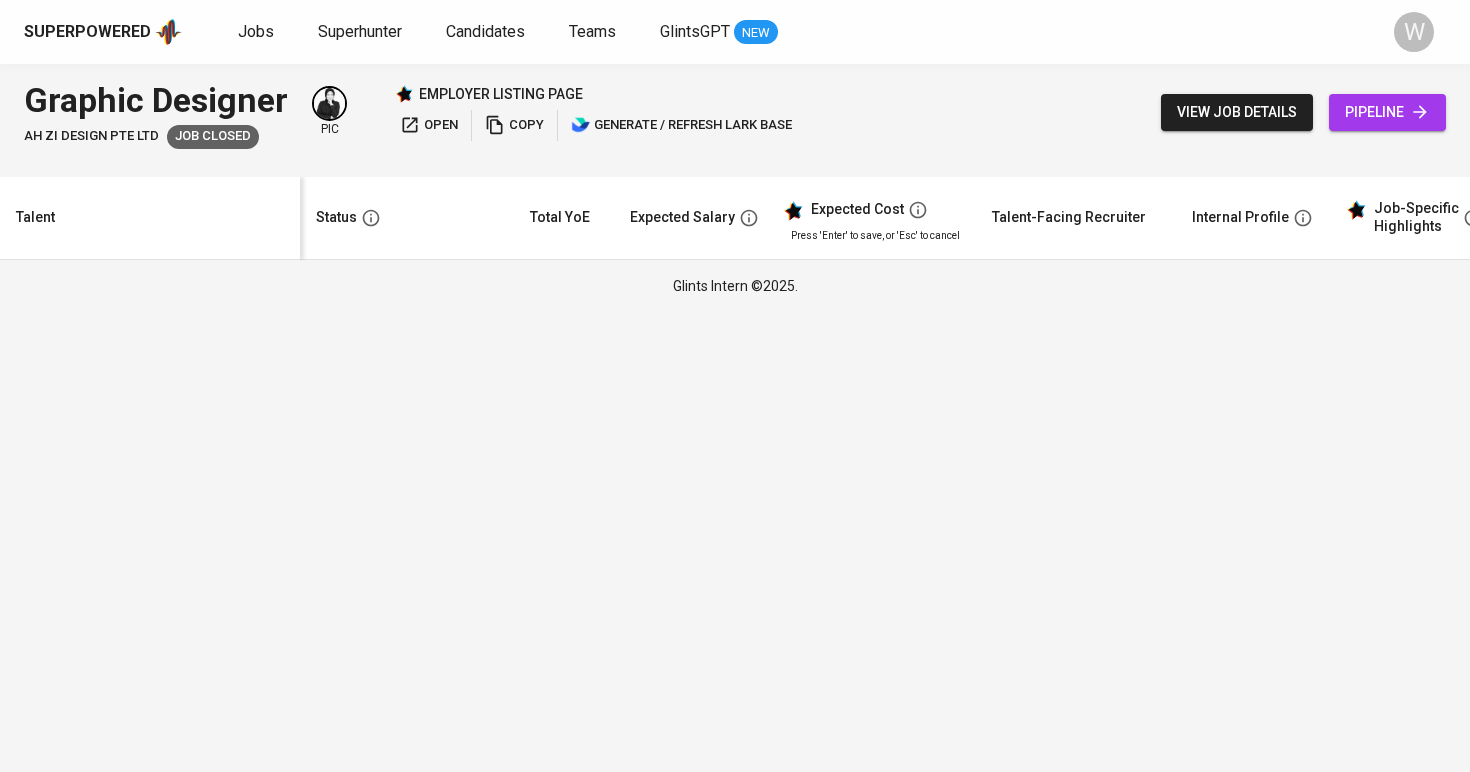 click on "Superpowered Jobs   Superhunter   Candidates   Teams   GlintsGPT   NEW W" at bounding box center (735, 32) 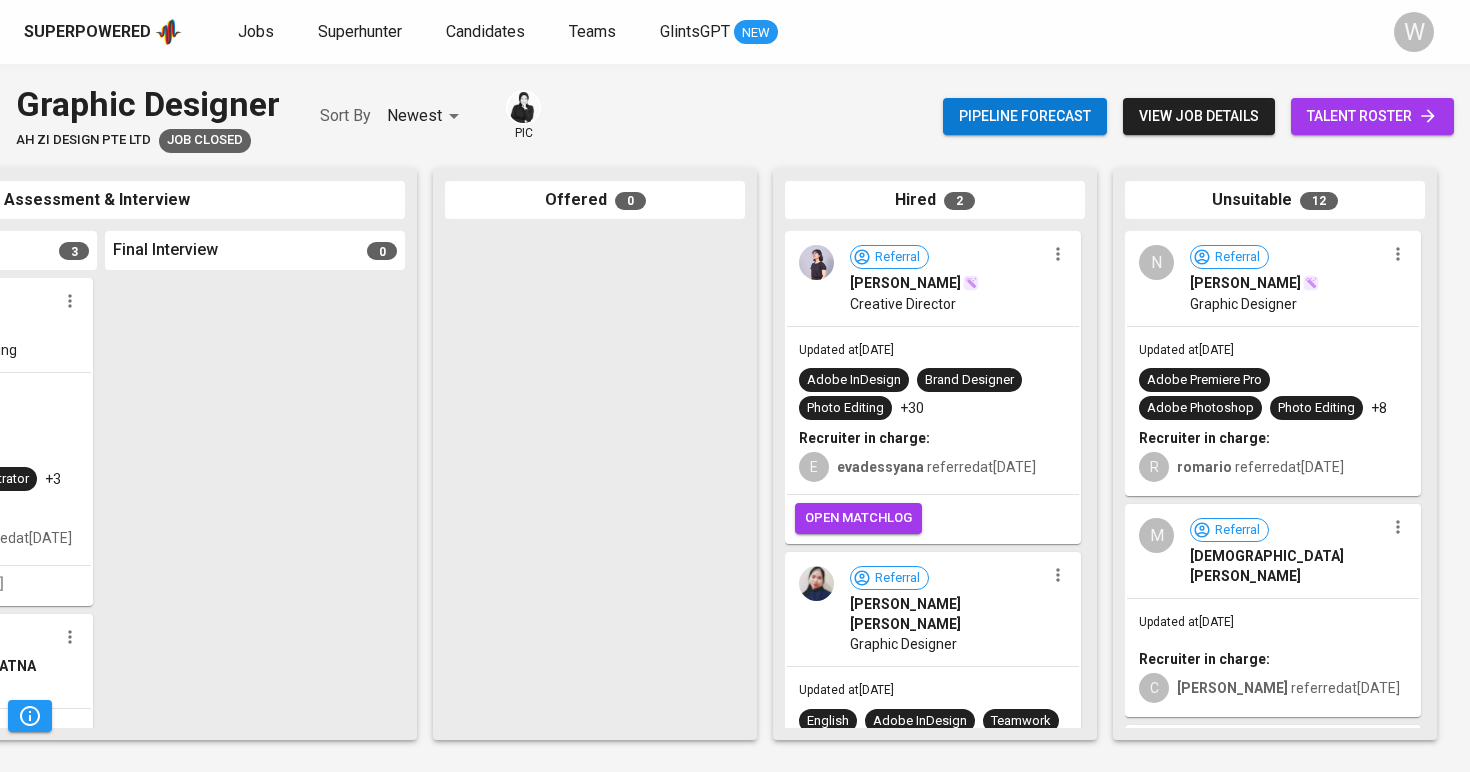 scroll, scrollTop: 0, scrollLeft: 911, axis: horizontal 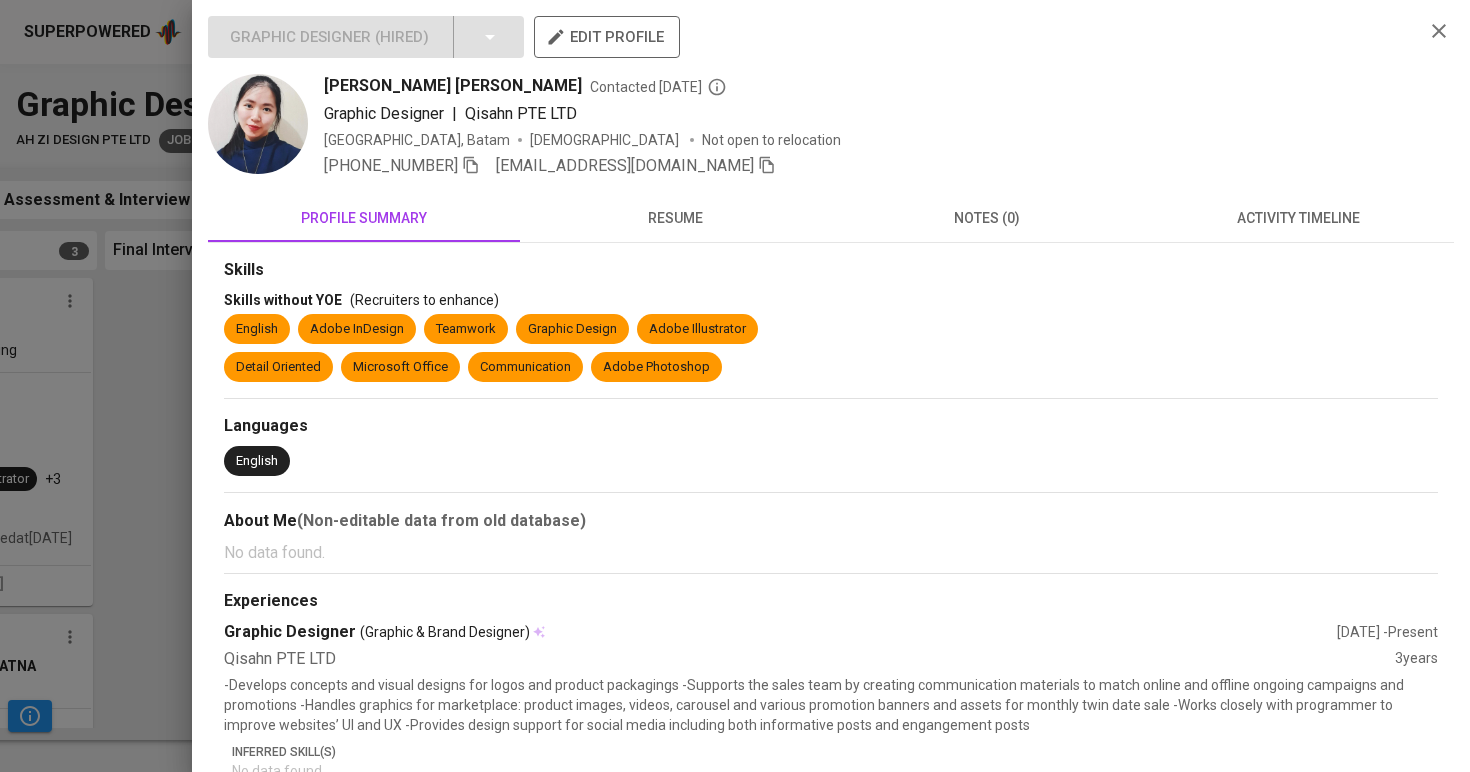 click at bounding box center [735, 386] 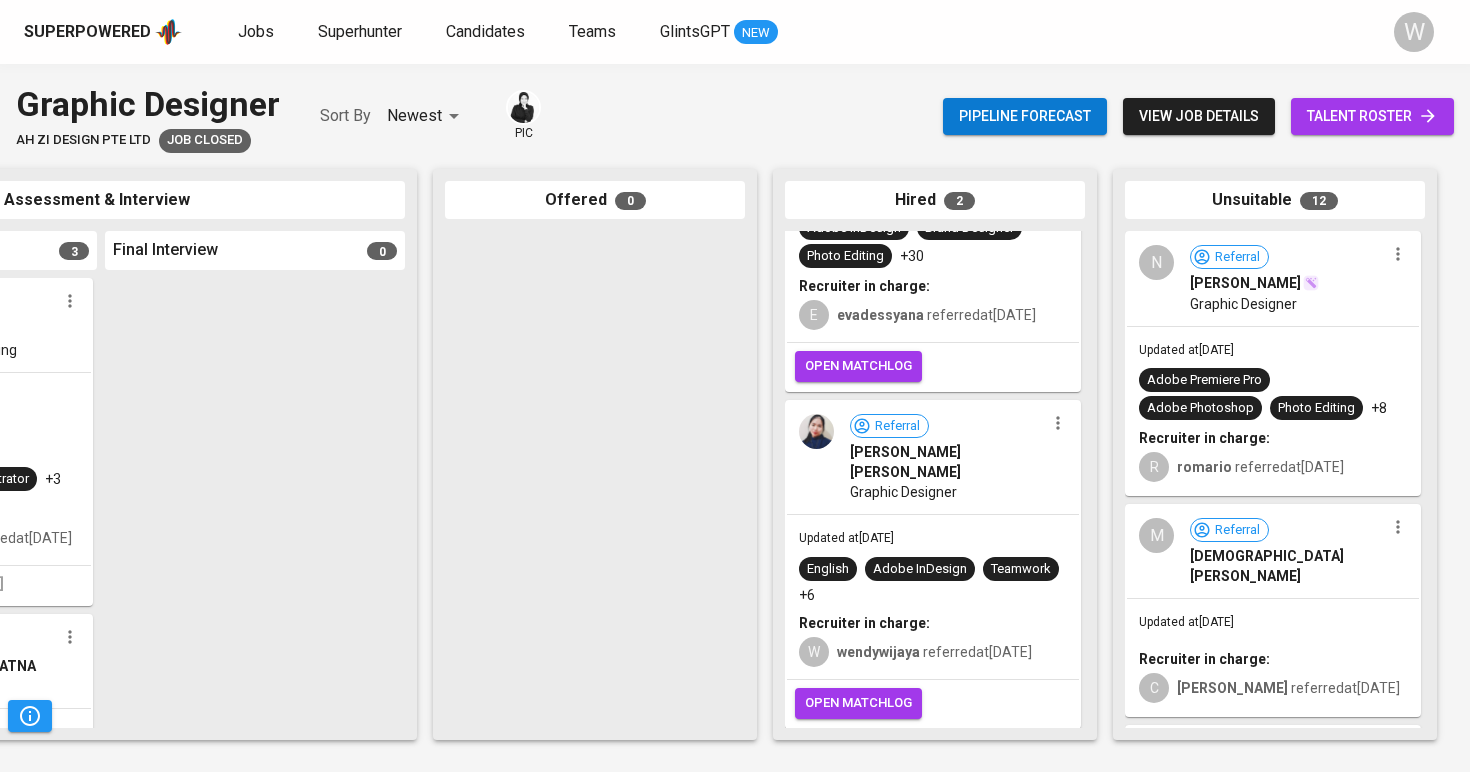 scroll, scrollTop: 152, scrollLeft: 0, axis: vertical 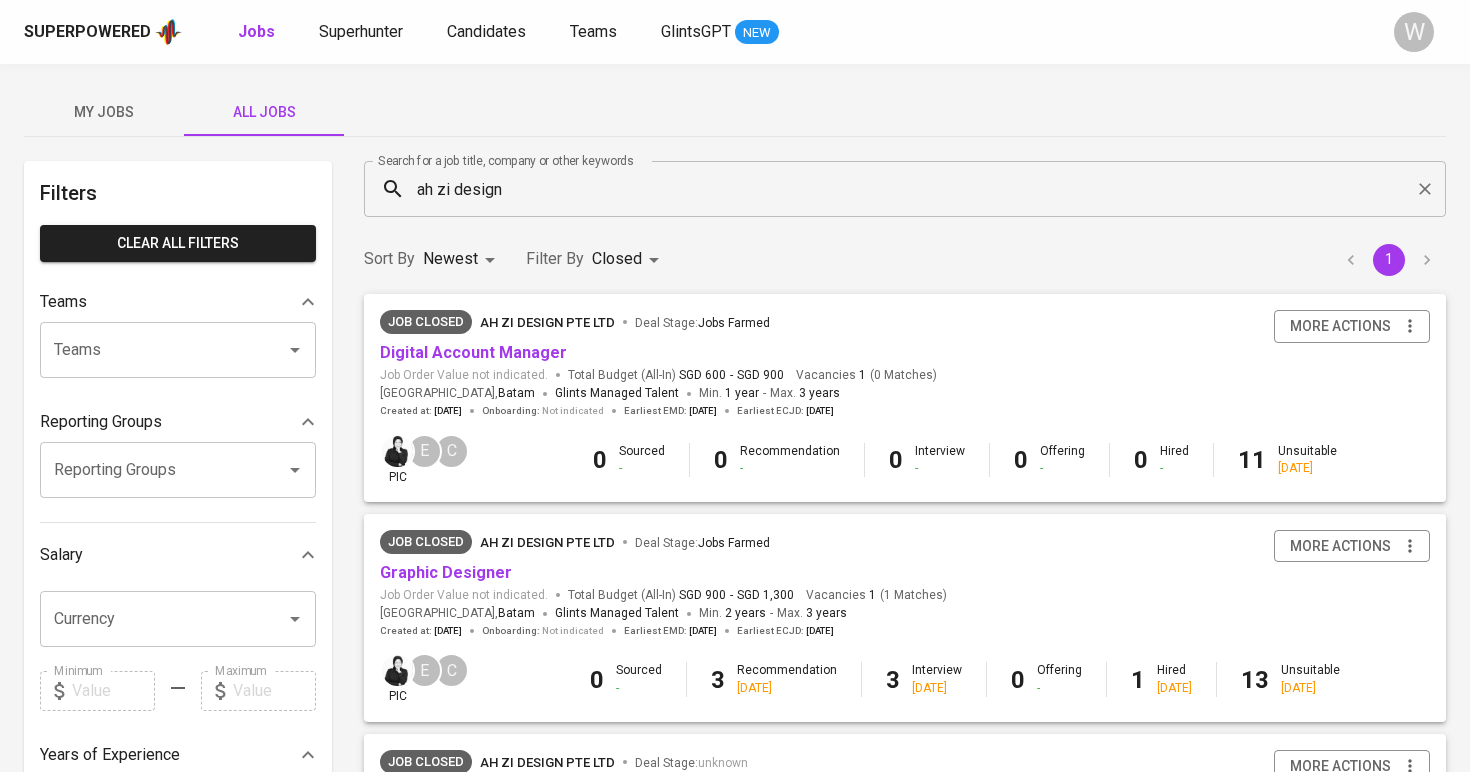 click on "ah zi design" at bounding box center (910, 189) 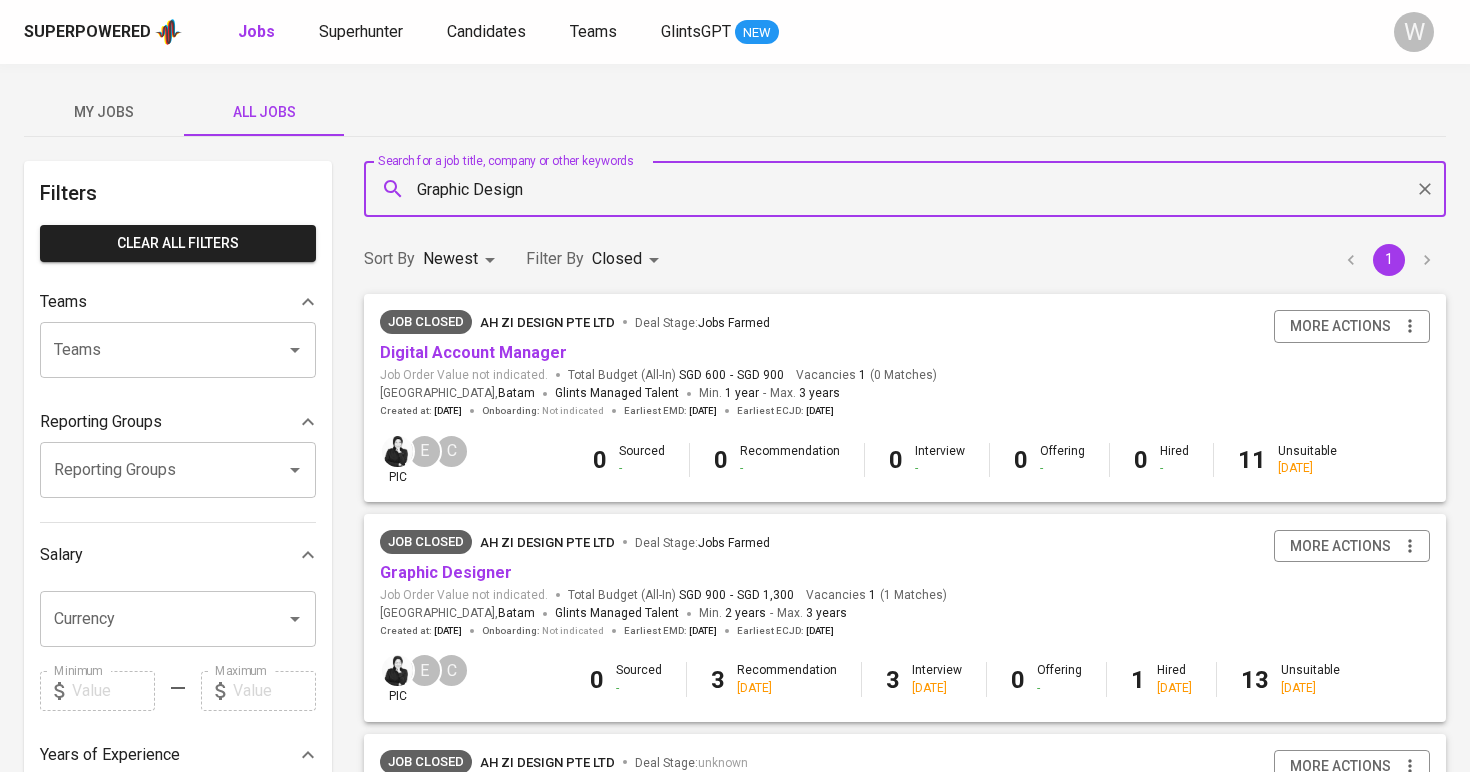 type on "Graphic Design" 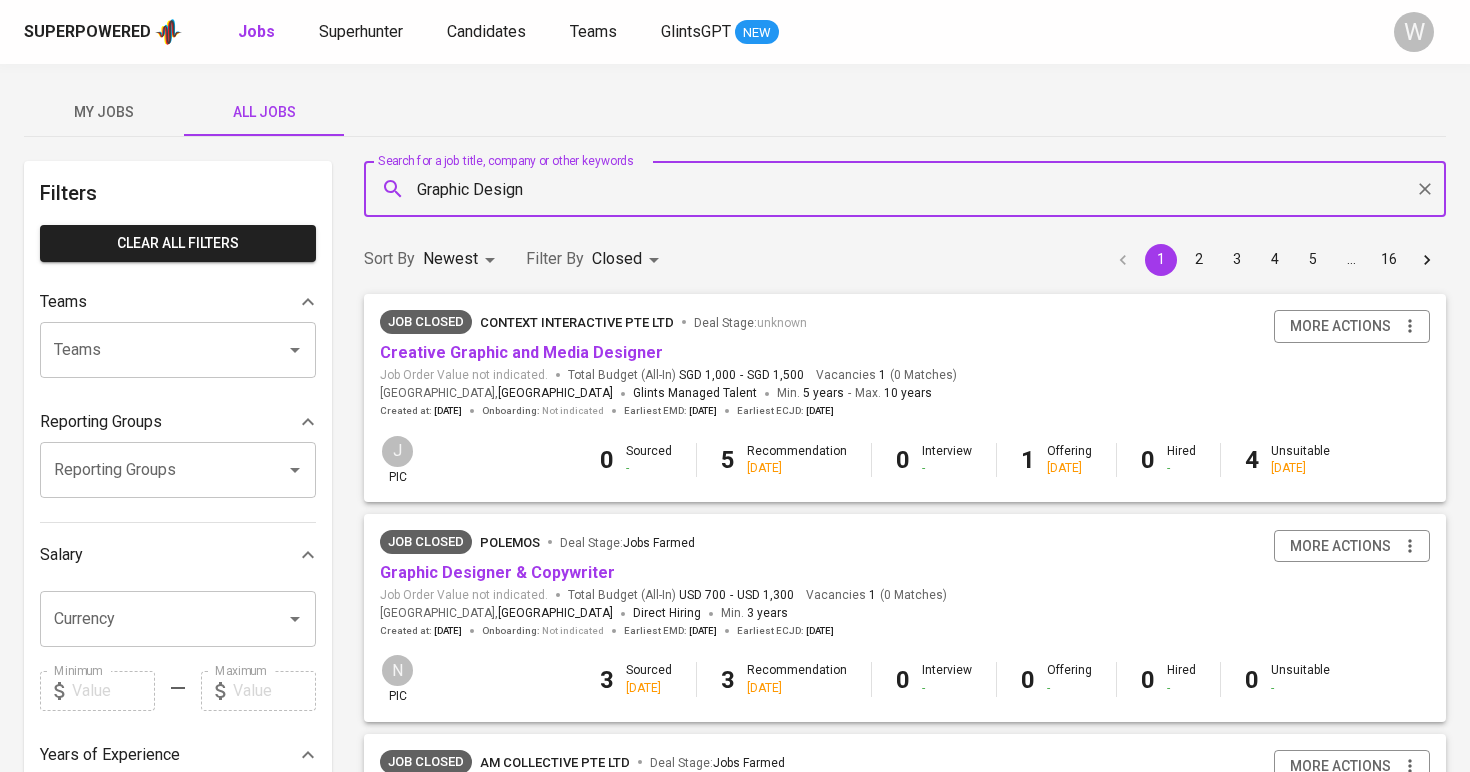 scroll, scrollTop: 0, scrollLeft: 0, axis: both 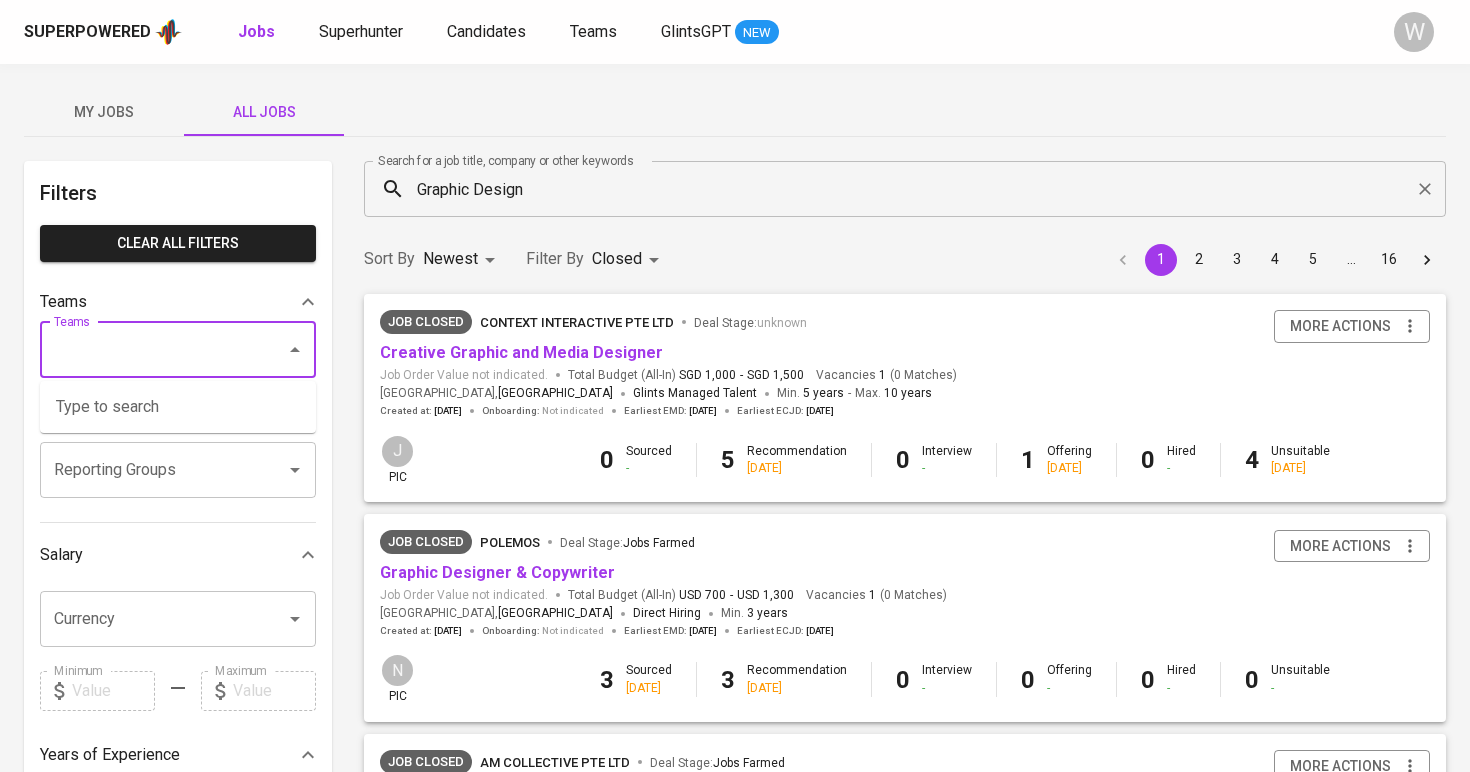 click on "Sort By Newest NEWEST Filter By Closed CLOSE 1 2 3 4 5 … 16" at bounding box center (905, 259) 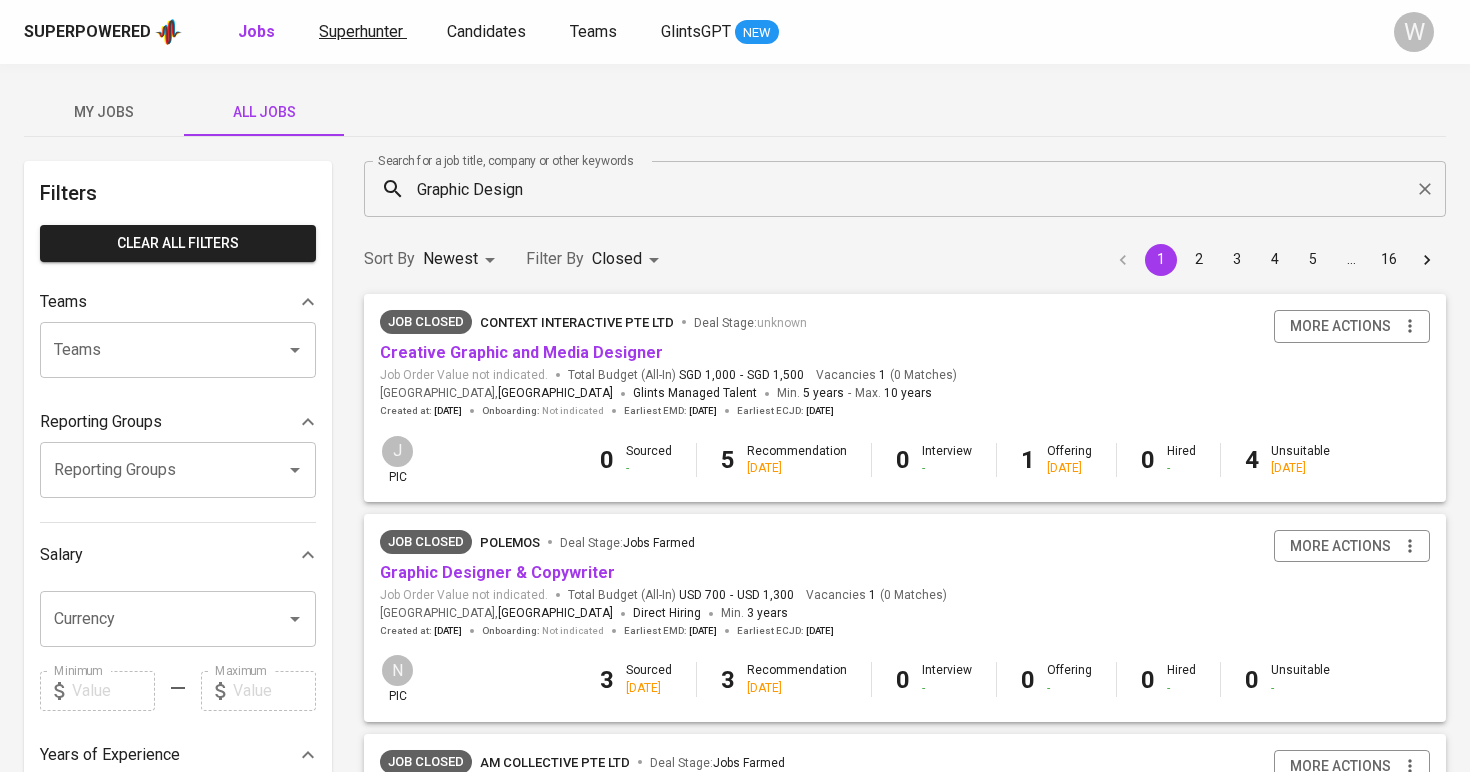click on "Superhunter" at bounding box center [361, 31] 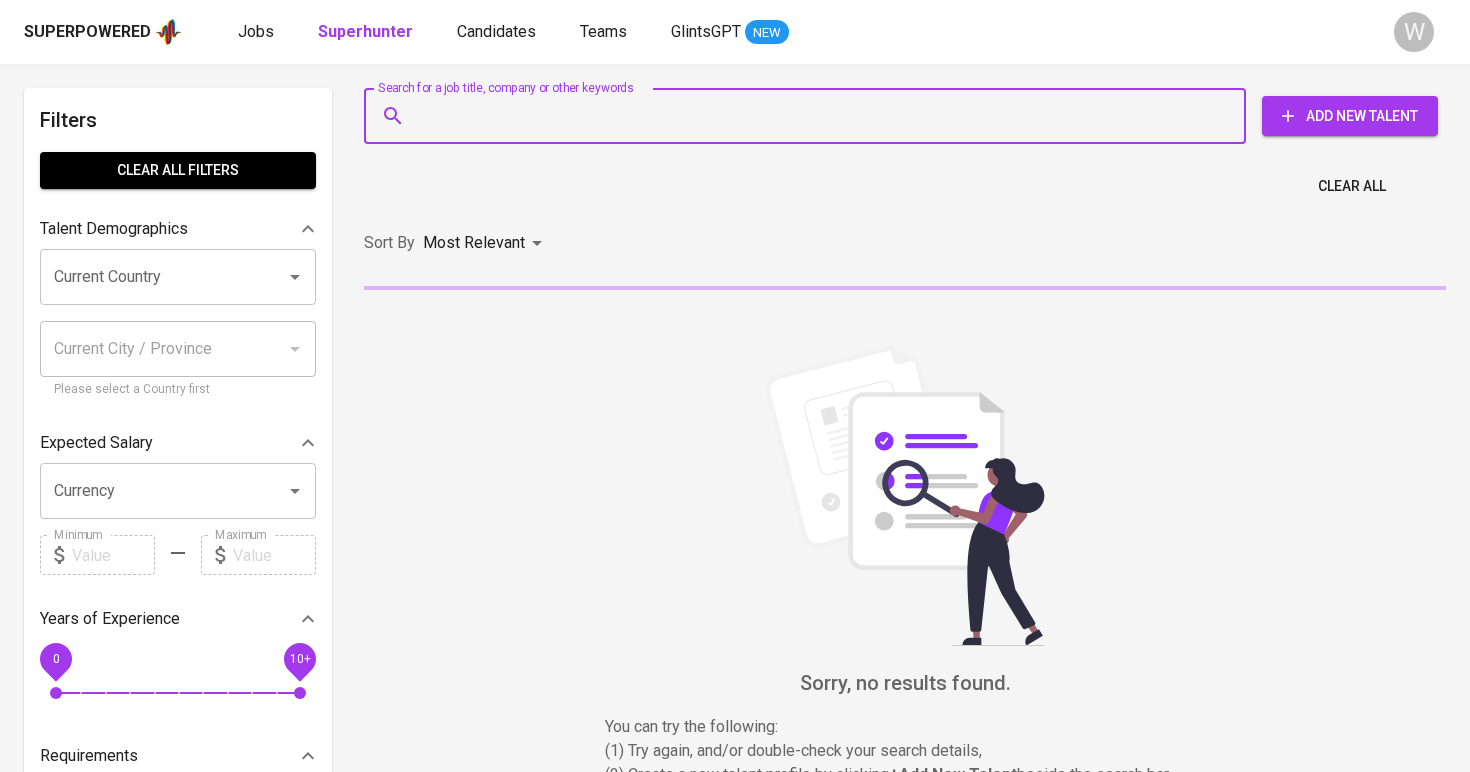 click on "Search for a job title, company or other keywords" at bounding box center [810, 116] 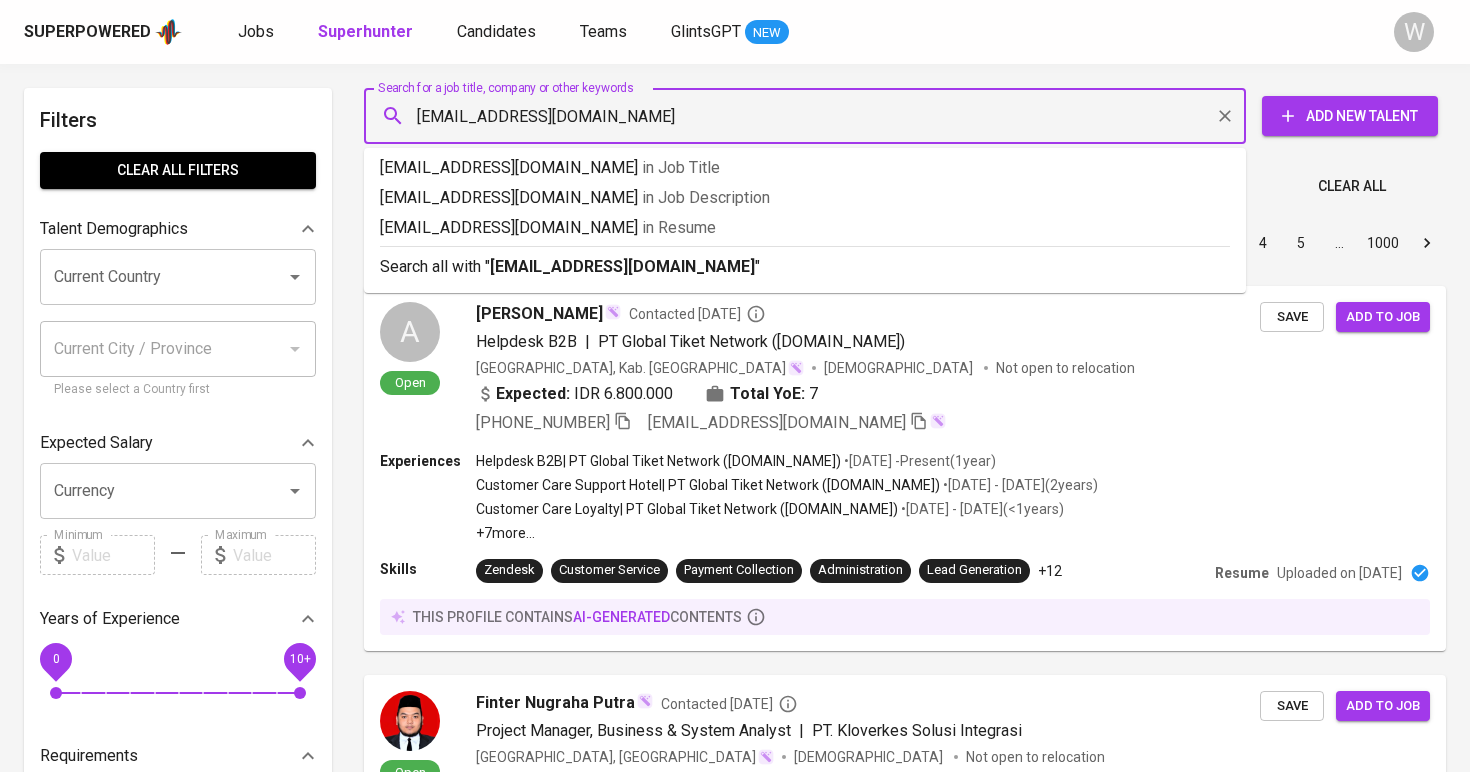 type on "[EMAIL_ADDRESS][DOMAIN_NAME]" 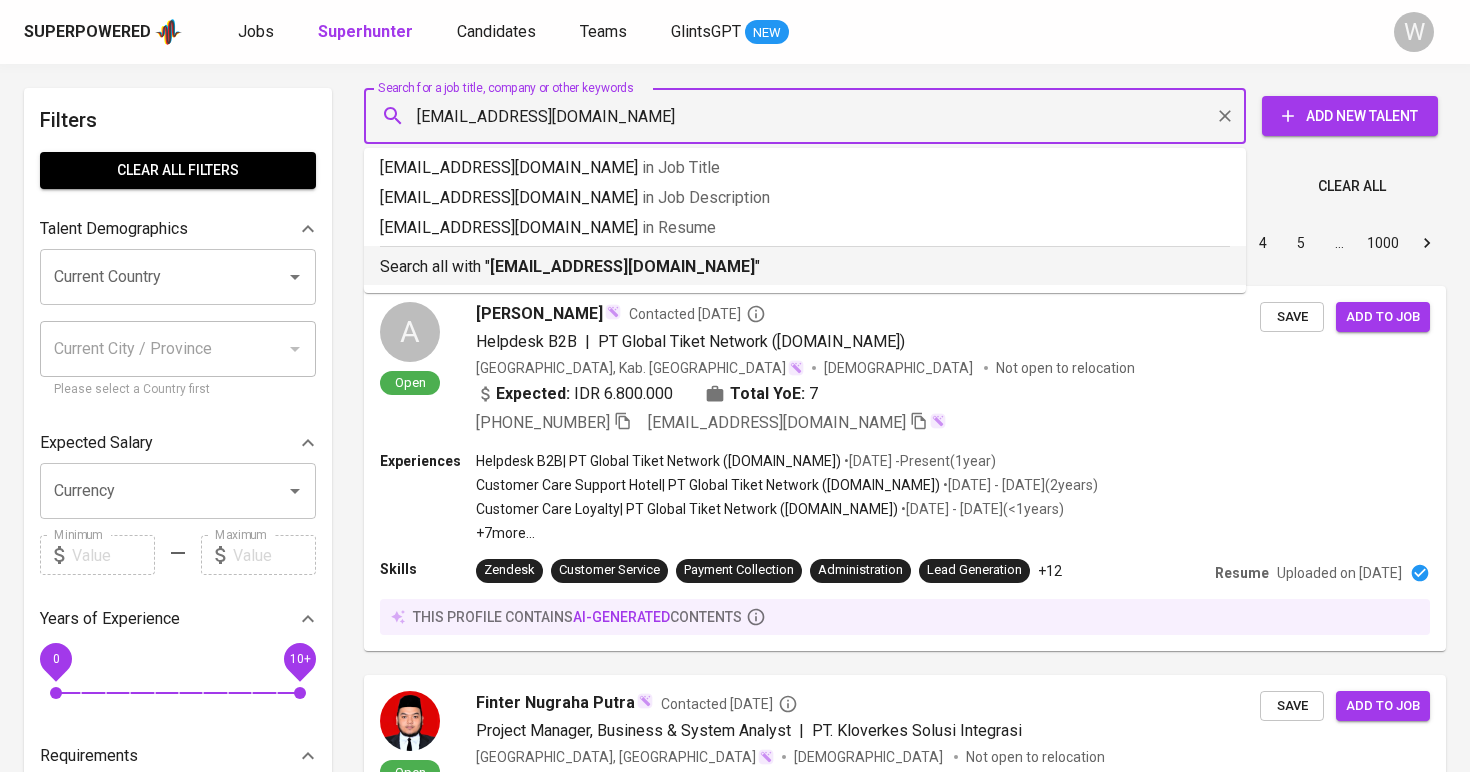 click on "[EMAIL_ADDRESS][DOMAIN_NAME]" at bounding box center [622, 266] 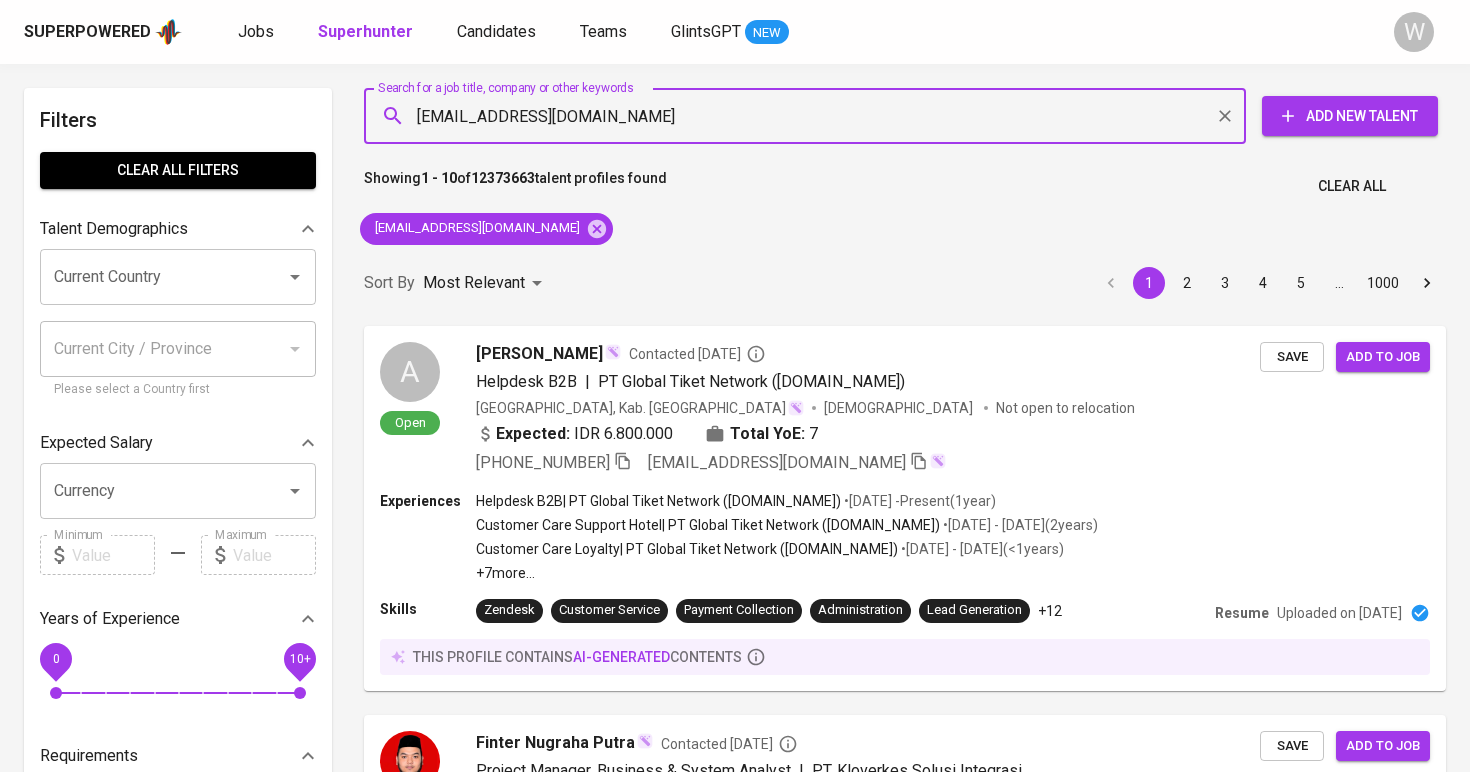 type 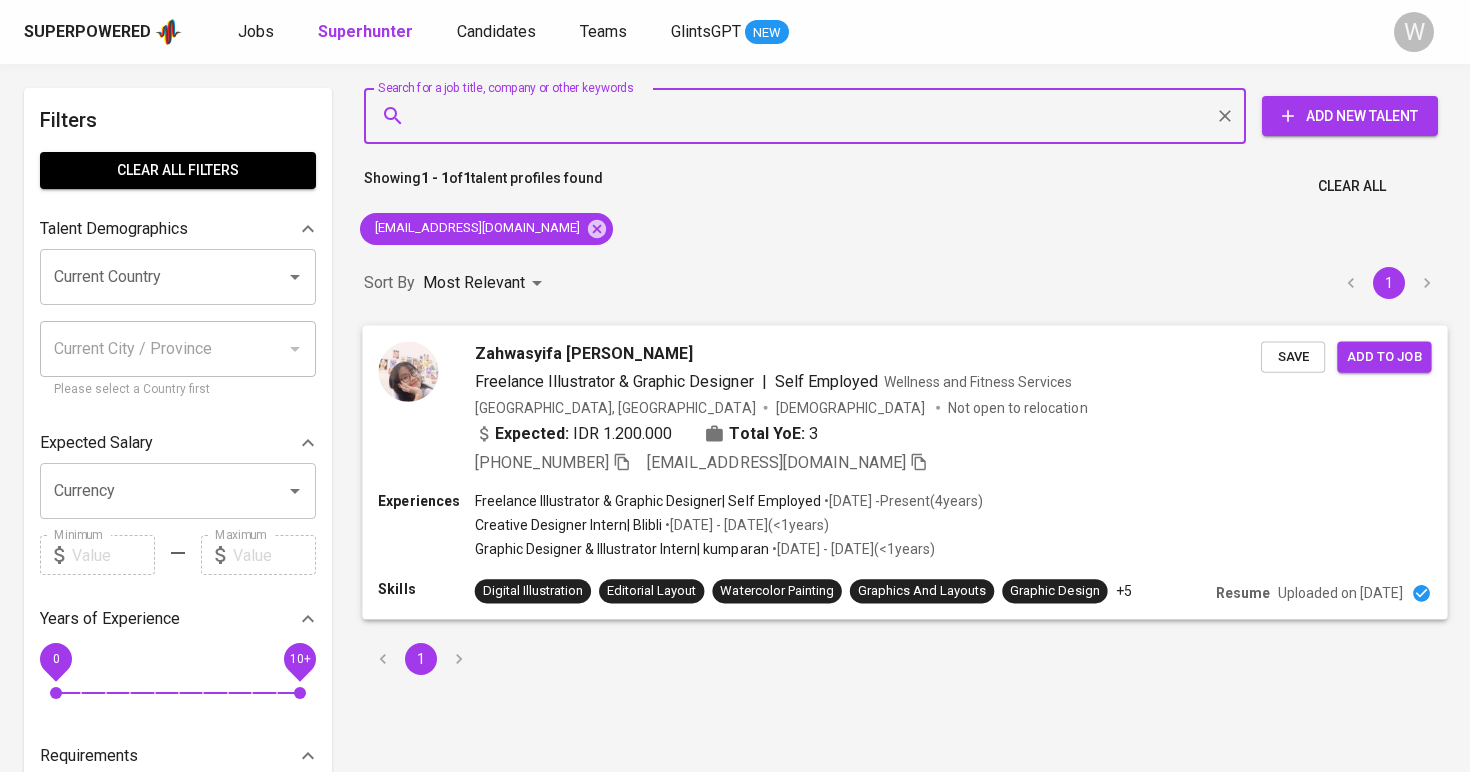 click on "Freelance Illustrator & Graphic Designer" at bounding box center [614, 380] 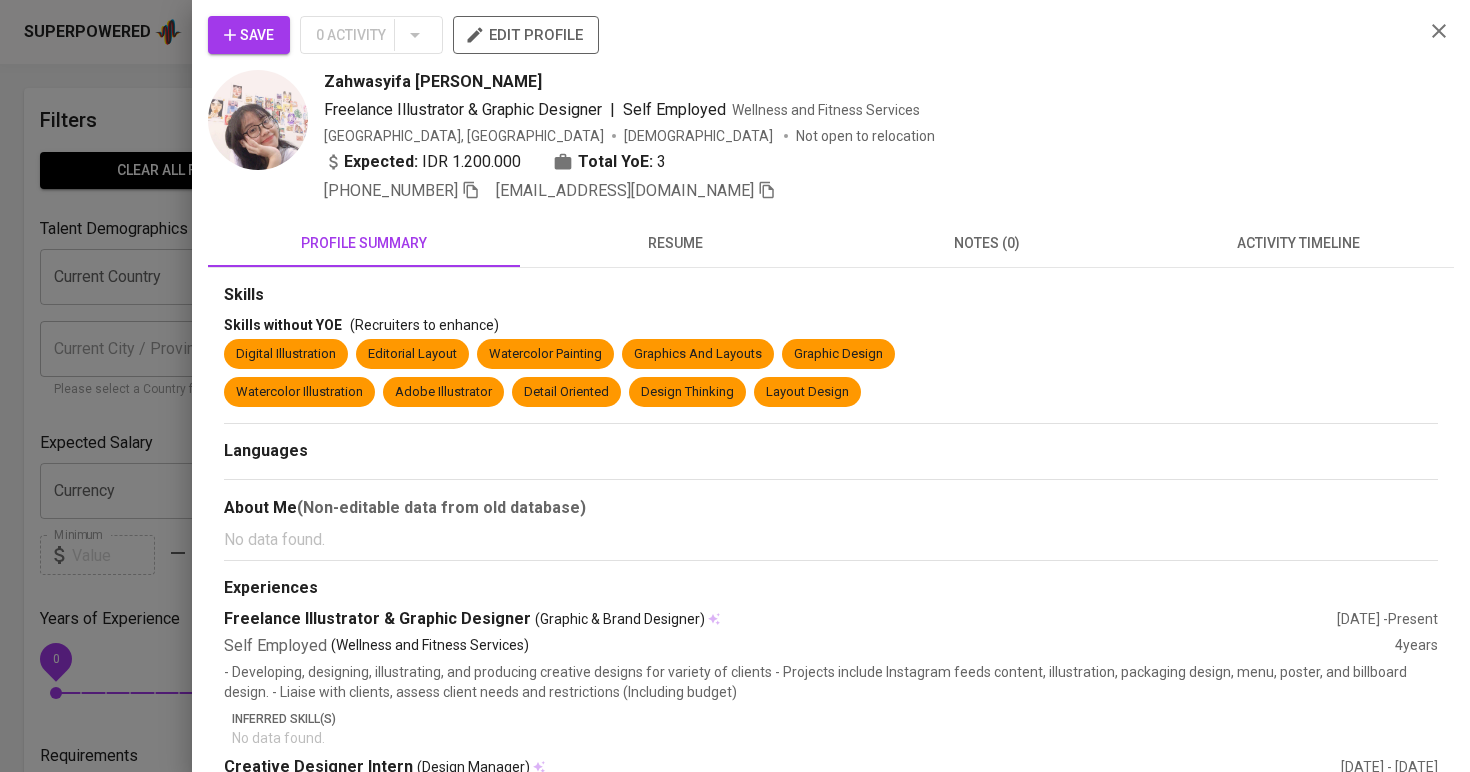 click on "Save" at bounding box center [249, 35] 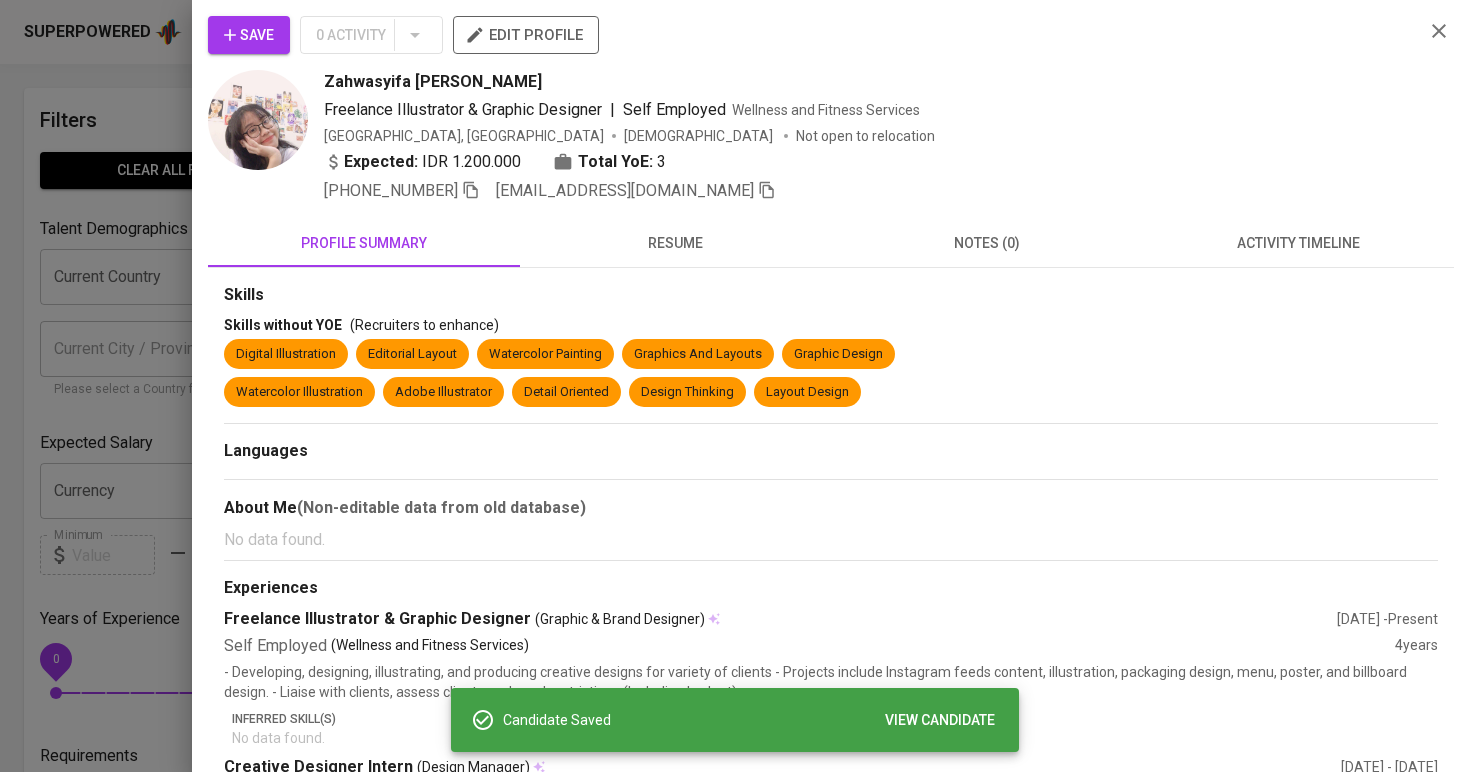 click at bounding box center (735, 386) 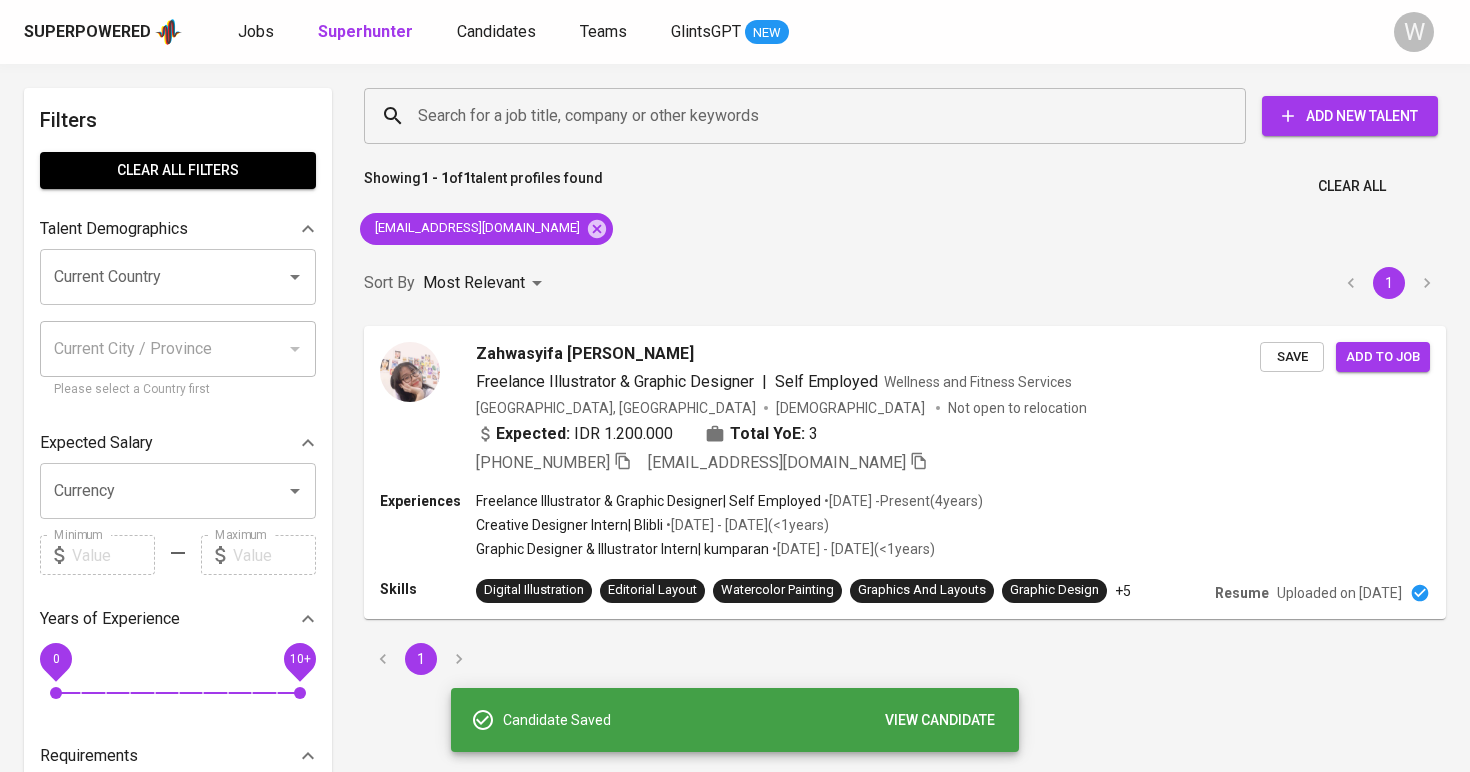 click on "Jobs   Superhunter   Candidates   Teams   GlintsGPT   NEW" at bounding box center [513, 32] 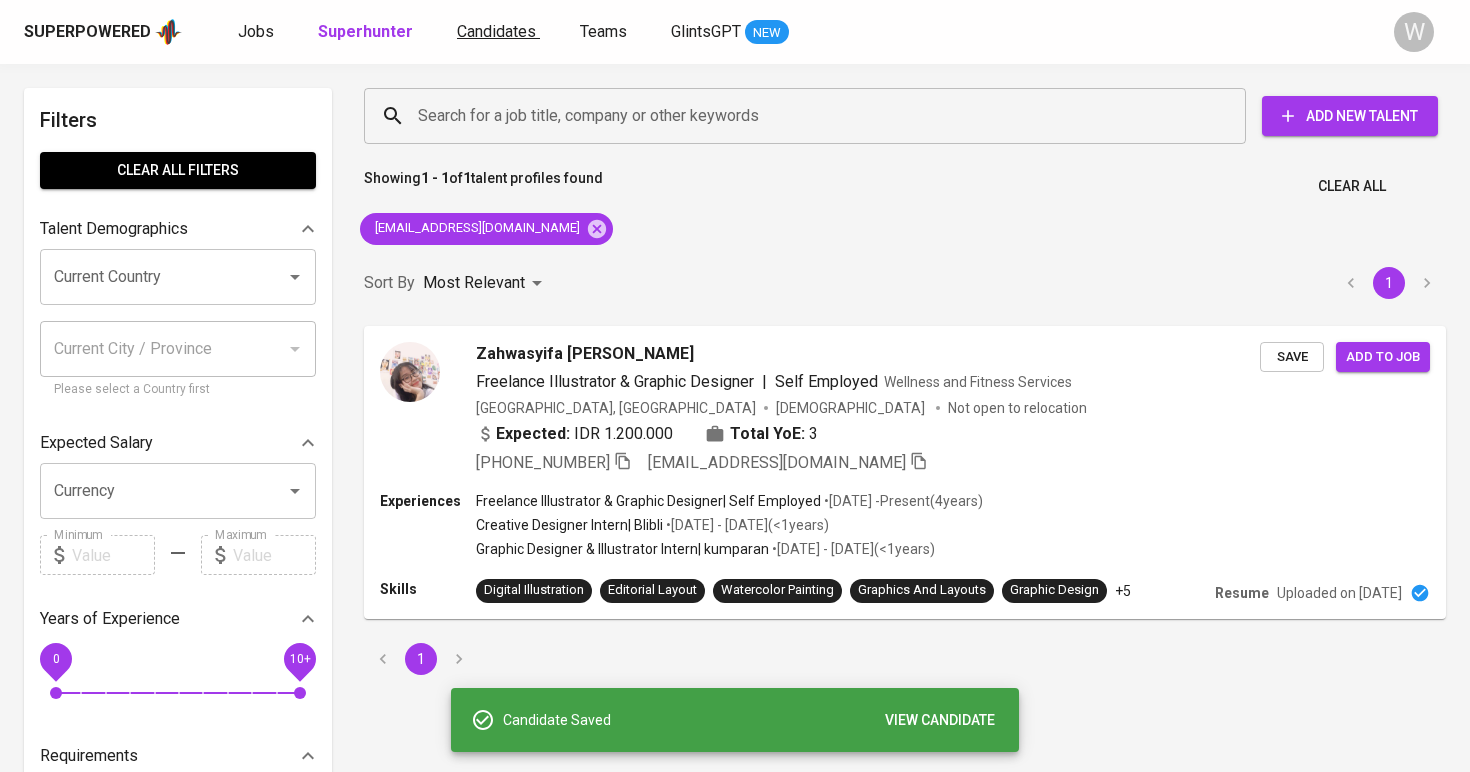click on "Candidates" at bounding box center (496, 31) 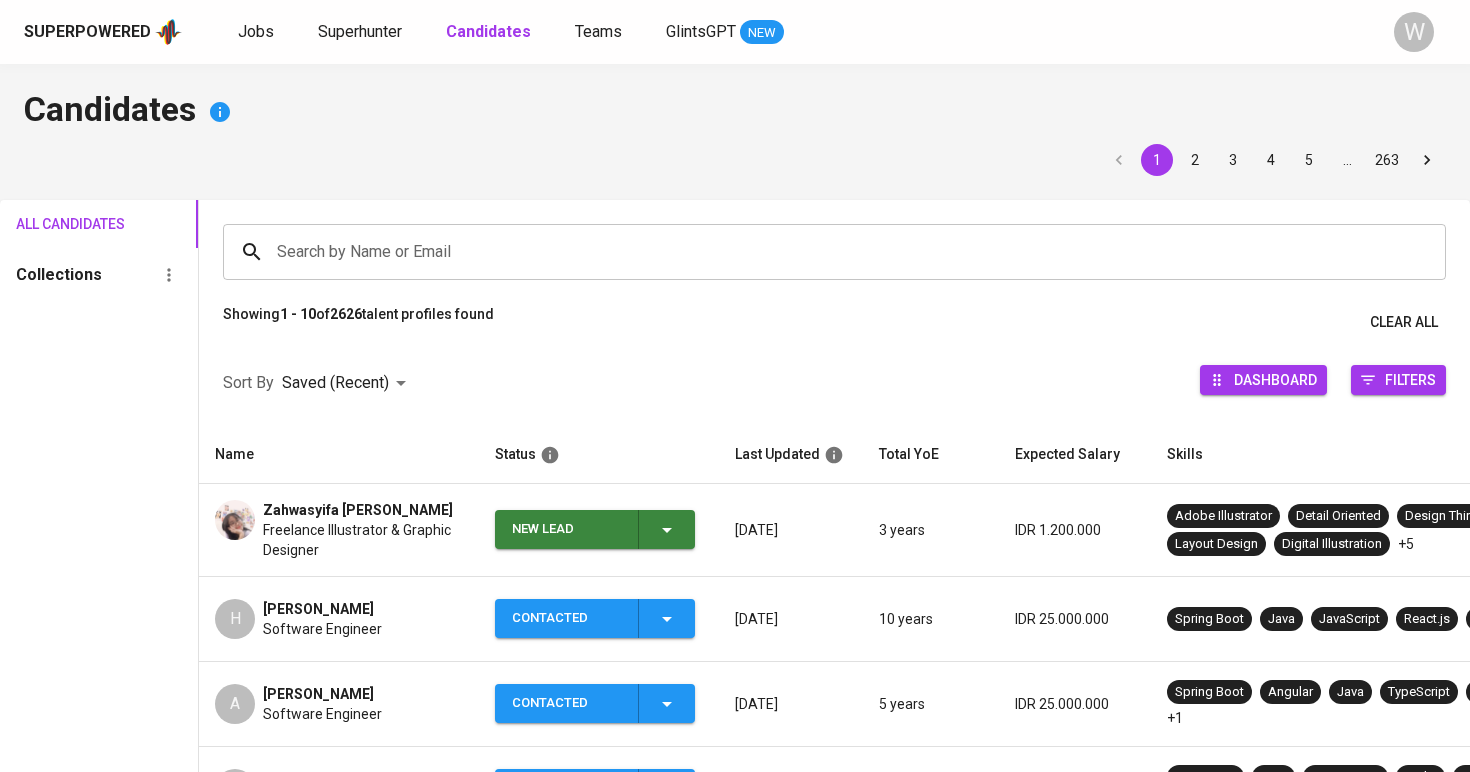 click on "New Lead" at bounding box center [595, 529] 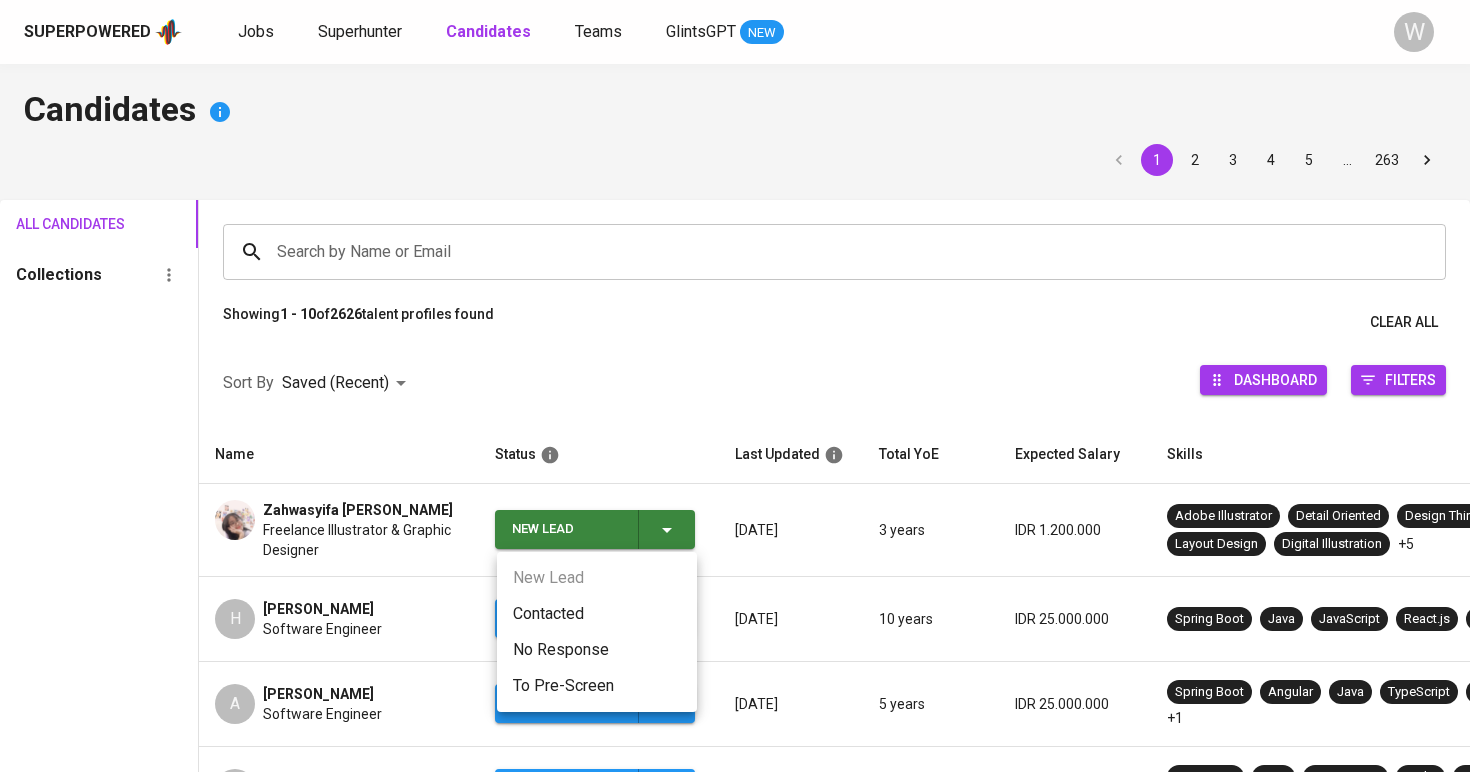 click on "New Lead Contacted No Response To Pre-Screen" at bounding box center [597, 632] 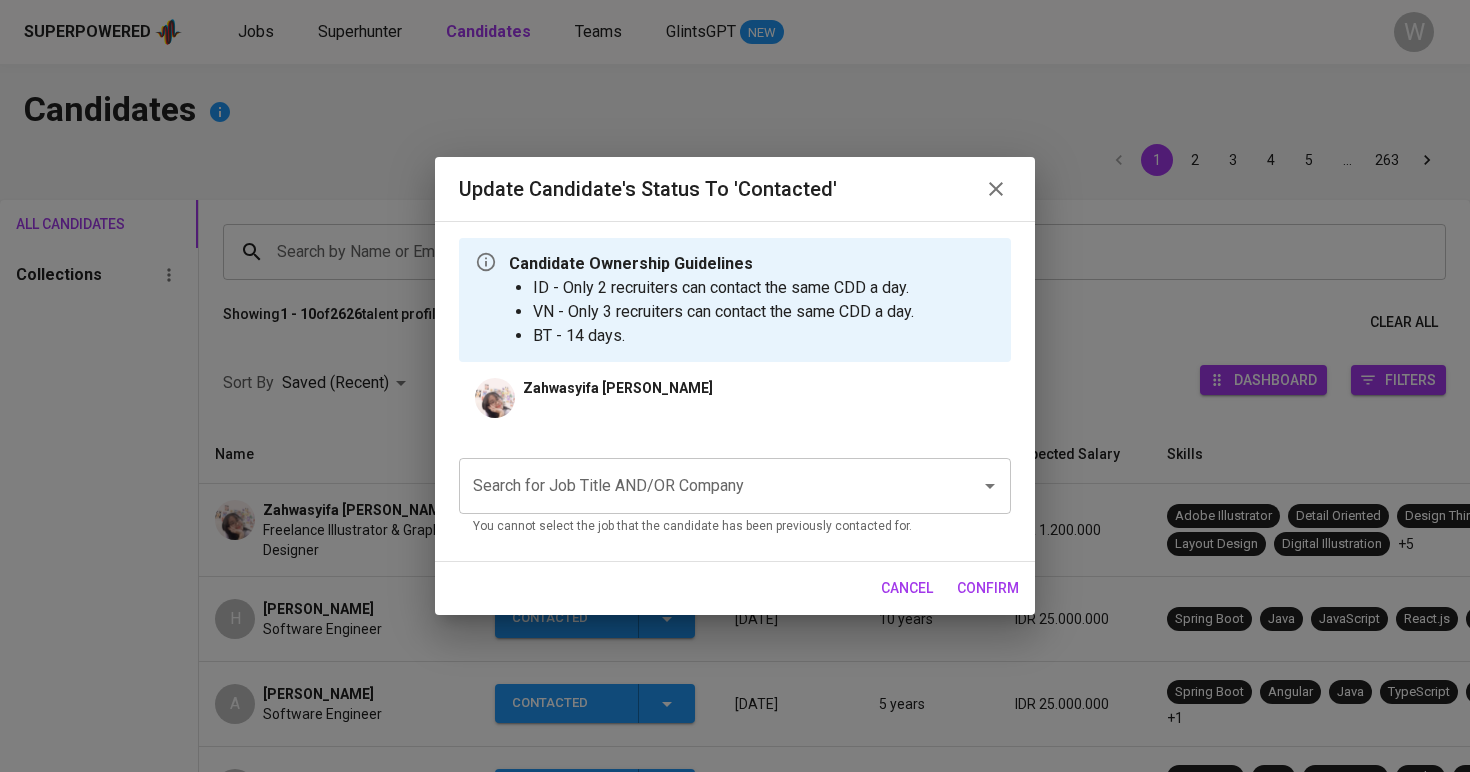 click on "Search for Job Title AND/OR Company Search for Job Title AND/OR Company You cannot select the job that the candidate has been previously contacted for." at bounding box center [735, 493] 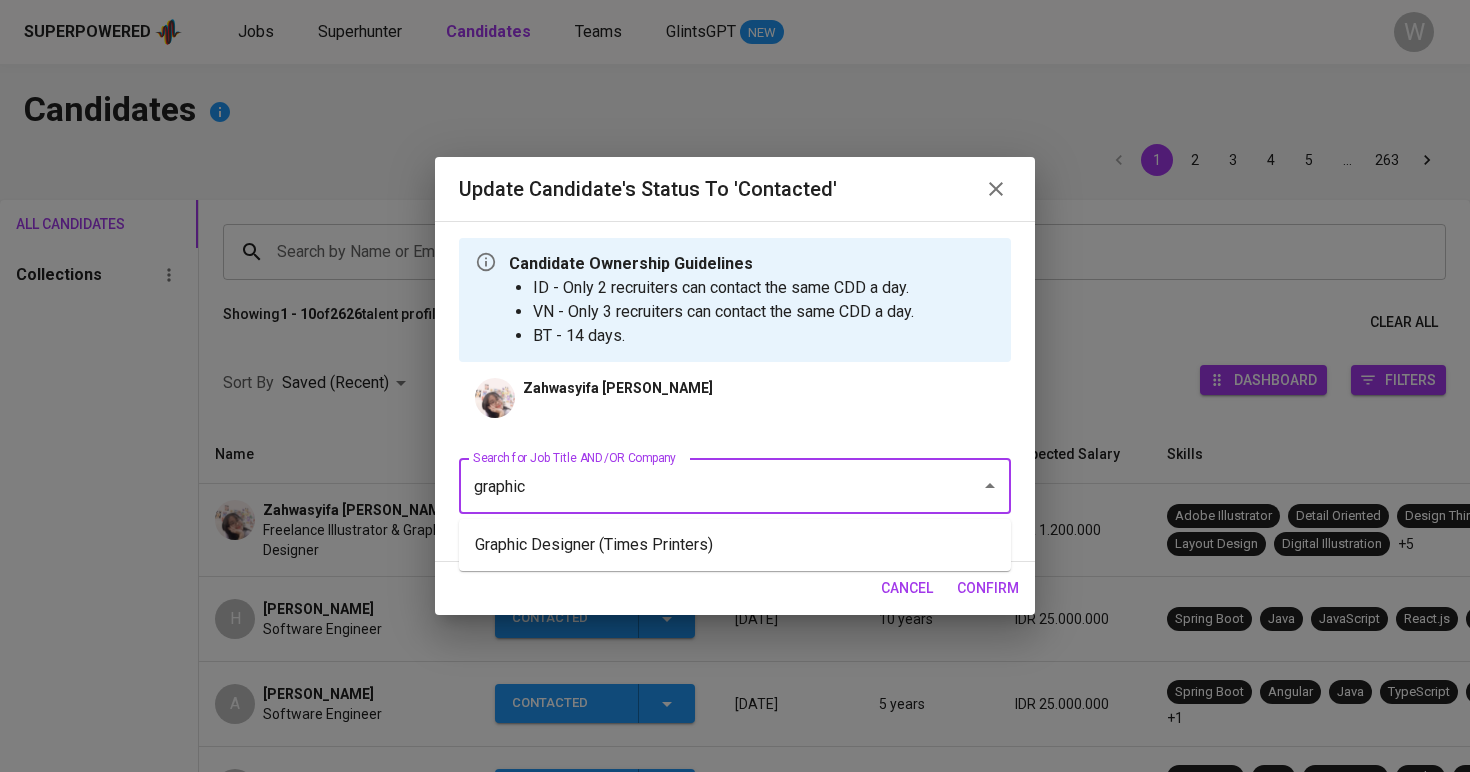 click on "Graphic Designer (Times Printers)" at bounding box center [735, 545] 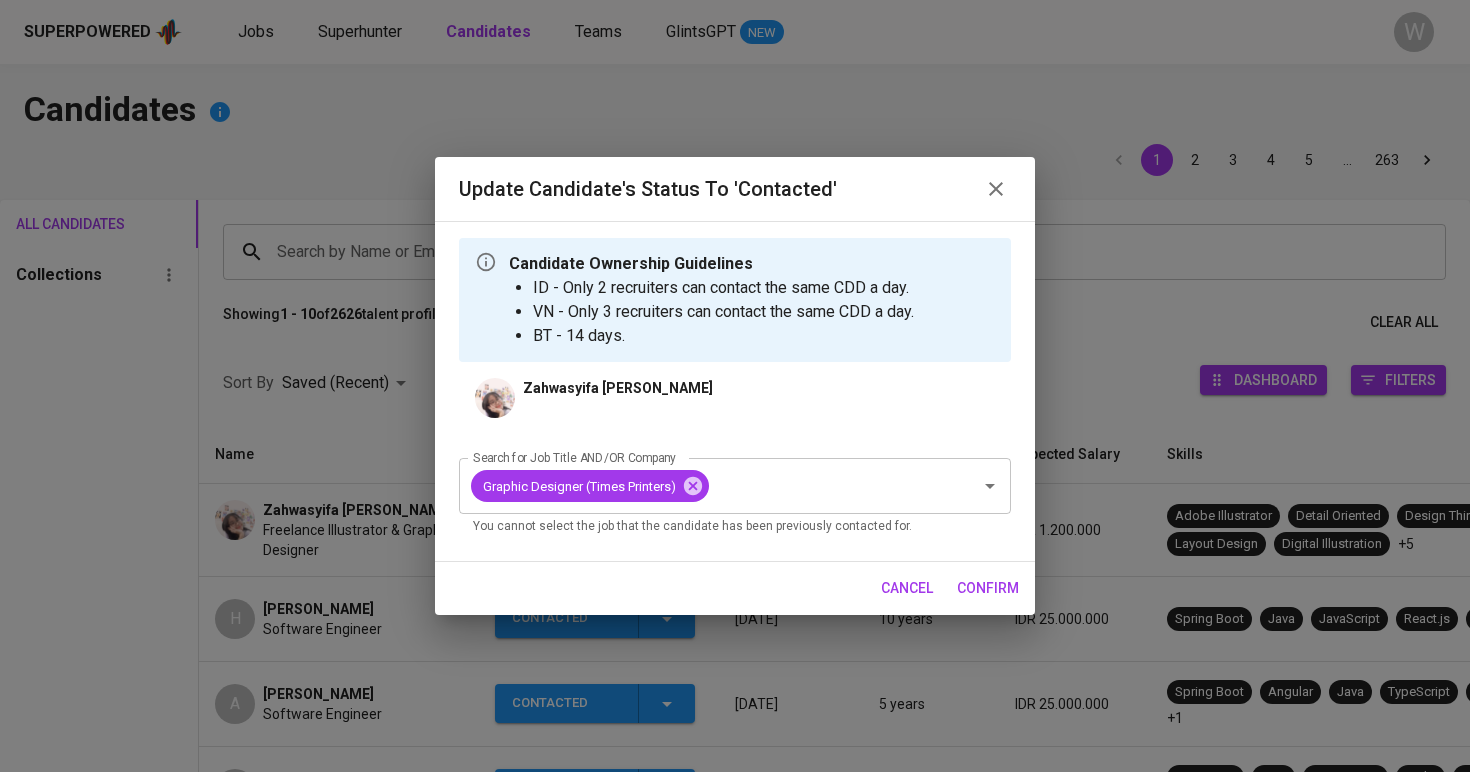 click on "confirm" at bounding box center [988, 588] 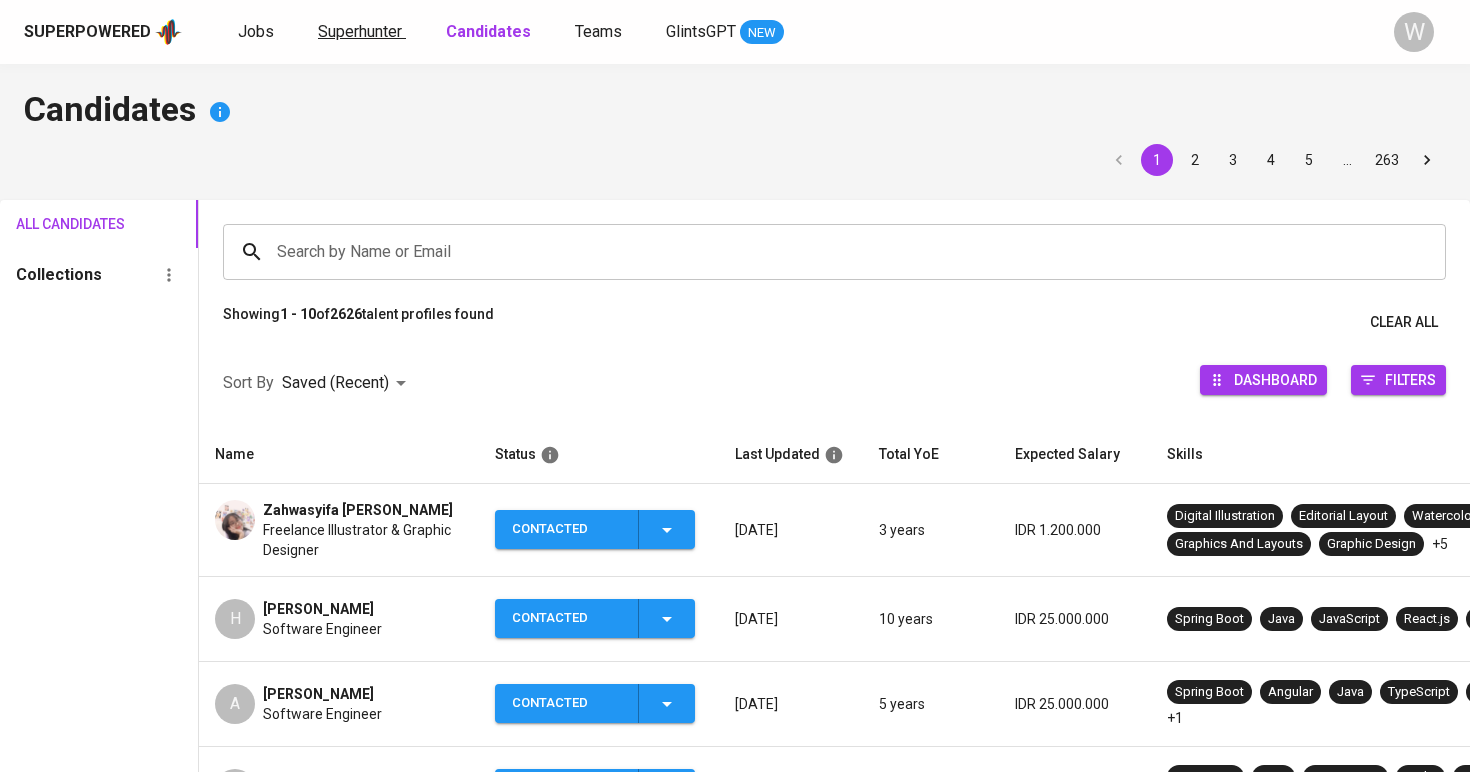 click on "Superhunter" at bounding box center (360, 31) 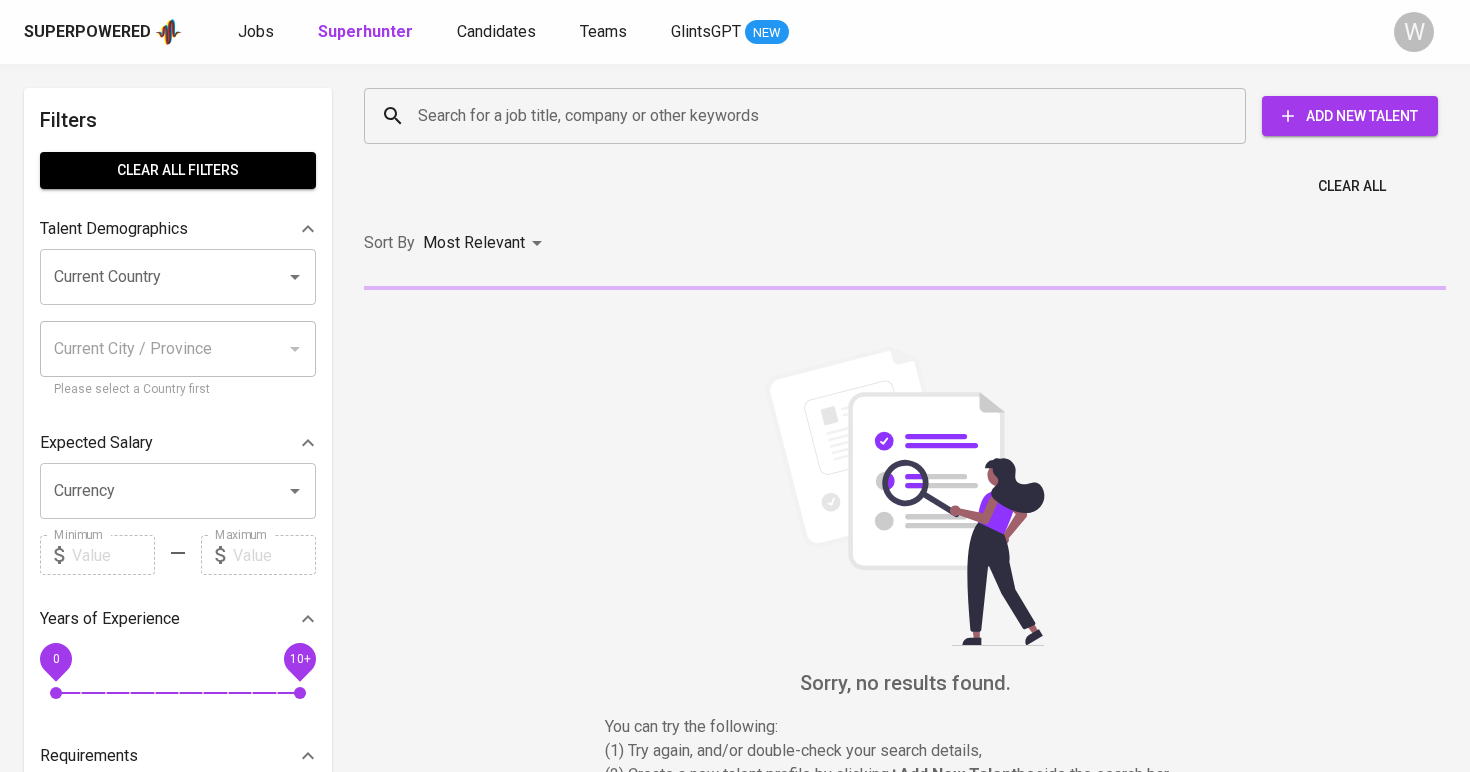 click on "Jobs   Superhunter   Candidates   Teams   GlintsGPT   NEW" at bounding box center (513, 32) 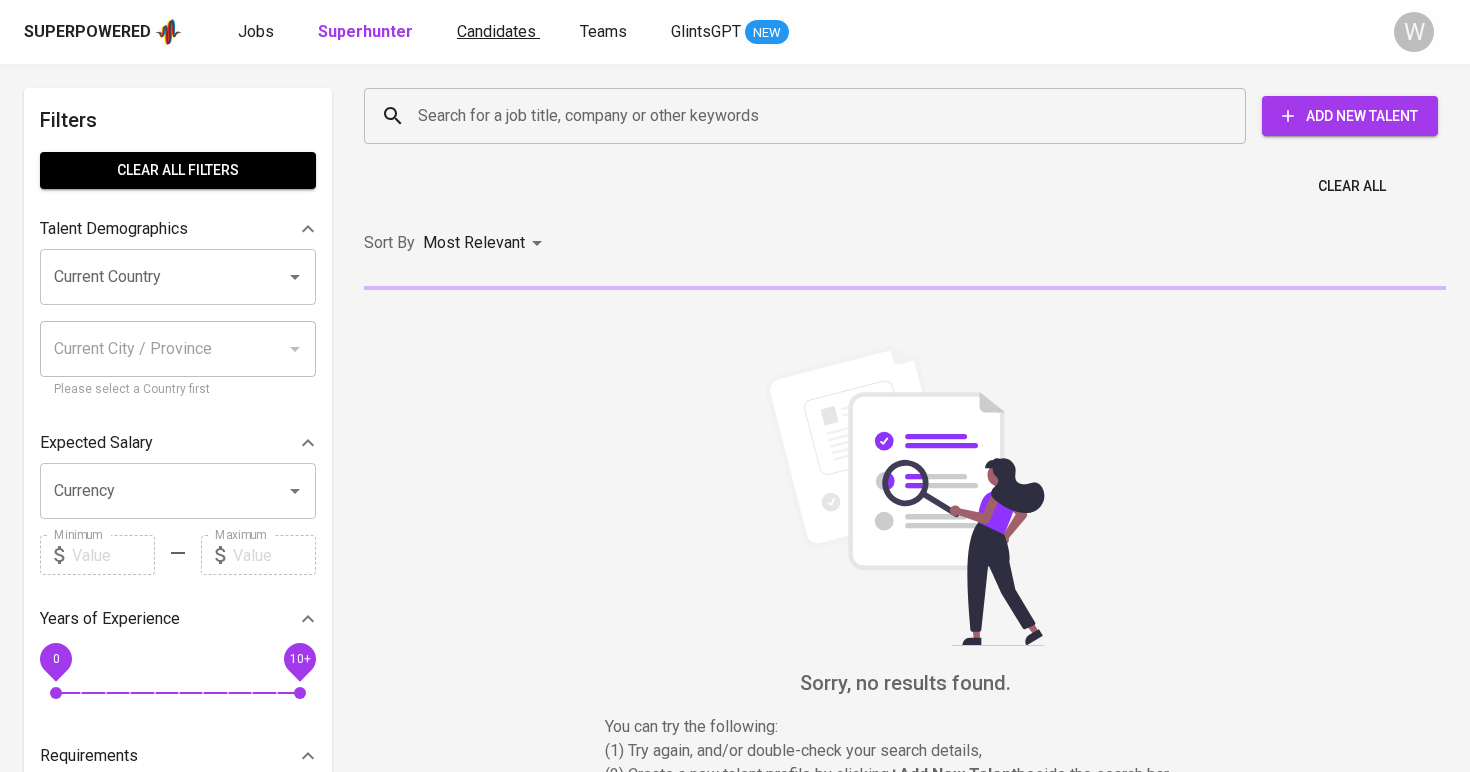 click on "Candidates" at bounding box center [496, 31] 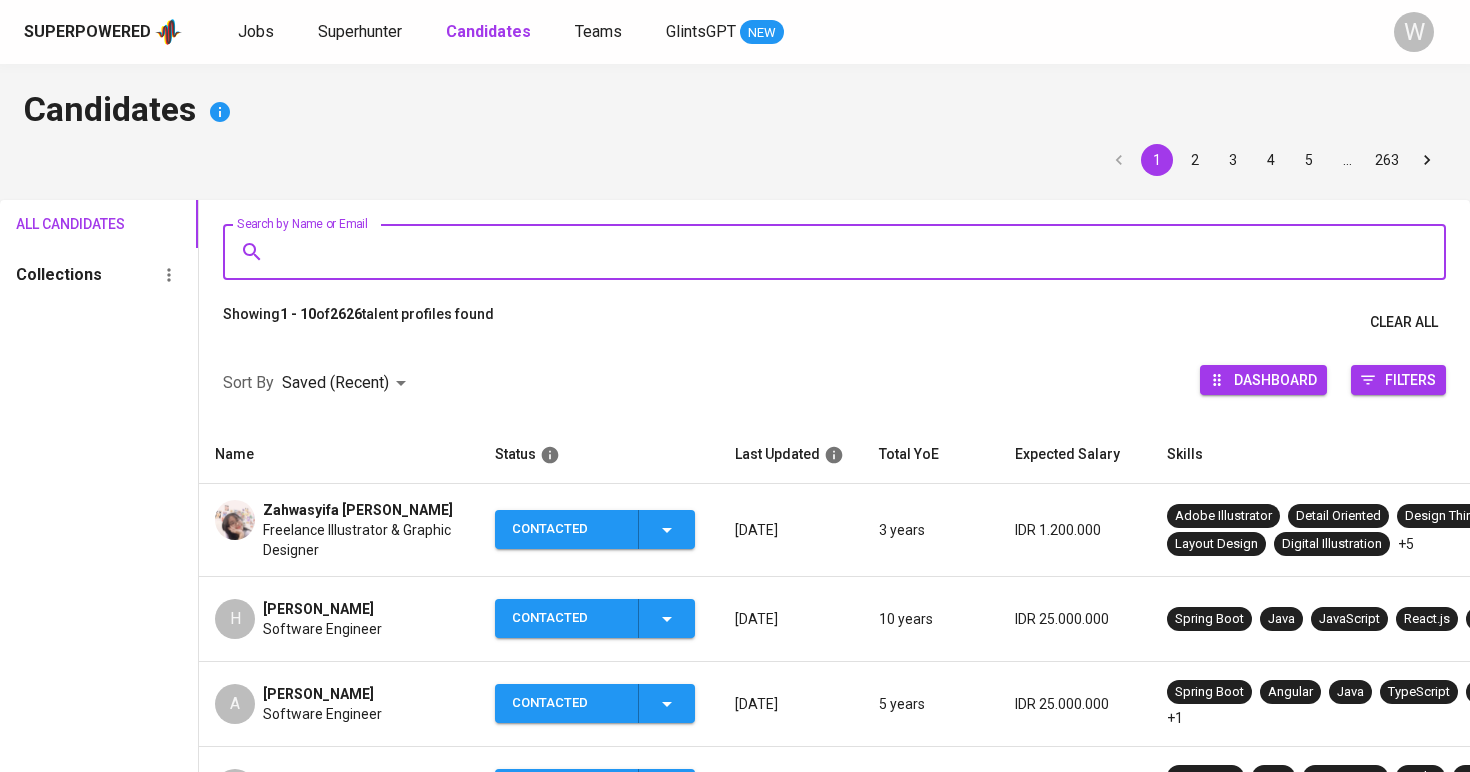 click on "Search by Name or Email" at bounding box center [839, 252] 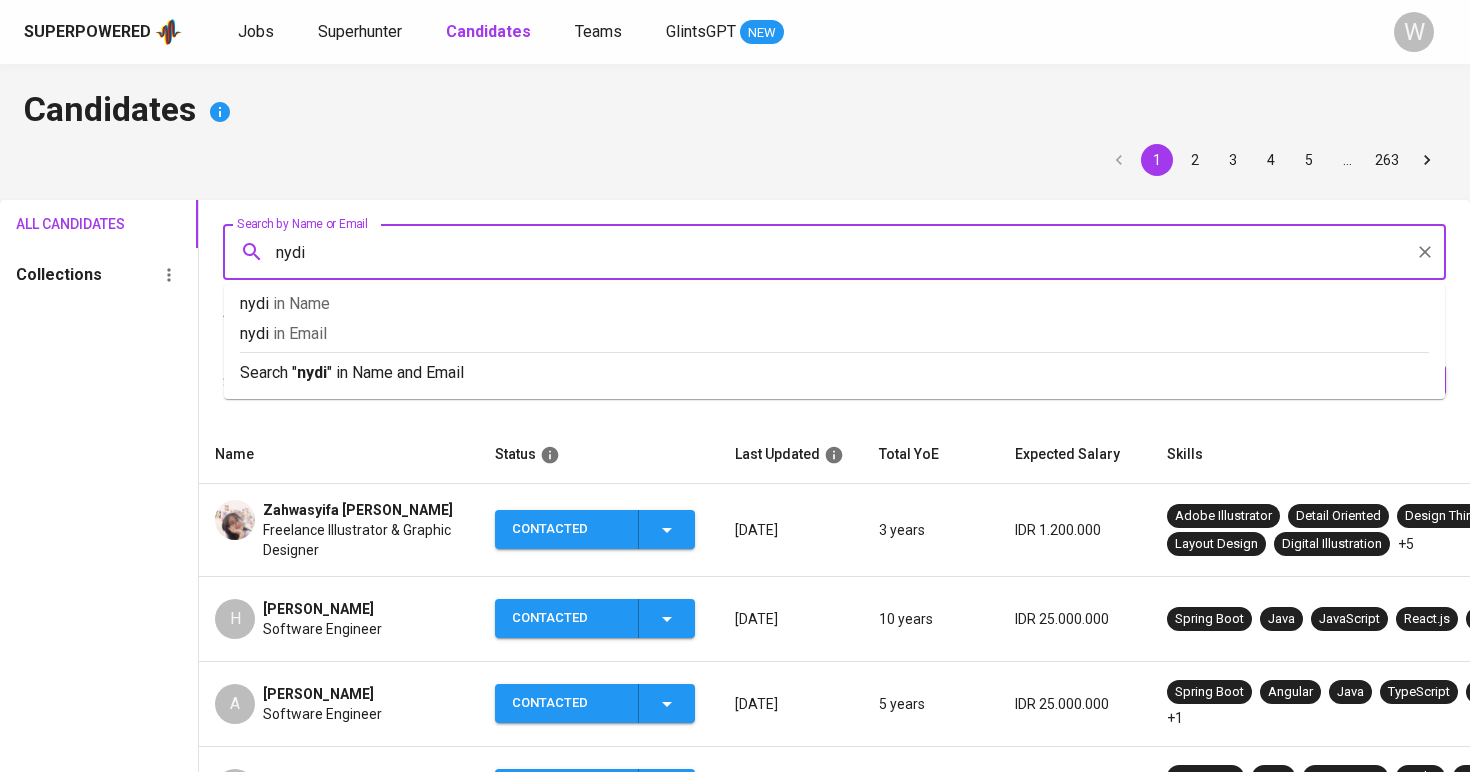 type on "[PERSON_NAME]" 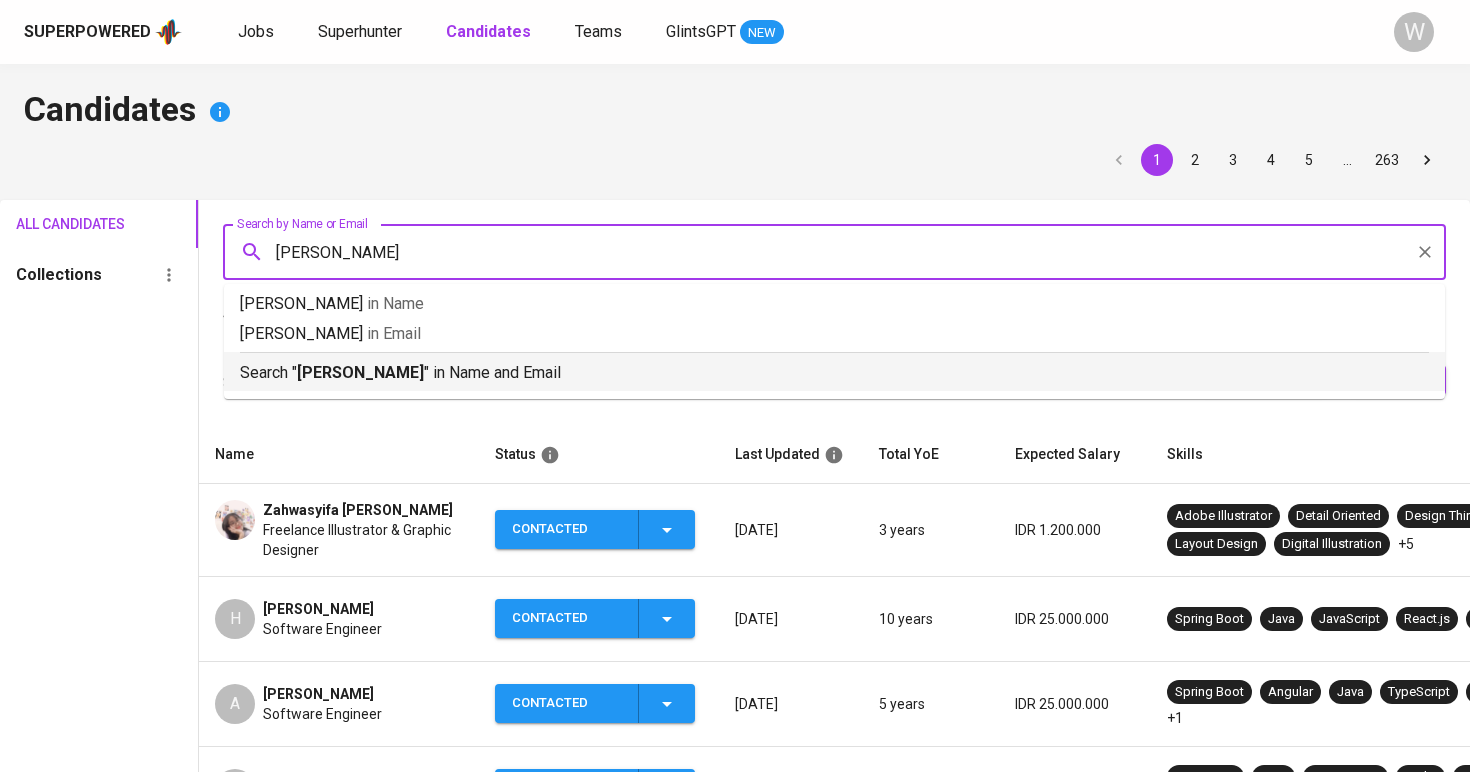 click on "Search " [PERSON_NAME] " in Name and Email" at bounding box center (834, 373) 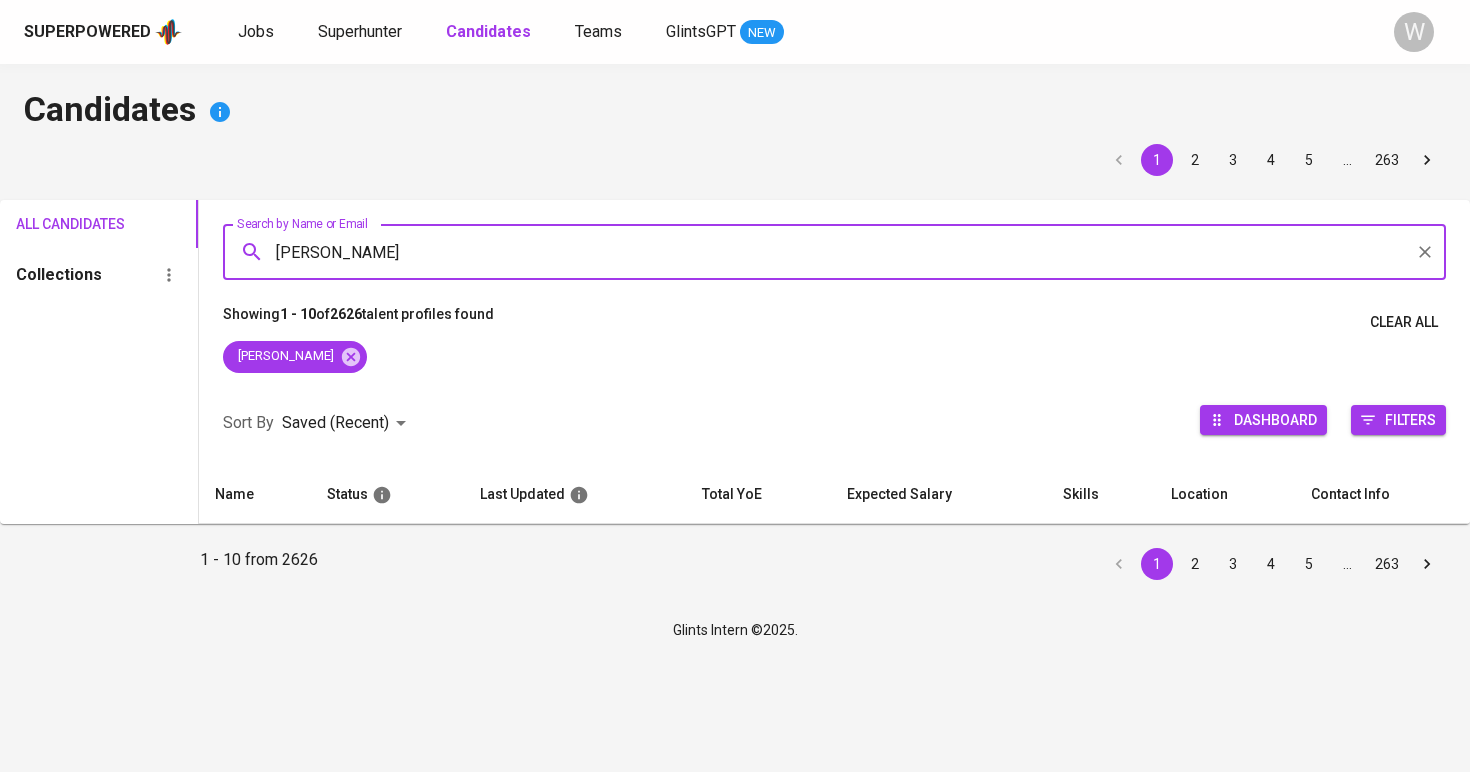 type 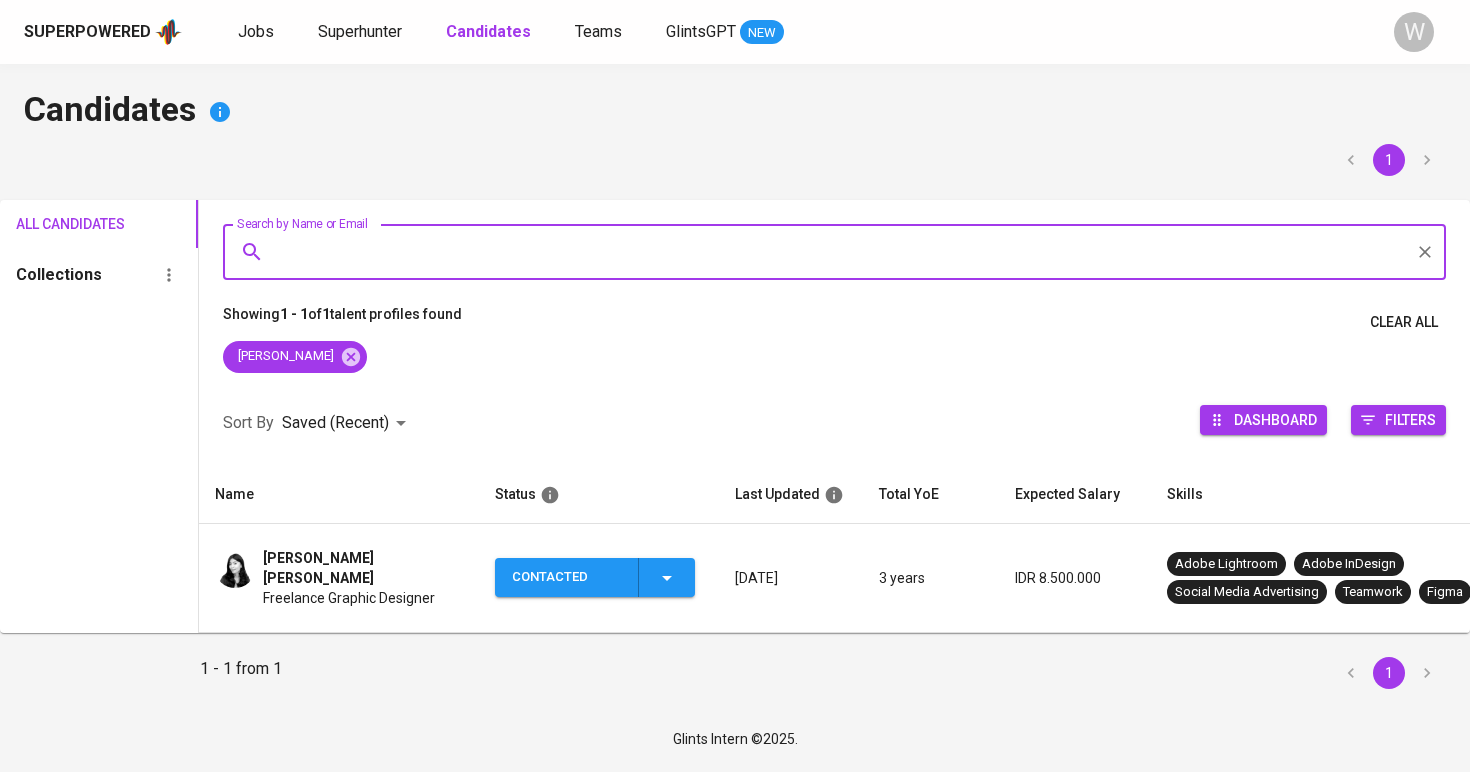 click on "Freelance Graphic Designer" at bounding box center (349, 598) 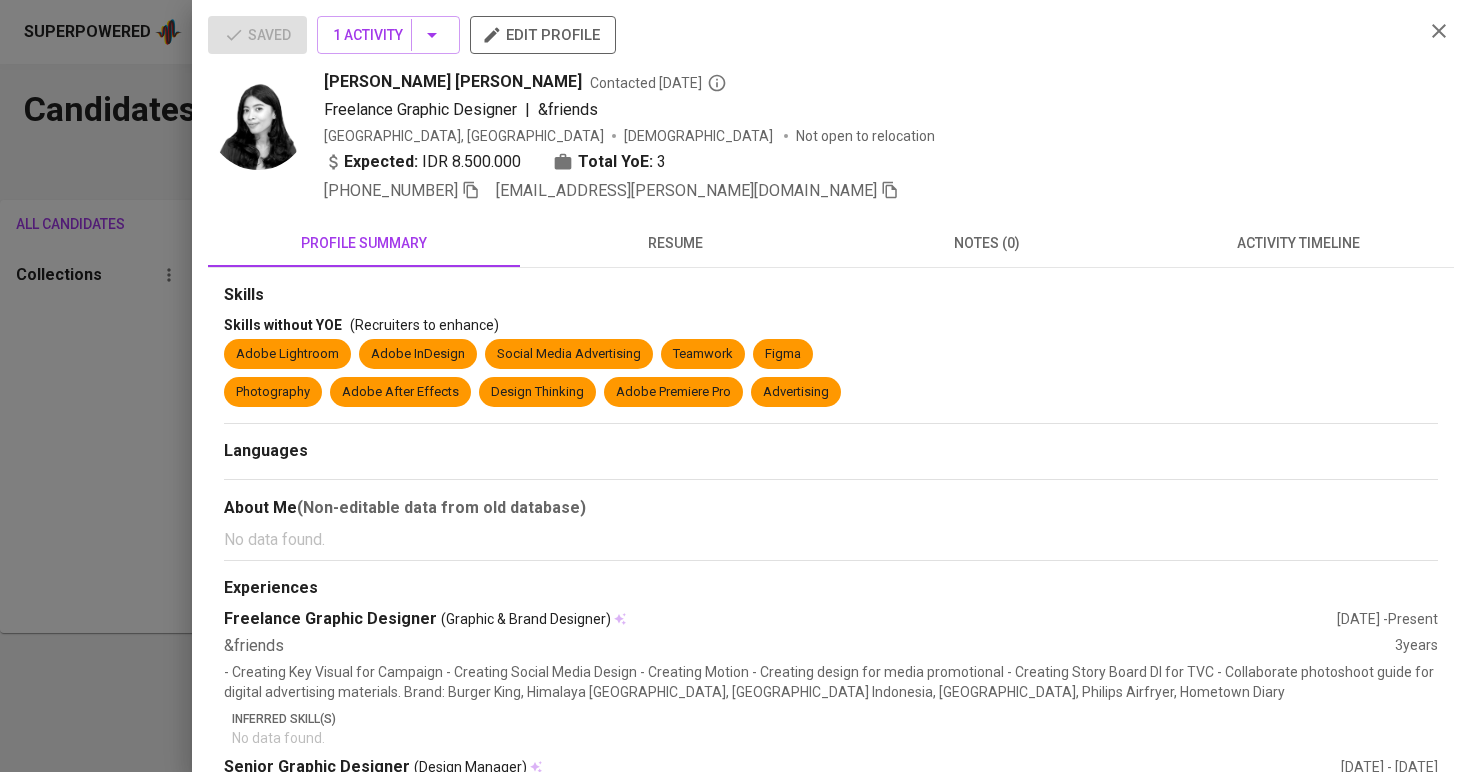 click on "resume" at bounding box center (676, 243) 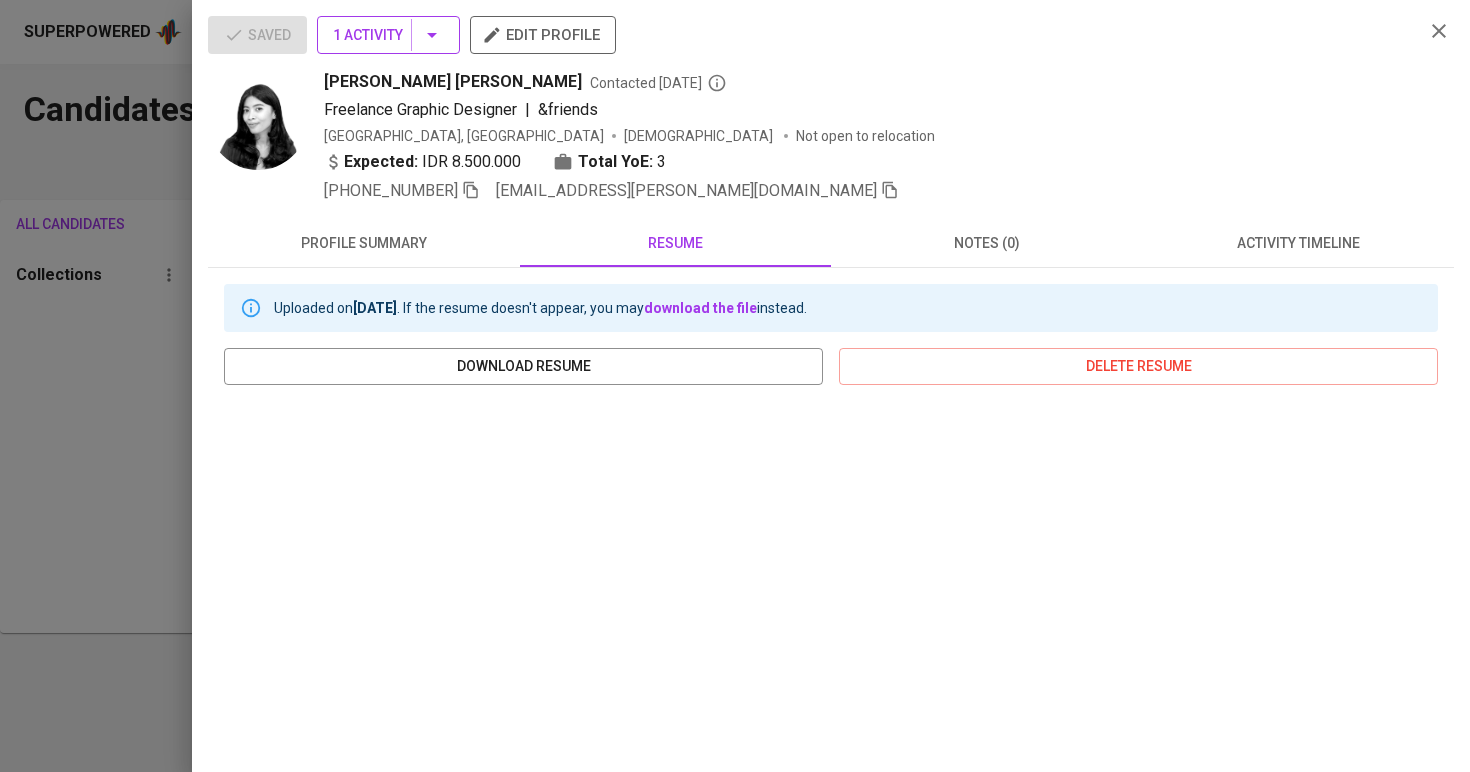 scroll, scrollTop: -1, scrollLeft: 0, axis: vertical 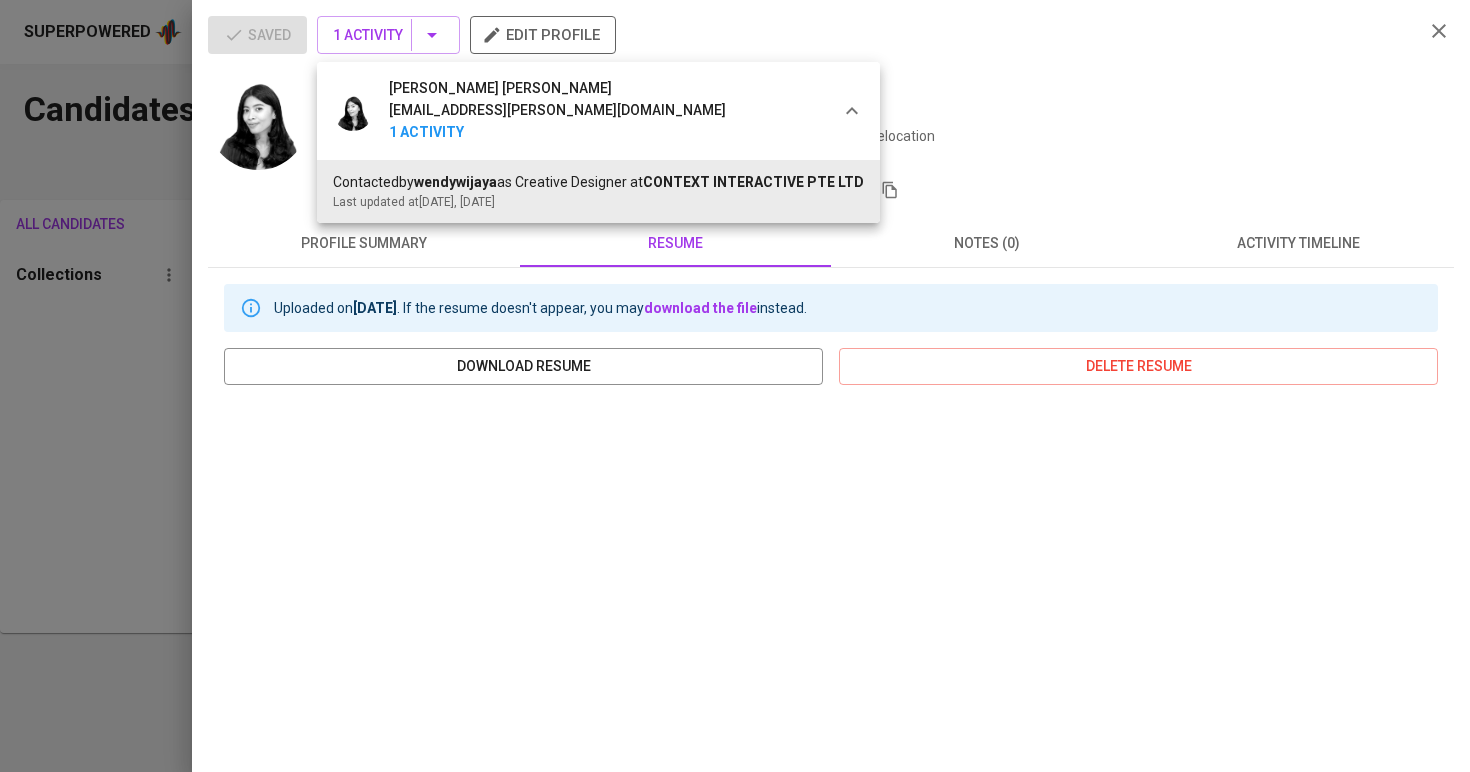 click at bounding box center [735, 386] 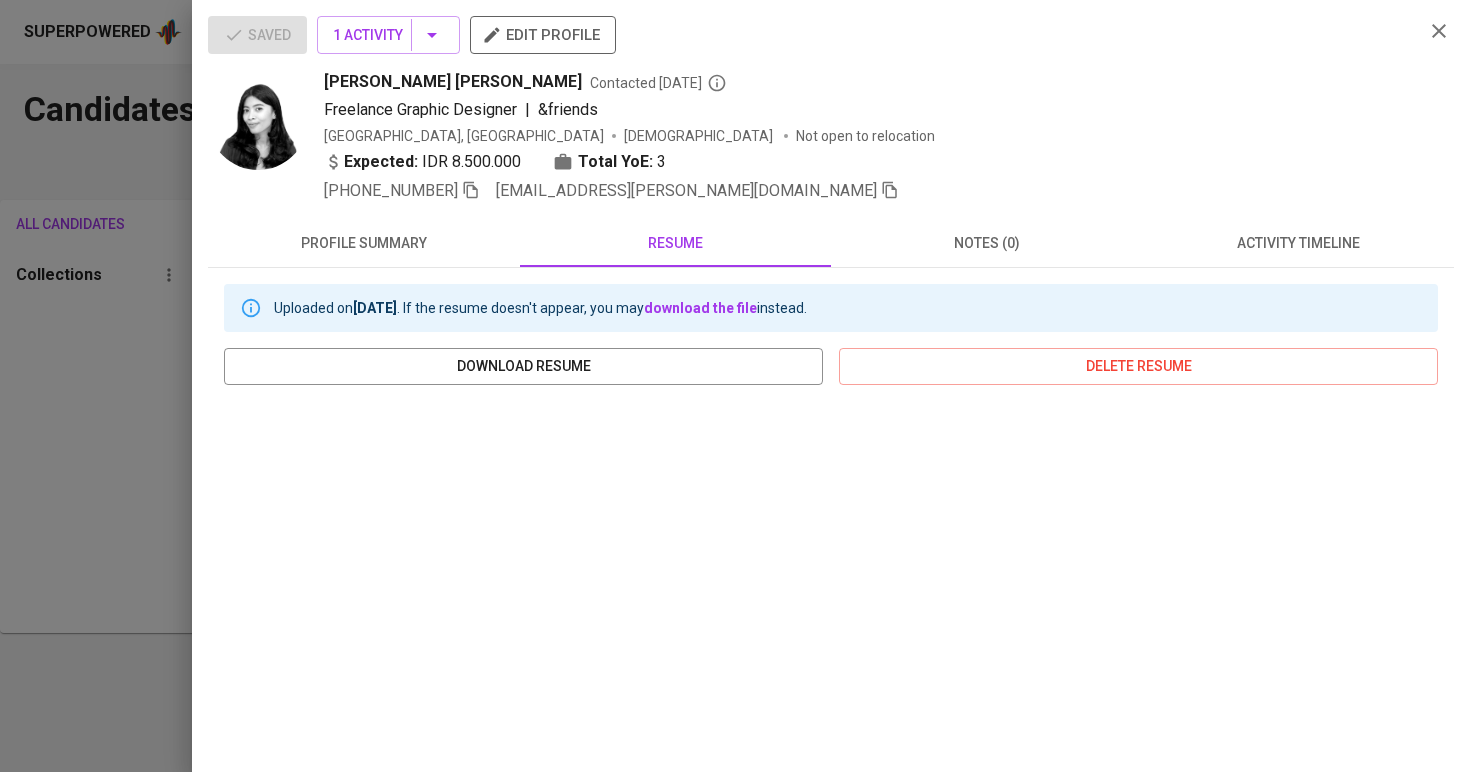 click on "activity timeline" at bounding box center (1299, 243) 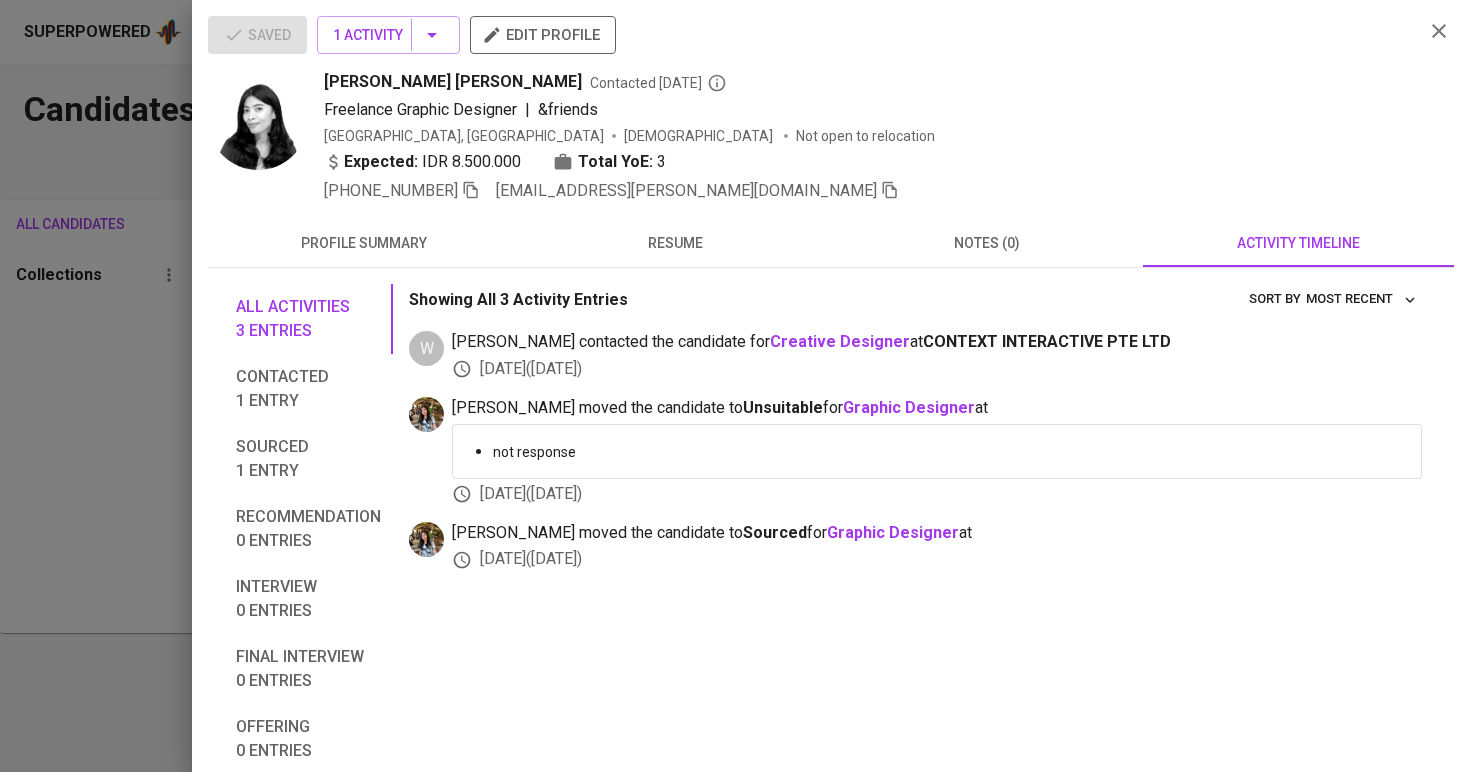 click on "resume" at bounding box center (676, 243) 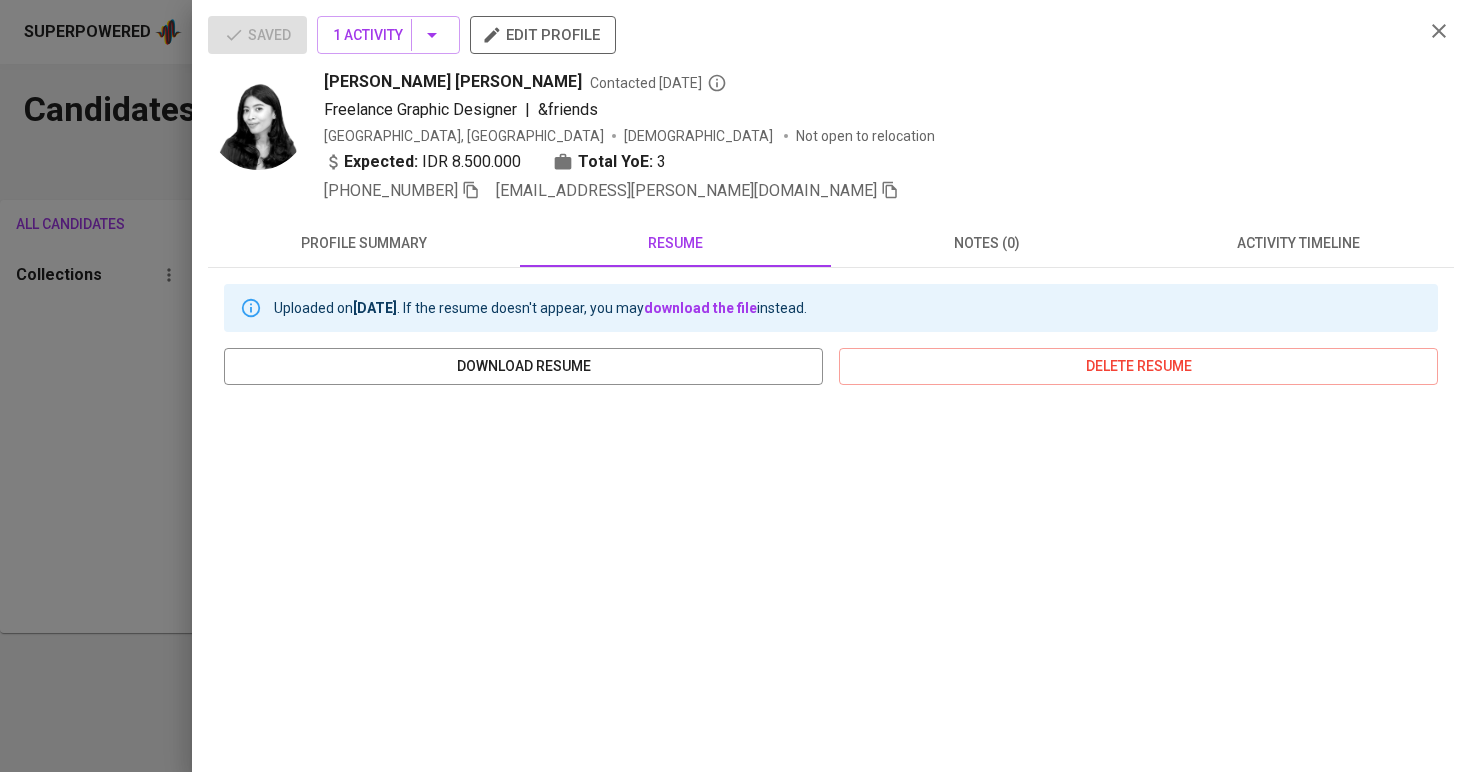 scroll, scrollTop: 0, scrollLeft: 0, axis: both 